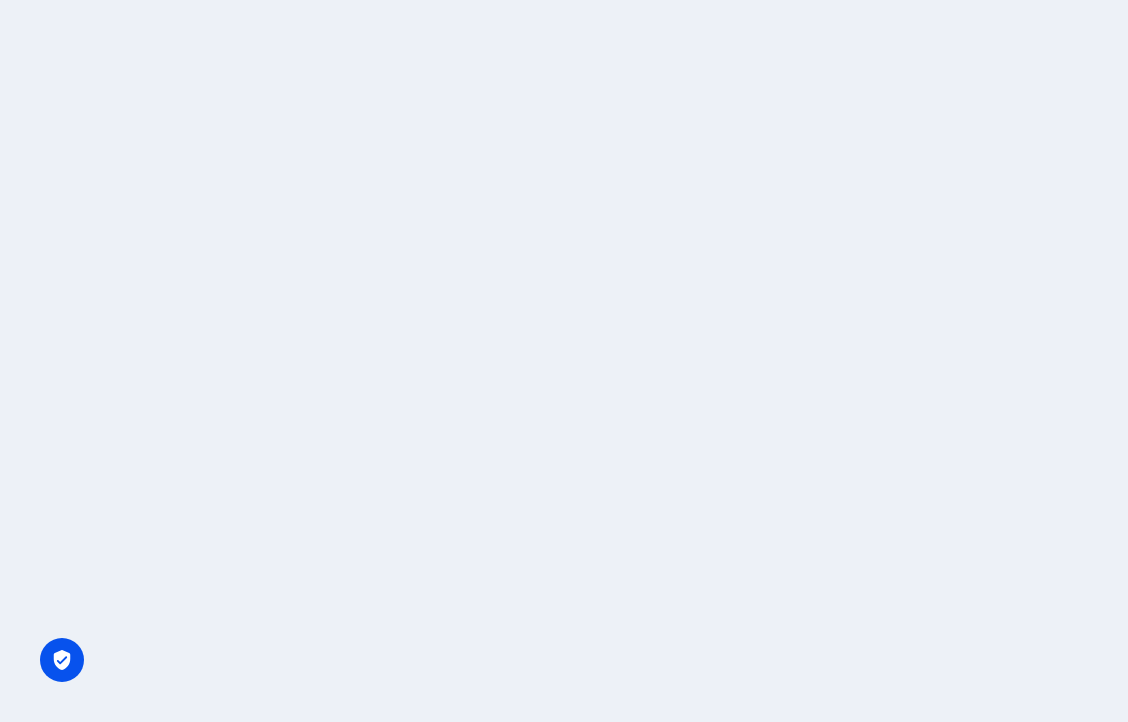 scroll, scrollTop: 0, scrollLeft: 0, axis: both 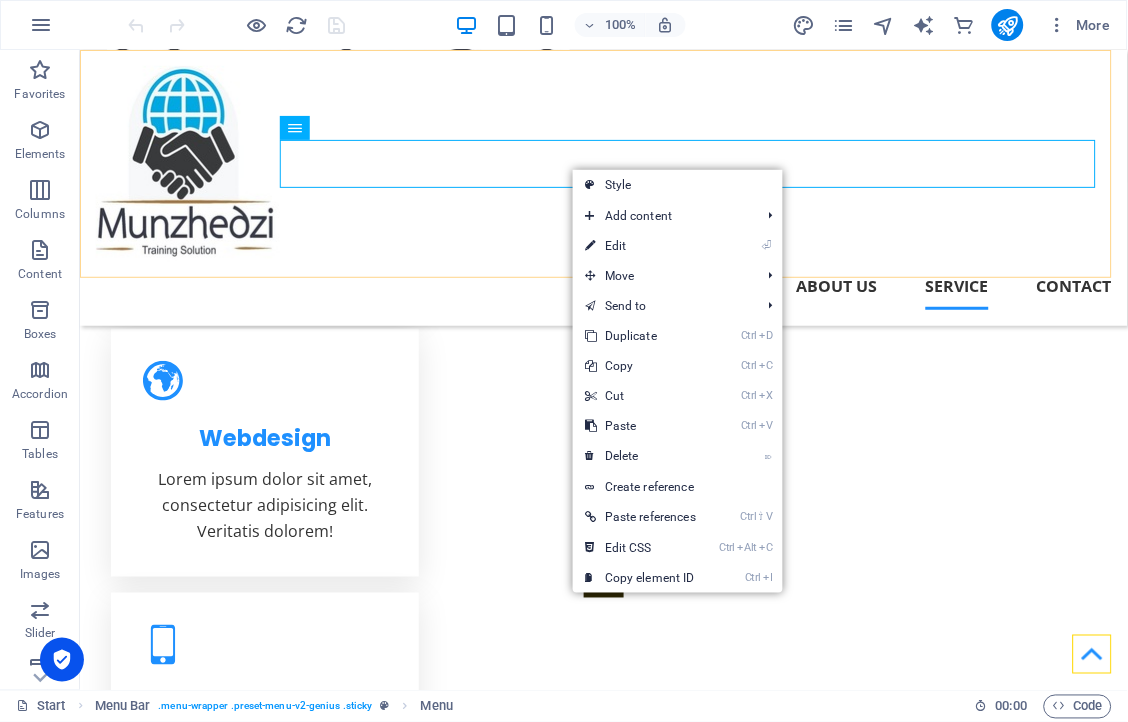 click on "Home About us Service Contact" at bounding box center (603, 187) 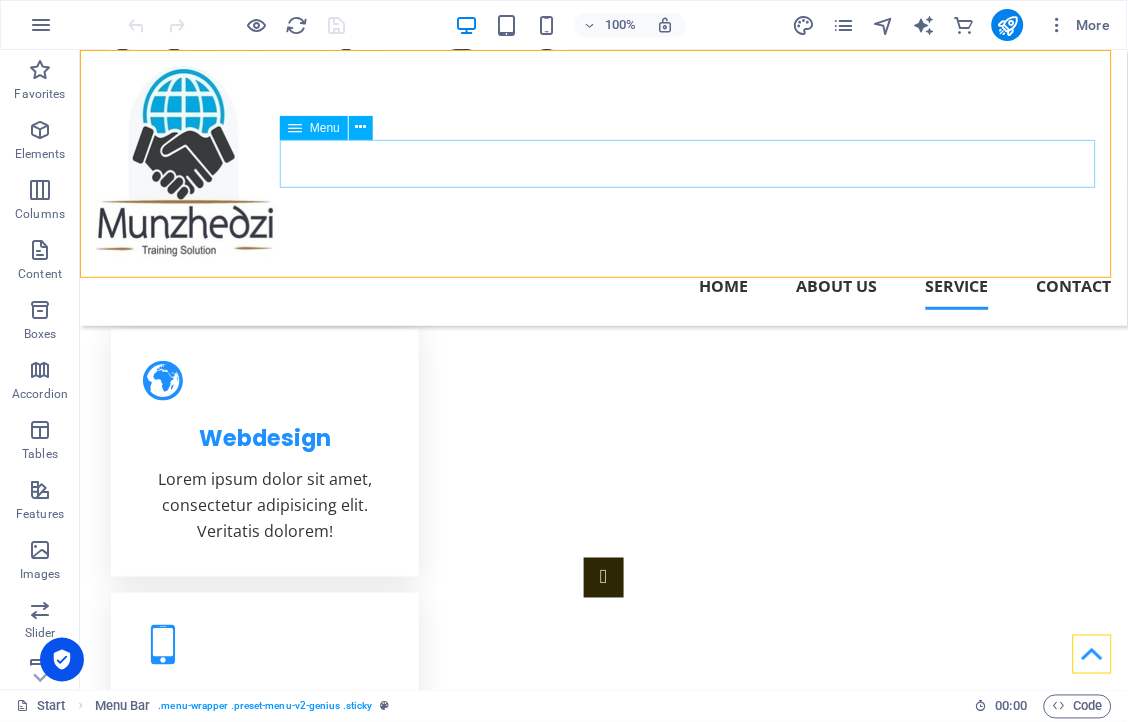 click on "Home About us Service Contact" at bounding box center [603, 285] 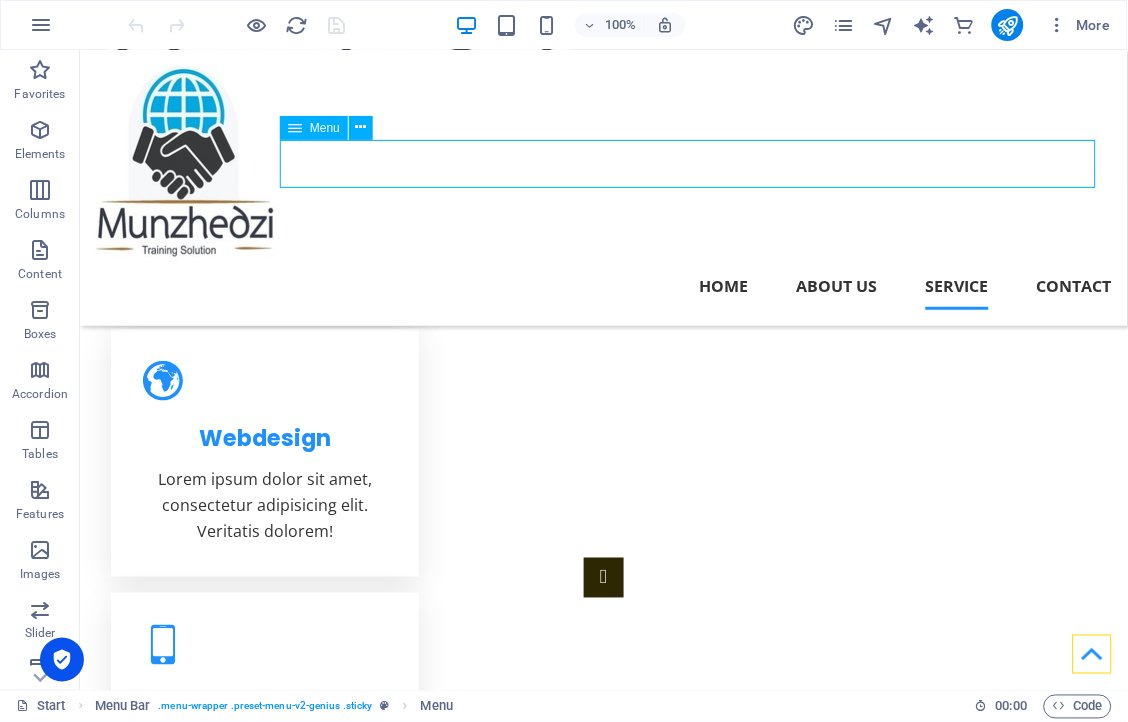 click on "Home About us Service Contact" at bounding box center [603, 285] 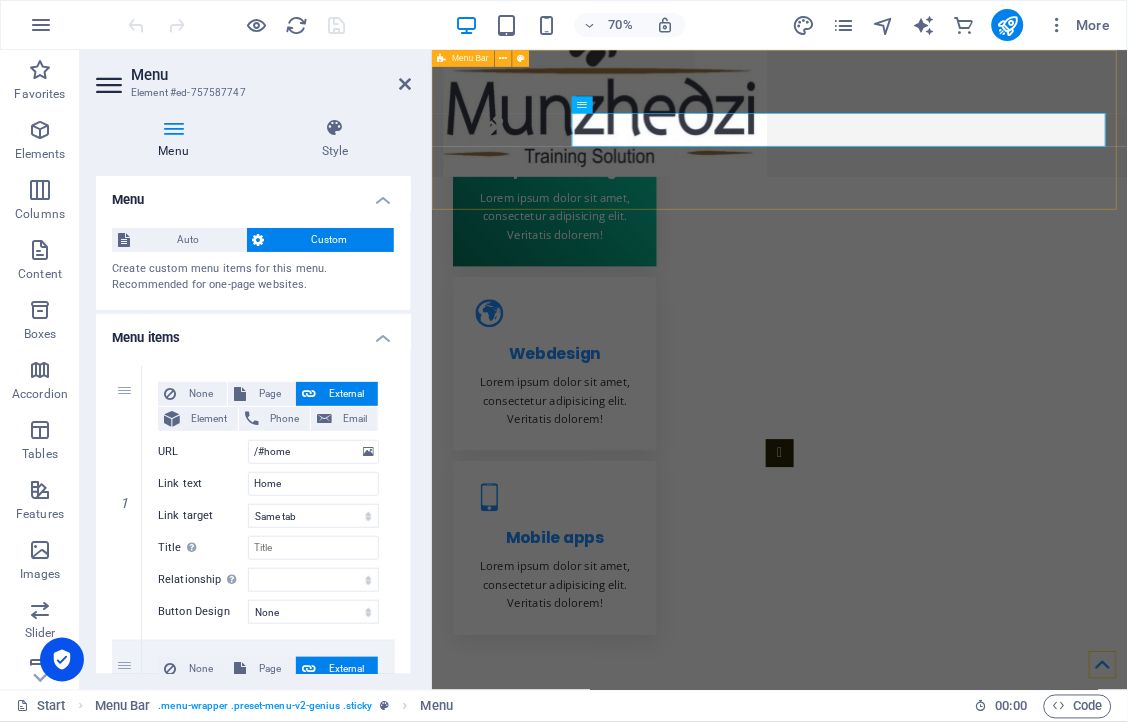 scroll, scrollTop: 0, scrollLeft: 0, axis: both 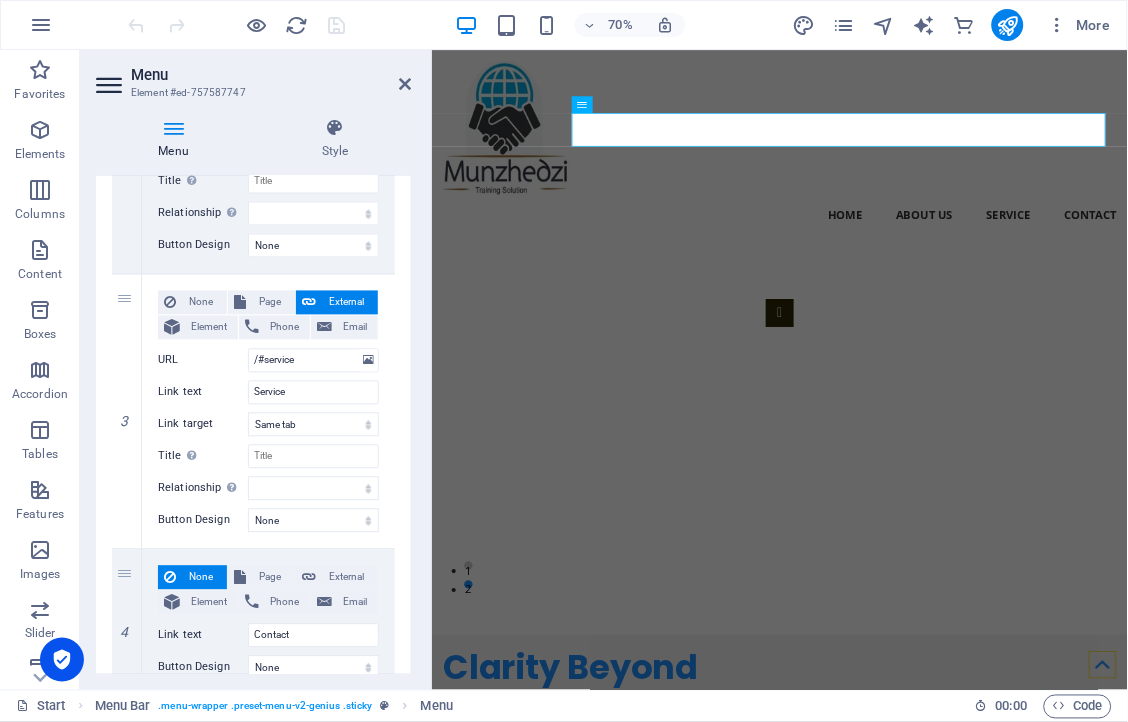 drag, startPoint x: 408, startPoint y: 273, endPoint x: 0, endPoint y: 703, distance: 592.75964 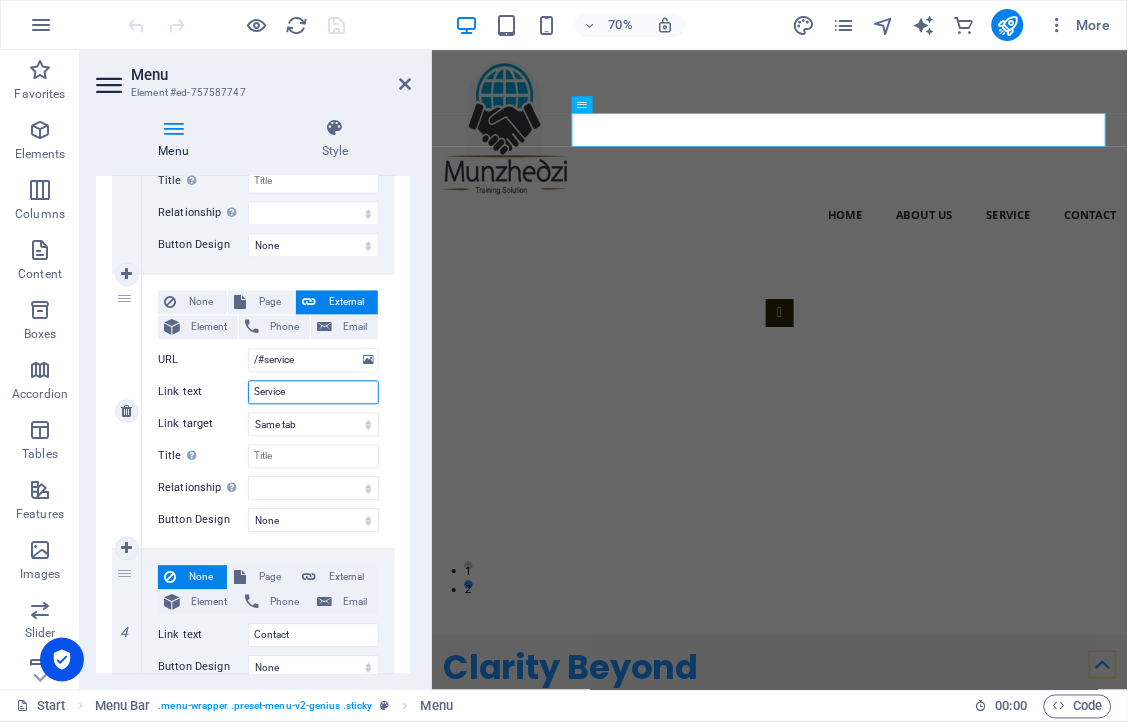click on "Service" at bounding box center [313, 393] 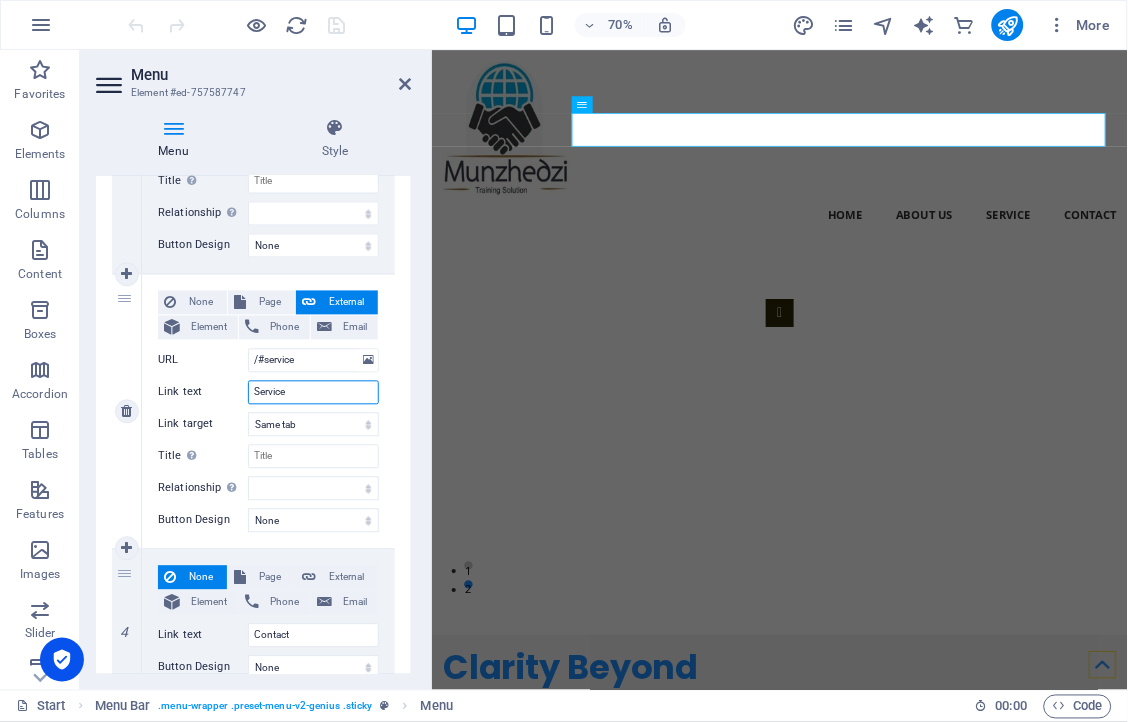 type on "Services" 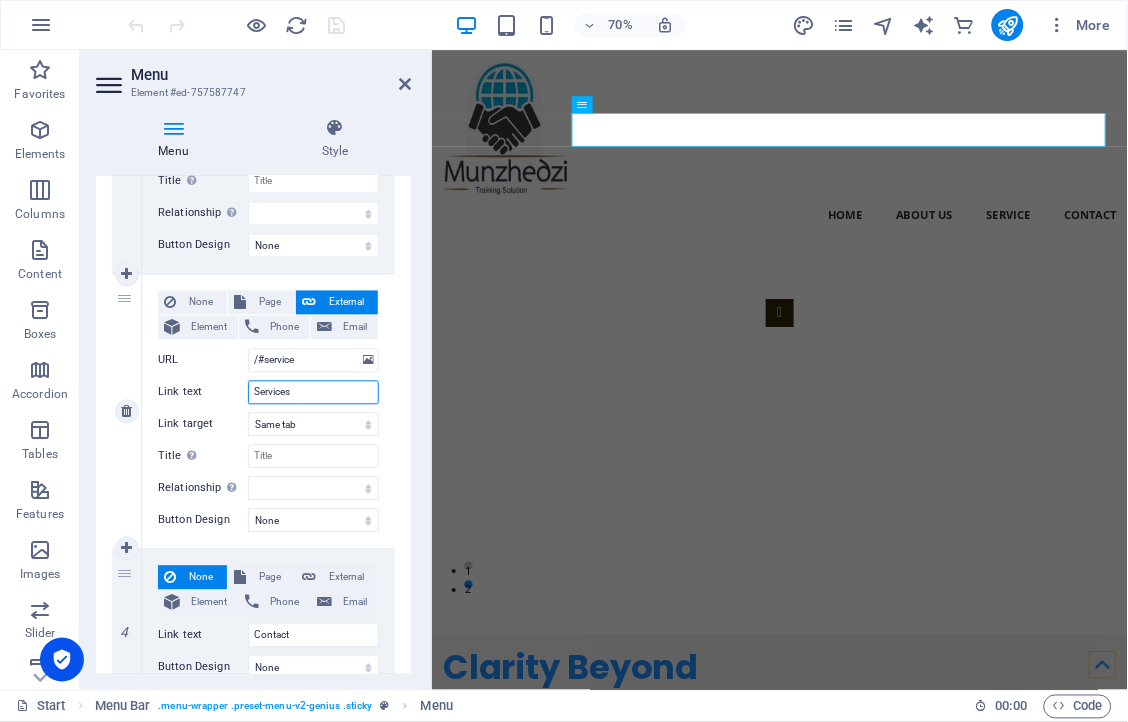 select 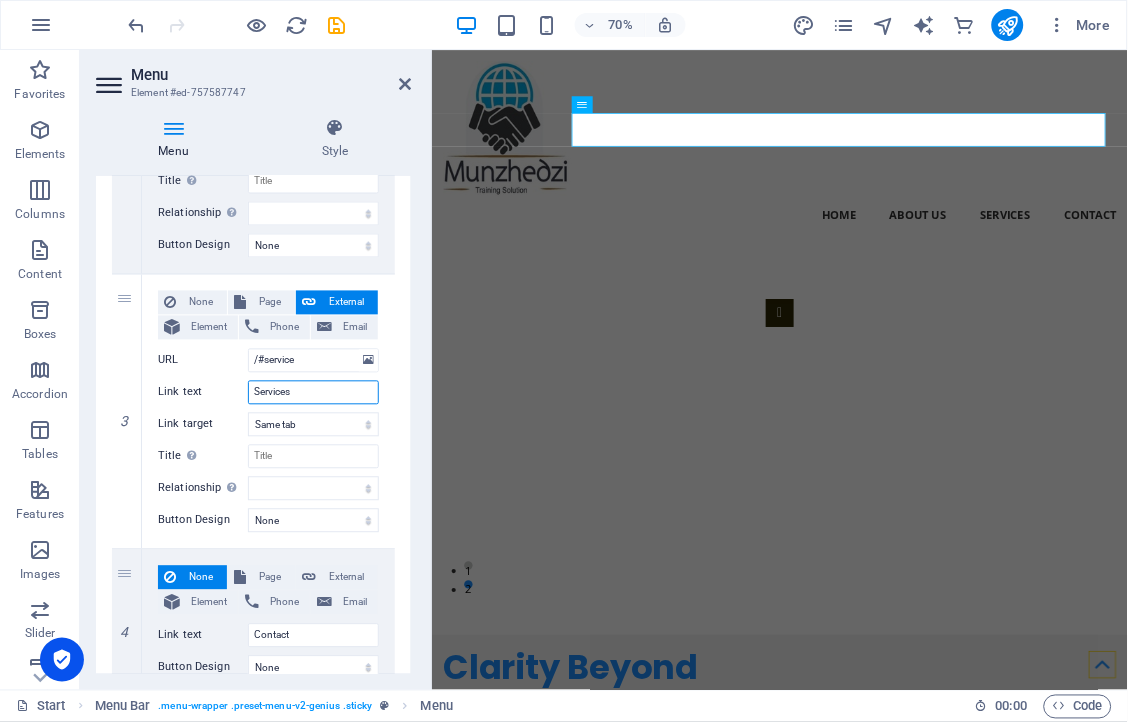 type on "Services" 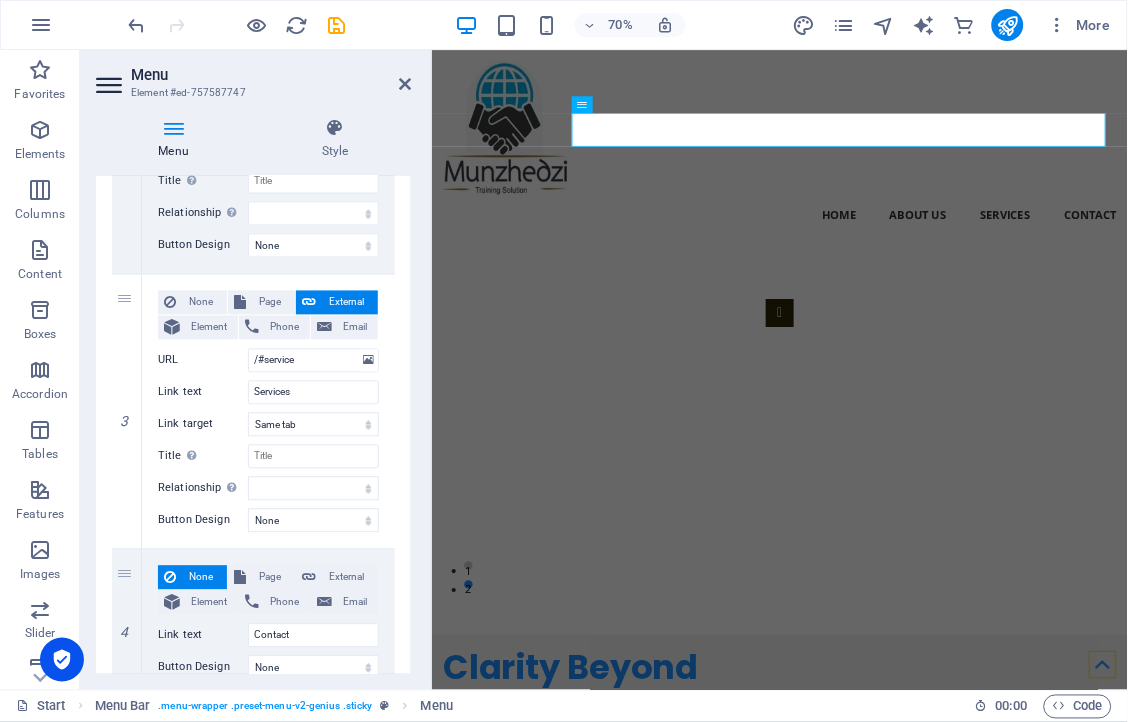 drag, startPoint x: 414, startPoint y: 478, endPoint x: 425, endPoint y: 447, distance: 32.89377 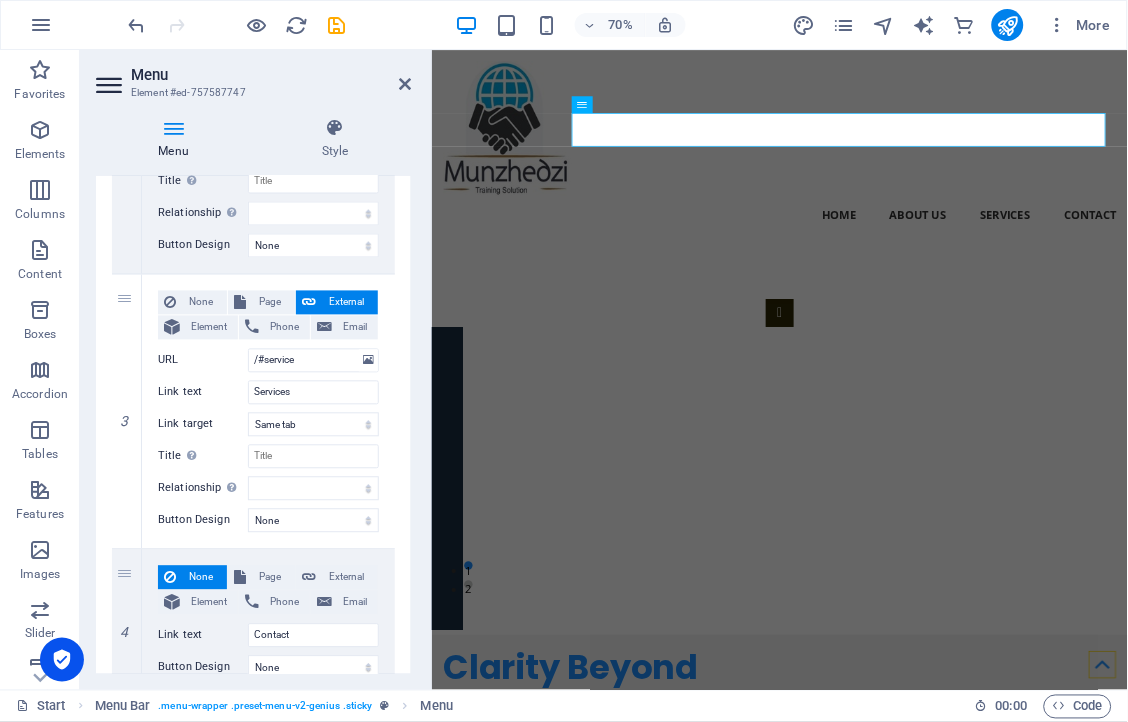 click on "1 None Page External Element Phone Email Page Start Subpage Legal Notice Privacy Element
URL /#home Phone Email Link text Home Link target New tab Same tab Overlay Title Additional link description, should not be the same as the link text. The title is most often shown as a tooltip text when the mouse moves over the element. Leave empty if uncertain. Relationship Sets the  relationship of this link to the link target . For example, the value "nofollow" instructs search engines not to follow the link. Can be left empty. alternate author bookmark external help license next nofollow noreferrer noopener prev search tag Button Design None Default Primary Secondary 2 None Page External Element Phone Email Page Start Subpage Legal Notice Privacy Element
URL /#about Phone Email Link text About us Link target New tab Same tab Overlay Title Relationship Sets the  relationship of this link to the link target alternate author bookmark external help license next nofollow tag" at bounding box center (253, 210) 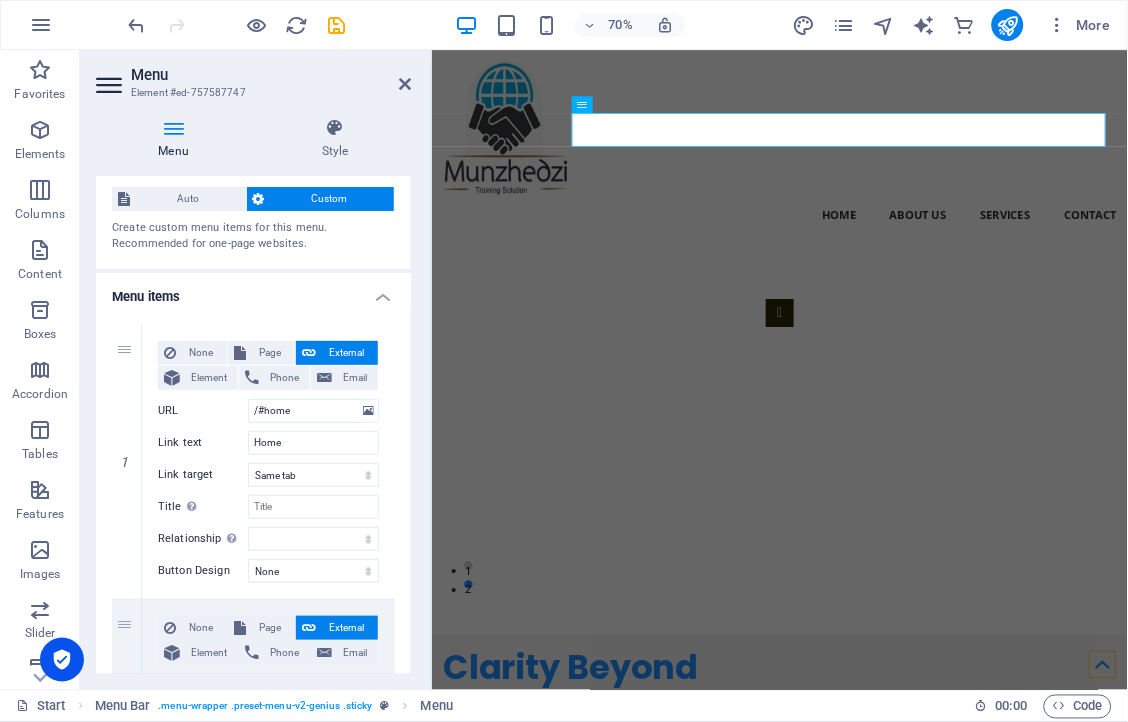 scroll, scrollTop: 0, scrollLeft: 0, axis: both 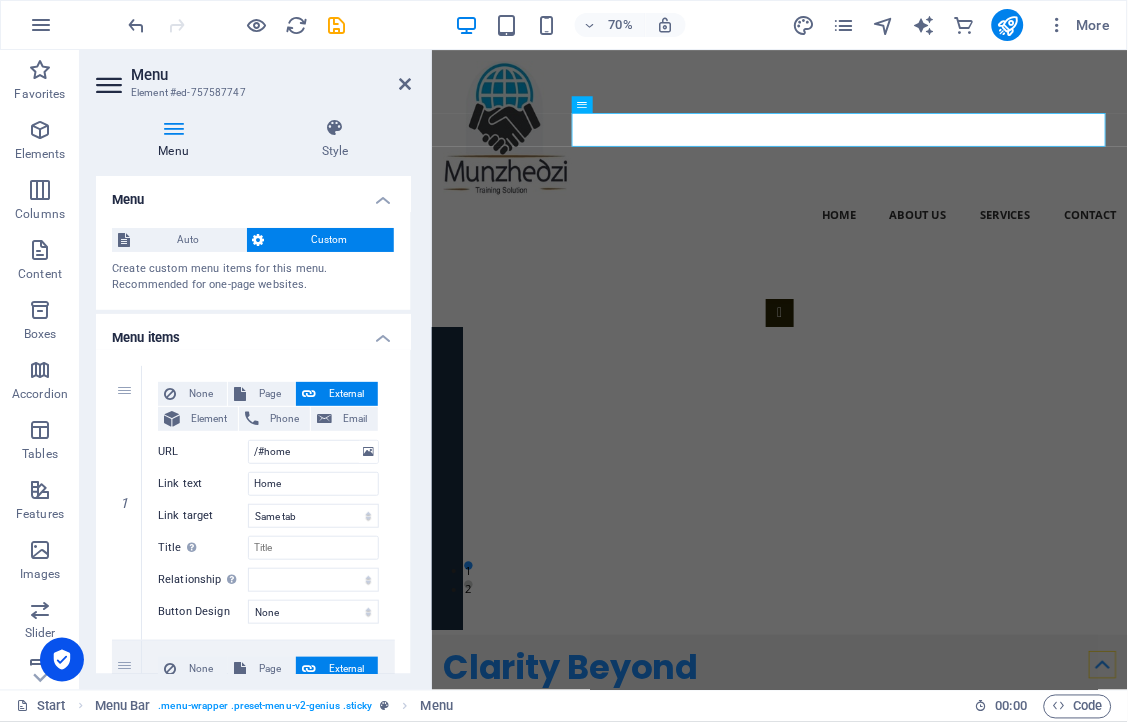 drag, startPoint x: 405, startPoint y: 225, endPoint x: 401, endPoint y: 274, distance: 49.162994 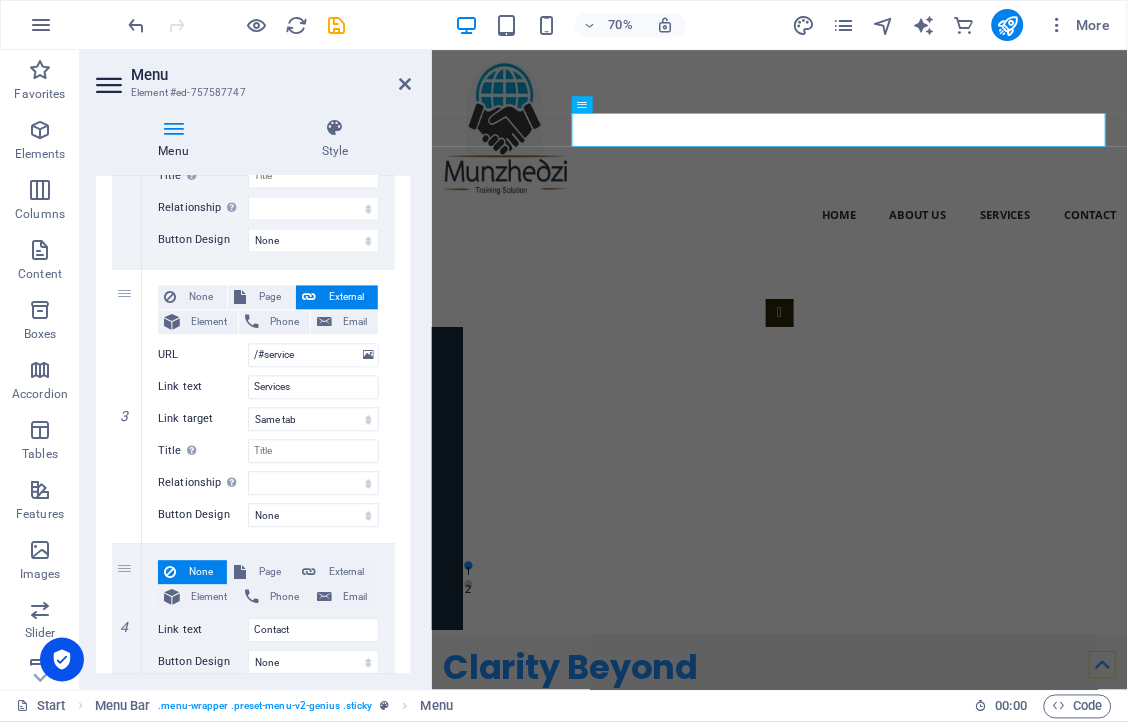 scroll, scrollTop: 677, scrollLeft: 0, axis: vertical 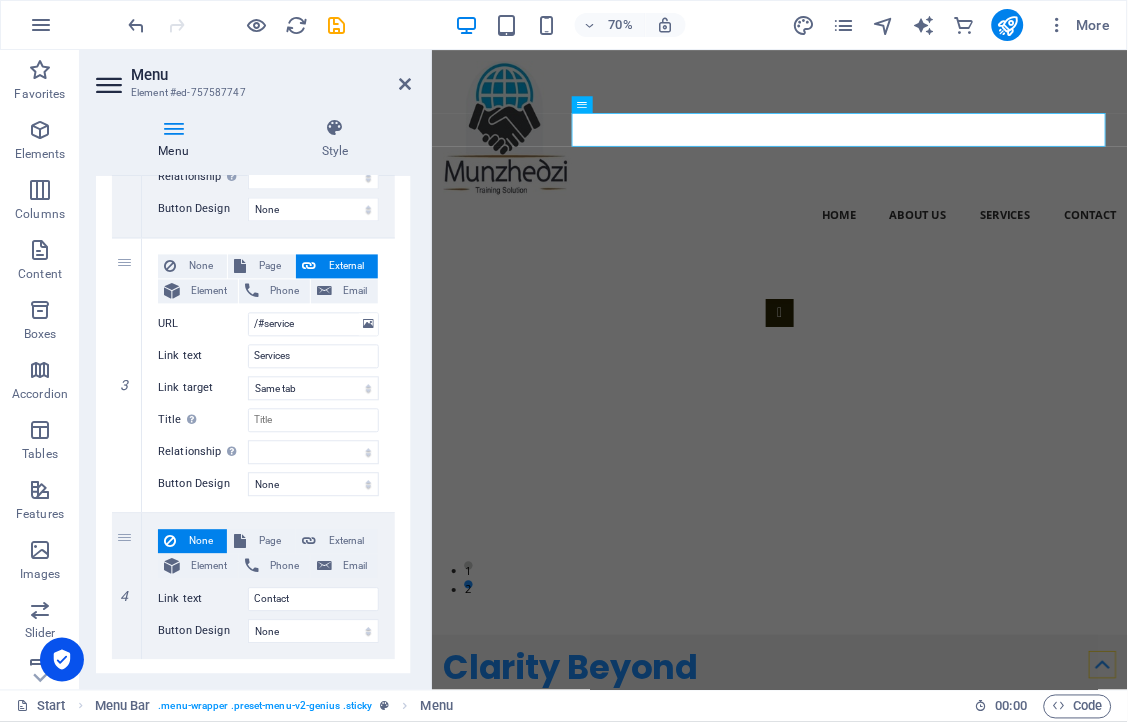 click at bounding box center (111, 85) 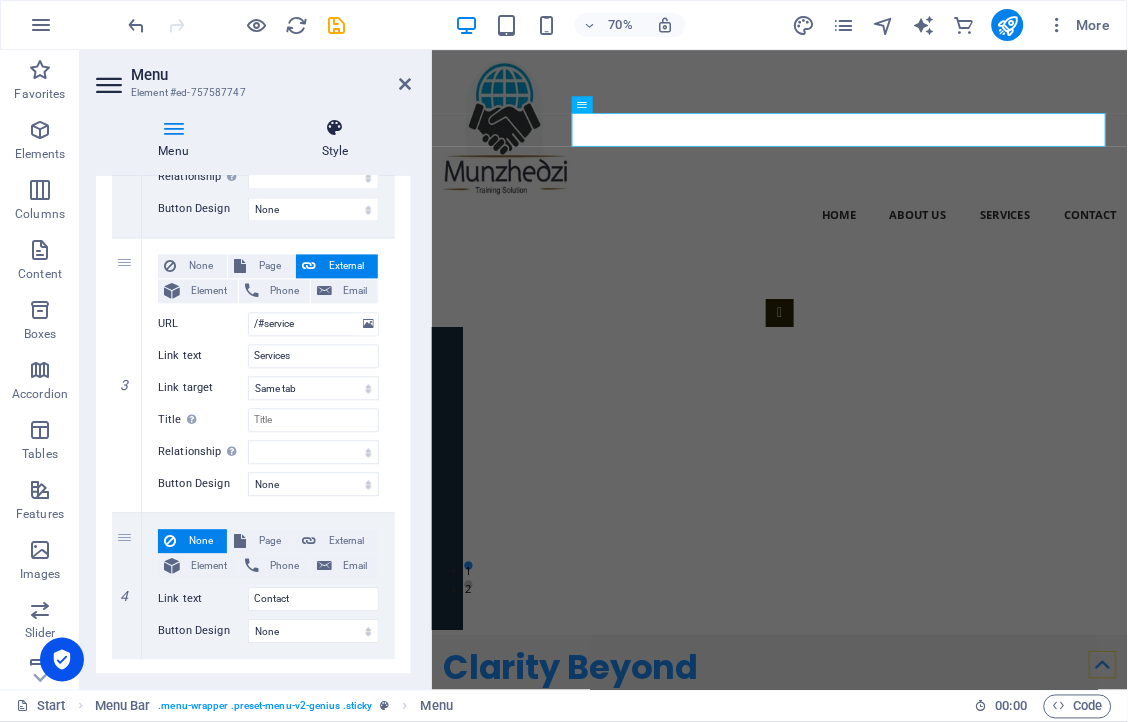 click at bounding box center (335, 128) 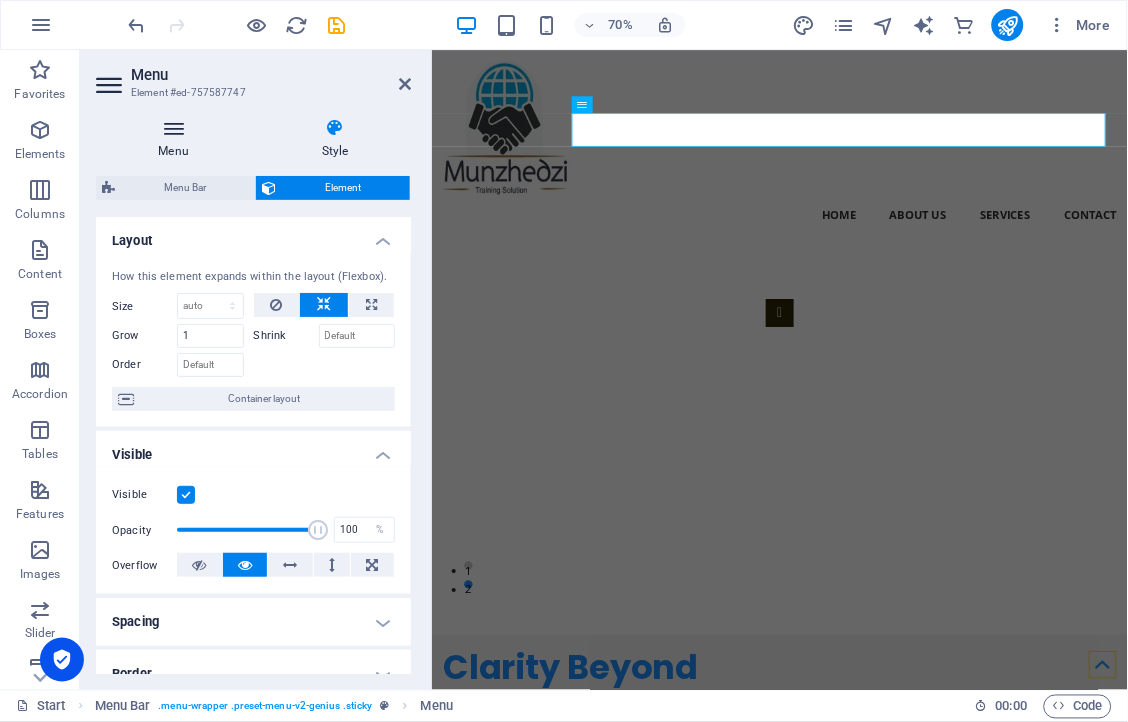 click on "Menu" at bounding box center [177, 139] 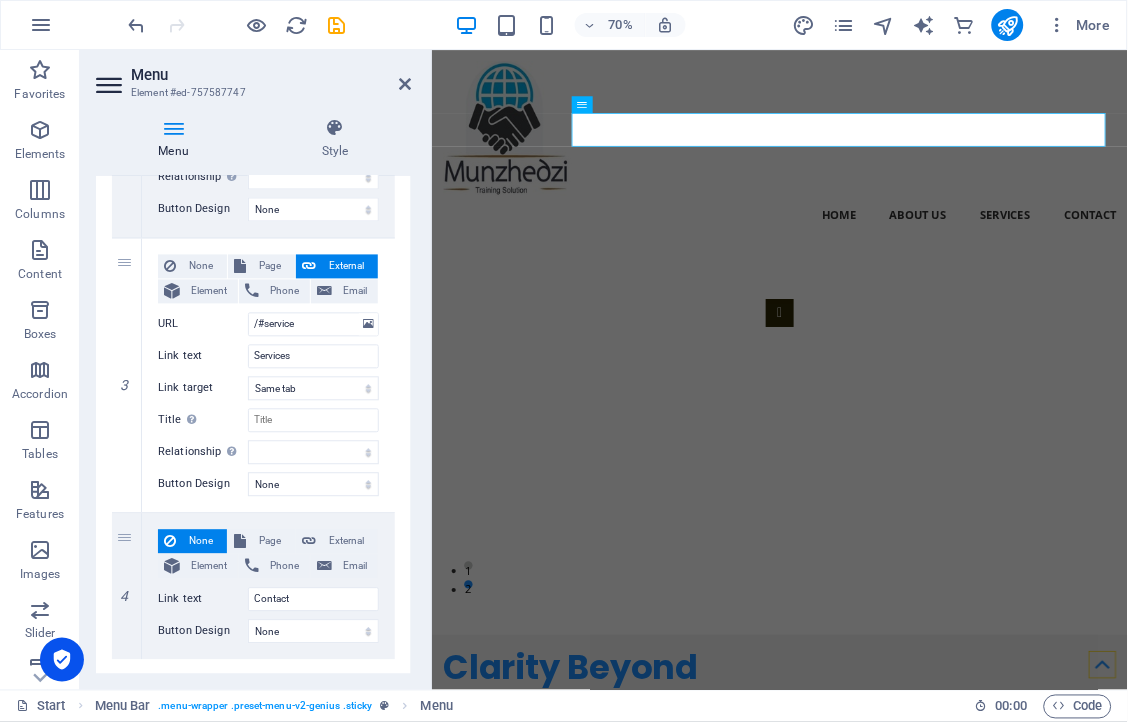click at bounding box center [173, 128] 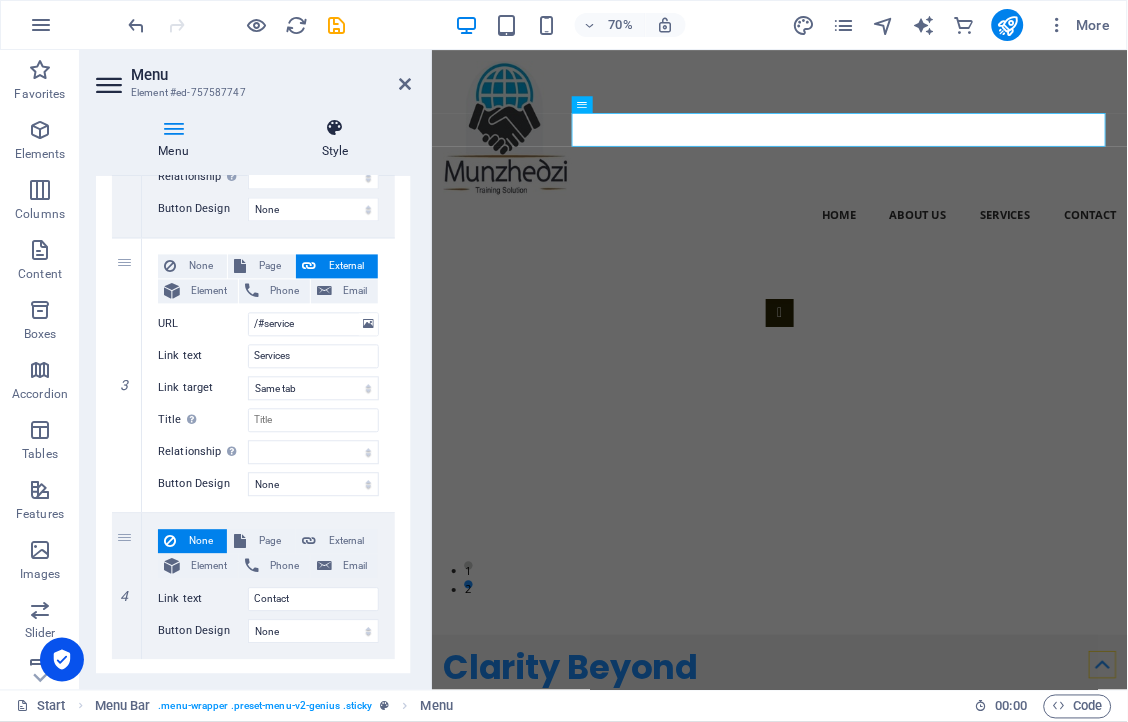 click on "Style" at bounding box center [335, 139] 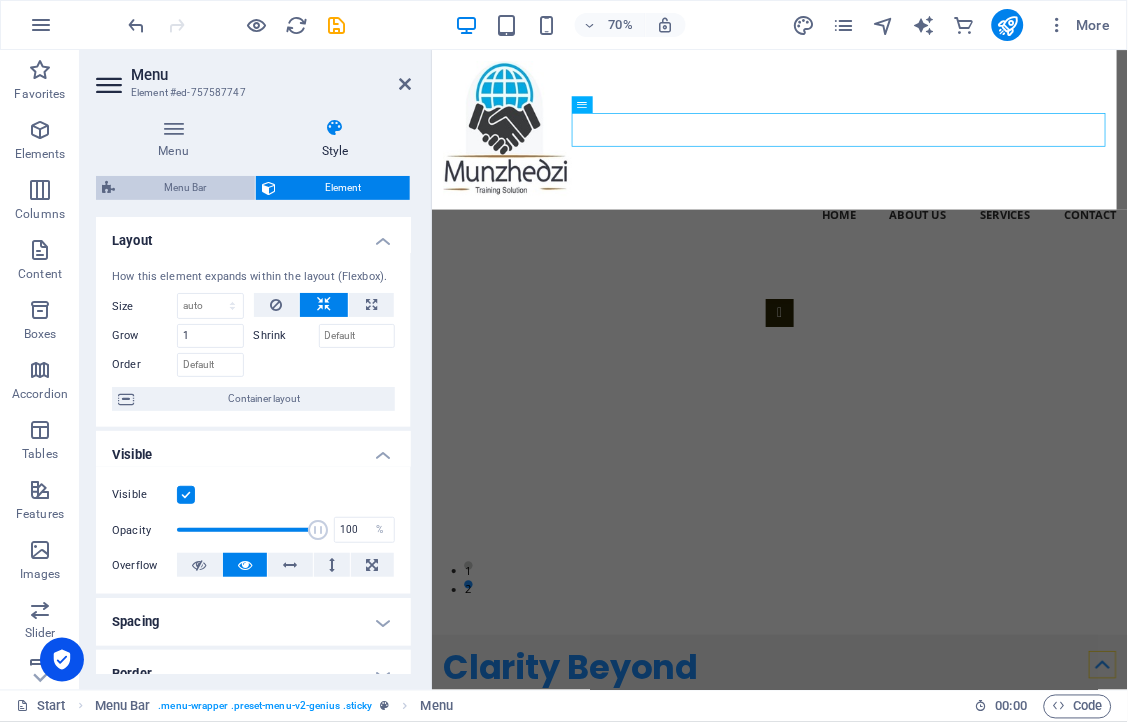 click on "Menu Bar" at bounding box center (185, 188) 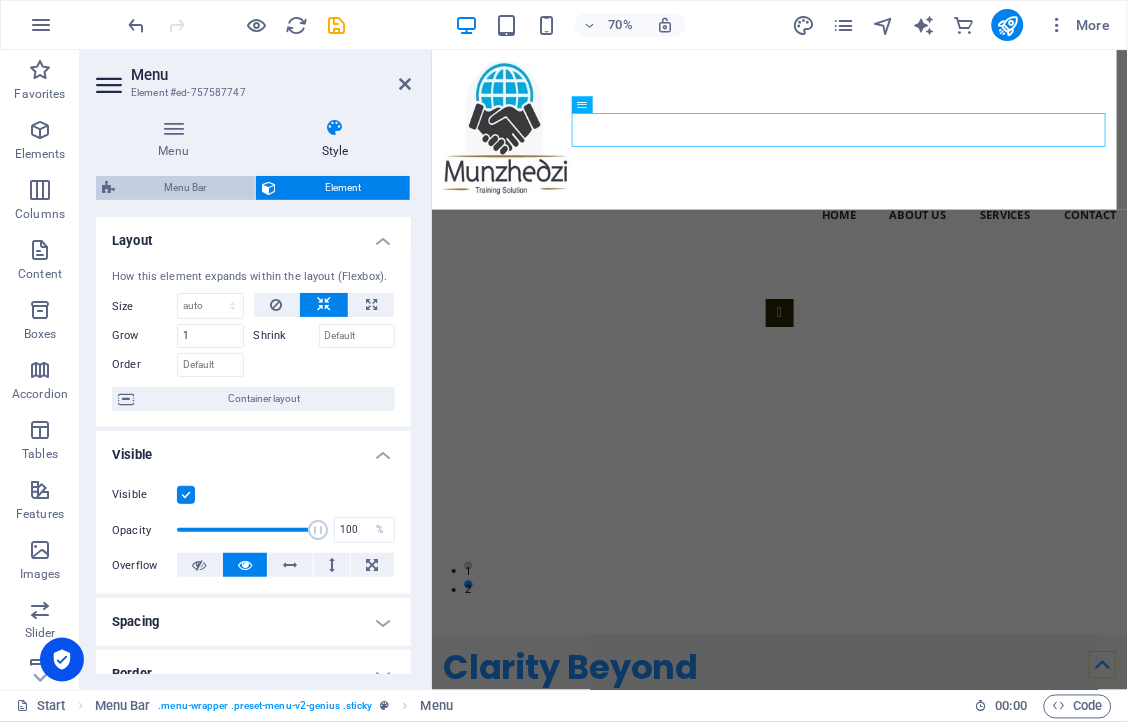 select on "rem" 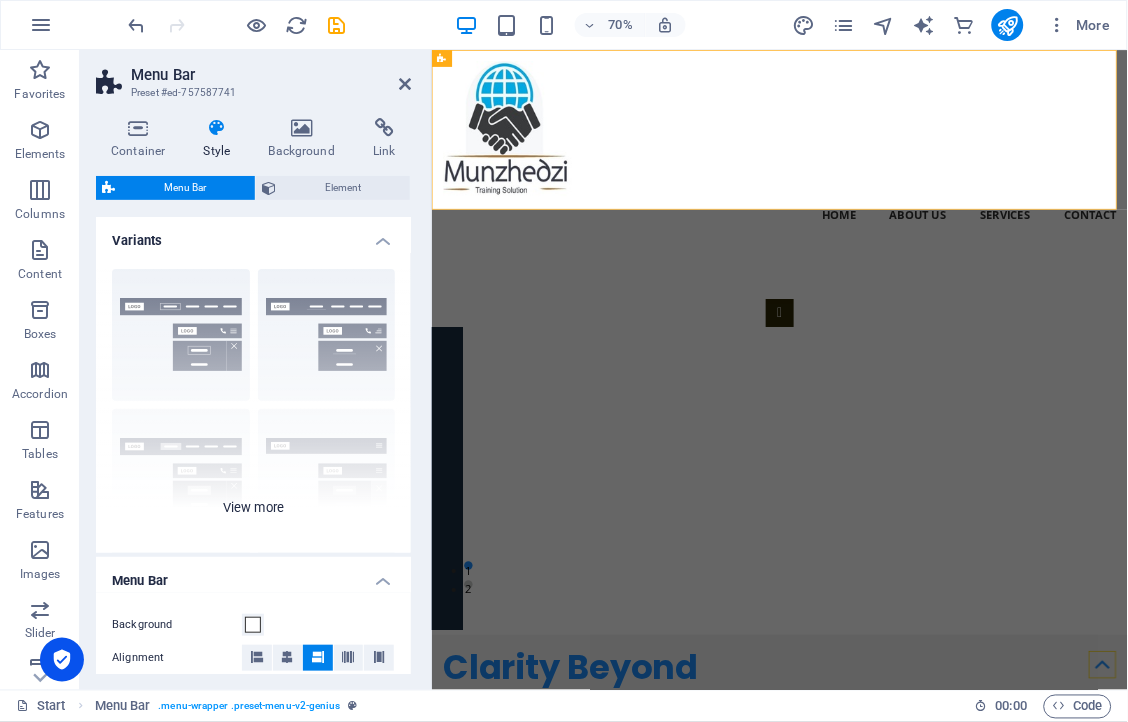 drag, startPoint x: 406, startPoint y: 336, endPoint x: 405, endPoint y: 358, distance: 22.022715 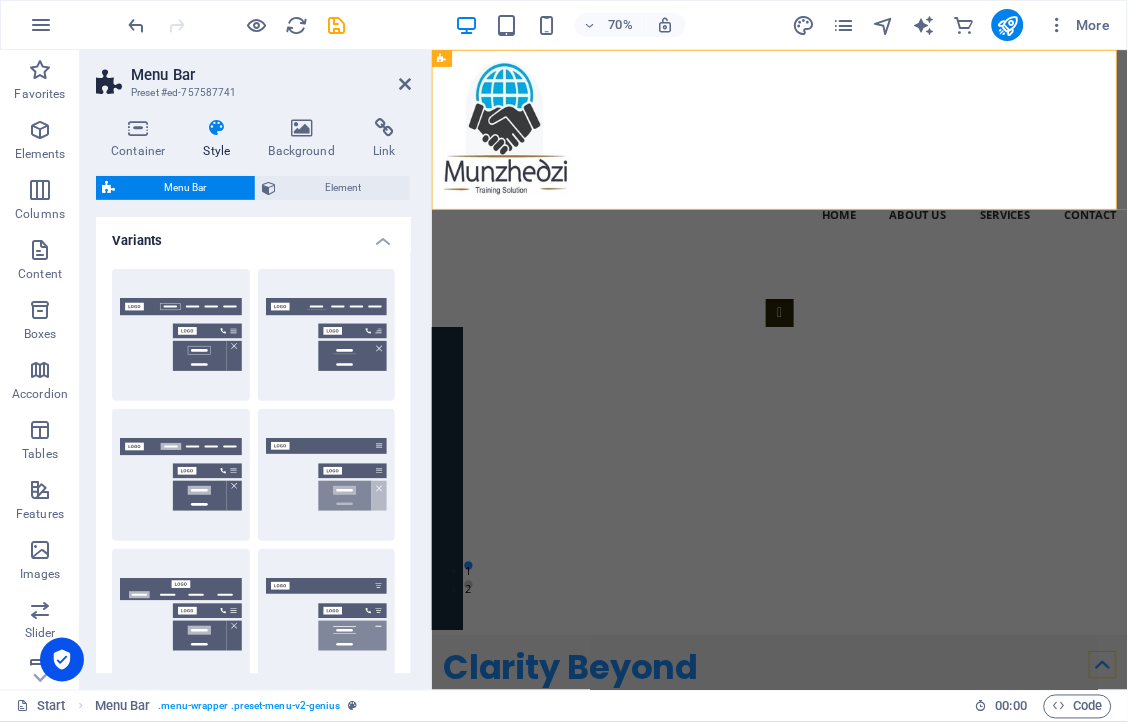 drag, startPoint x: 405, startPoint y: 358, endPoint x: 405, endPoint y: 386, distance: 28 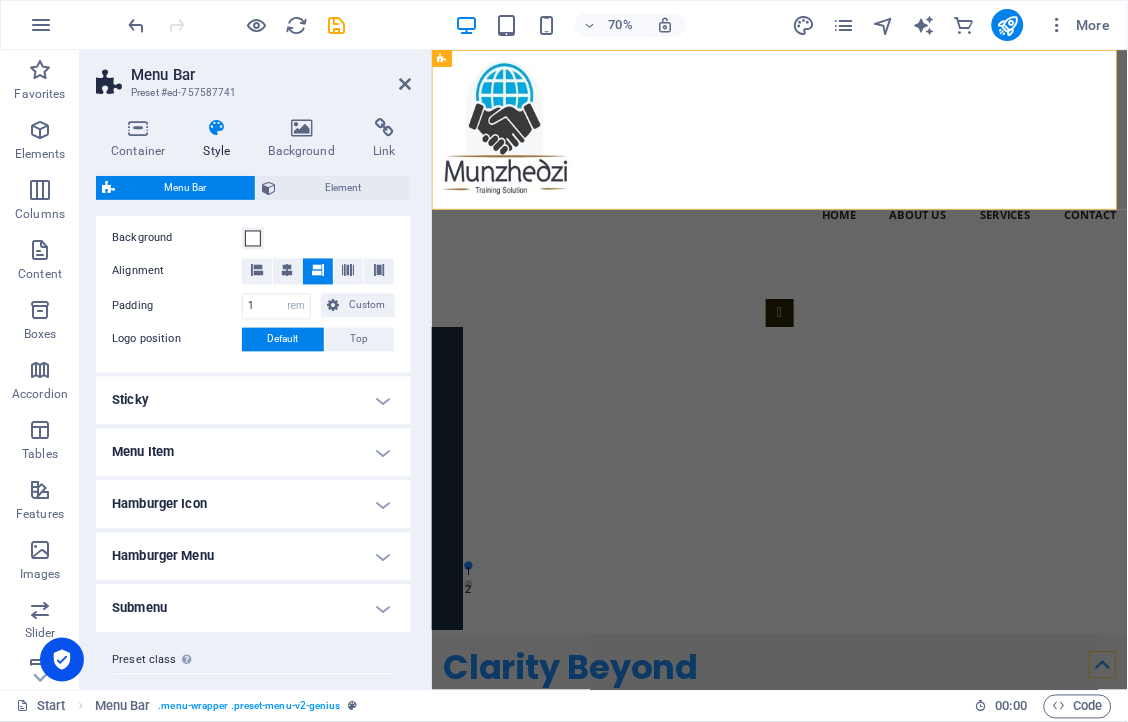 scroll, scrollTop: 706, scrollLeft: 0, axis: vertical 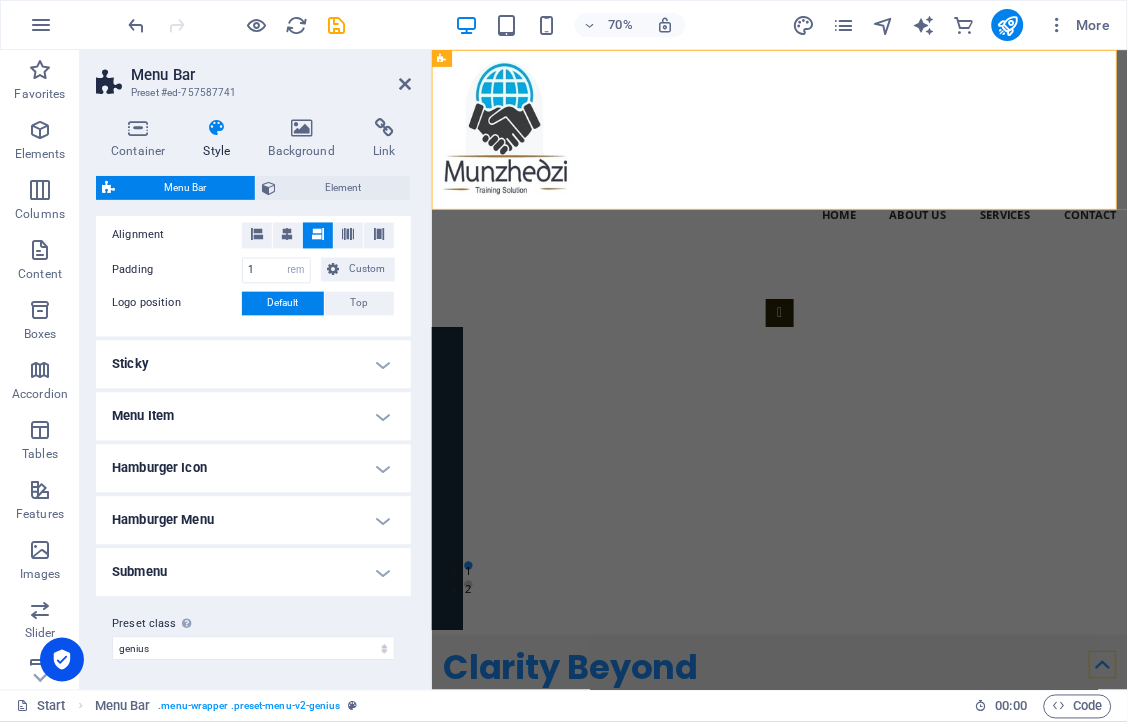 drag, startPoint x: 407, startPoint y: 344, endPoint x: 5, endPoint y: 830, distance: 630.71387 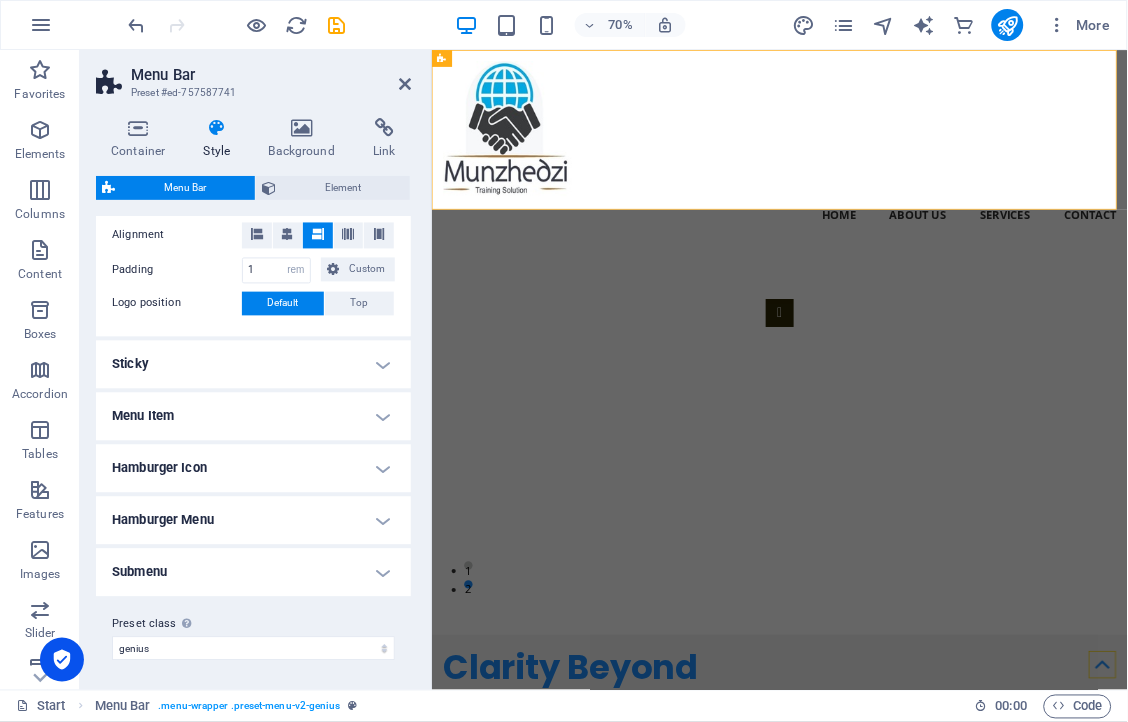 click on "Menu Item" at bounding box center [253, 417] 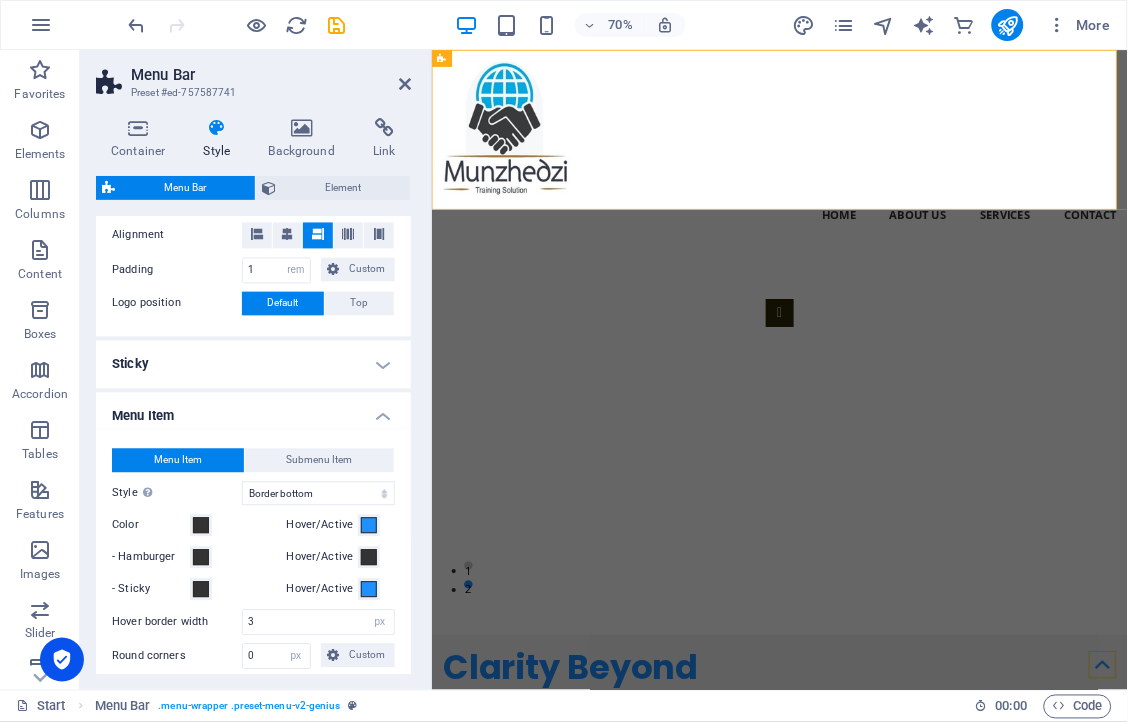 click on "Menu Item" at bounding box center [253, 411] 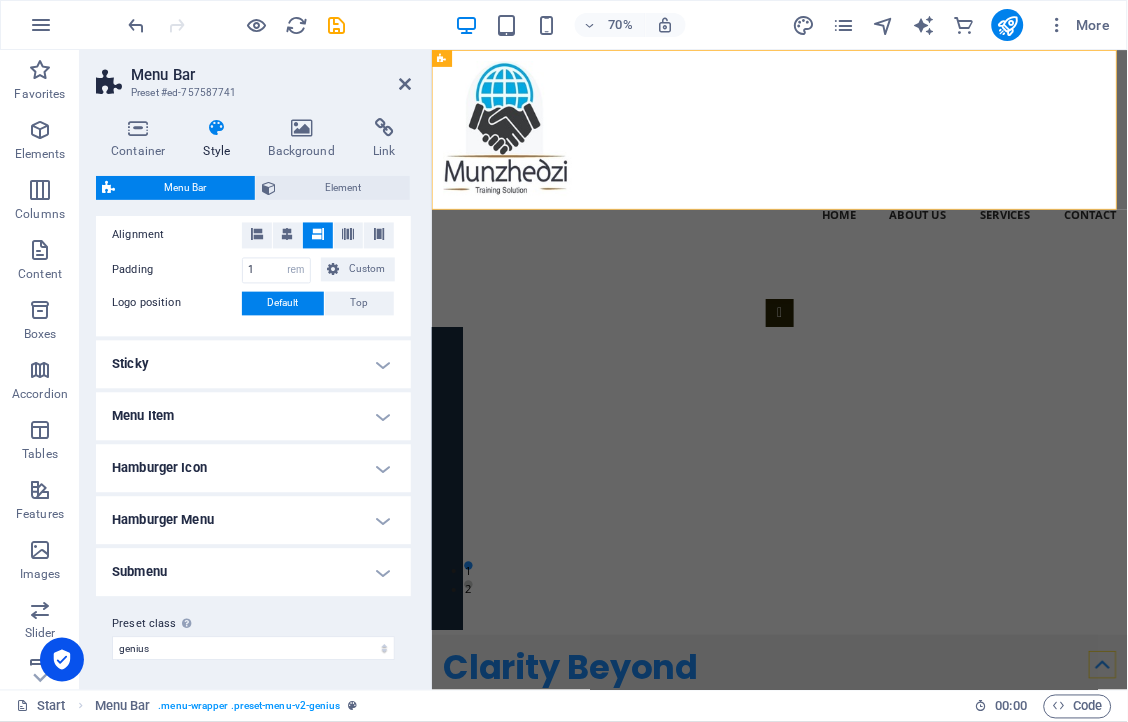 click on "Hamburger Menu" at bounding box center (253, 521) 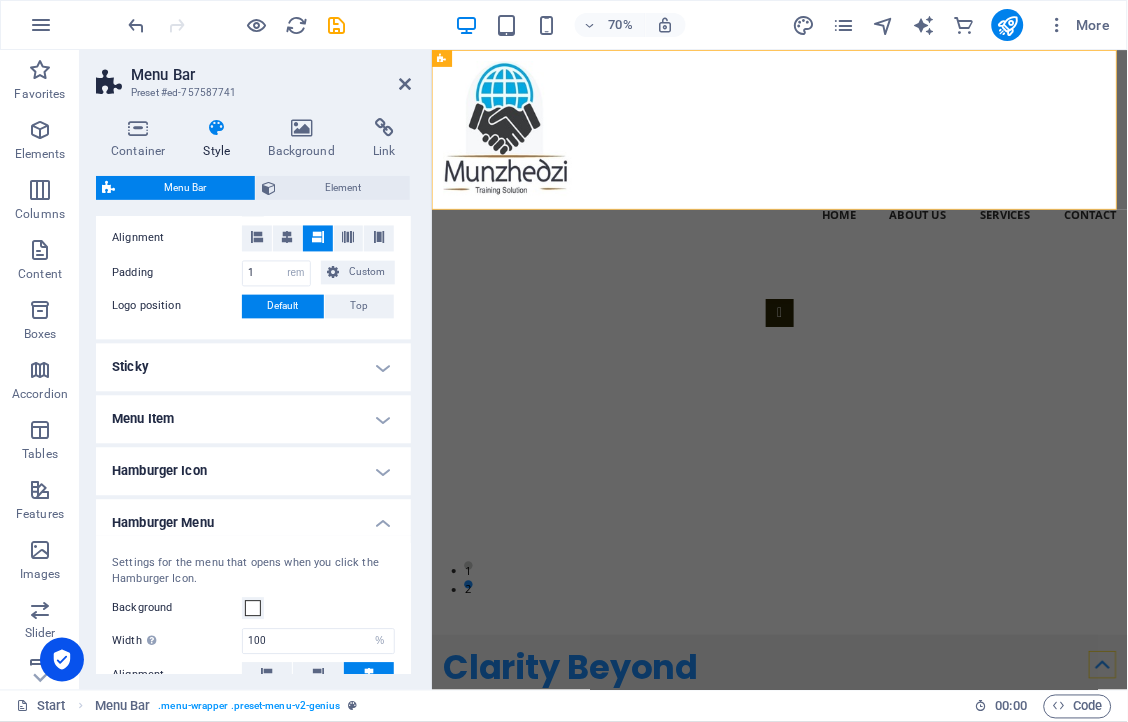 scroll, scrollTop: 696, scrollLeft: 0, axis: vertical 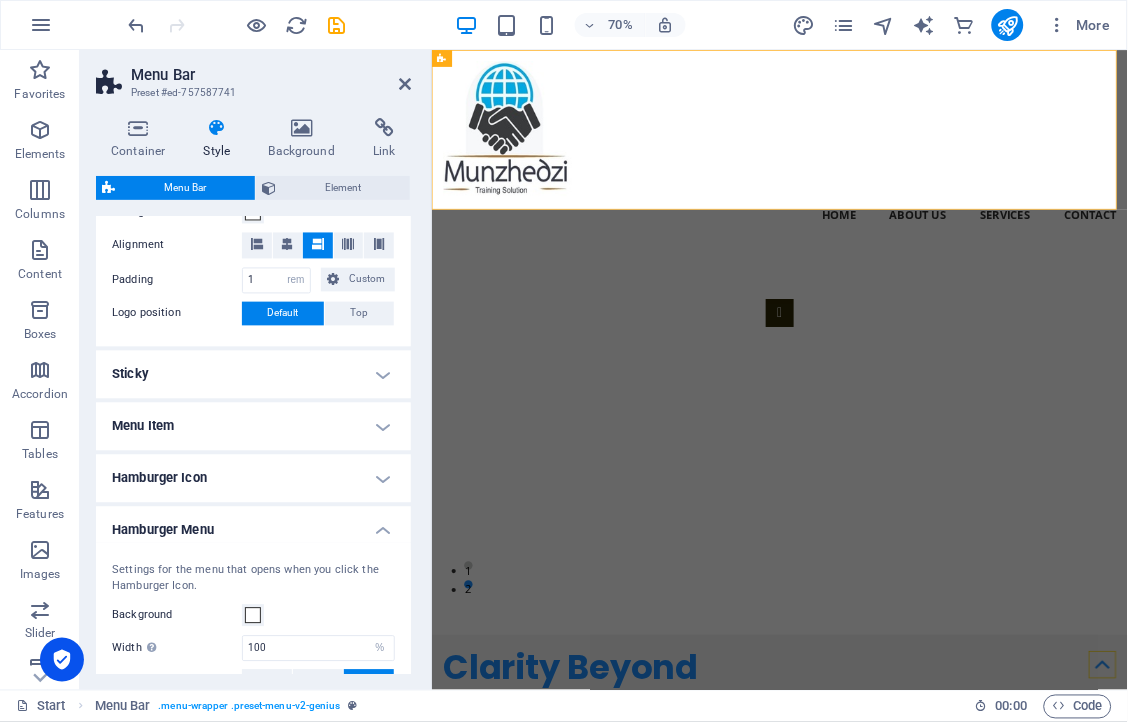 click on "Hamburger Menu" at bounding box center (253, 525) 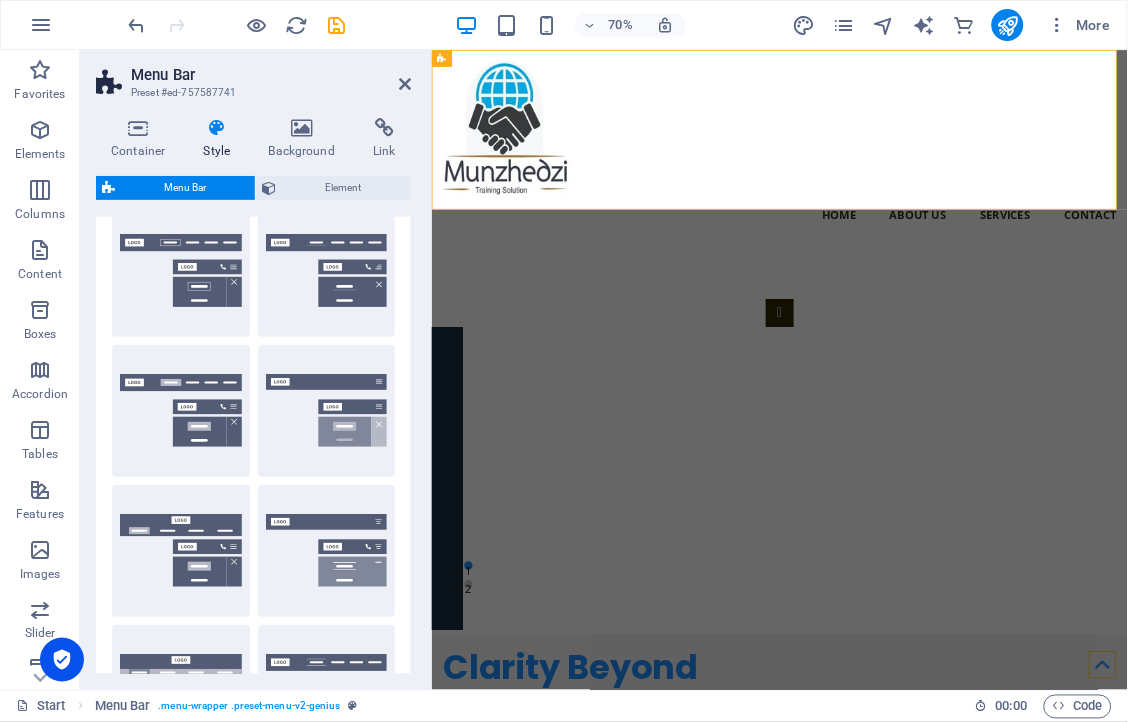 scroll, scrollTop: 0, scrollLeft: 0, axis: both 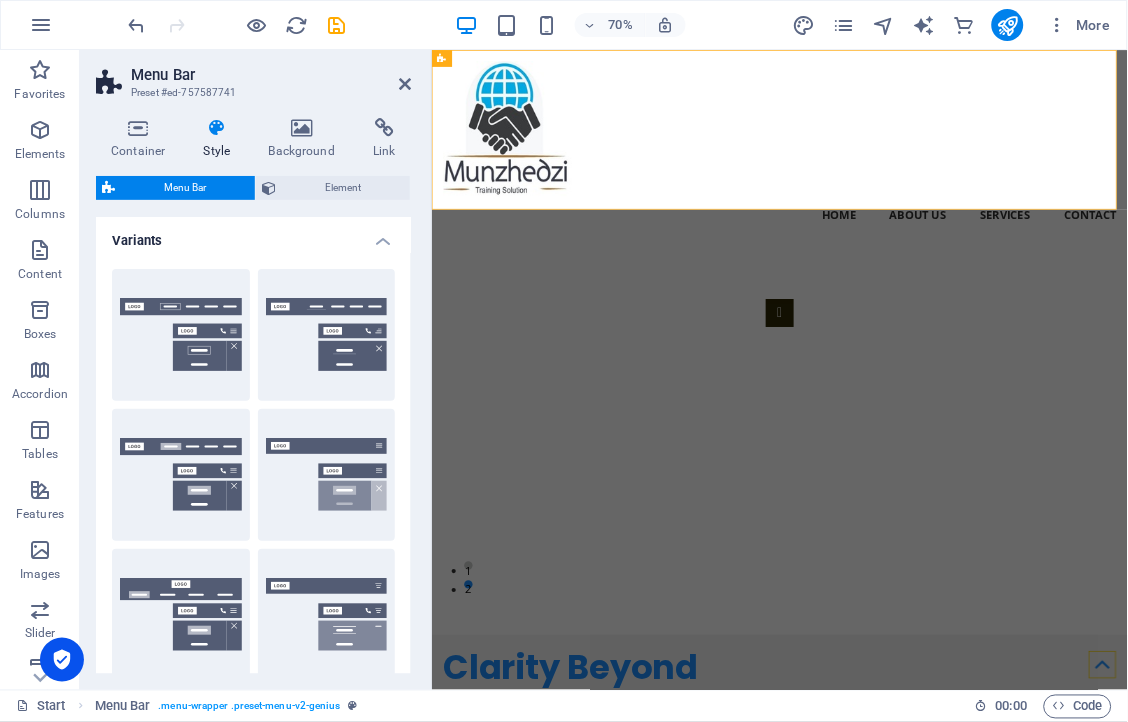 click on "Variants" at bounding box center (253, 235) 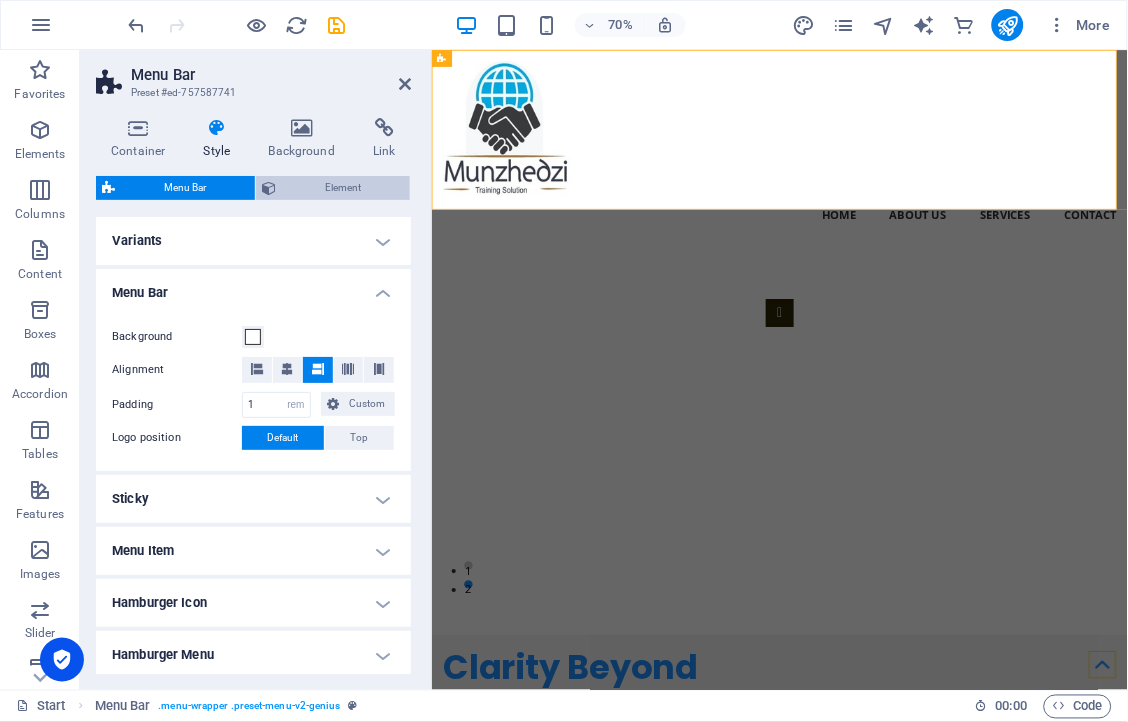 click on "Element" at bounding box center [343, 188] 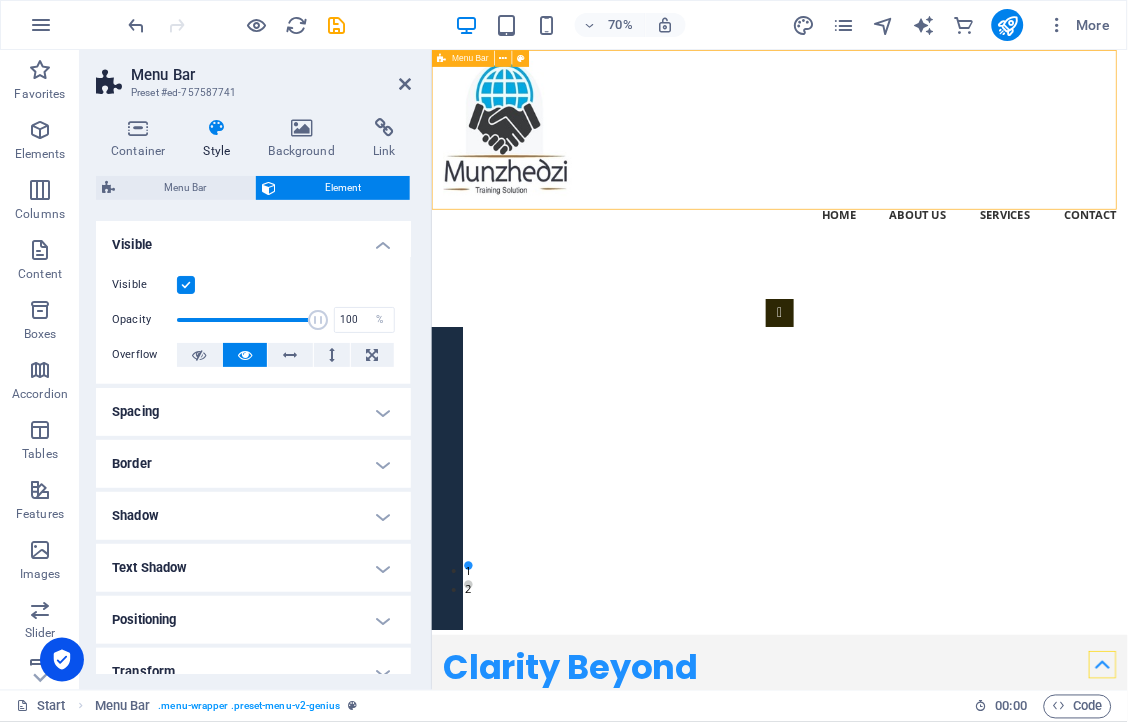 click on "Home About us Services Contact" at bounding box center [928, 187] 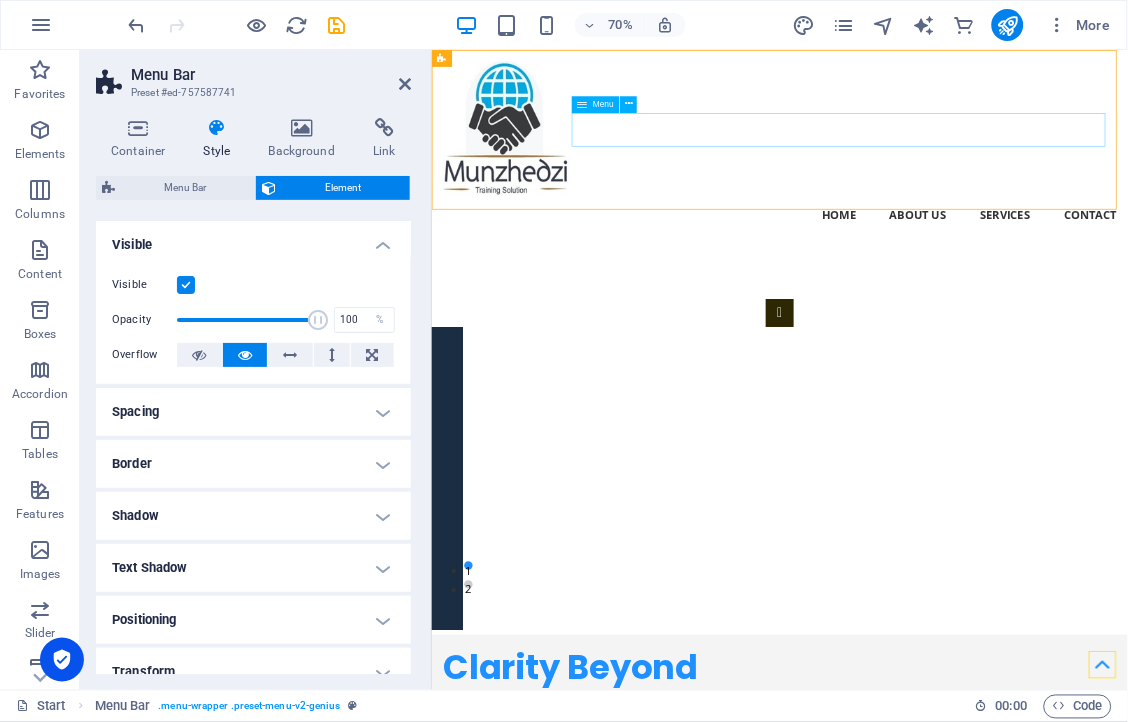 click on "Home About us Services Contact" at bounding box center (928, 285) 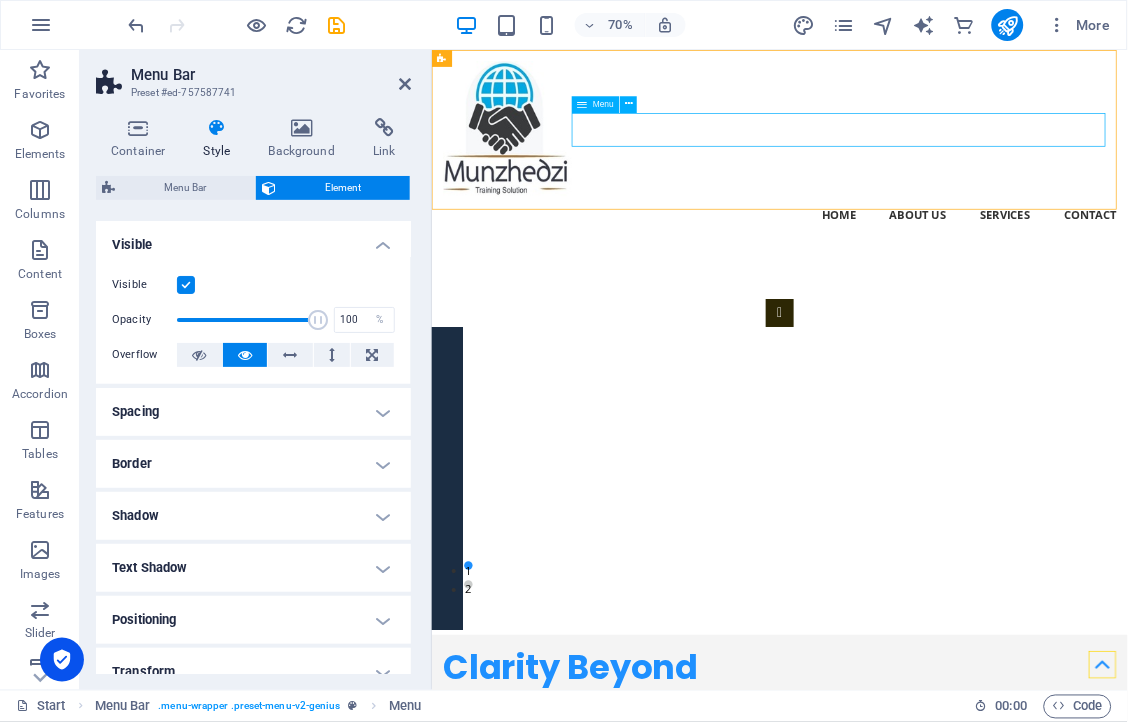 click on "Home About us Services Contact" at bounding box center [928, 285] 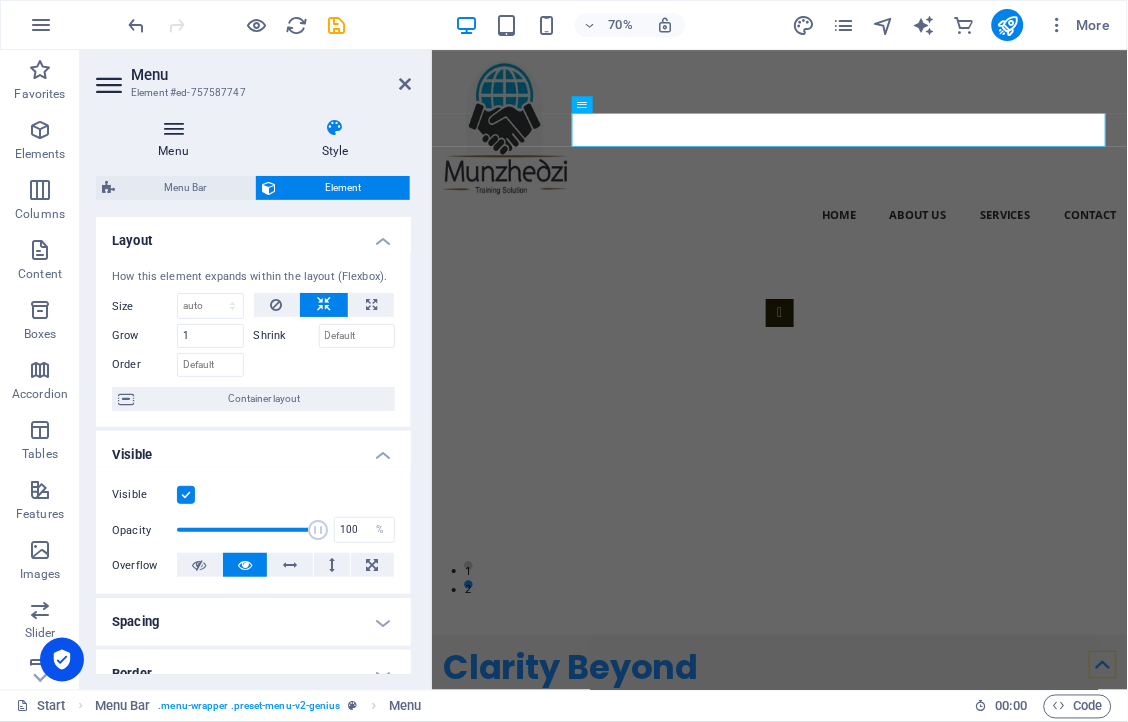 click at bounding box center (173, 128) 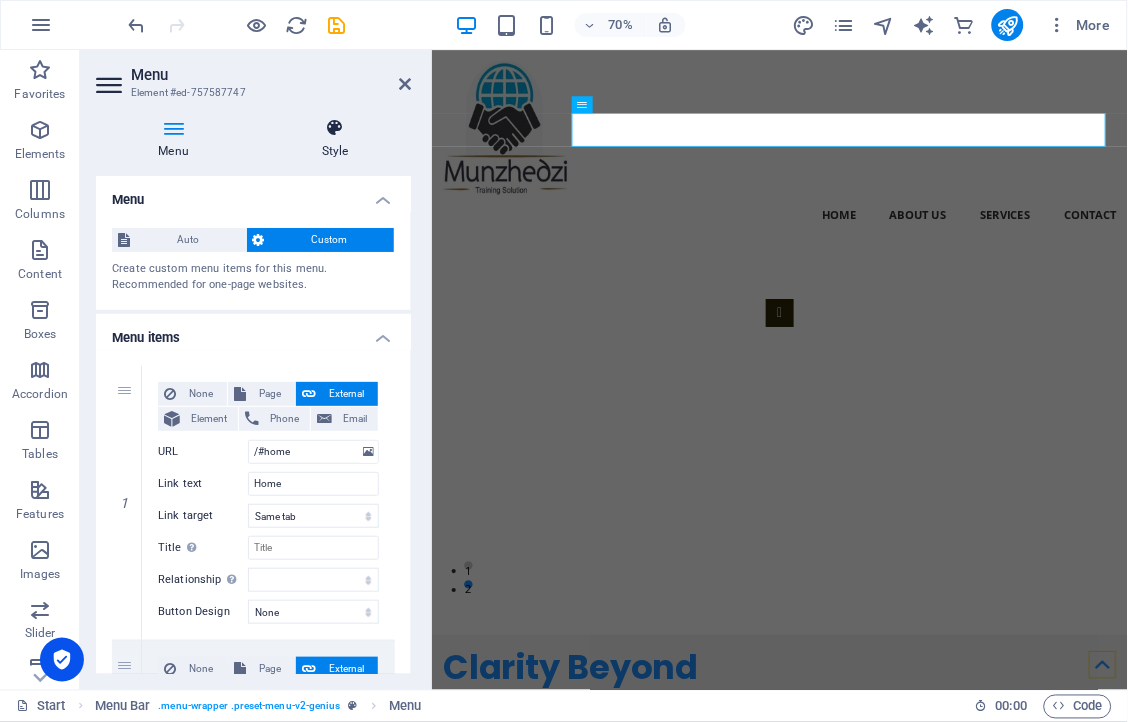 click at bounding box center [335, 128] 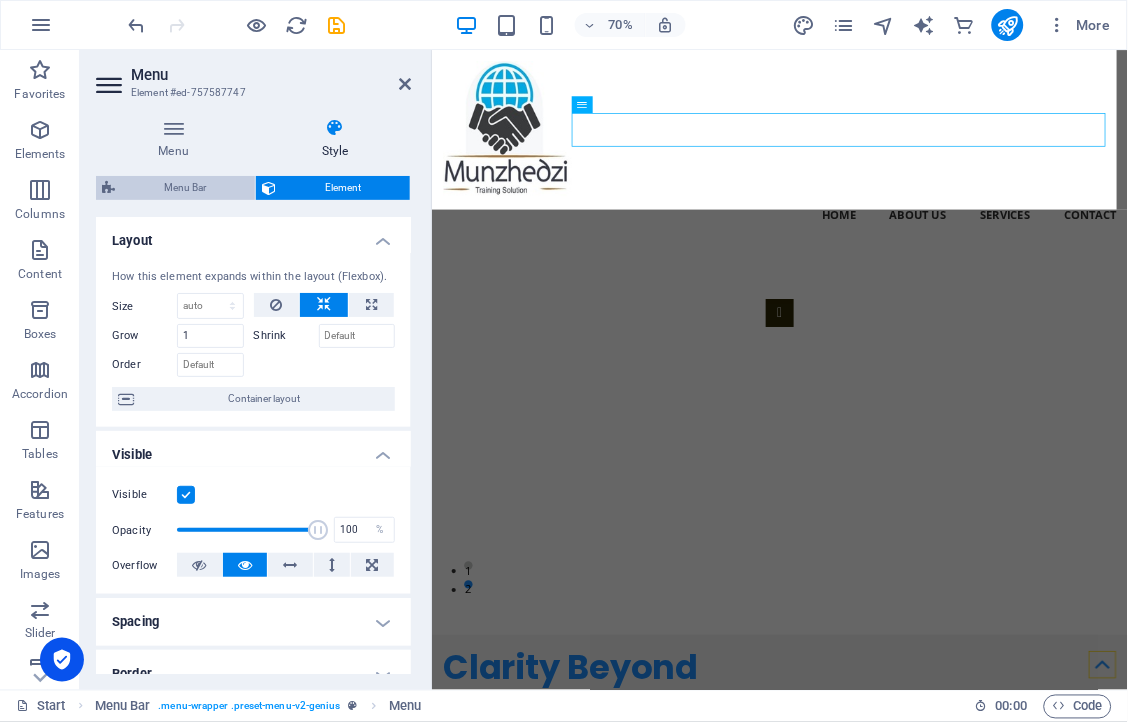 click on "Menu Bar" at bounding box center [185, 188] 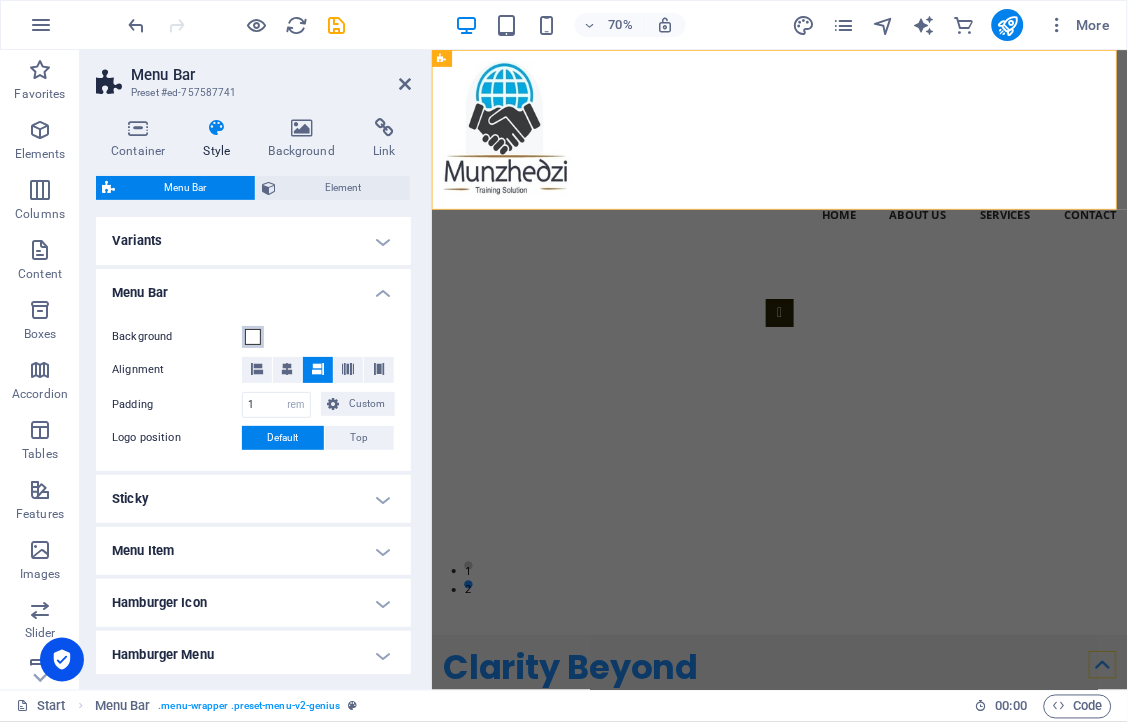click at bounding box center (253, 337) 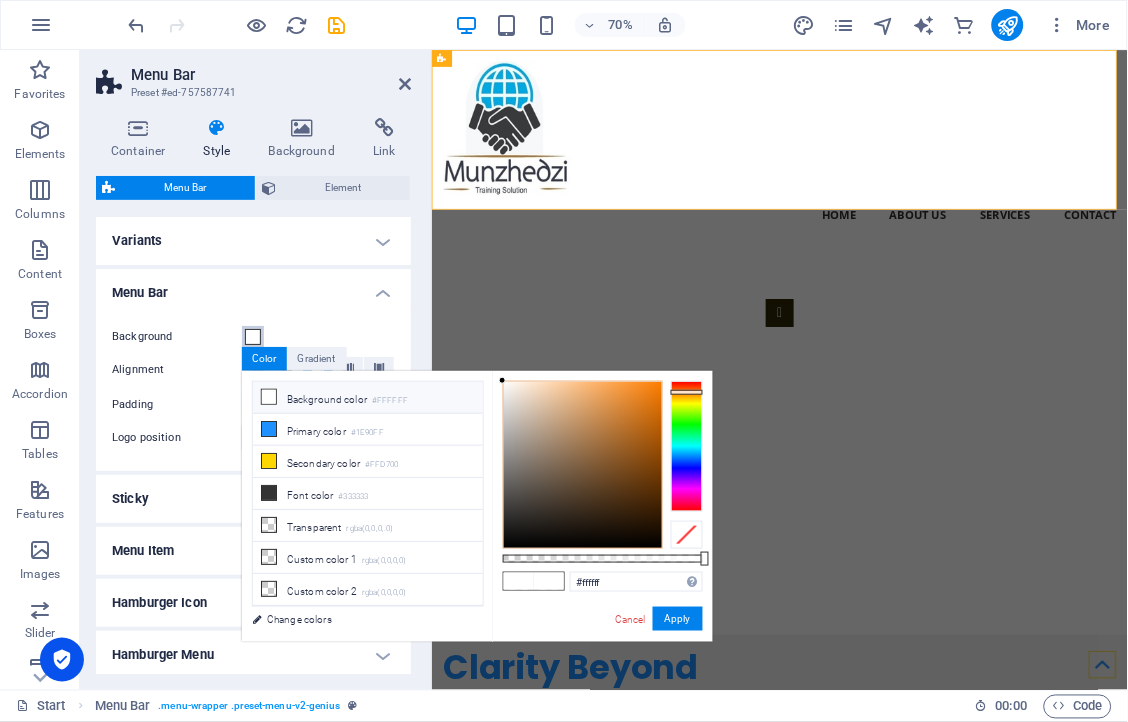 drag, startPoint x: 690, startPoint y: 385, endPoint x: 678, endPoint y: 392, distance: 13.892444 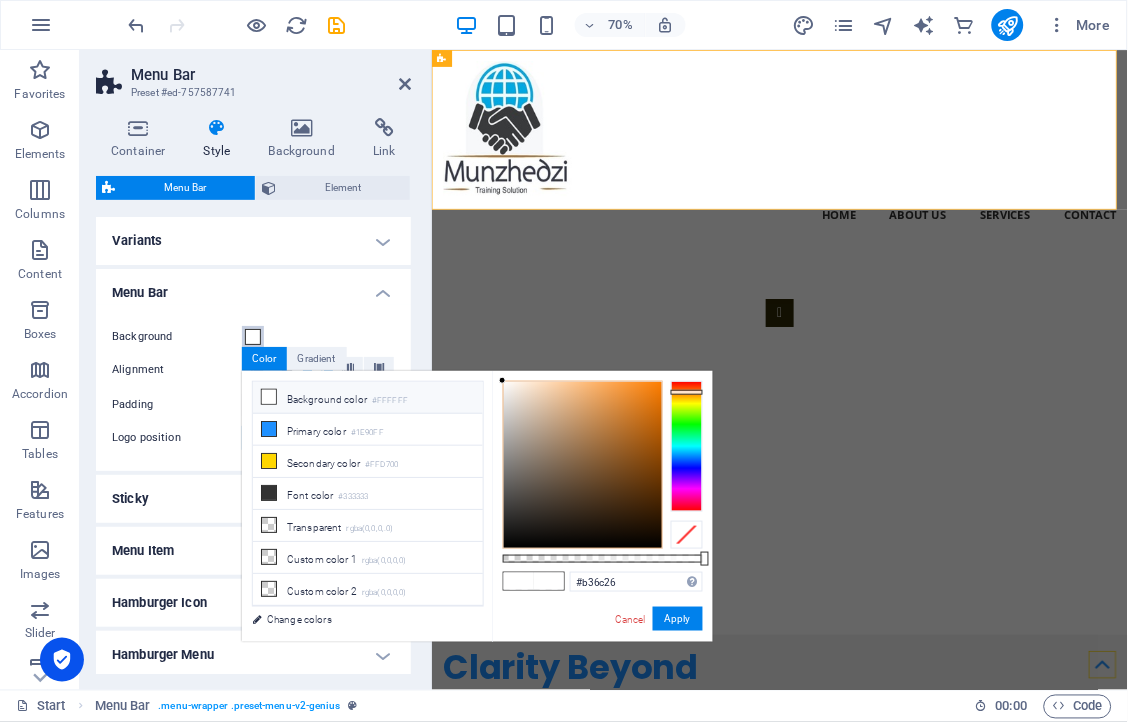 click at bounding box center (583, 465) 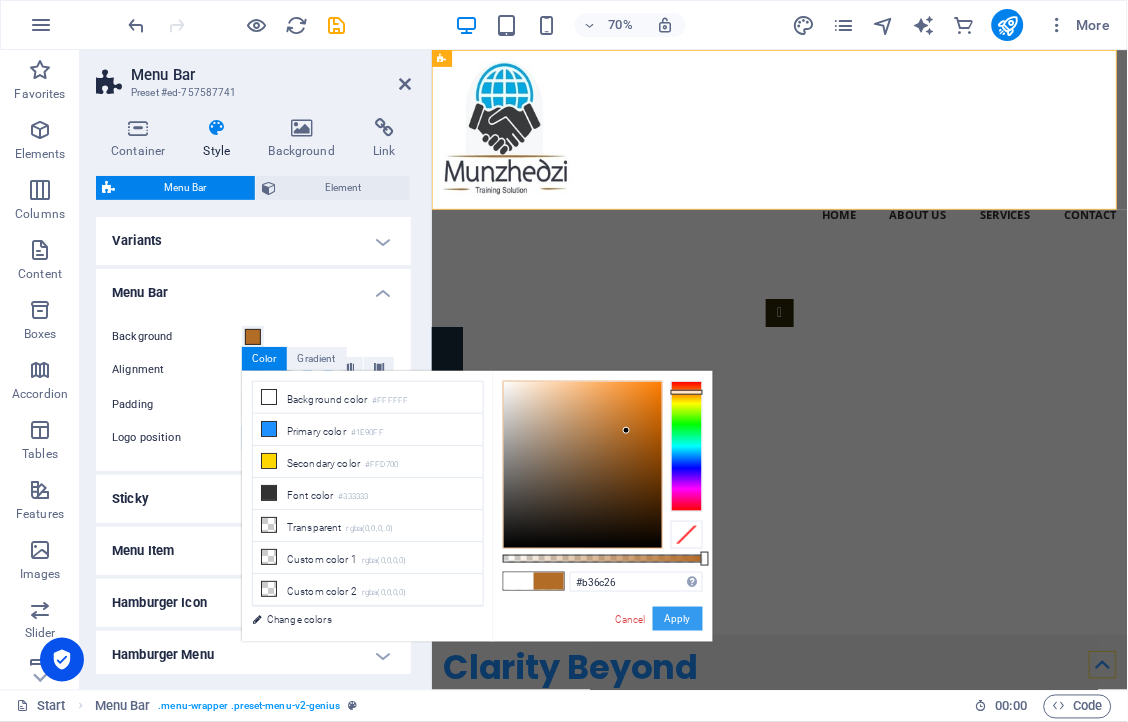 click on "Apply" at bounding box center [678, 619] 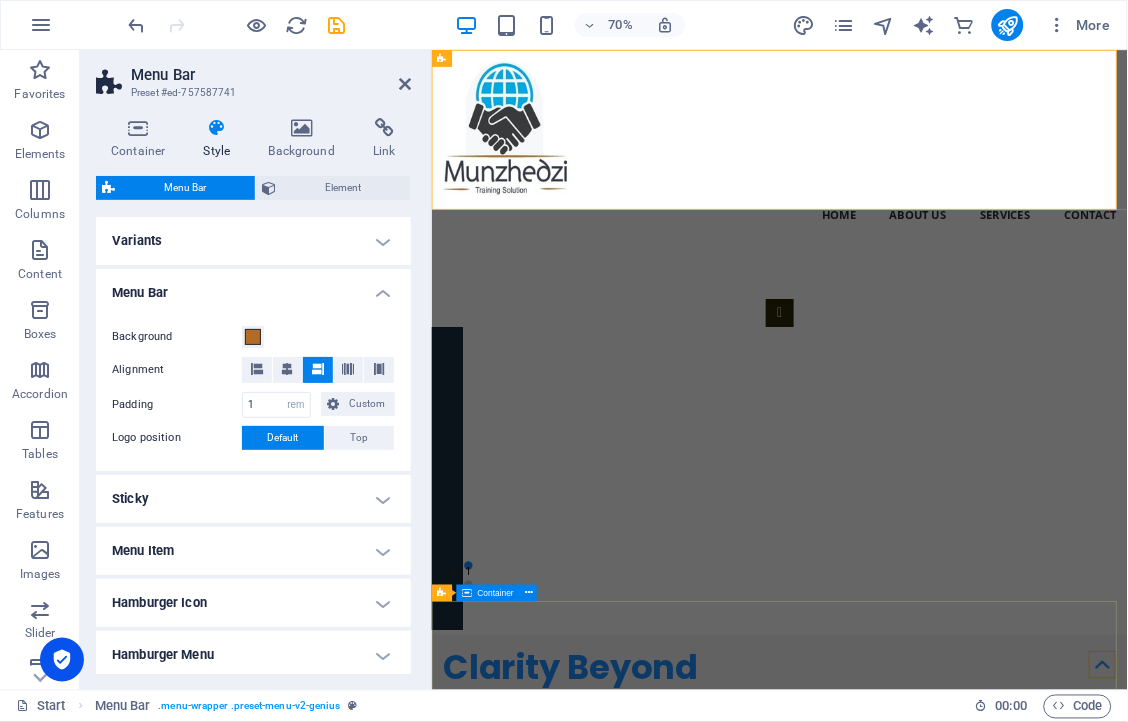 click on "Clarity Beyond Obscurity. Get in touch" at bounding box center (928, 1257) 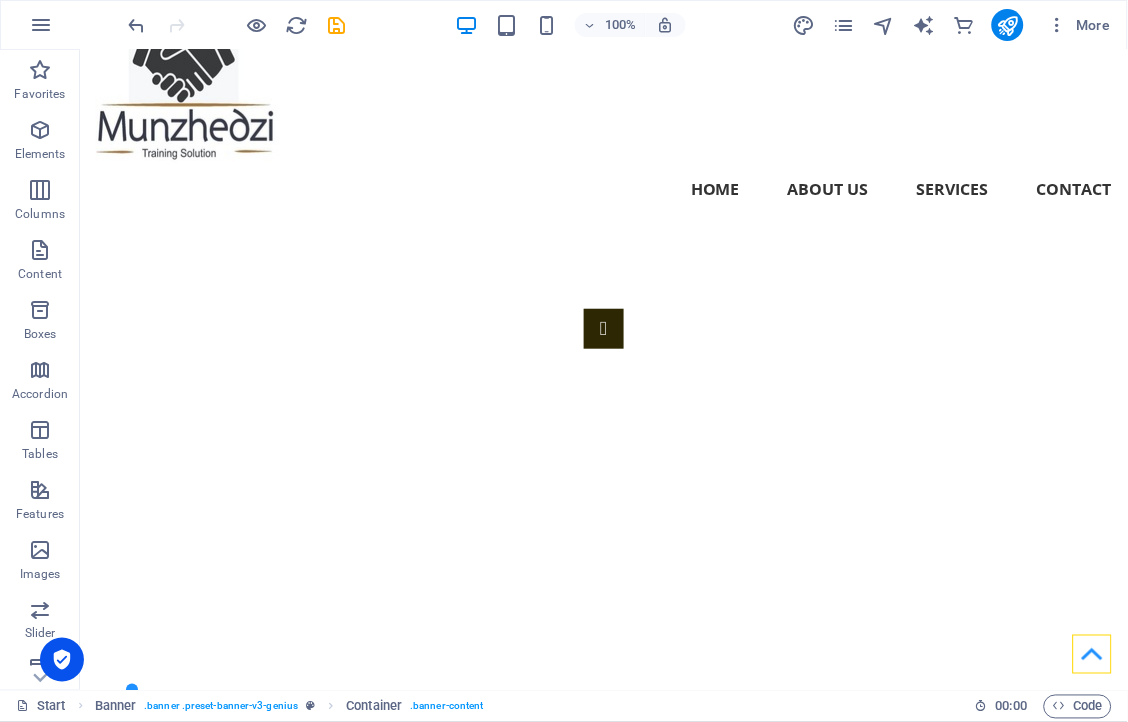 scroll, scrollTop: 0, scrollLeft: 0, axis: both 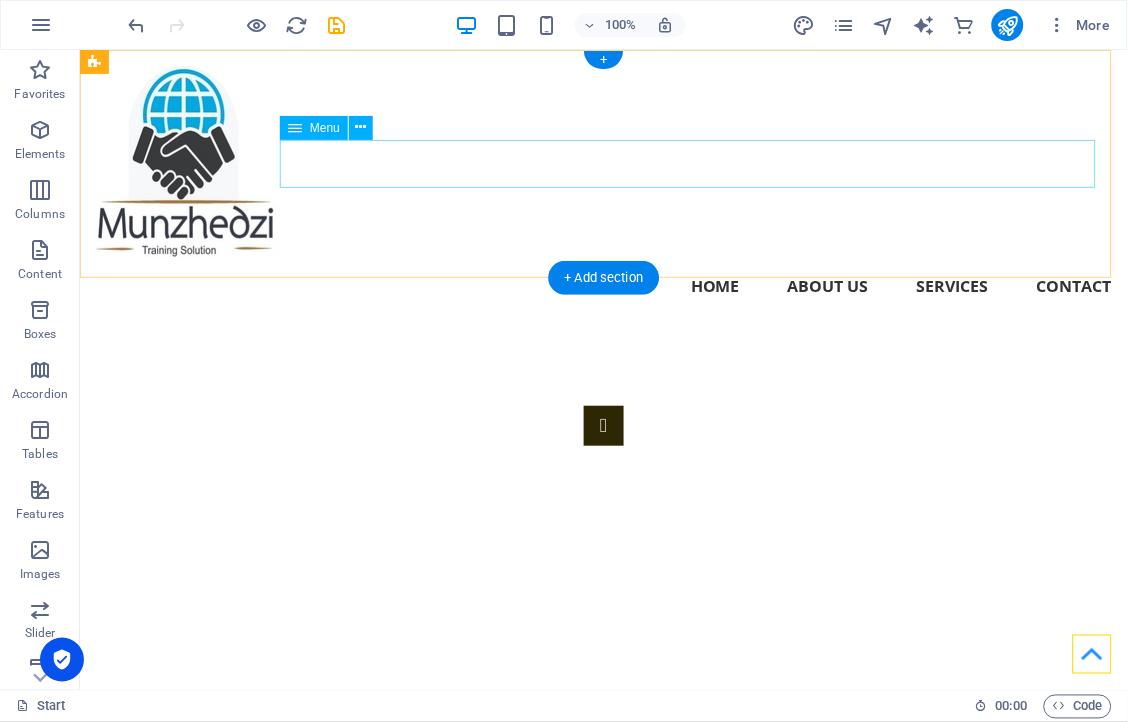 click on "Home About us Services Contact" at bounding box center (603, 285) 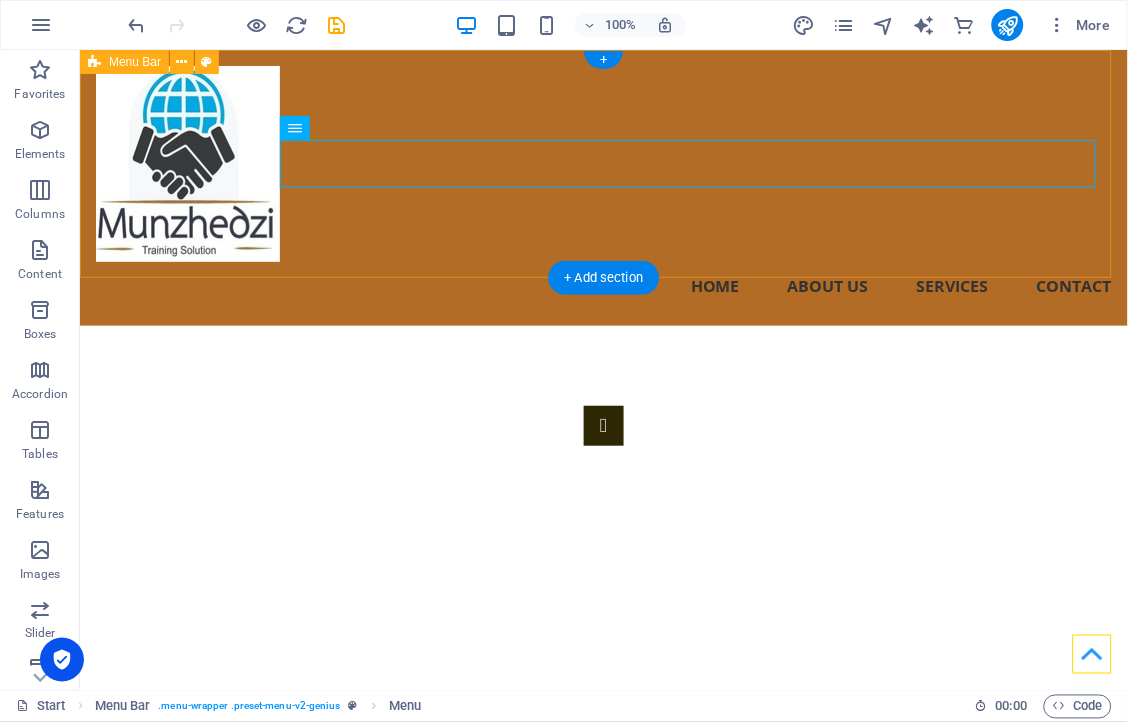 click on "Home About us Services Contact" at bounding box center [603, 187] 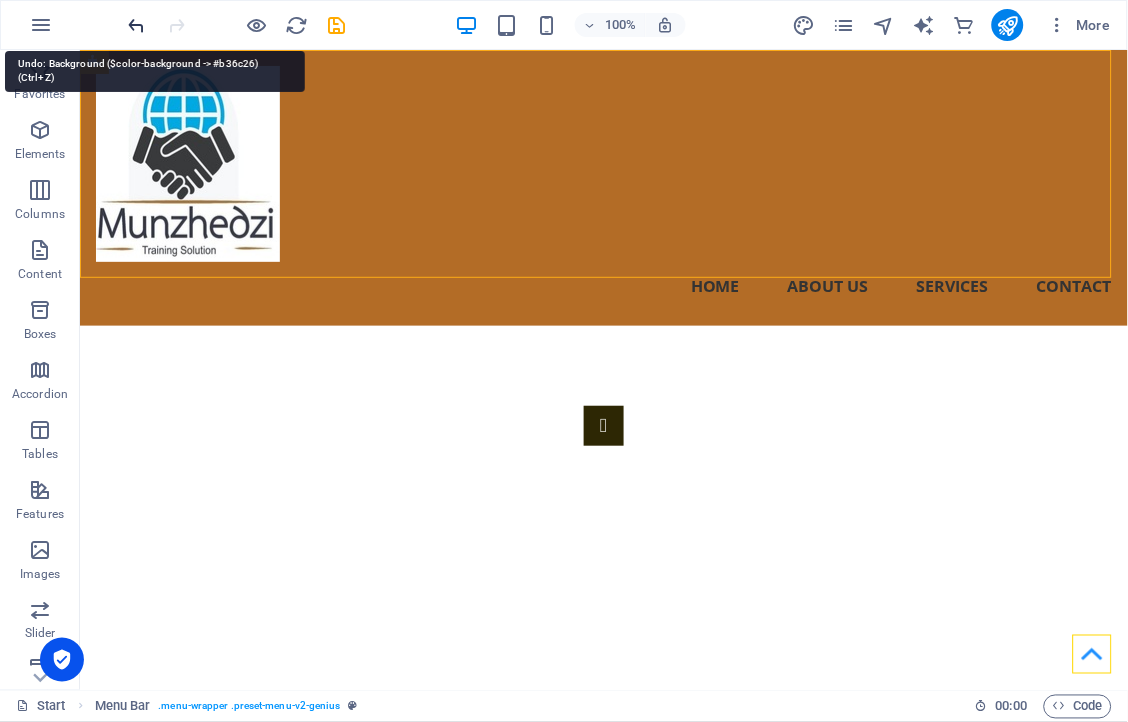 click at bounding box center (137, 25) 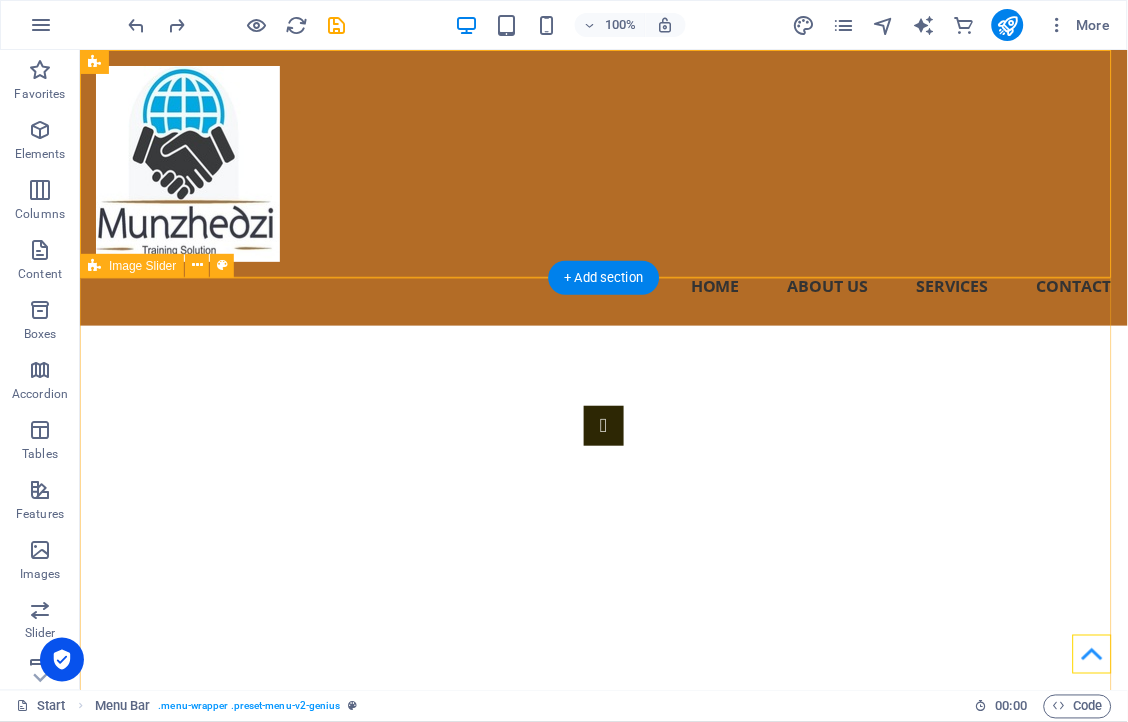 click on "1 2" at bounding box center (603, 605) 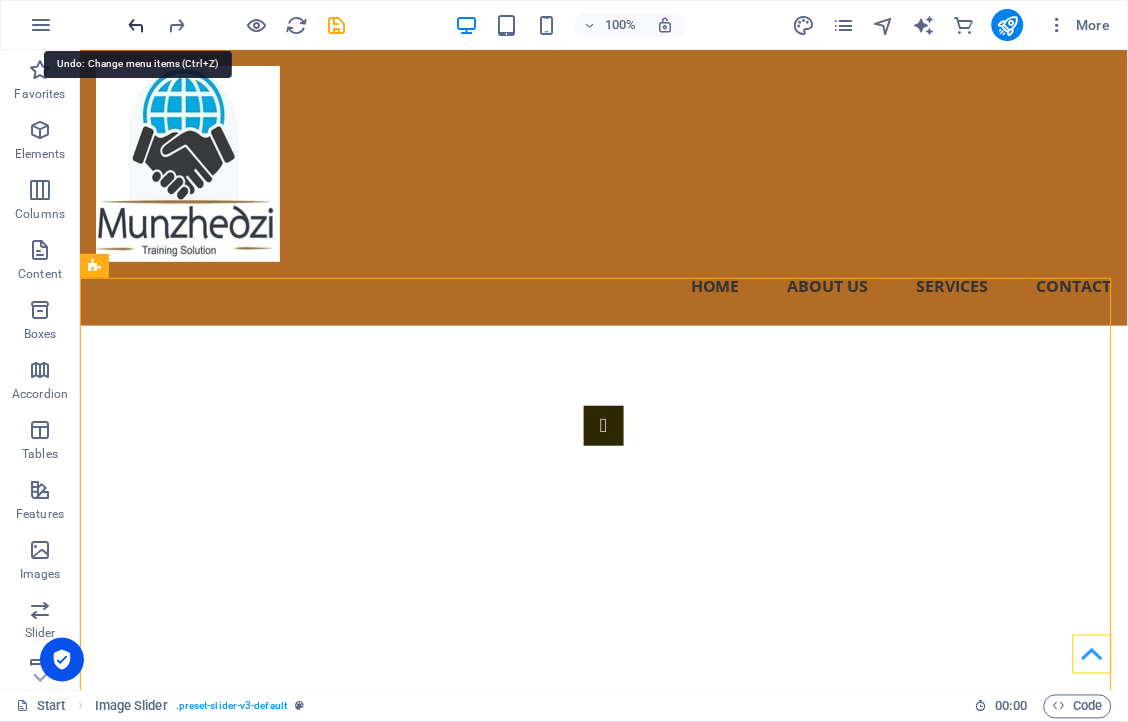 click at bounding box center [137, 25] 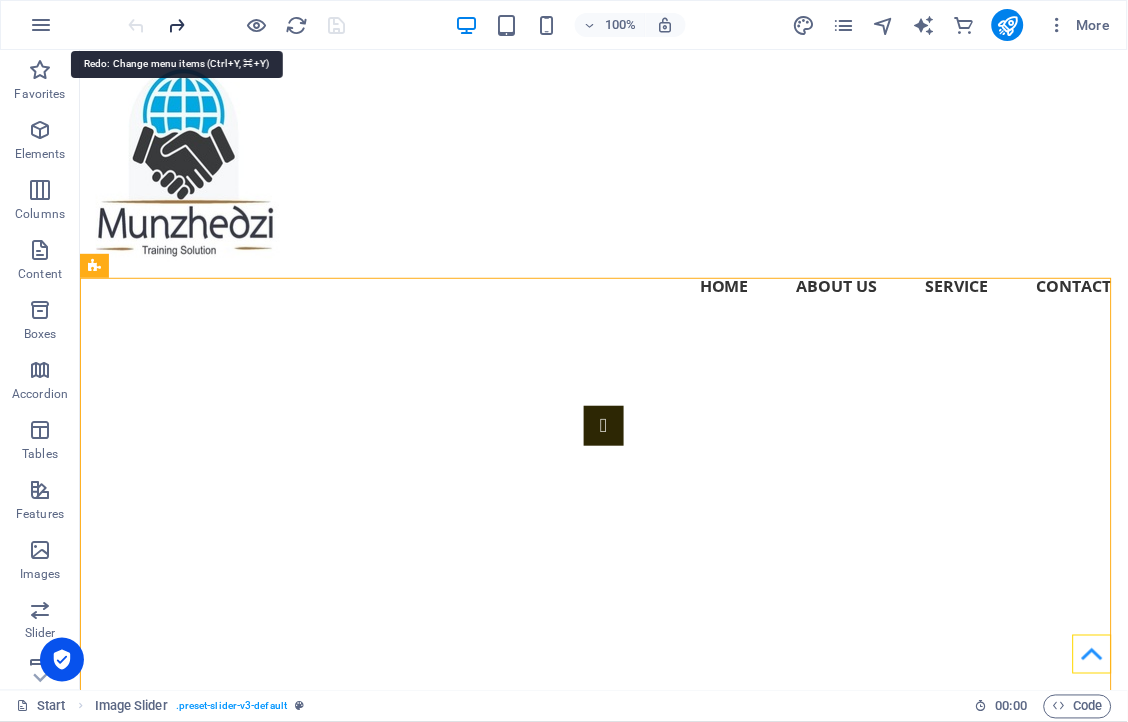 click at bounding box center [177, 25] 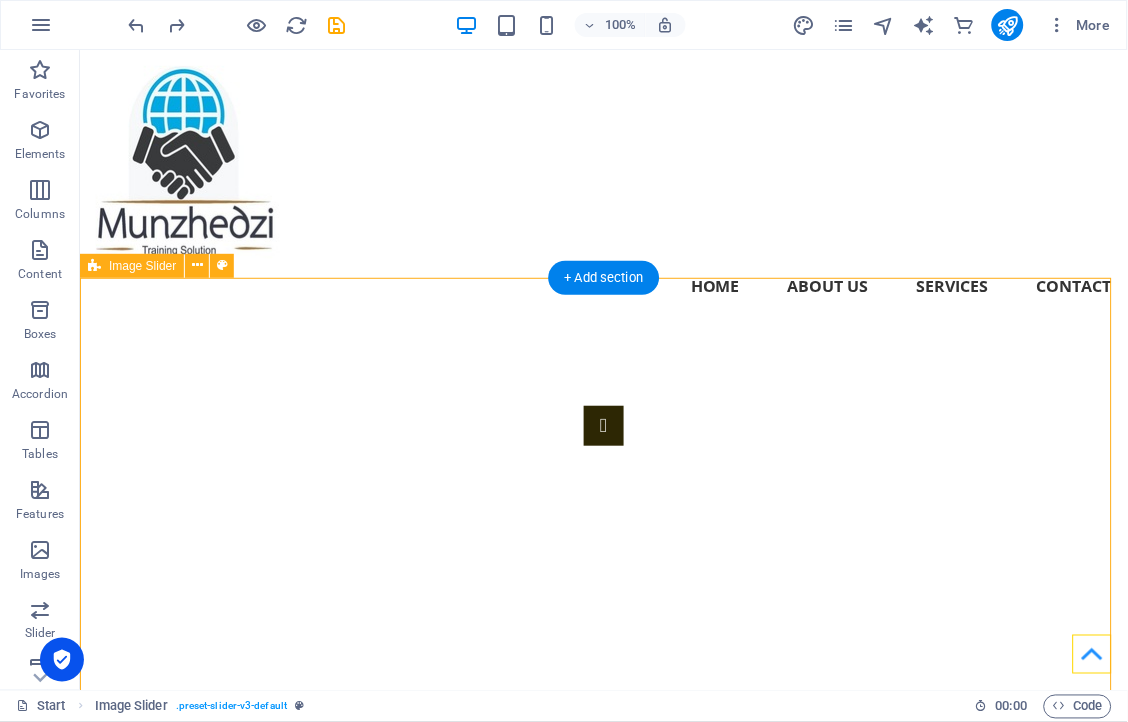 click on "1 2" at bounding box center [603, 605] 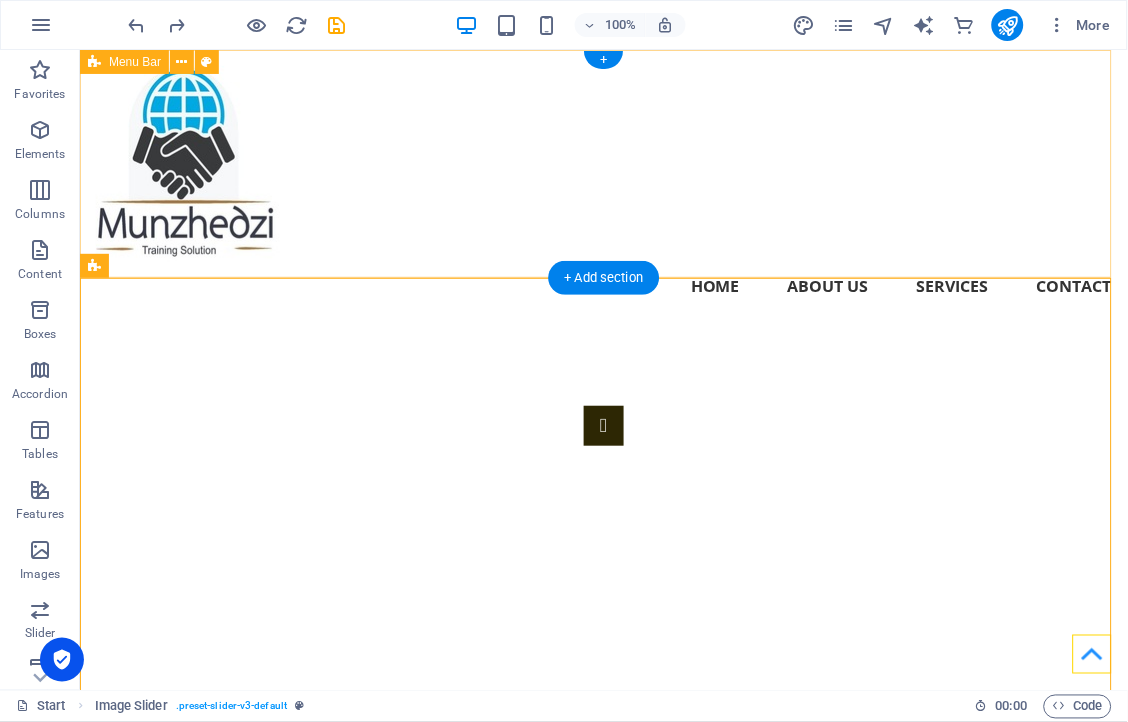click on "Home About us Services Contact" at bounding box center [603, 187] 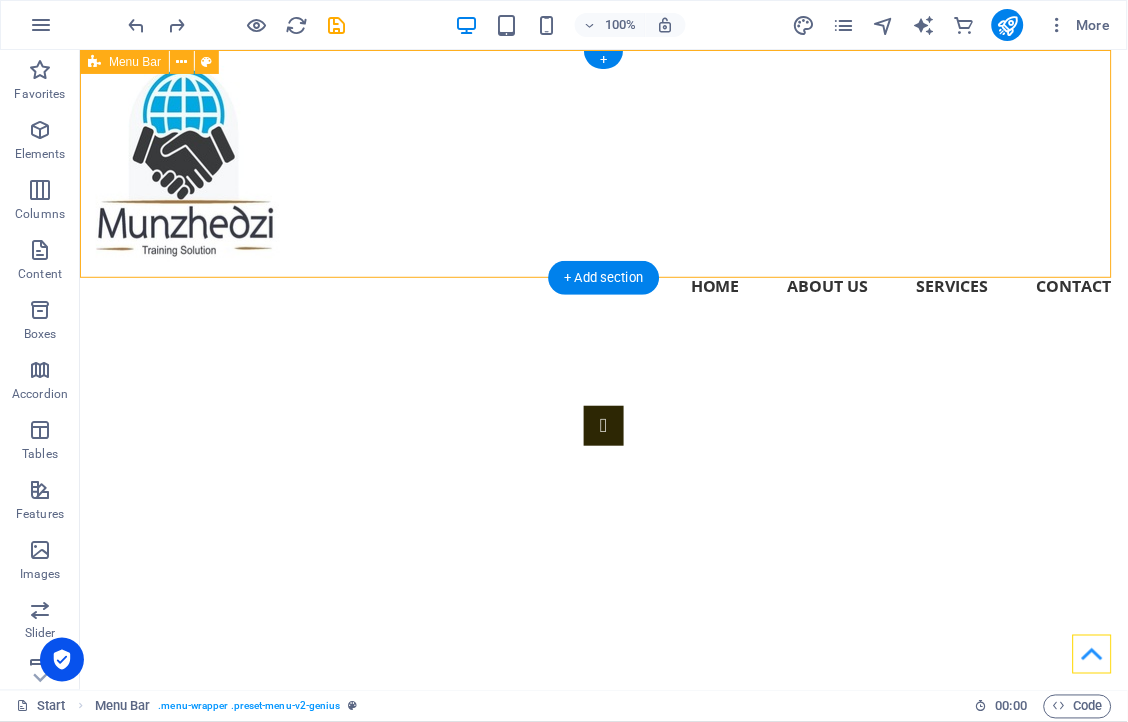 click on "Home About us Services Contact" at bounding box center (603, 187) 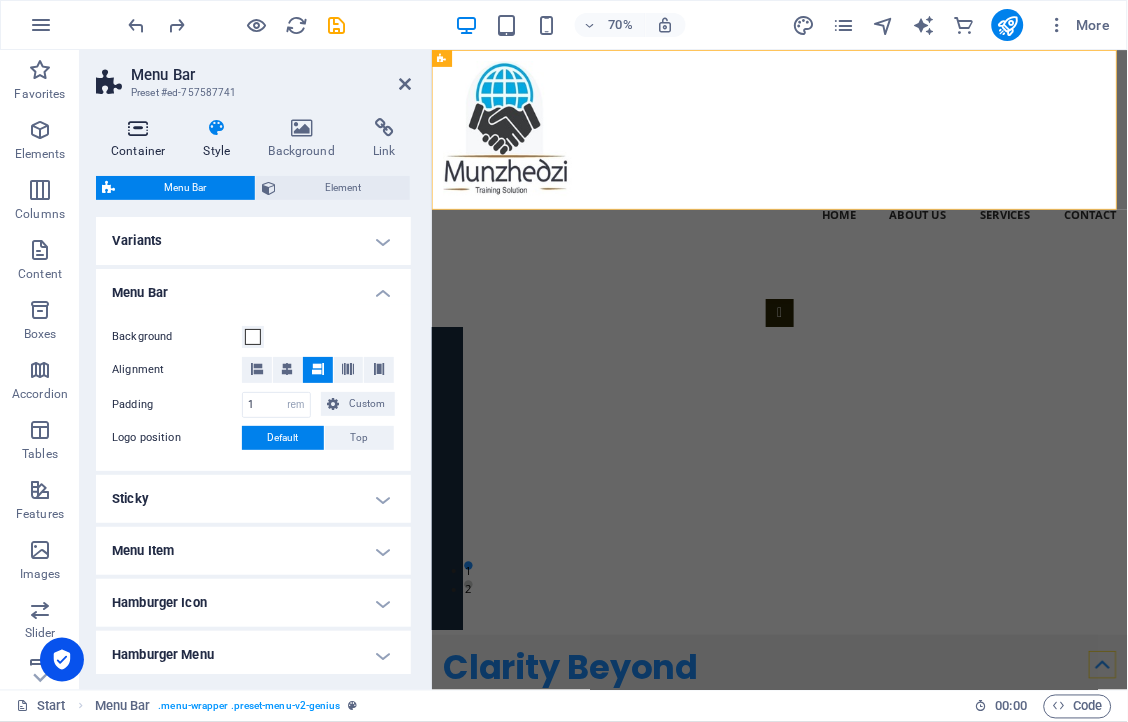 click on "Container" at bounding box center (142, 139) 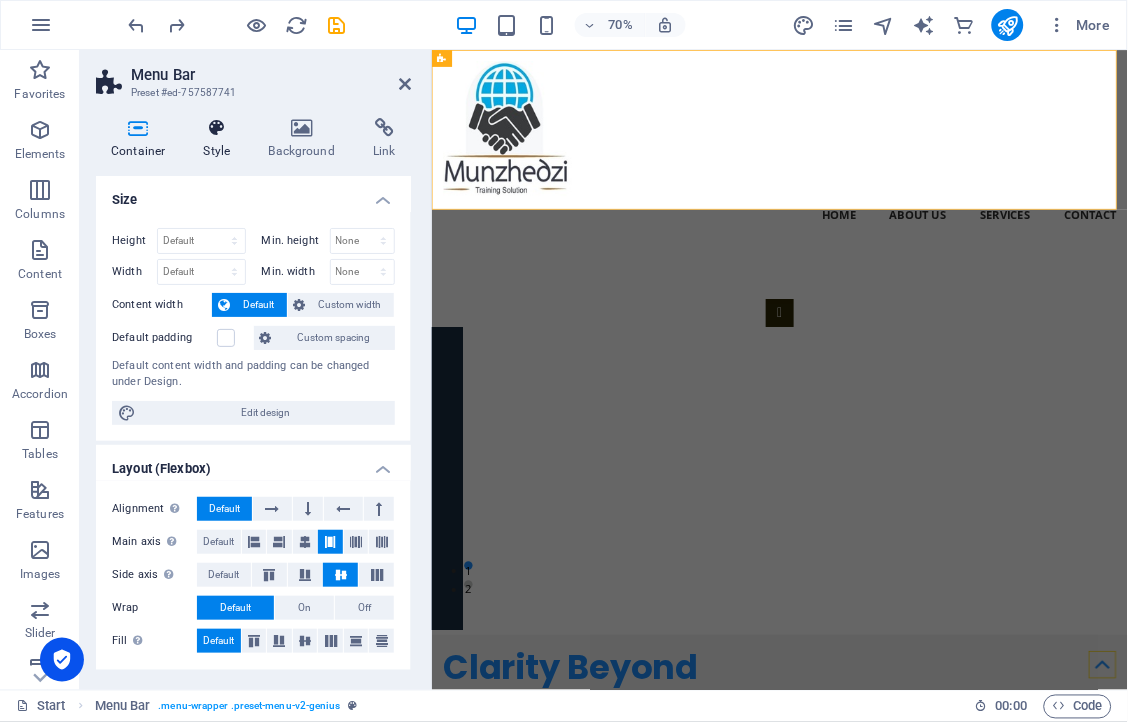 click on "Style" at bounding box center (221, 139) 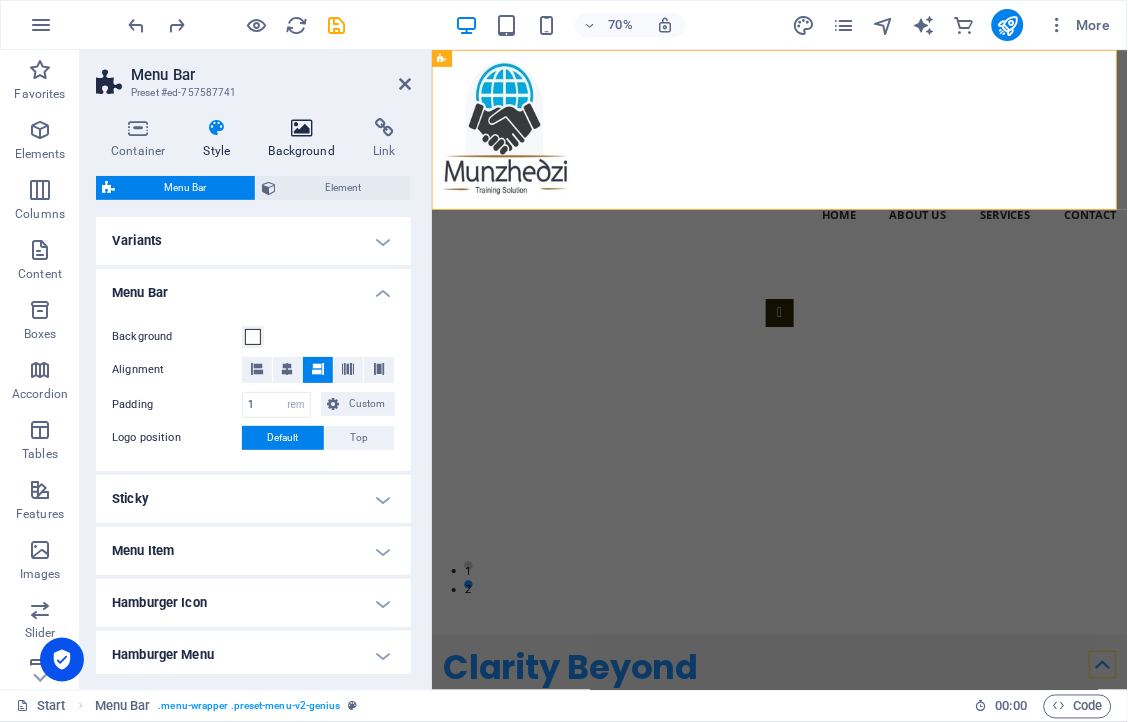 click on "Background" at bounding box center (306, 139) 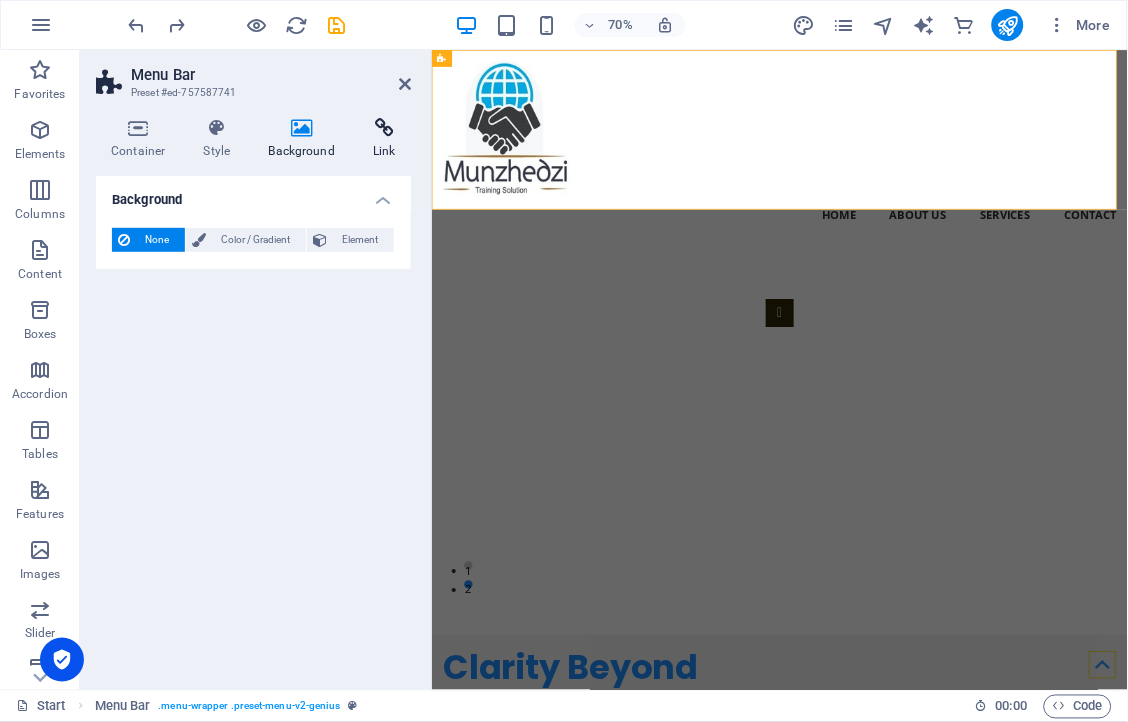 click at bounding box center [384, 128] 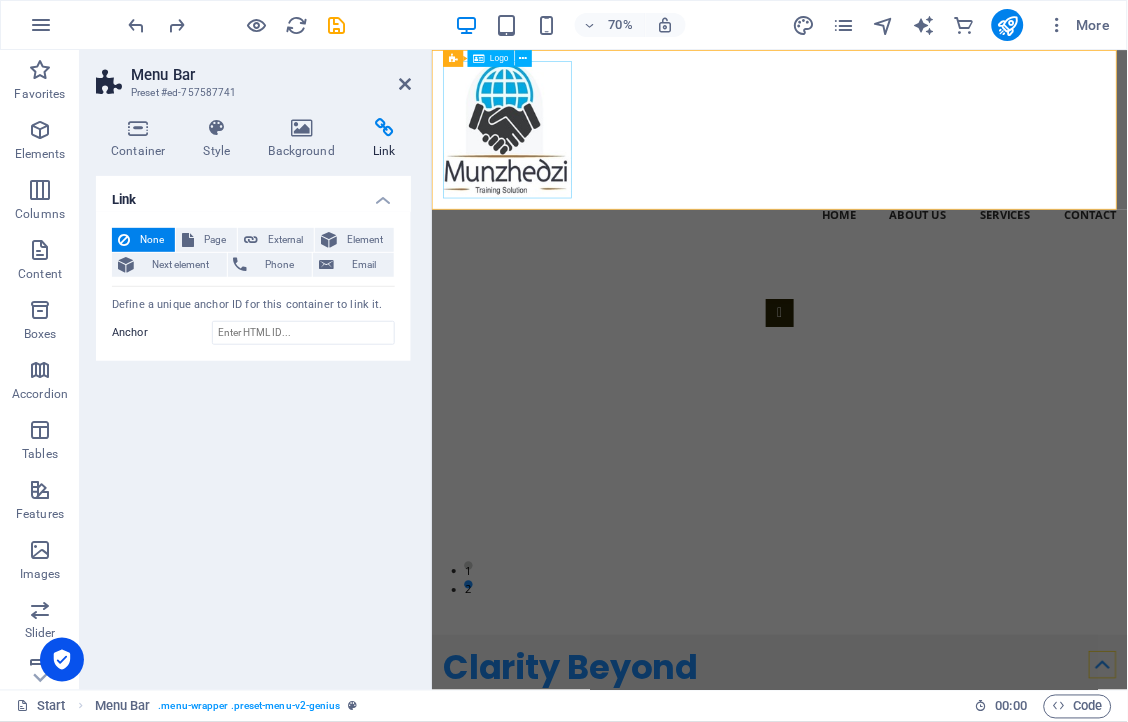 click at bounding box center (928, 163) 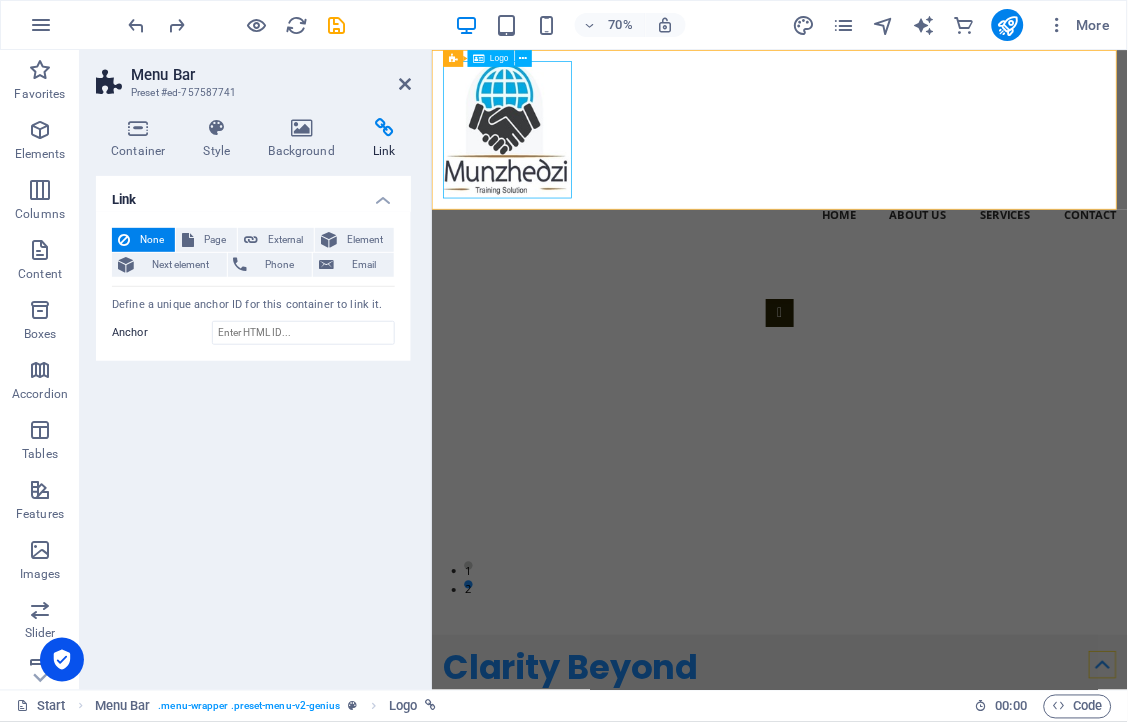 click at bounding box center (928, 163) 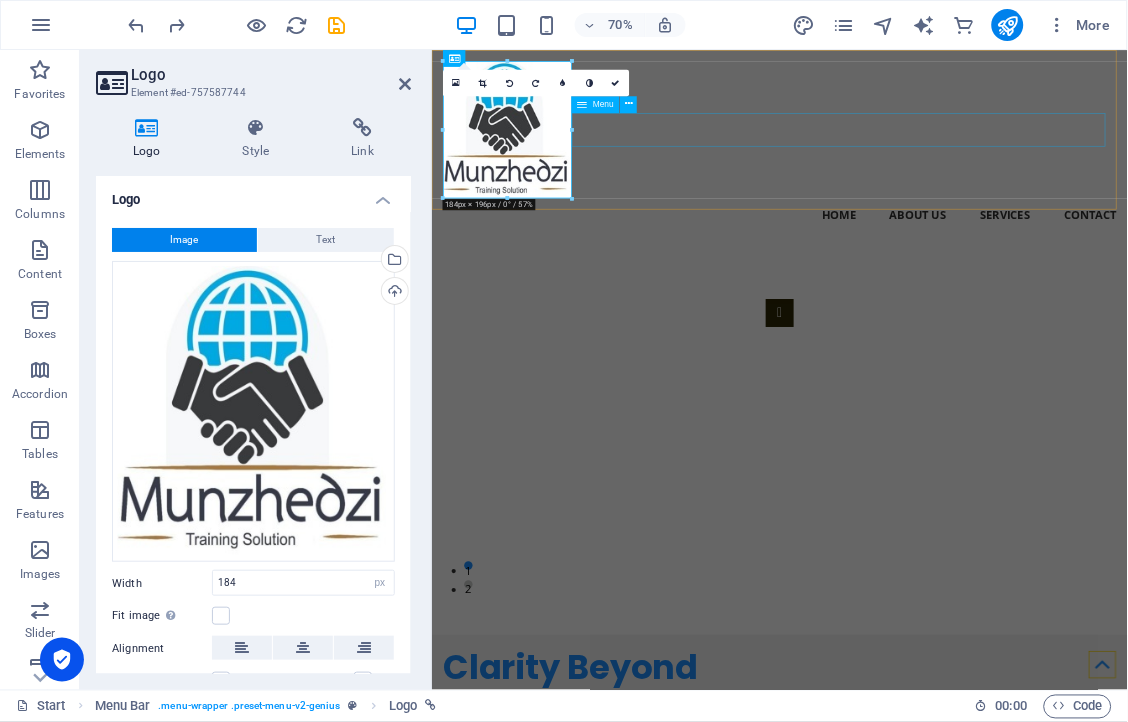 click on "Home About us Services Contact" at bounding box center (928, 285) 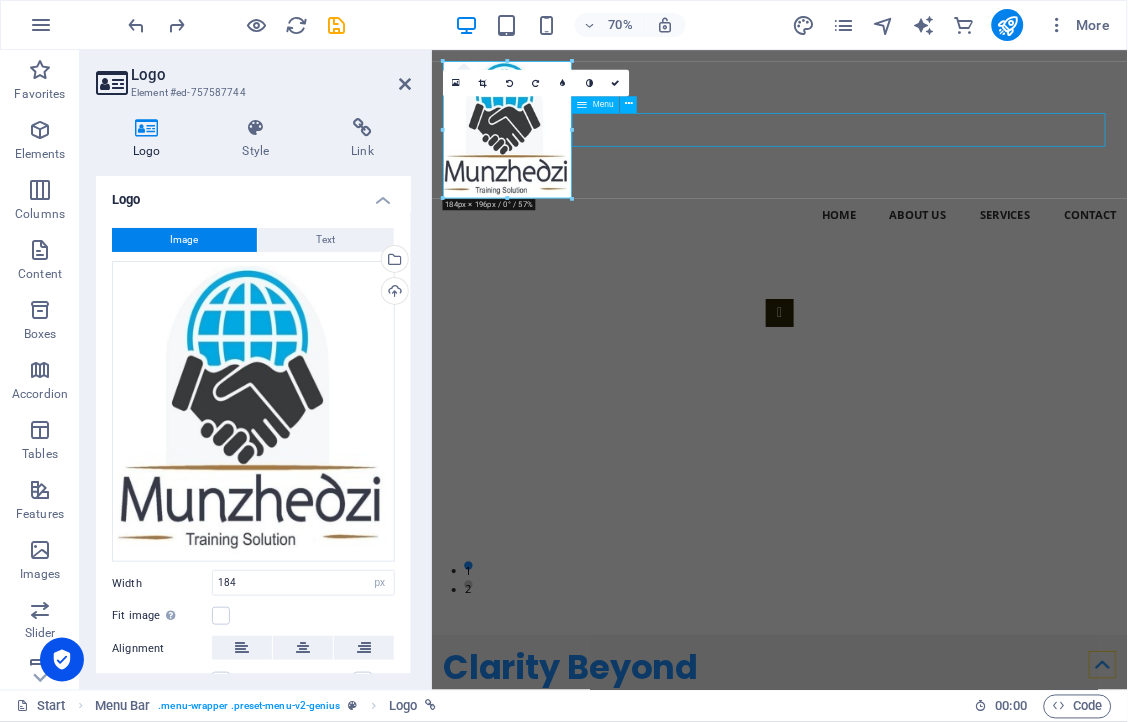 click on "Home About us Services Contact" at bounding box center [928, 285] 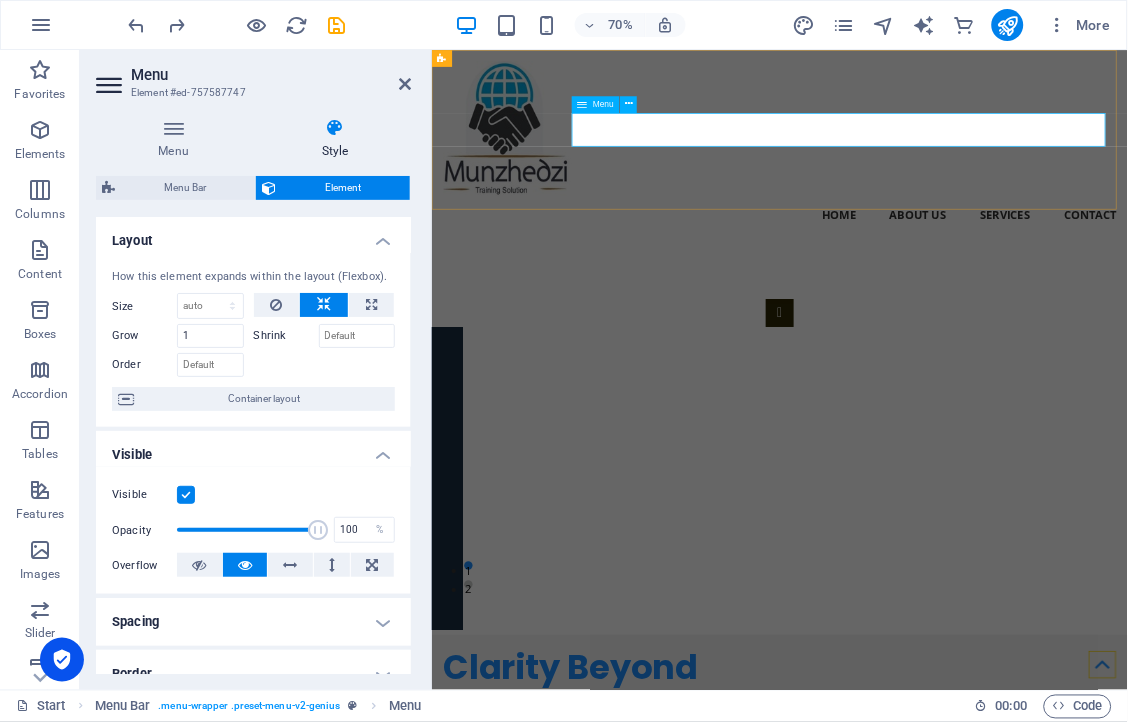 click on "Home About us Services Contact" at bounding box center (928, 285) 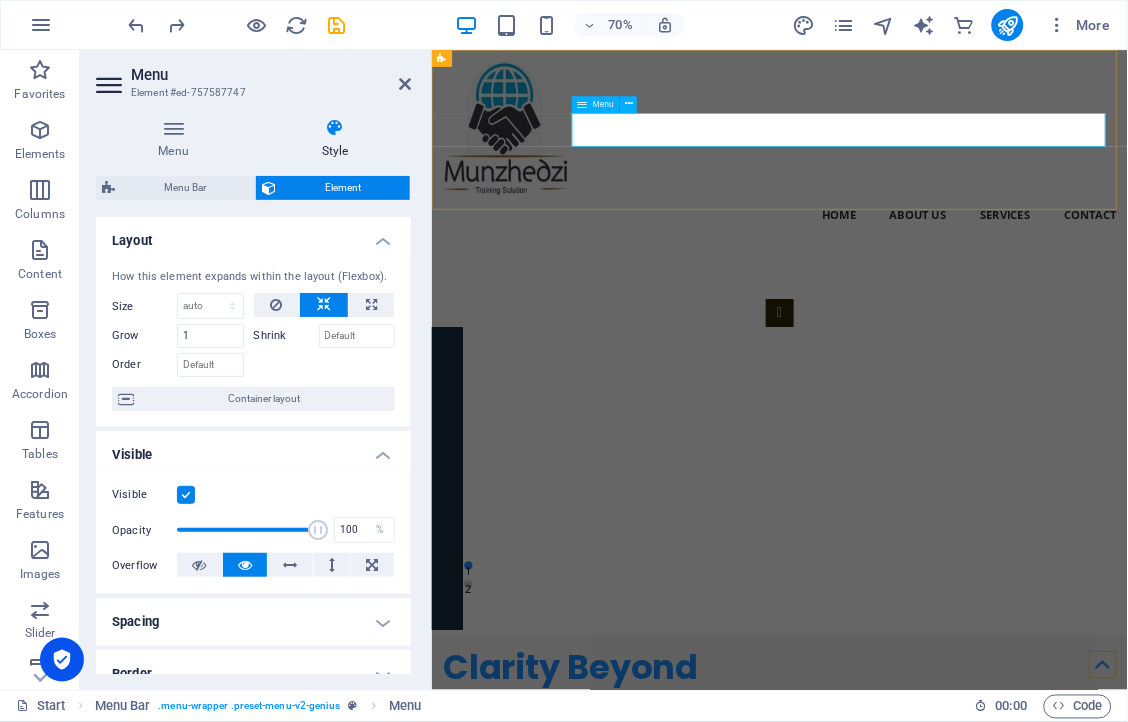 click on "Home About us Services Contact" at bounding box center (928, 285) 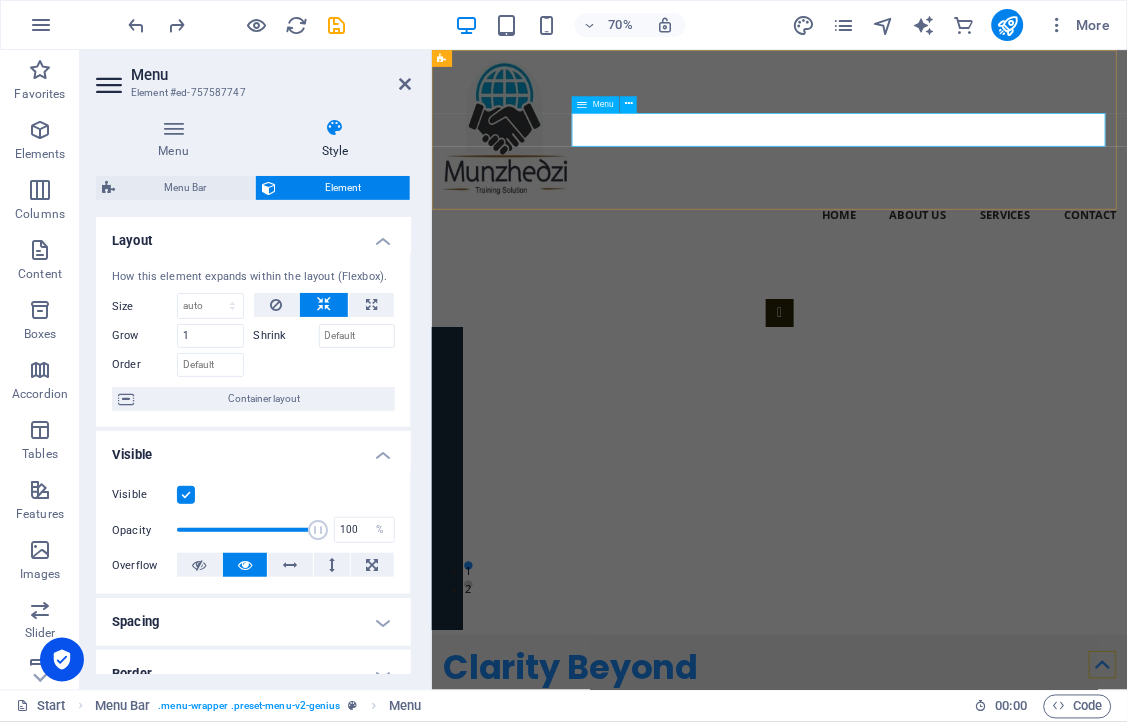click on "Home About us Services Contact" at bounding box center (928, 285) 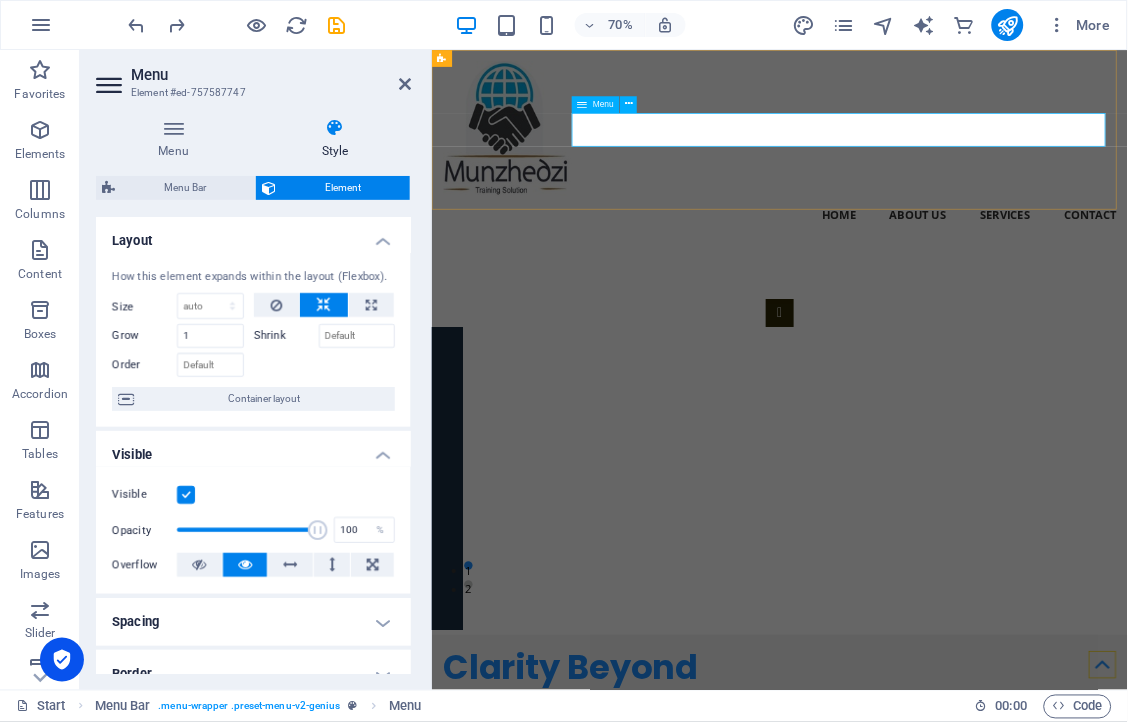 click on "Home About us Services Contact" at bounding box center (928, 285) 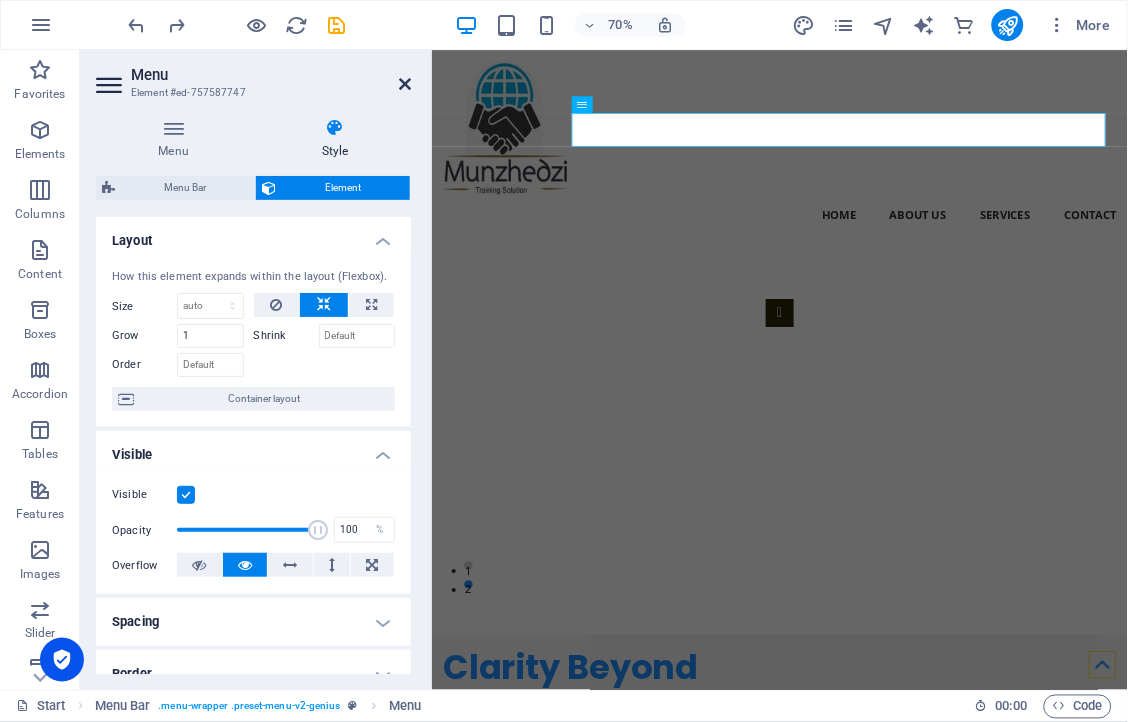 click at bounding box center (405, 84) 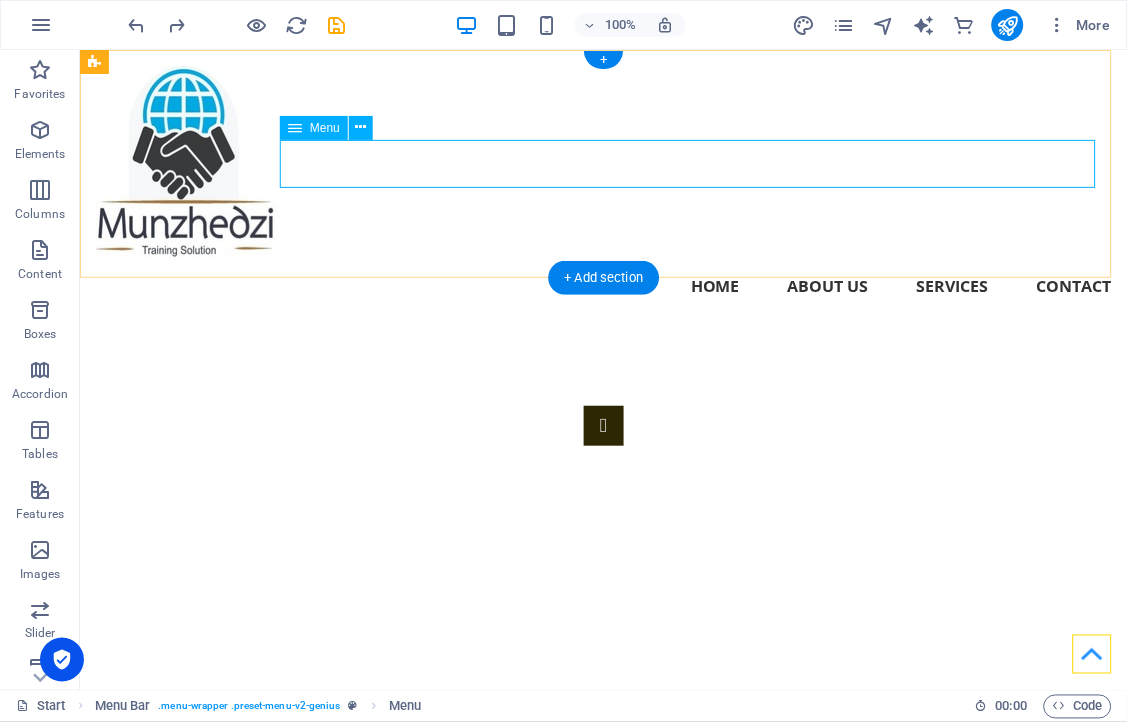 click on "Home About us Services Contact" at bounding box center [603, 285] 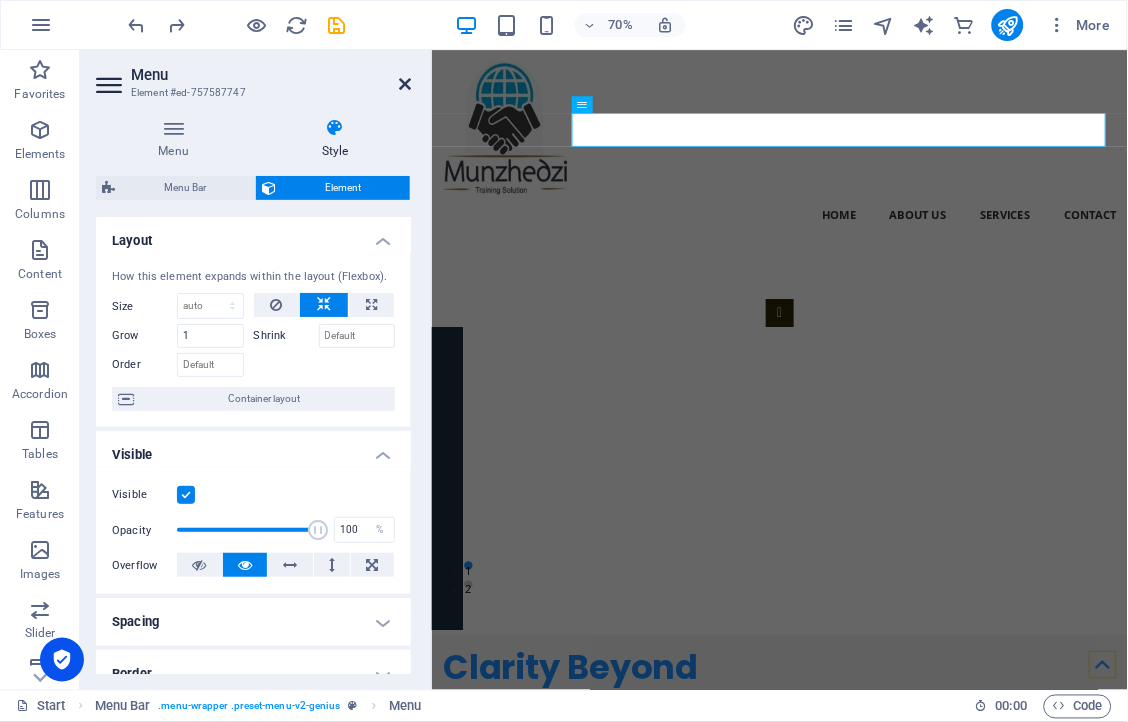 click at bounding box center (405, 84) 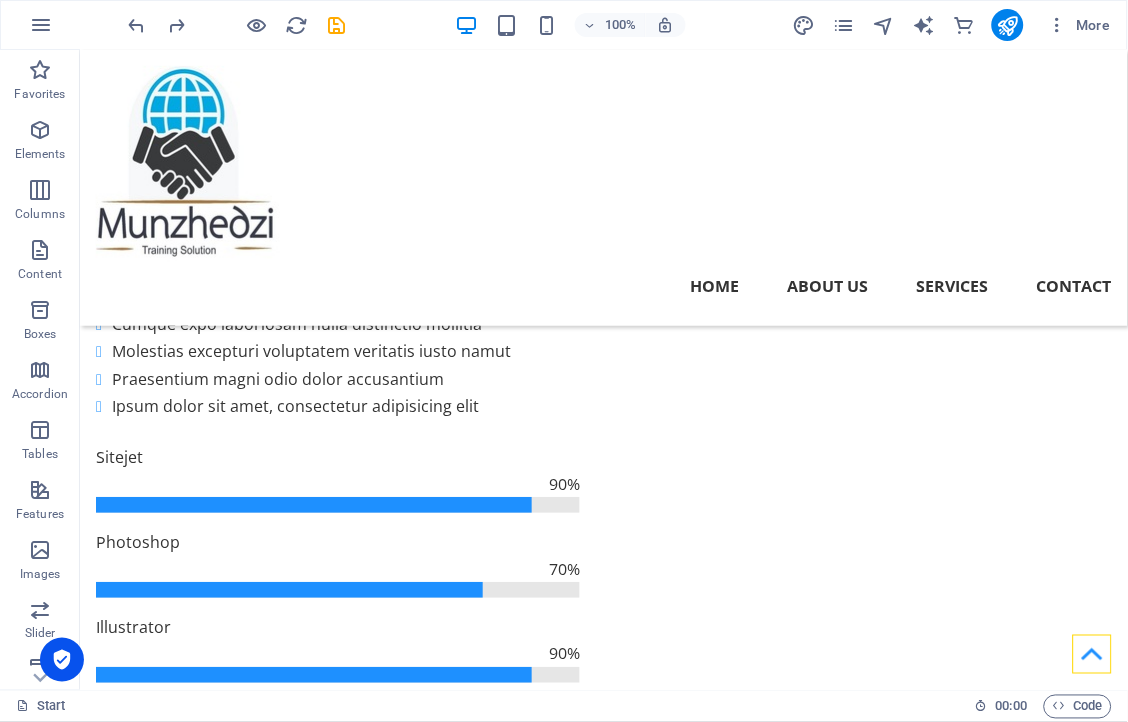 scroll, scrollTop: 2257, scrollLeft: 0, axis: vertical 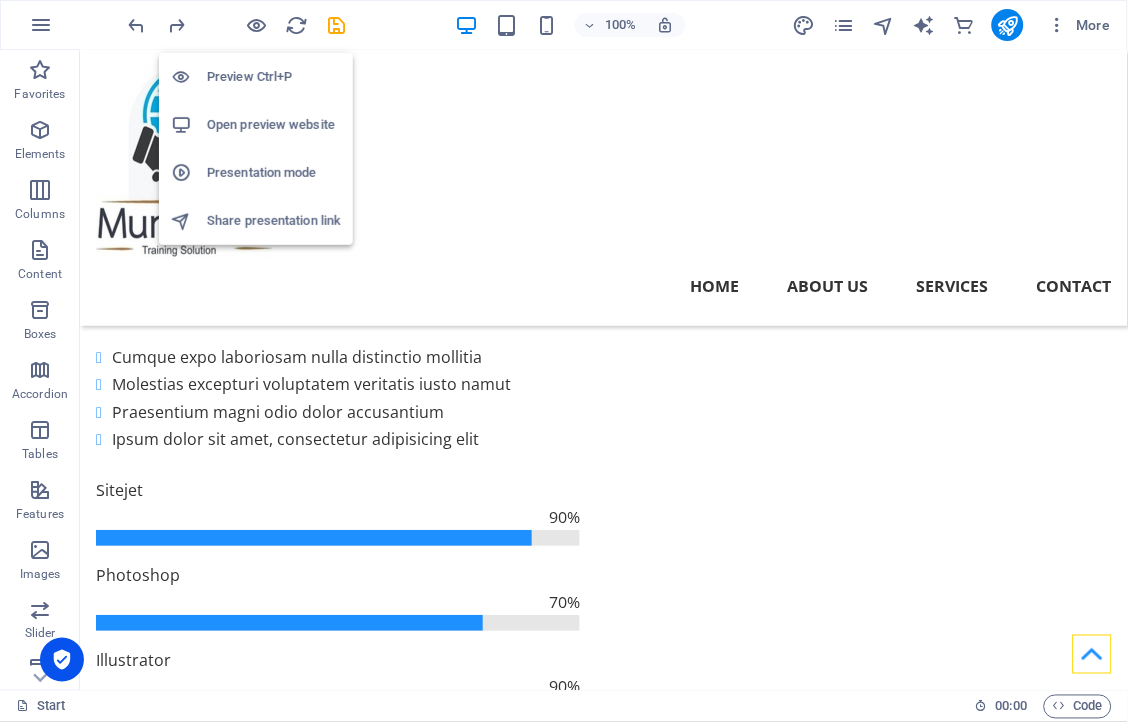 drag, startPoint x: 260, startPoint y: 21, endPoint x: 294, endPoint y: 125, distance: 109.41663 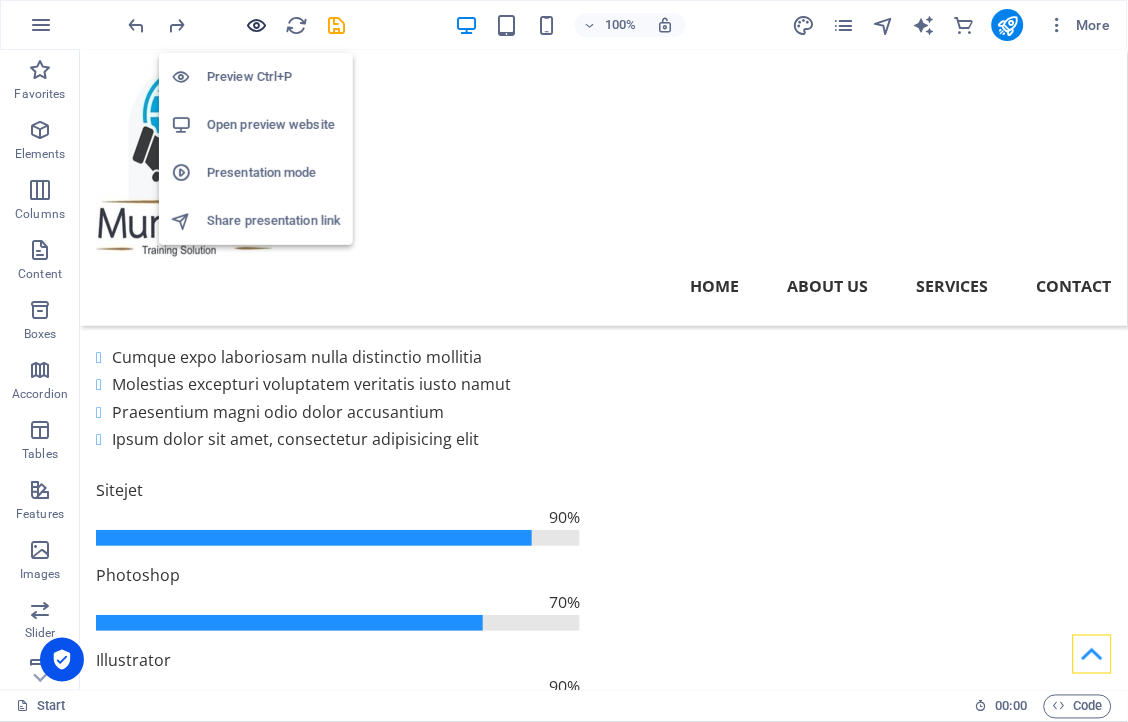 click at bounding box center [257, 25] 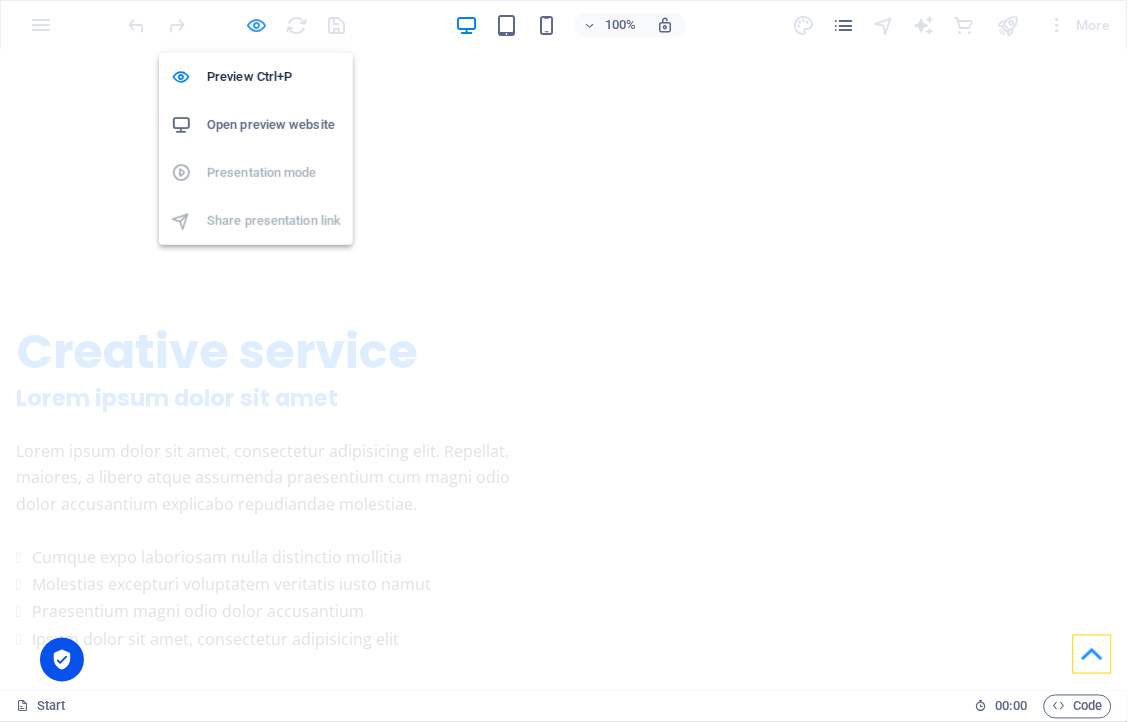 scroll, scrollTop: 2254, scrollLeft: 0, axis: vertical 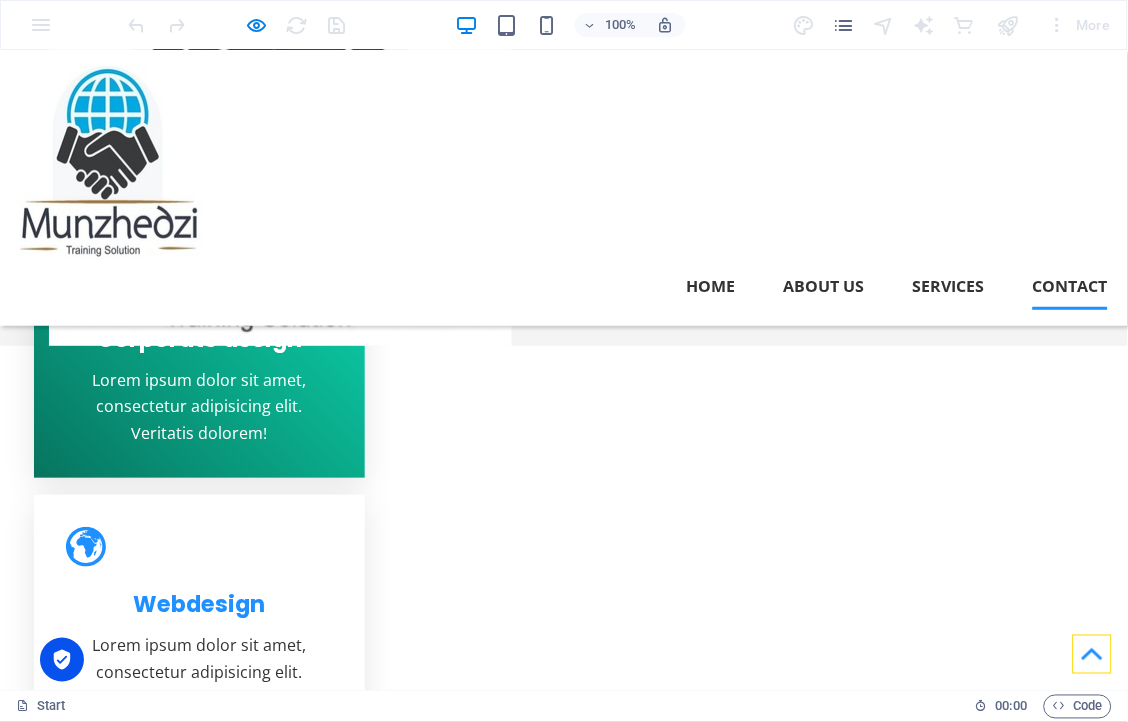 click on "Contact" at bounding box center [1070, 285] 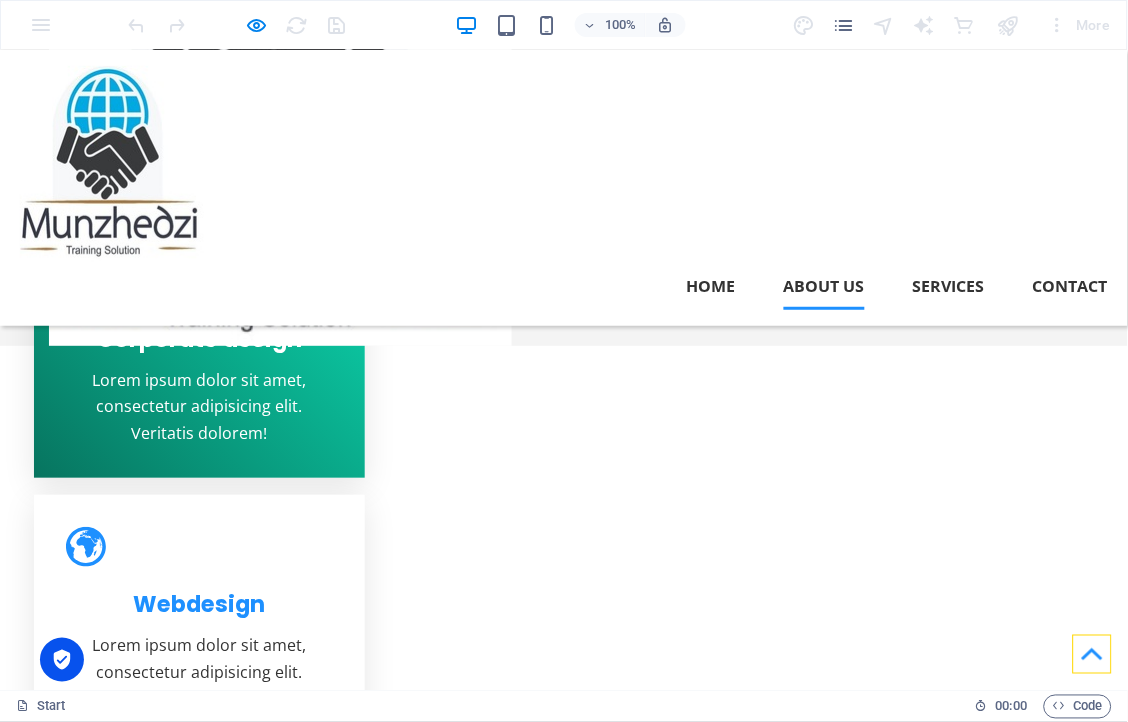 click on "About us" at bounding box center (824, 285) 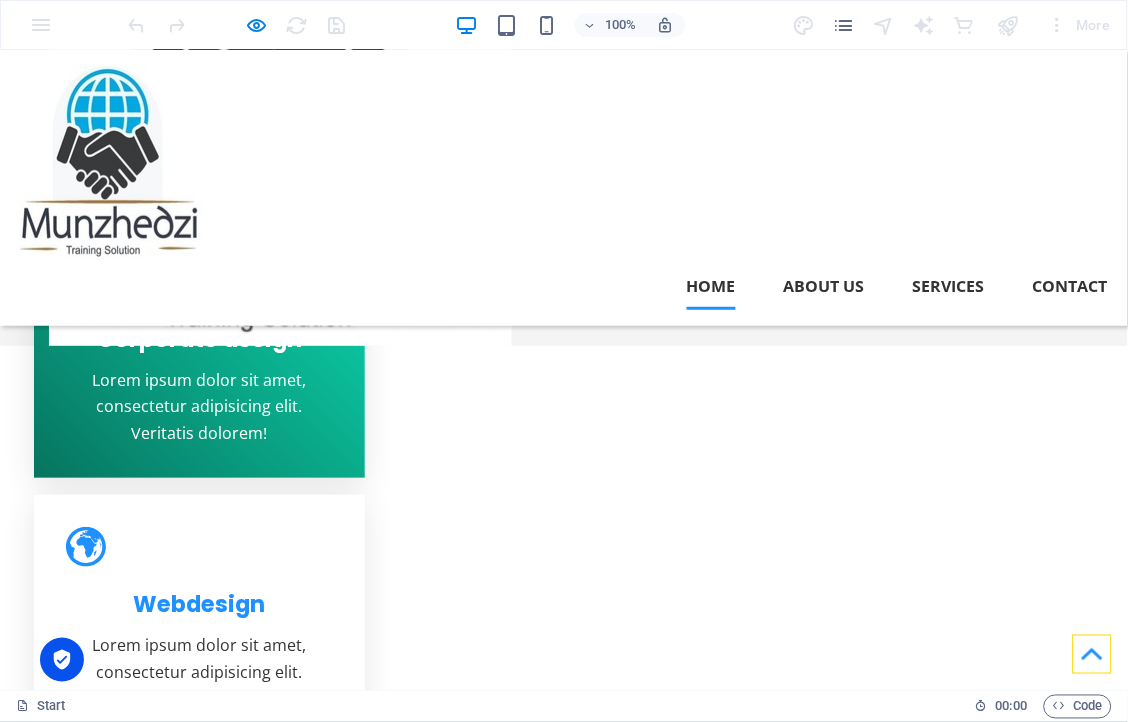 click on "Home" at bounding box center [711, 285] 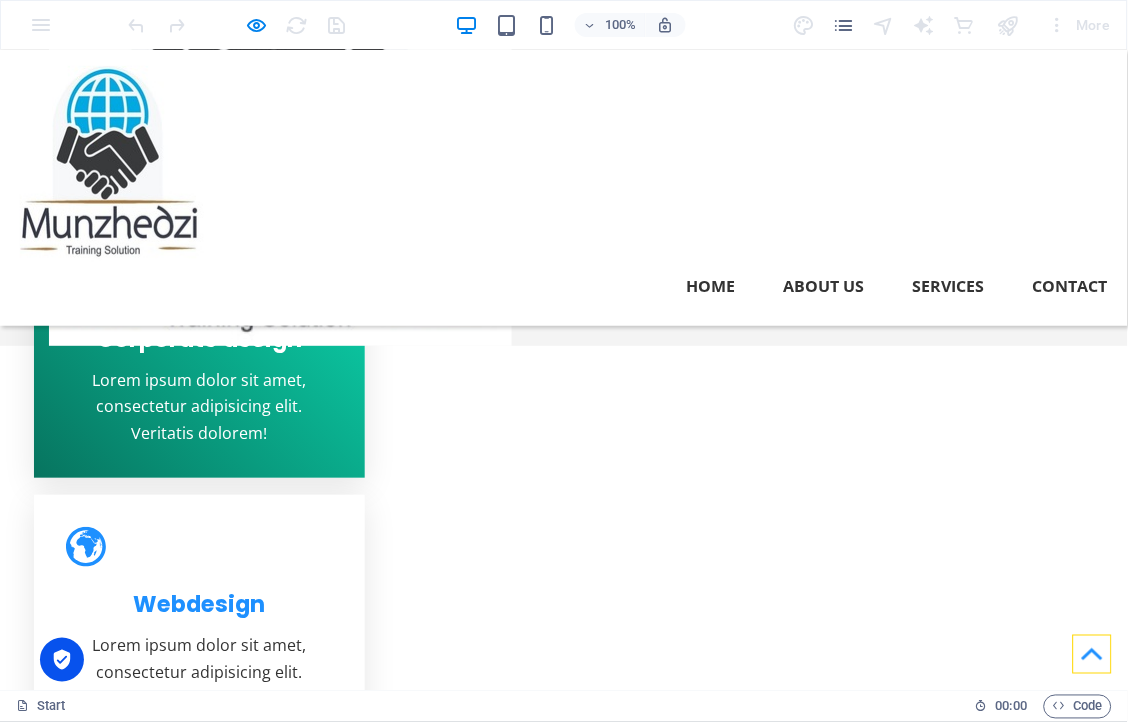 click at bounding box center [112, 163] 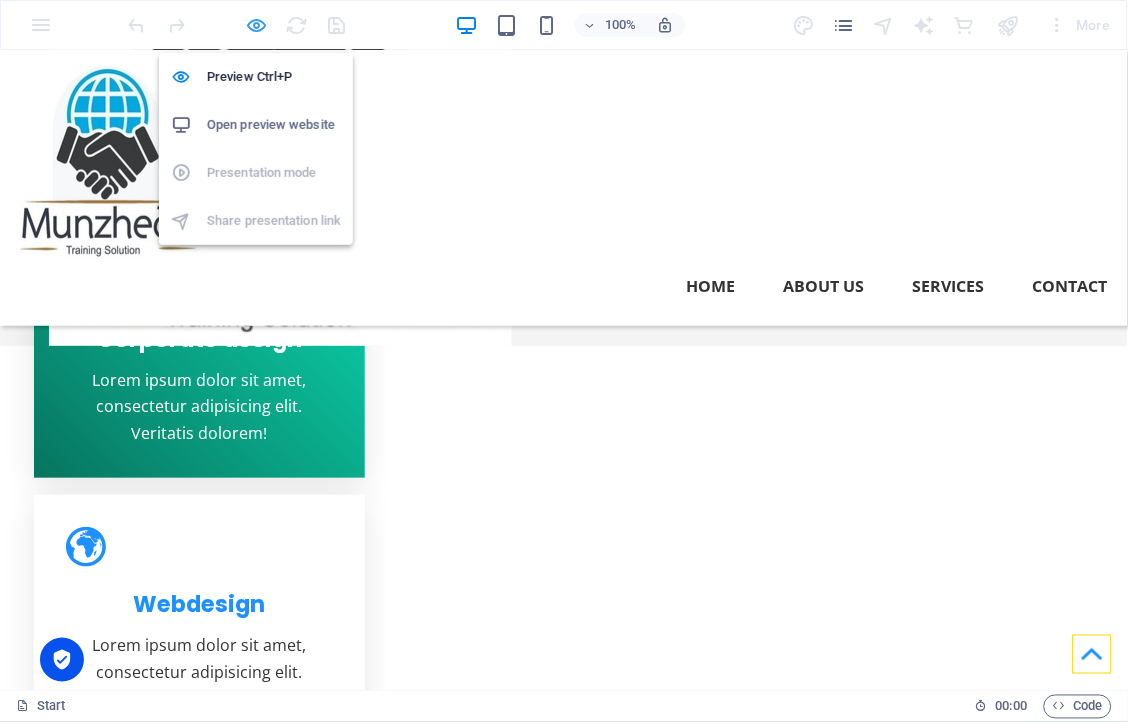 click at bounding box center [257, 25] 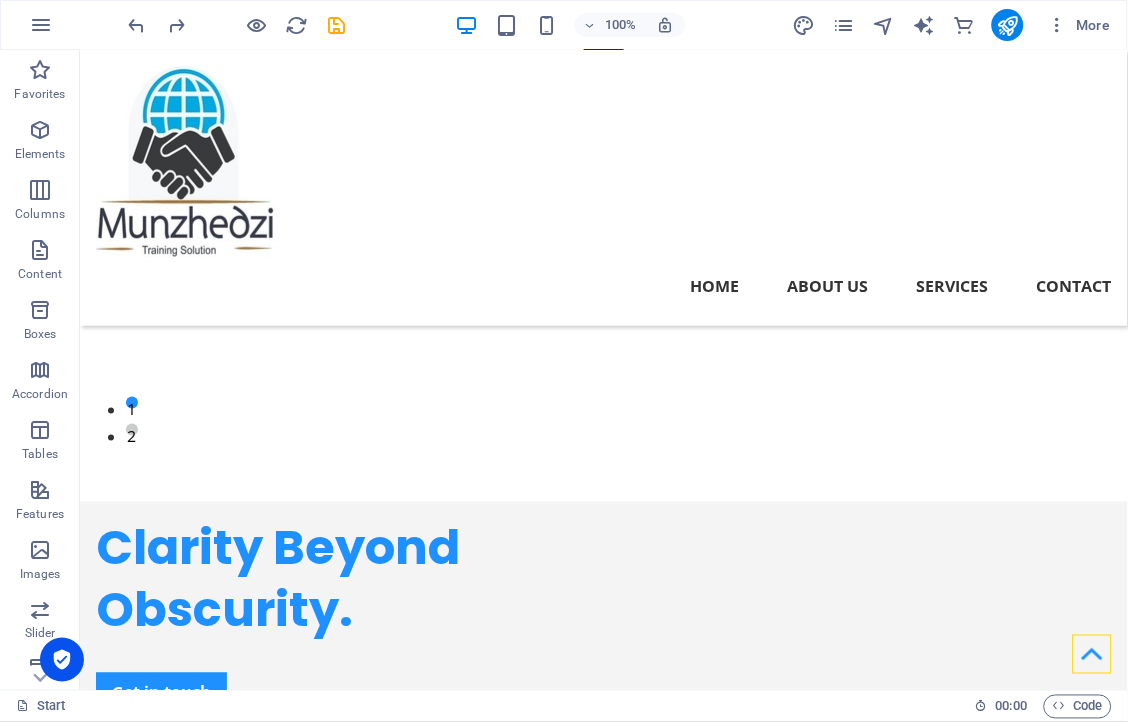 scroll, scrollTop: 0, scrollLeft: 0, axis: both 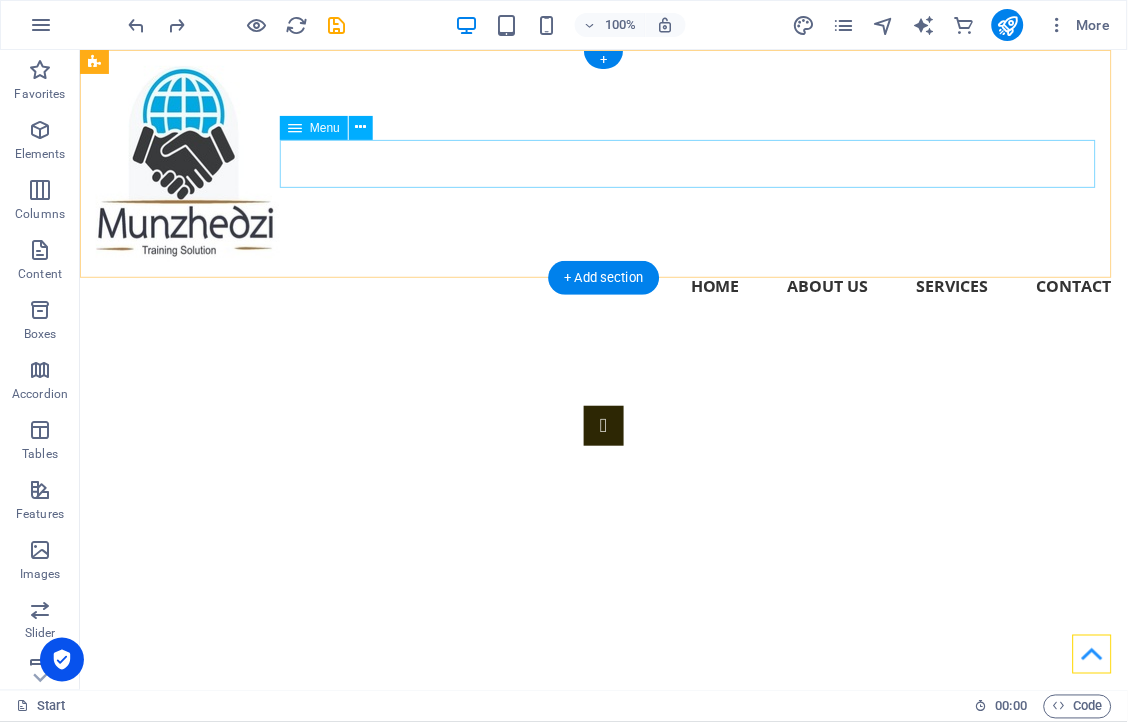 click on "Home About us Services Contact" at bounding box center (603, 285) 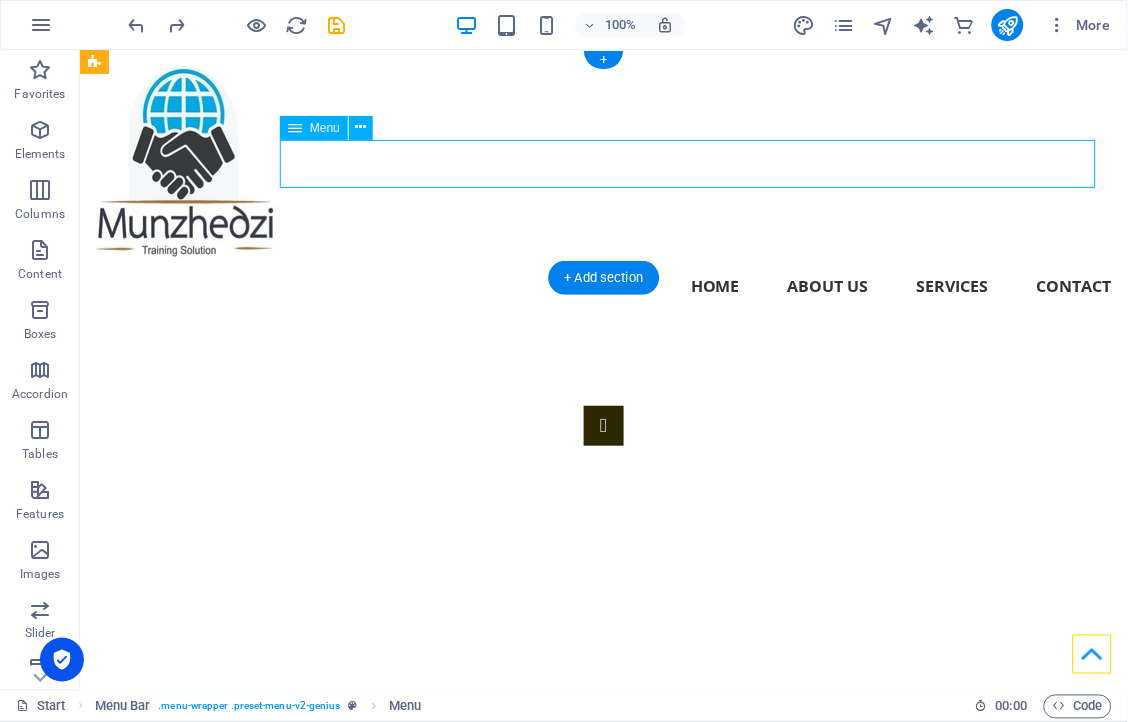 click on "Home About us Services Contact" at bounding box center (603, 285) 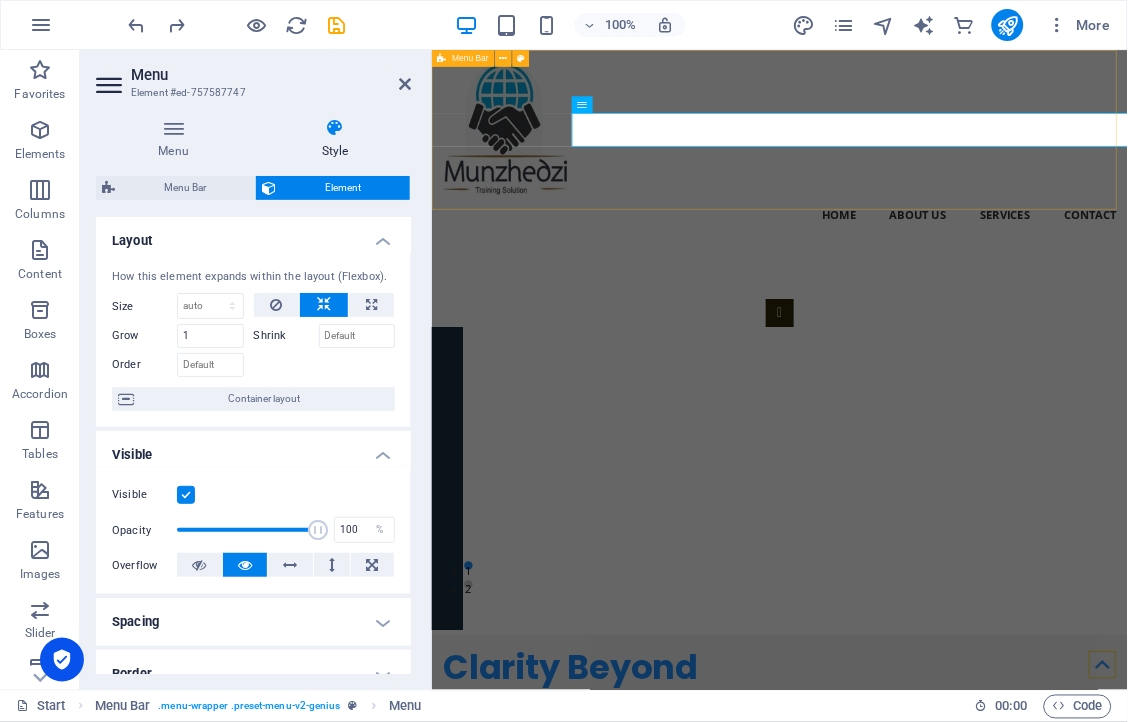 click on "Home About us Services Contact" at bounding box center (928, 187) 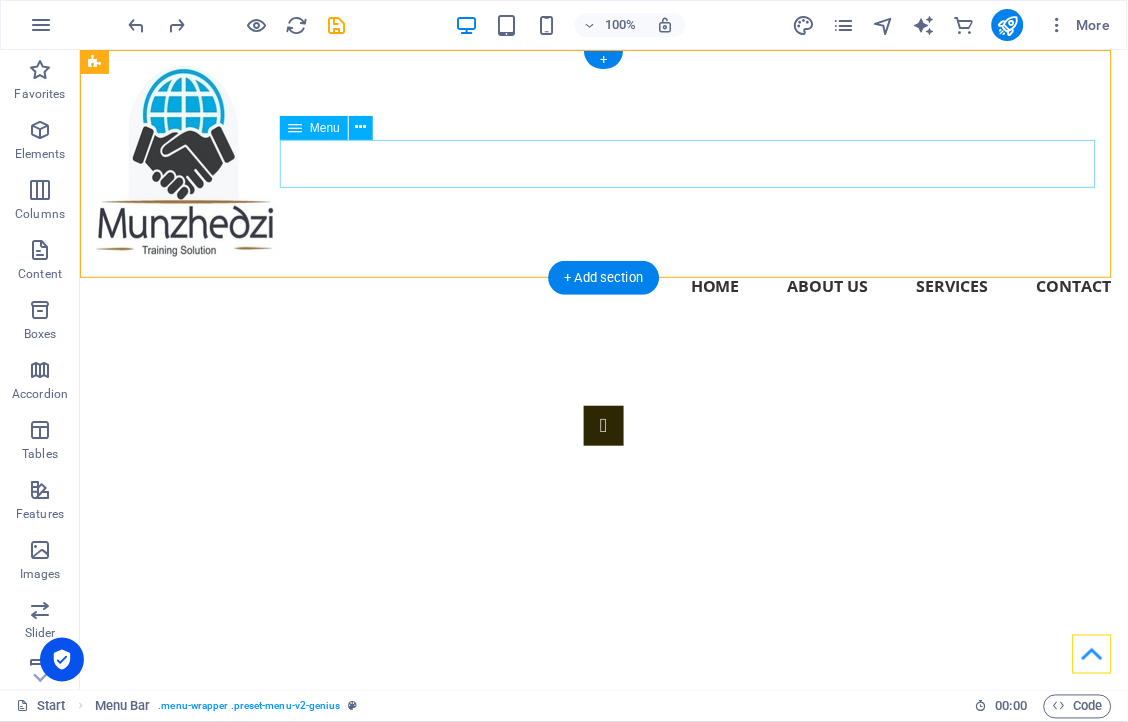 click on "Home About us Services Contact" at bounding box center (603, 285) 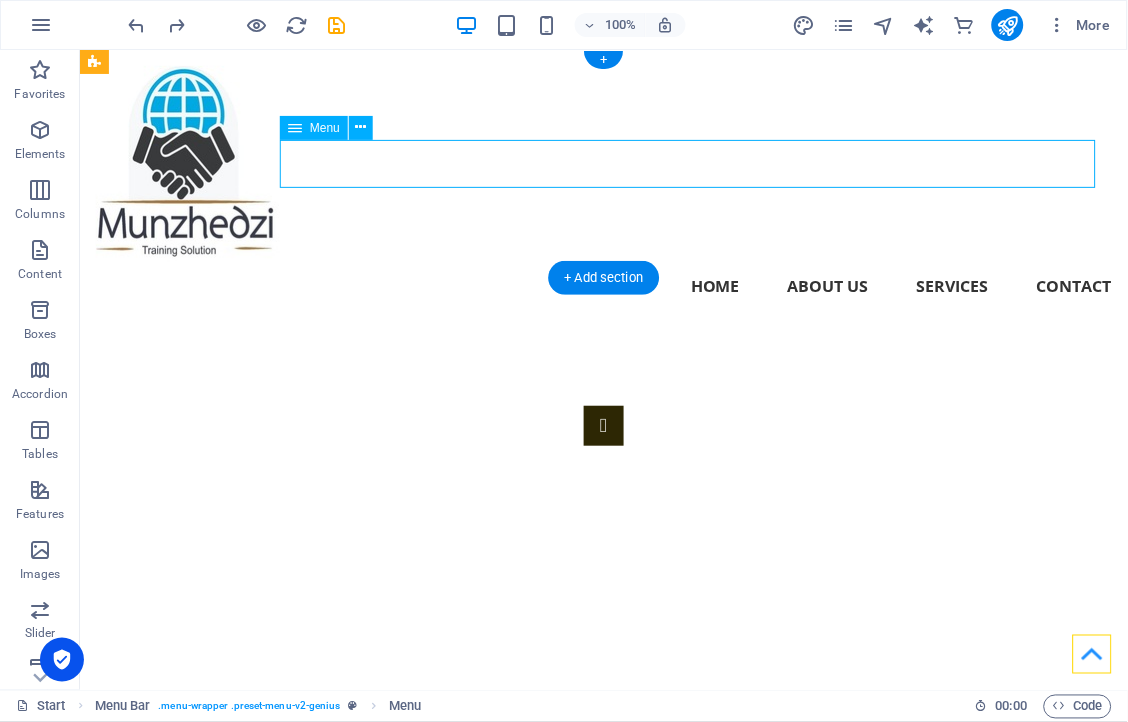 click on "Home About us Services Contact" at bounding box center (603, 285) 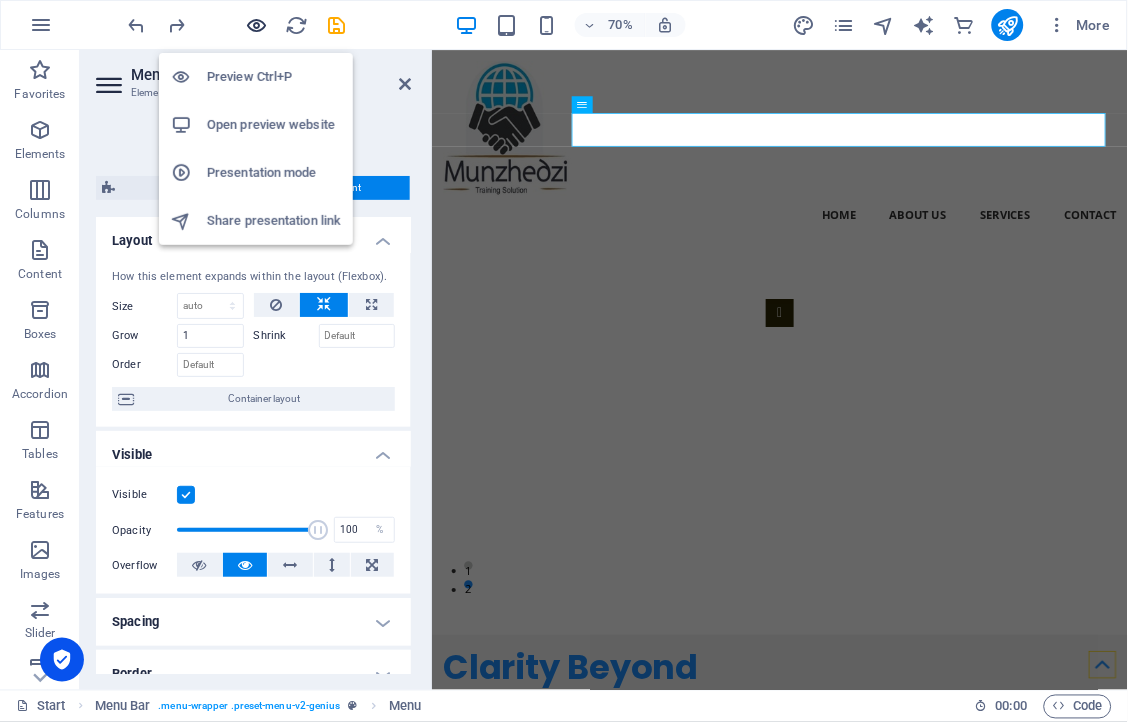 click at bounding box center (257, 25) 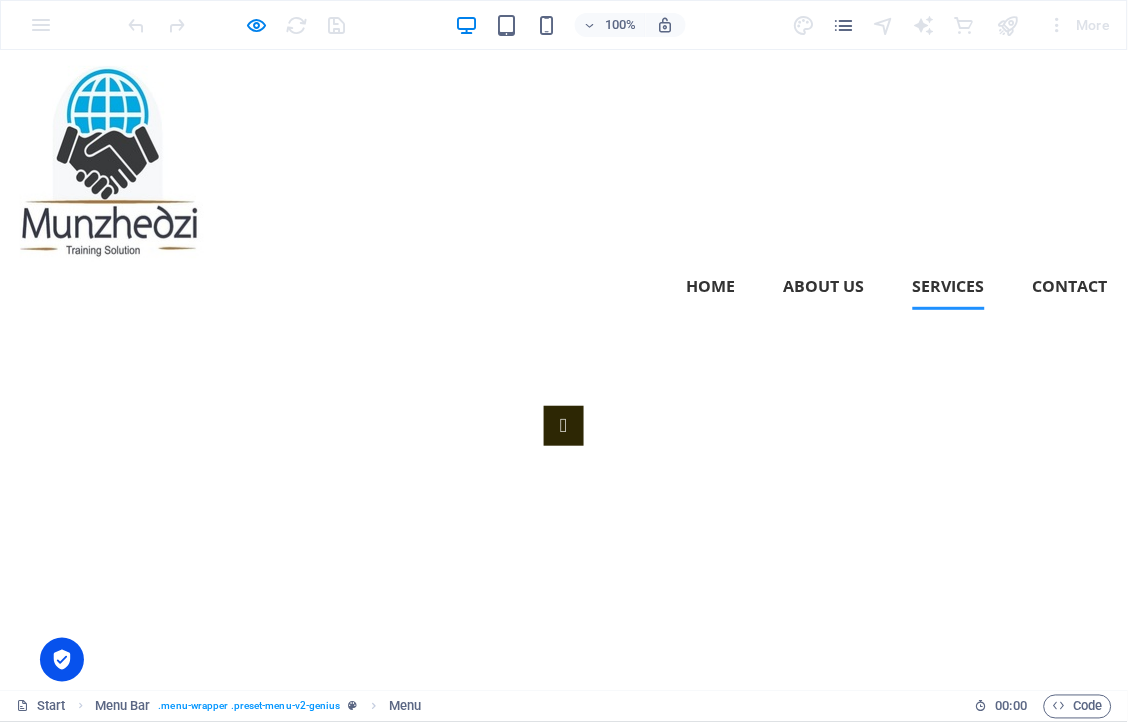 click on "Services" at bounding box center (949, 285) 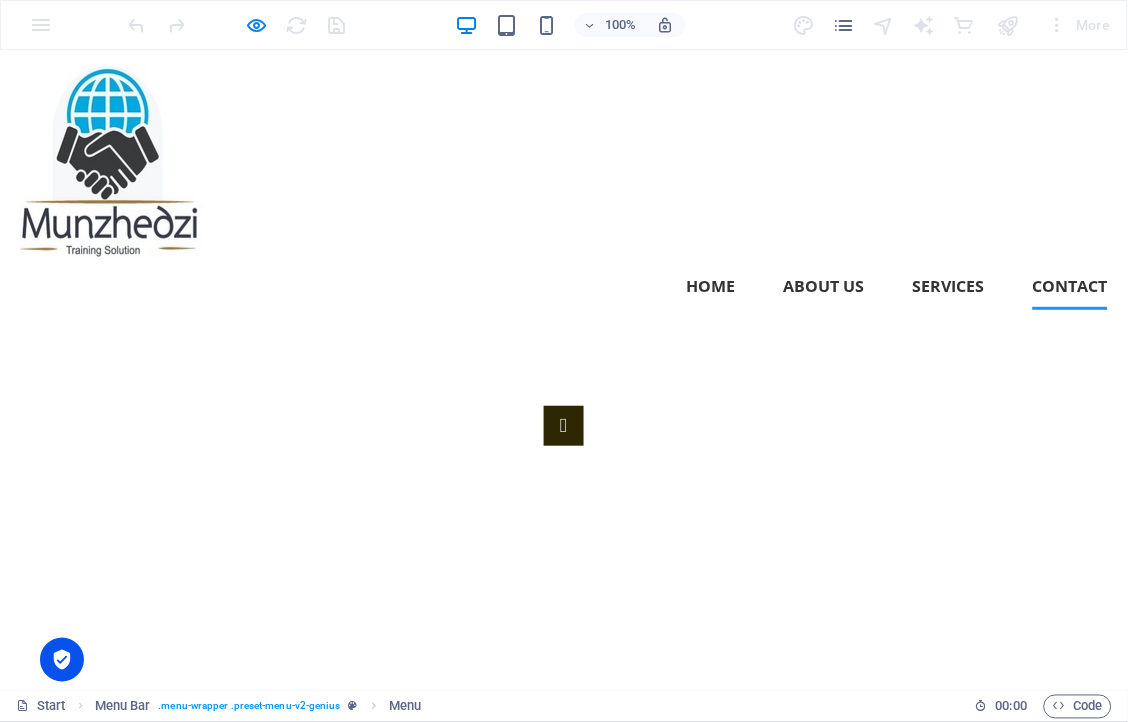 click on "Contact" at bounding box center [1070, 285] 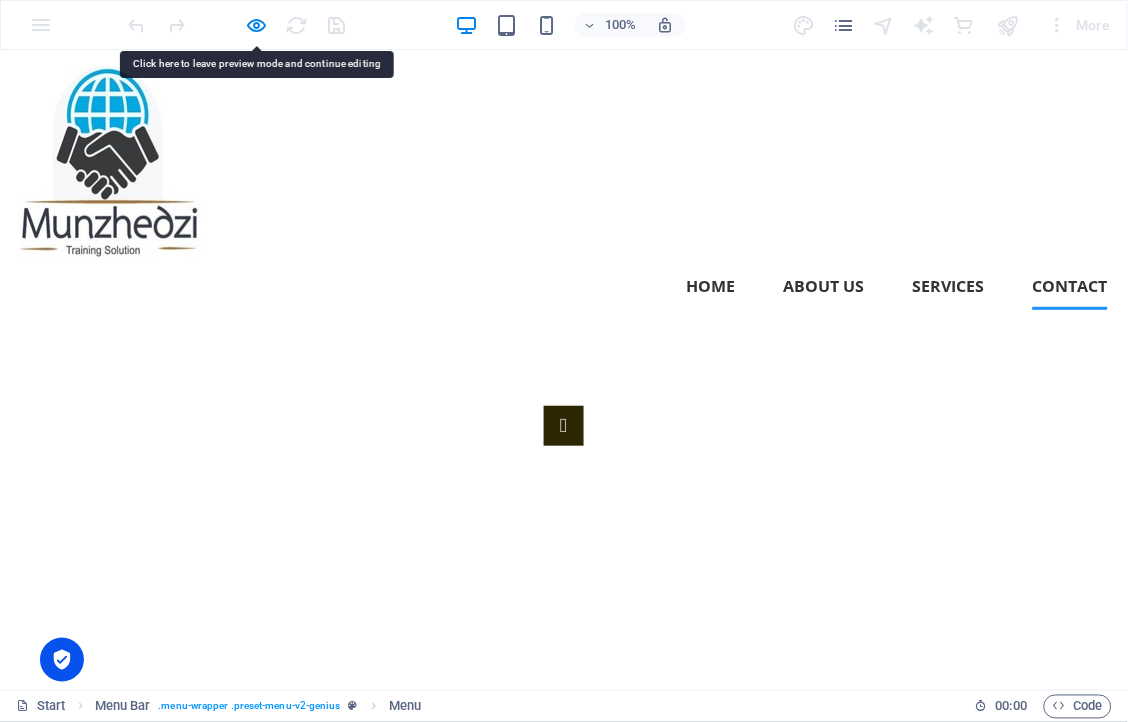 click on "Contact" at bounding box center [1070, 285] 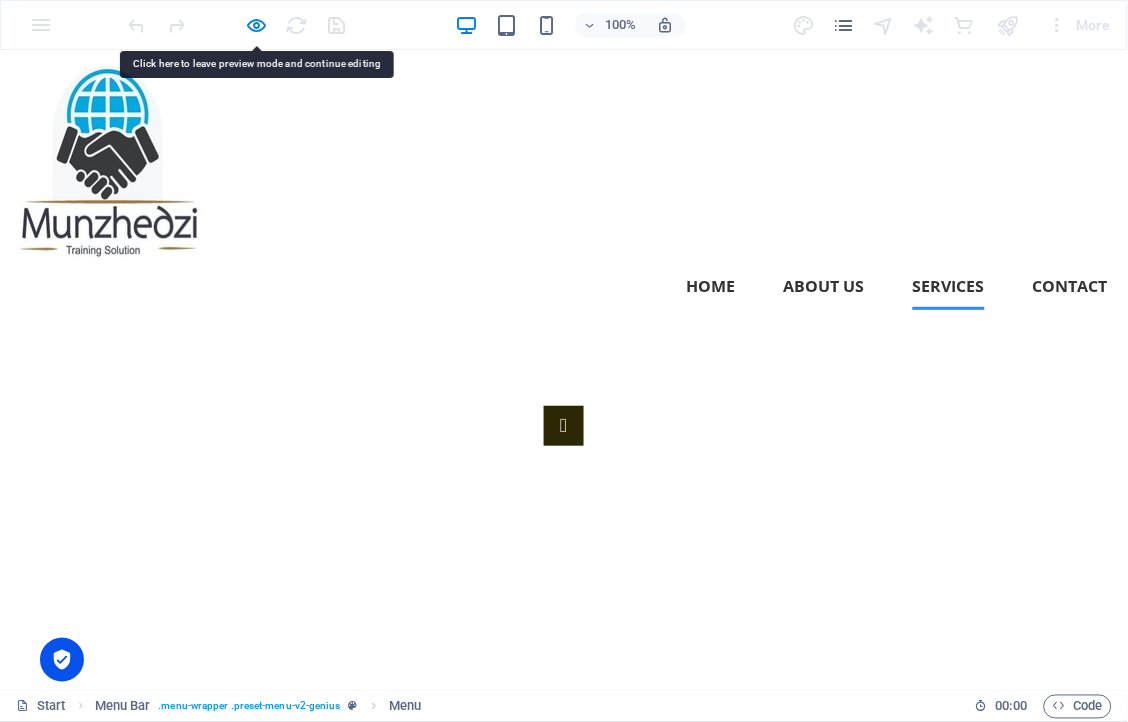 click on "Services" at bounding box center (949, 285) 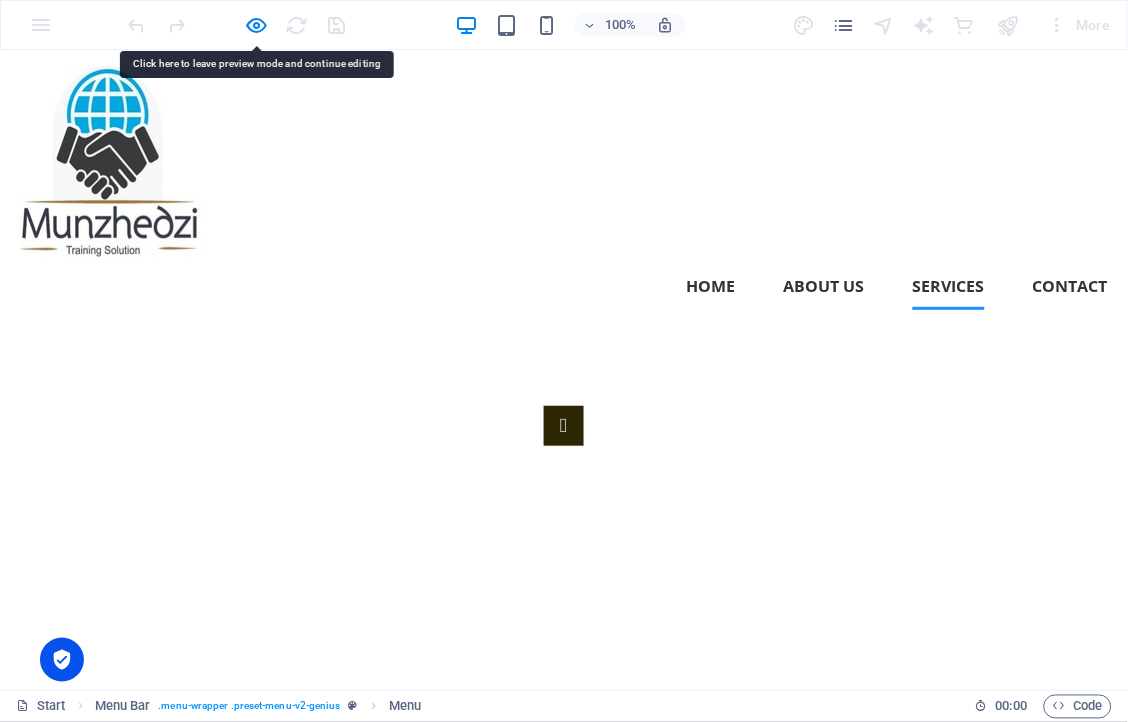 click on "Services" at bounding box center (949, 285) 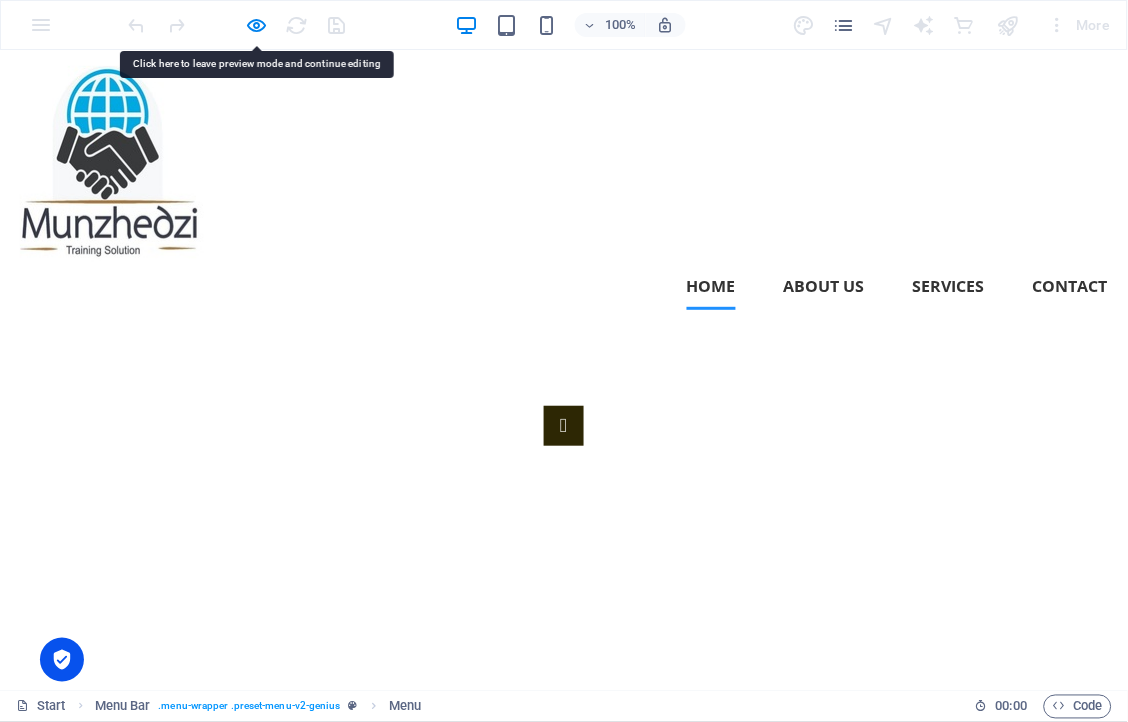 click on "Home" at bounding box center (711, 285) 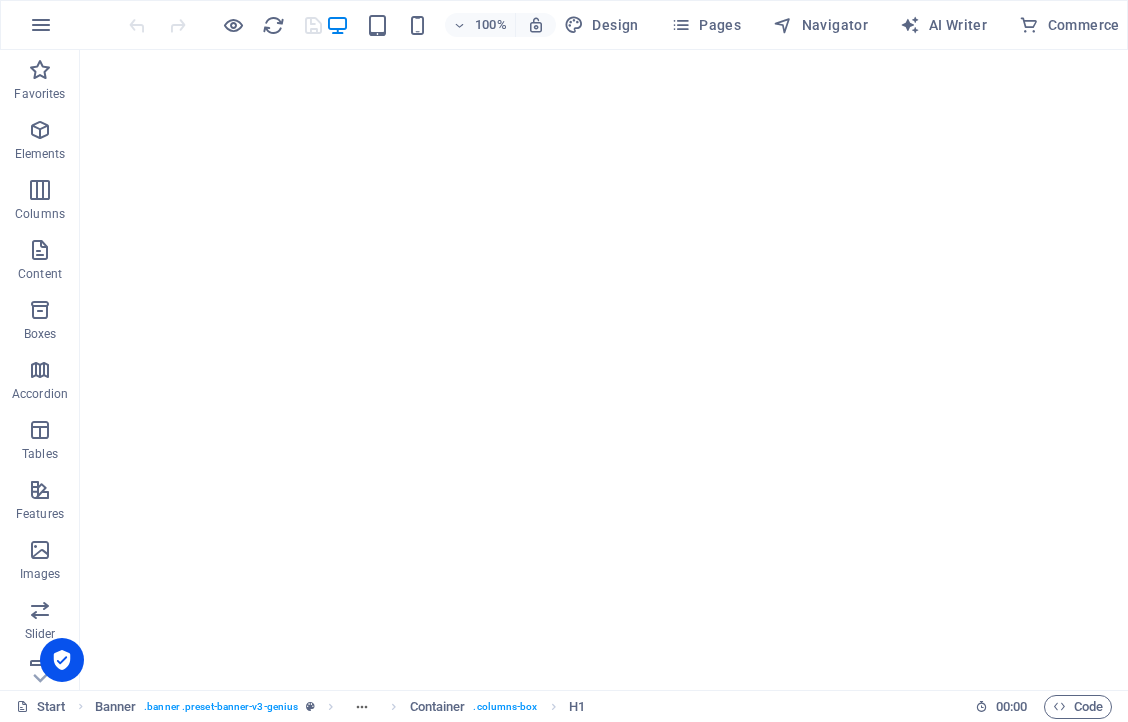 scroll, scrollTop: 0, scrollLeft: 0, axis: both 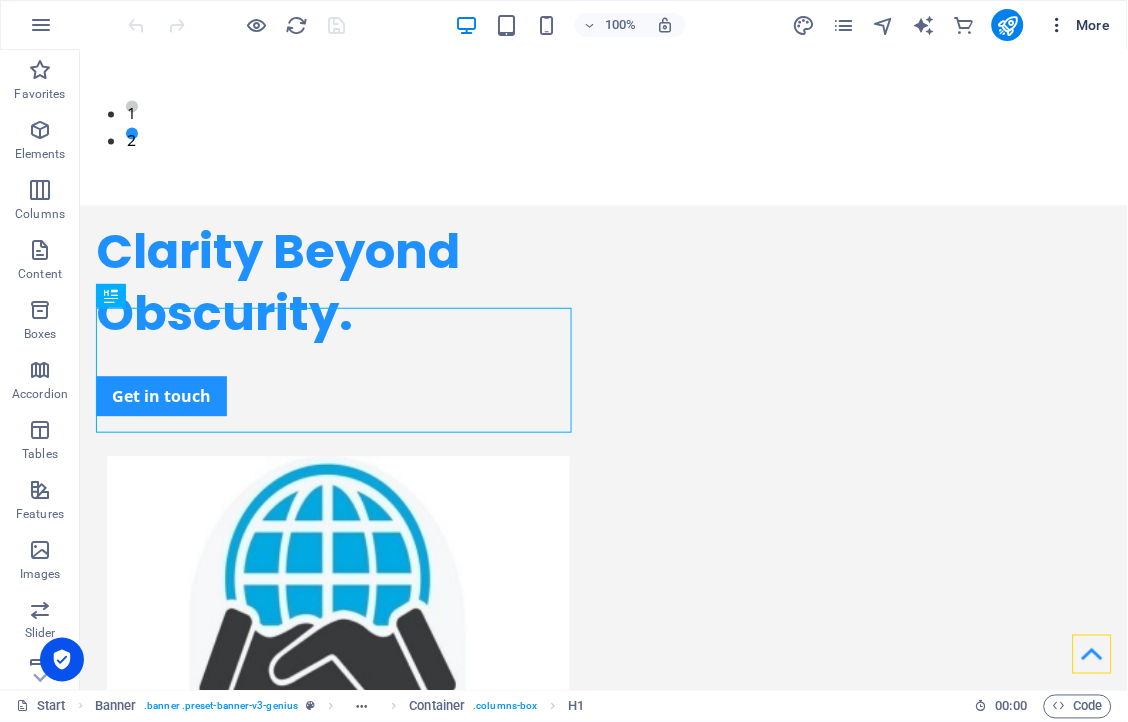 click at bounding box center [1058, 25] 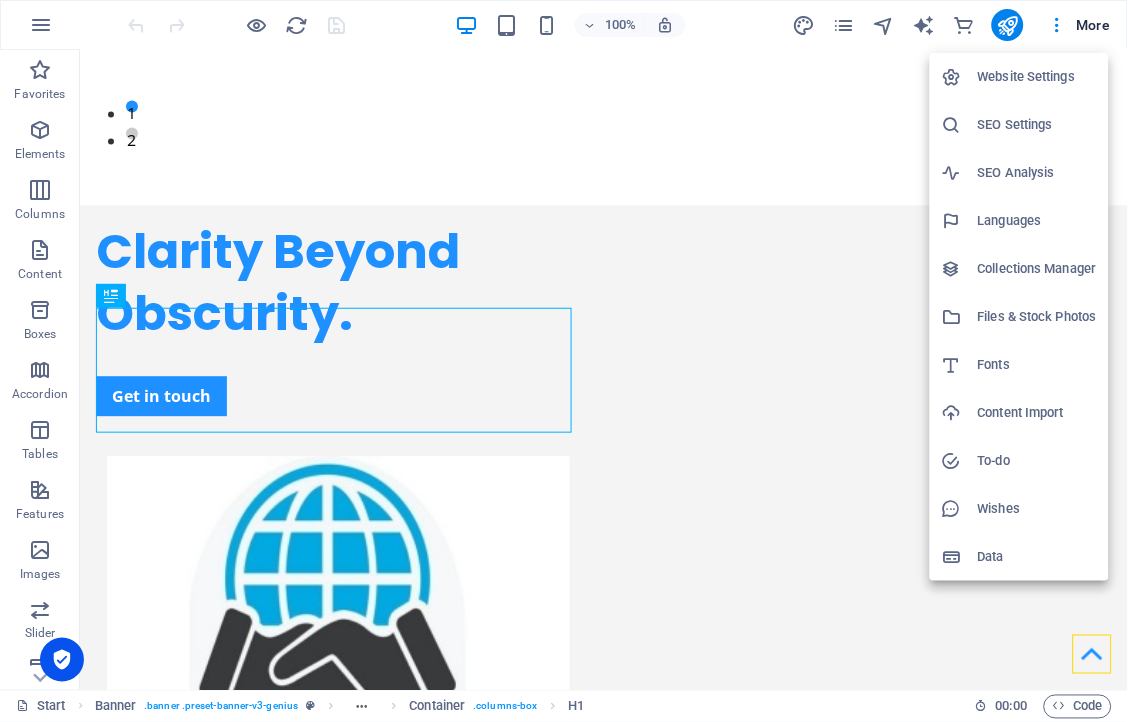 click at bounding box center [564, 361] 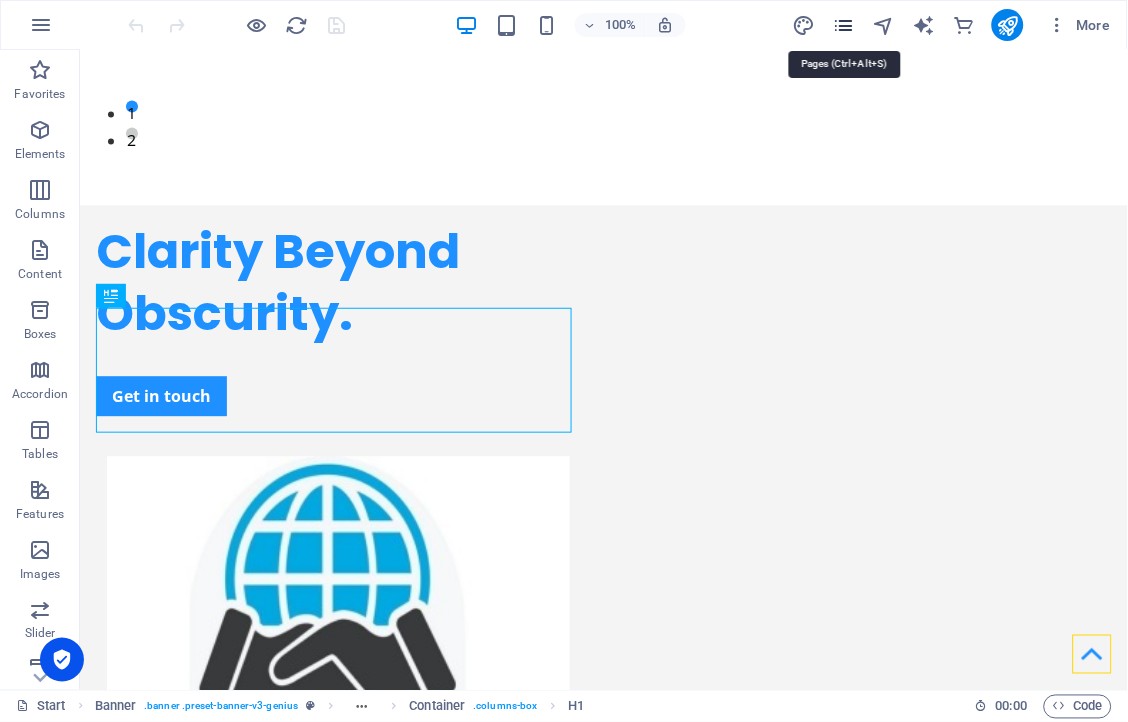 click at bounding box center [843, 25] 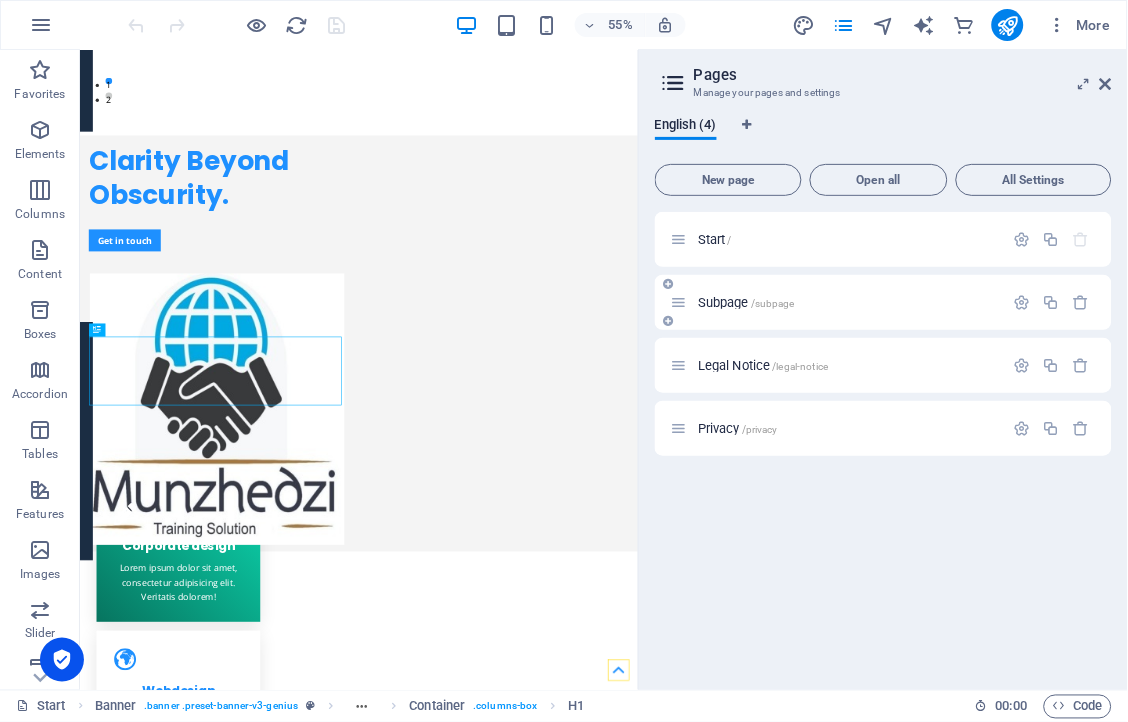 click on "Subpage /subpage" at bounding box center [883, 302] 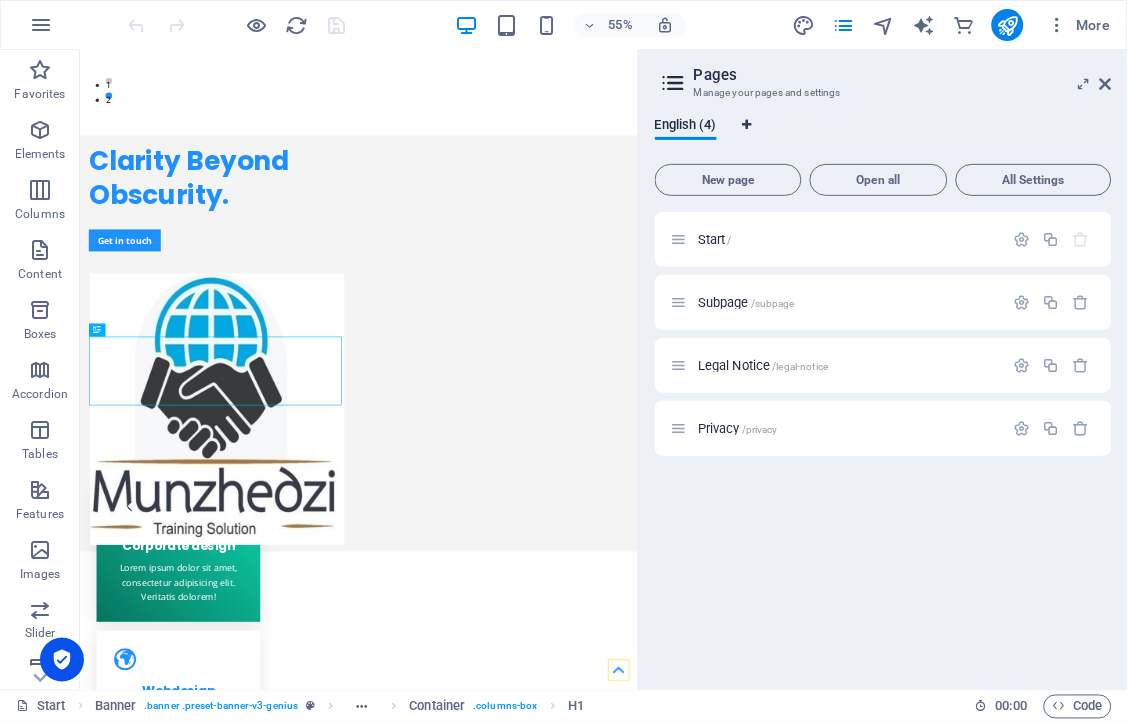 click at bounding box center [746, 125] 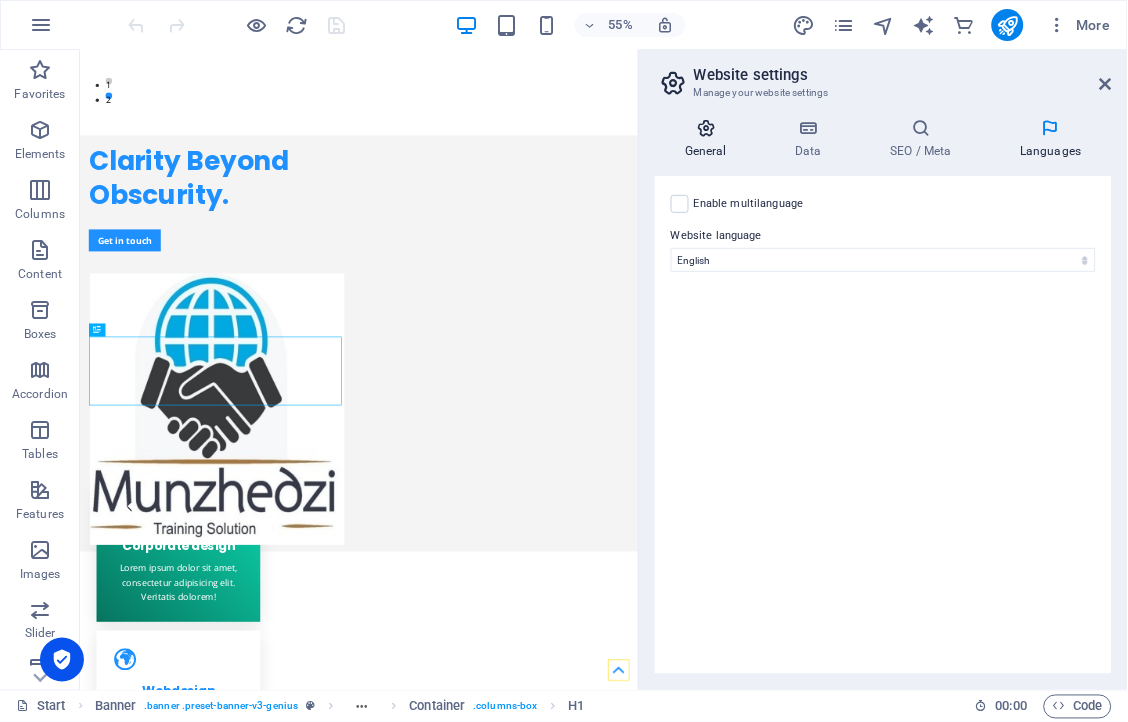 click at bounding box center (706, 128) 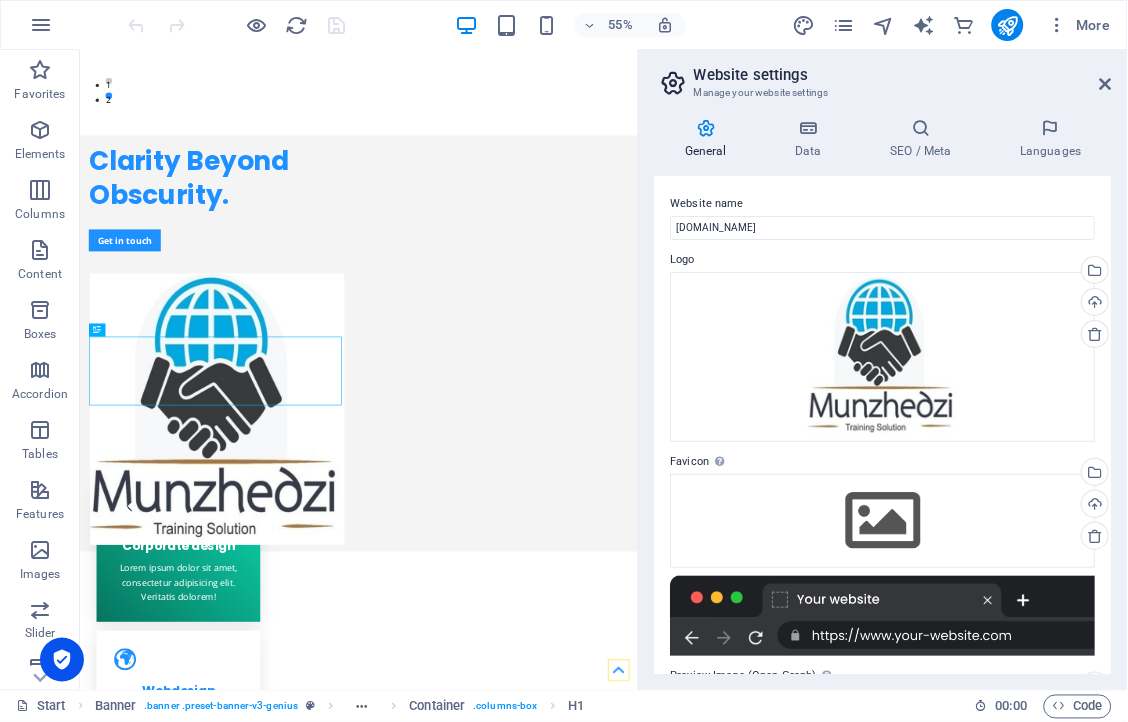 click on "Website name" at bounding box center [883, 204] 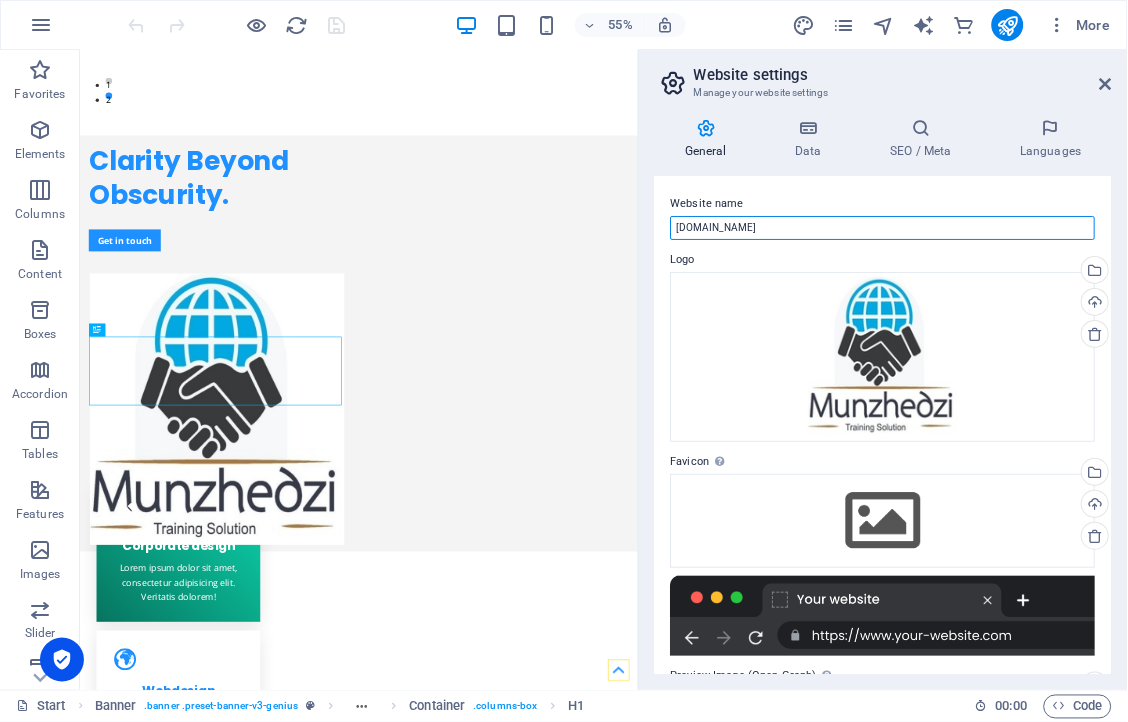 click on "[DOMAIN_NAME]" at bounding box center [883, 228] 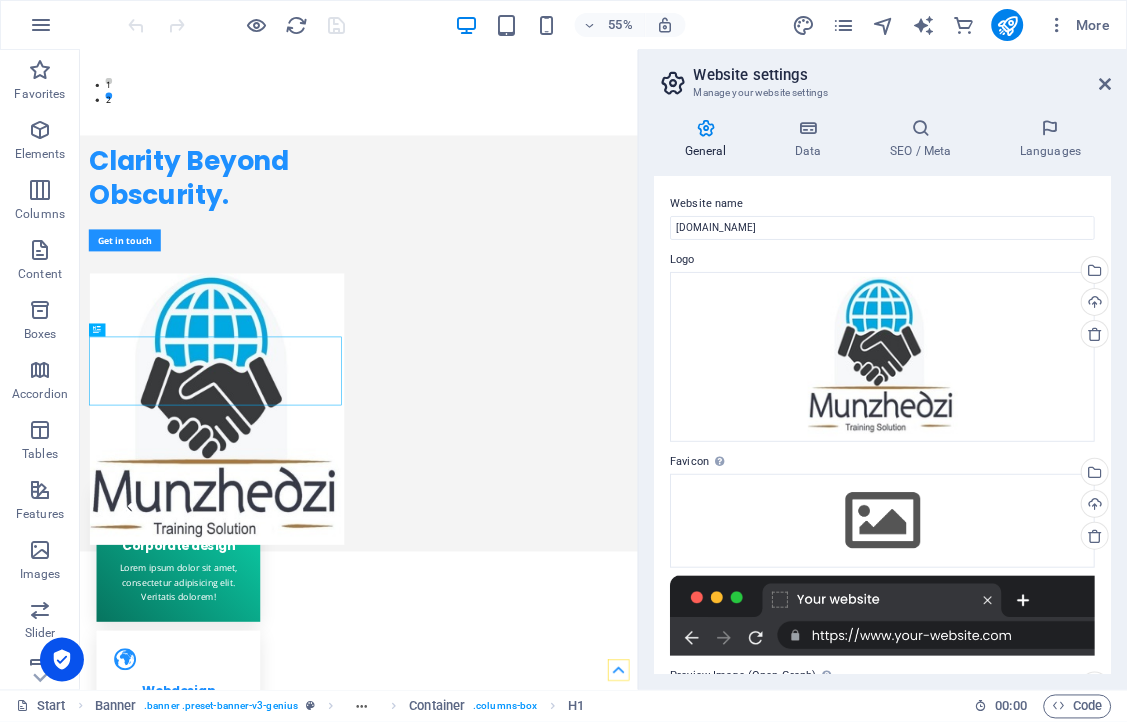 click on "Logo" at bounding box center (883, 260) 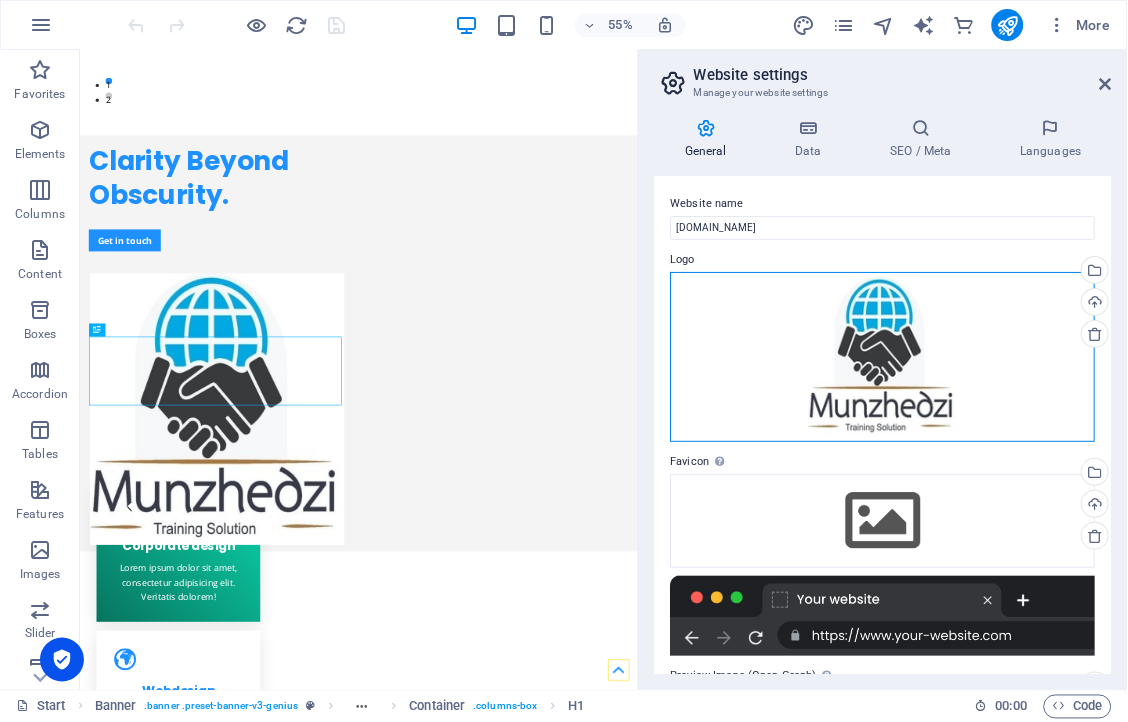 click on "Drag files here, click to choose files or select files from Files or our free stock photos & videos" at bounding box center (883, 357) 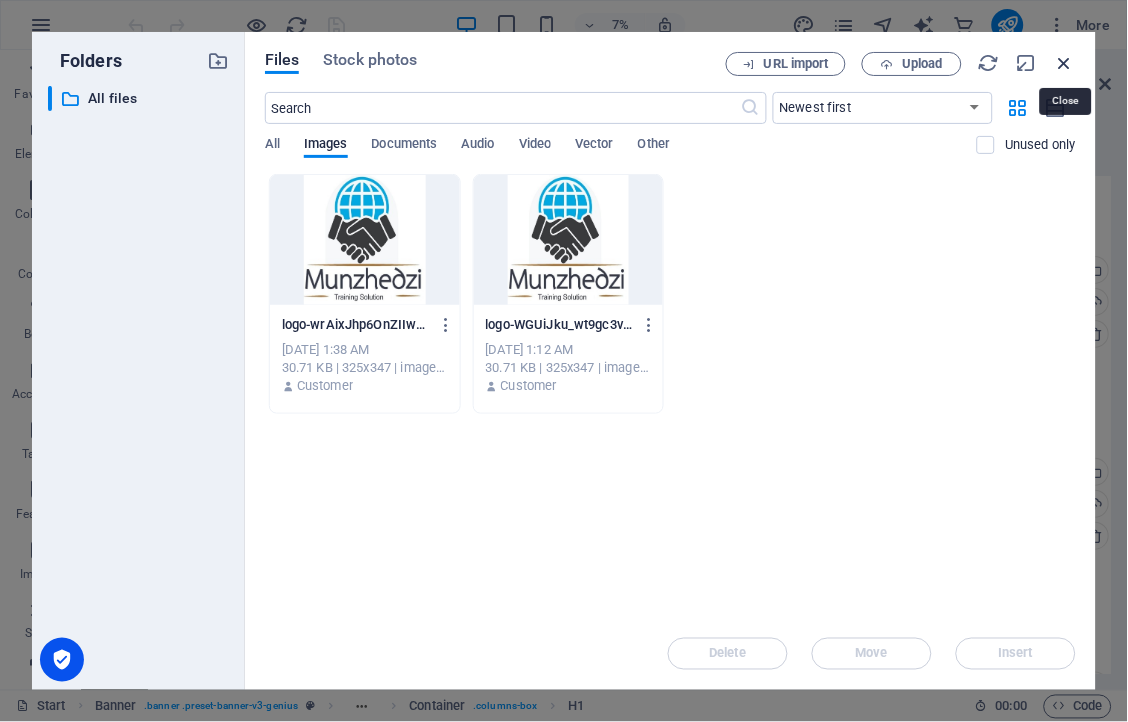click at bounding box center (1065, 63) 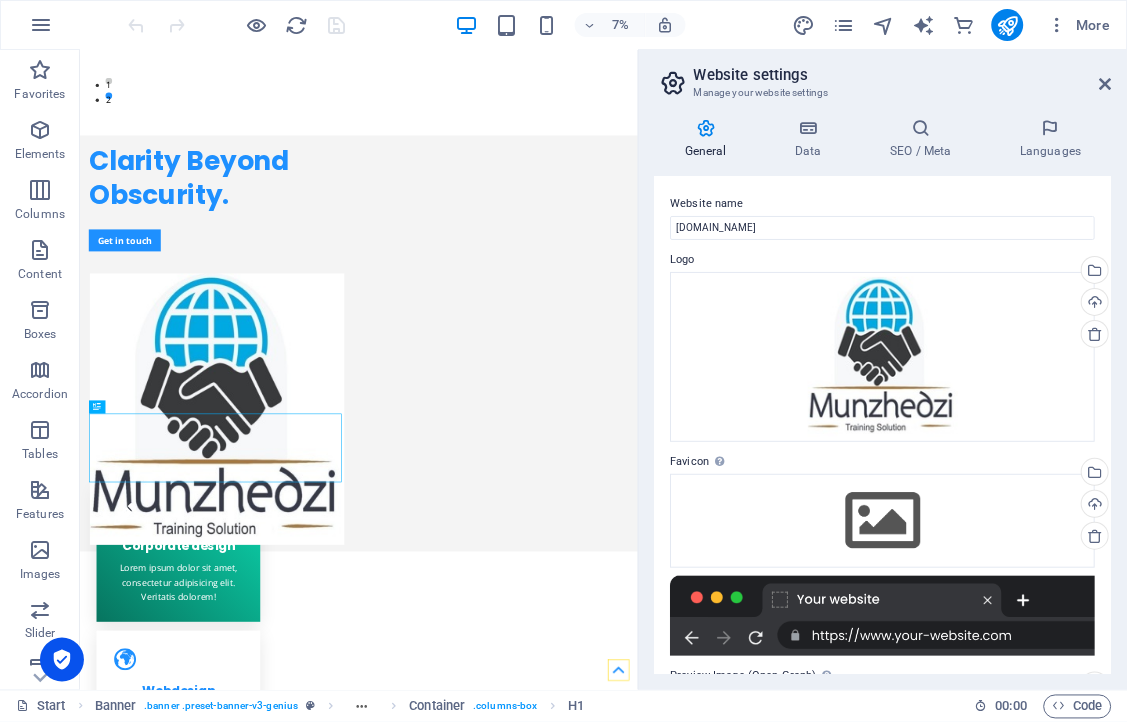 scroll, scrollTop: 540, scrollLeft: 0, axis: vertical 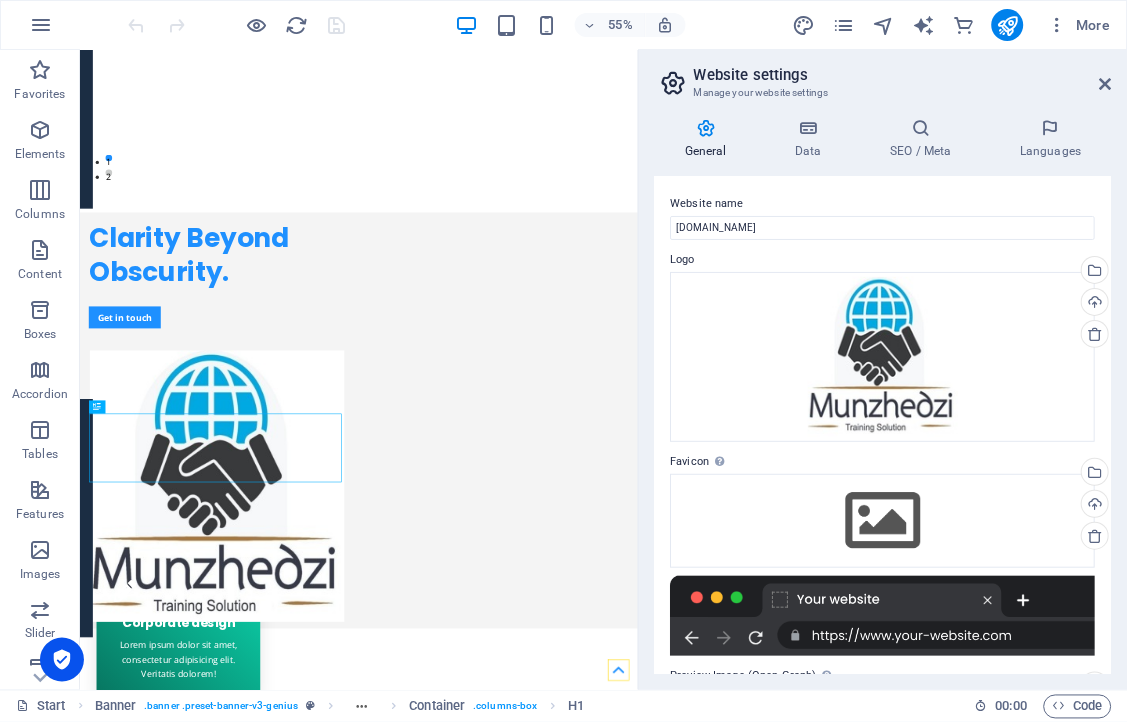 click on "General" at bounding box center (710, 139) 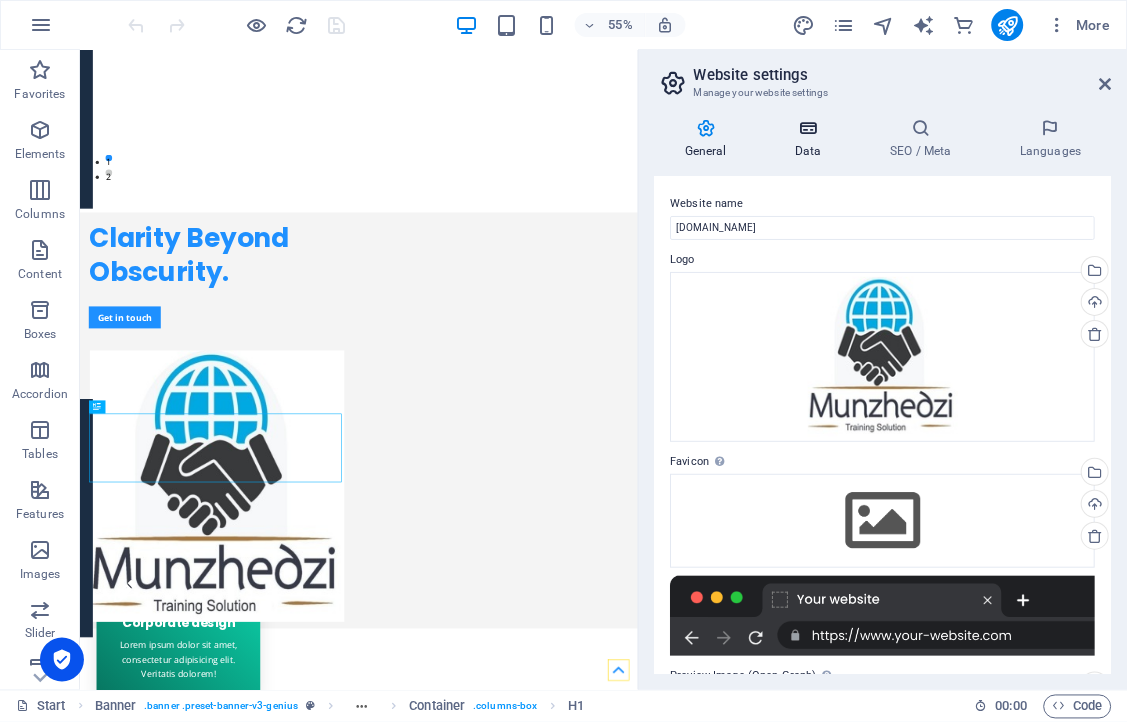 click on "Data" at bounding box center [812, 139] 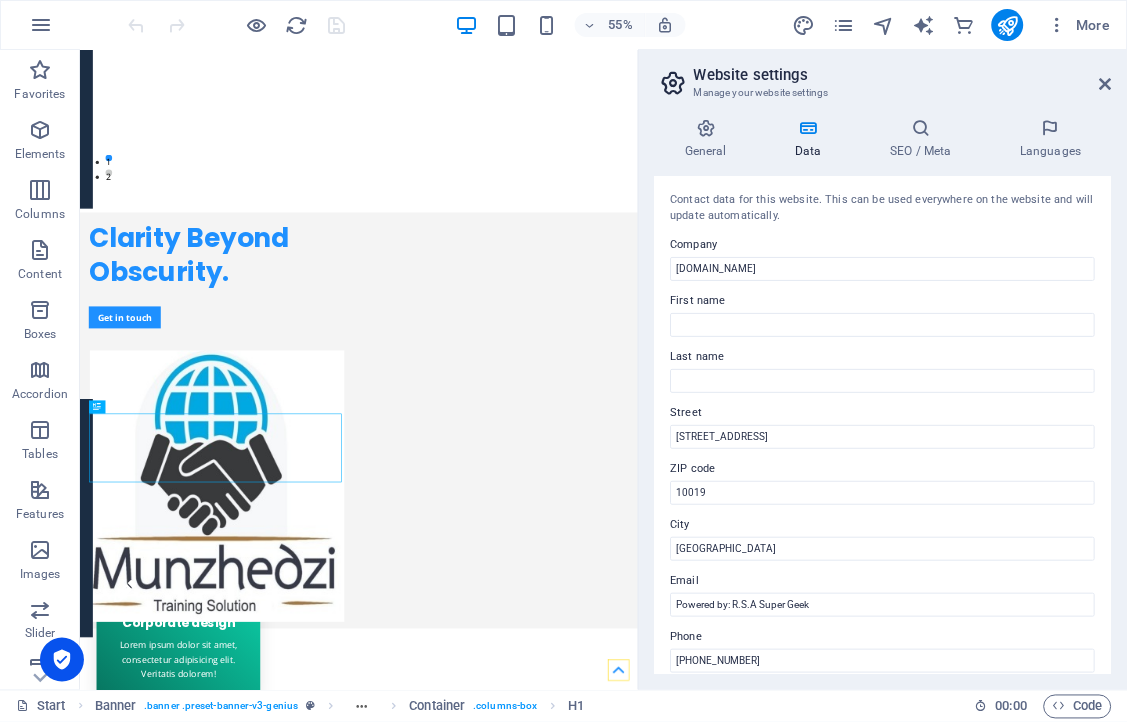 drag, startPoint x: 1113, startPoint y: 313, endPoint x: 1113, endPoint y: 485, distance: 172 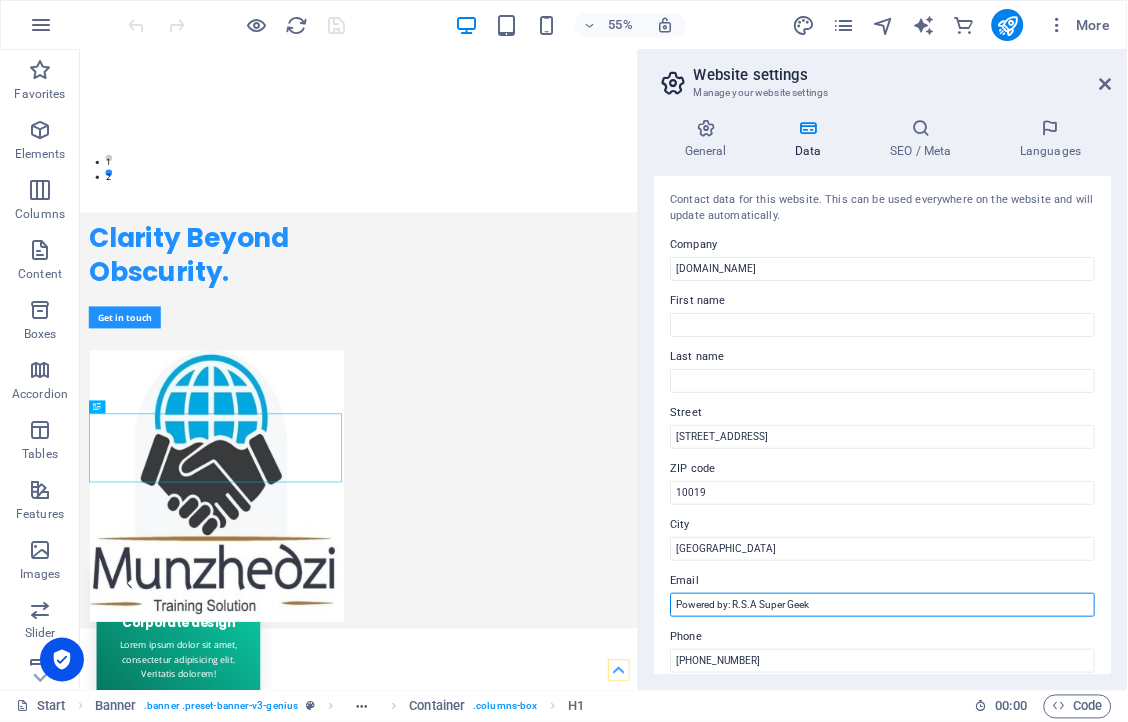drag, startPoint x: 832, startPoint y: 596, endPoint x: 673, endPoint y: 603, distance: 159.154 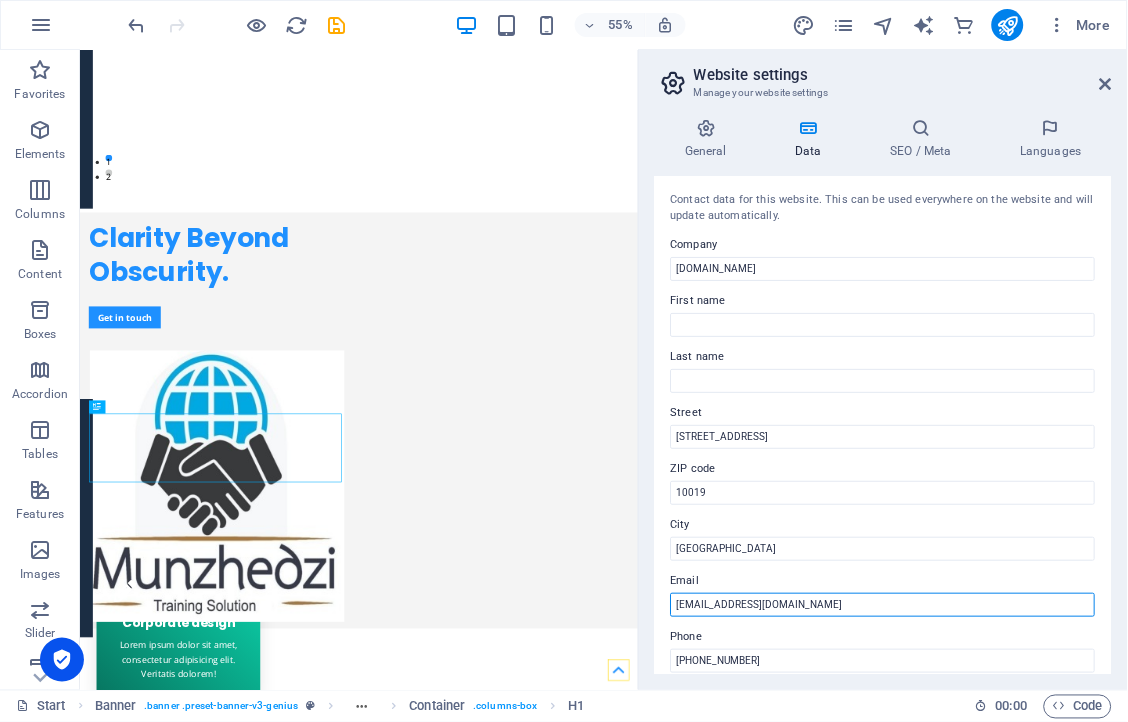 click on "info@munzhrdzi.co.za" at bounding box center [883, 605] 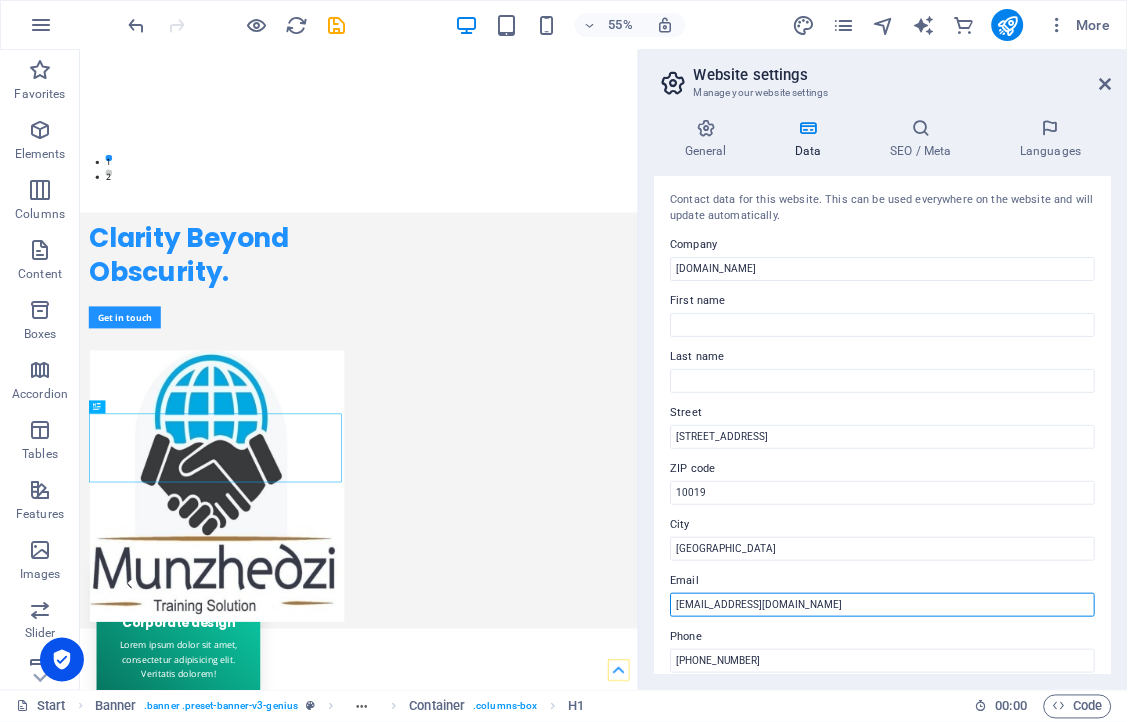 click on "[EMAIL_ADDRESS][DOMAIN_NAME]" at bounding box center (883, 605) 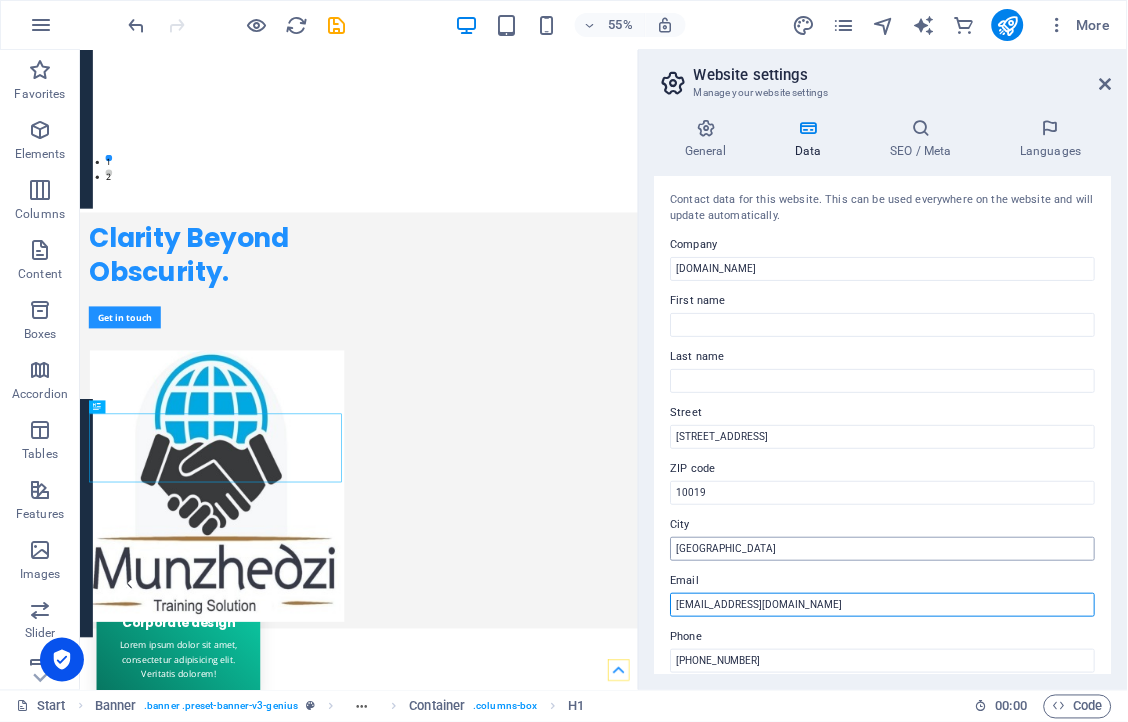 type on "[EMAIL_ADDRESS][DOMAIN_NAME]" 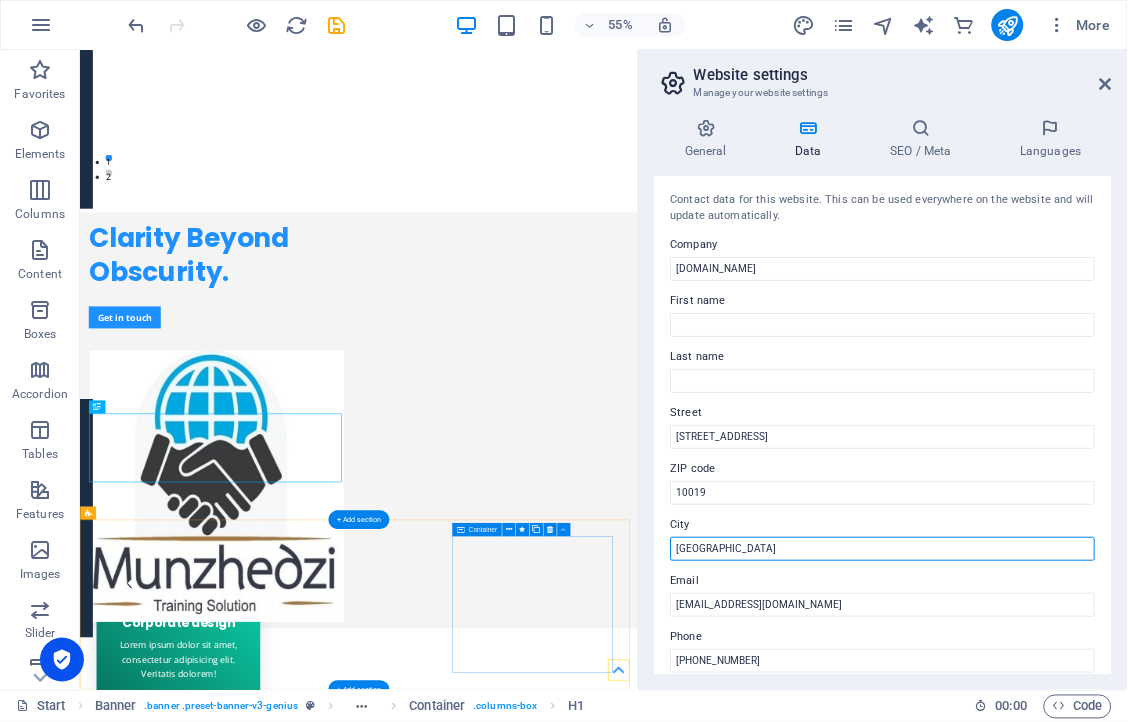 drag, startPoint x: 854, startPoint y: 605, endPoint x: 937, endPoint y: 941, distance: 346.0997 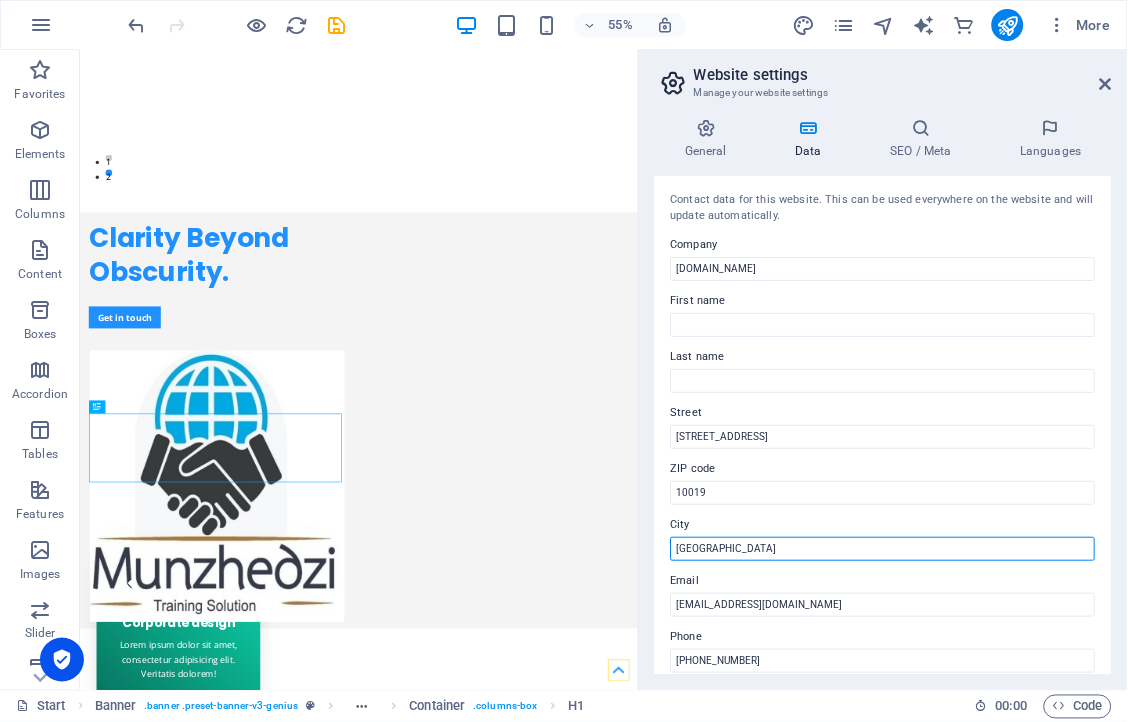 click on "South Africa" at bounding box center [883, 549] 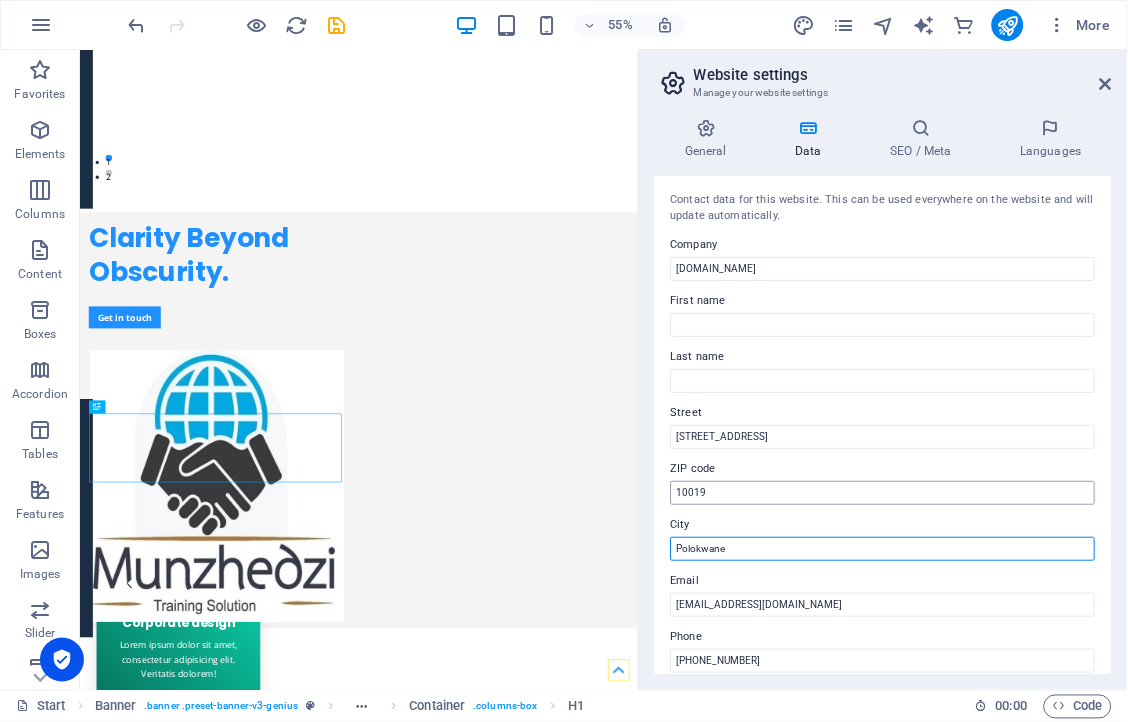 type on "Polokwane" 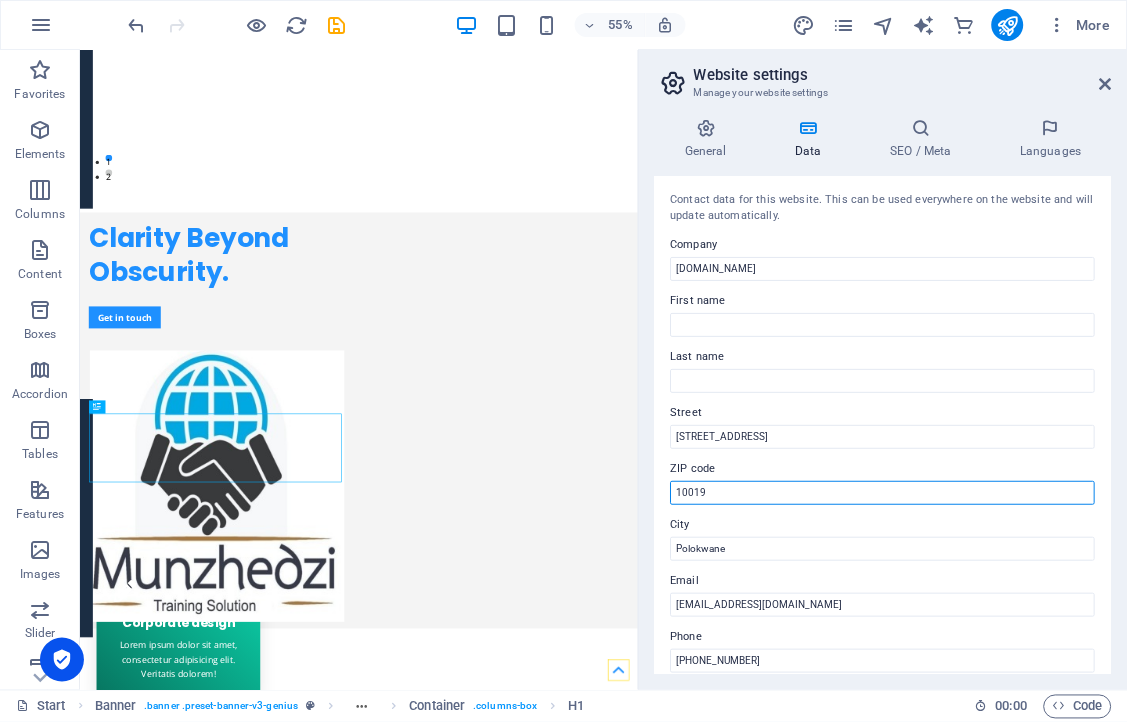 click on "10019" at bounding box center [883, 493] 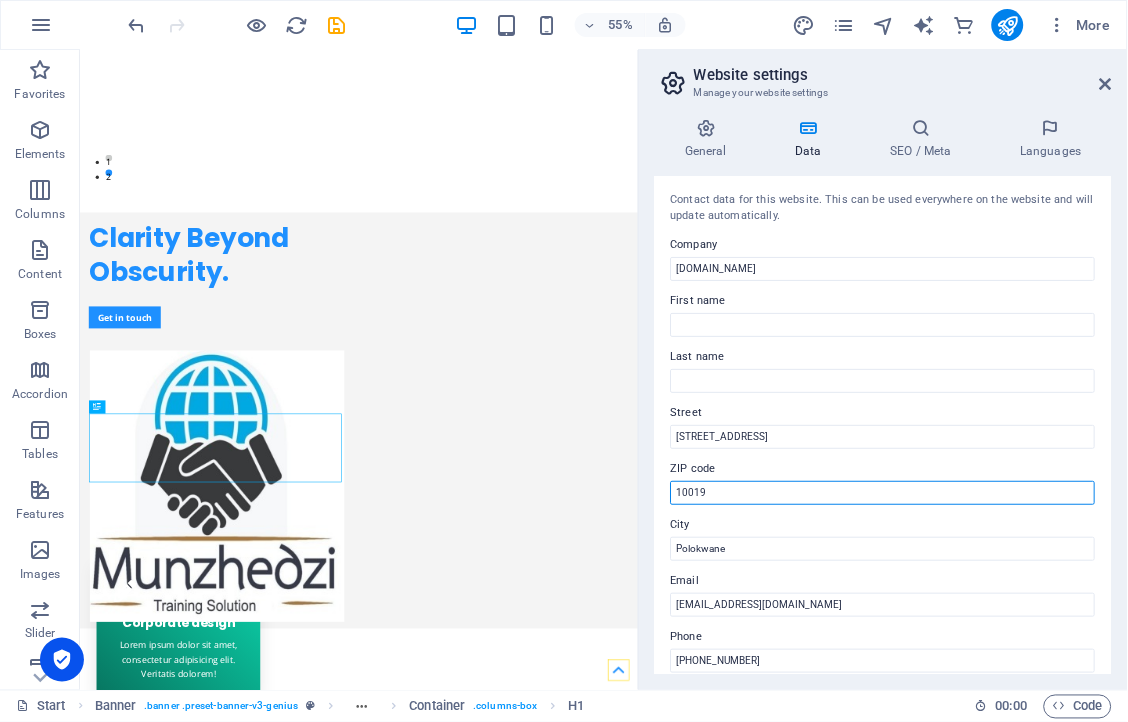 drag, startPoint x: 725, startPoint y: 481, endPoint x: 652, endPoint y: 485, distance: 73.109505 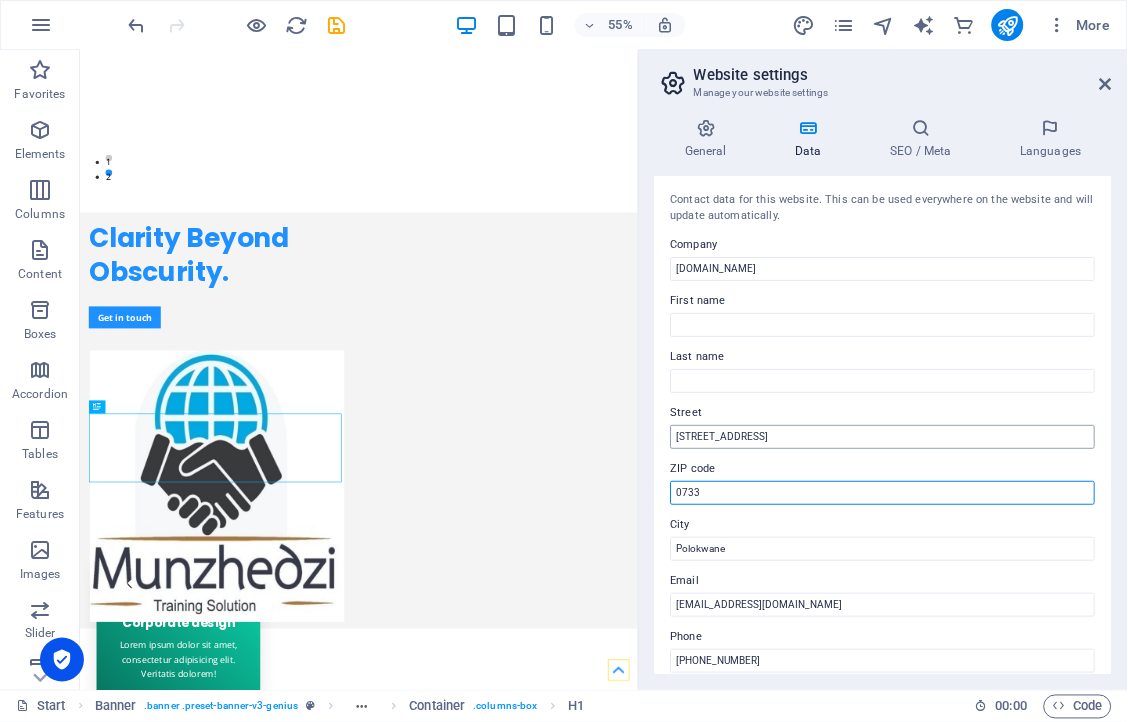 type on "0733" 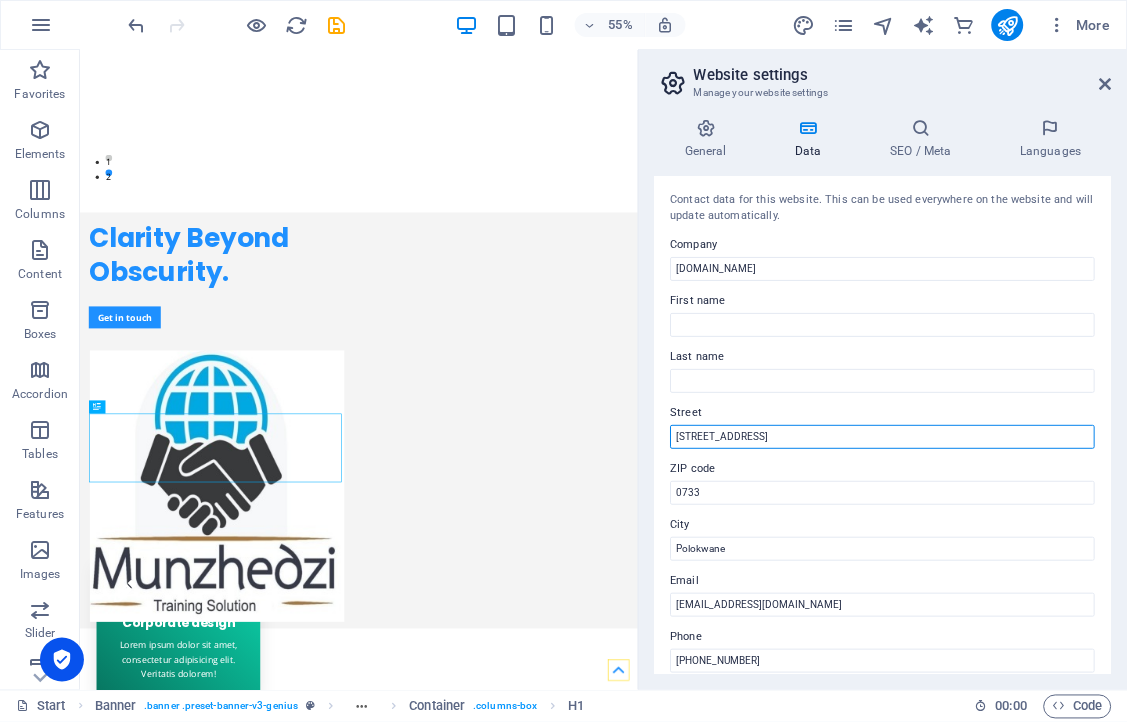 click on "1601 Broadway" at bounding box center [883, 437] 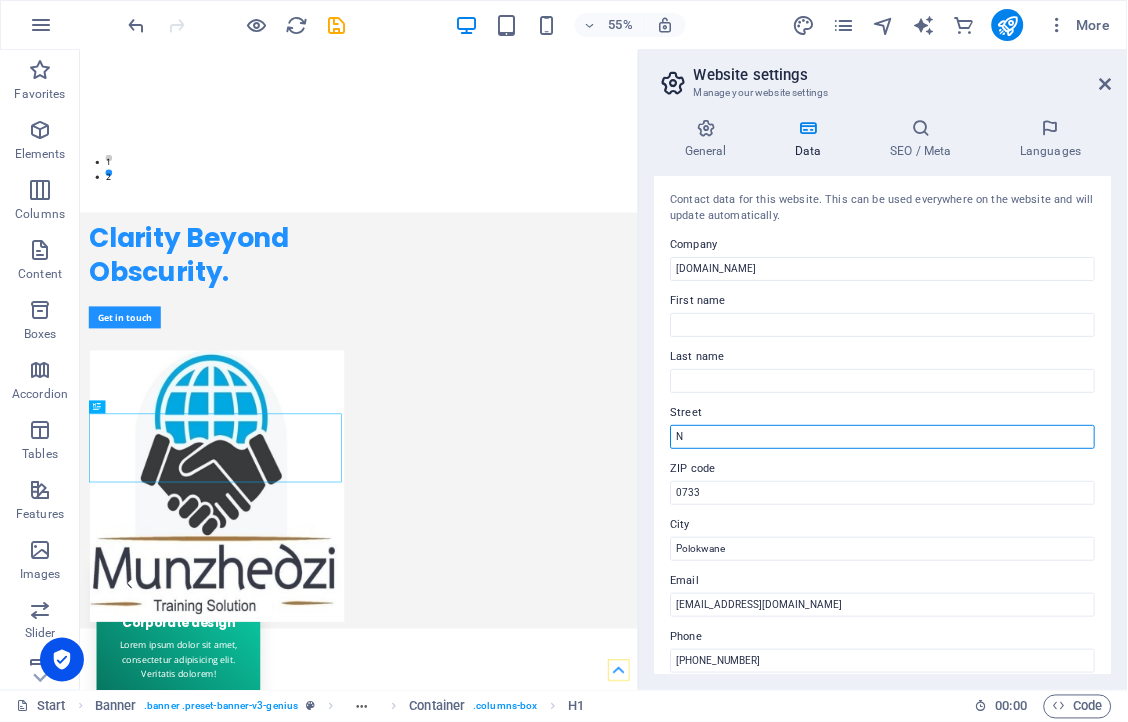 type on "N0: 230 Budutlo Village | Shushumela | Ga-Mathabatha" 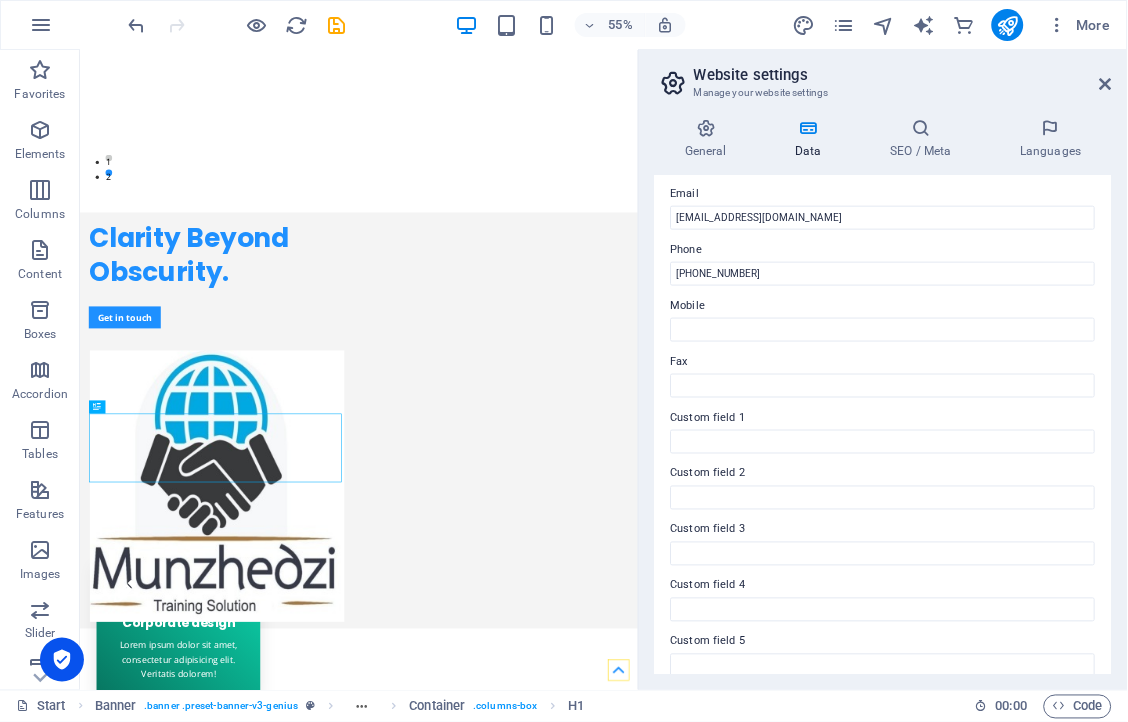 scroll, scrollTop: 461, scrollLeft: 0, axis: vertical 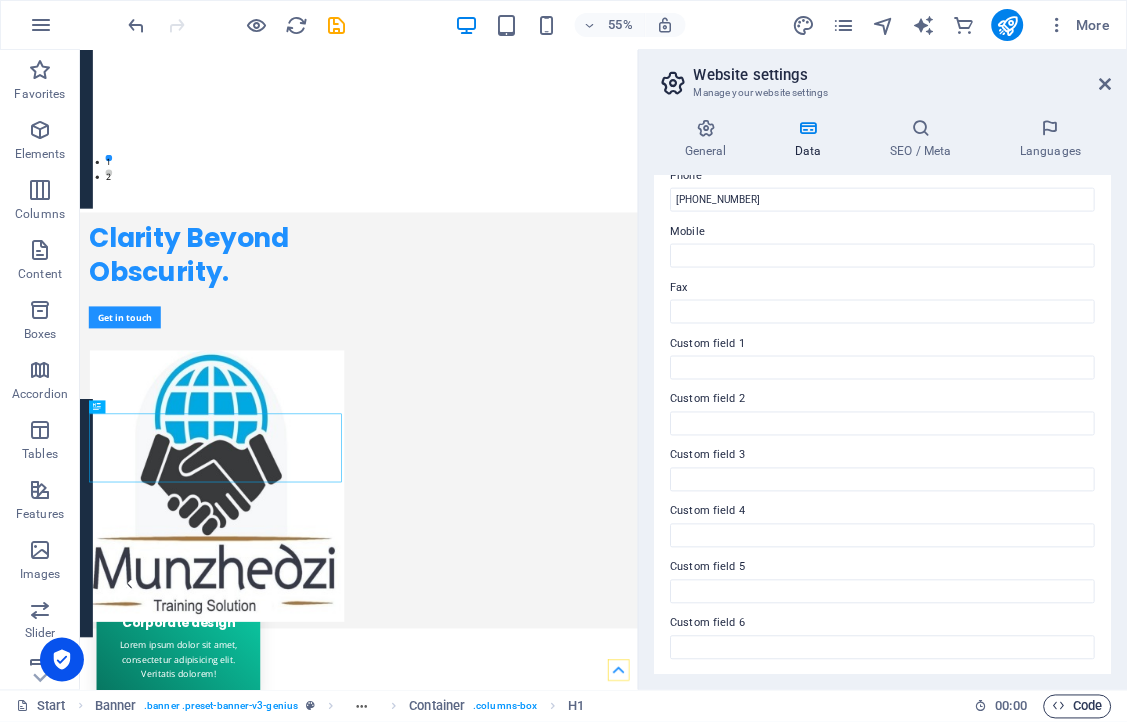 click on "Code" at bounding box center (1078, 707) 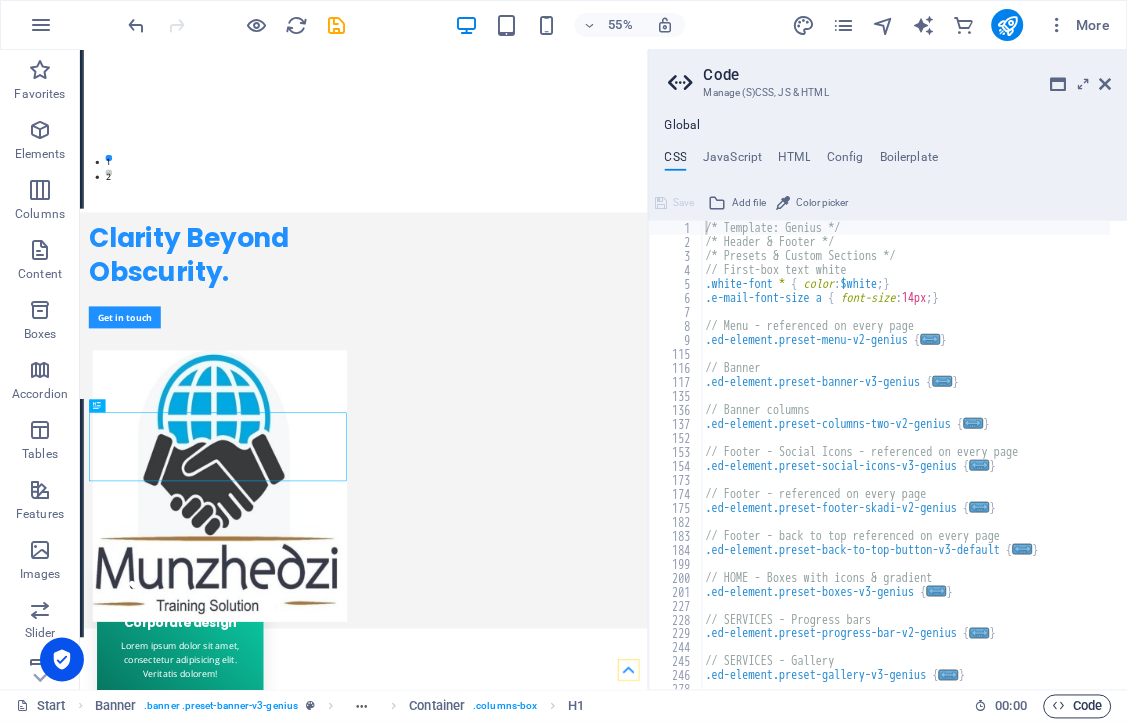 click on "Code" at bounding box center (1078, 707) 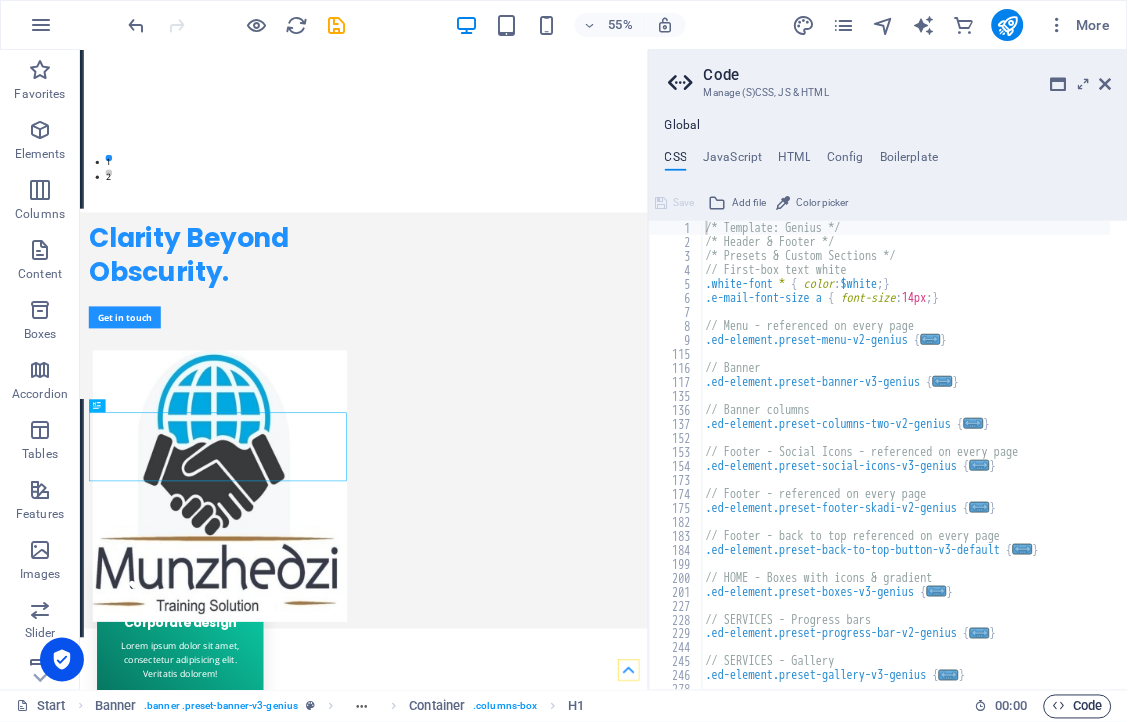 click on "Code" at bounding box center [1078, 707] 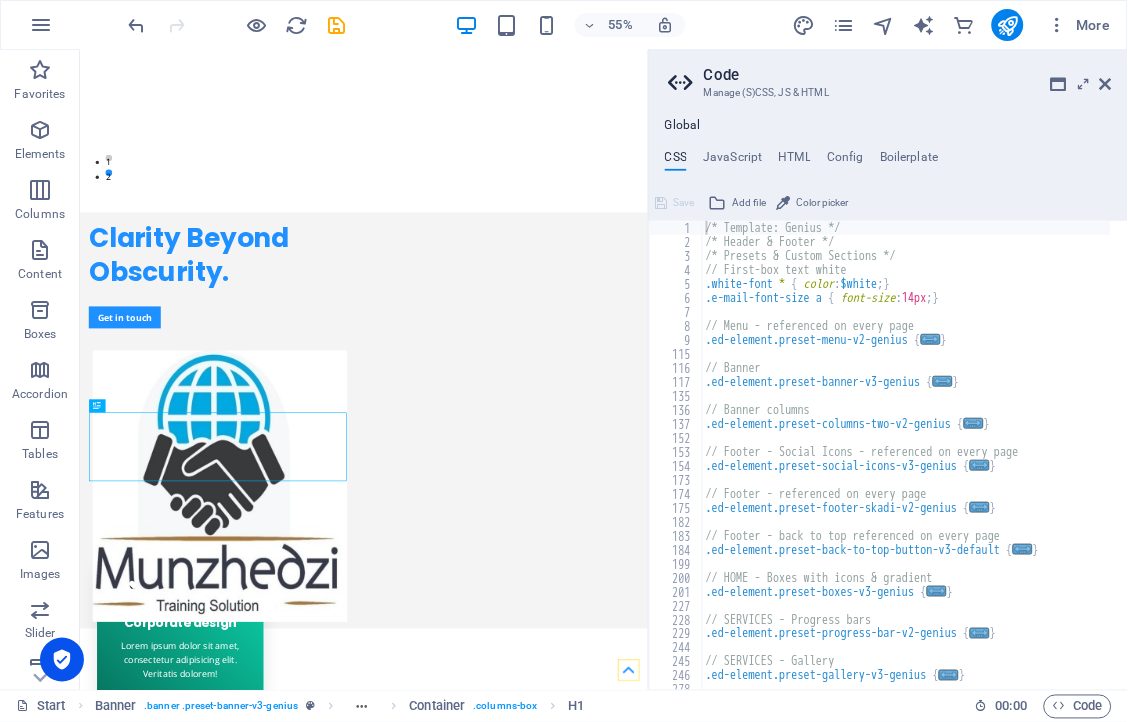 click on "Code Manage (S)CSS, JS & HTML" at bounding box center [890, 76] 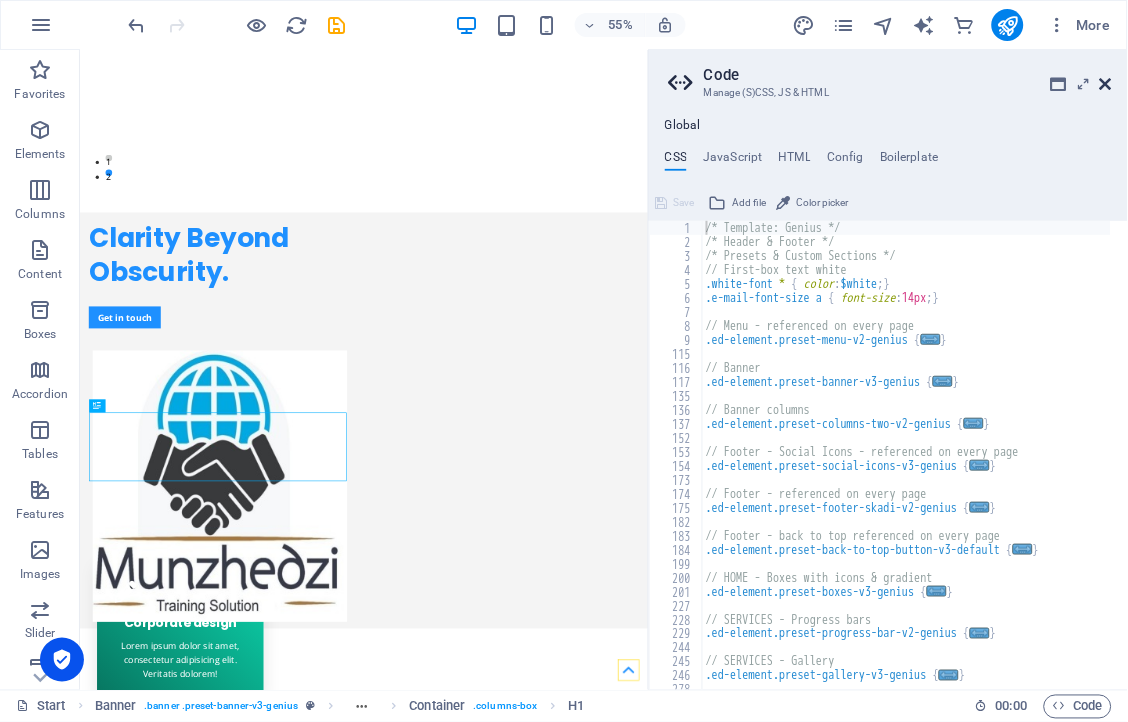 click at bounding box center (1106, 84) 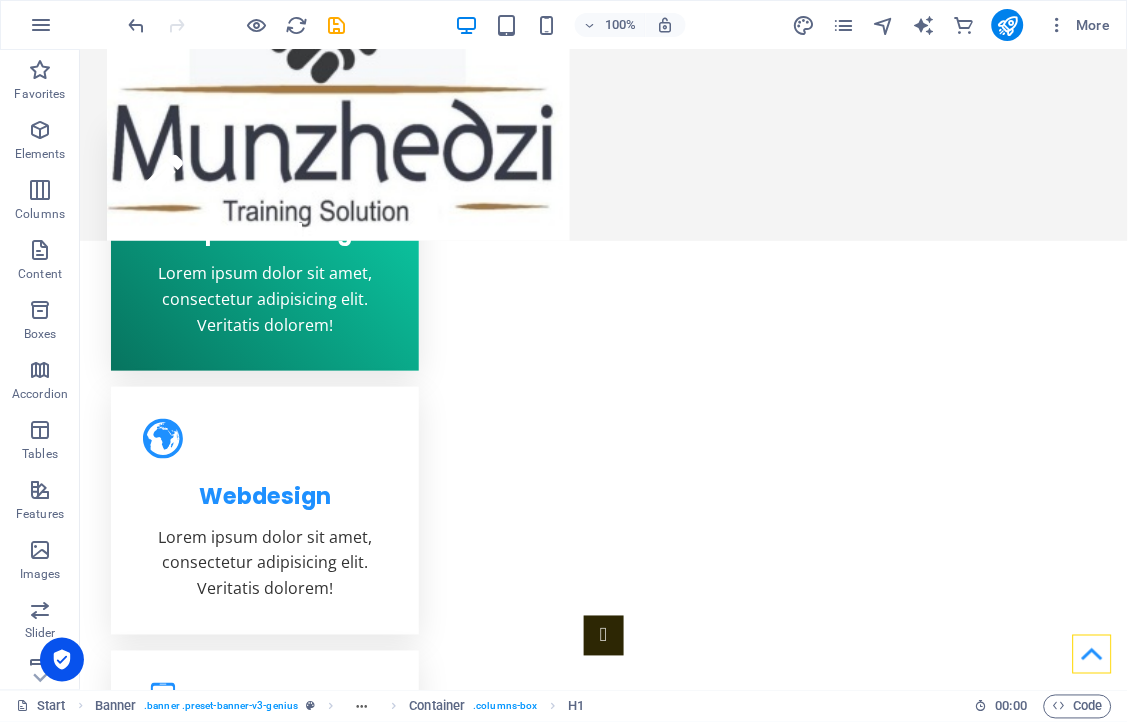 scroll, scrollTop: 5112, scrollLeft: 0, axis: vertical 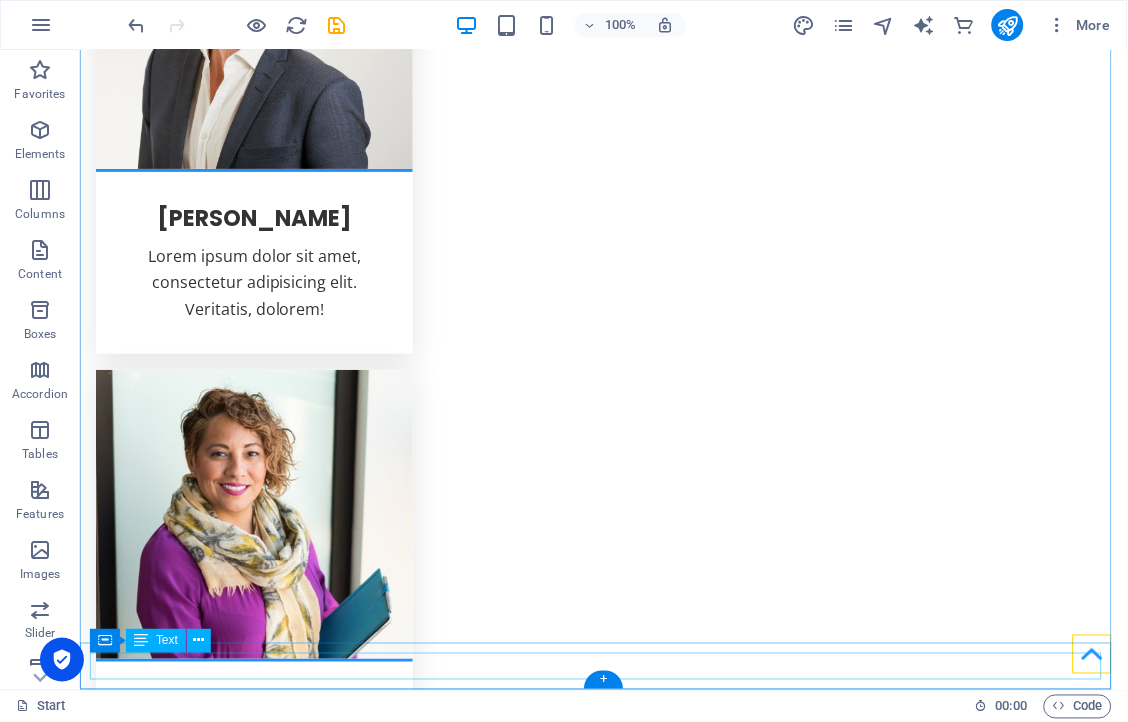 click on "info@munzhedzi.co.za  |  Legal Notice  |  Privacy Policy" at bounding box center (603, 5593) 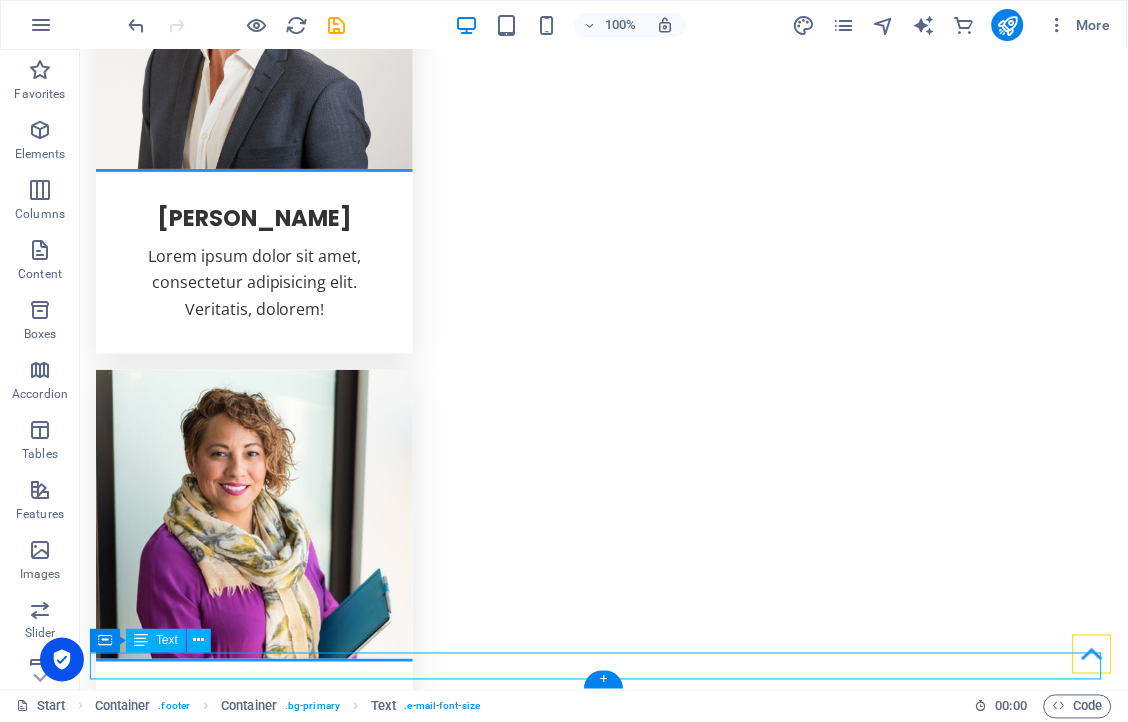 click on "info@munzhedzi.co.za  |  Legal Notice  |  Privacy Policy" at bounding box center (603, 5593) 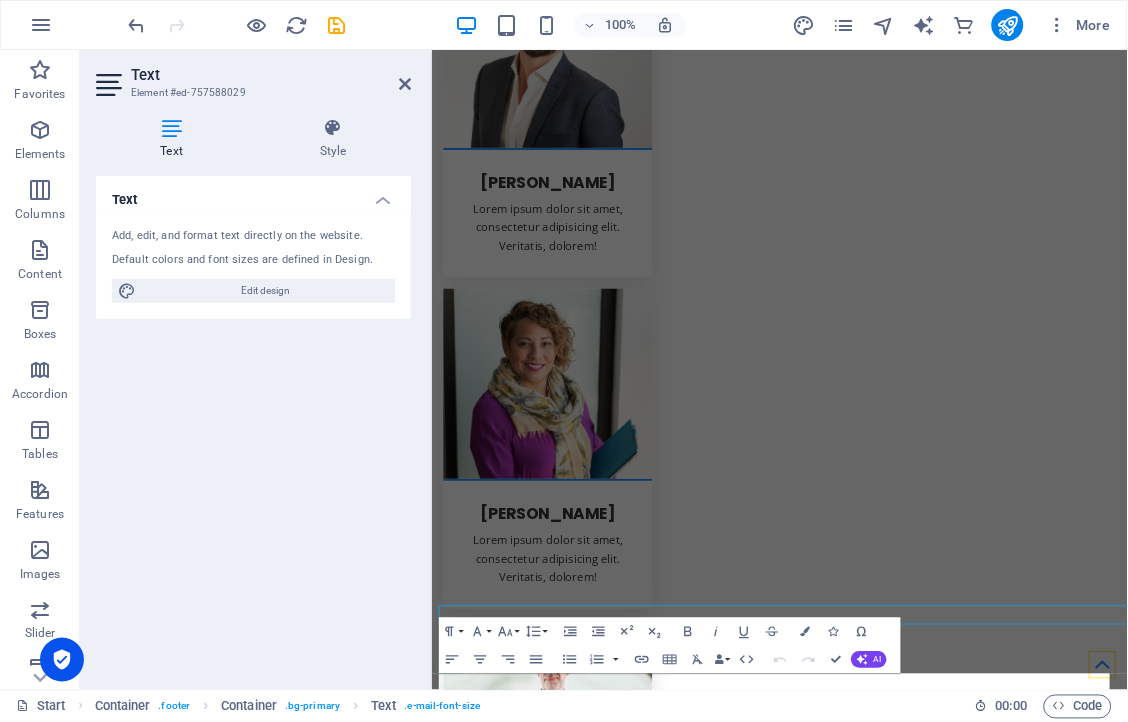 scroll, scrollTop: 4921, scrollLeft: 0, axis: vertical 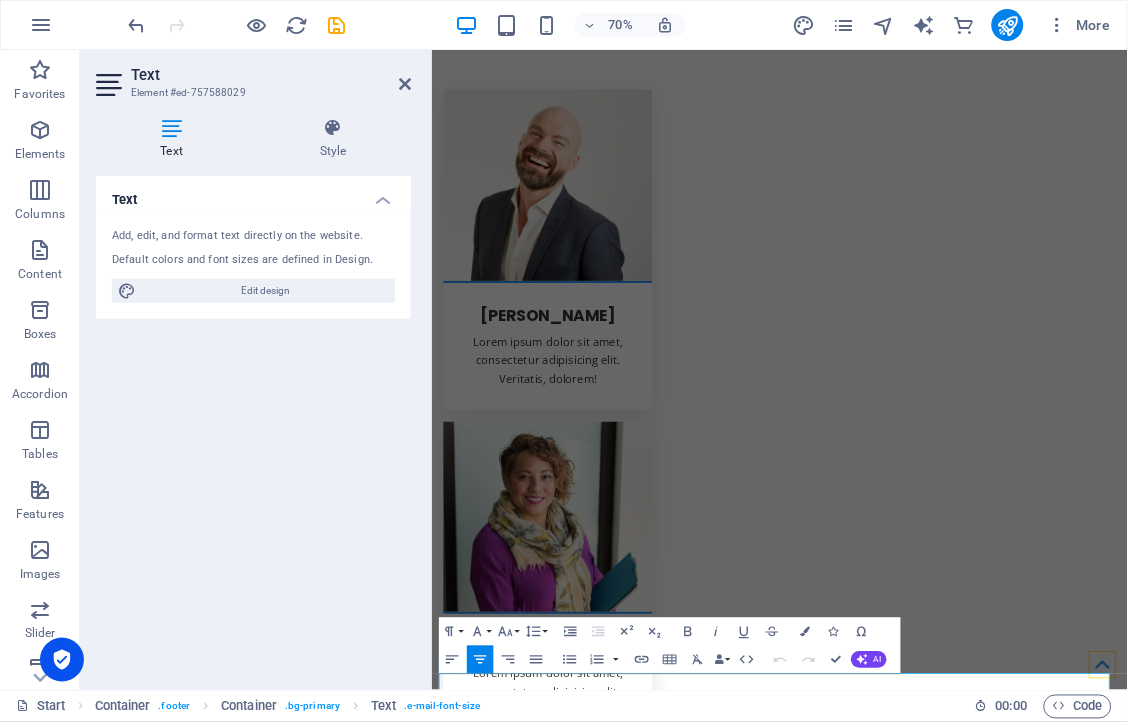 click on "Text Add, edit, and format text directly on the website. Default colors and font sizes are defined in Design. Edit design Alignment Left aligned Centered Right aligned" at bounding box center (253, 425) 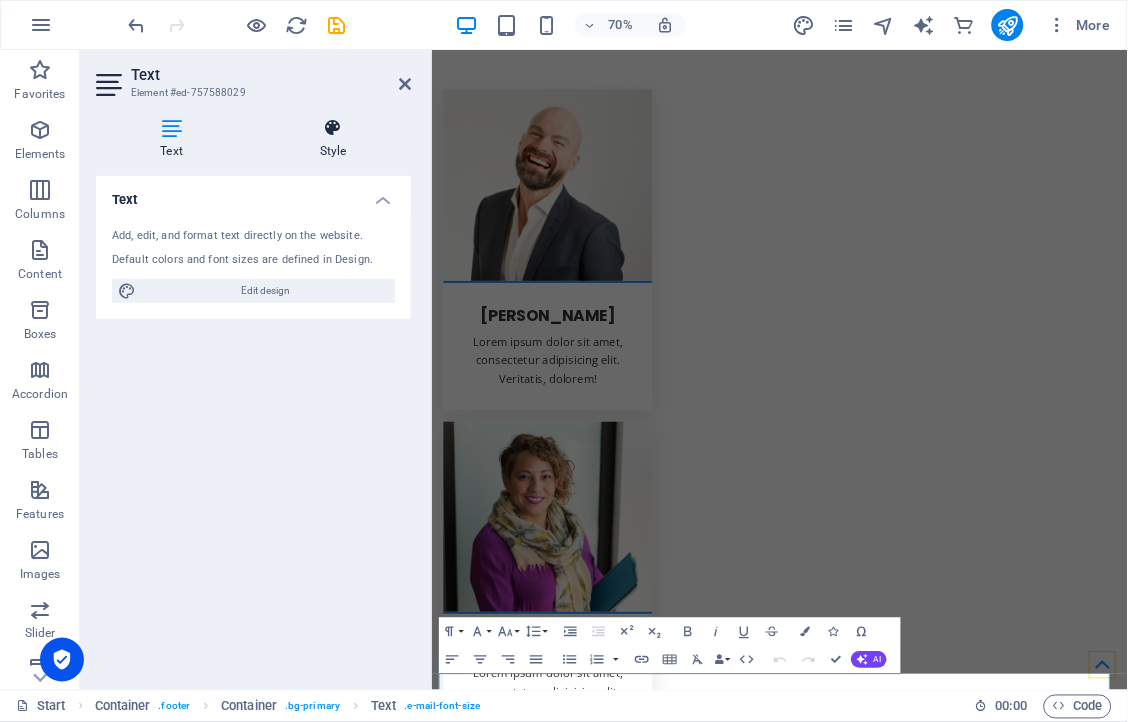 click at bounding box center (333, 128) 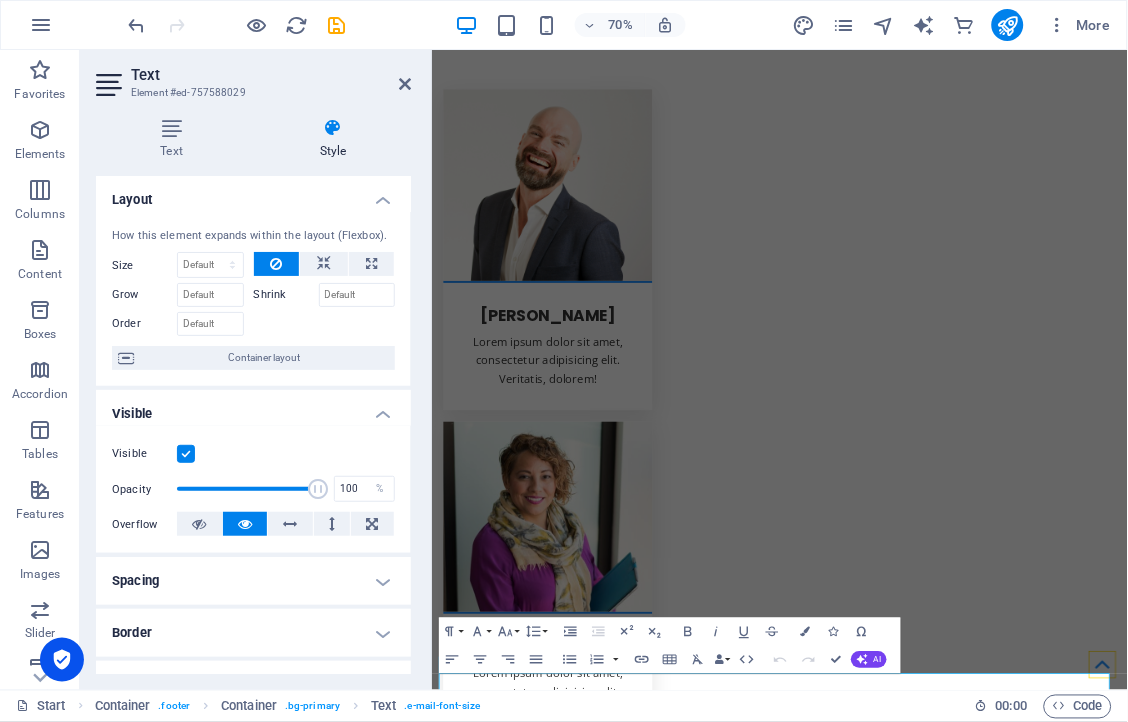 drag, startPoint x: 406, startPoint y: 381, endPoint x: 410, endPoint y: 448, distance: 67.11929 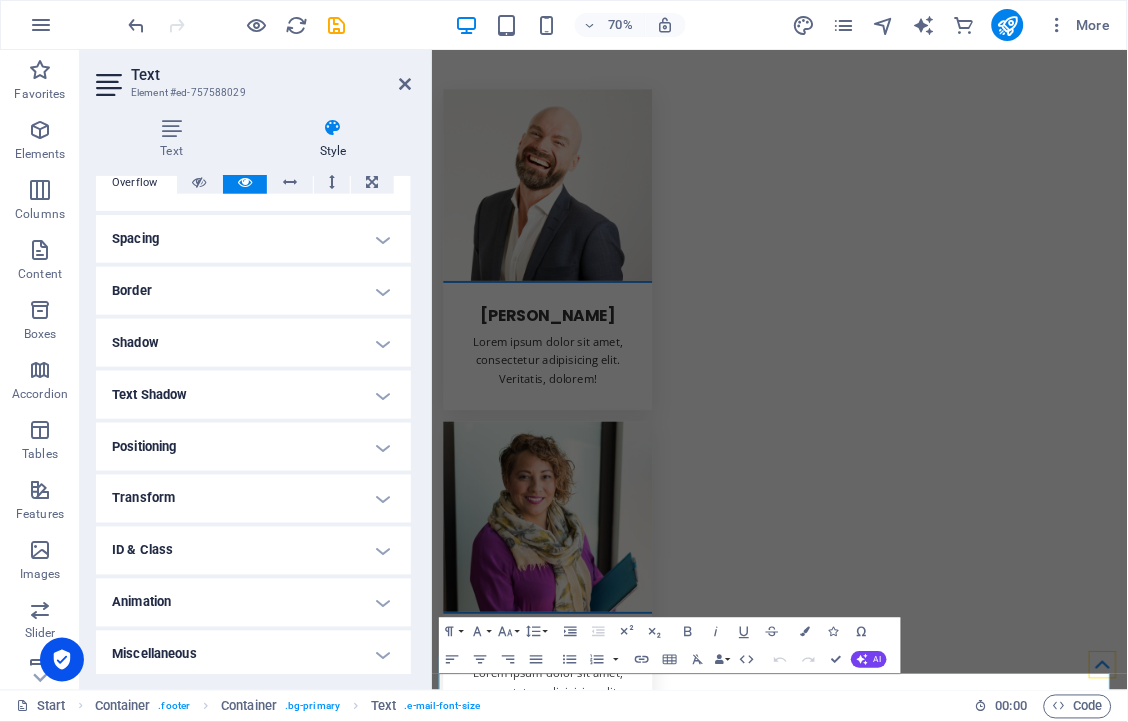 scroll, scrollTop: 346, scrollLeft: 0, axis: vertical 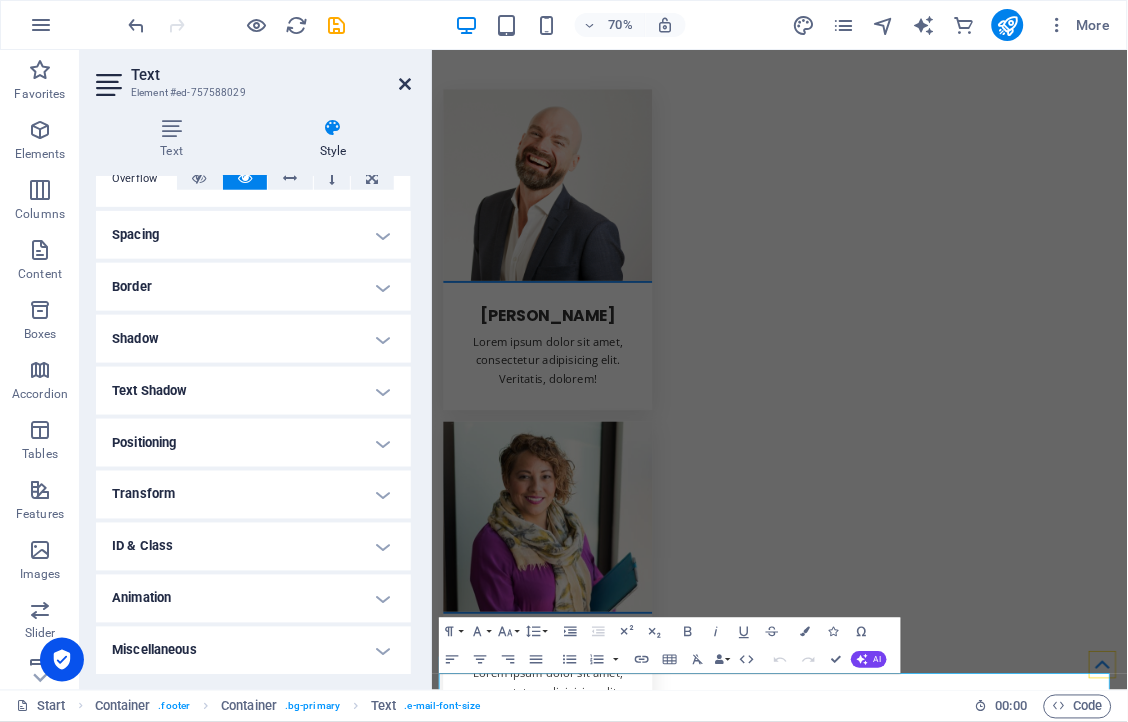 click at bounding box center (405, 84) 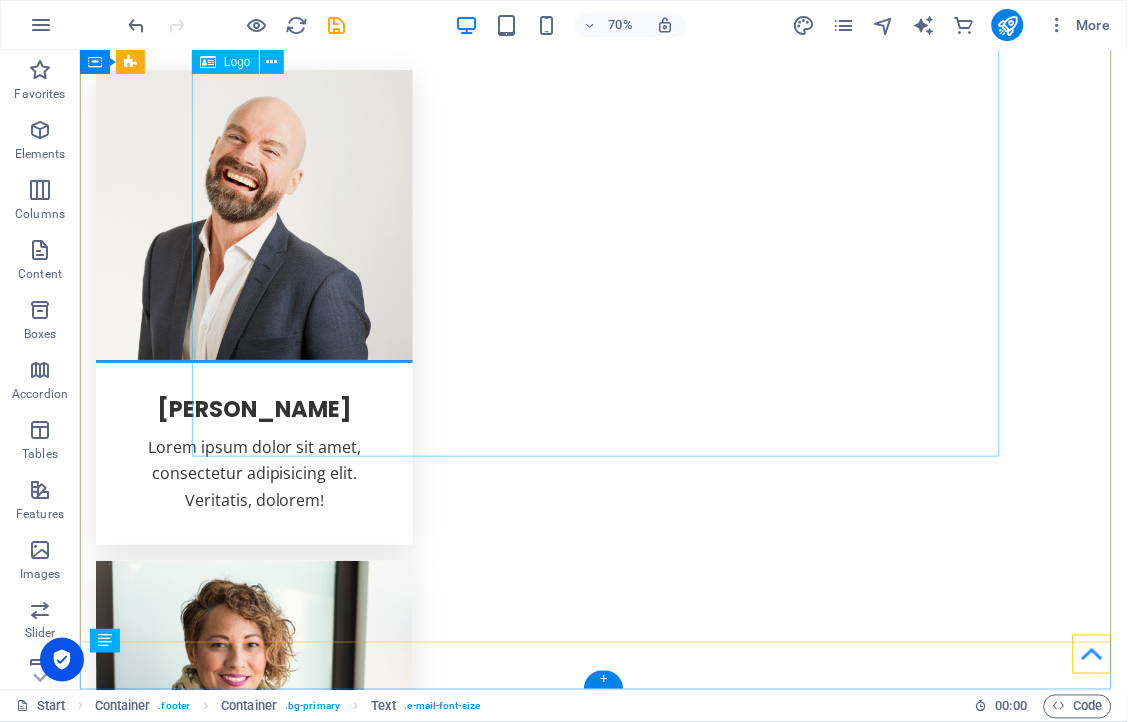 scroll, scrollTop: 5112, scrollLeft: 0, axis: vertical 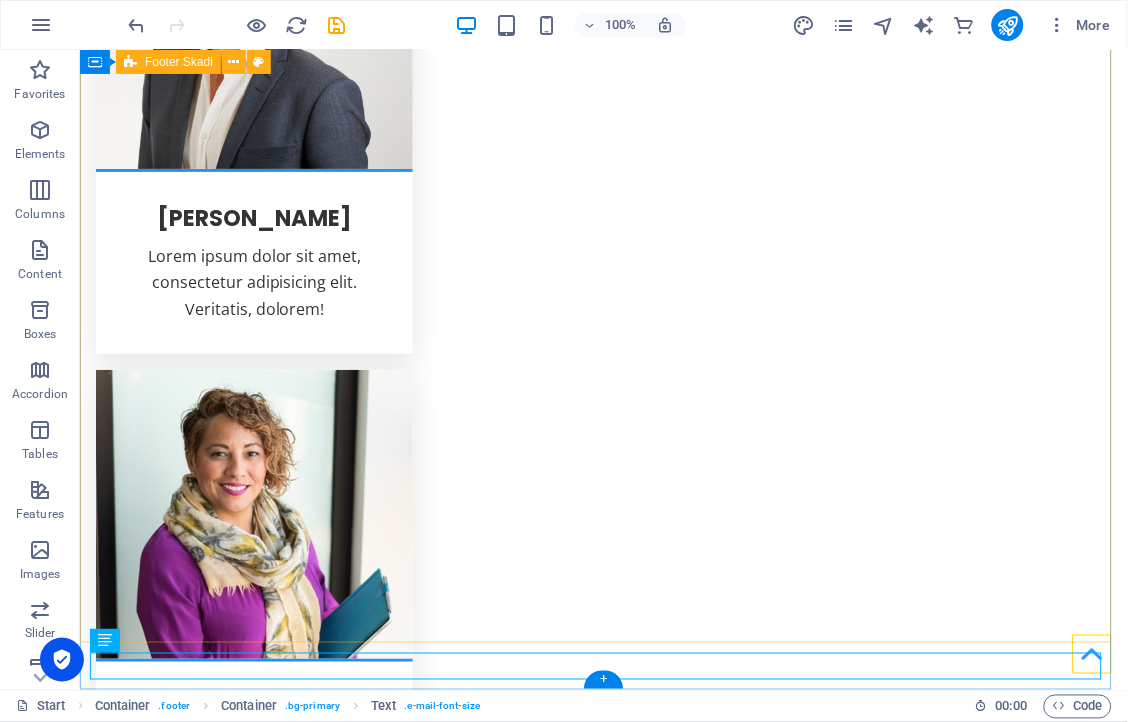click at bounding box center [603, 5067] 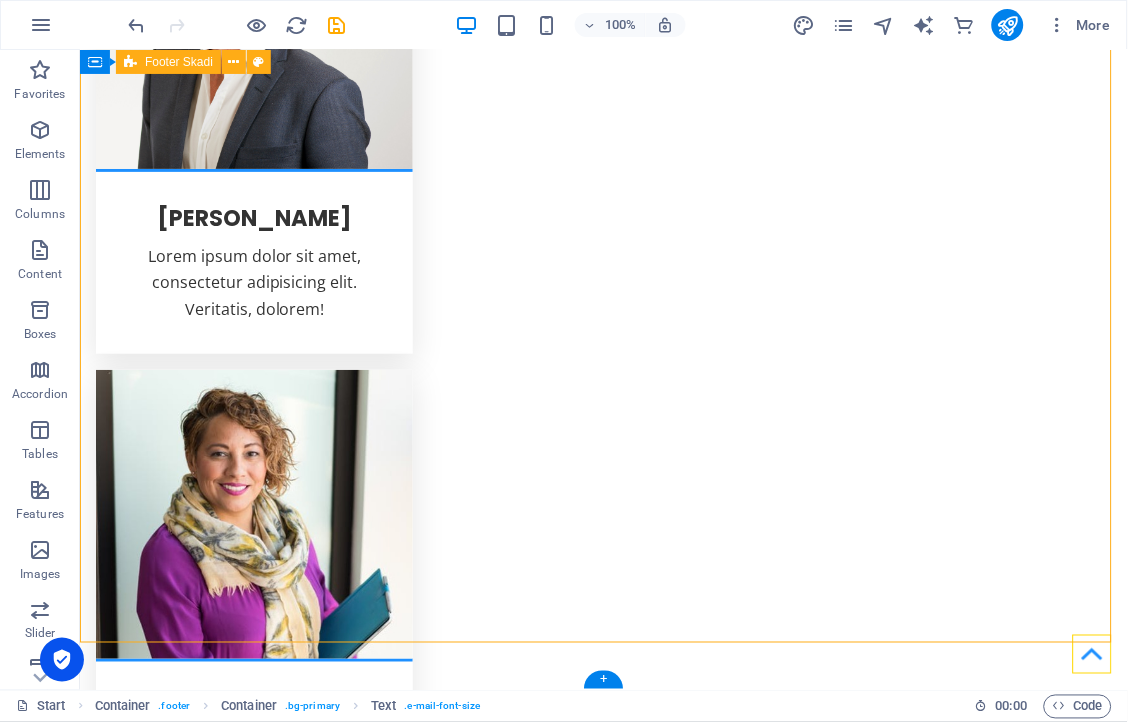 click at bounding box center (603, 5067) 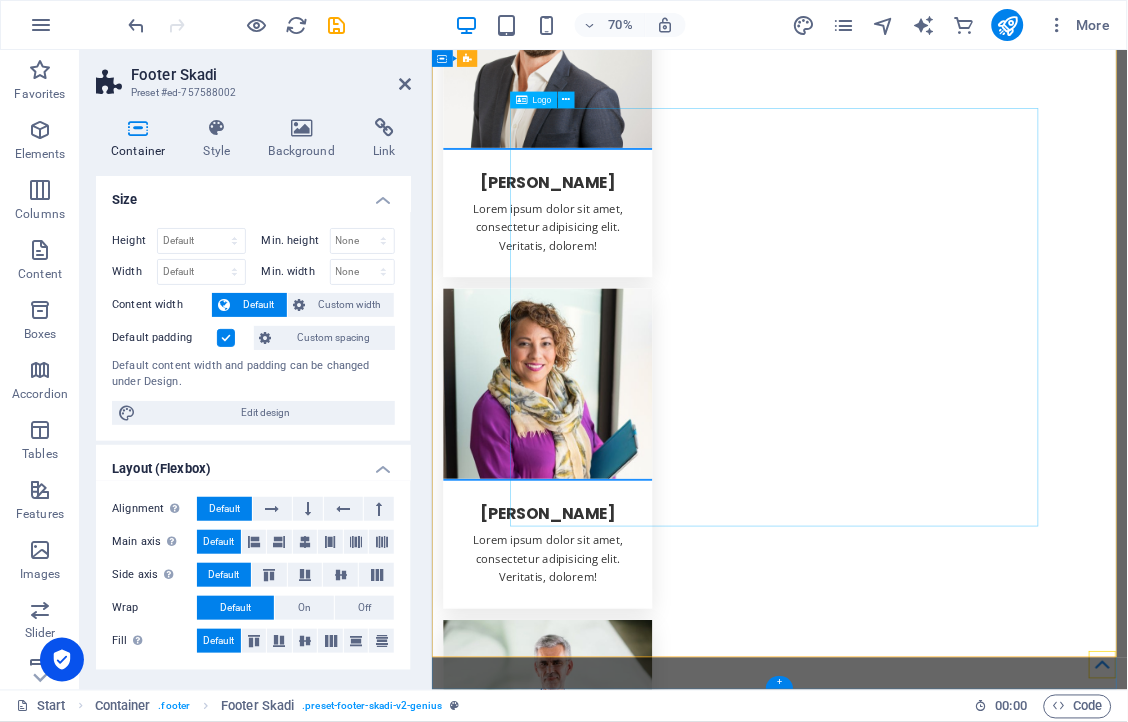 scroll, scrollTop: 4934, scrollLeft: 0, axis: vertical 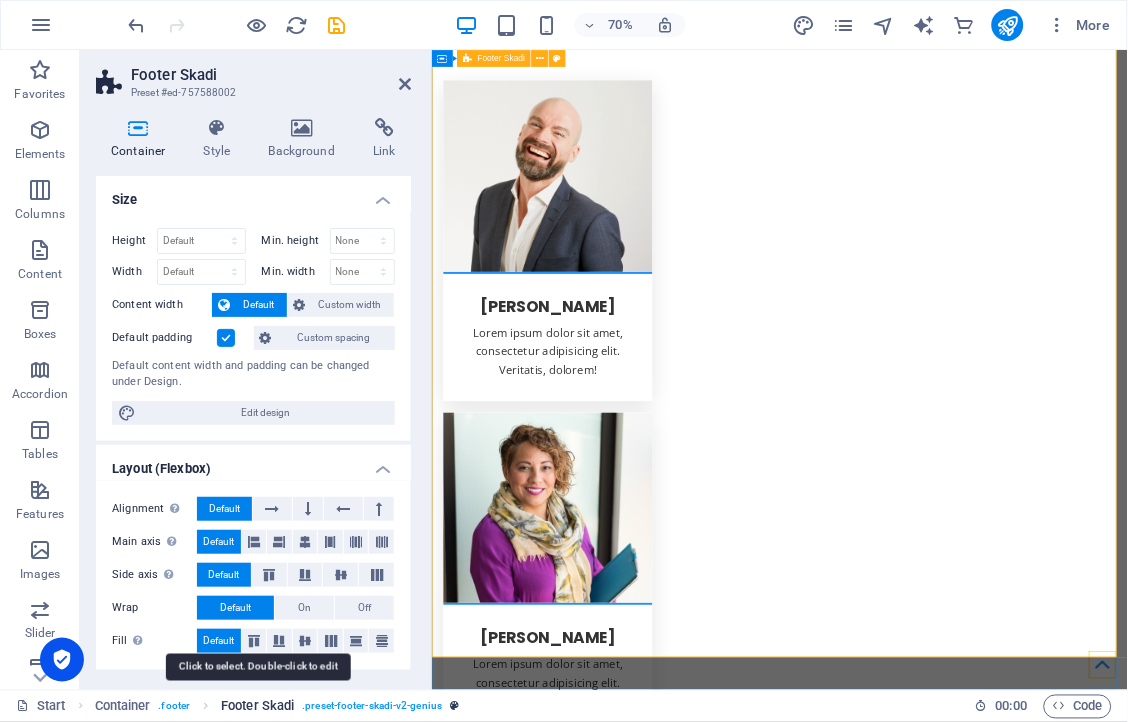 click on "Footer Skadi" at bounding box center [257, 707] 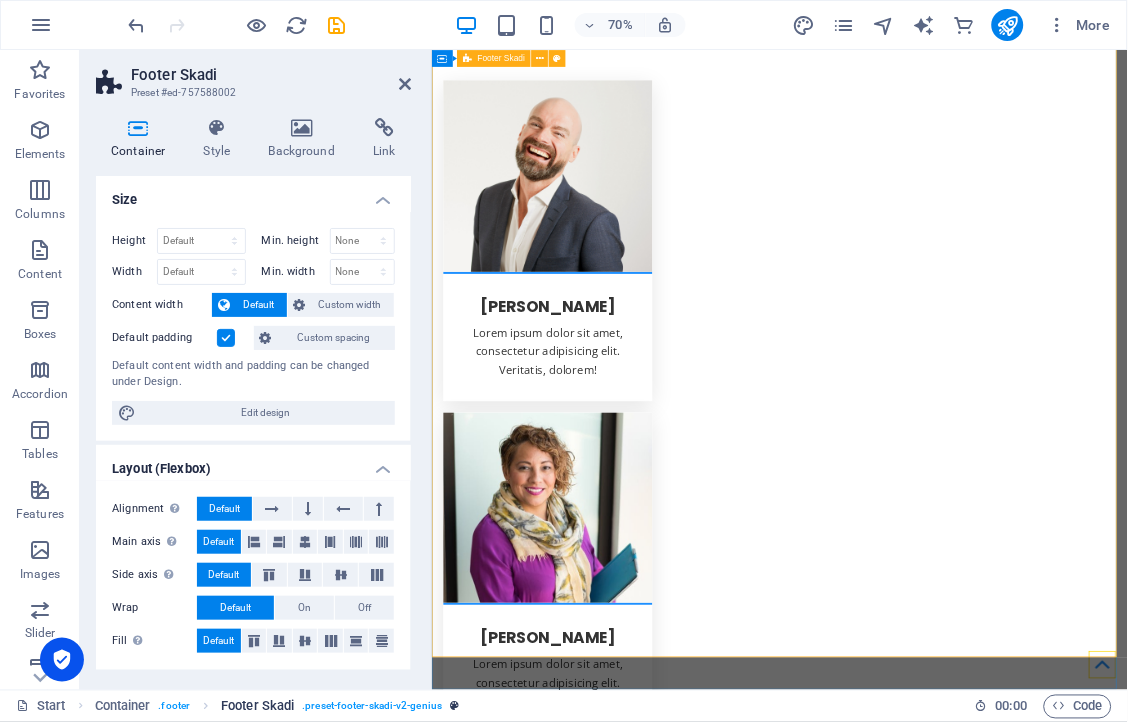 click on ". preset-footer-skadi-v2-genius" at bounding box center [372, 707] 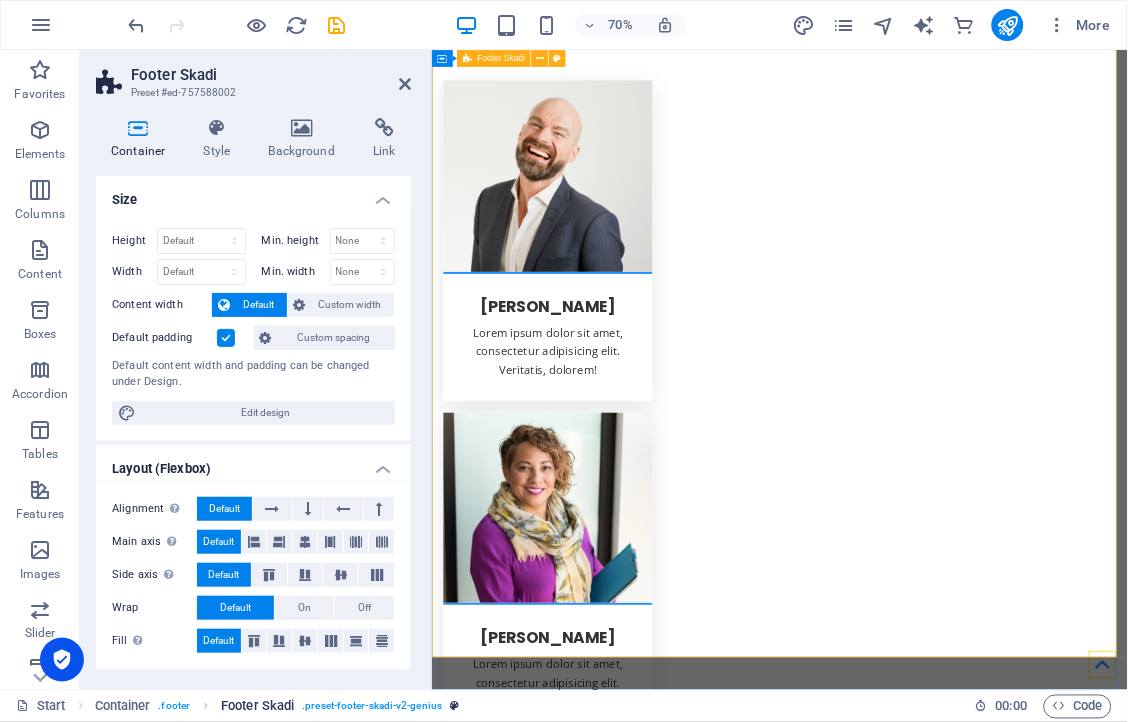 click on ". preset-footer-skadi-v2-genius" at bounding box center (372, 707) 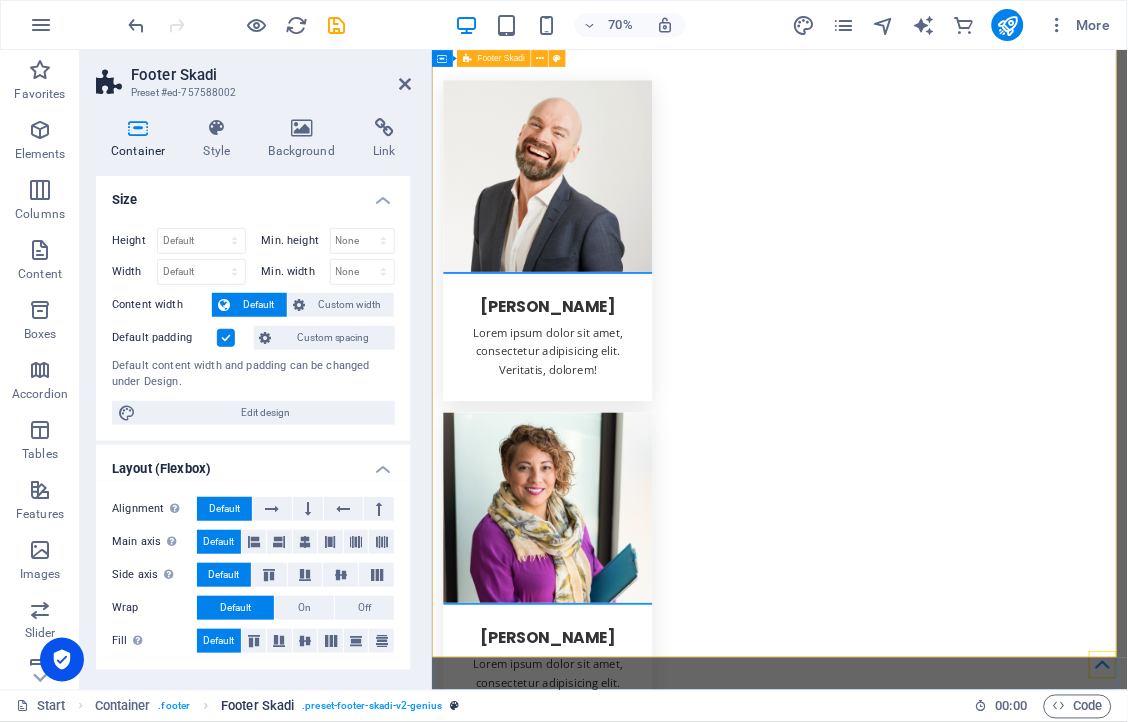 click on ". preset-footer-skadi-v2-genius" at bounding box center [372, 707] 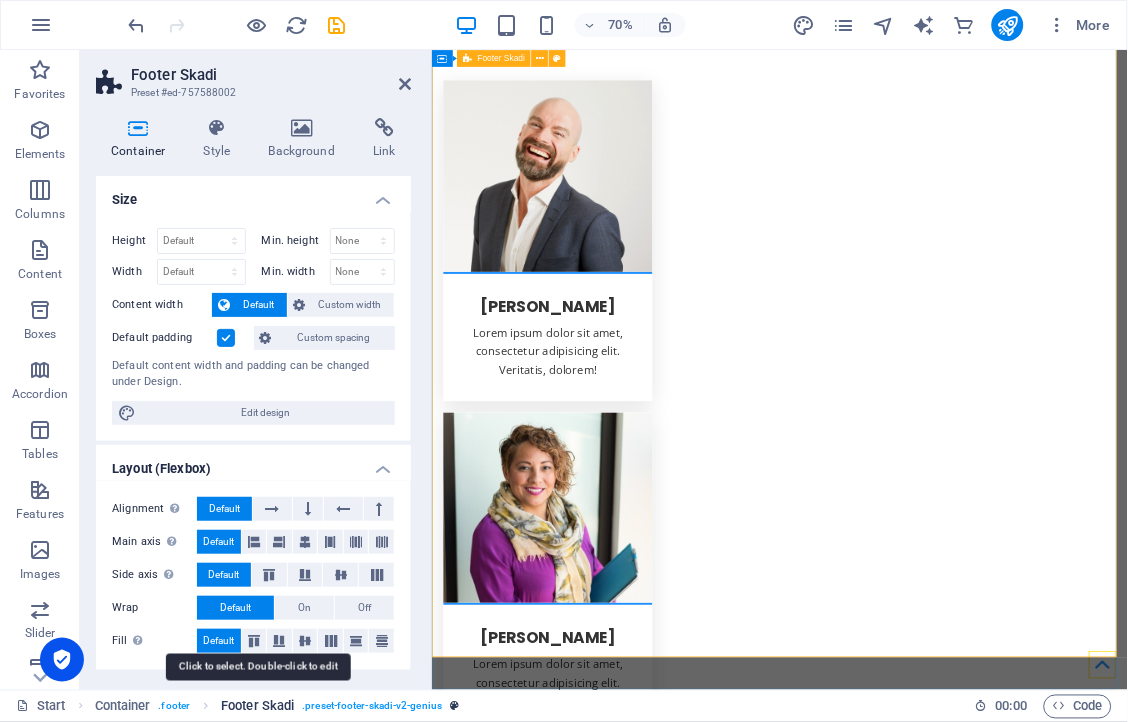 click on "Footer Skadi" at bounding box center (257, 707) 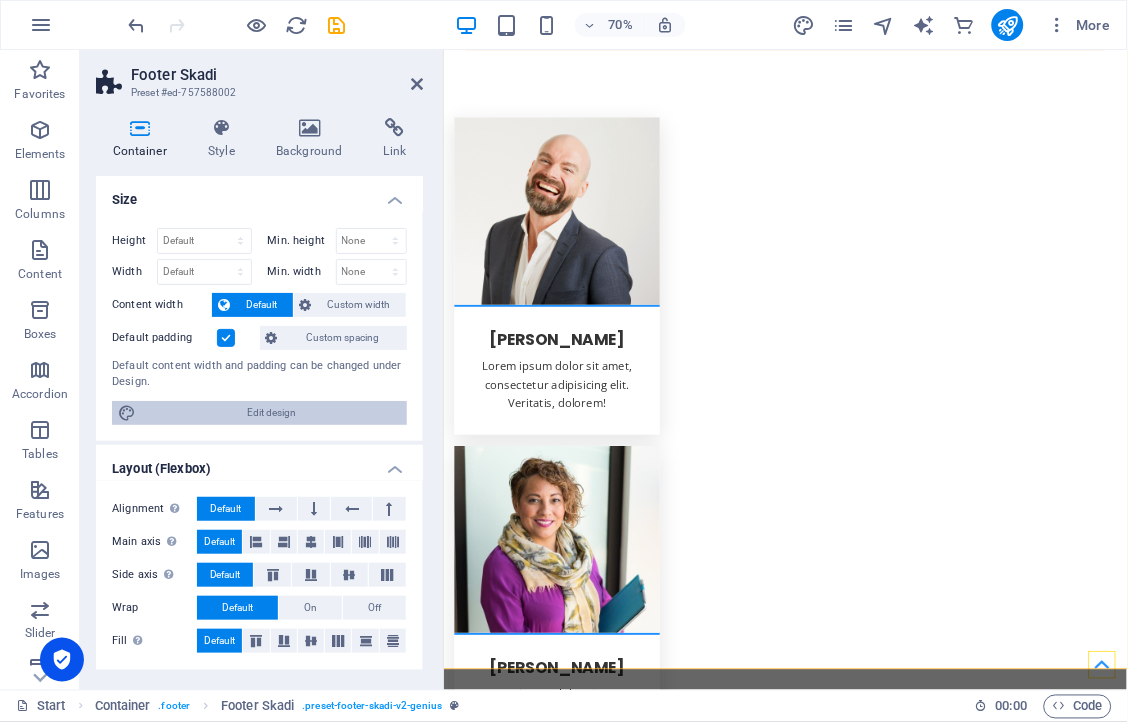 scroll, scrollTop: 4916, scrollLeft: 0, axis: vertical 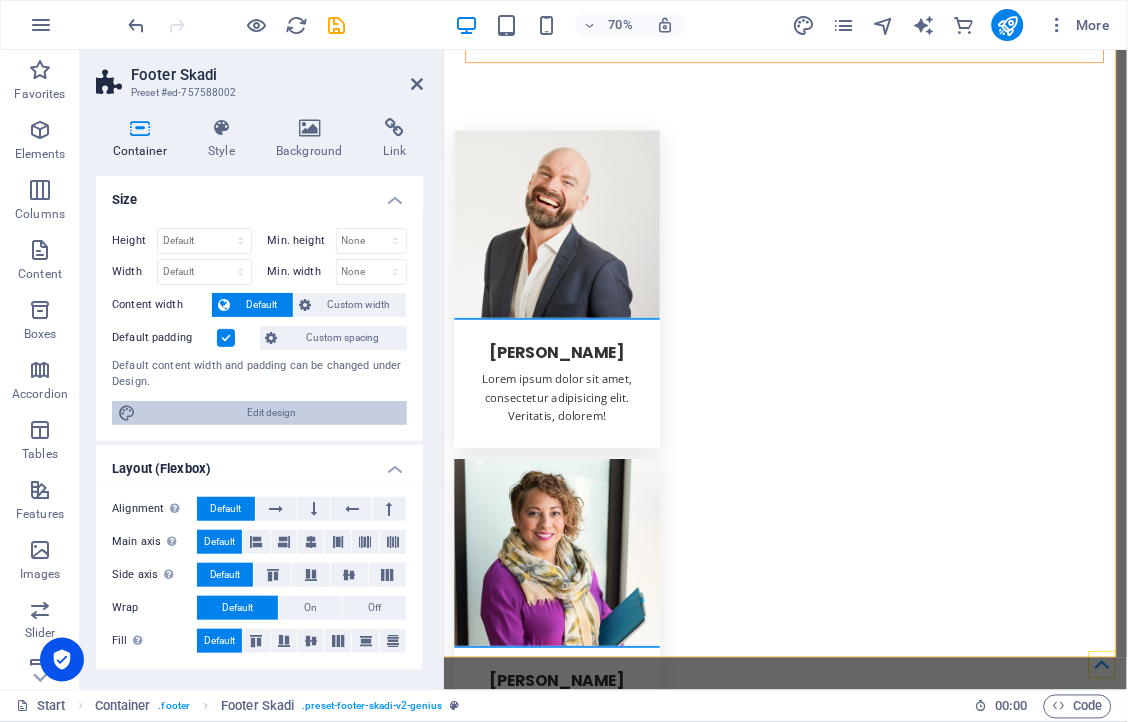drag, startPoint x: 430, startPoint y: 417, endPoint x: 186, endPoint y: 410, distance: 244.10039 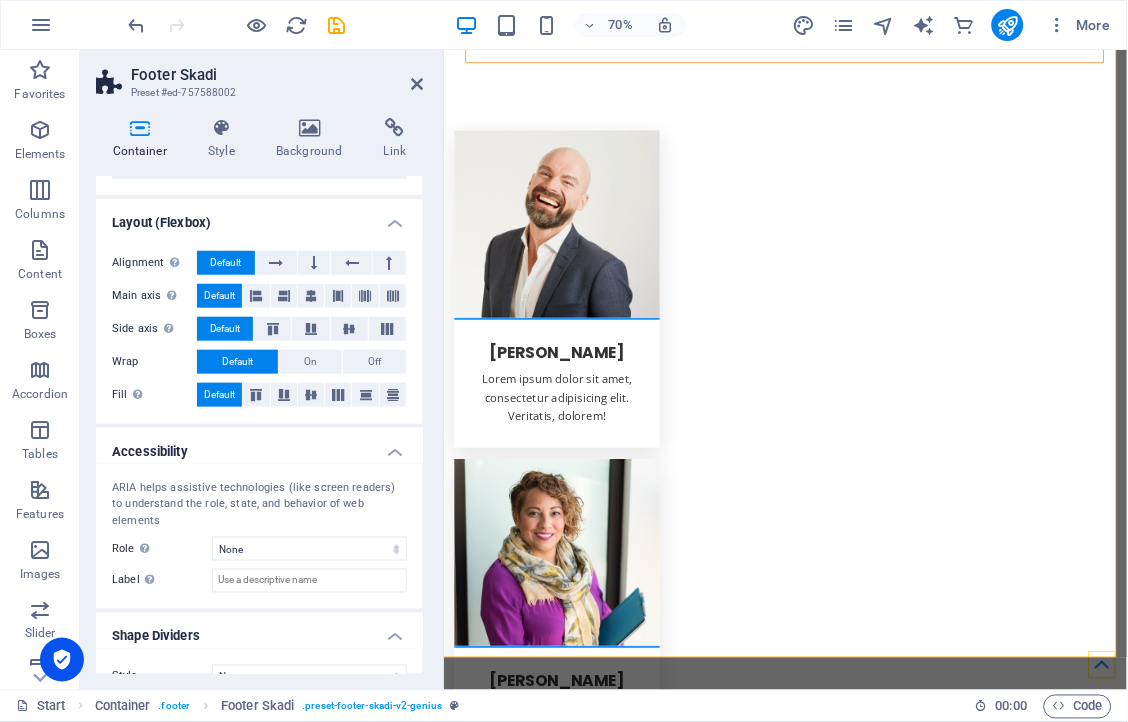 scroll, scrollTop: 260, scrollLeft: 0, axis: vertical 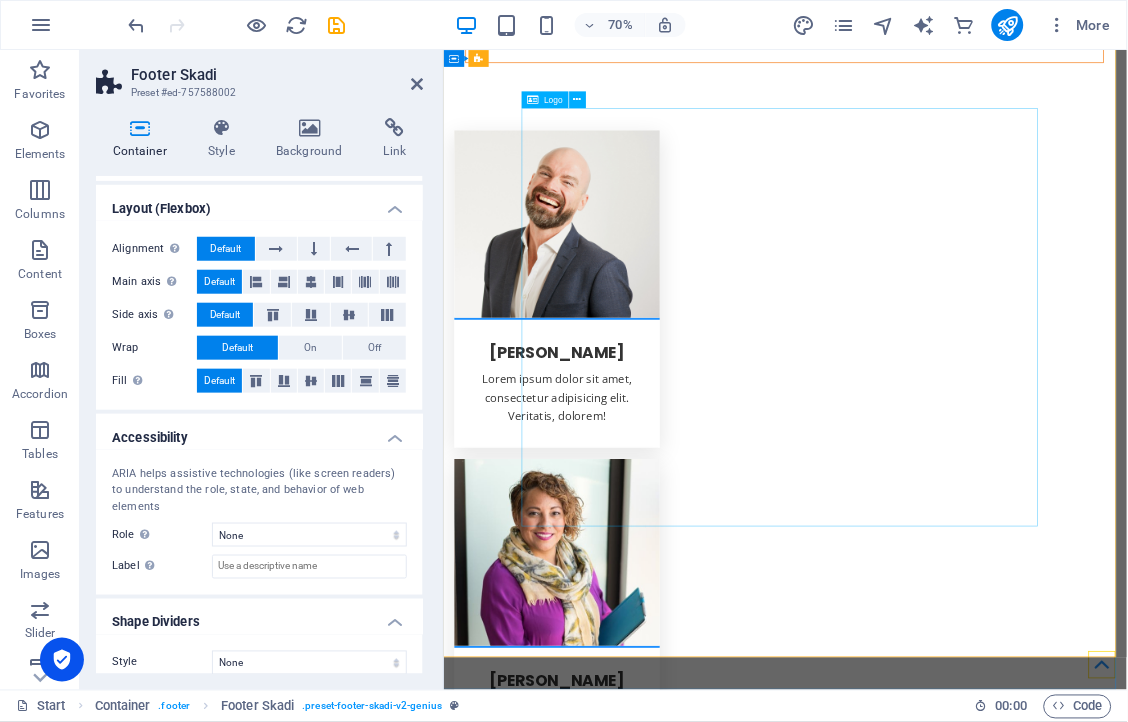 drag, startPoint x: 770, startPoint y: 704, endPoint x: 1036, endPoint y: 505, distance: 332.20023 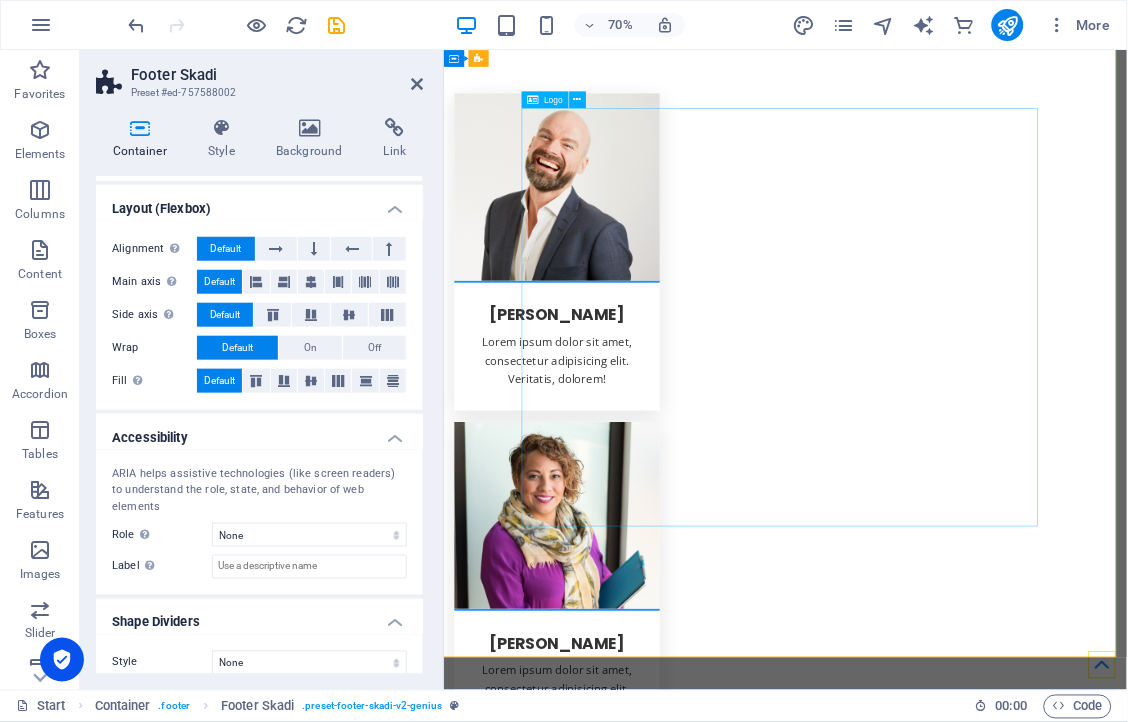 scroll, scrollTop: 4837, scrollLeft: 0, axis: vertical 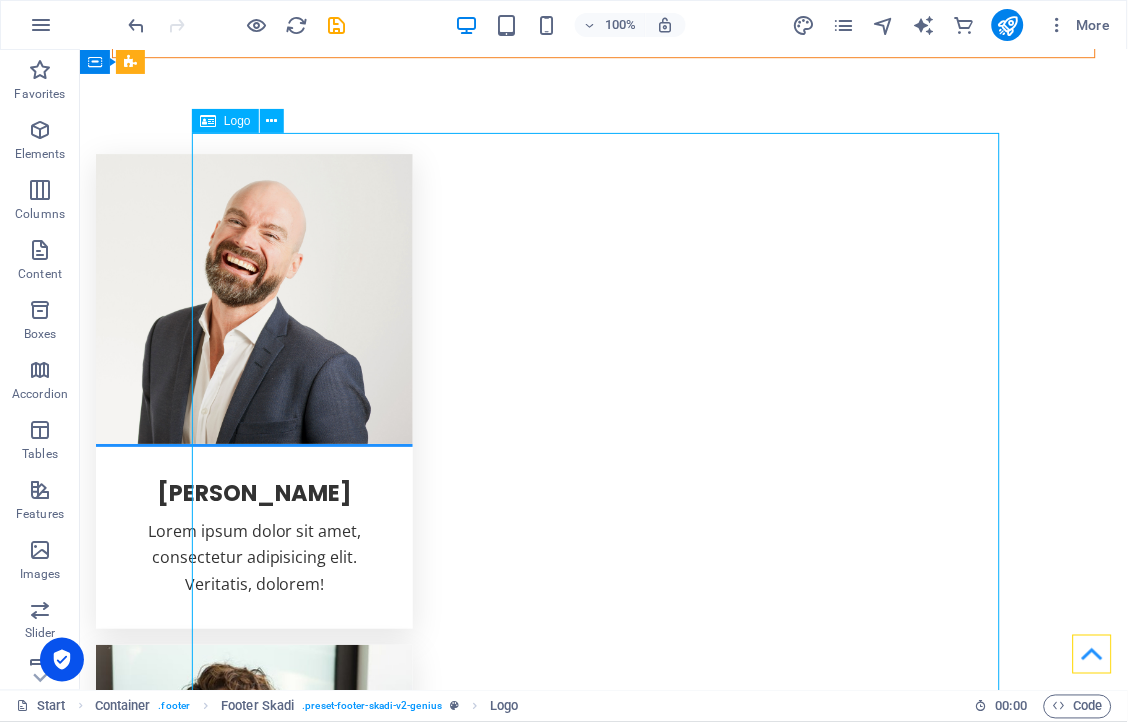 click at bounding box center (603, 5250) 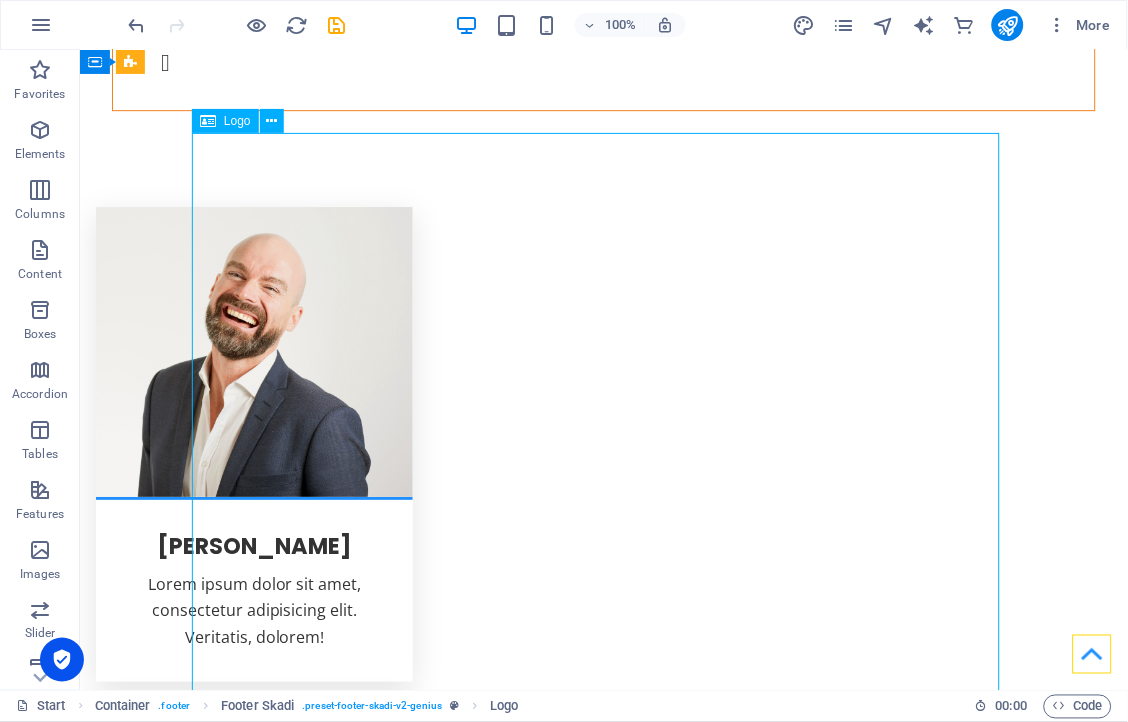 select on "px" 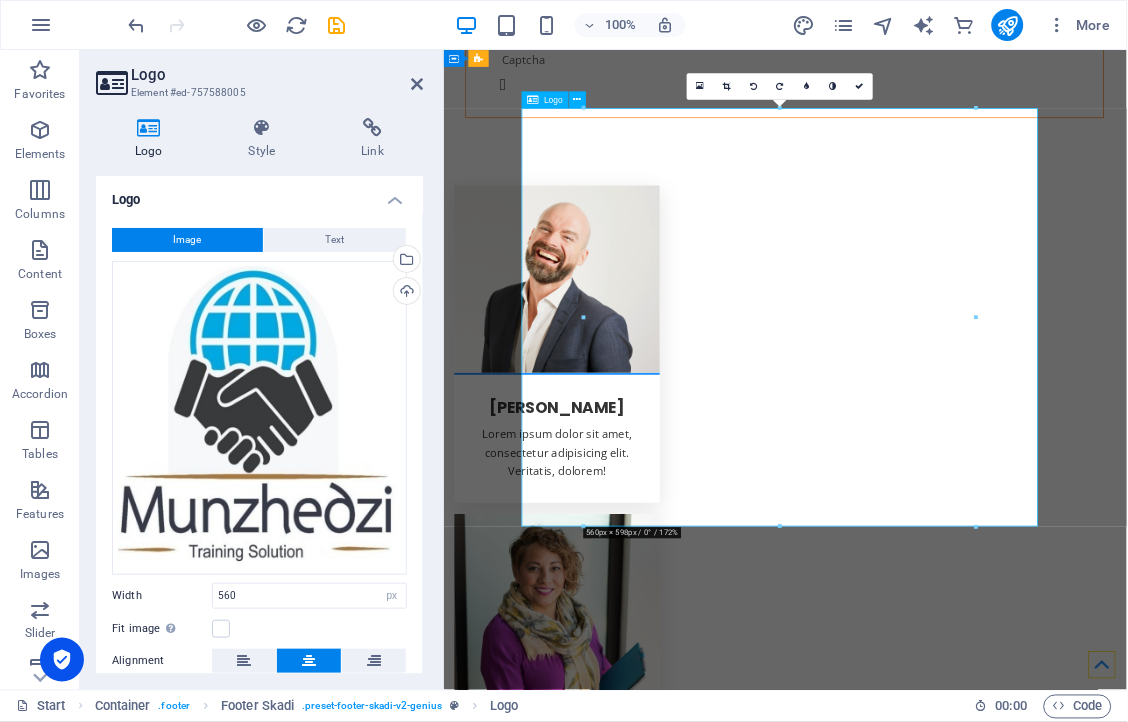 scroll, scrollTop: 4916, scrollLeft: 0, axis: vertical 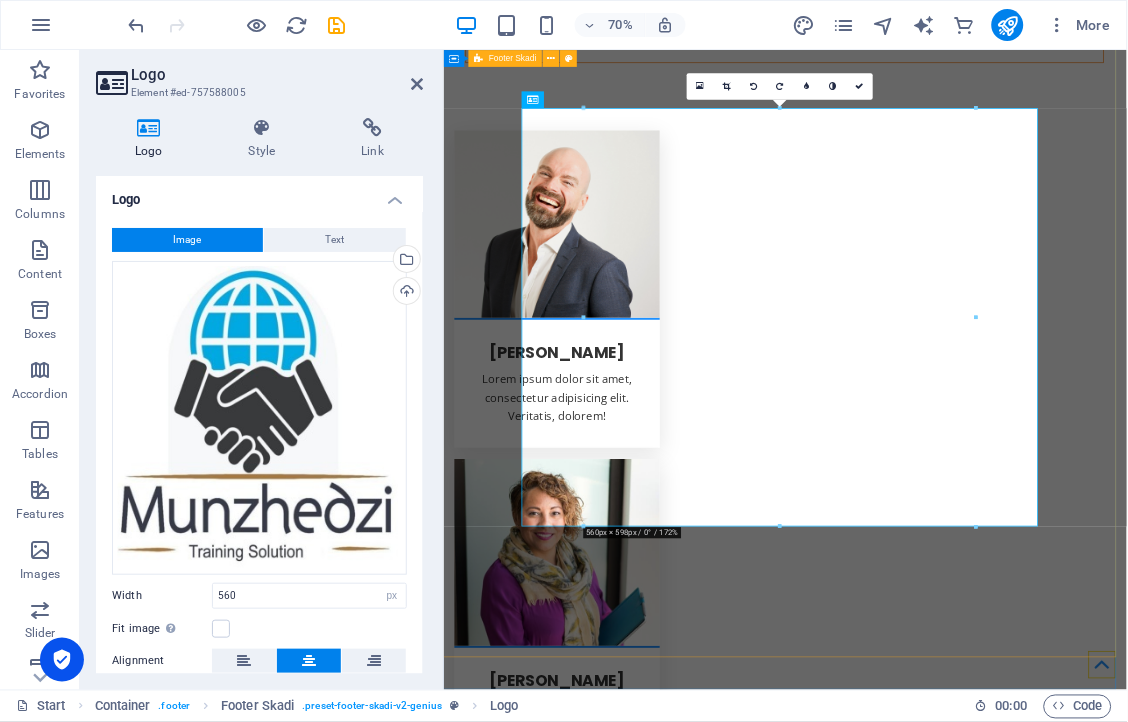 click at bounding box center (931, 5194) 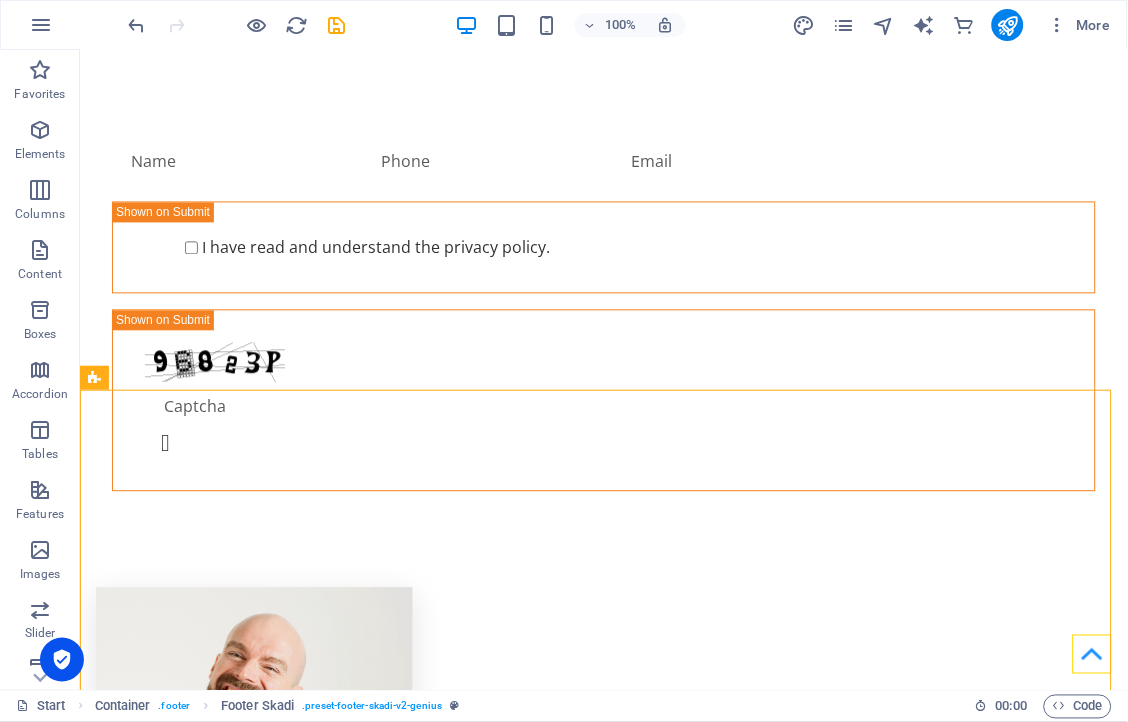 scroll, scrollTop: 4468, scrollLeft: 0, axis: vertical 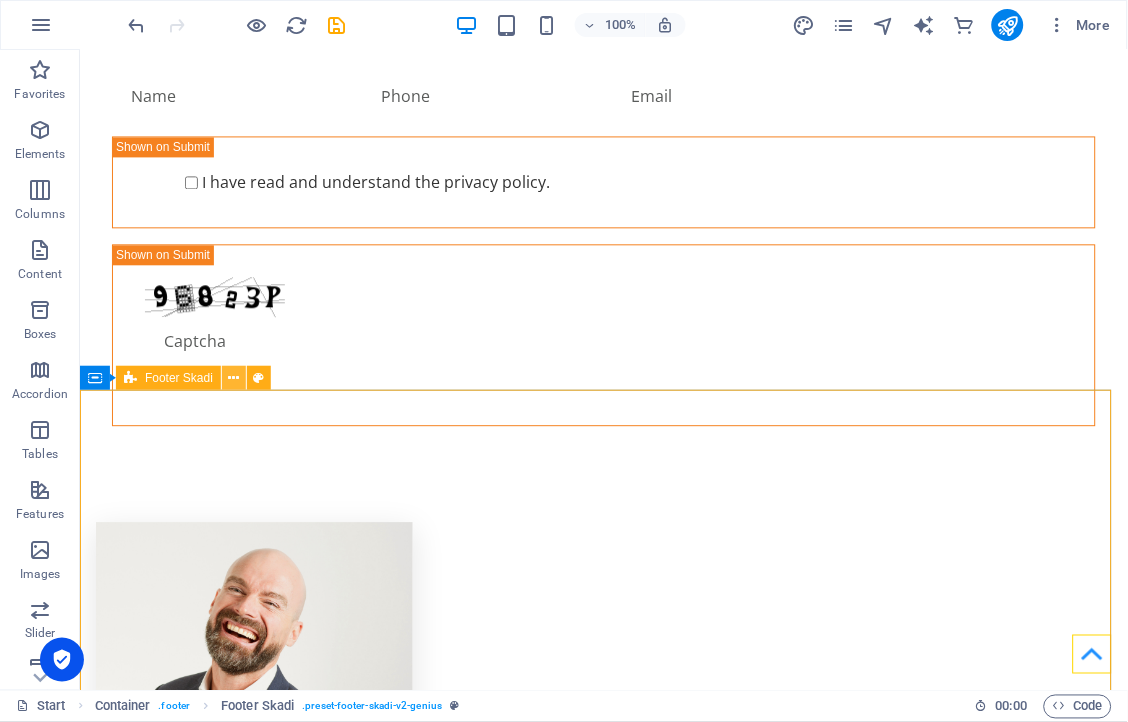 click at bounding box center (234, 378) 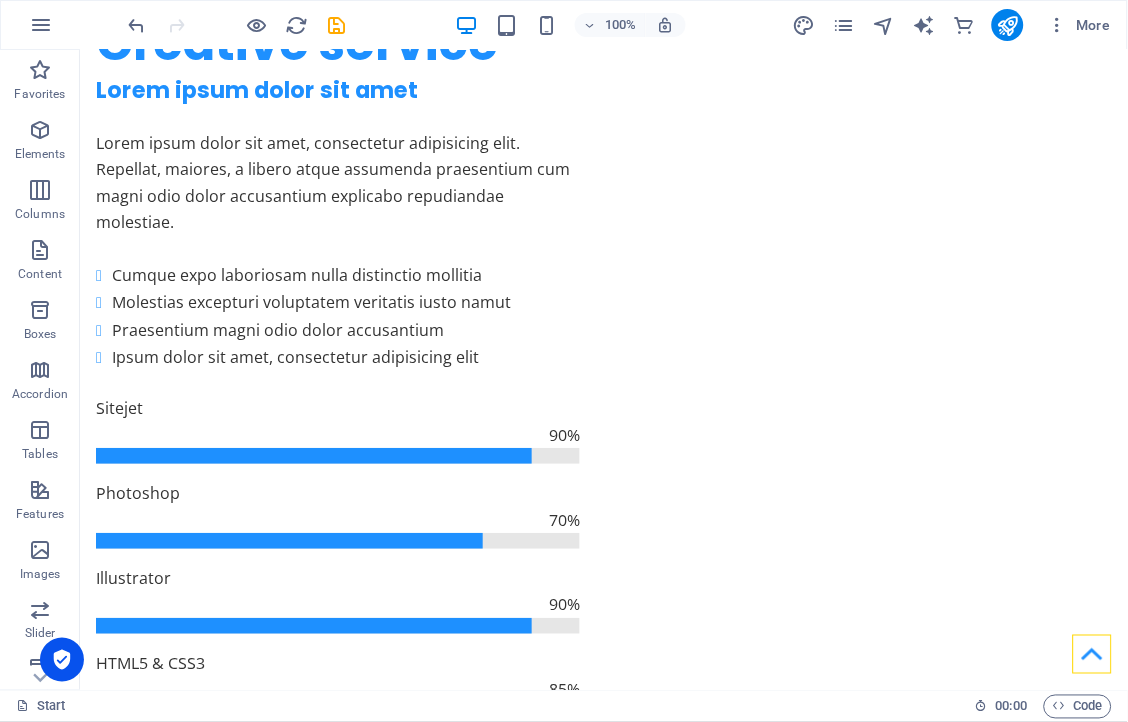scroll, scrollTop: 2496, scrollLeft: 0, axis: vertical 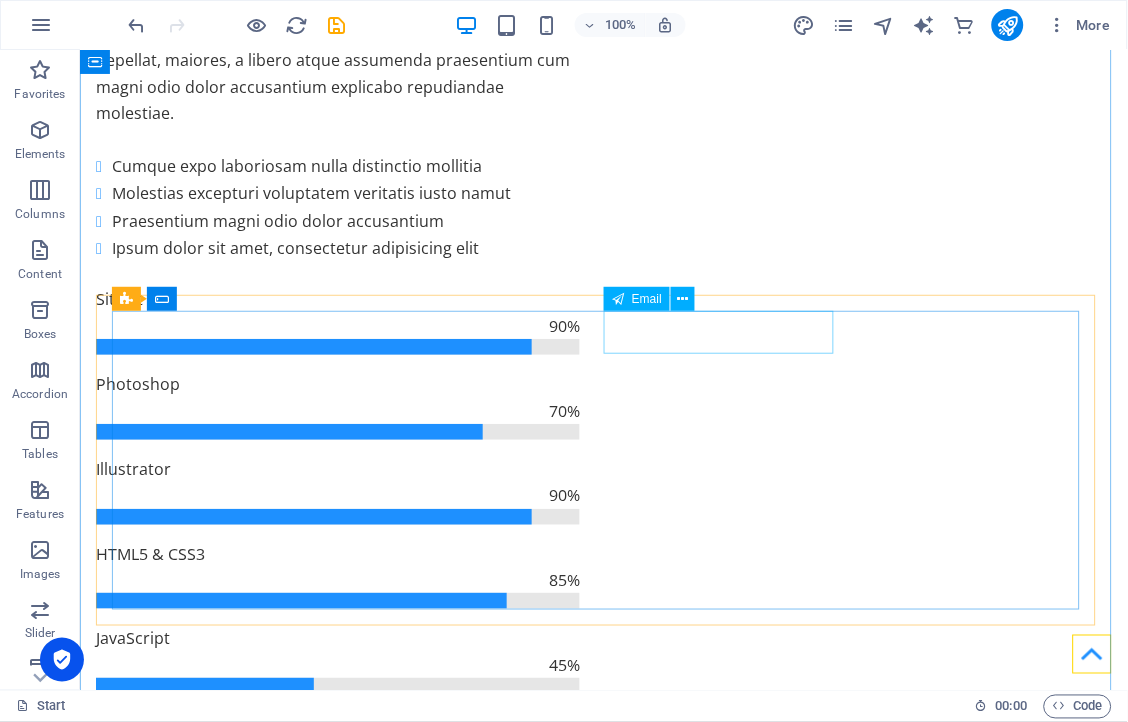 click at bounding box center [728, 2068] 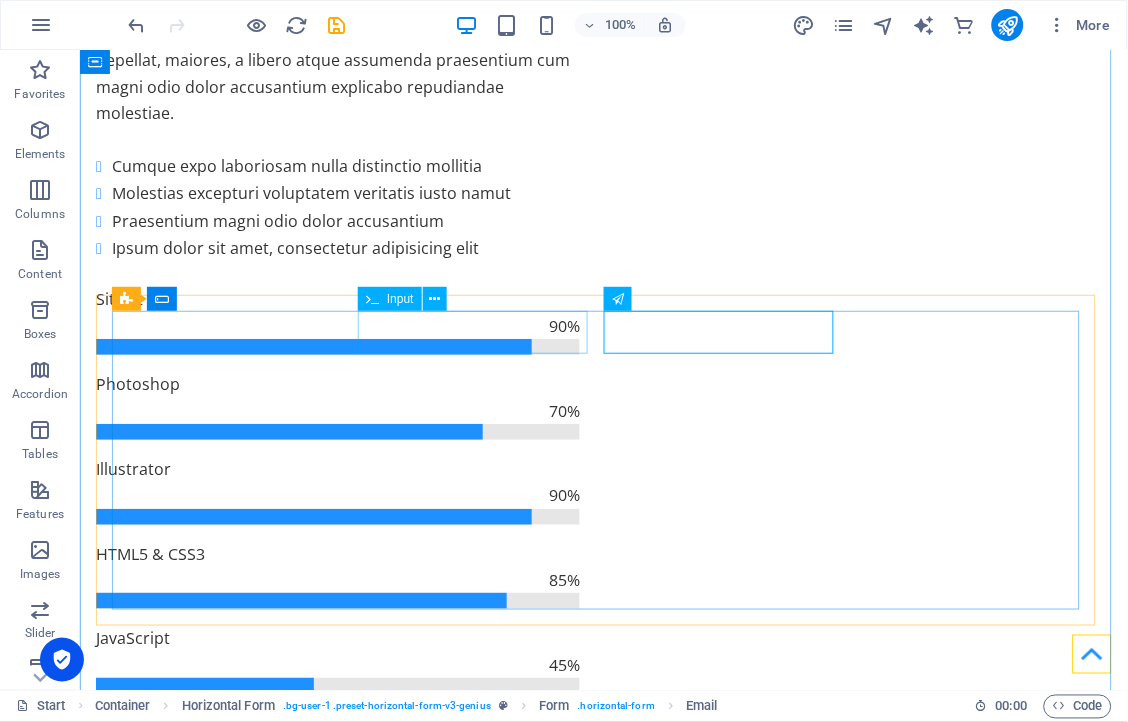 click at bounding box center (478, 2068) 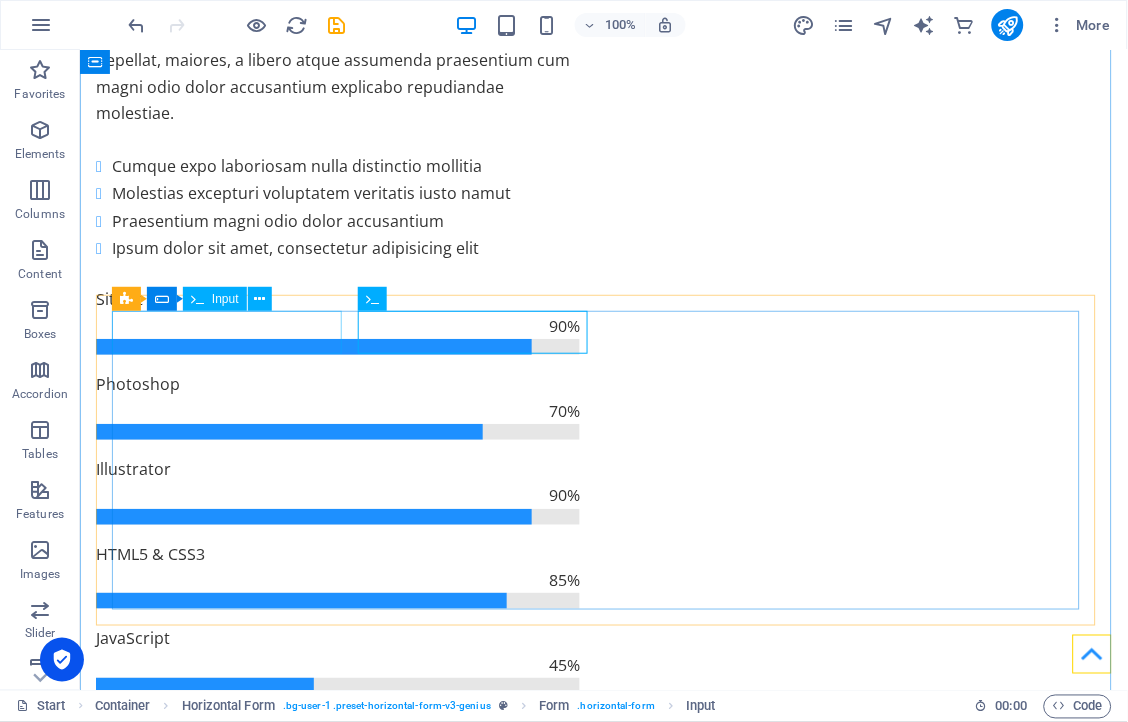 click at bounding box center (228, 2068) 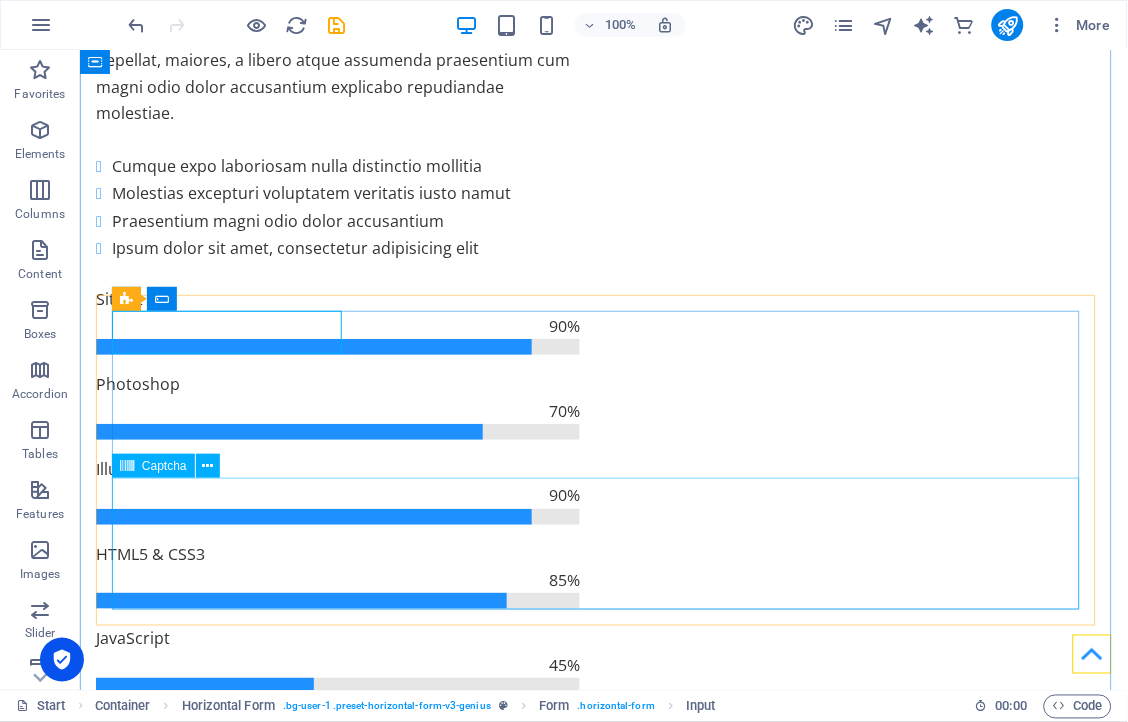 click on "Nicht lesbar? Neu generieren" at bounding box center [603, 2307] 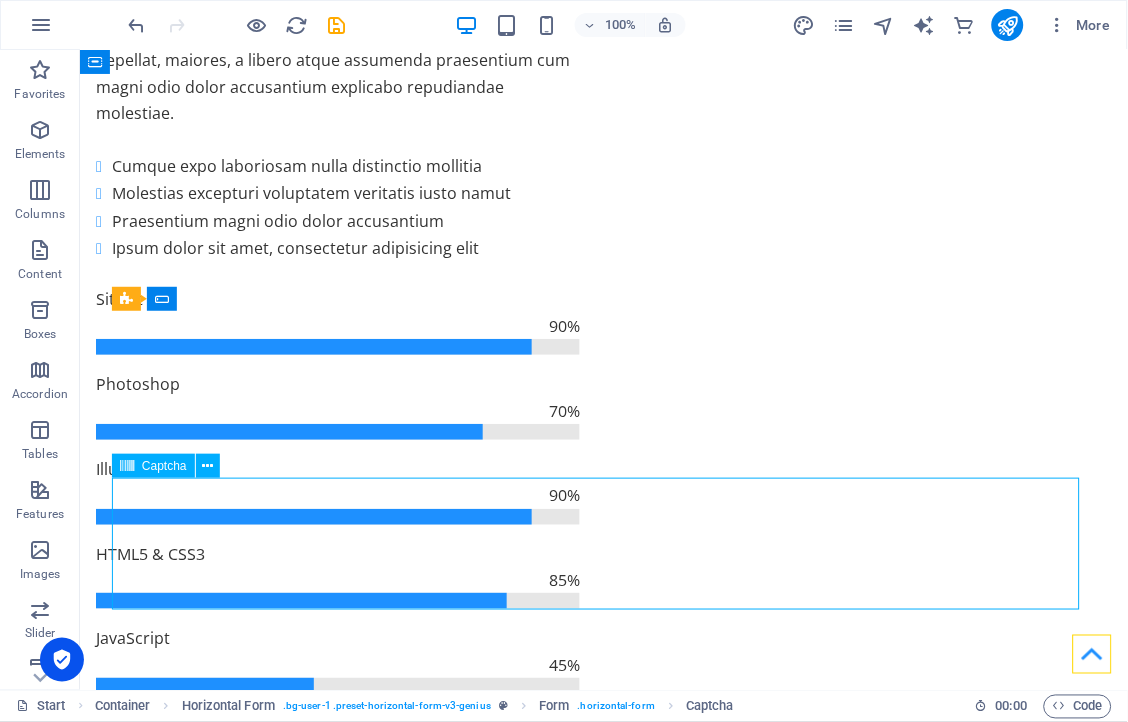 click on "Nicht lesbar? Neu generieren" at bounding box center (603, 2307) 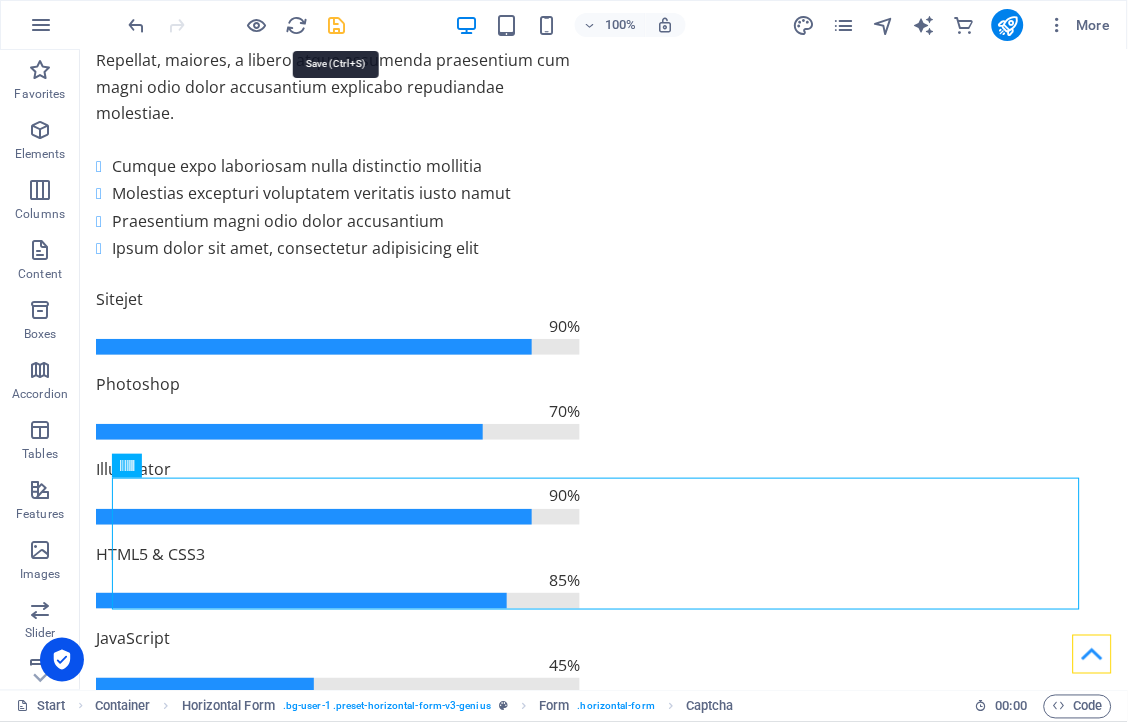 click at bounding box center [337, 25] 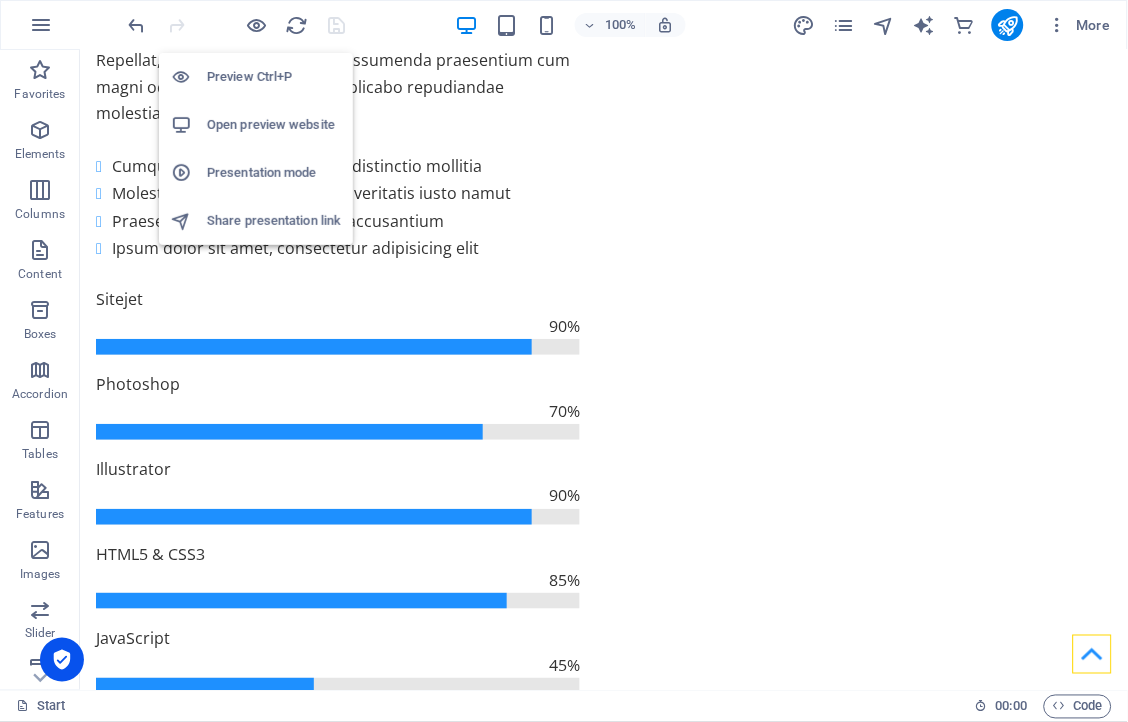 click on "Preview Ctrl+P" at bounding box center (274, 77) 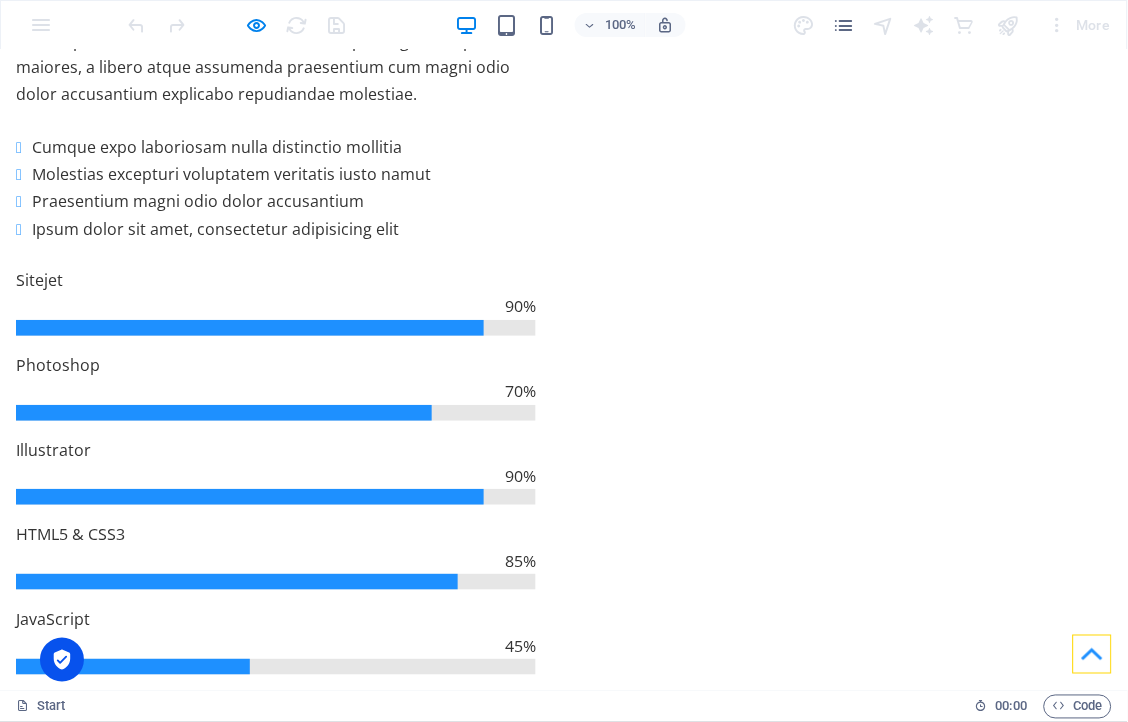 click at bounding box center [144, 1924] 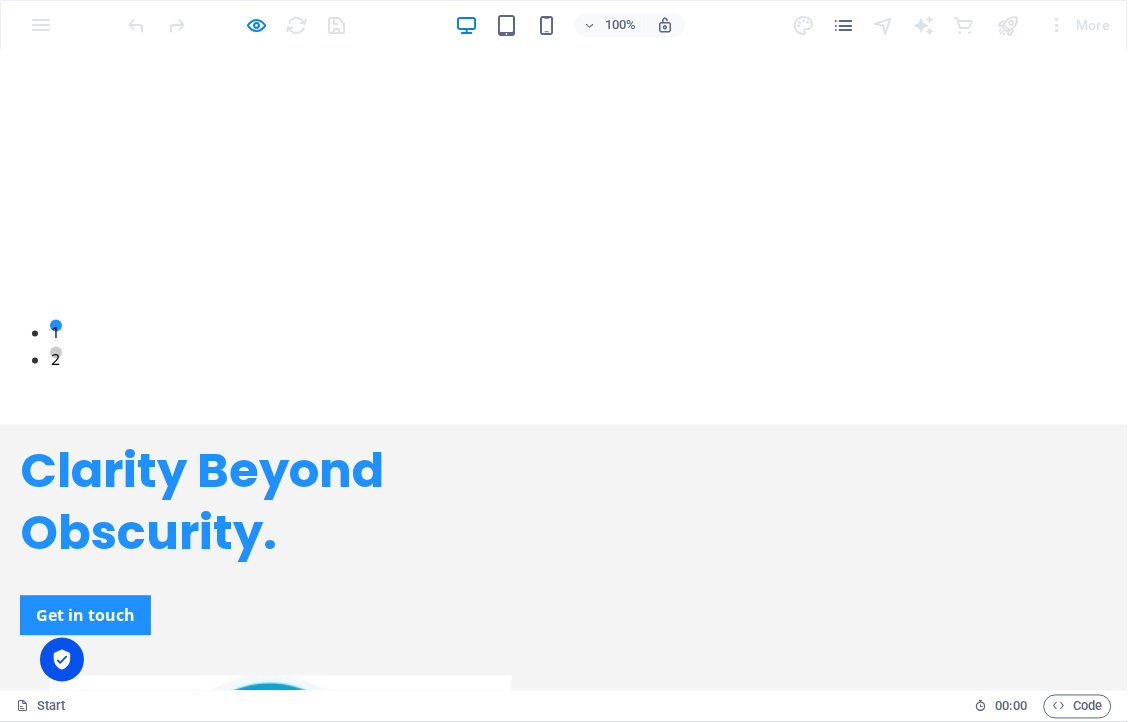 scroll, scrollTop: 0, scrollLeft: 0, axis: both 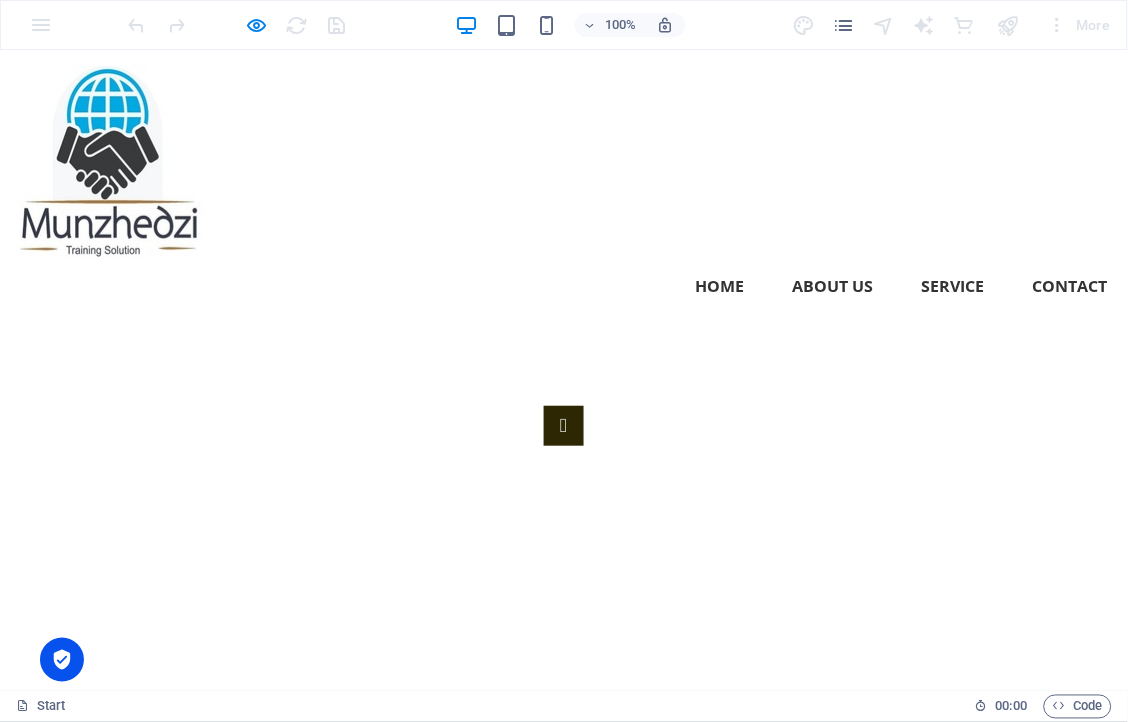 drag, startPoint x: 1122, startPoint y: 609, endPoint x: 1038, endPoint y: 70, distance: 545.50616 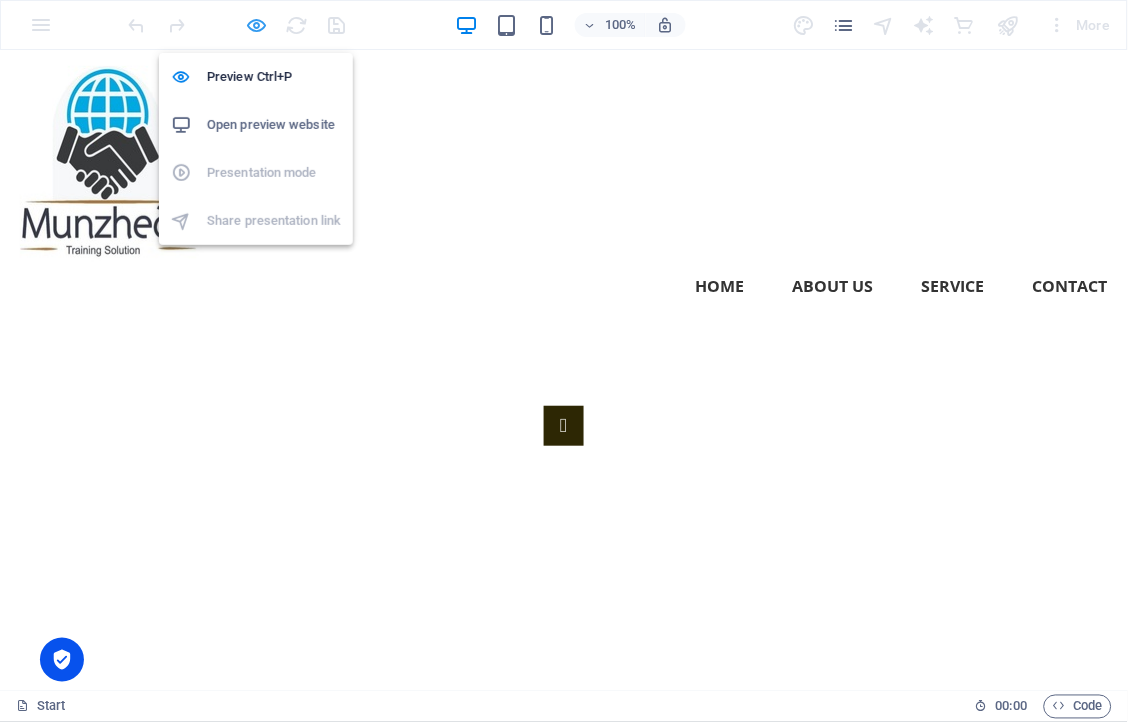 click at bounding box center (257, 25) 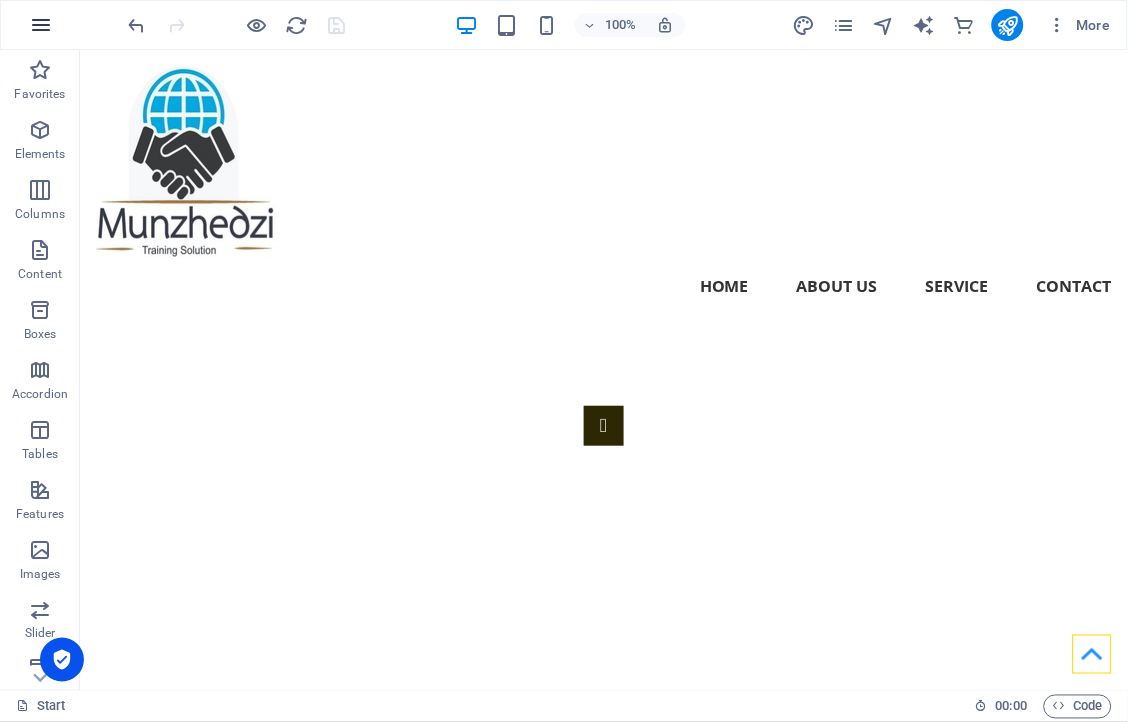 click at bounding box center [41, 25] 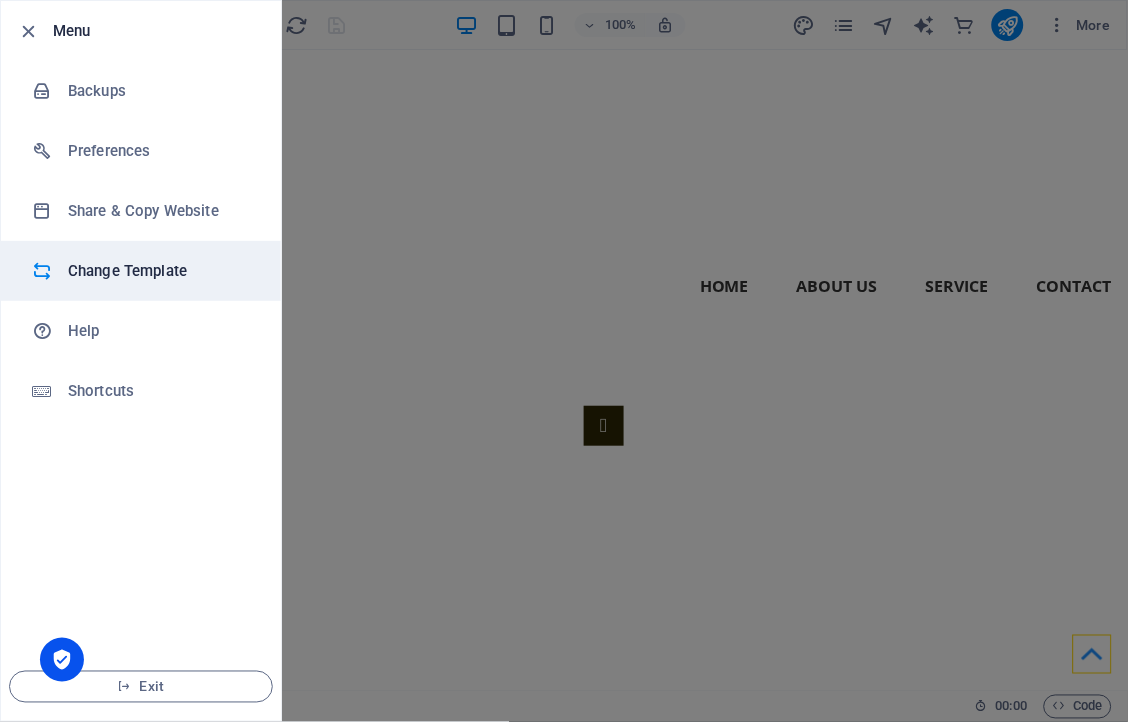 click on "Change Template" at bounding box center (141, 271) 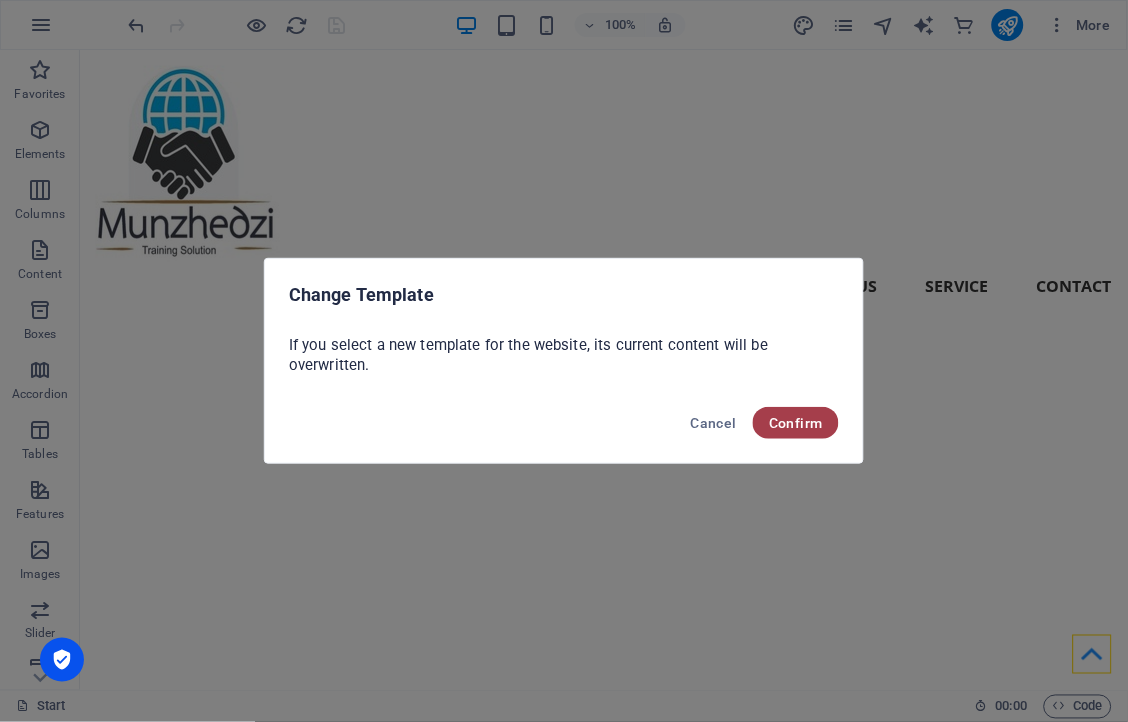 click on "Confirm" at bounding box center [796, 423] 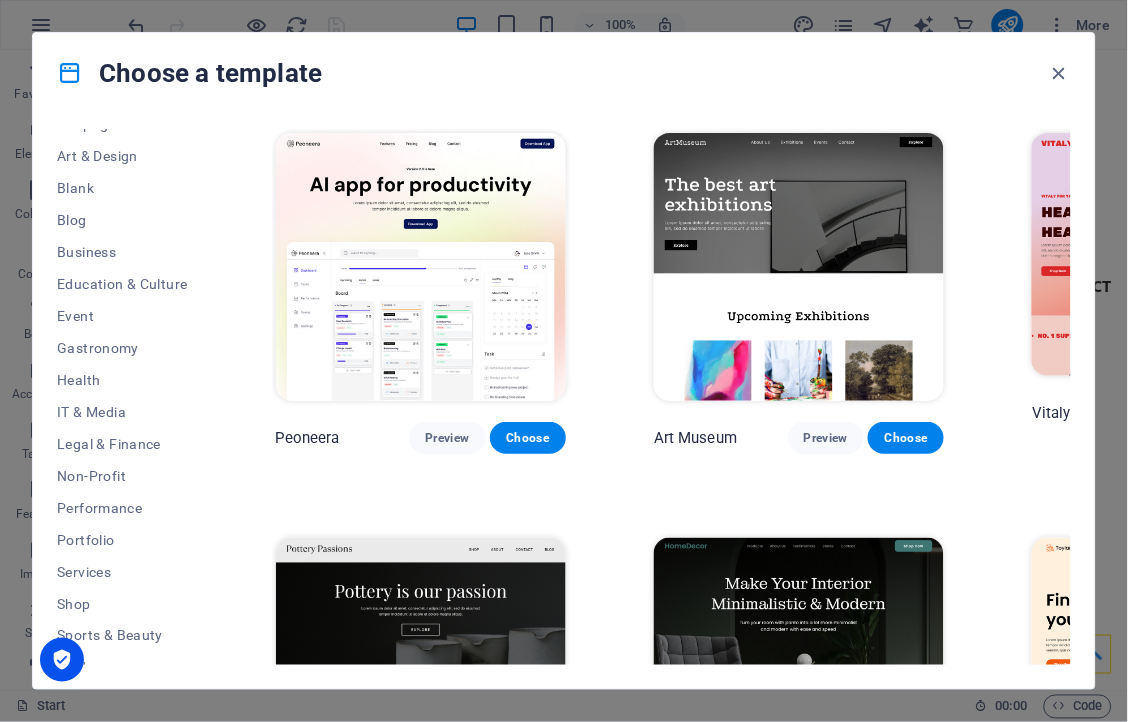 scroll, scrollTop: 295, scrollLeft: 0, axis: vertical 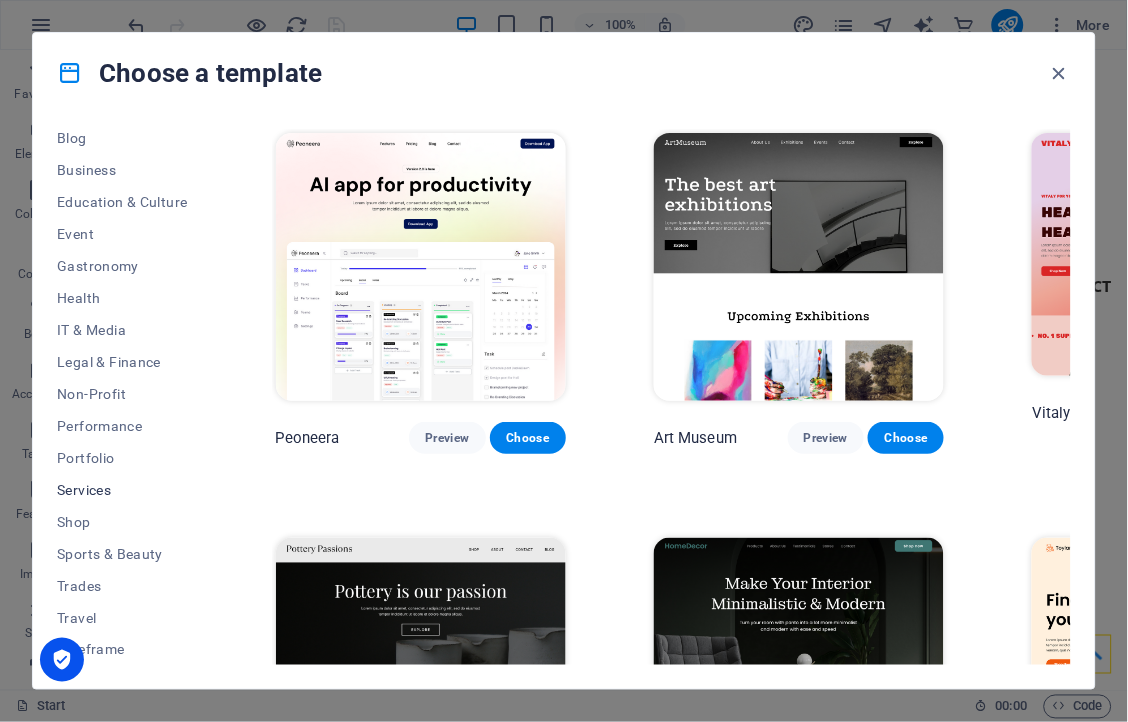 click on "Services" at bounding box center (122, 490) 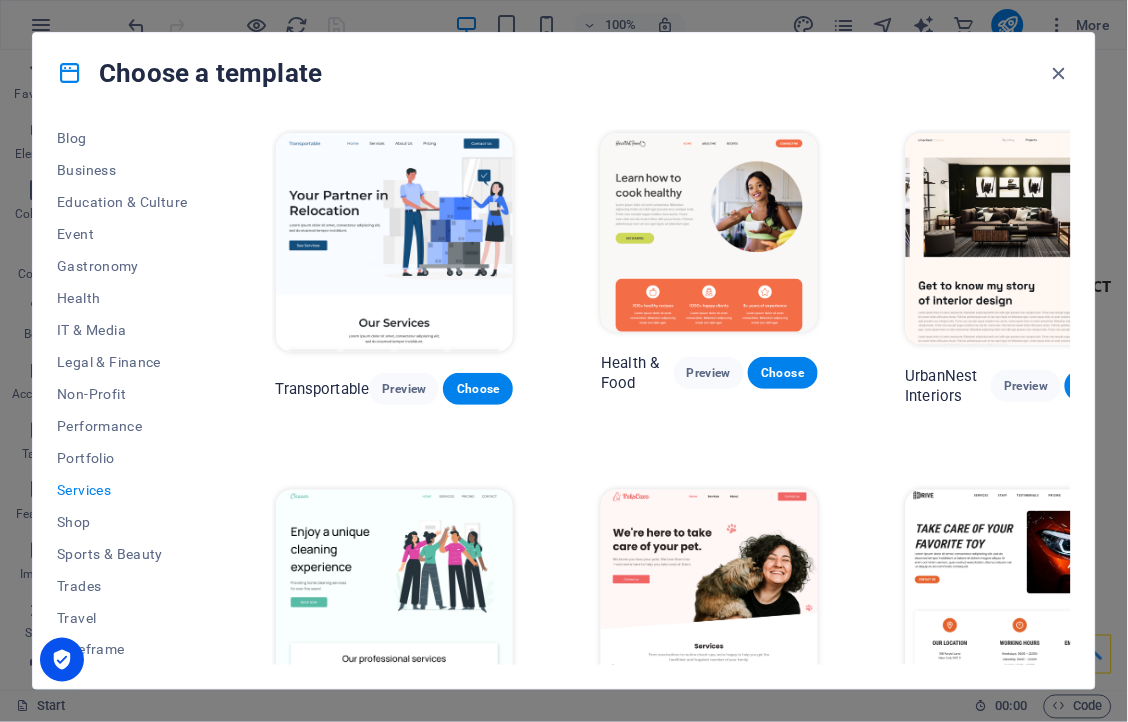 drag, startPoint x: 1072, startPoint y: 162, endPoint x: 1072, endPoint y: 223, distance: 61 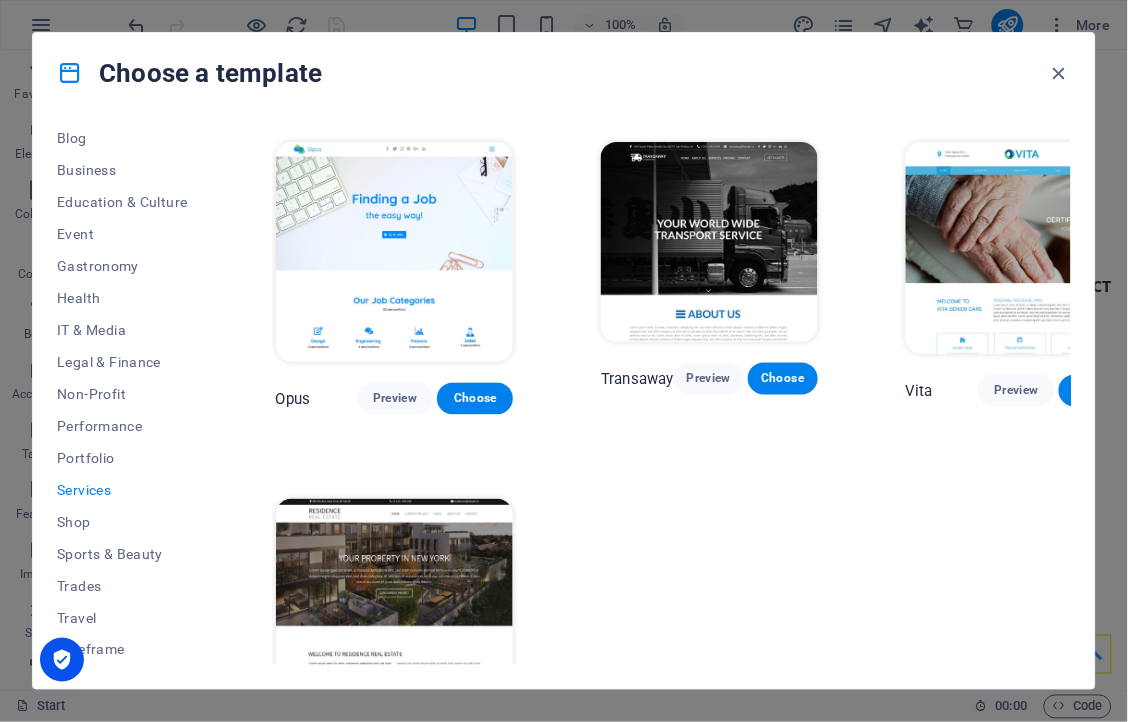 scroll, scrollTop: 1896, scrollLeft: 0, axis: vertical 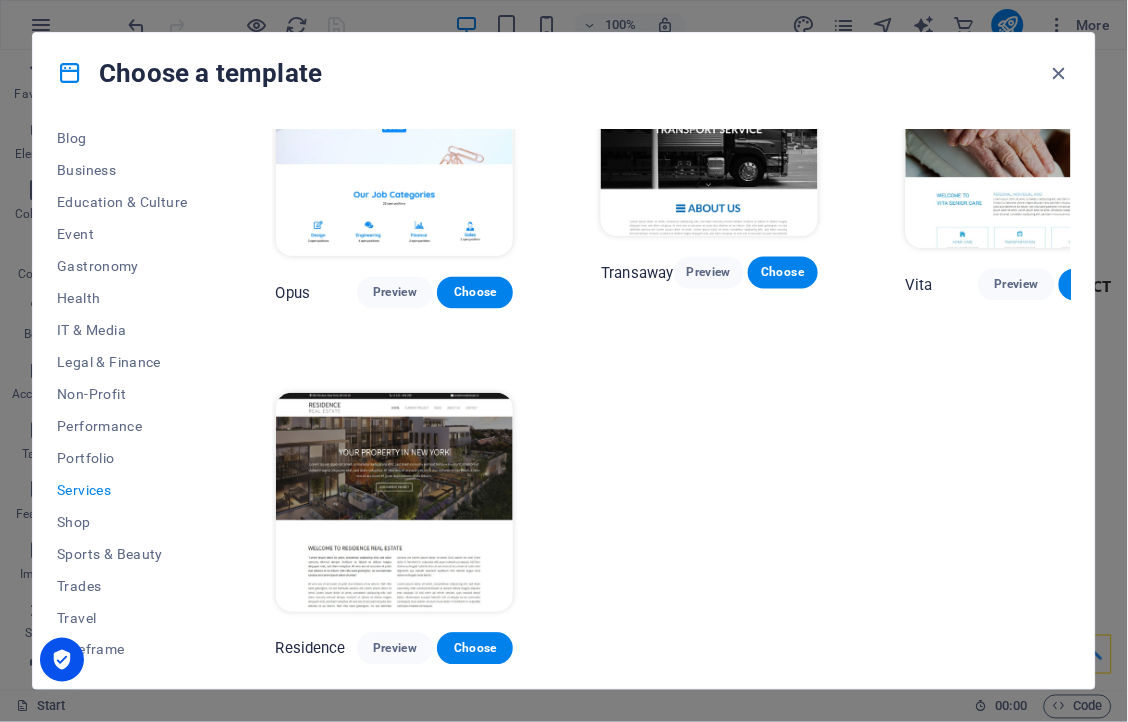 drag, startPoint x: 1123, startPoint y: 113, endPoint x: 1123, endPoint y: 163, distance: 50 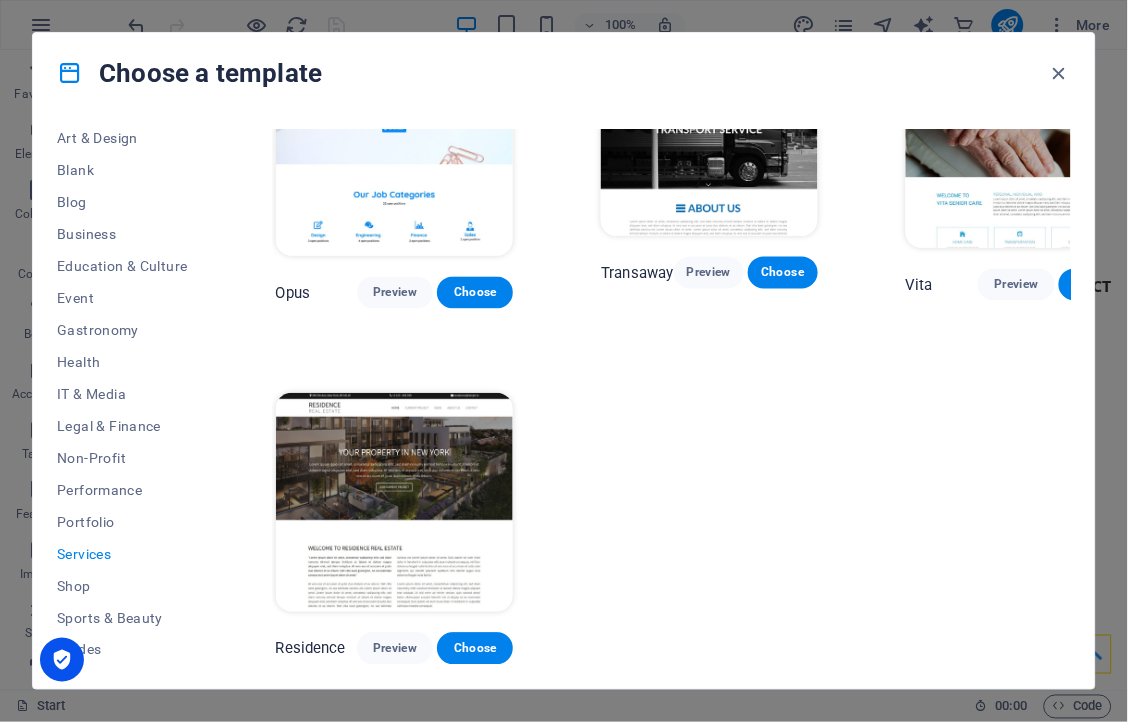 scroll, scrollTop: 227, scrollLeft: 0, axis: vertical 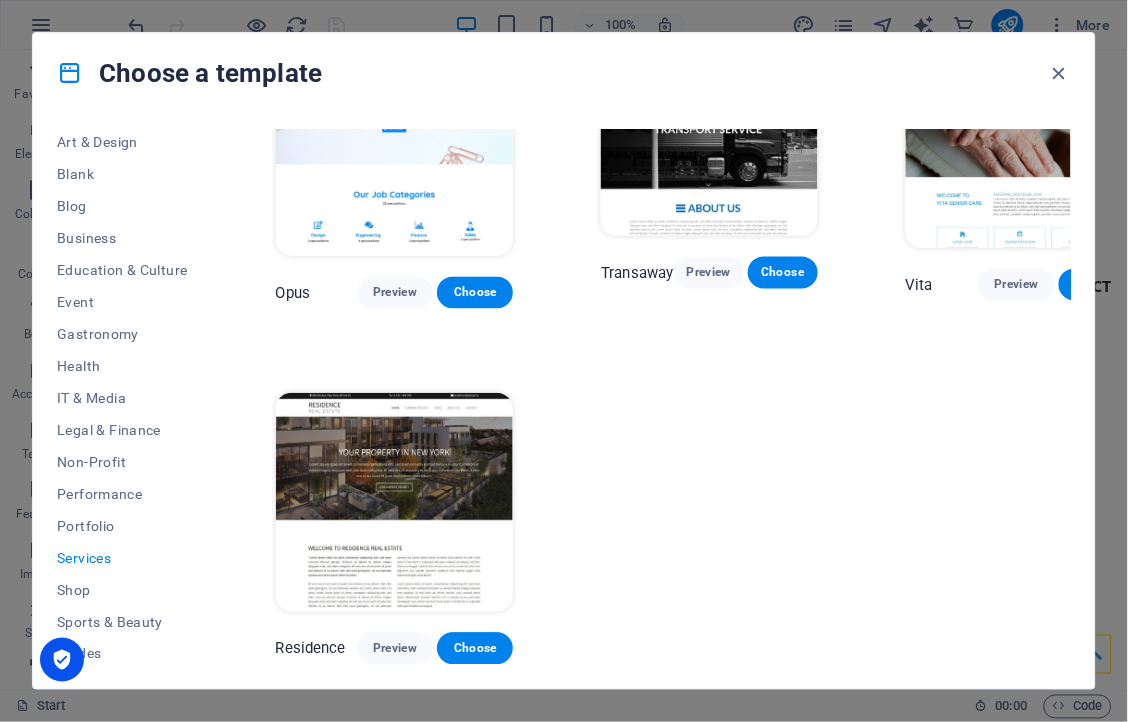 drag, startPoint x: 223, startPoint y: 538, endPoint x: 247, endPoint y: 673, distance: 137.11674 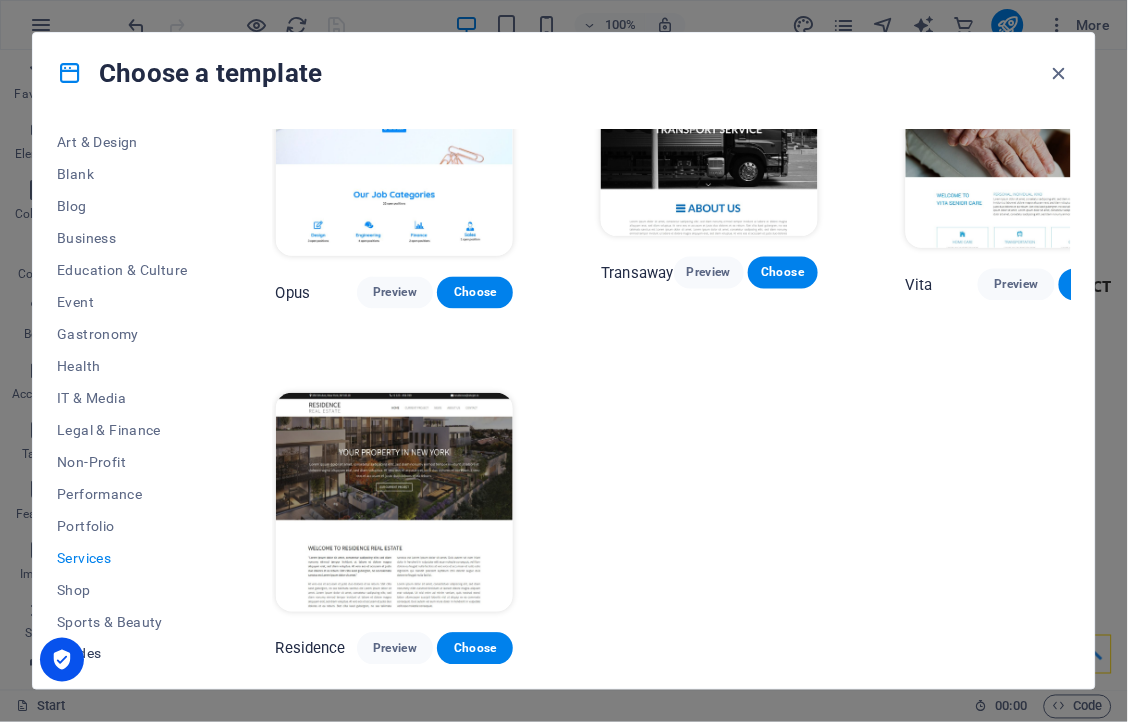 drag, startPoint x: 247, startPoint y: 673, endPoint x: 101, endPoint y: 650, distance: 147.80054 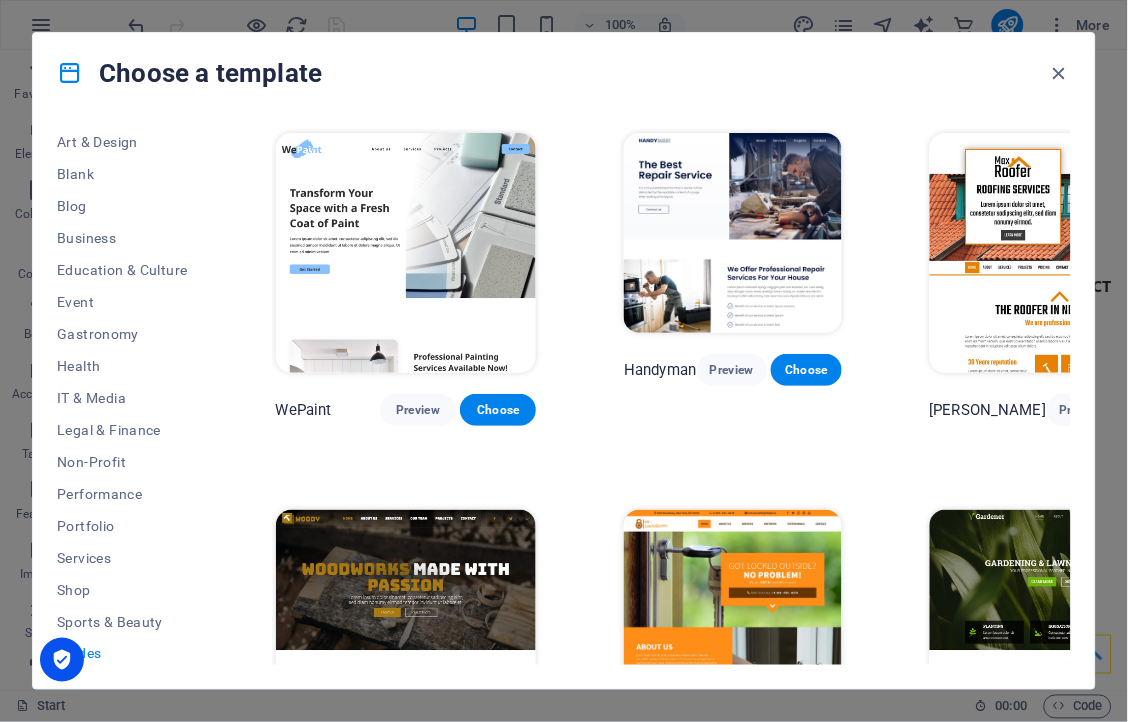 scroll, scrollTop: 296, scrollLeft: 0, axis: vertical 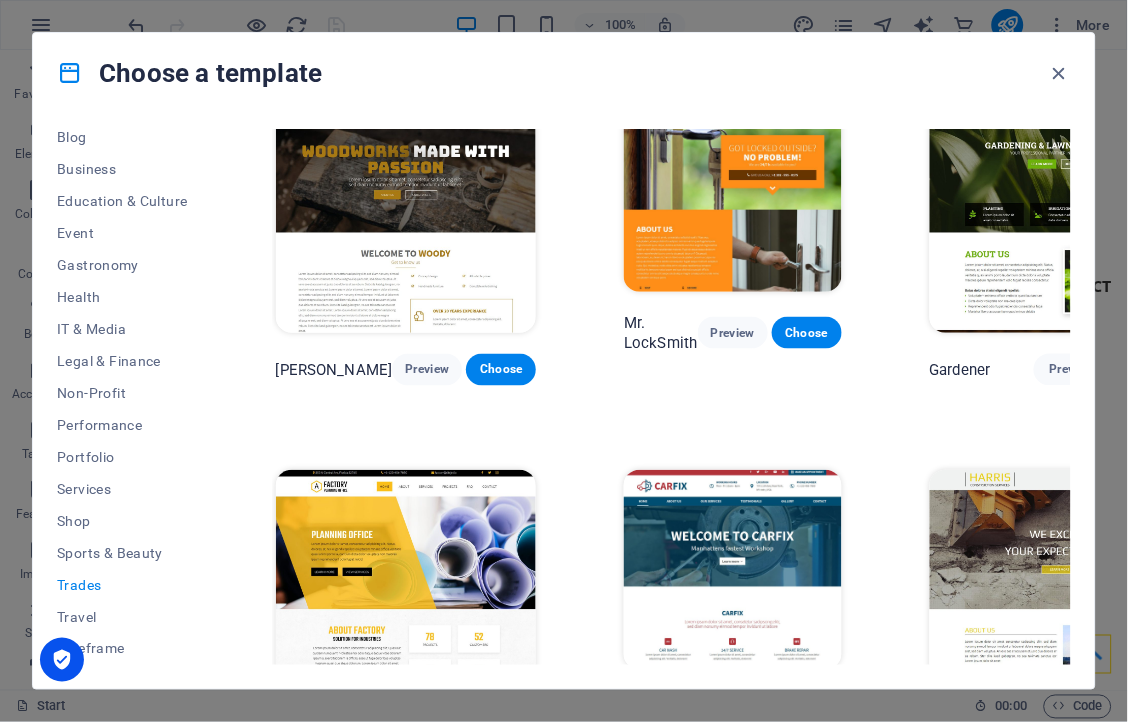 click on "Preview" at bounding box center [723, 707] 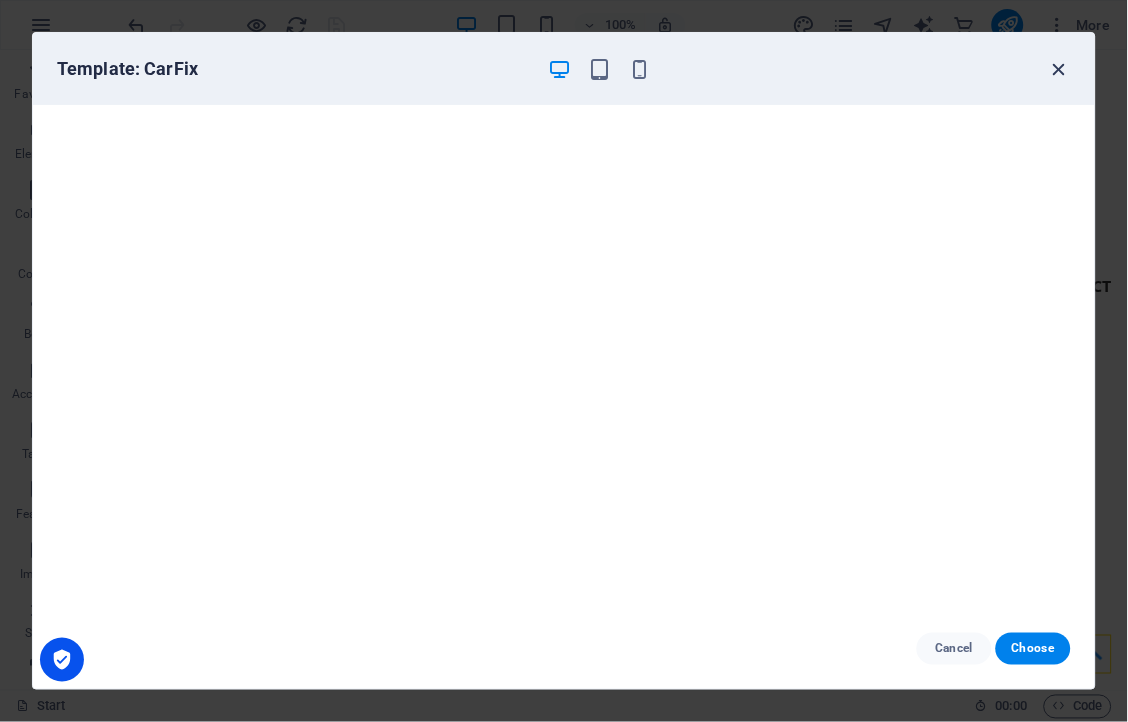 click at bounding box center (1059, 69) 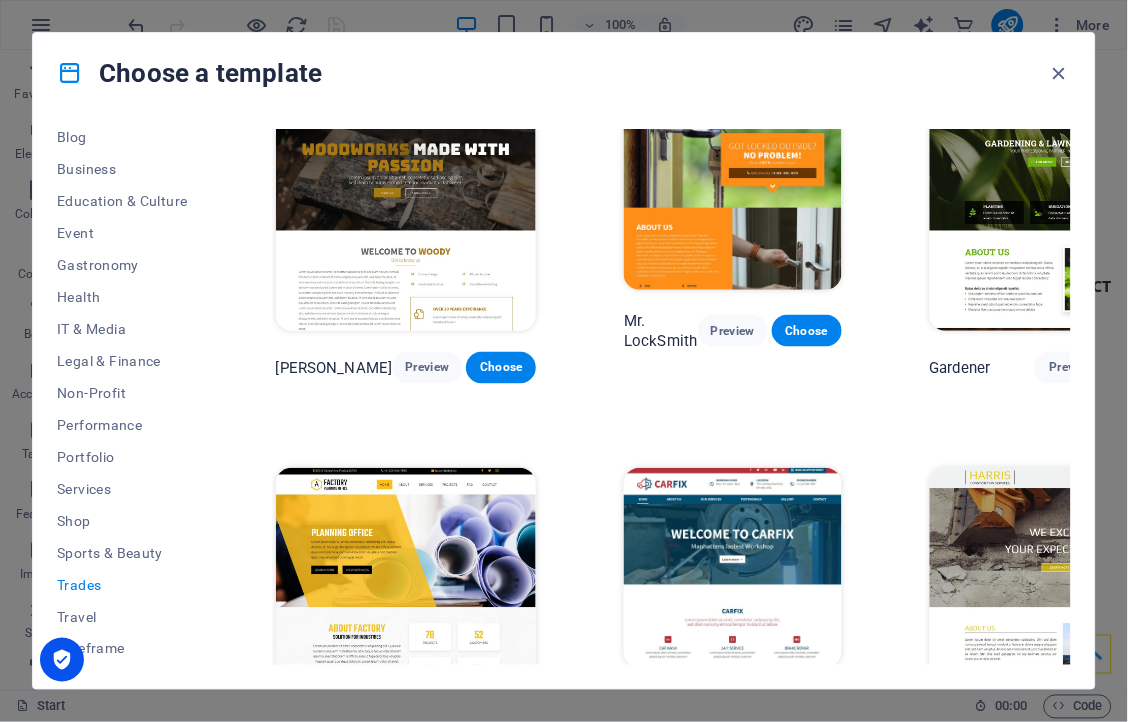 scroll, scrollTop: 420, scrollLeft: 13, axis: both 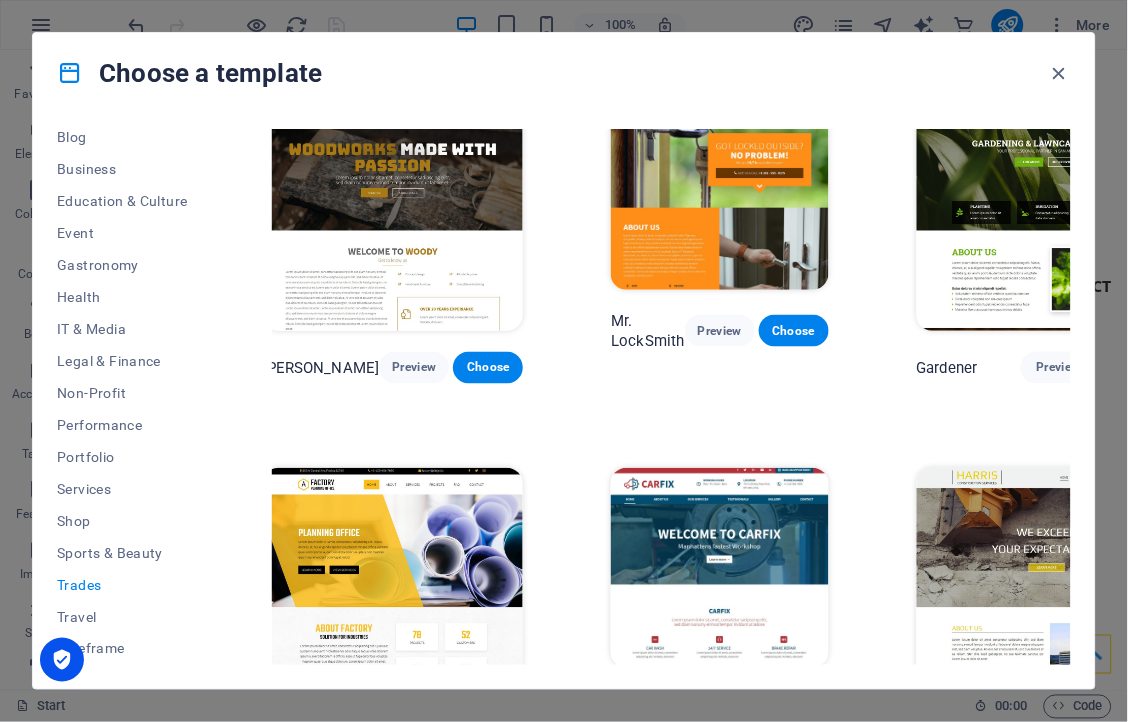 click on "Preview" at bounding box center (1069, 745) 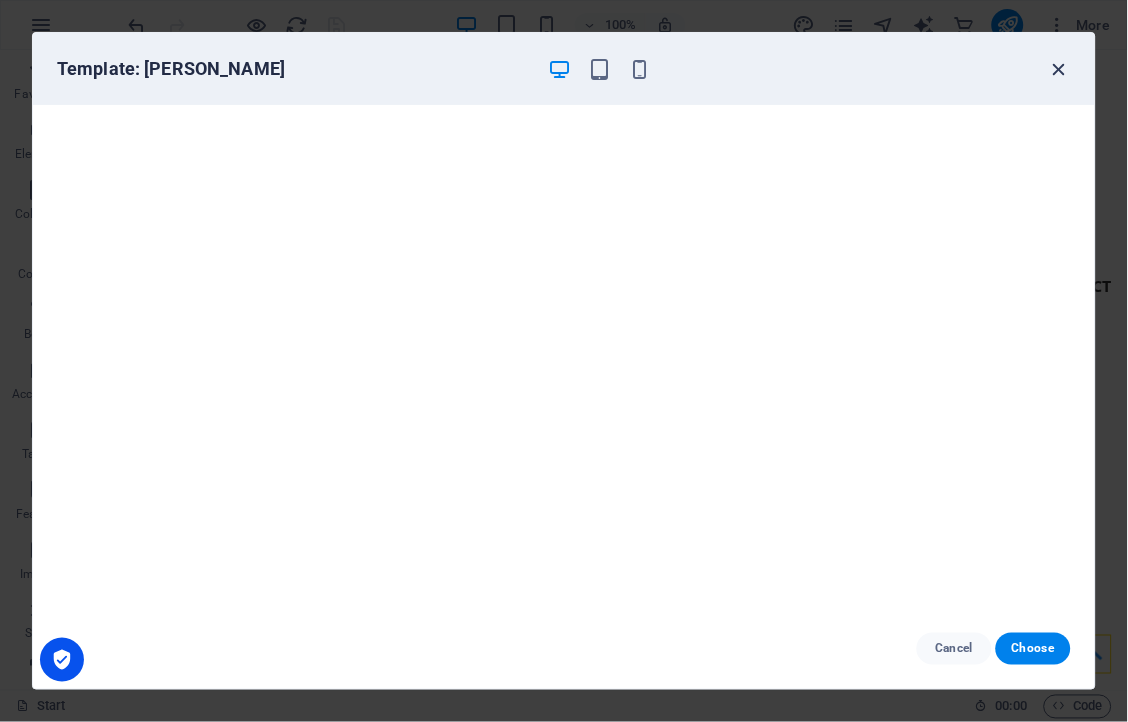 click at bounding box center [1059, 69] 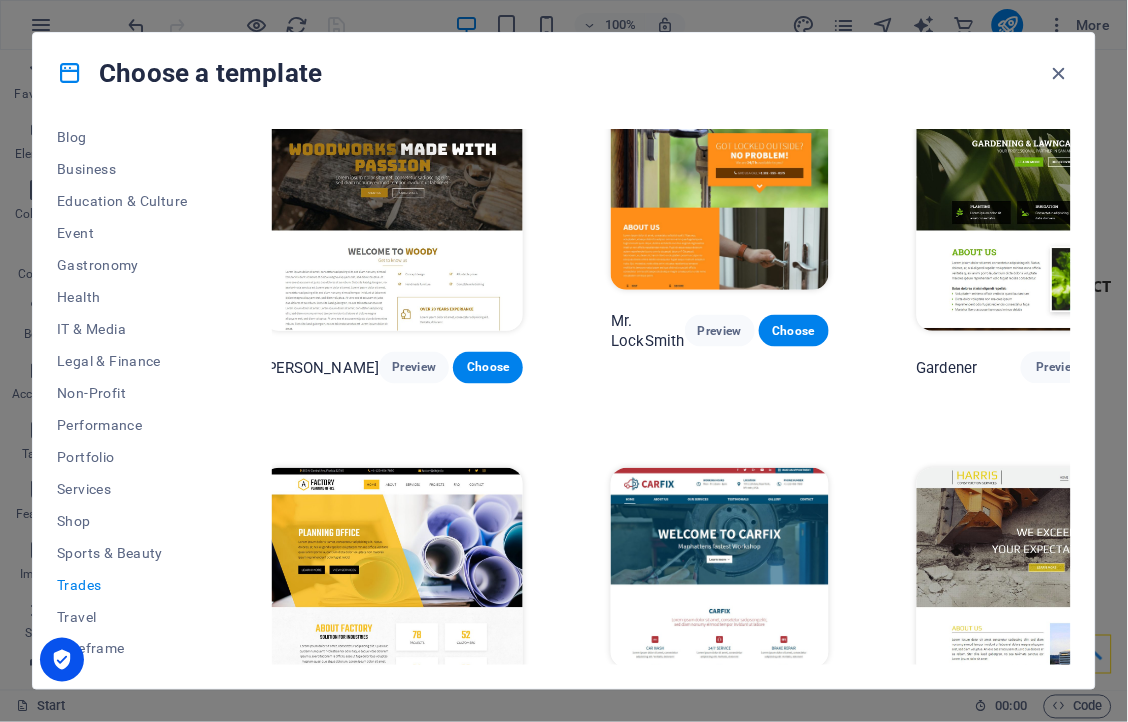 drag, startPoint x: 1072, startPoint y: 572, endPoint x: 1074, endPoint y: 615, distance: 43.046486 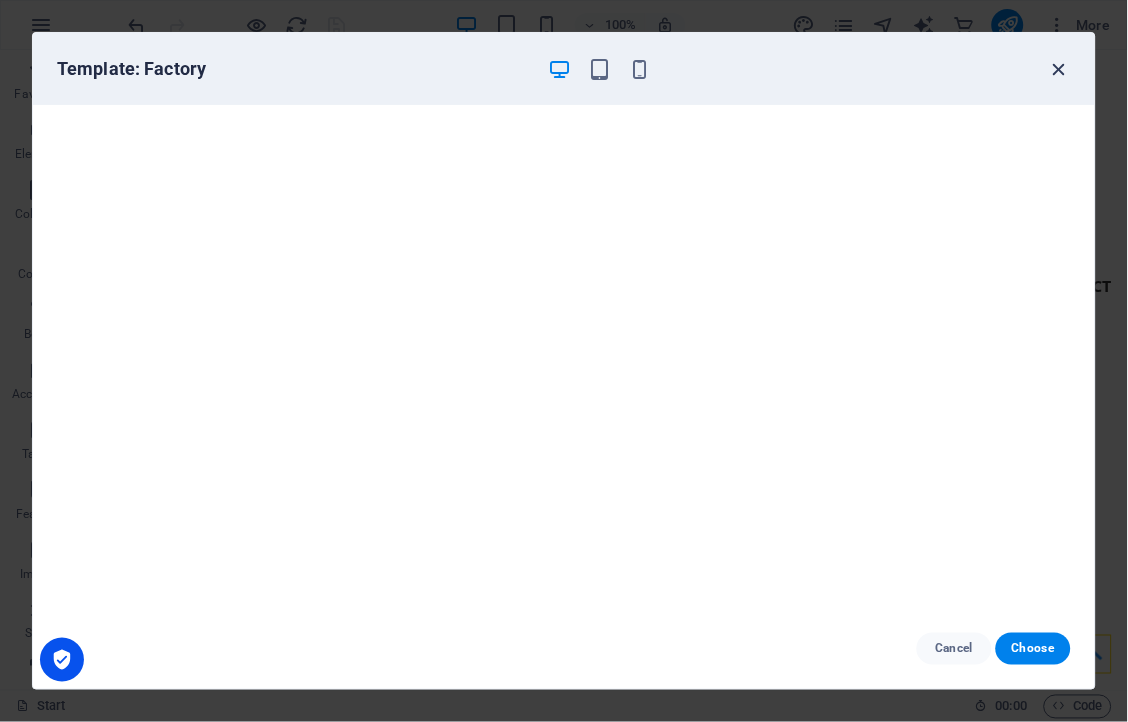 click at bounding box center [1059, 69] 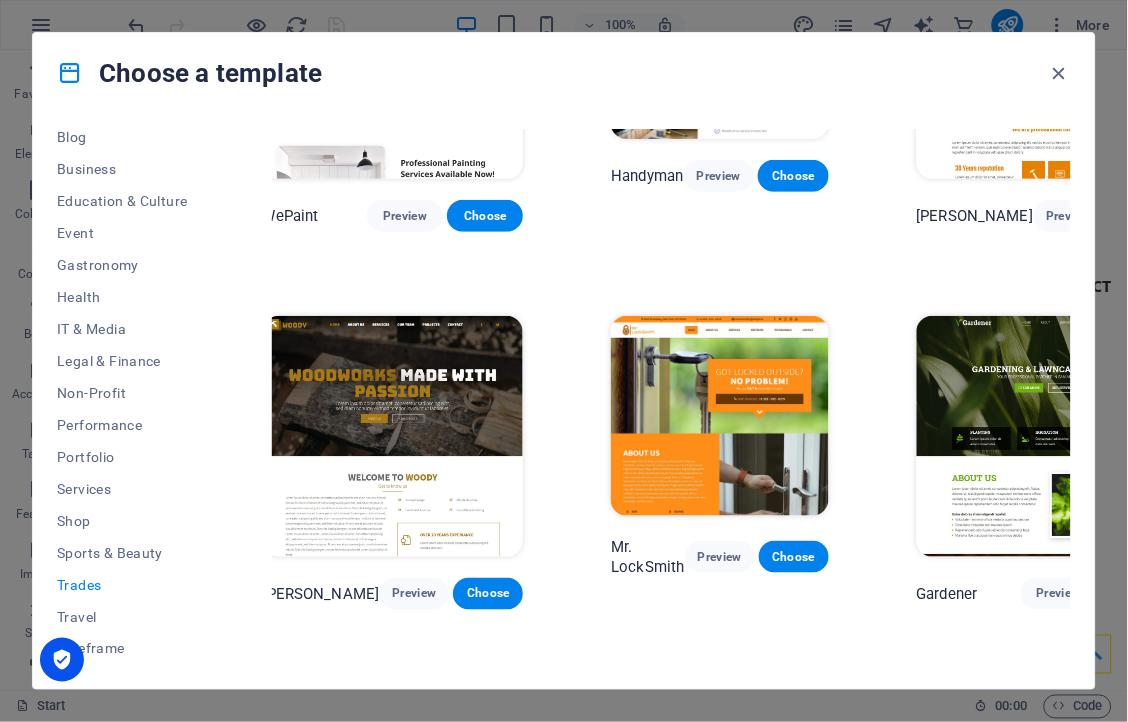 scroll, scrollTop: 191, scrollLeft: 13, axis: both 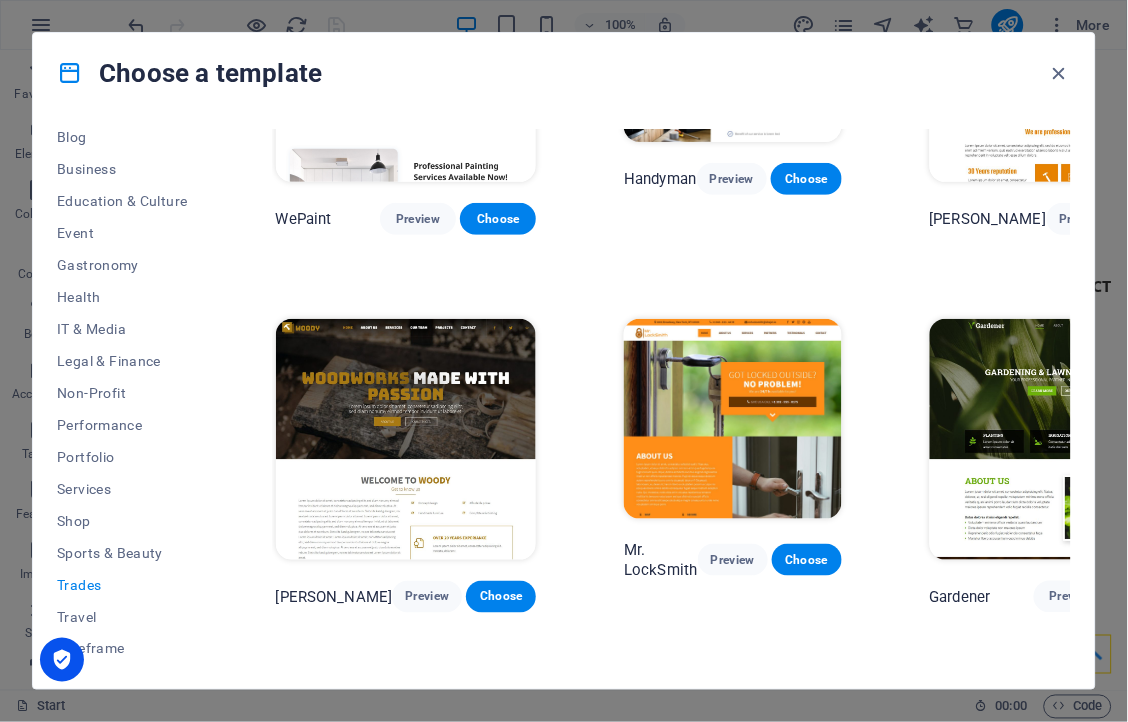 drag, startPoint x: 1073, startPoint y: 253, endPoint x: 1068, endPoint y: 197, distance: 56.22277 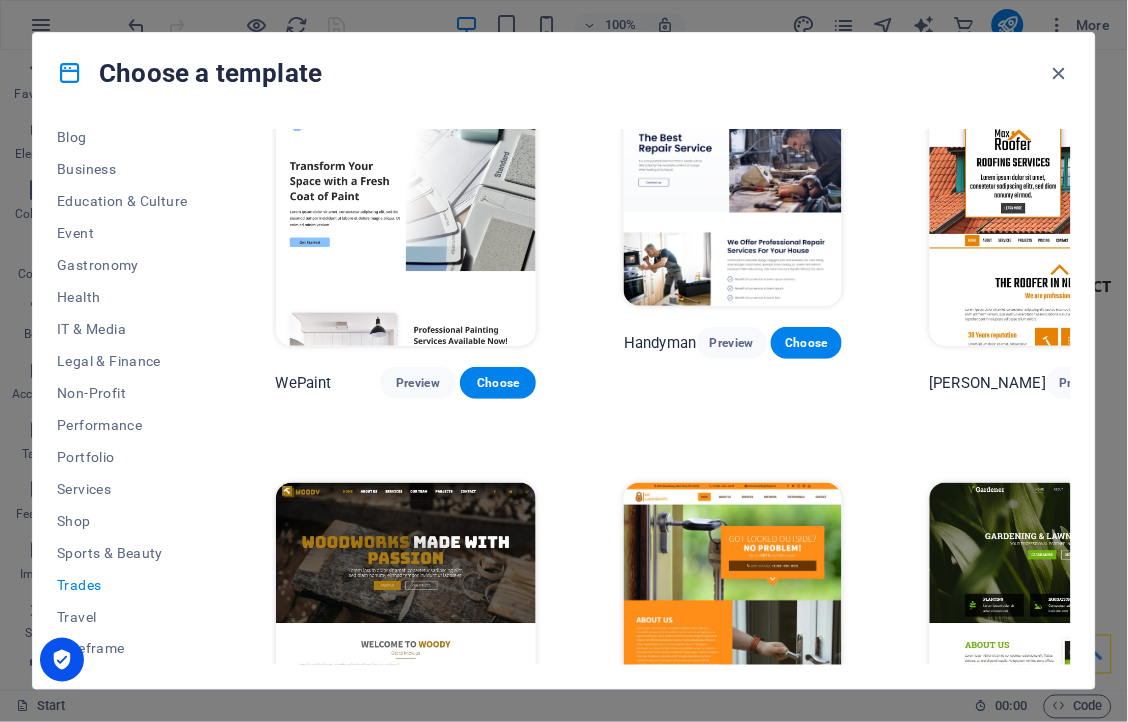 scroll, scrollTop: 0, scrollLeft: 0, axis: both 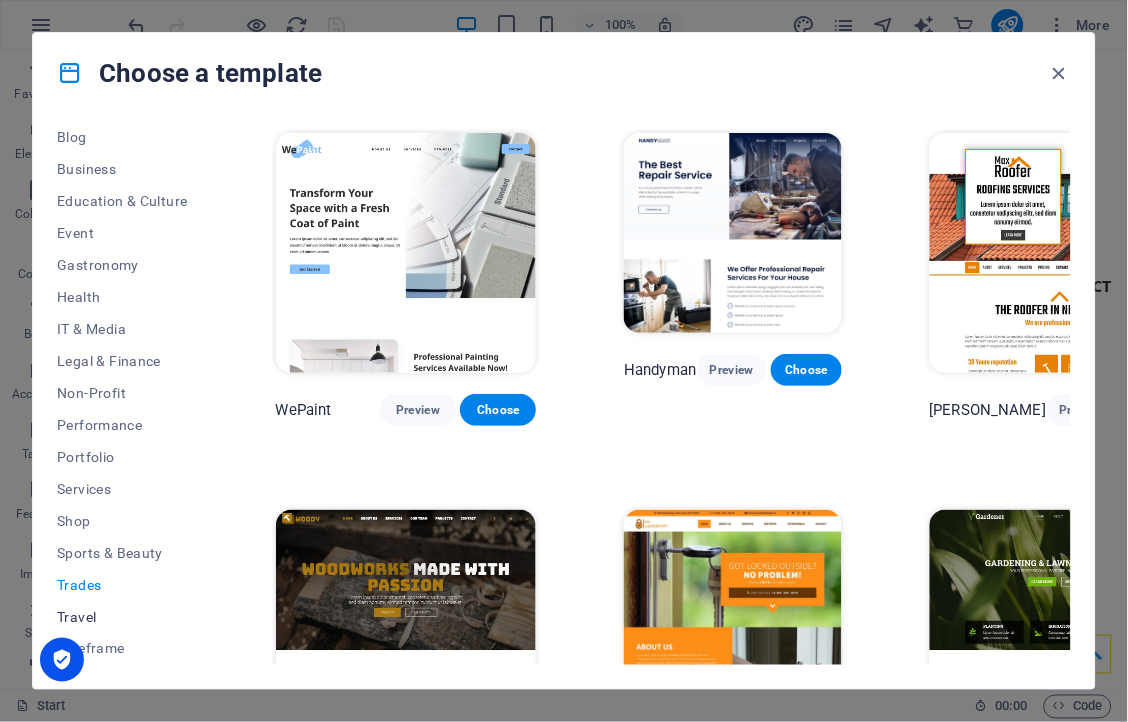 click on "Travel" at bounding box center (122, 617) 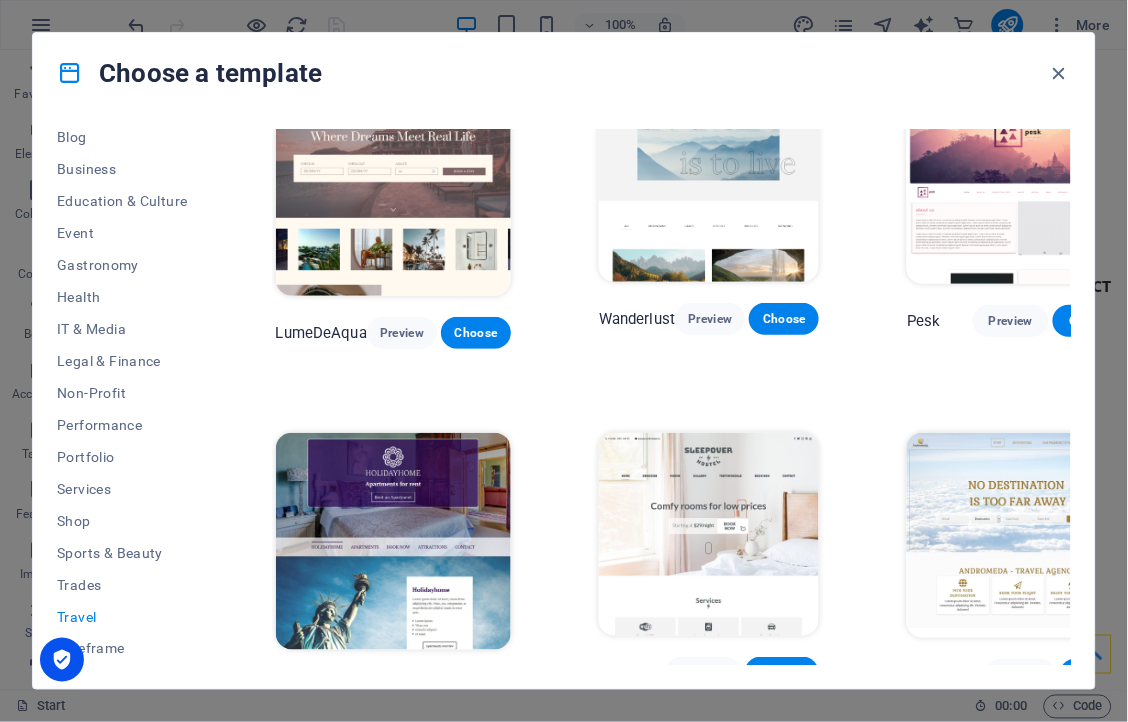 scroll, scrollTop: 0, scrollLeft: 0, axis: both 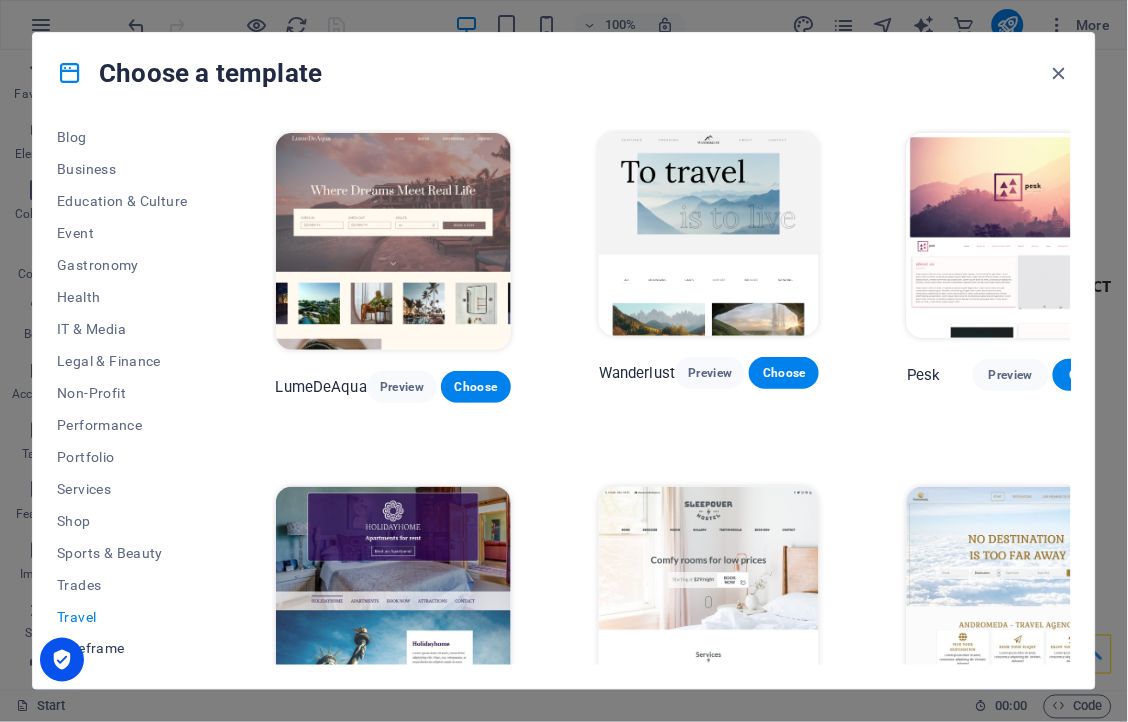 click on "Wireframe" at bounding box center (122, 649) 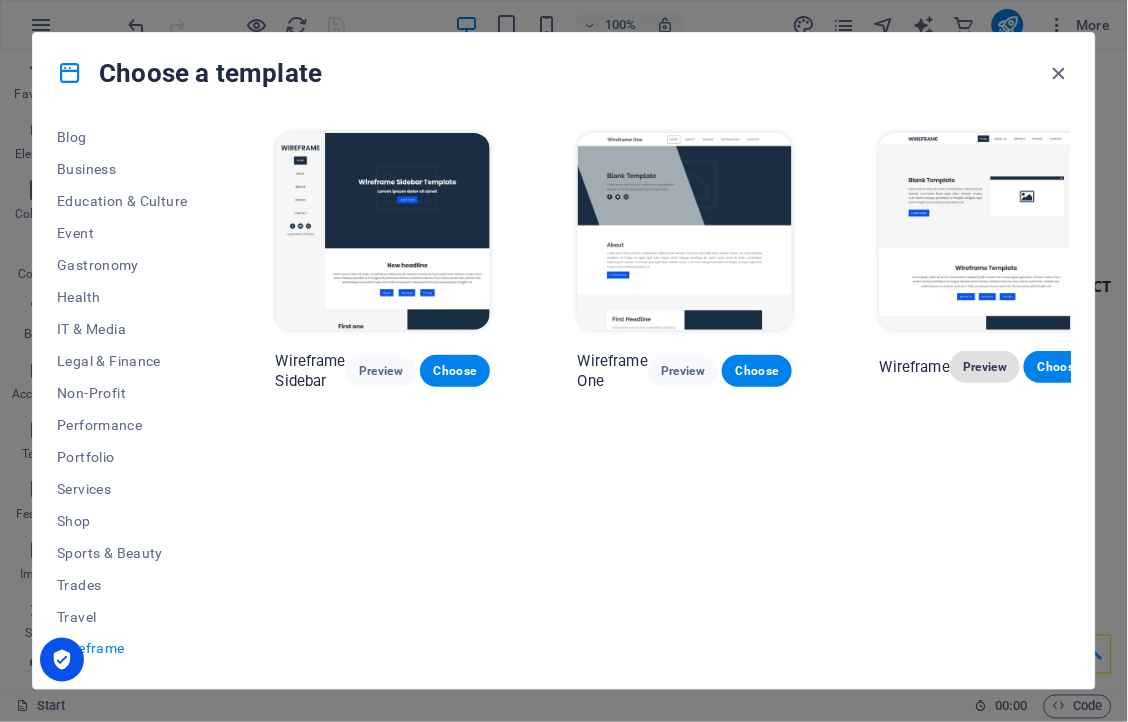 click on "Preview" at bounding box center (985, 367) 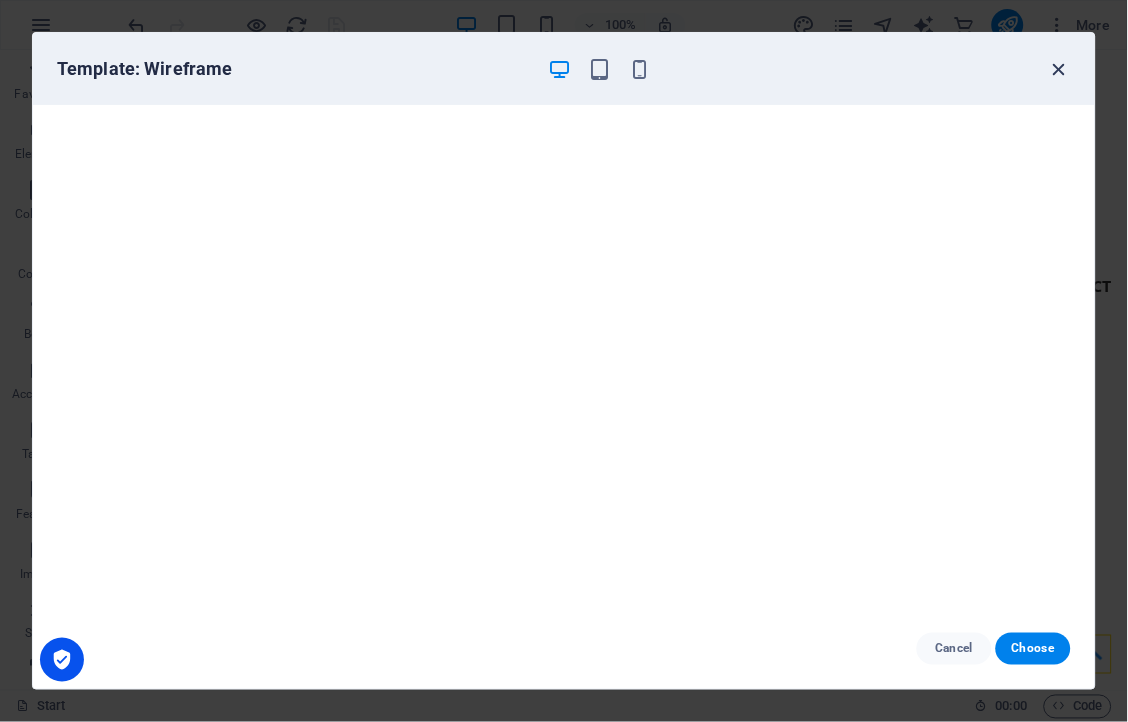 drag, startPoint x: 1052, startPoint y: 50, endPoint x: 1054, endPoint y: 68, distance: 18.110771 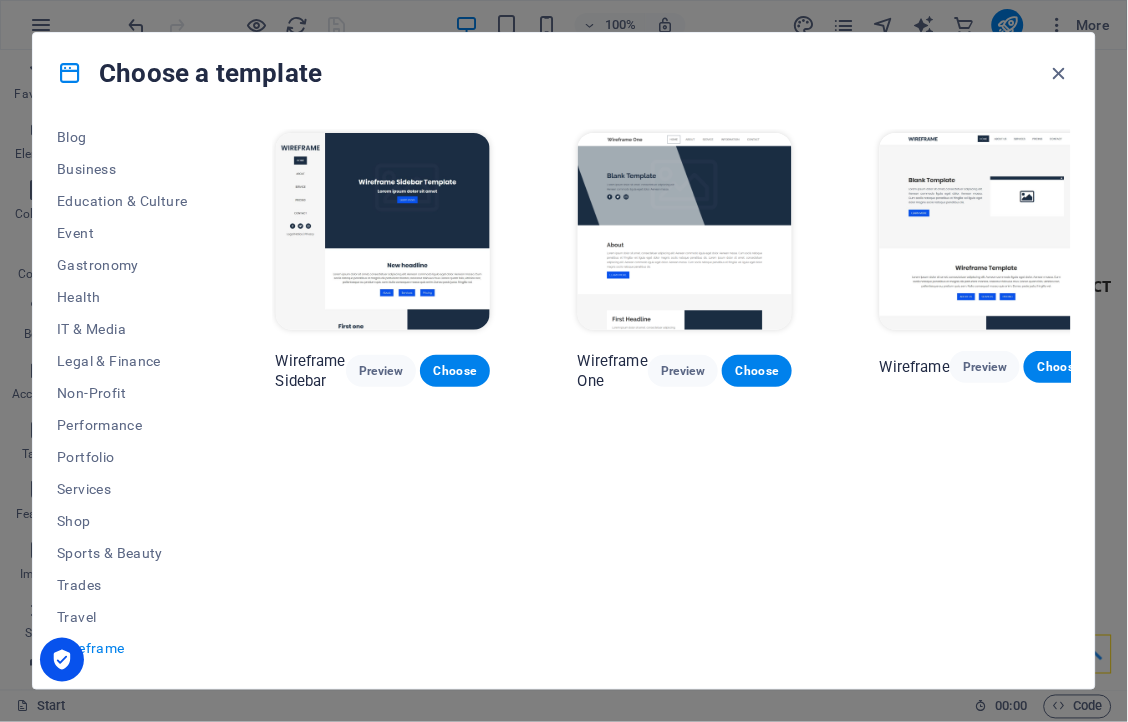 drag, startPoint x: 210, startPoint y: 616, endPoint x: 222, endPoint y: 530, distance: 86.833176 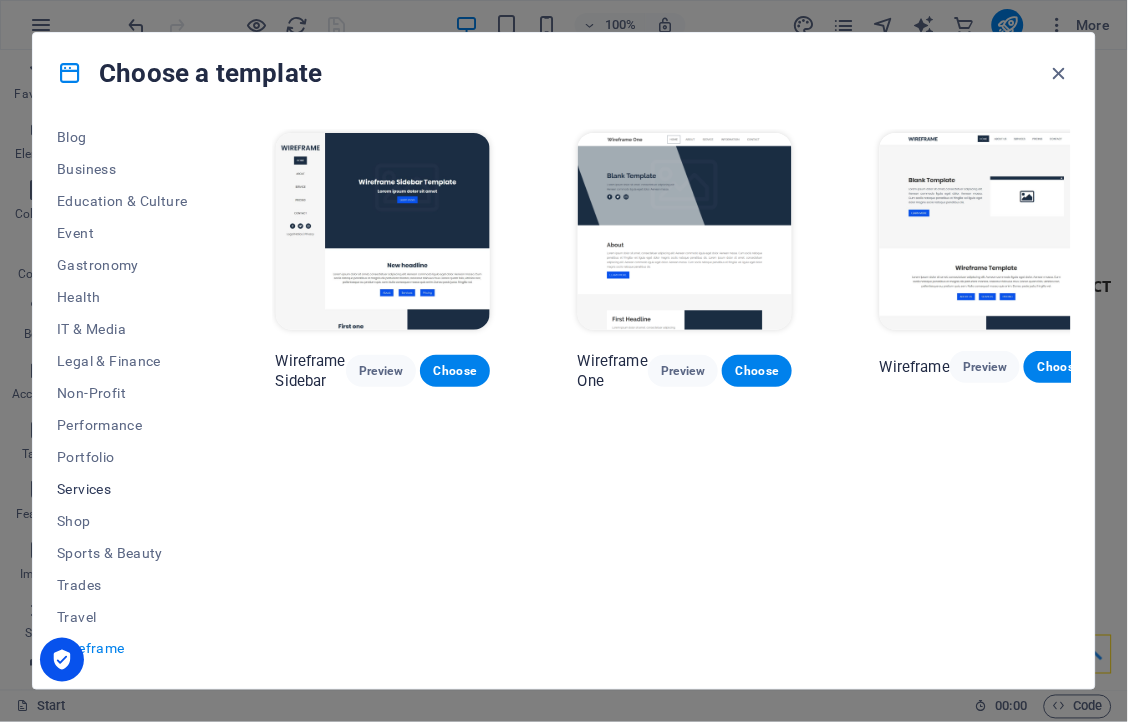 click on "Services" at bounding box center (122, 489) 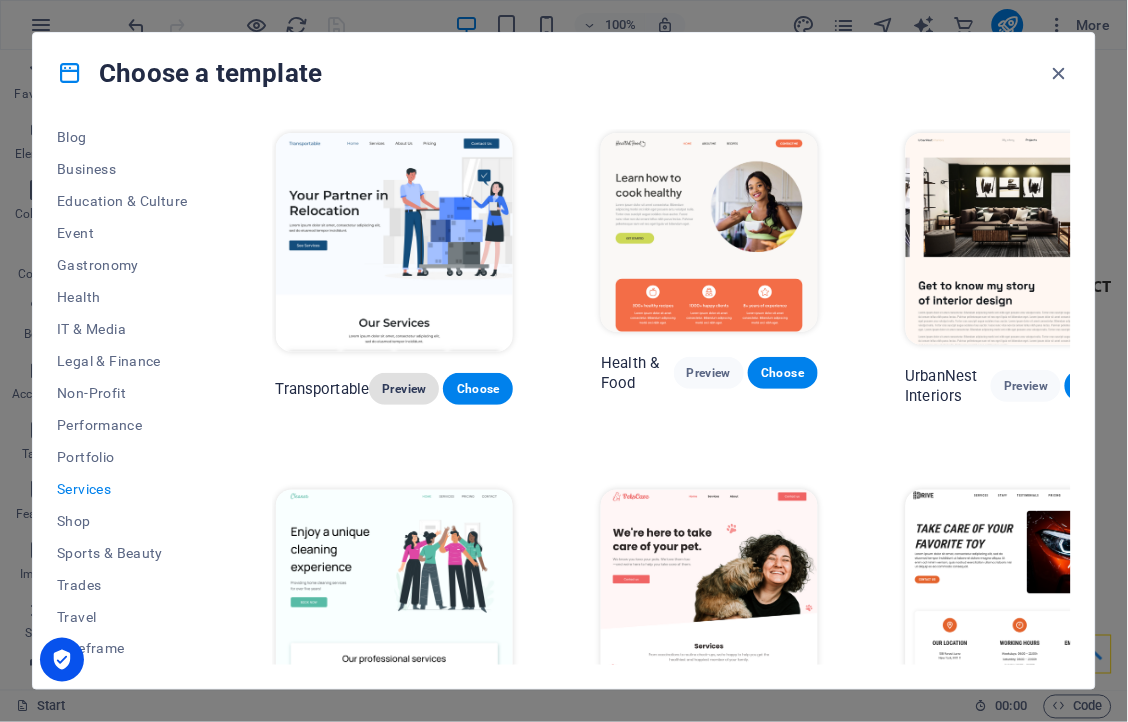click on "Preview" at bounding box center (404, 389) 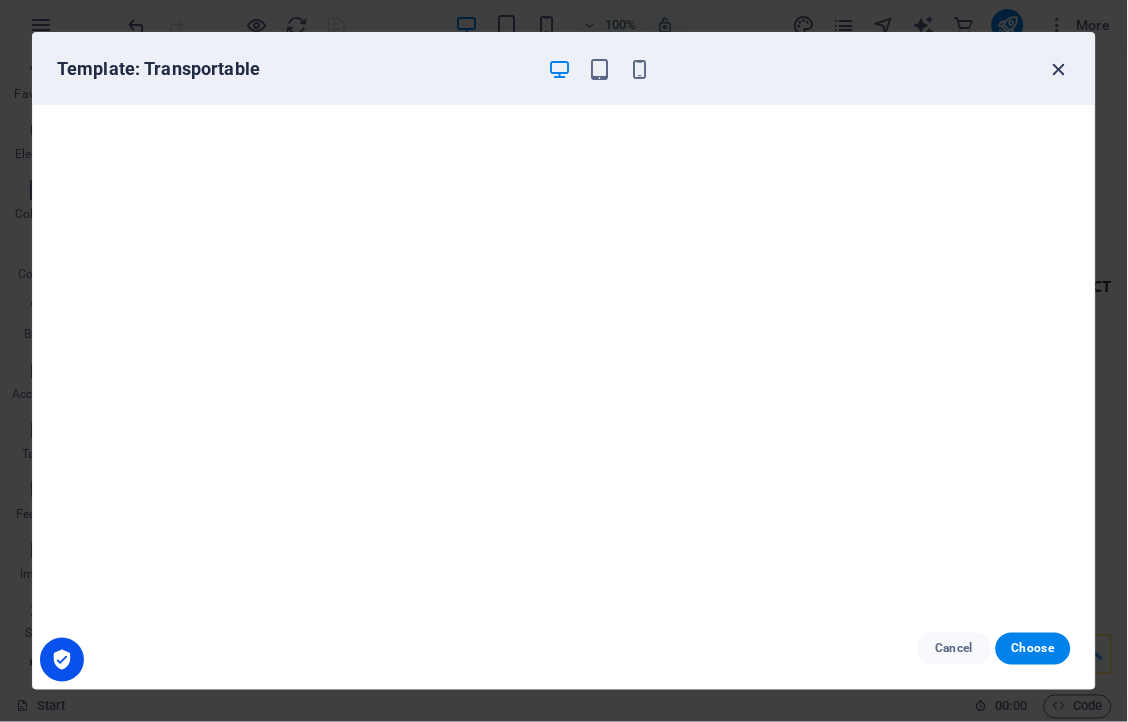 click at bounding box center [1059, 69] 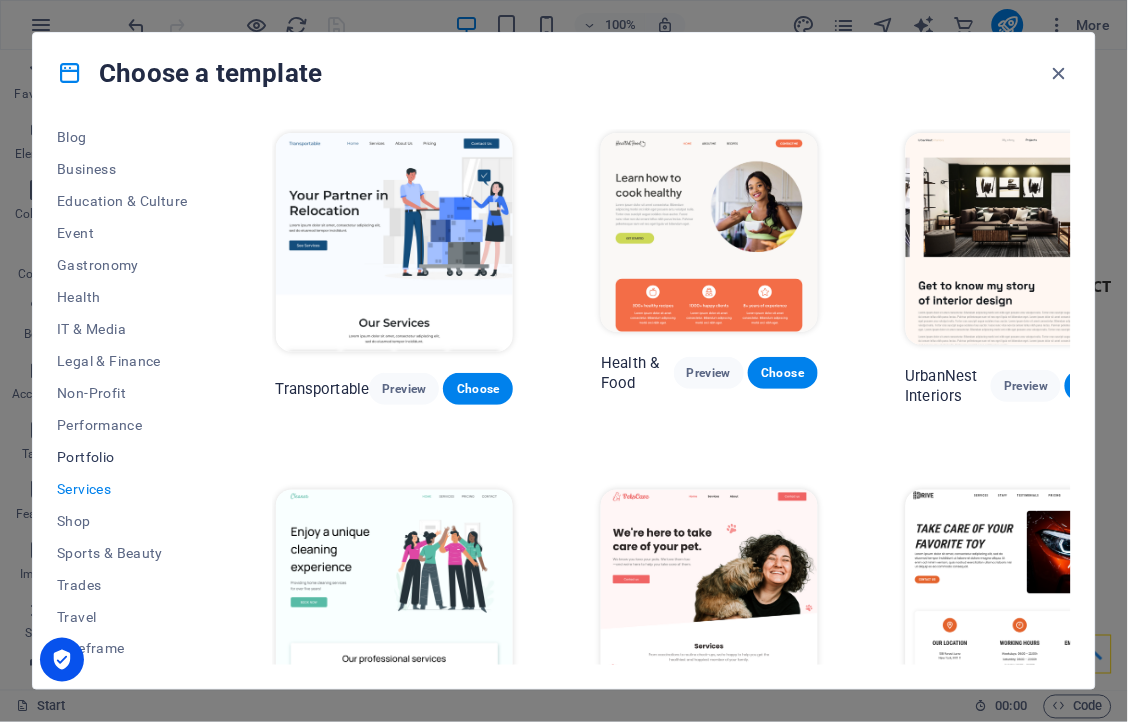 click on "Portfolio" at bounding box center [122, 457] 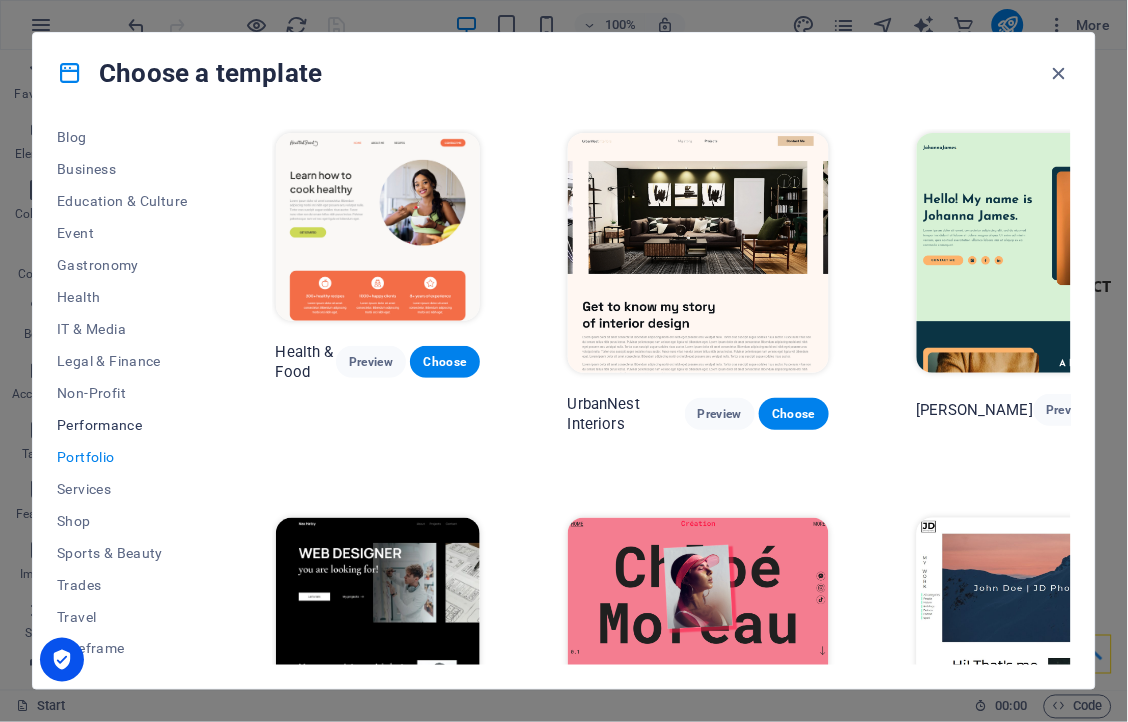 click on "Performance" at bounding box center (122, 425) 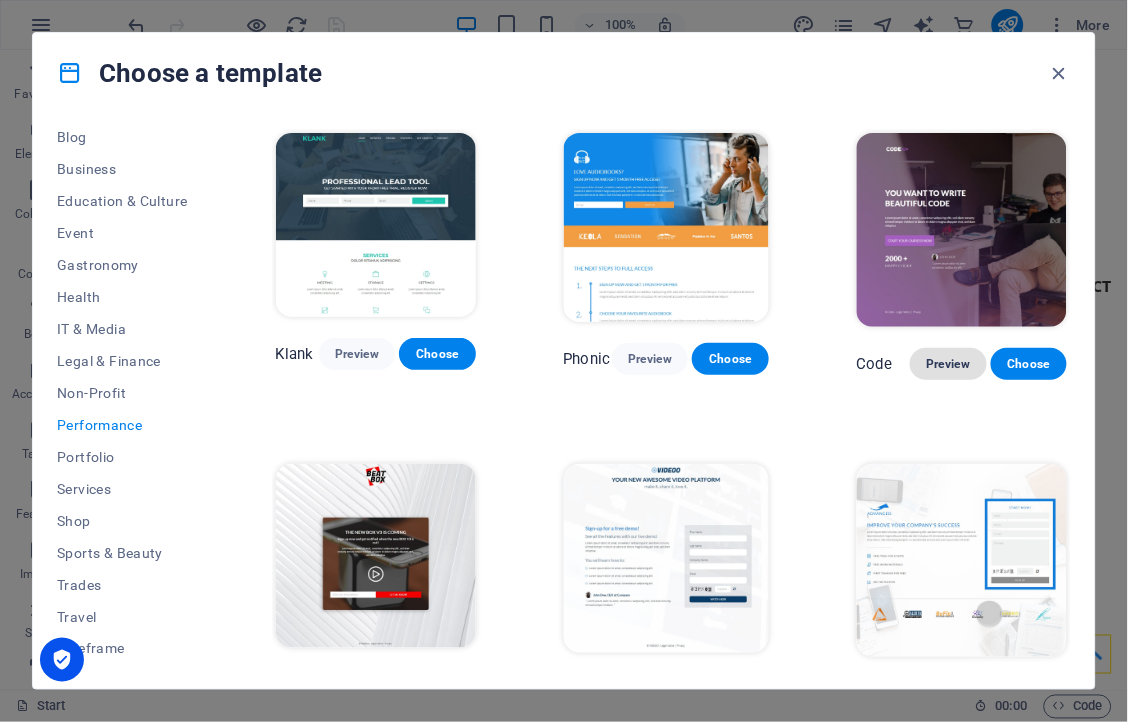 click on "Preview" at bounding box center (948, 364) 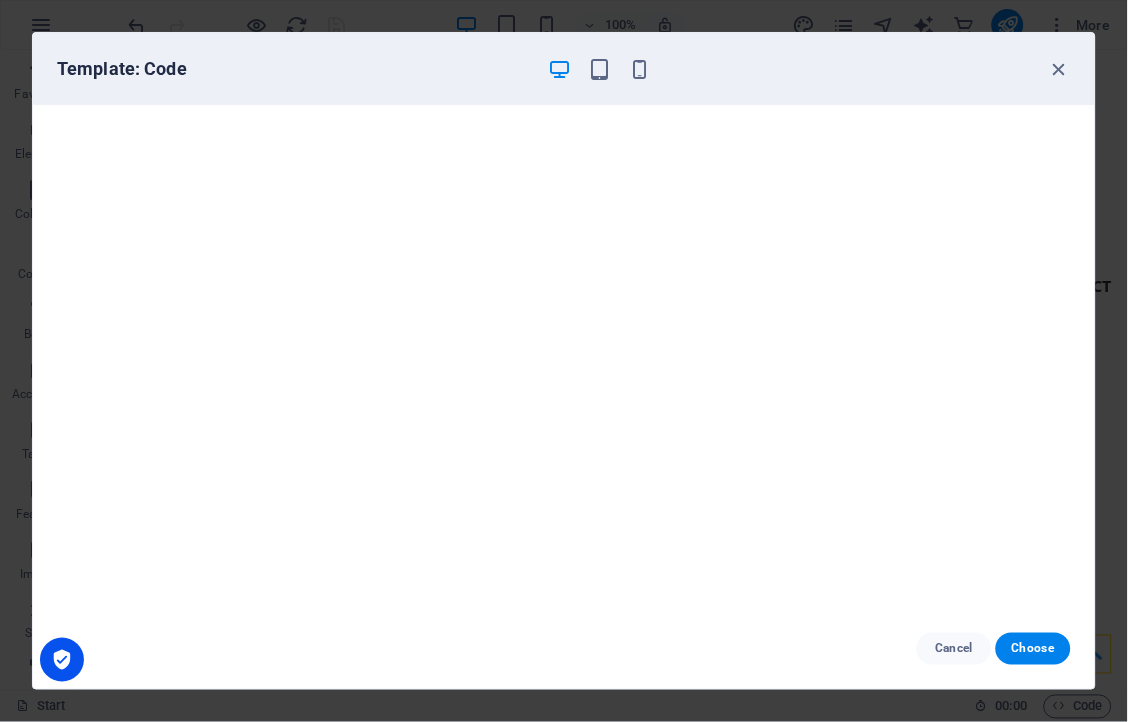 drag, startPoint x: 1118, startPoint y: 350, endPoint x: 1120, endPoint y: 337, distance: 13.152946 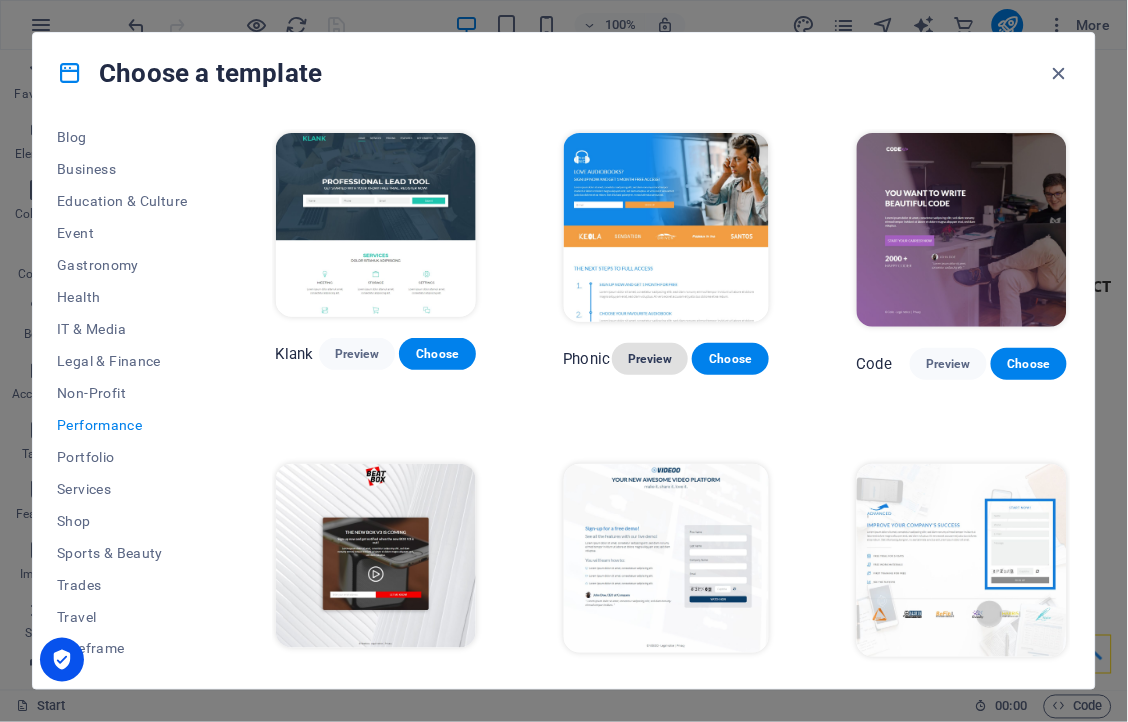 click on "Preview" at bounding box center [650, 359] 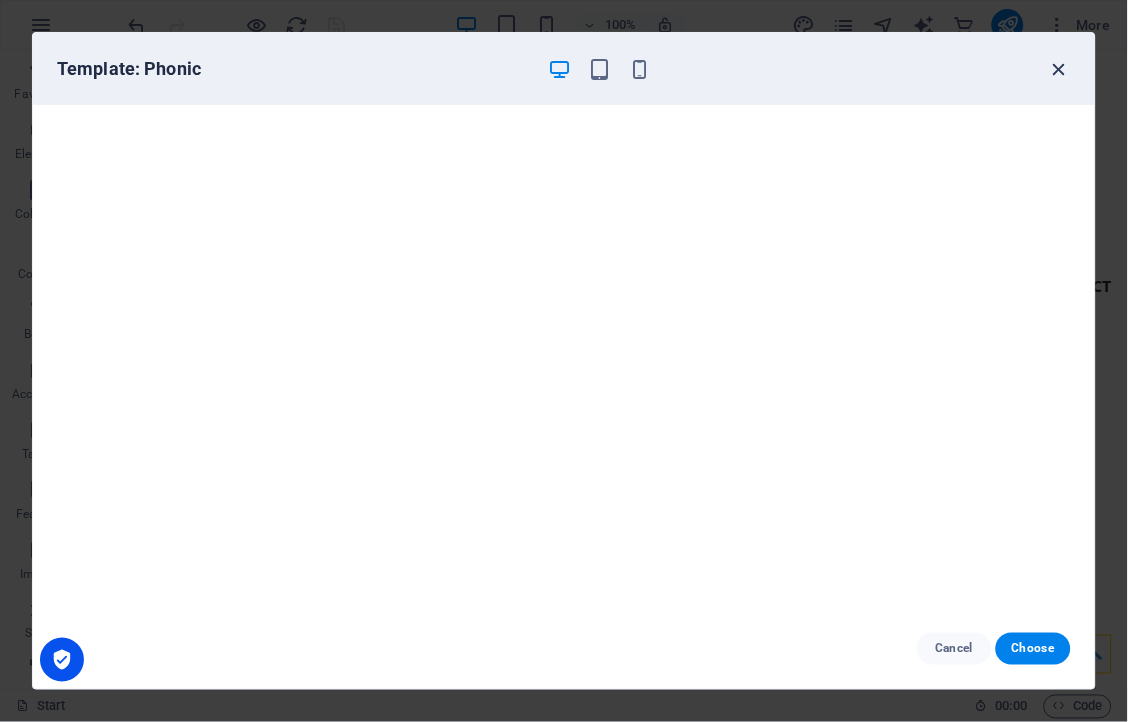 click at bounding box center (1059, 69) 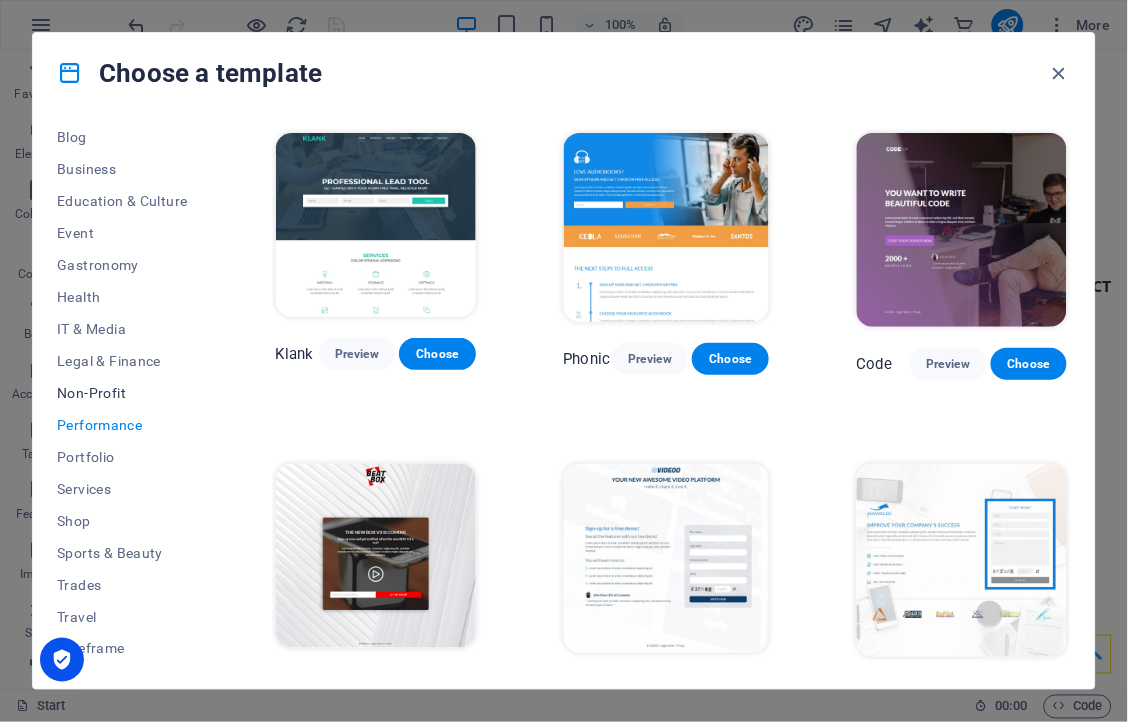 click on "Non-Profit" at bounding box center (122, 393) 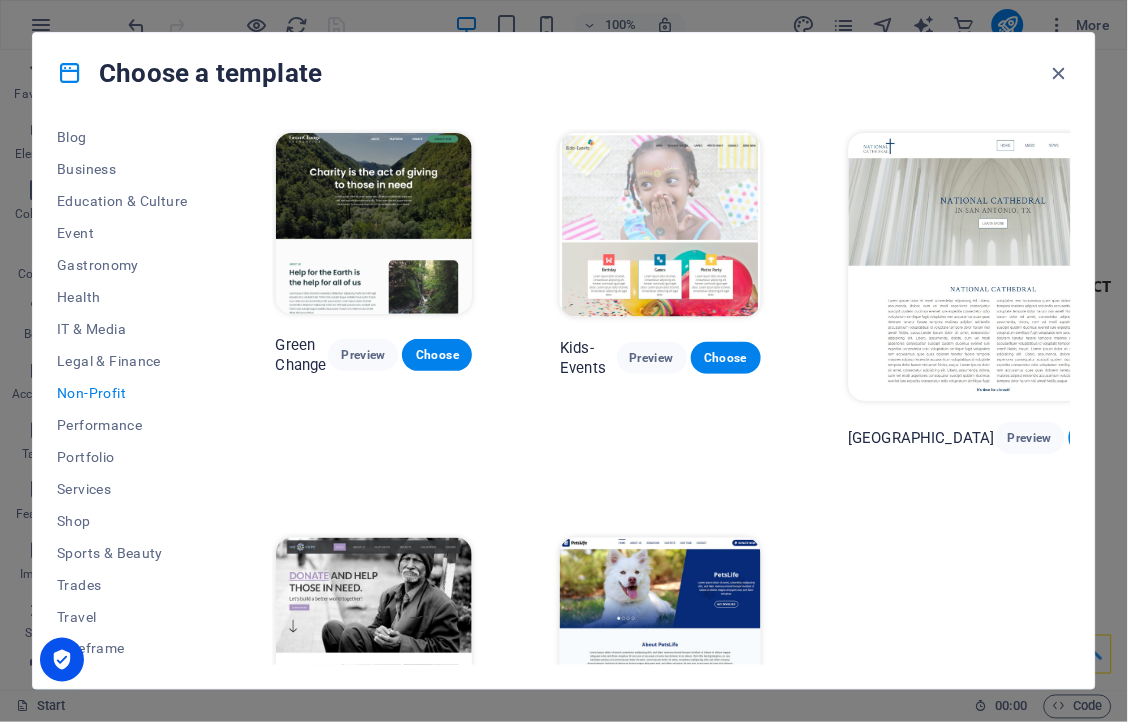 drag, startPoint x: 1072, startPoint y: 178, endPoint x: 1071, endPoint y: 401, distance: 223.00224 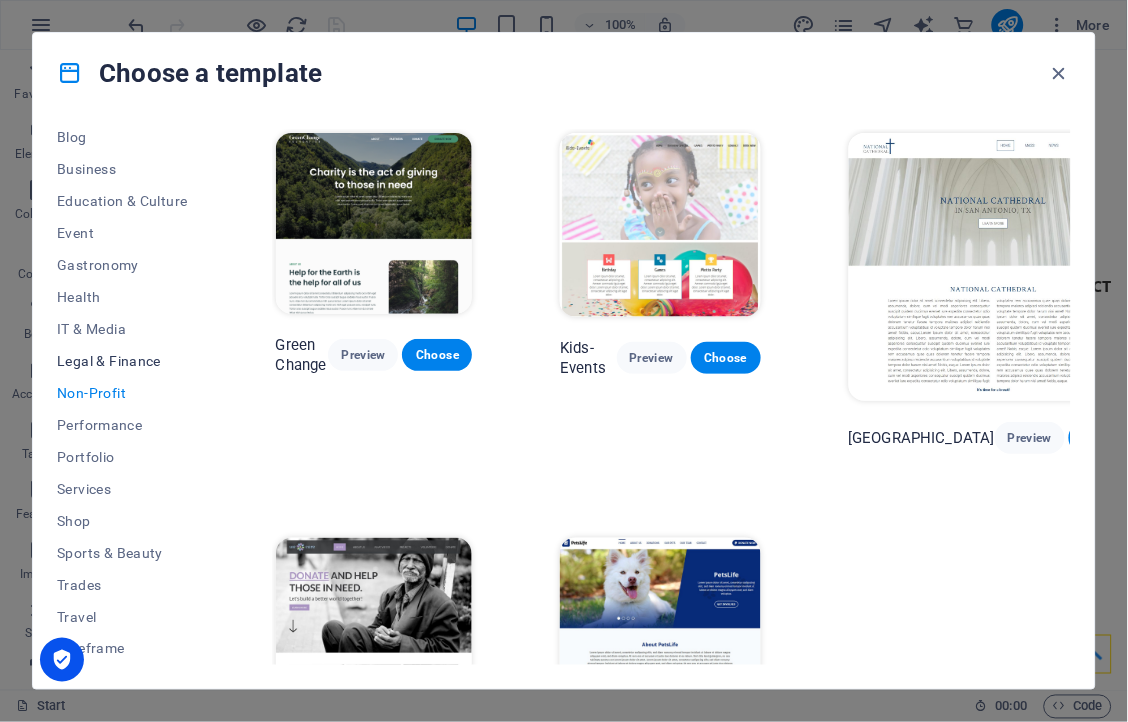 click on "Legal & Finance" at bounding box center (122, 361) 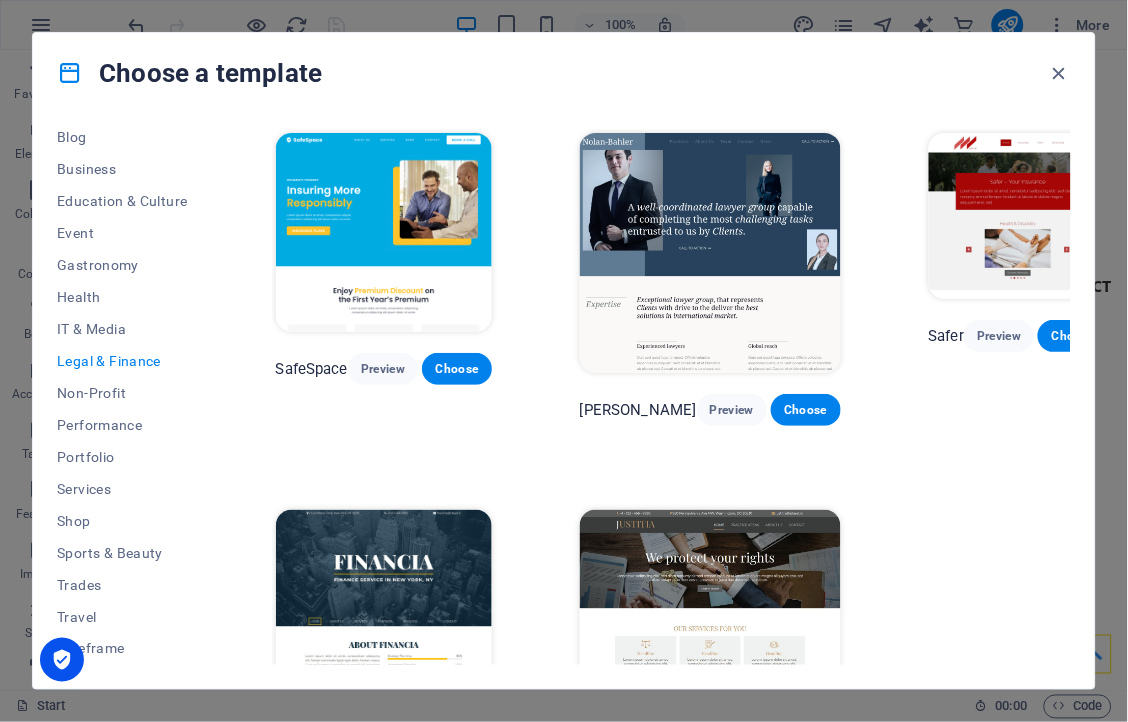 drag, startPoint x: 1067, startPoint y: 444, endPoint x: 1067, endPoint y: 500, distance: 56 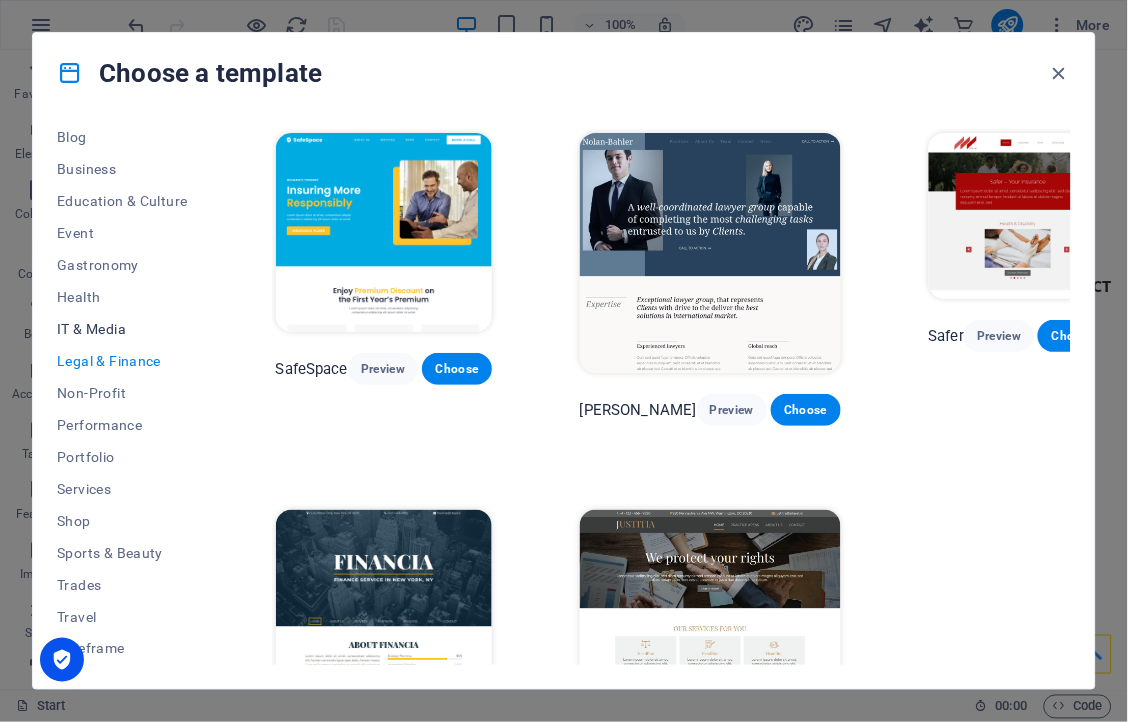 click on "IT & Media" at bounding box center [122, 329] 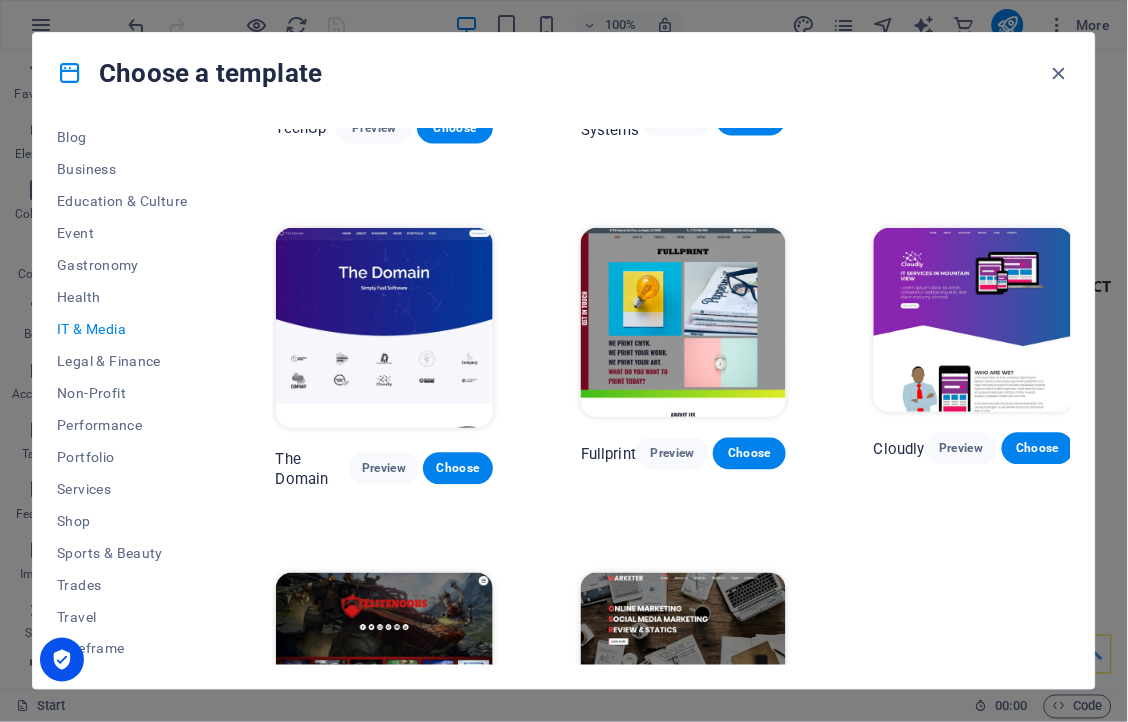 scroll, scrollTop: 608, scrollLeft: 0, axis: vertical 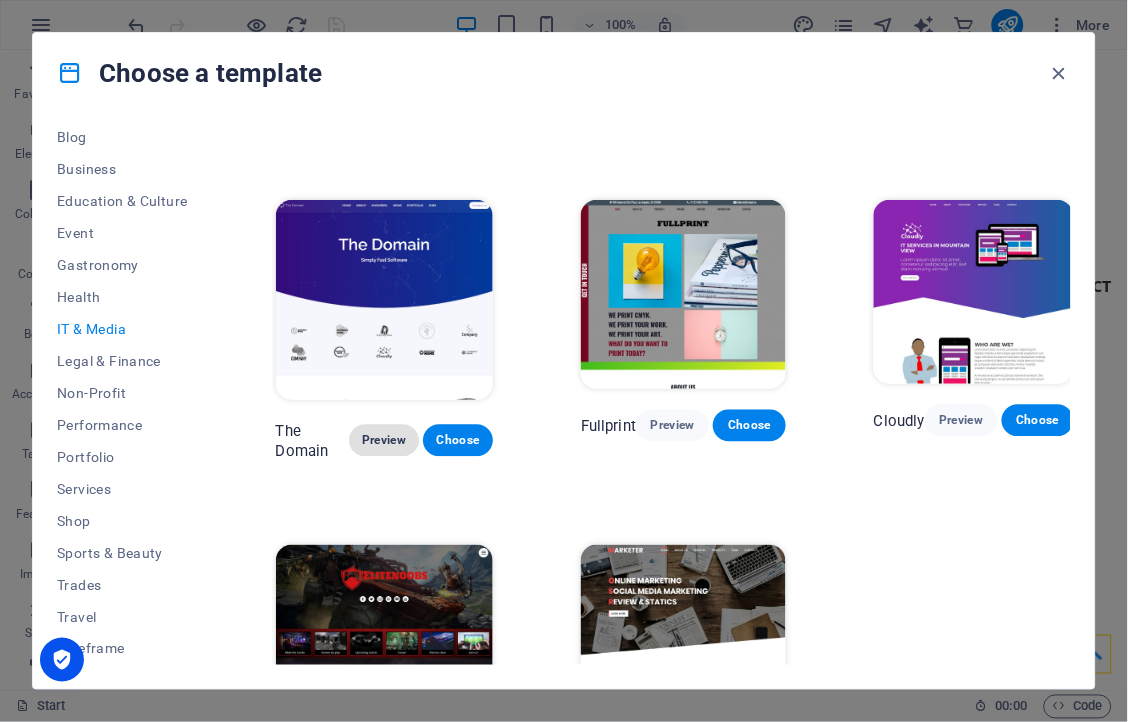 click on "Preview" at bounding box center [384, 441] 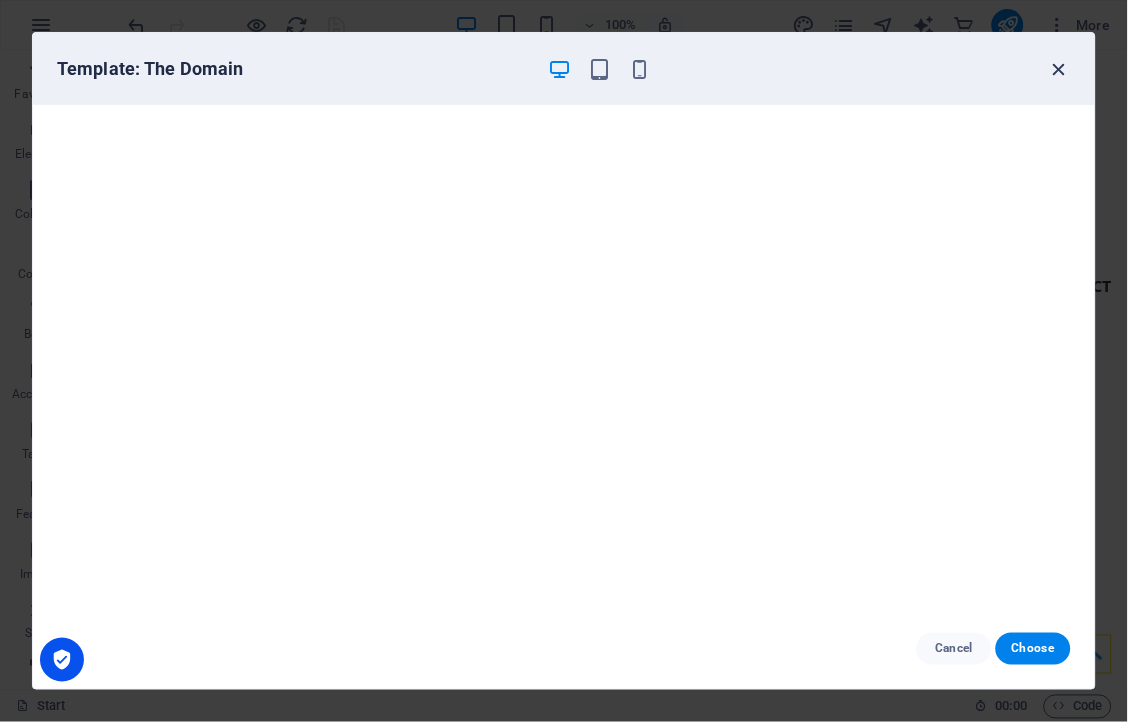 click at bounding box center (1059, 69) 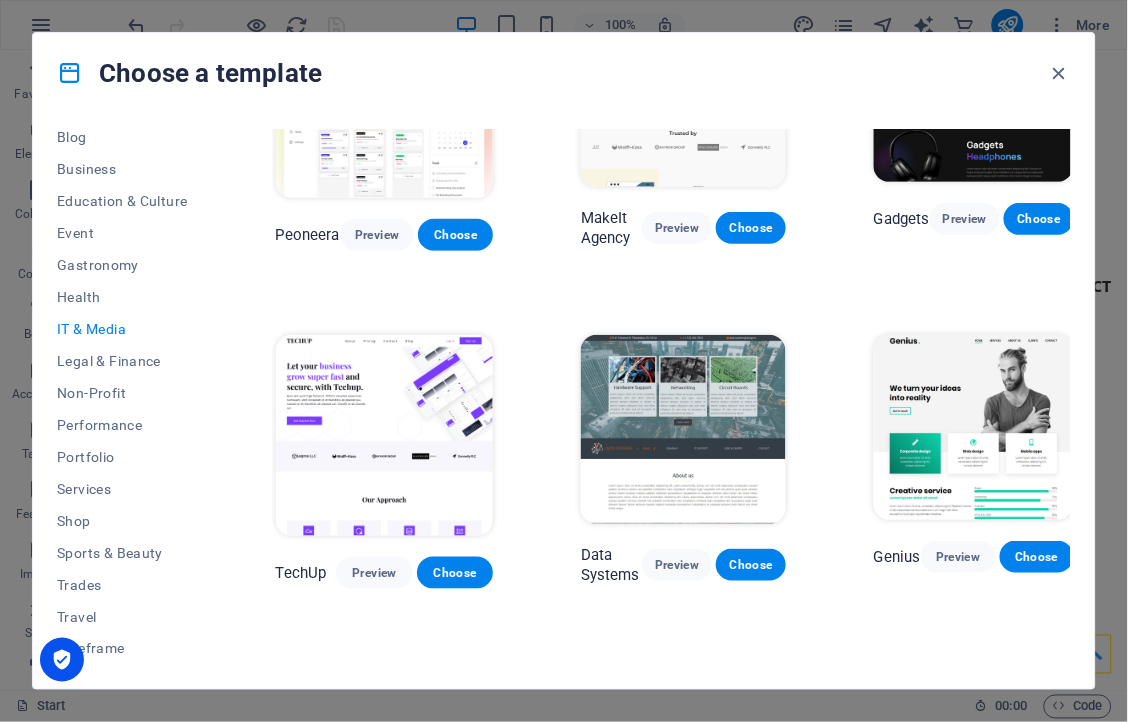scroll, scrollTop: 143, scrollLeft: 0, axis: vertical 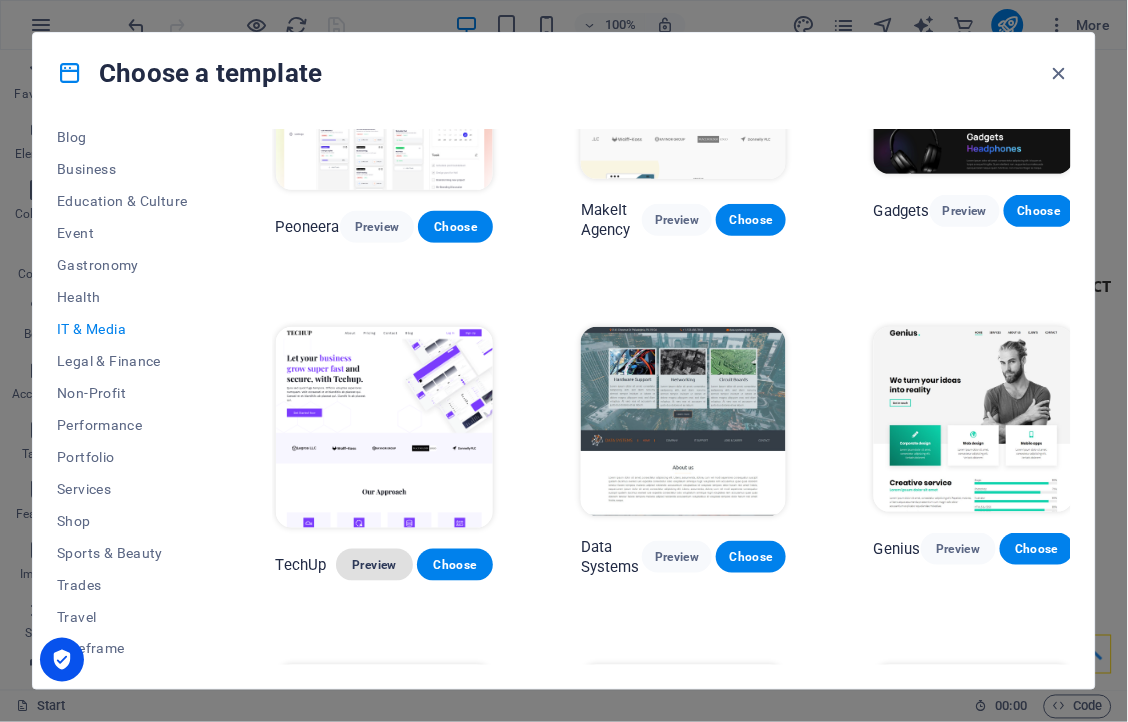 click on "Preview" at bounding box center (374, 565) 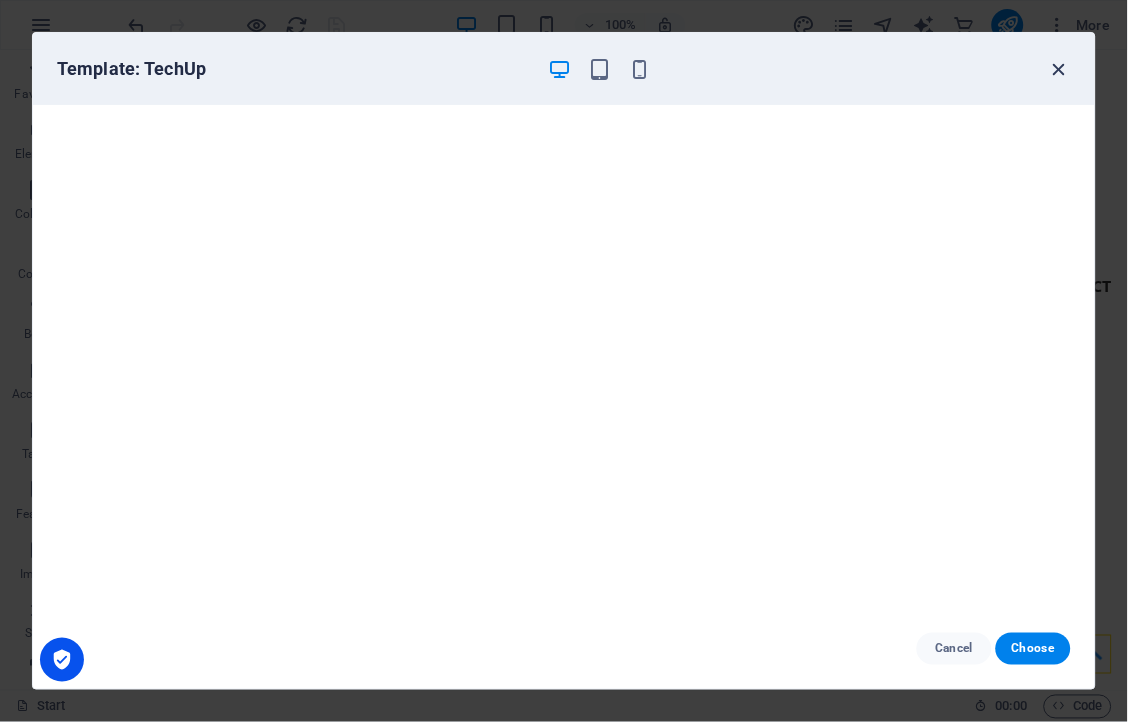 click at bounding box center (1059, 69) 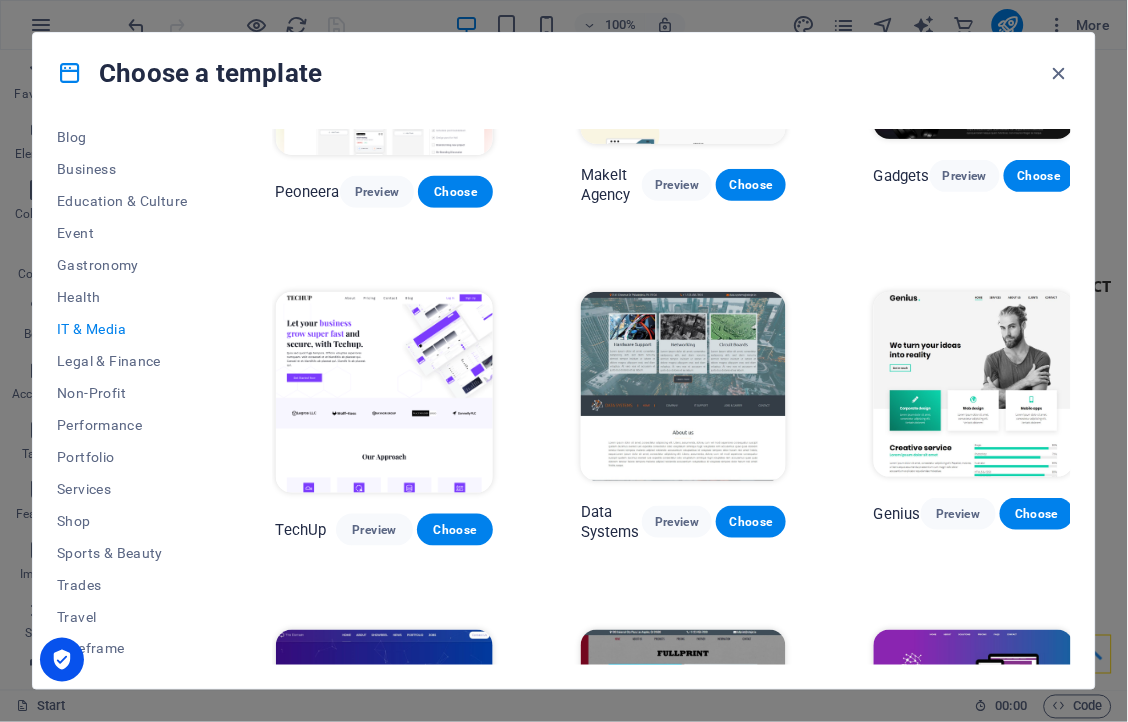 scroll, scrollTop: 207, scrollLeft: 0, axis: vertical 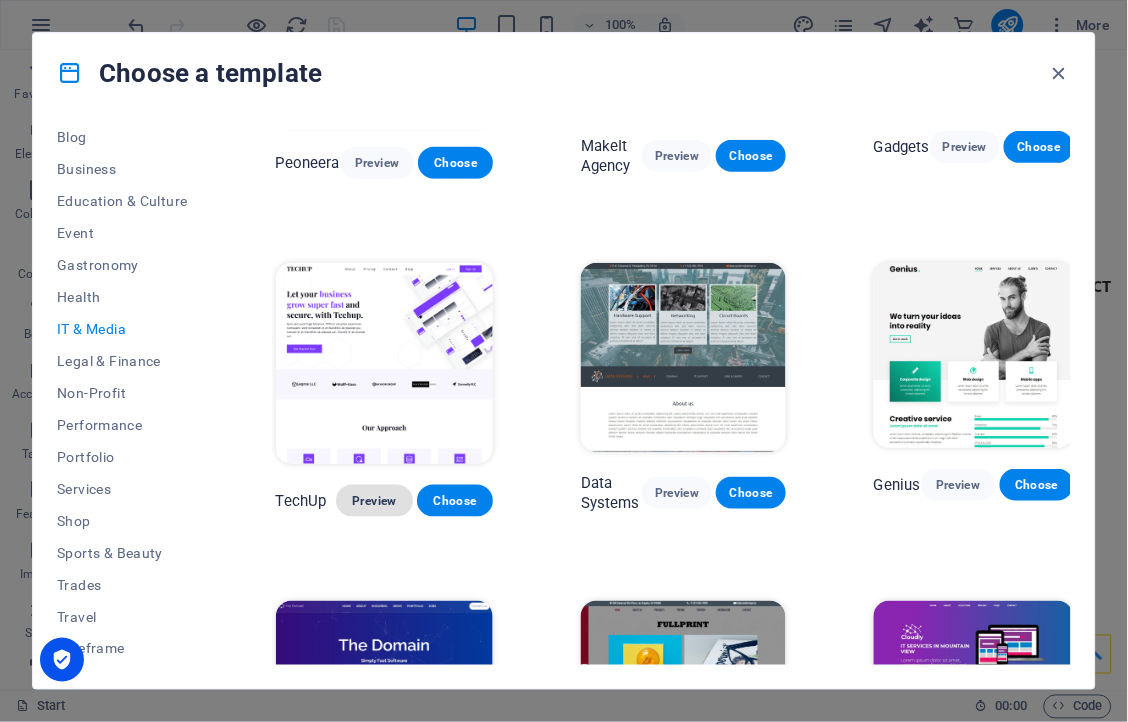 click on "Preview" at bounding box center [374, 501] 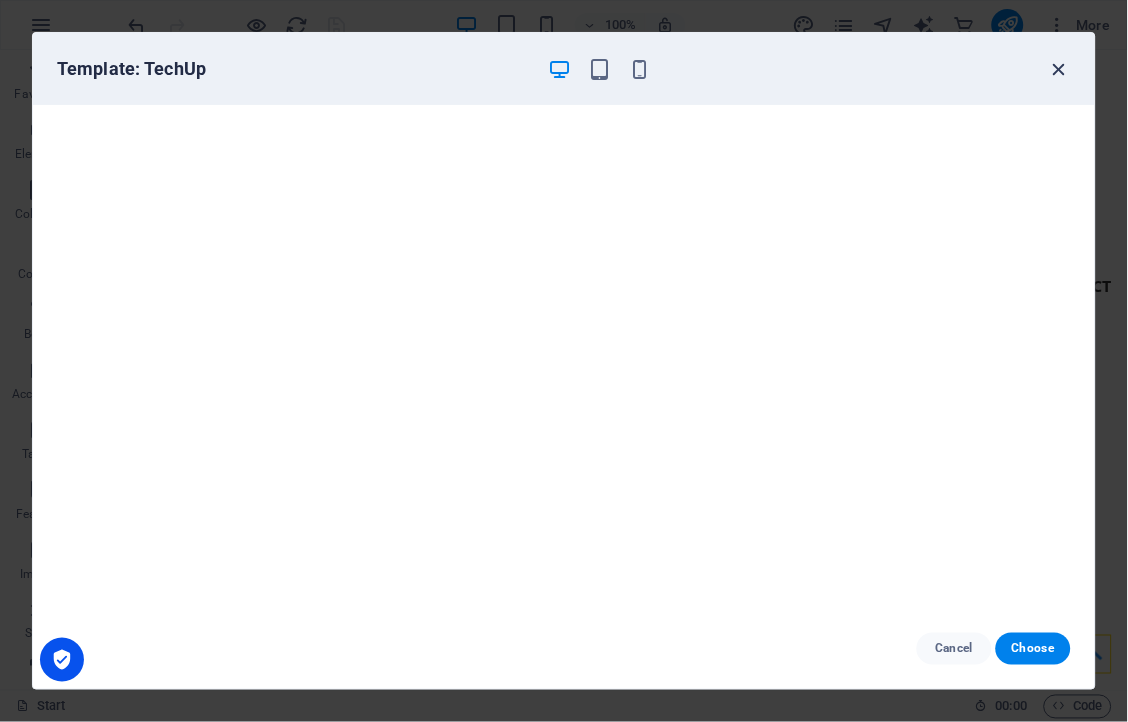 click at bounding box center [1059, 69] 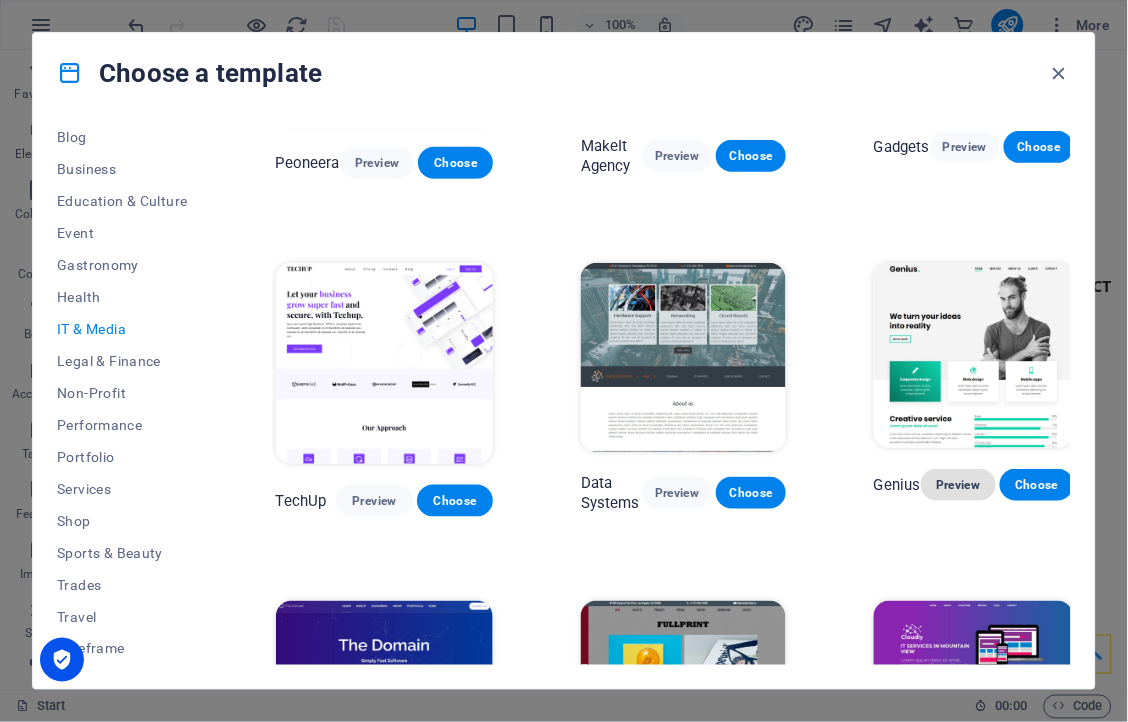 click on "Preview" at bounding box center (958, 485) 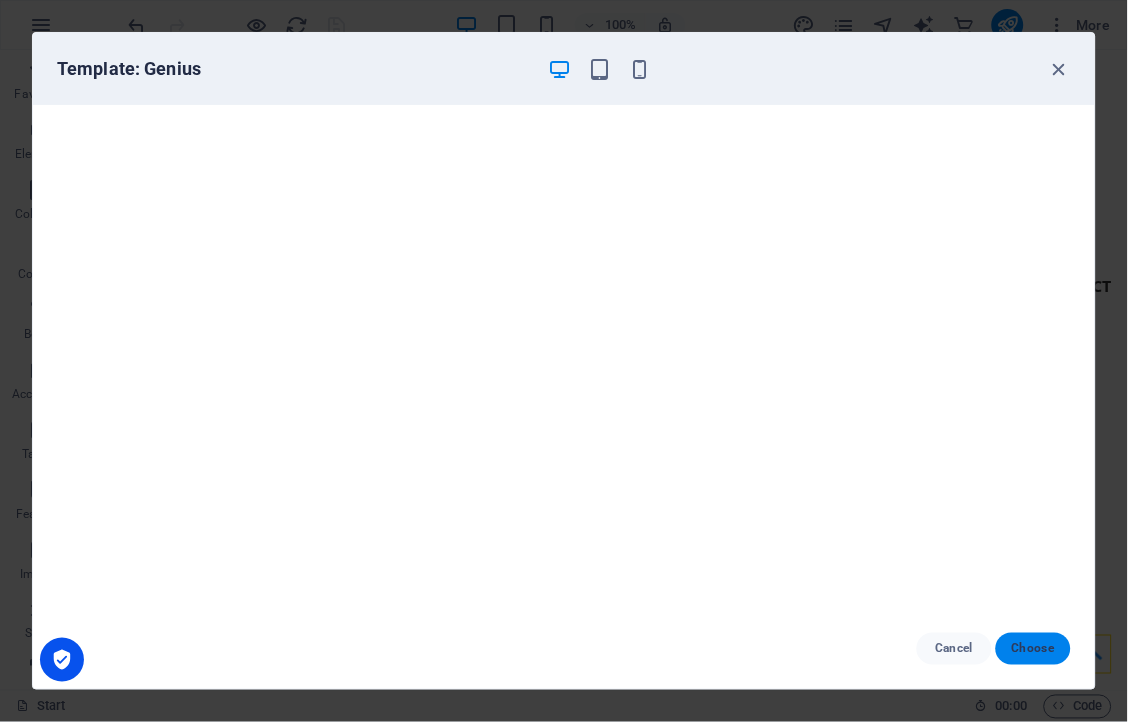 click on "Choose" at bounding box center [1033, 649] 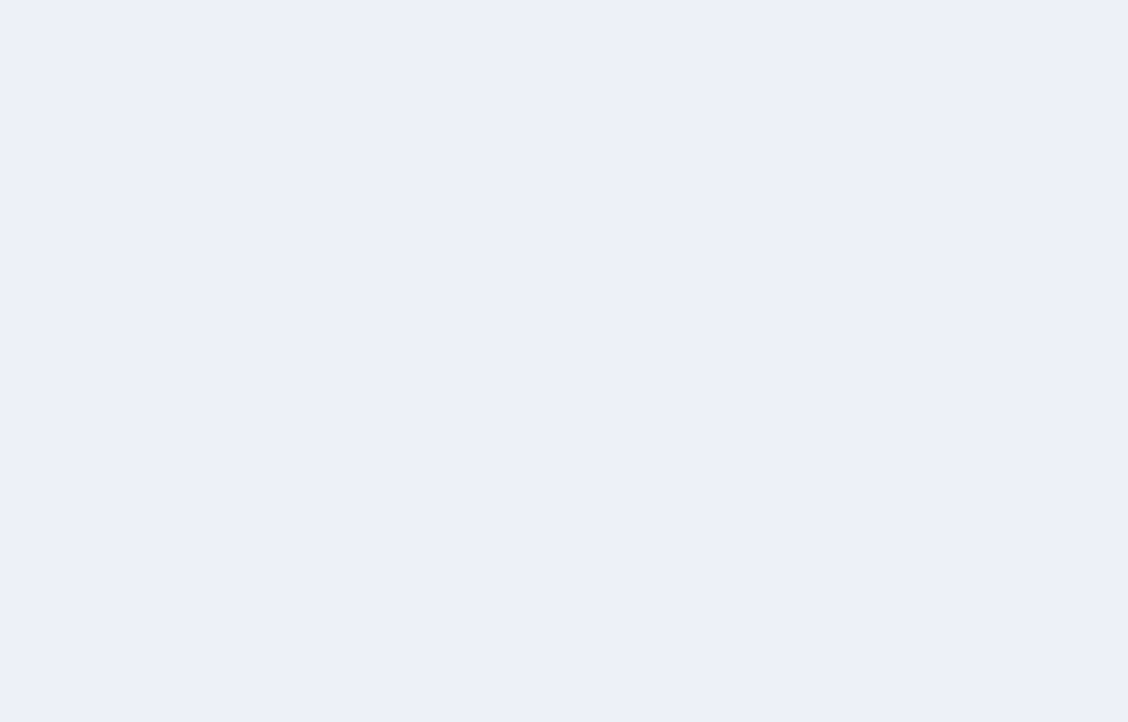 scroll, scrollTop: 0, scrollLeft: 0, axis: both 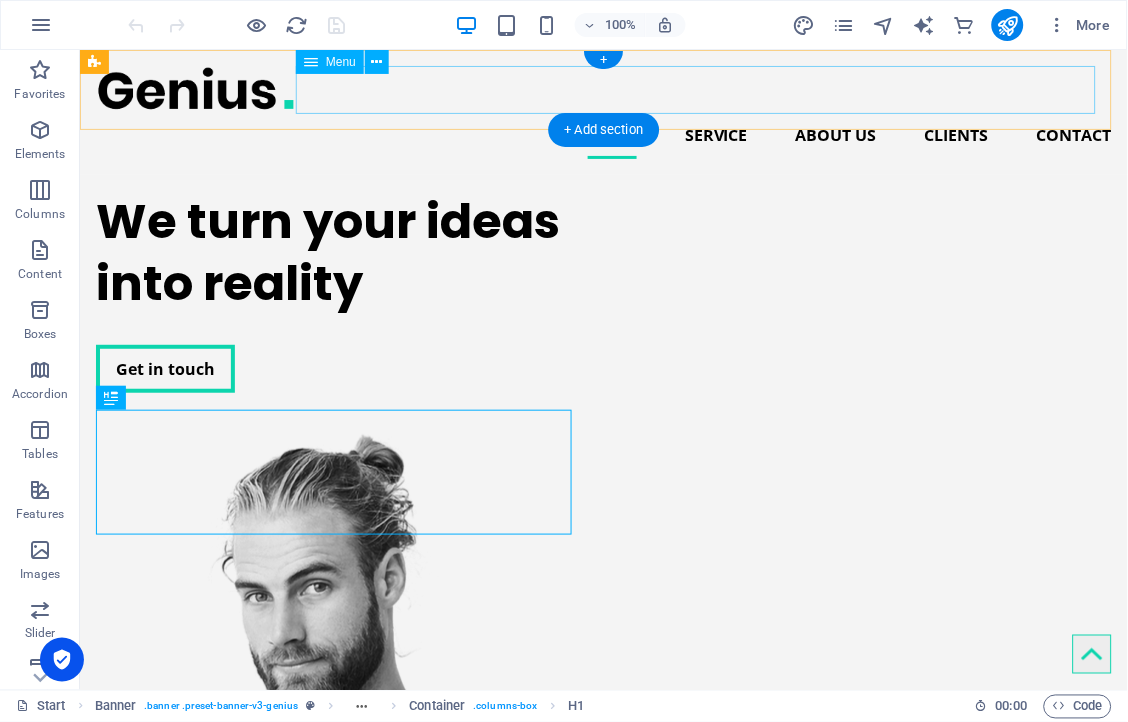 click on "Home Service About us Clients Contact" at bounding box center [603, 134] 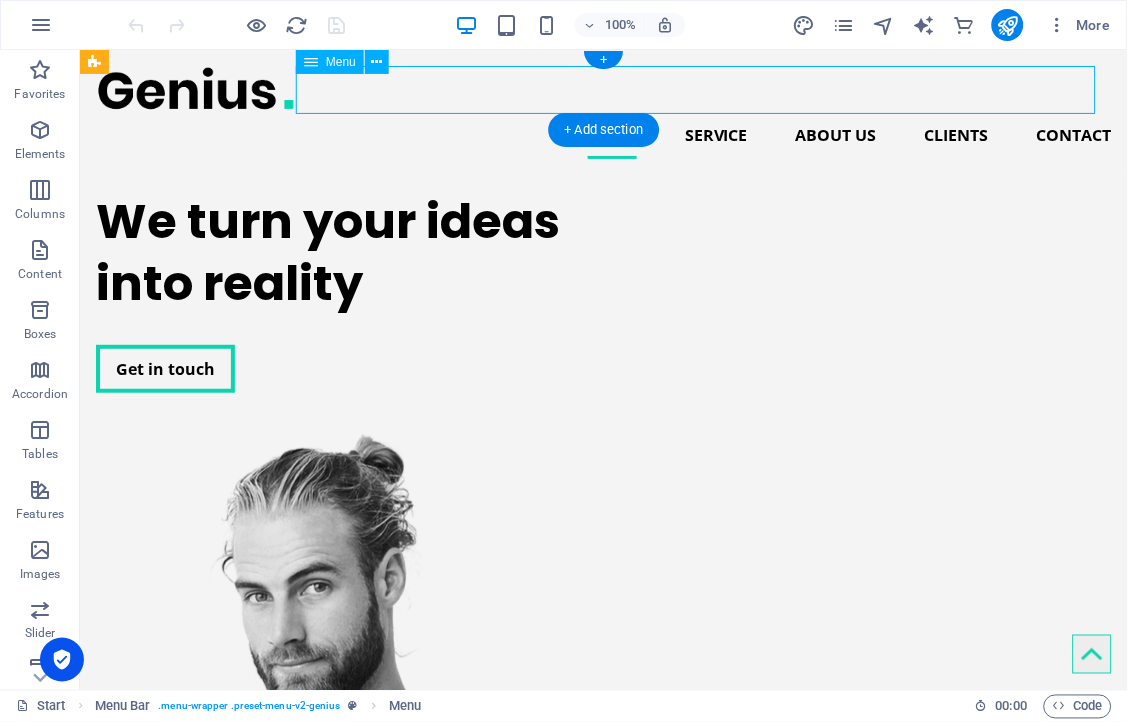 click on "Home Service About us Clients Contact" at bounding box center [603, 134] 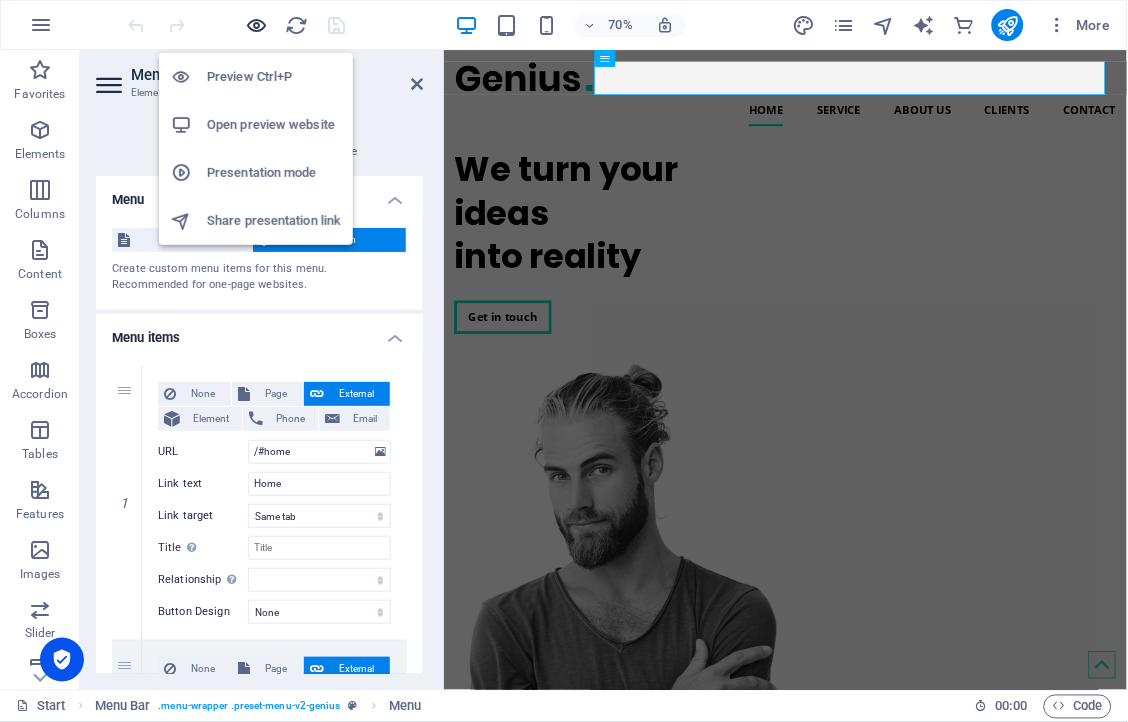 click at bounding box center [257, 25] 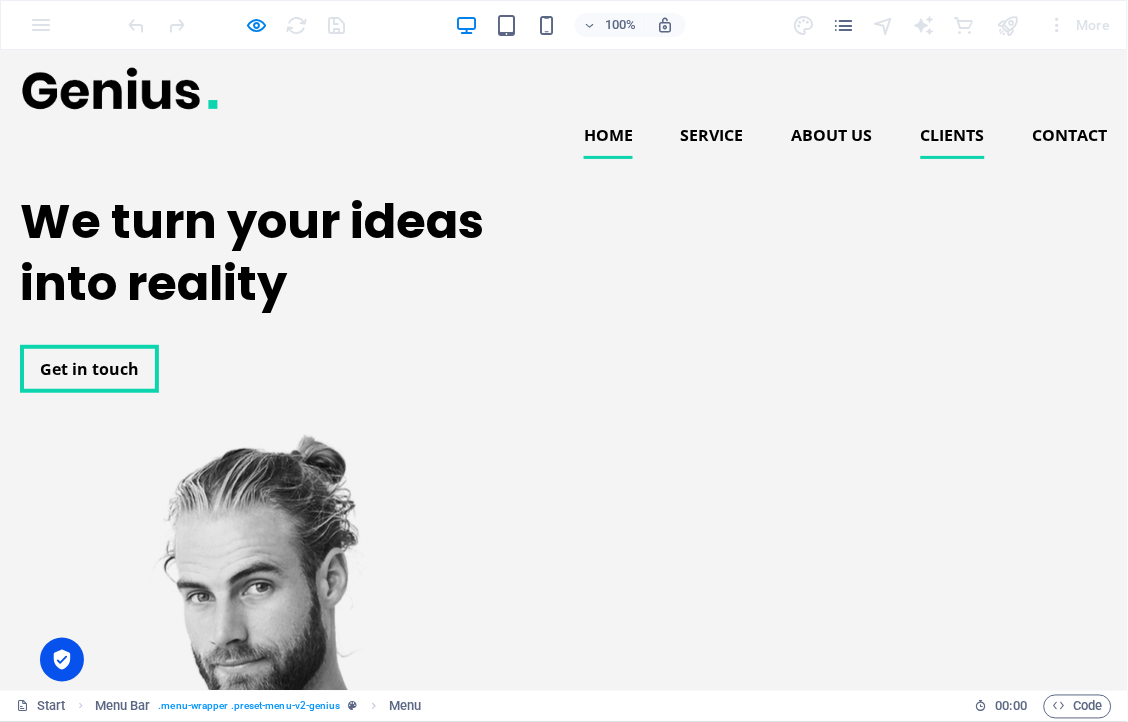 click on "Clients" at bounding box center (953, 134) 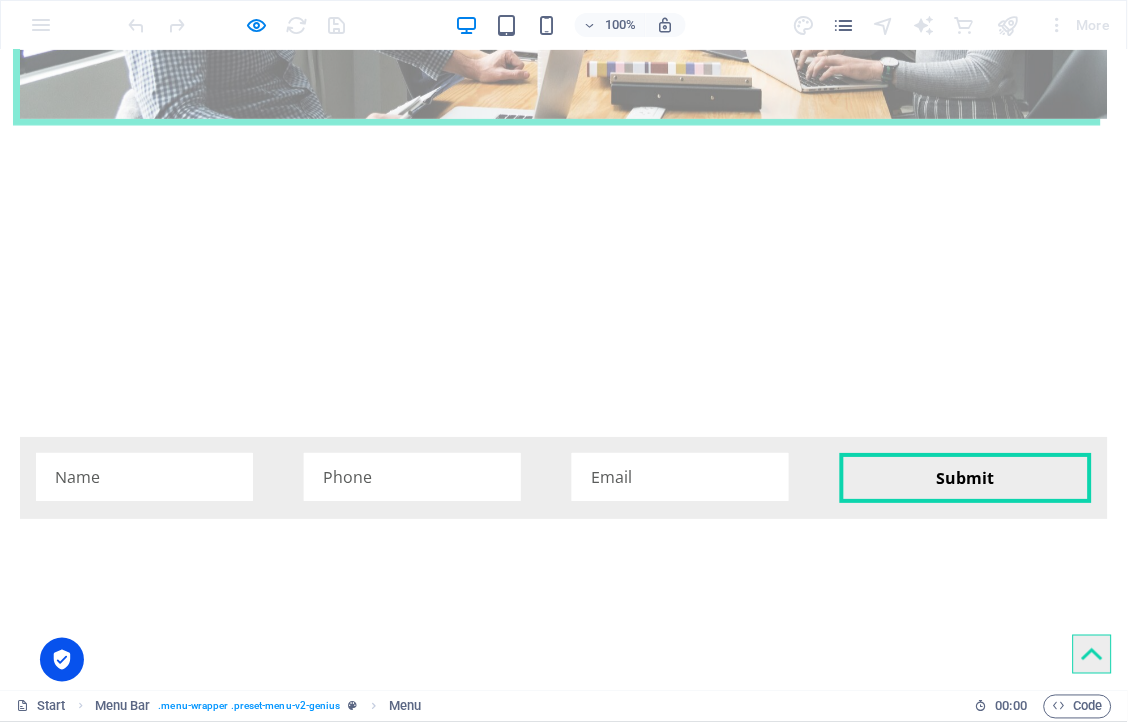 scroll, scrollTop: 3522, scrollLeft: 0, axis: vertical 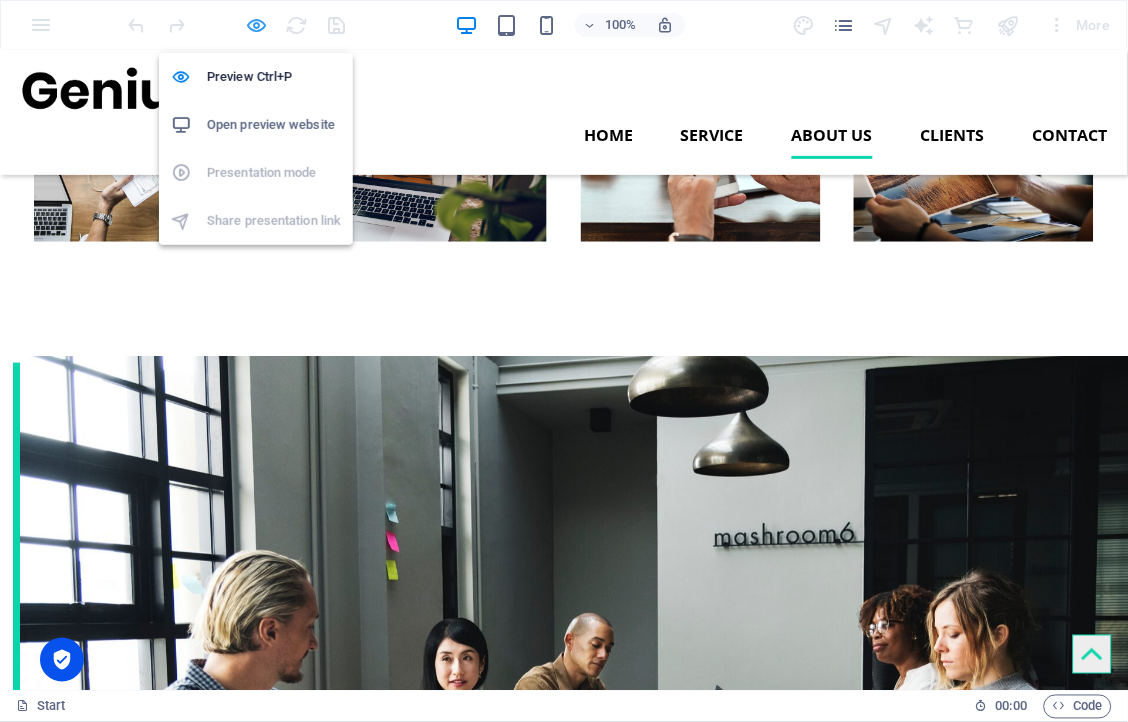 click at bounding box center [257, 25] 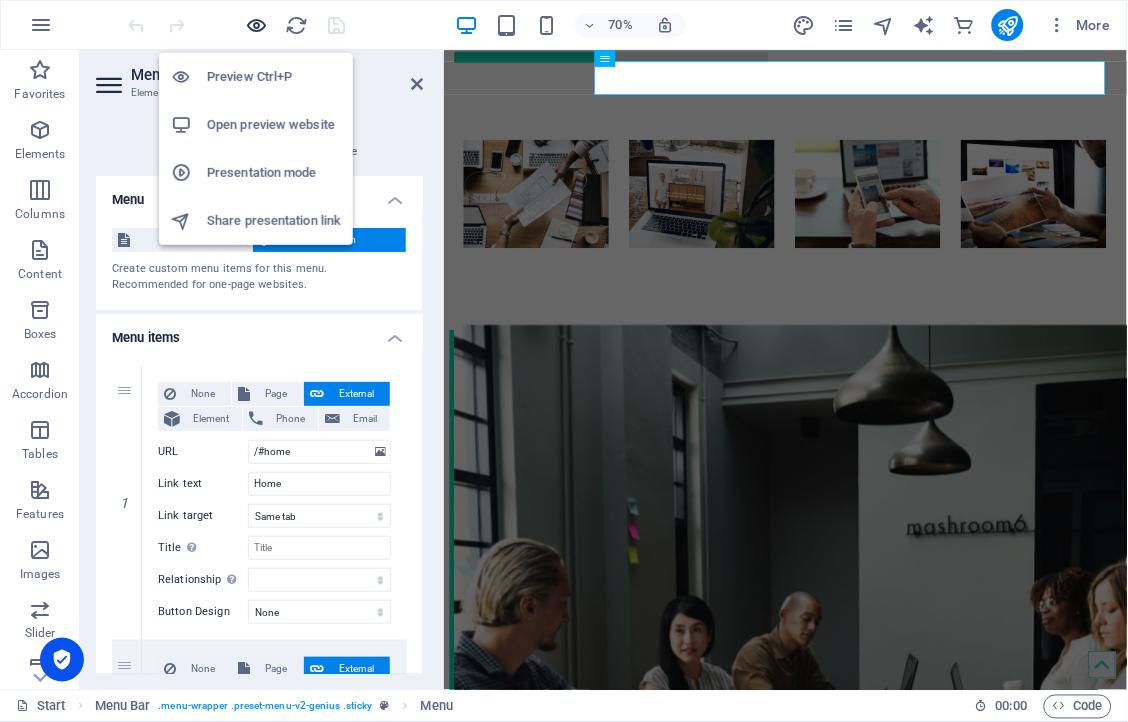 scroll, scrollTop: 0, scrollLeft: 0, axis: both 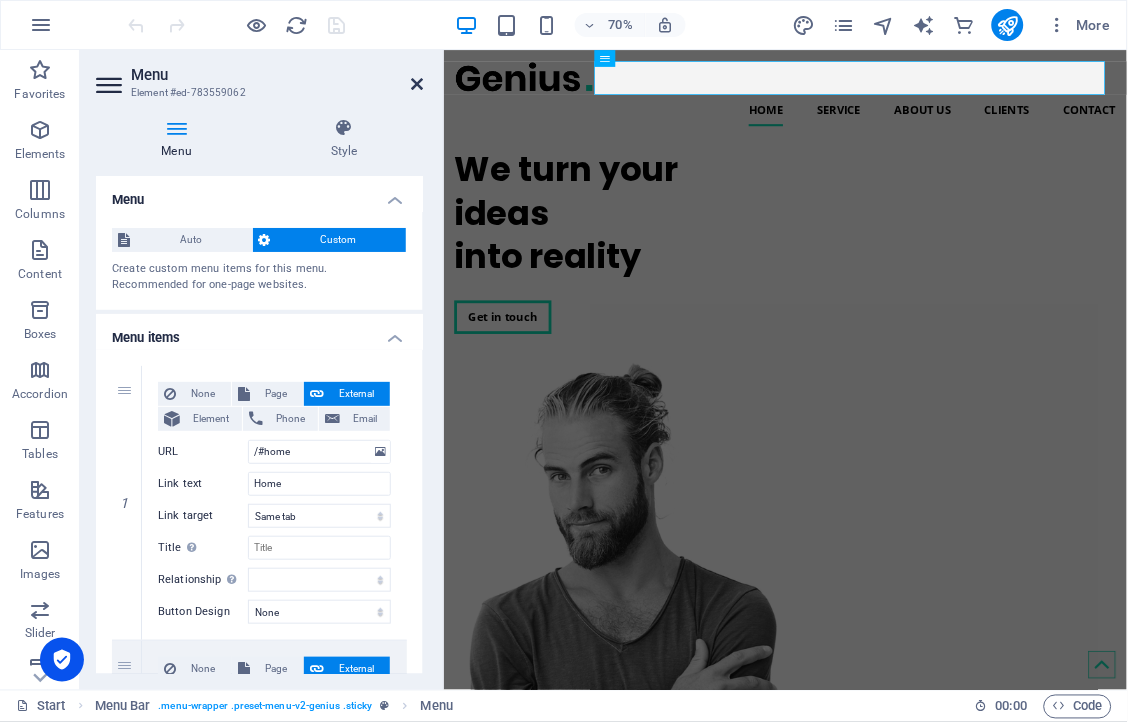 click at bounding box center [417, 84] 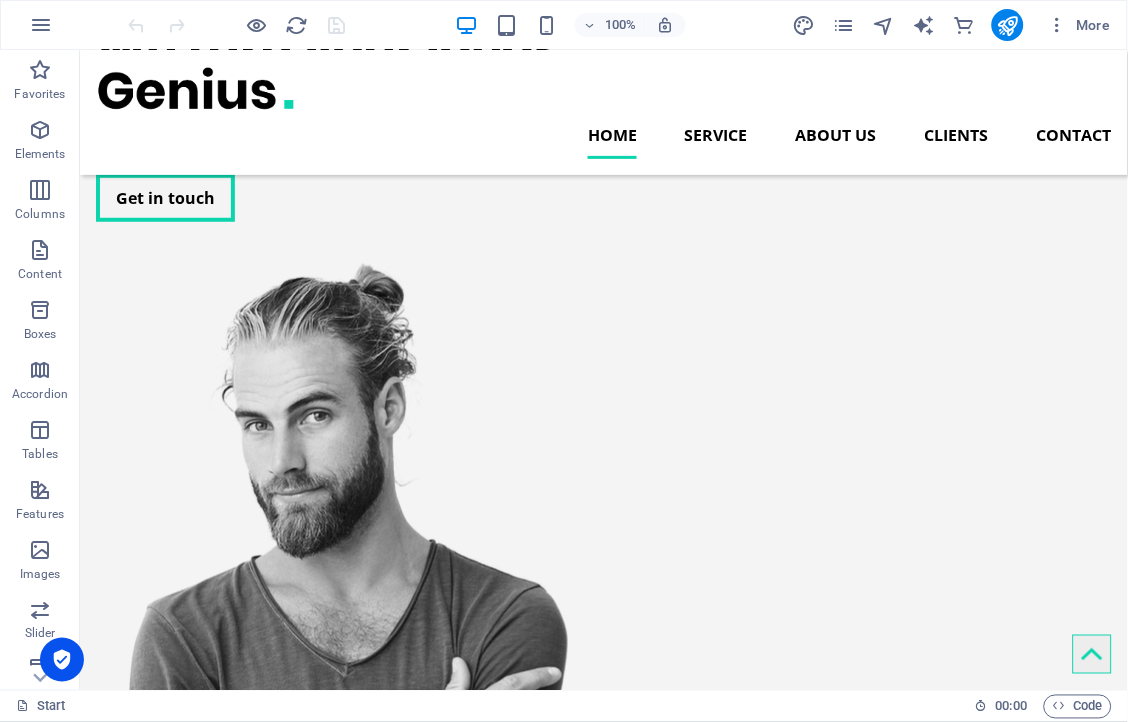 scroll, scrollTop: 0, scrollLeft: 0, axis: both 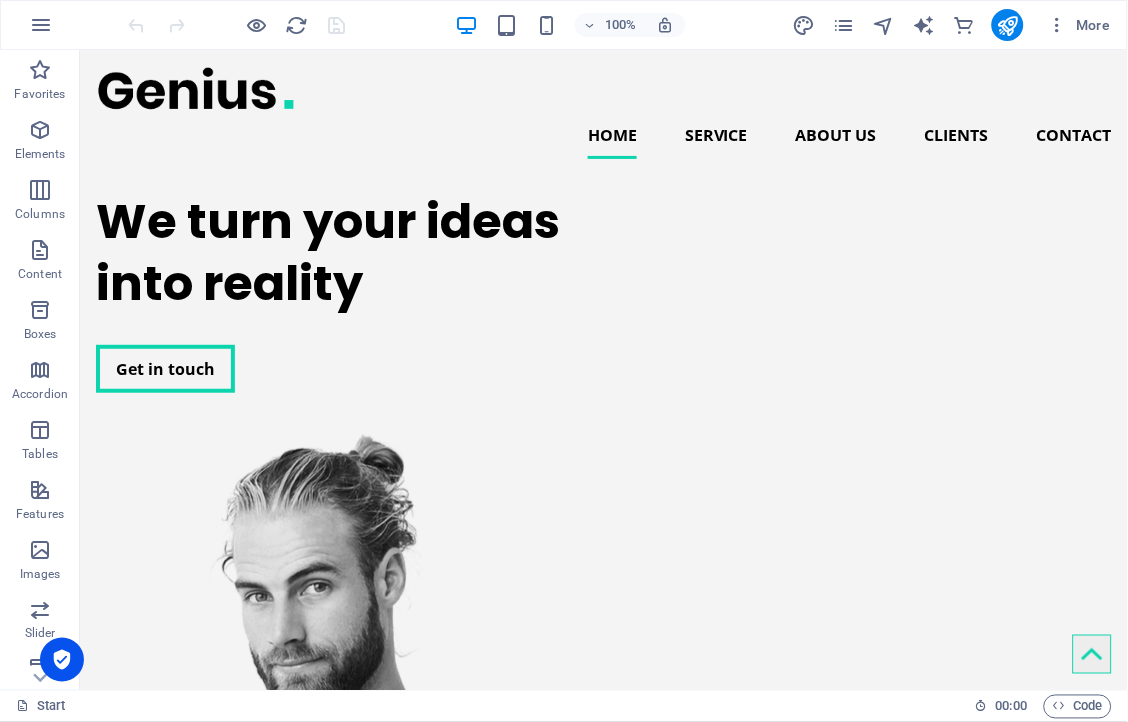drag, startPoint x: 1116, startPoint y: 89, endPoint x: 1180, endPoint y: 75, distance: 65.51336 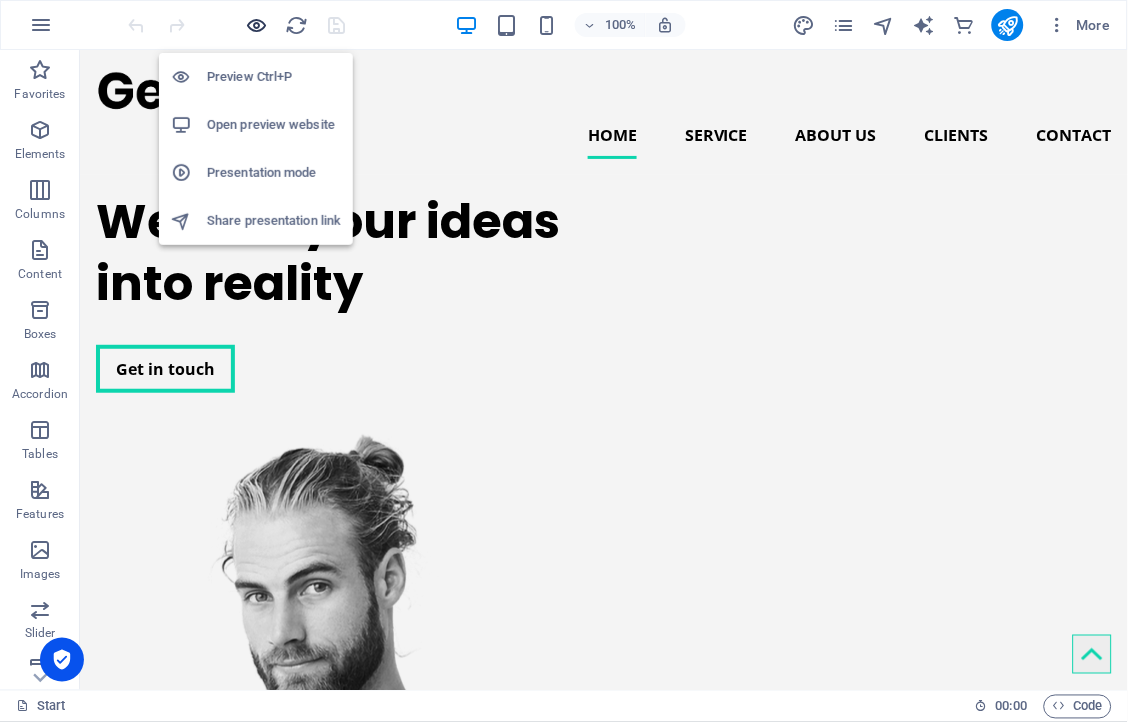 click at bounding box center [257, 25] 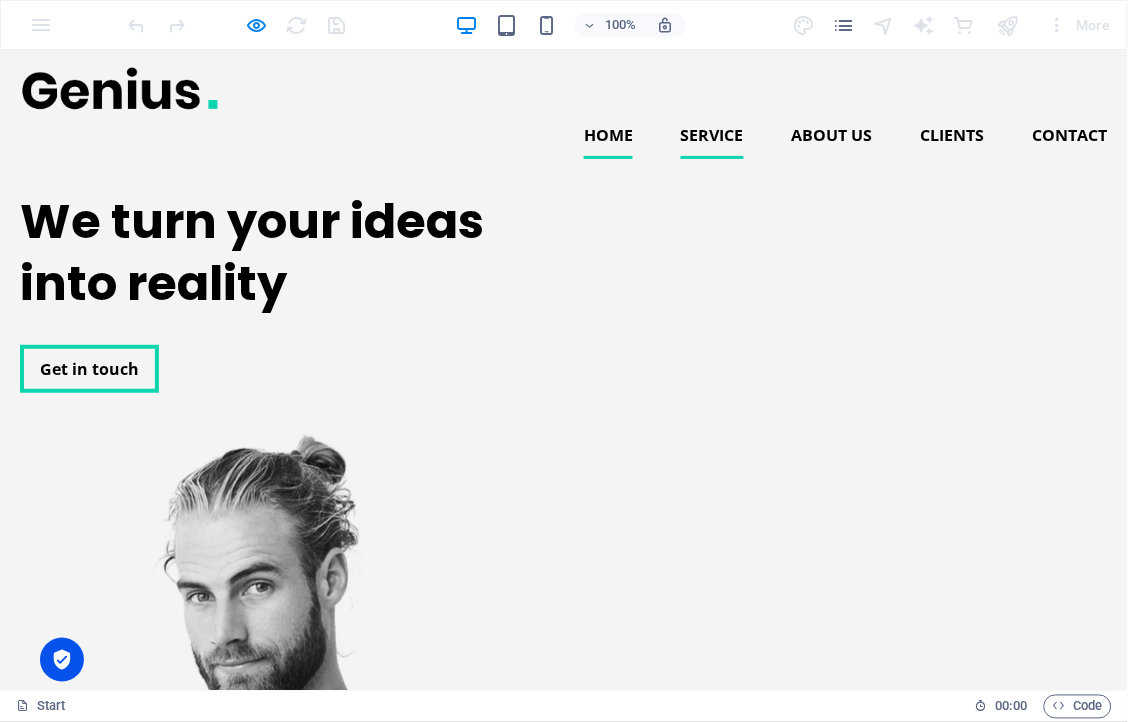 click on "Service" at bounding box center (712, 134) 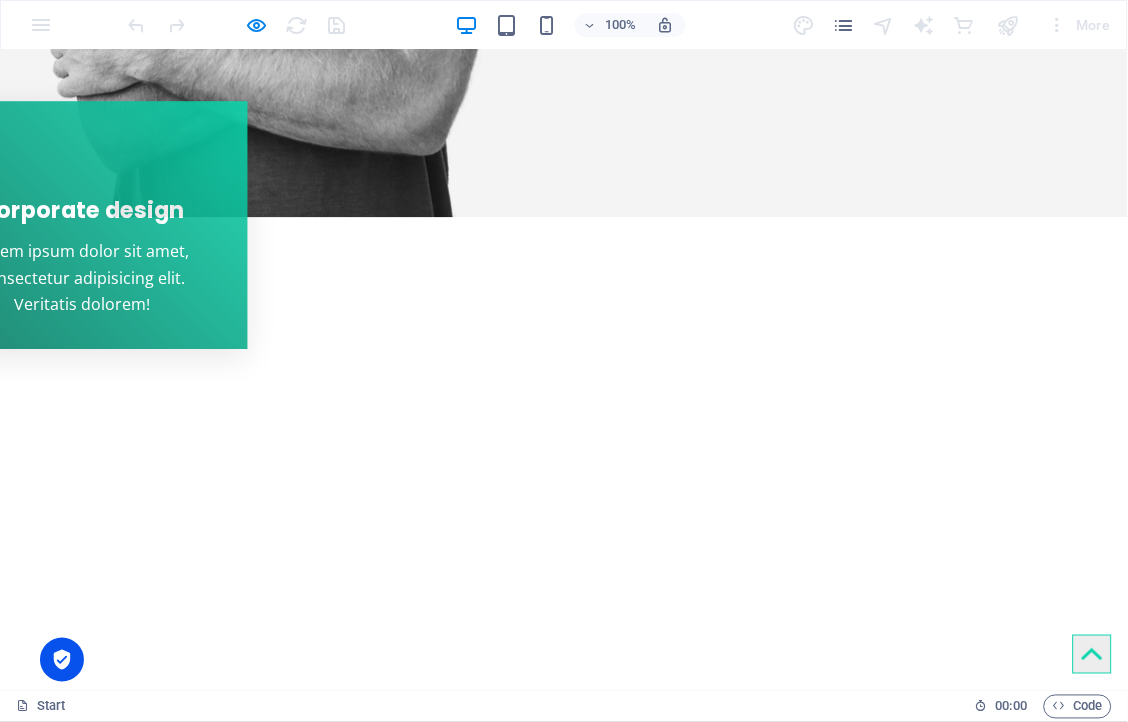 scroll, scrollTop: 983, scrollLeft: 0, axis: vertical 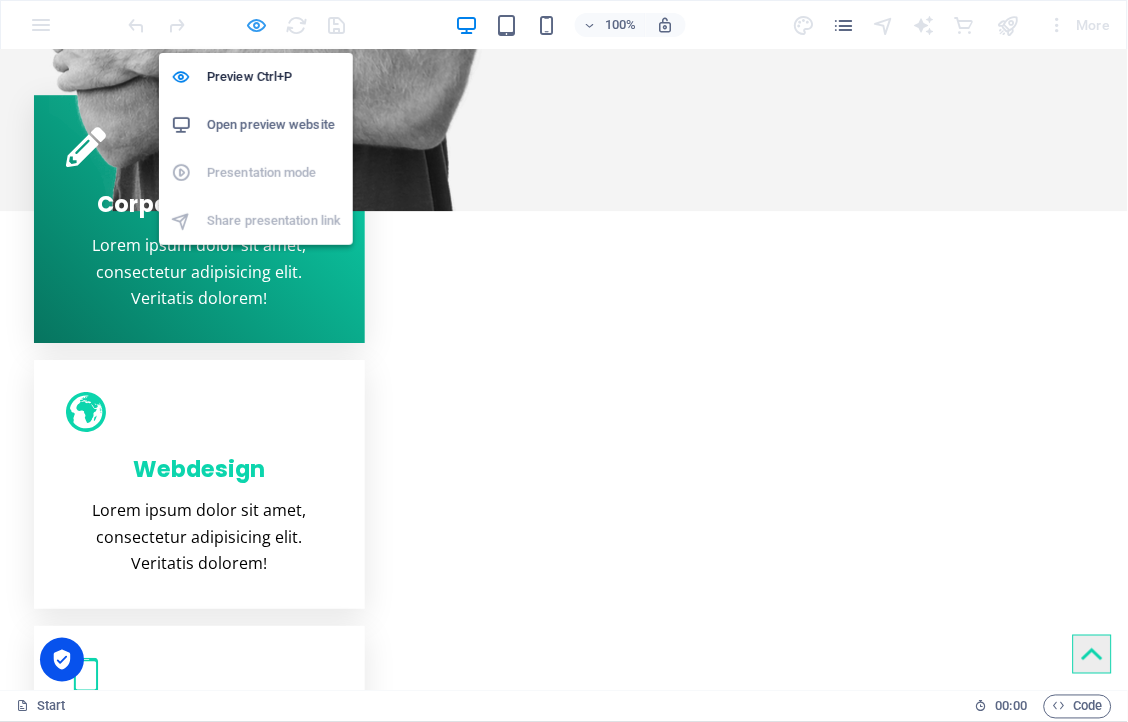 click at bounding box center [257, 25] 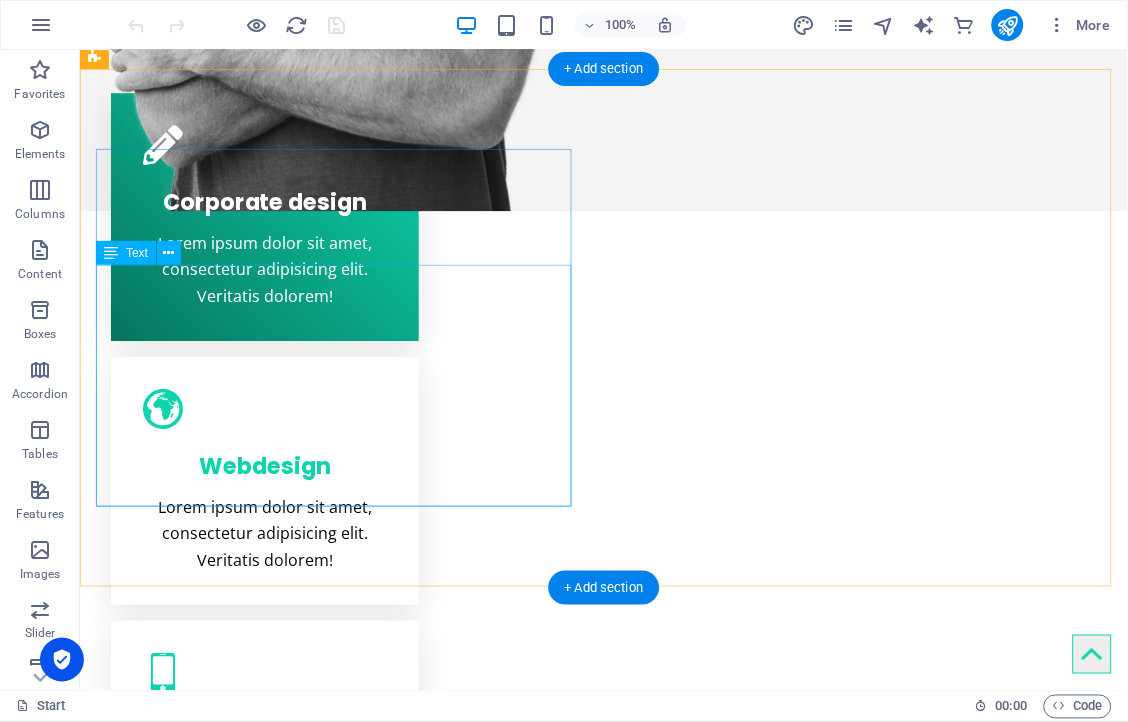 click on "Lorem ipsum dolor sit amet, consectetur adipisicing elit. Repellat, maiores, a libero atque assumenda praesentium cum magni odio dolor accusantium explicabo repudiandae molestiae.  Cumque expo laboriosam nulla distinctio mollitia Molestias excepturi voluptatem veritatis iusto namut Praesentium magni odio dolor accusantium Ipsum dolor sit amet, consectetur adipisicing elit" at bounding box center [337, 1217] 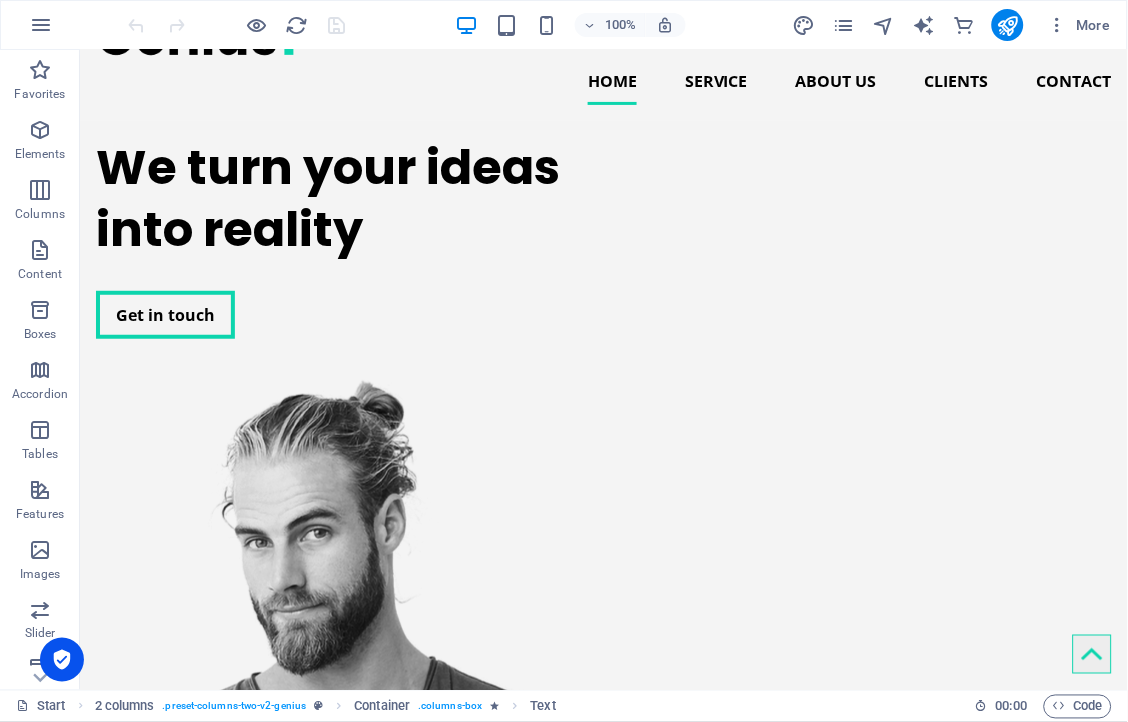 scroll, scrollTop: 0, scrollLeft: 0, axis: both 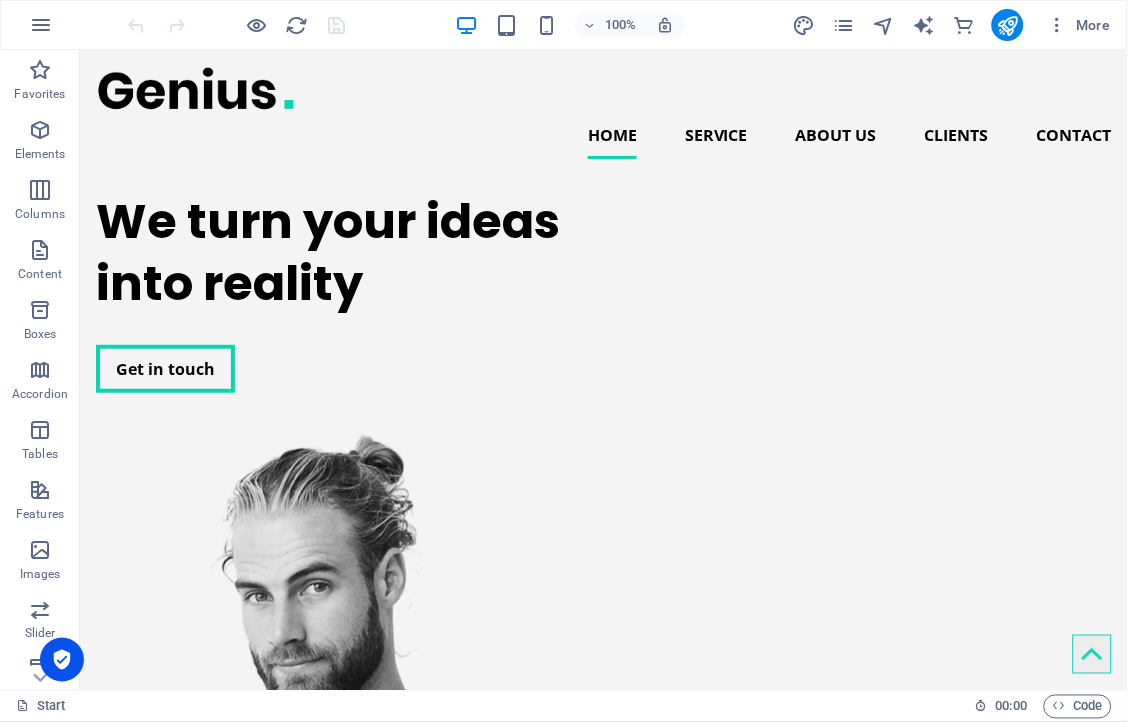click at bounding box center [237, 25] 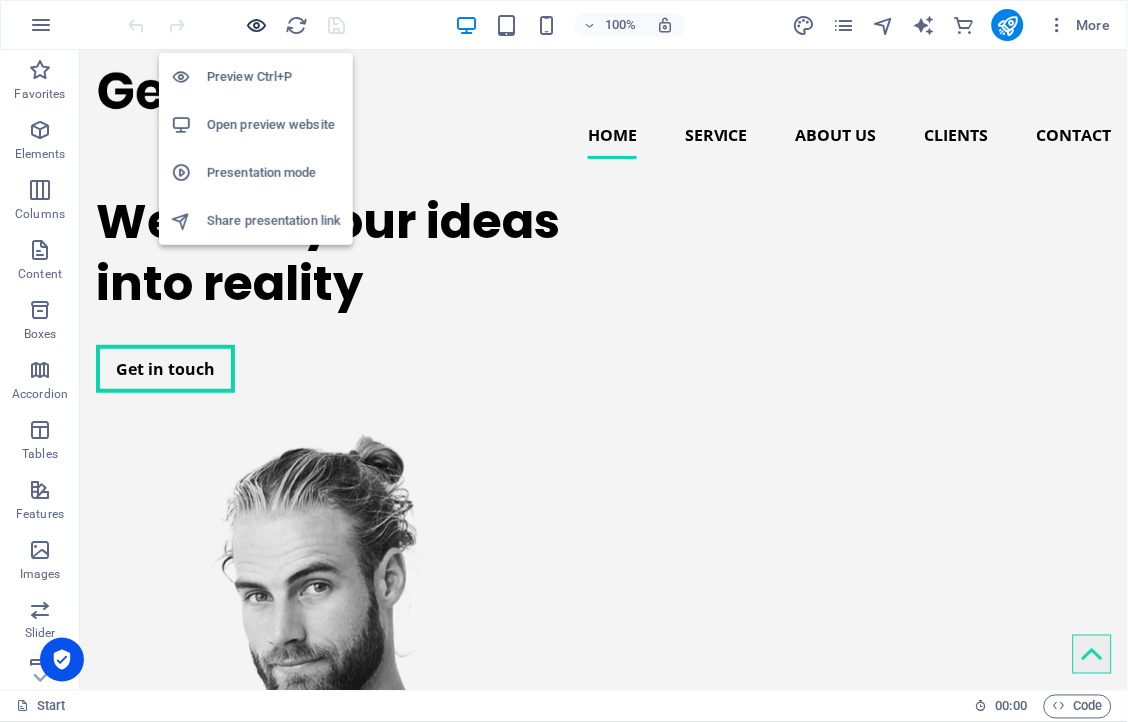 click at bounding box center (257, 25) 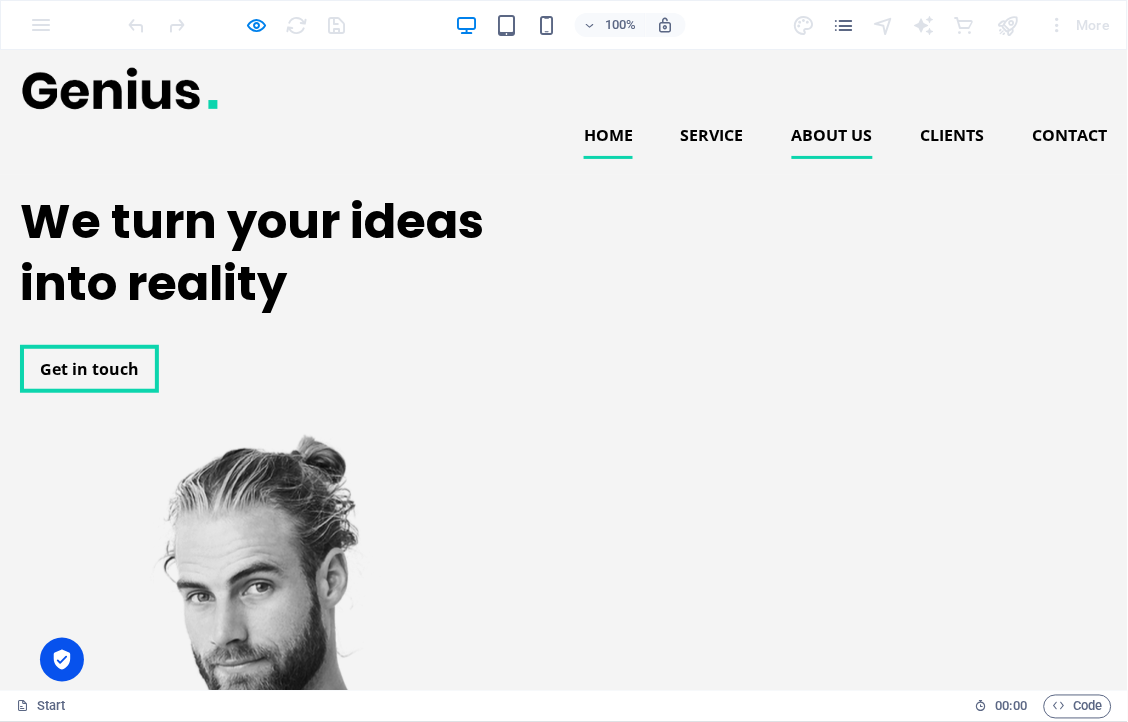 click on "About us" at bounding box center (832, 134) 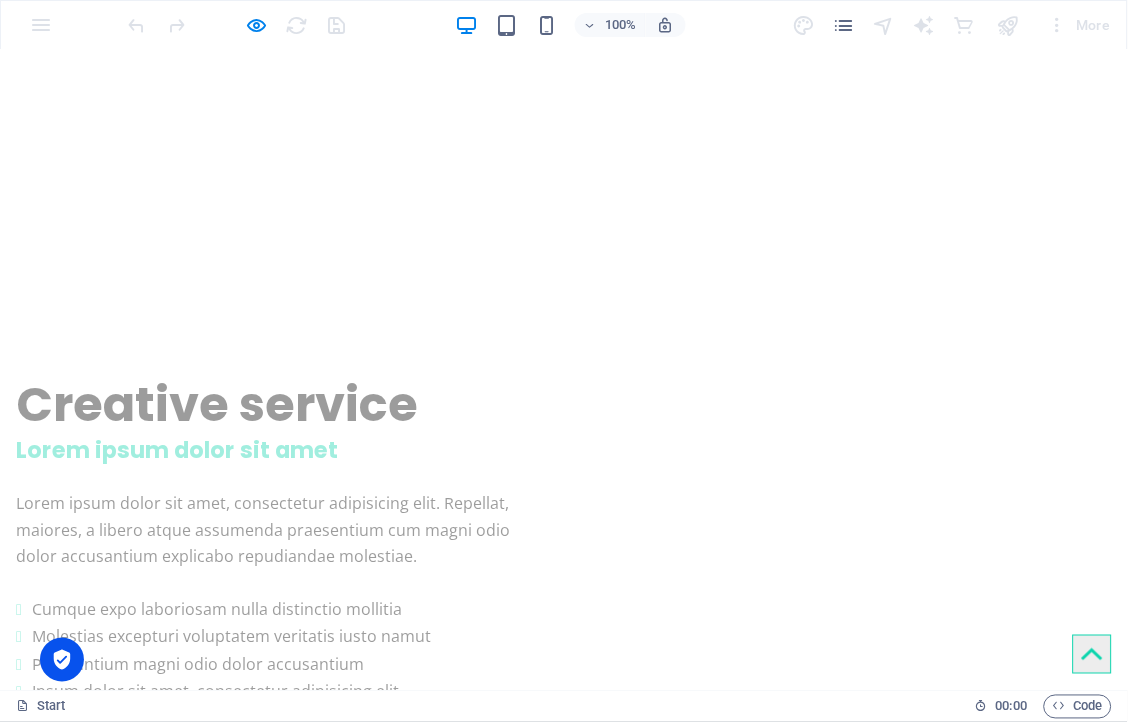 scroll, scrollTop: 1743, scrollLeft: 0, axis: vertical 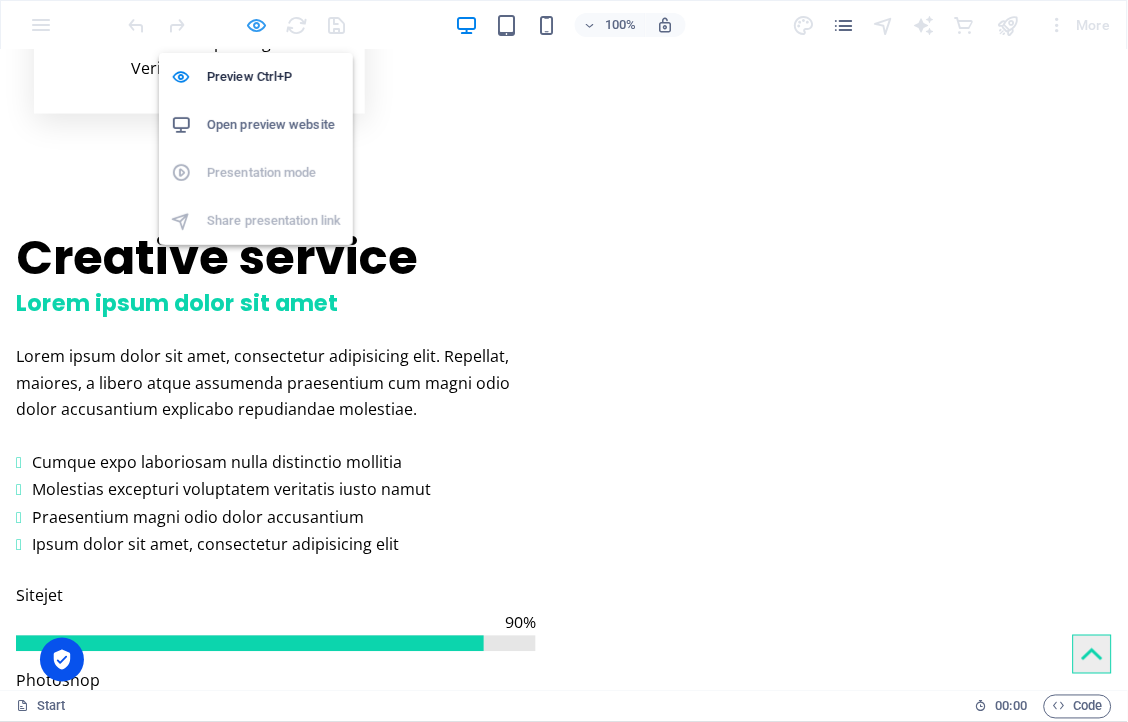 click at bounding box center [257, 25] 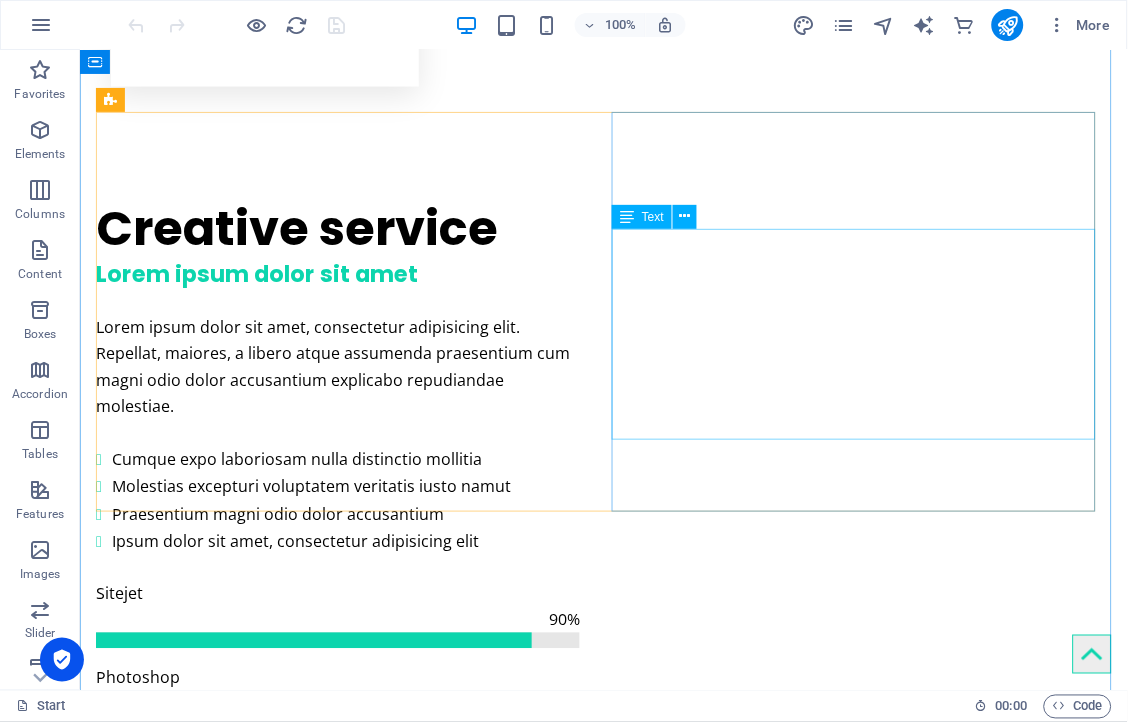 click on "Lorem ipsum dolor sit amet, consetetur sadipscing elitr, sed diam nonumy eirmod tempor invidunt utarie labore et dolore magna aliquyam erat, sedum erat dolore diam voluptua. Sea takimata sanctus est Lorem ipsum dolor sit amet. Lorem ipsum dolor sit amet, consetetur sadiping elitr, sed atom diam nonumy eirmod tempor invidunt ut labore et dolore magna aliquyam erat, sed diam voluptua vero eos et accusam." at bounding box center (603, 2117) 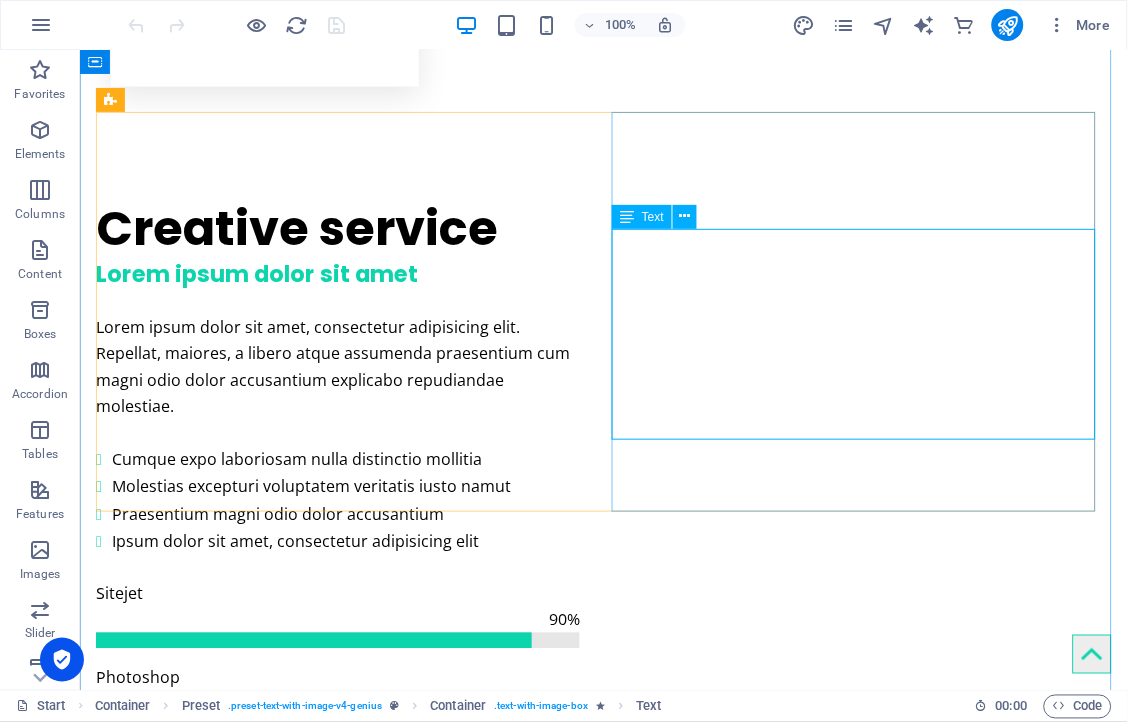 click on "Lorem ipsum dolor sit amet, consetetur sadipscing elitr, sed diam nonumy eirmod tempor invidunt utarie labore et dolore magna aliquyam erat, sedum erat dolore diam voluptua. Sea takimata sanctus est Lorem ipsum dolor sit amet. Lorem ipsum dolor sit amet, consetetur sadiping elitr, sed atom diam nonumy eirmod tempor invidunt ut labore et dolore magna aliquyam erat, sed diam voluptua vero eos et accusam." at bounding box center [603, 2117] 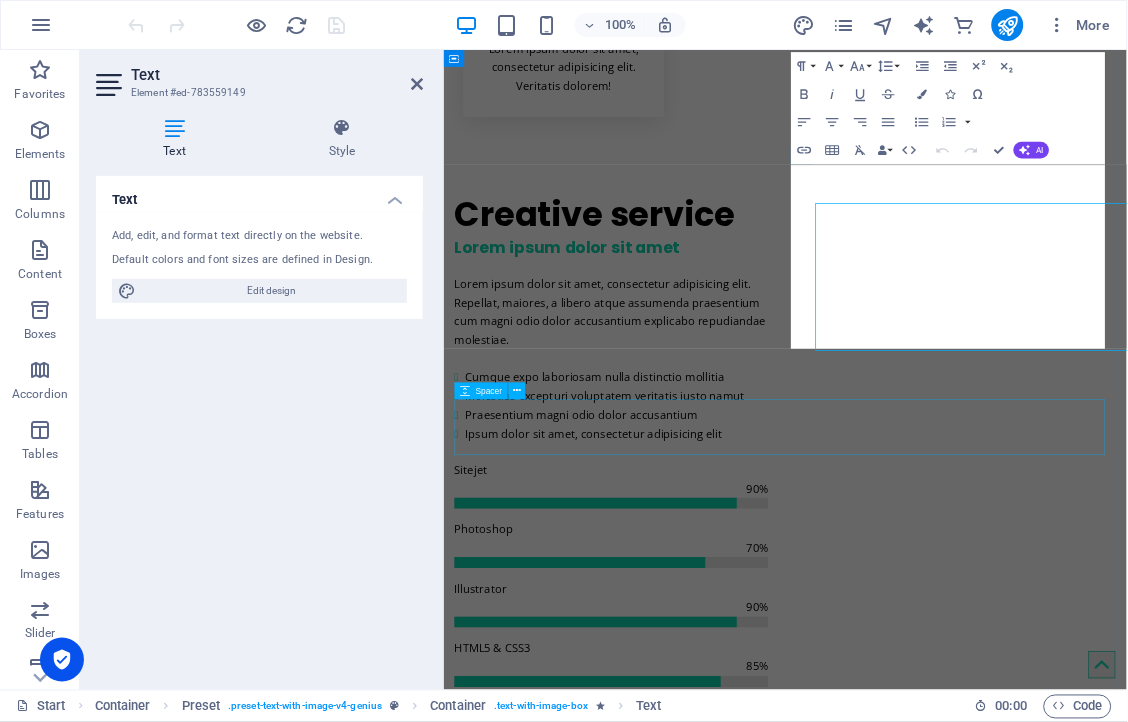 click at bounding box center (931, 2125) 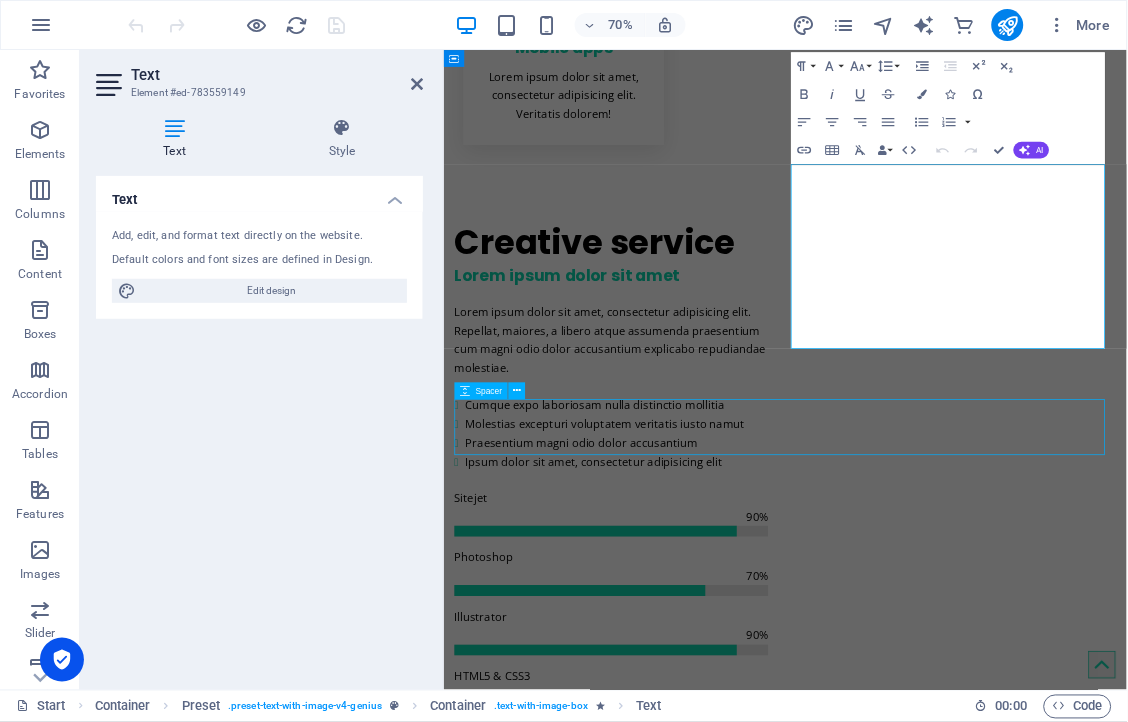 scroll, scrollTop: 1781, scrollLeft: 0, axis: vertical 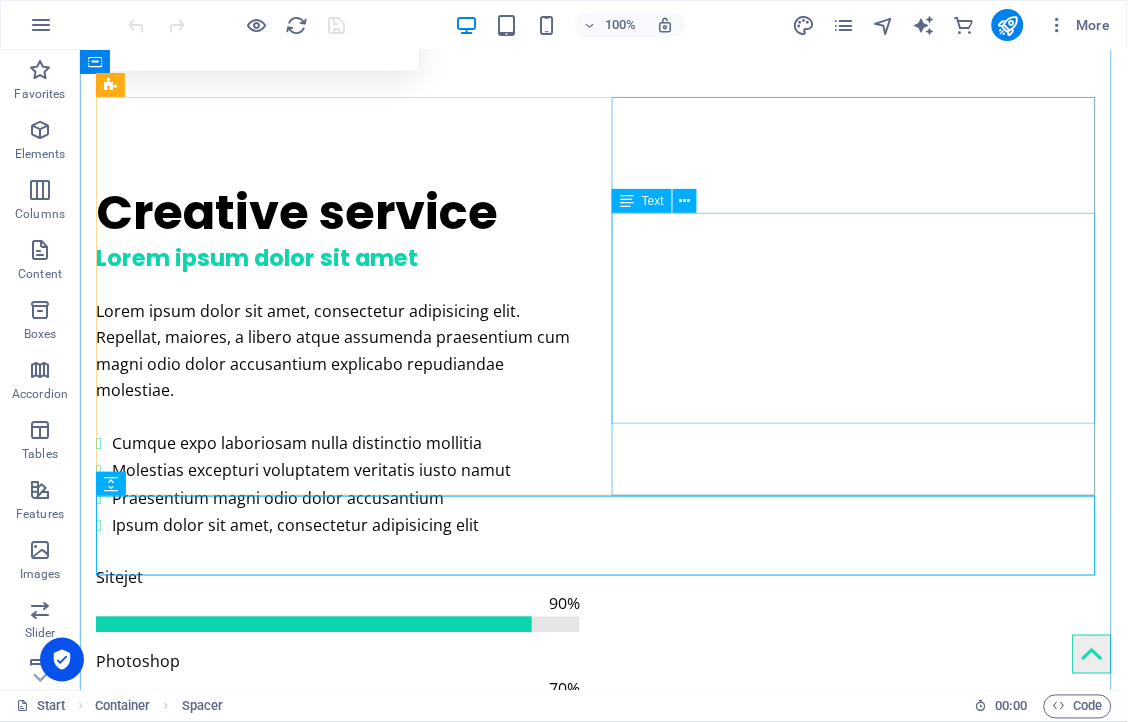 click on "Lorem ipsum dolor sit amet, consetetur sadipscing elitr, sed diam nonumy eirmod tempor invidunt utarie labore et dolore magna aliquyam erat, sedum erat dolore diam voluptua. Sea takimata sanctus est Lorem ipsum dolor sit amet. Lorem ipsum dolor sit amet, consetetur sadiping elitr, sed atom diam nonumy eirmod tempor invidunt ut labore et dolore magna aliquyam erat, sed diam voluptua vero eos et accusam." at bounding box center (603, 1890) 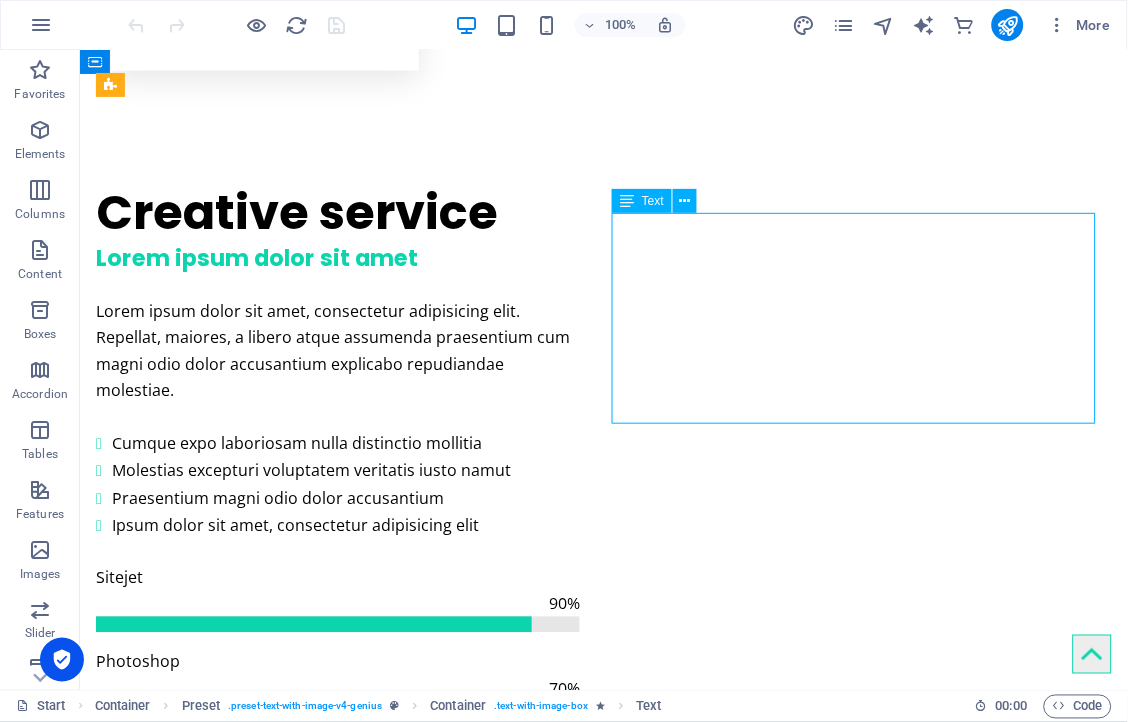 click on "Lorem ipsum dolor sit amet, consetetur sadipscing elitr, sed diam nonumy eirmod tempor invidunt utarie labore et dolore magna aliquyam erat, sedum erat dolore diam voluptua. Sea takimata sanctus est Lorem ipsum dolor sit amet. Lorem ipsum dolor sit amet, consetetur sadiping elitr, sed atom diam nonumy eirmod tempor invidunt ut labore et dolore magna aliquyam erat, sed diam voluptua vero eos et accusam." at bounding box center [603, 1890] 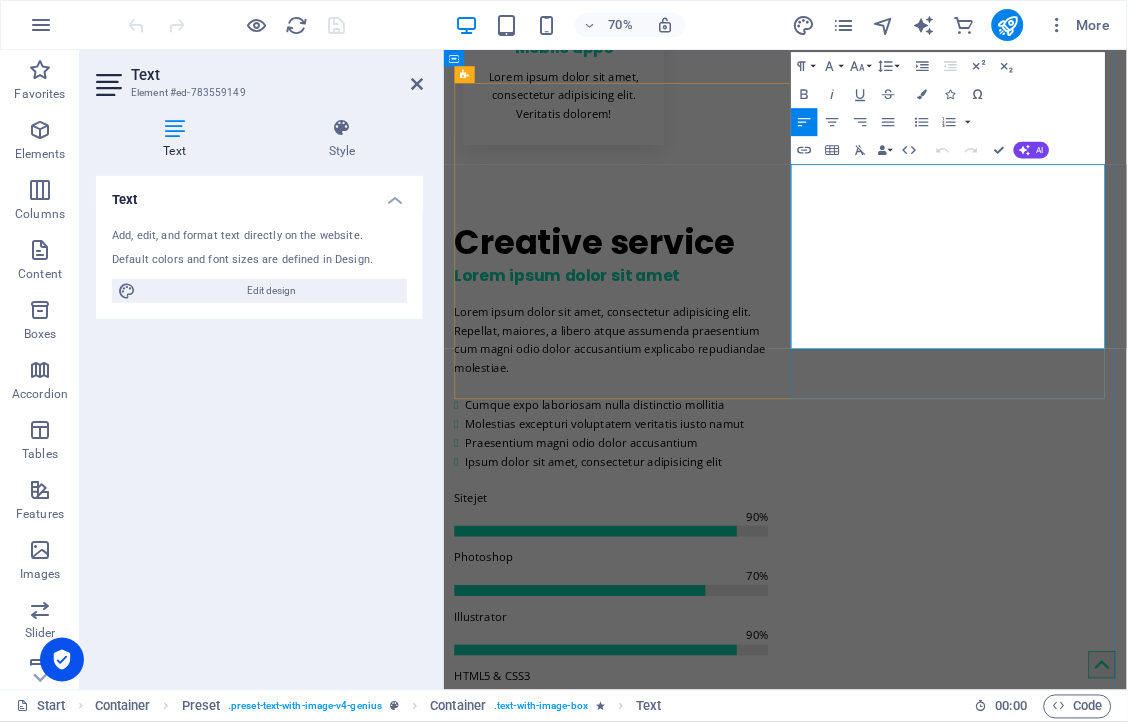 drag, startPoint x: 1018, startPoint y: 453, endPoint x: 943, endPoint y: 234, distance: 231.4865 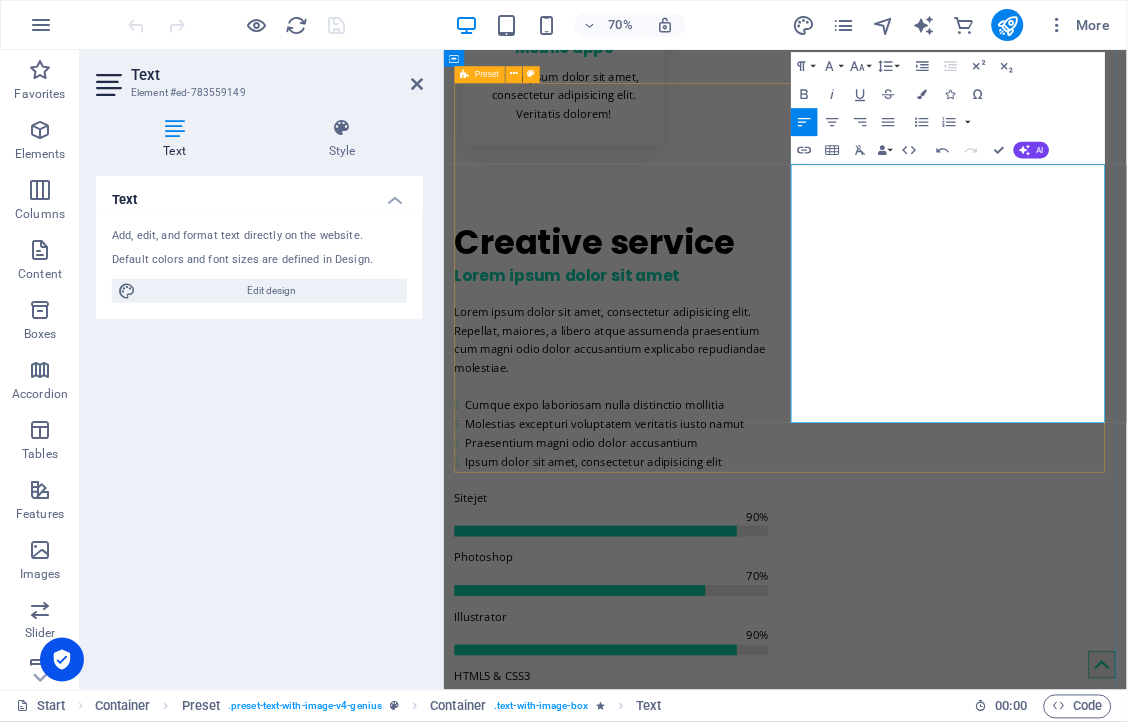drag, startPoint x: 1022, startPoint y: 569, endPoint x: 934, endPoint y: 229, distance: 351.20364 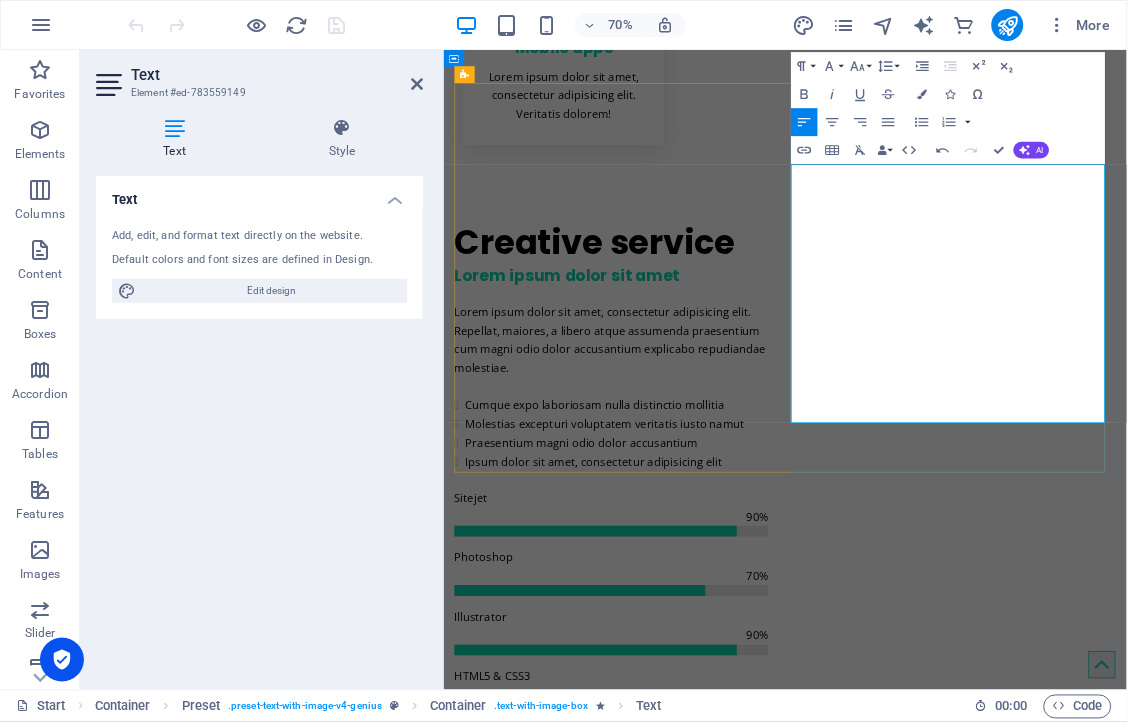 click on "In all business activities and processes, accuracy and consistency are king. Therefore the relevant skills developmental programmes need to intervene in order to successfully attain the planned business objectives. We are Munzhedzi Training Solution, a skills development business entity registered and established in the [GEOGRAPHIC_DATA] in the year [DATE] and we areaccredited with mining qualification authority( NQA ) The company’s refined efforts are deeply rooted in skills development in the fields of minerals processing and mining. Wetherefore, thrive to train and develop our clients to keep them inline with the industry skills dynamics in the fields of minerals processing and mining. Indeed we are the stop and check entity of the industry" at bounding box center [931, 2382] 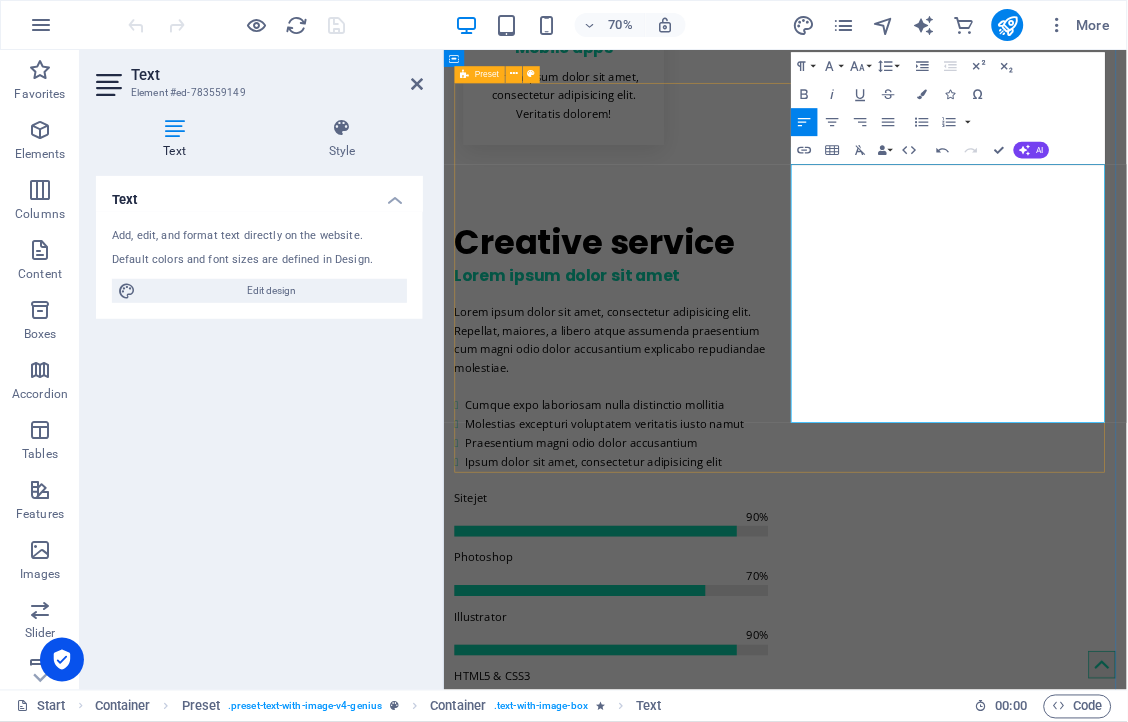click at bounding box center (931, 1737) 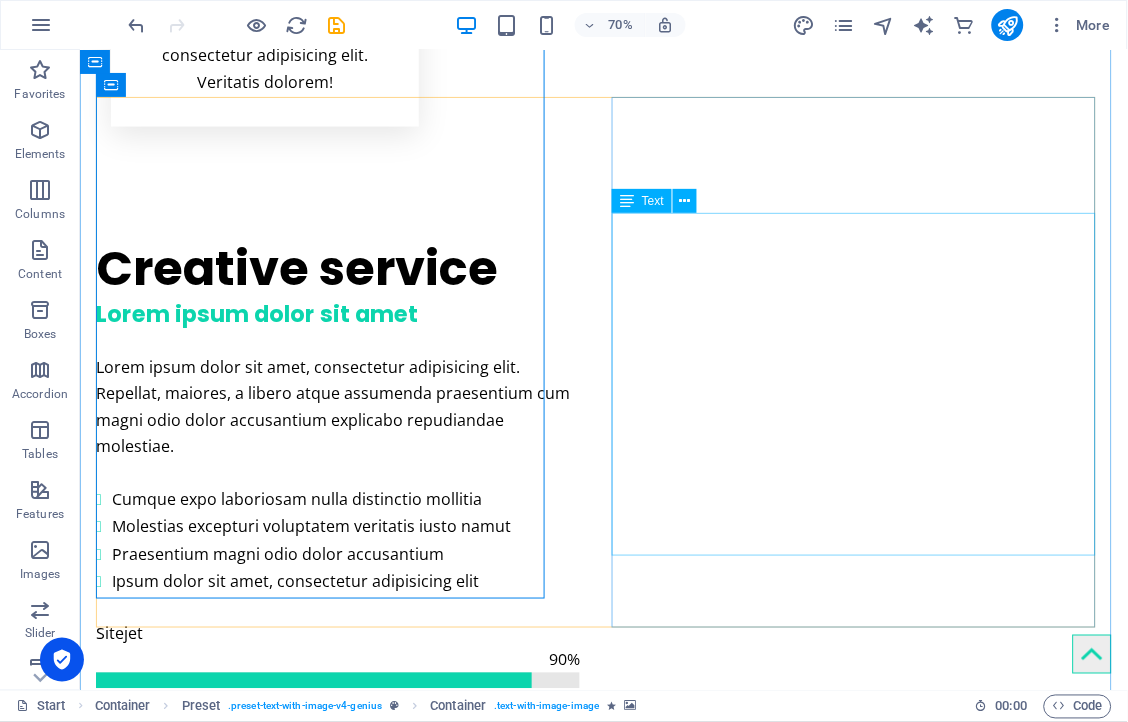 scroll, scrollTop: 1781, scrollLeft: 0, axis: vertical 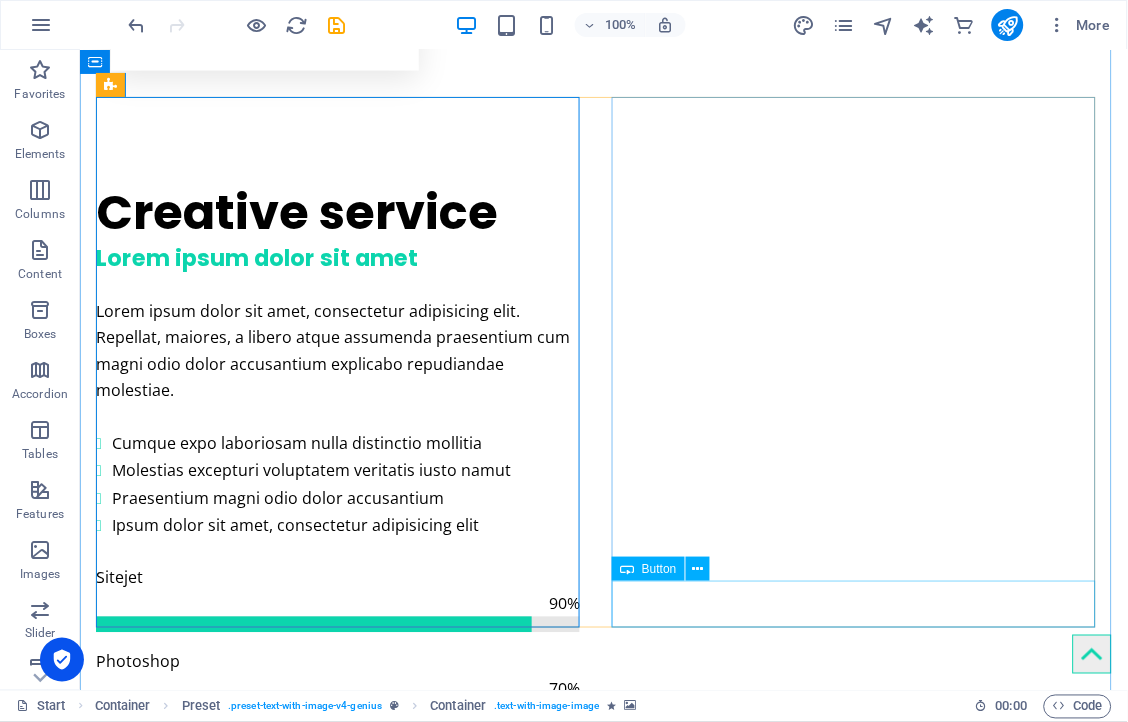 click on "Learn more" at bounding box center (603, 2374) 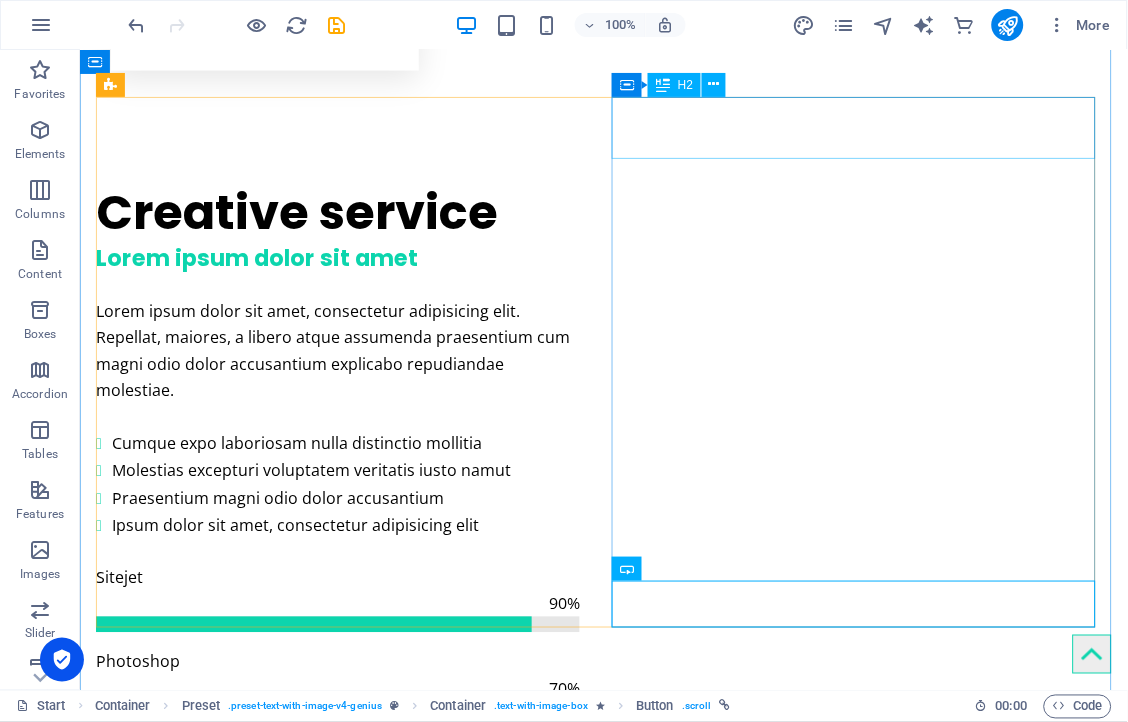 click on "About Genius" at bounding box center (603, 2081) 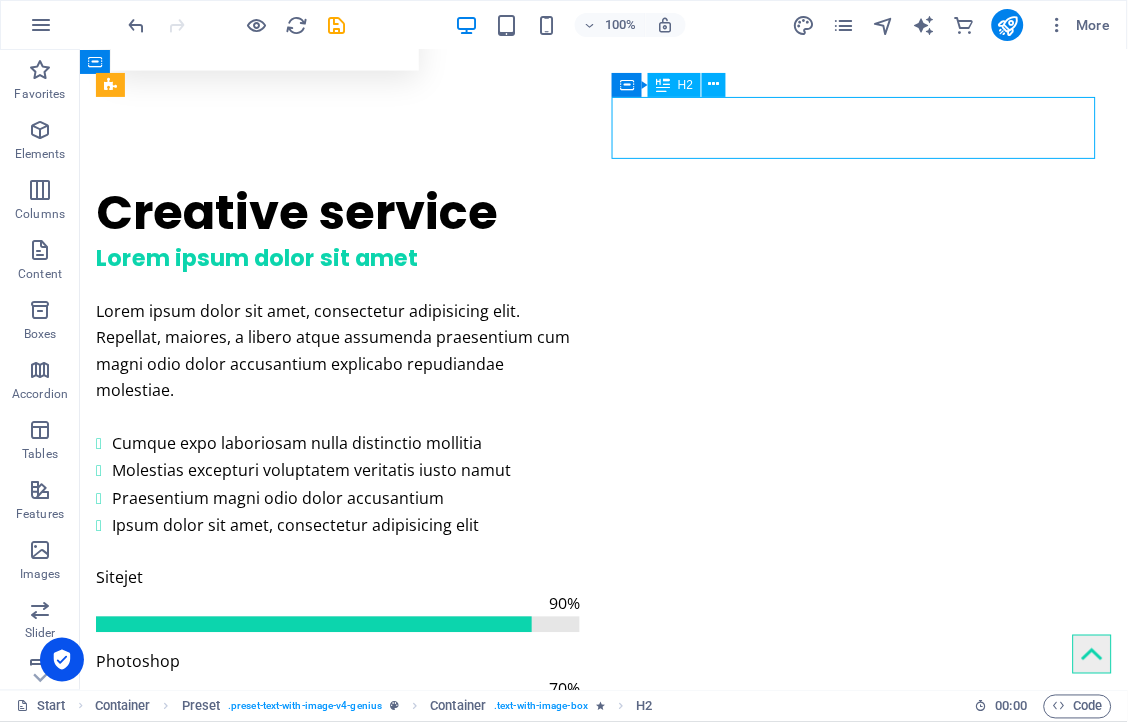 click on "About Genius" at bounding box center [603, 2081] 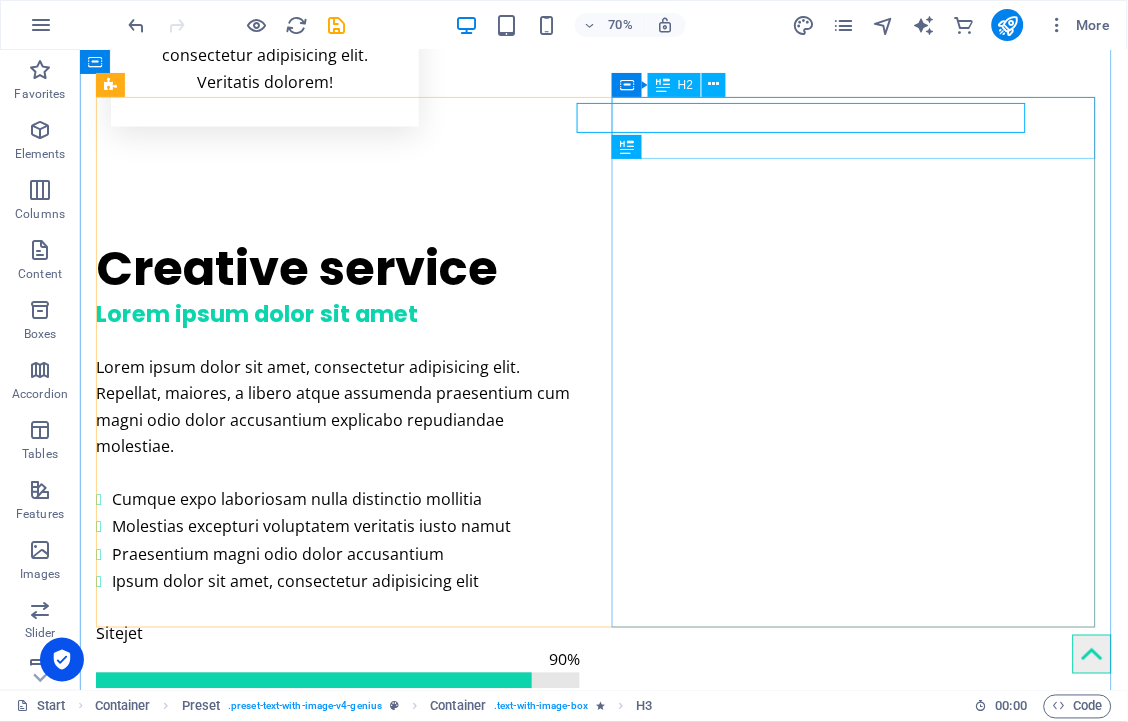 scroll, scrollTop: 1781, scrollLeft: 0, axis: vertical 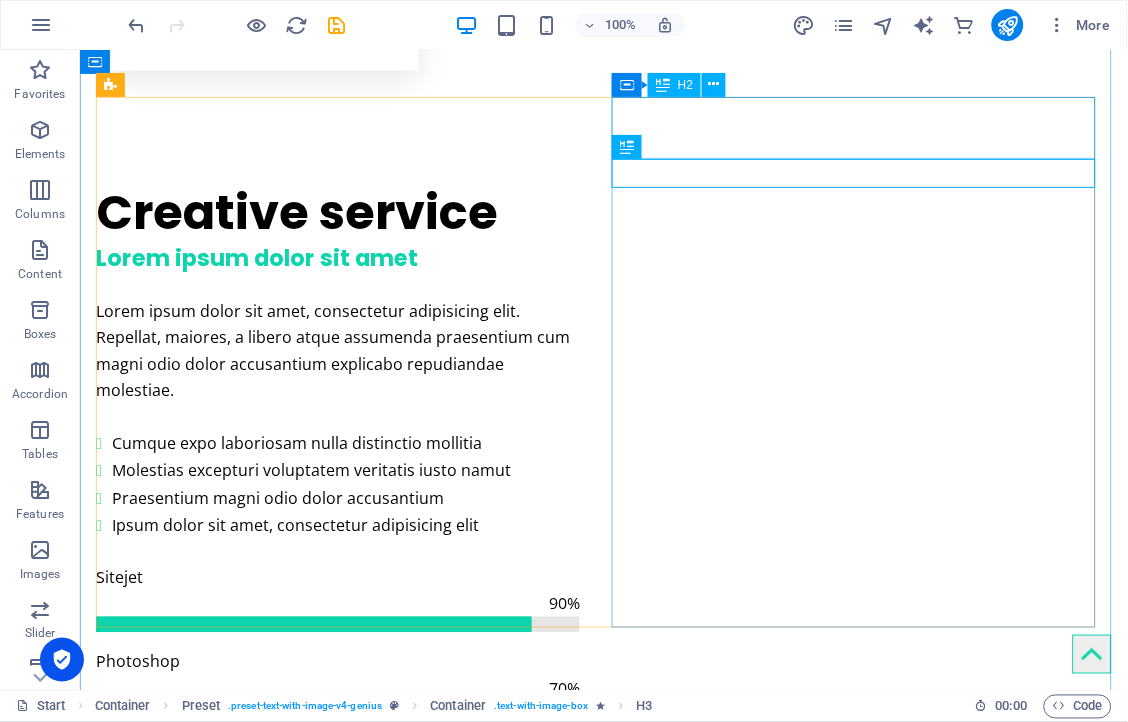 click on "About Genius" at bounding box center [603, 2045] 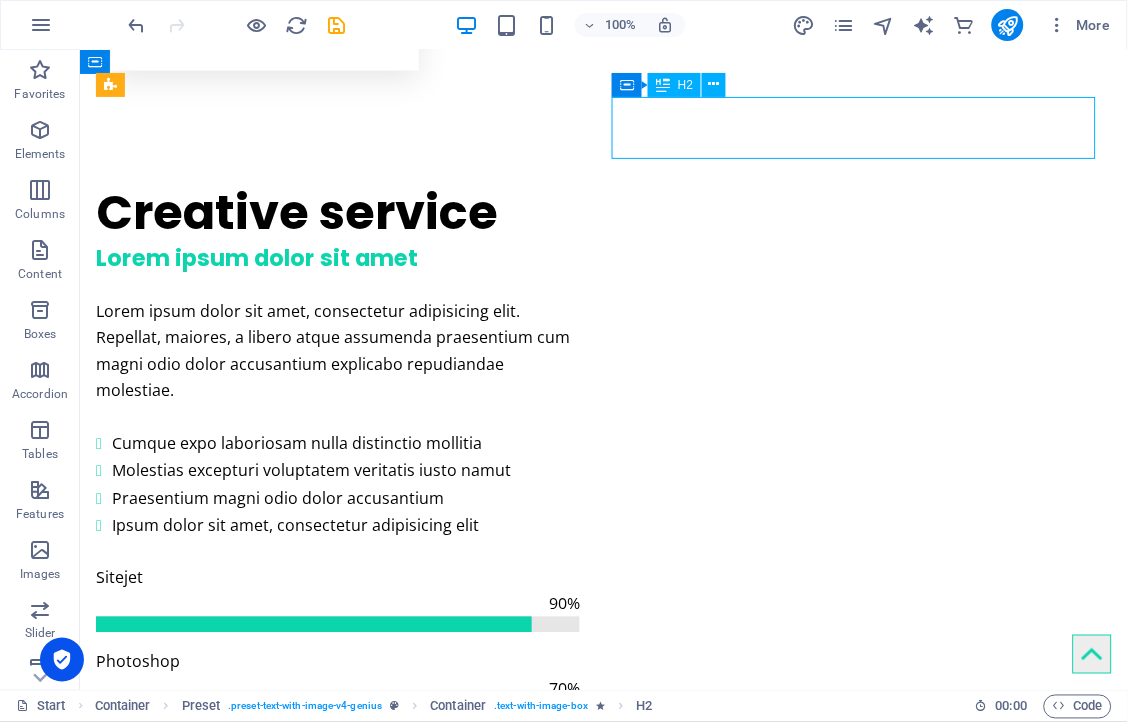 click on "About Genius" at bounding box center [603, 2045] 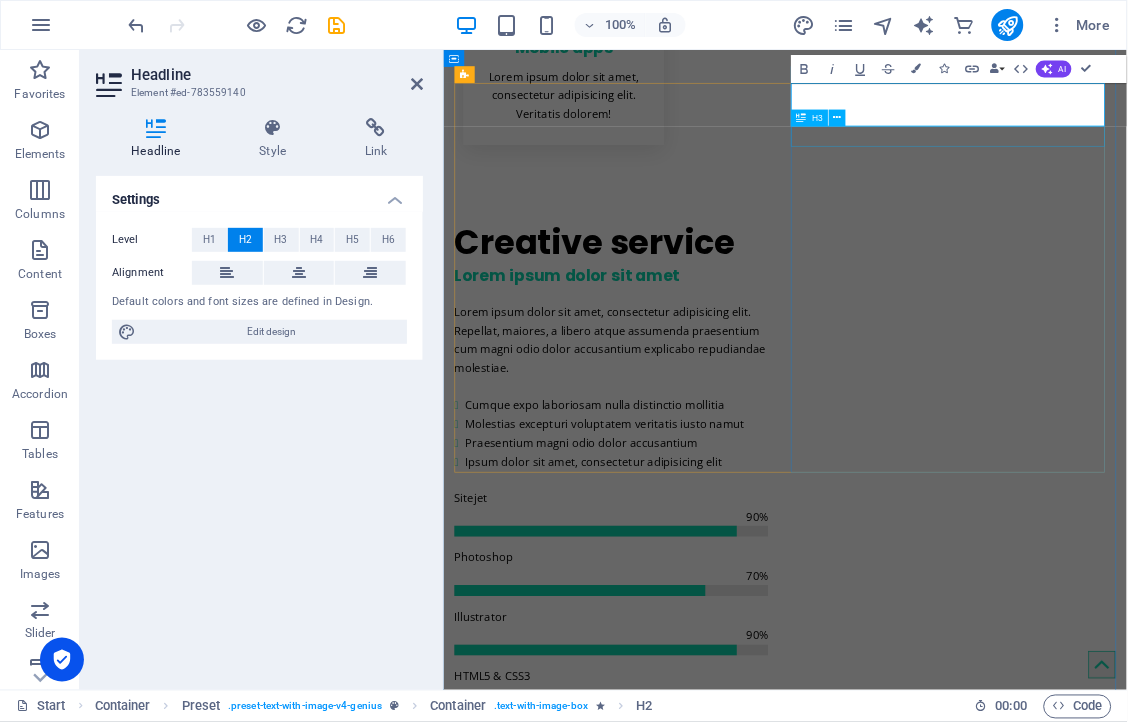 click on "Lorem ipsum dolor sit amet" at bounding box center (931, 2187) 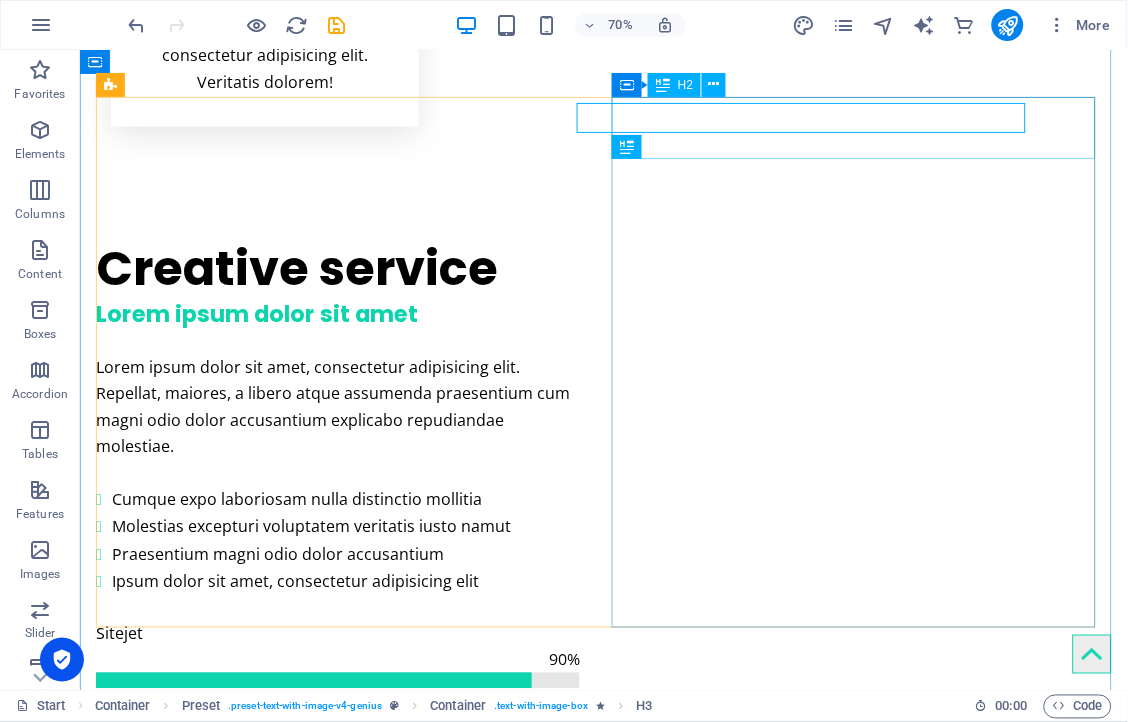 scroll, scrollTop: 1781, scrollLeft: 0, axis: vertical 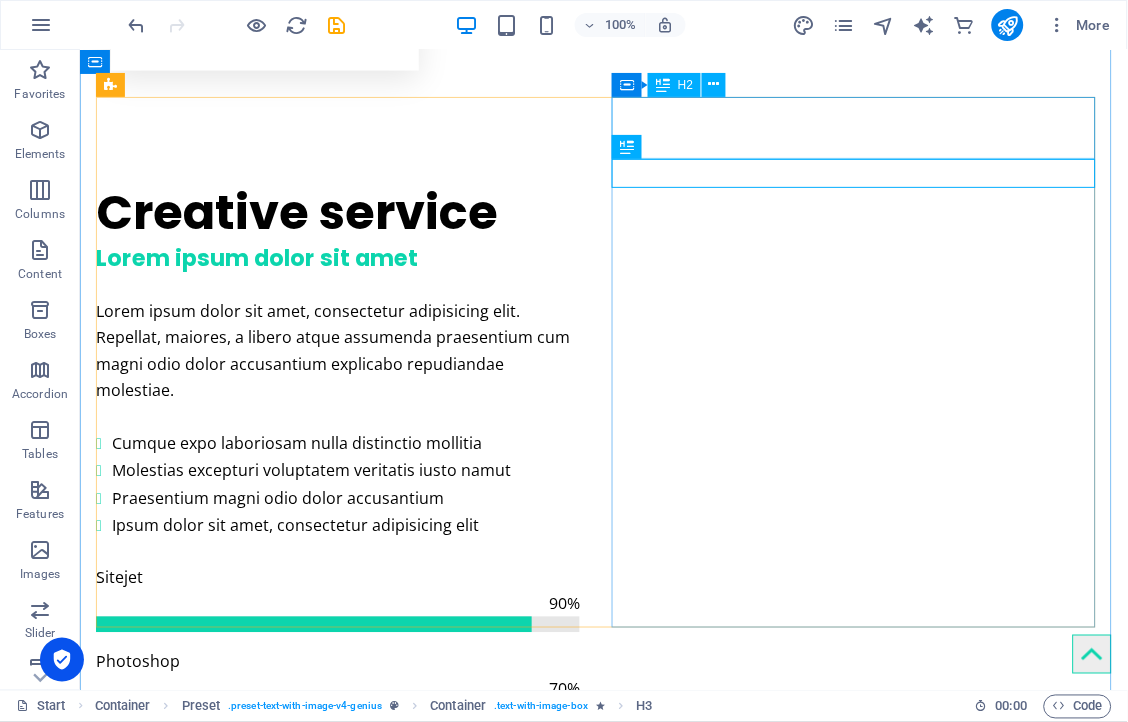 click on "About Genius" at bounding box center (603, 2045) 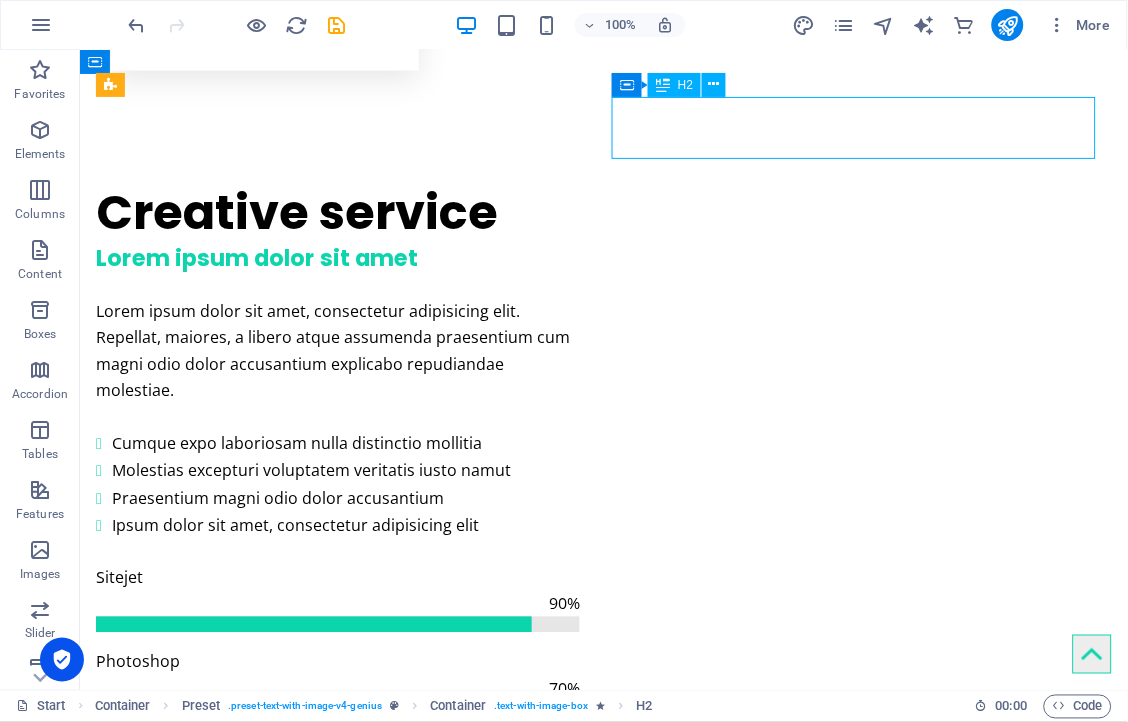 click on "About Genius" at bounding box center [603, 2045] 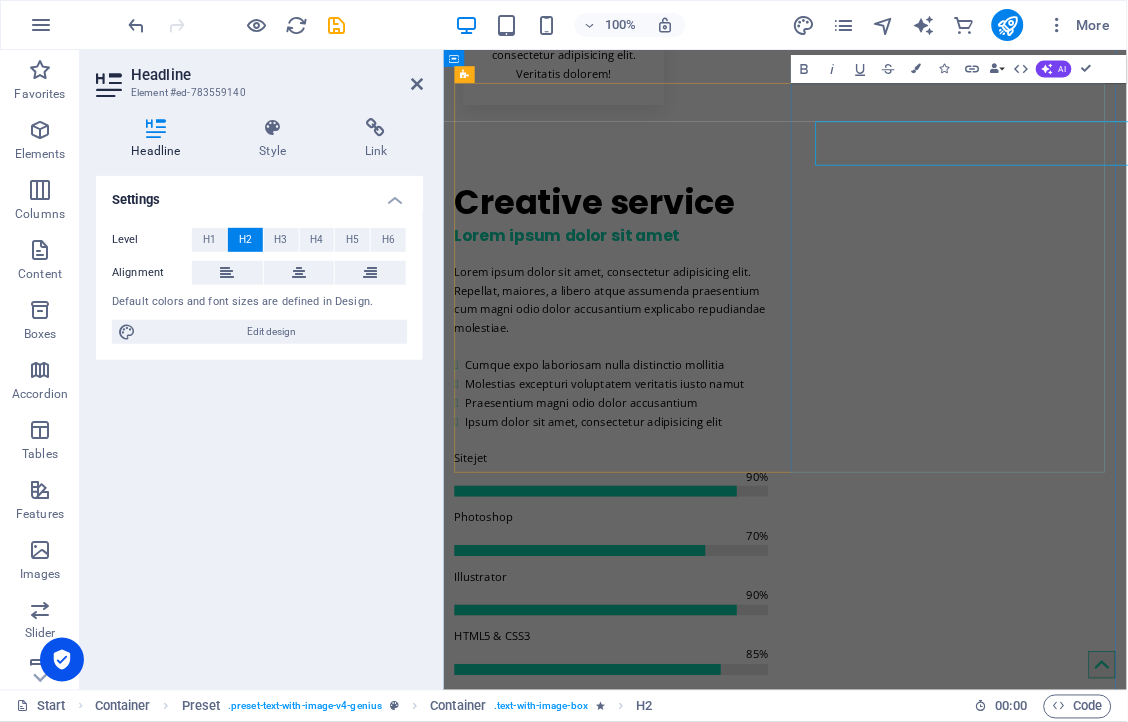 scroll, scrollTop: 1725, scrollLeft: 0, axis: vertical 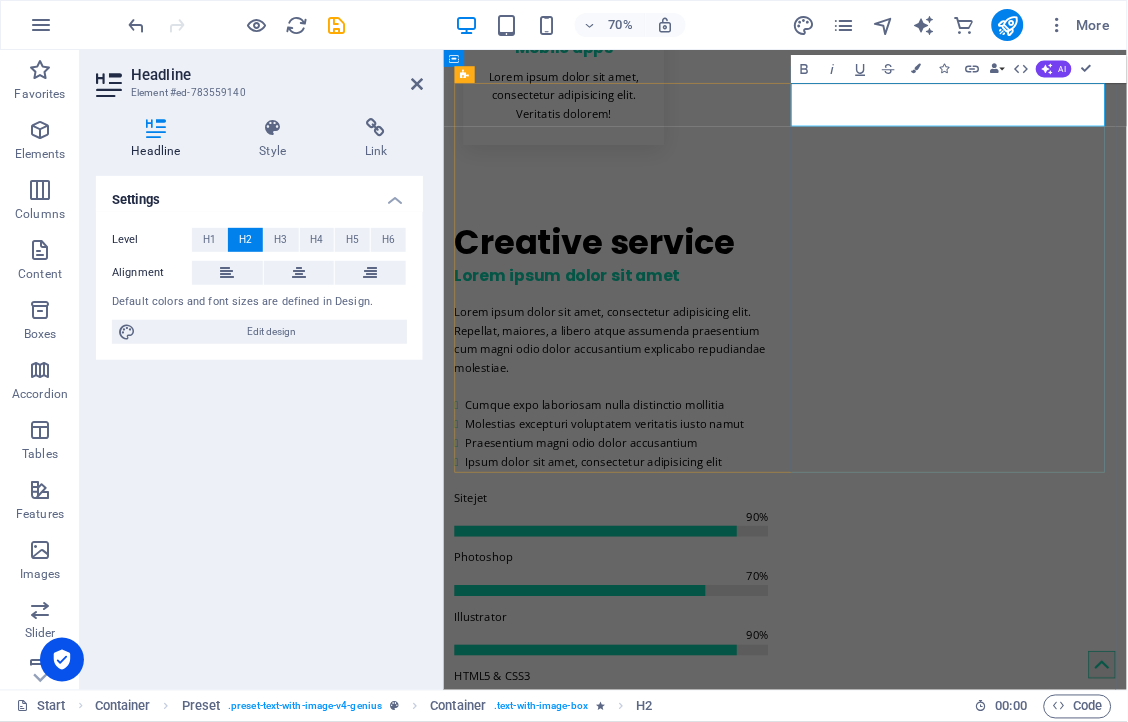 click on "About Genius" at bounding box center (931, 2142) 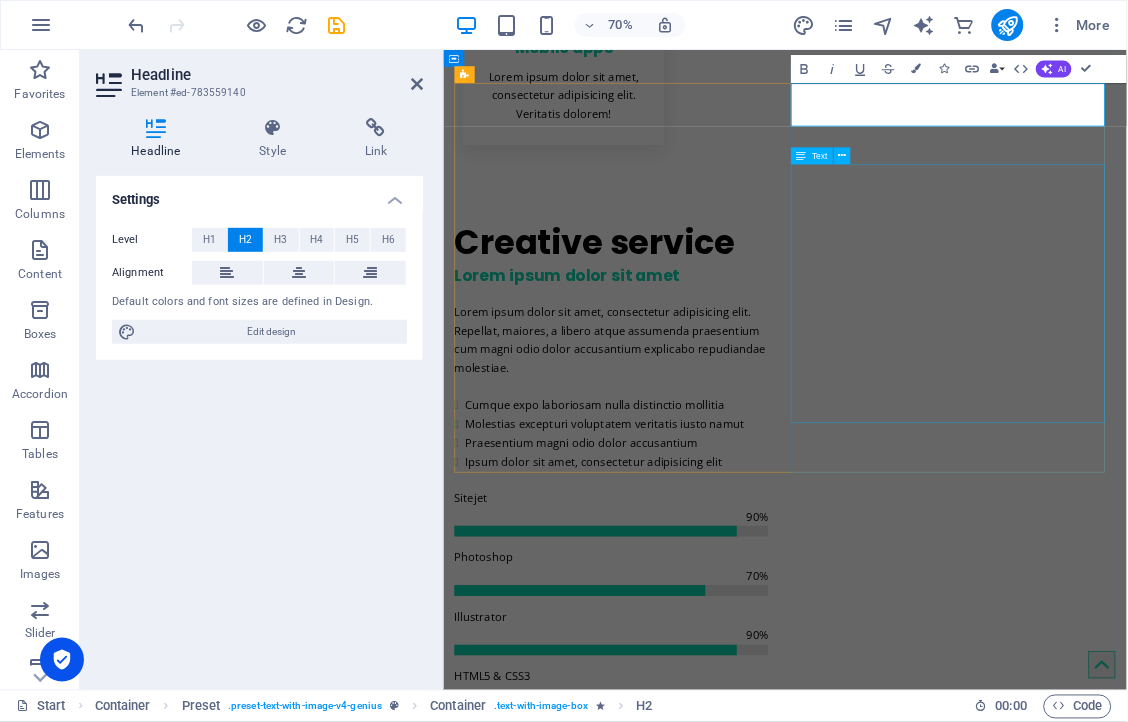click on "In all business activities and processes, accuracy and consistency are king. Therefore the relevant skills developmental programmes need to intervene in order to successfully attain the planned business objectives. We are Munzhedzi Training Solution, a skills development business entity registered and established in the [GEOGRAPHIC_DATA] in the year [DATE] and we areaccredited with mining qualification authority( NQA ) The company’s refined efforts are deeply rooted in skills development in the fields of minerals processing and mining. Wetherefore, thrive to train and develop our clients to keep them inline with the industry skills dynamics in the fields of minerals processing and mining. Indeed we are the stop and check entity of the industry" at bounding box center (931, 2382) 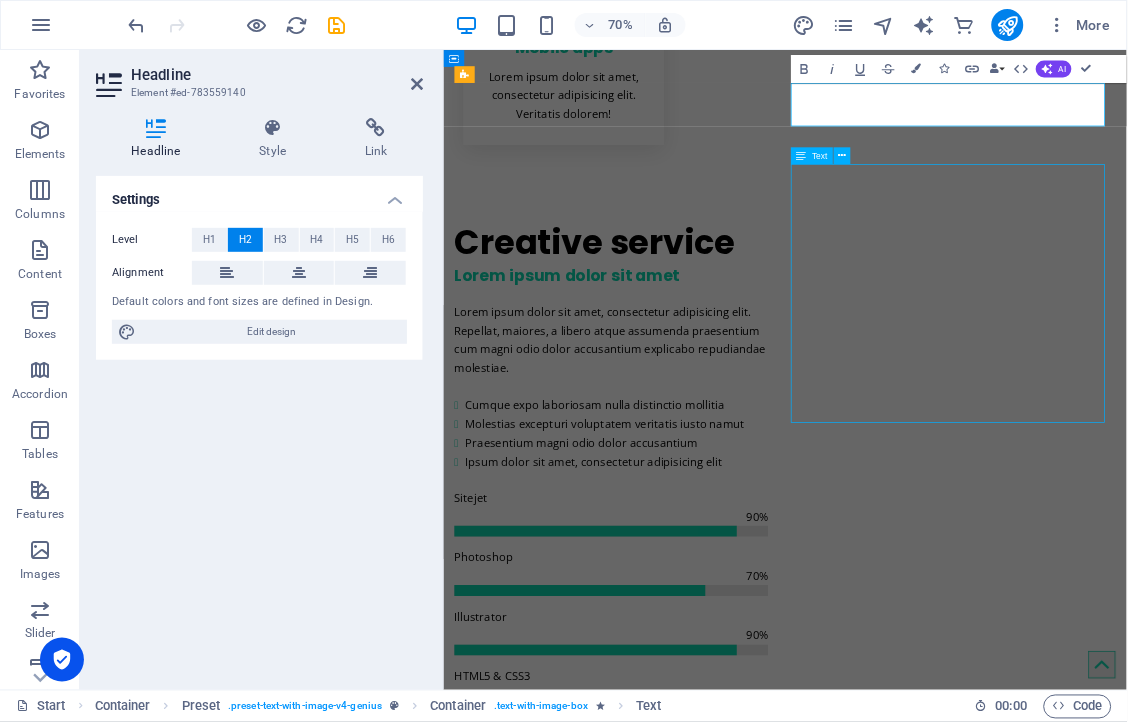 scroll, scrollTop: 1781, scrollLeft: 0, axis: vertical 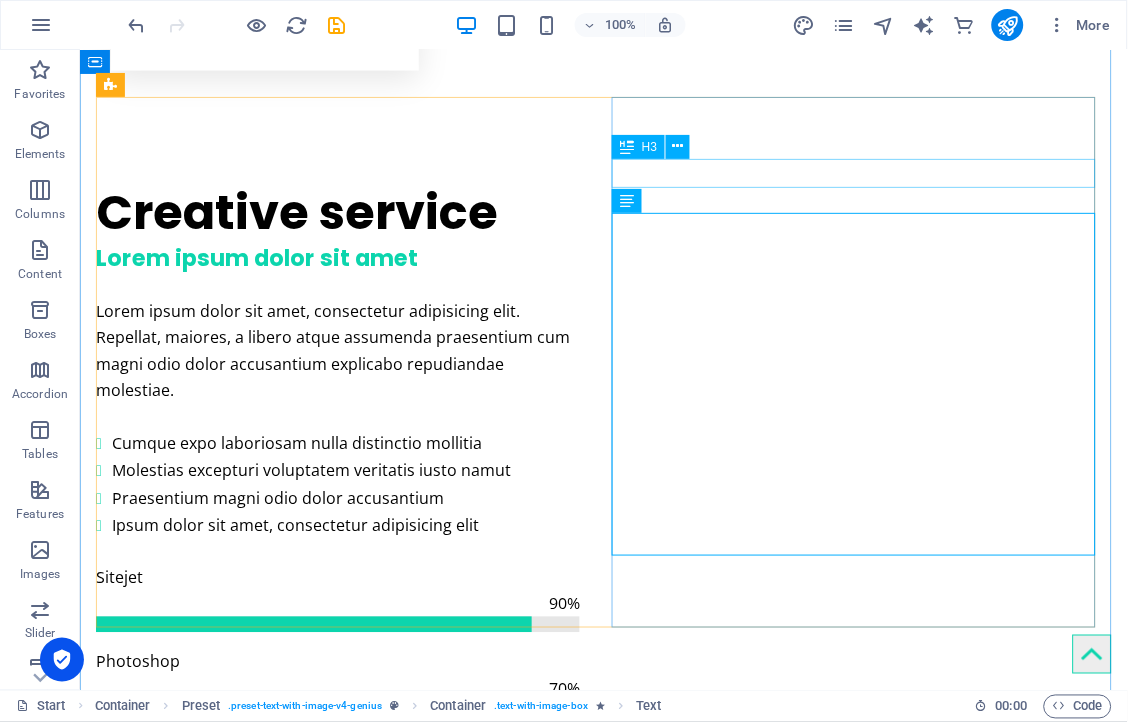 click on "Lorem ipsum dolor sit amet" at bounding box center (603, 2127) 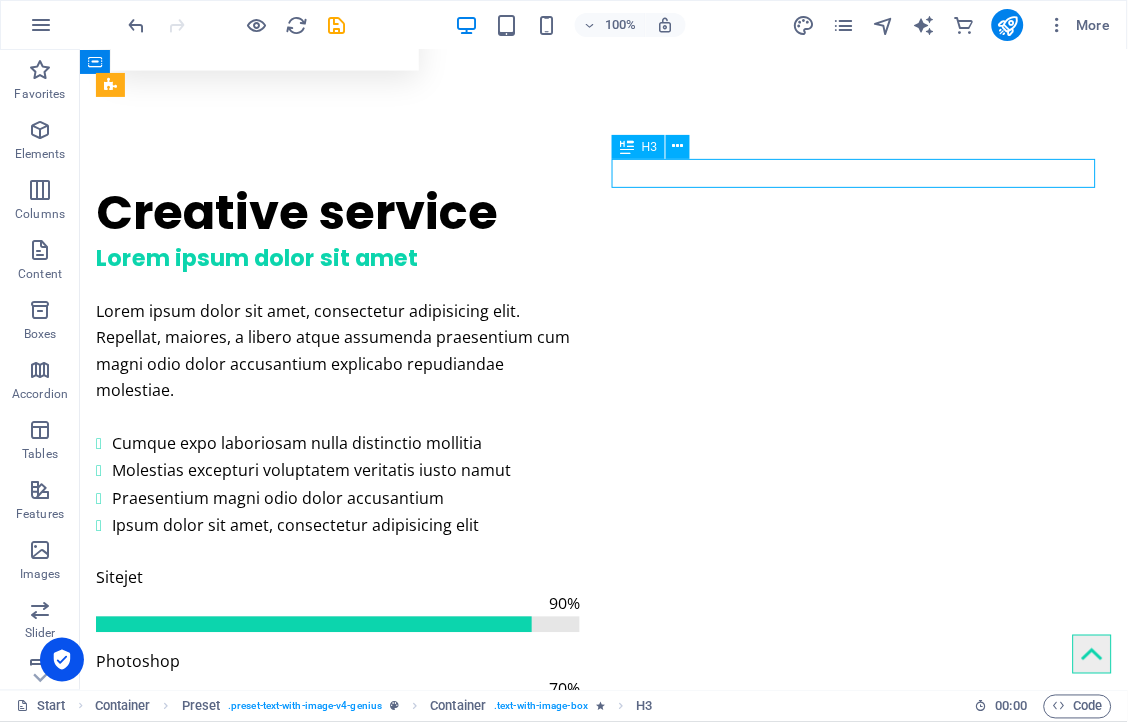 click on "Lorem ipsum dolor sit amet" at bounding box center [603, 2127] 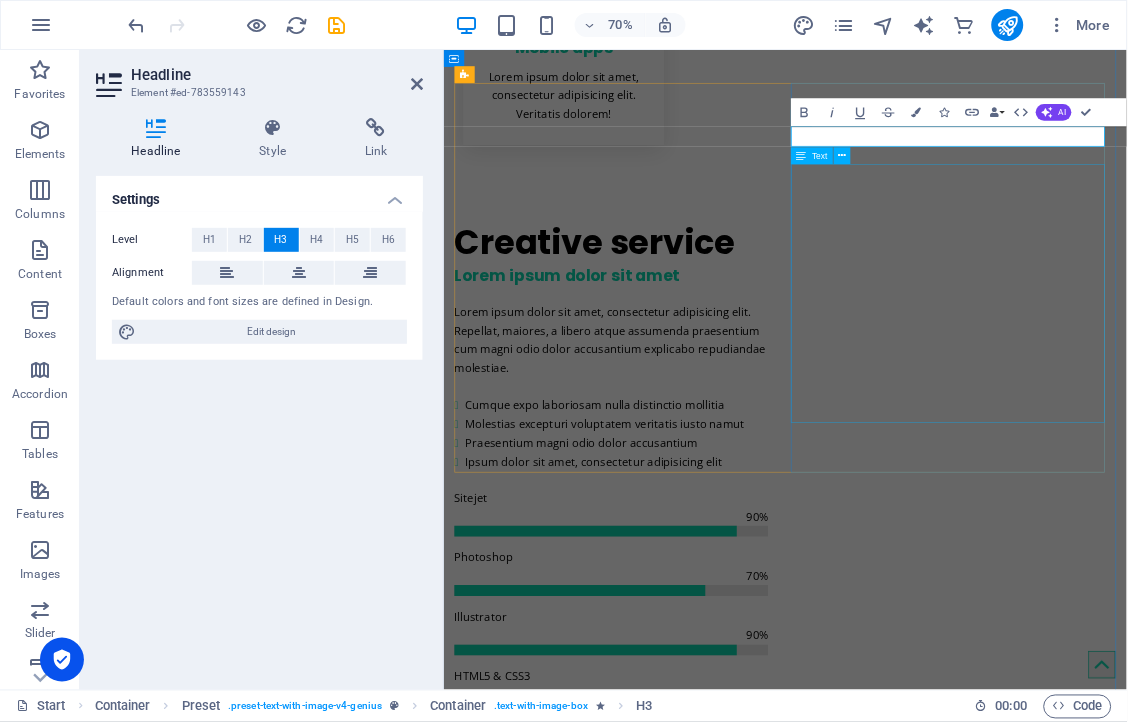 click on "In all business activities and processes, accuracy and consistency are king. Therefore the relevant skills developmental programmes need to intervene in order to successfully attain the planned business objectives. We are Munzhedzi Training Solution, a skills development business entity registered and established in the [GEOGRAPHIC_DATA] in the year [DATE] and we areaccredited with mining qualification authority( NQA ) The company’s refined efforts are deeply rooted in skills development in the fields of minerals processing and mining. Wetherefore, thrive to train and develop our clients to keep them inline with the industry skills dynamics in the fields of minerals processing and mining. Indeed we are the stop and check entity of the industry" at bounding box center (931, 2353) 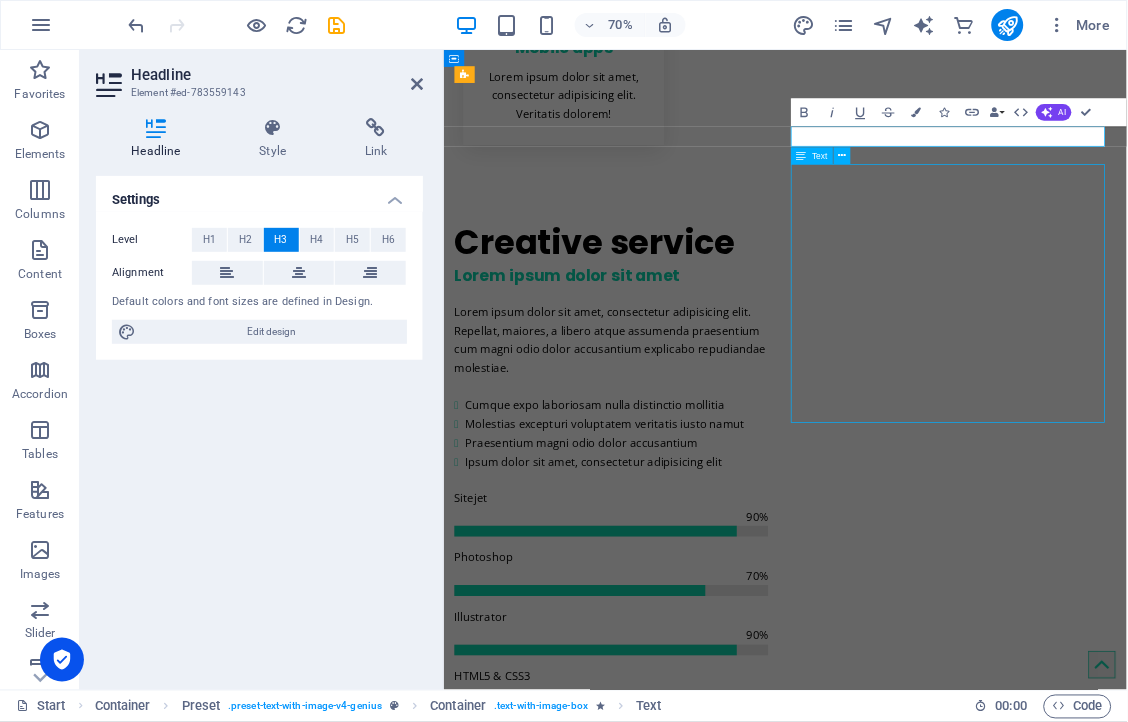 scroll, scrollTop: 1781, scrollLeft: 0, axis: vertical 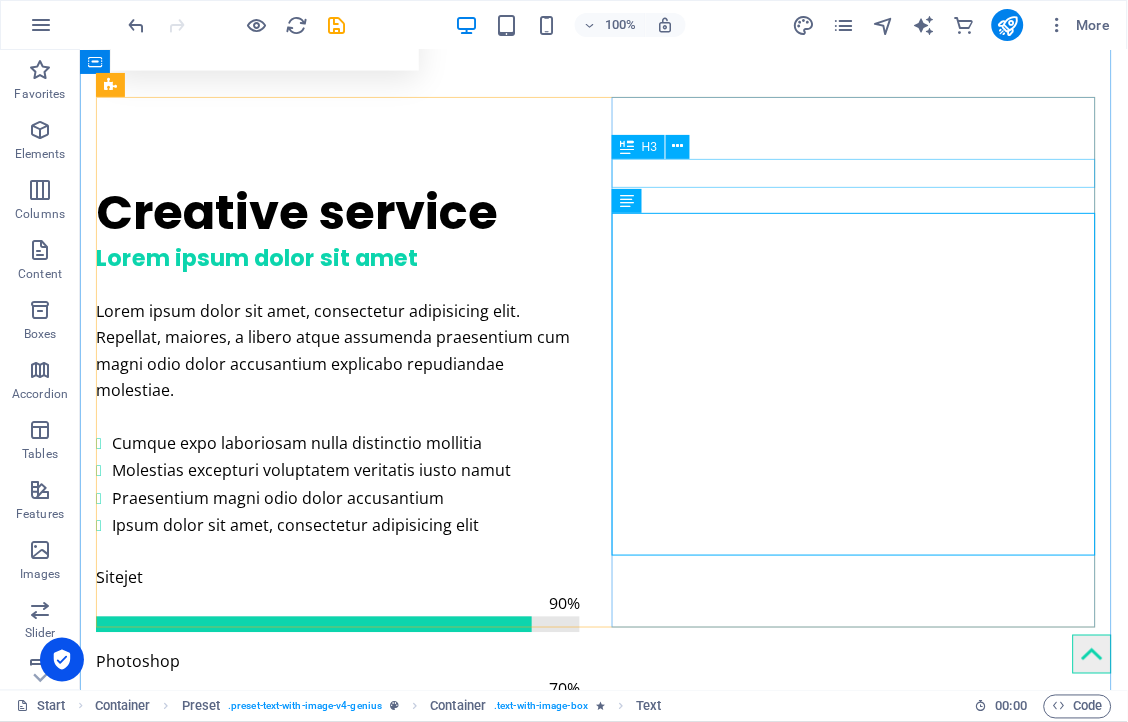 click on "Lorem ipsum dolor sit amet" at bounding box center (603, 2125) 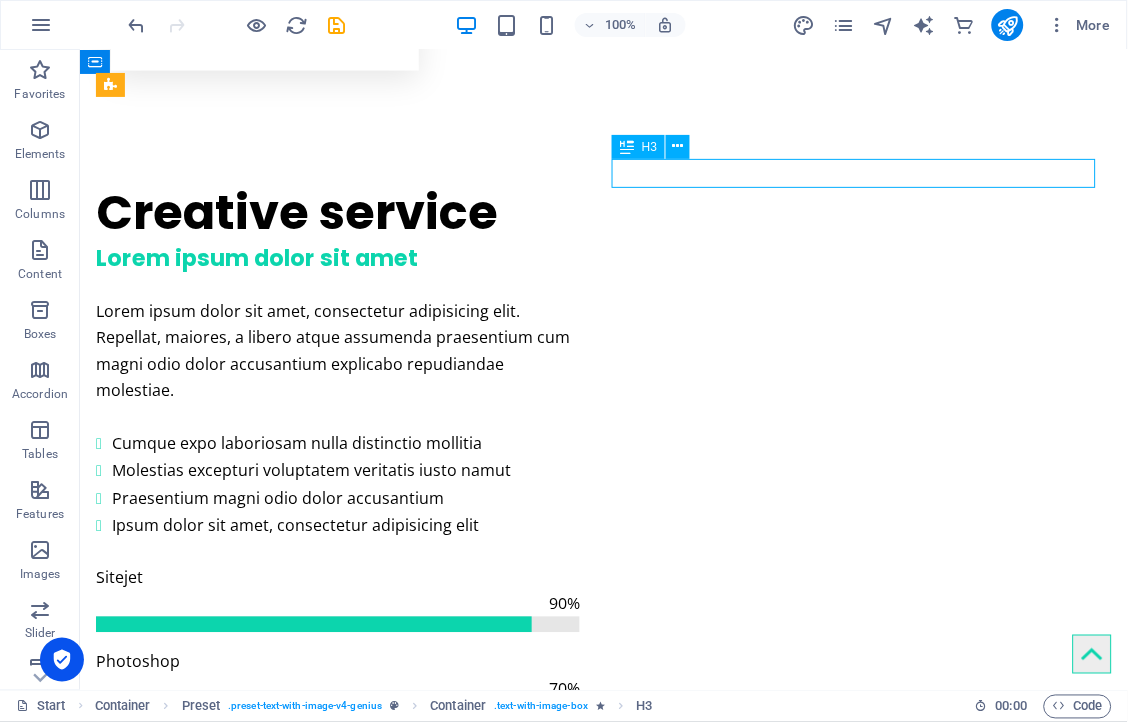 click on "Lorem ipsum dolor sit amet" at bounding box center [603, 2125] 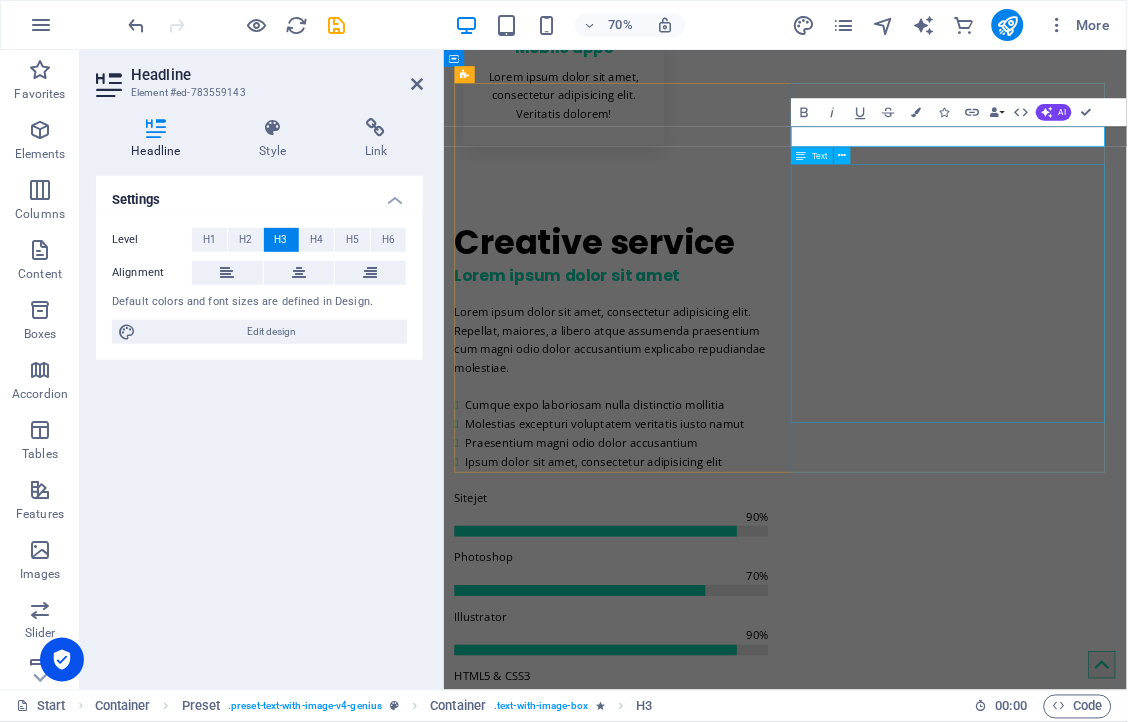 type 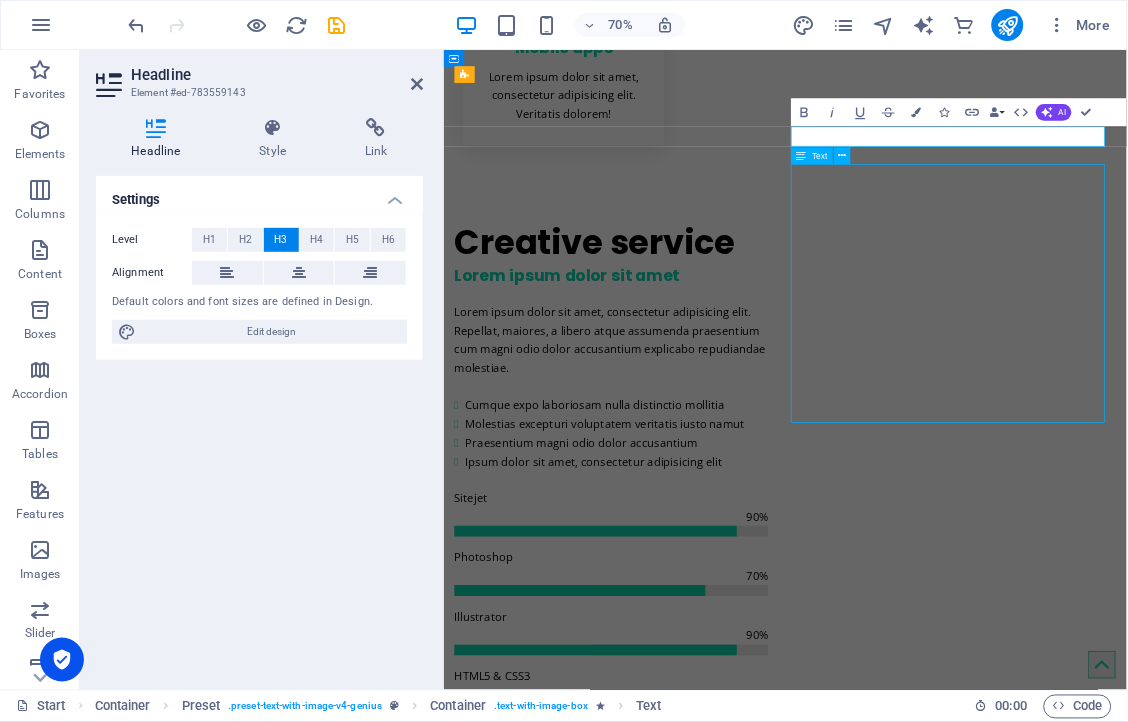 scroll, scrollTop: 1781, scrollLeft: 0, axis: vertical 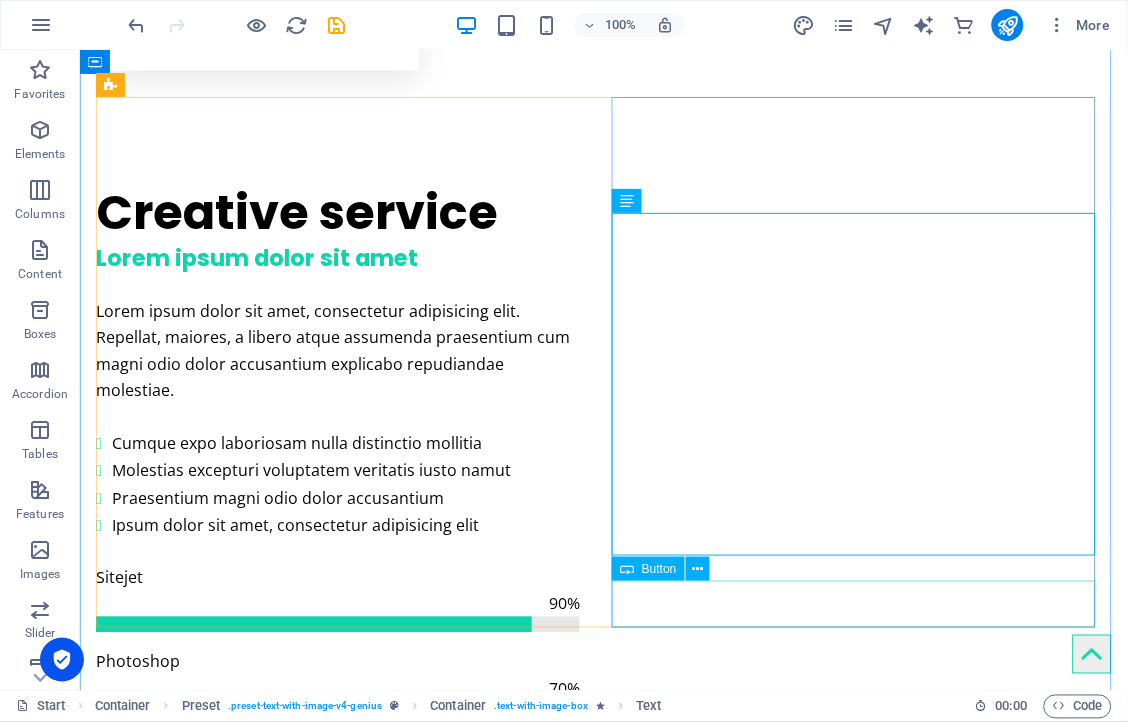 click on "Learn more" at bounding box center [603, 2374] 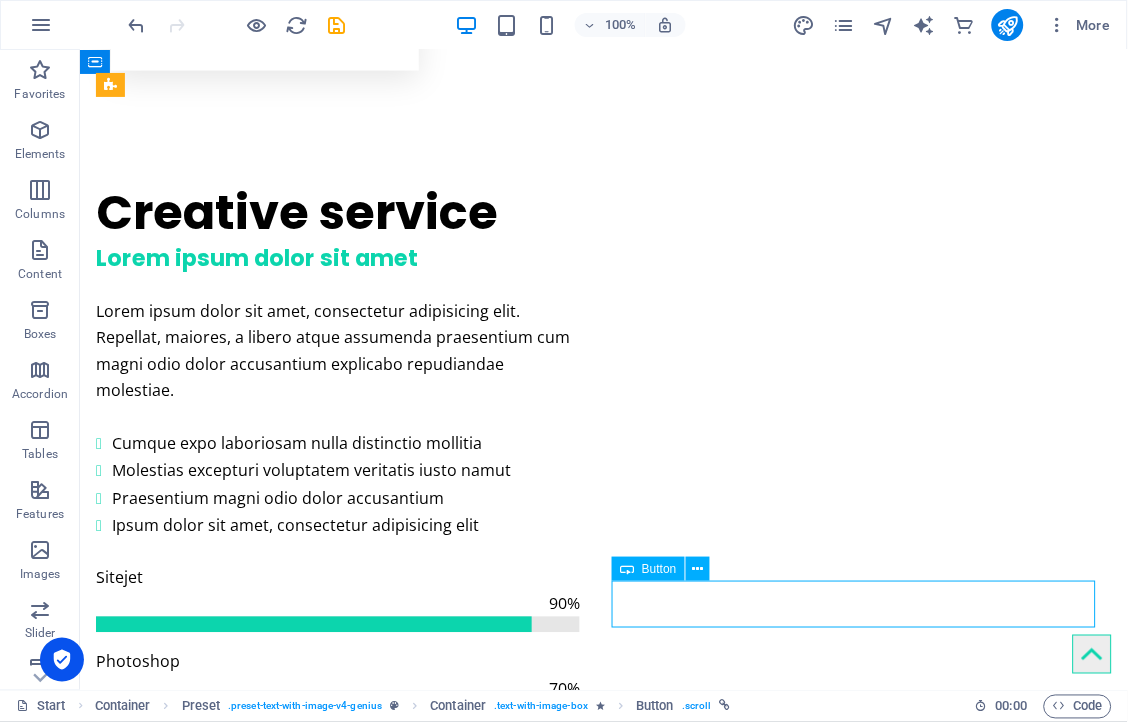 click on "Learn more" at bounding box center [603, 2374] 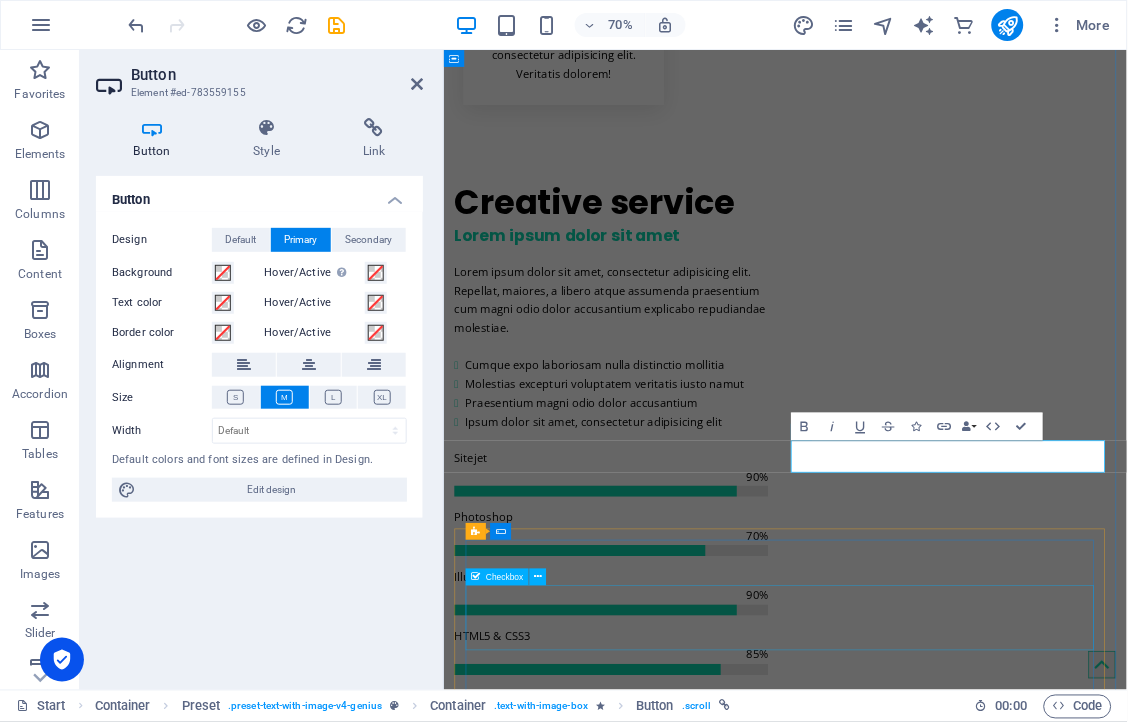 scroll, scrollTop: 1725, scrollLeft: 0, axis: vertical 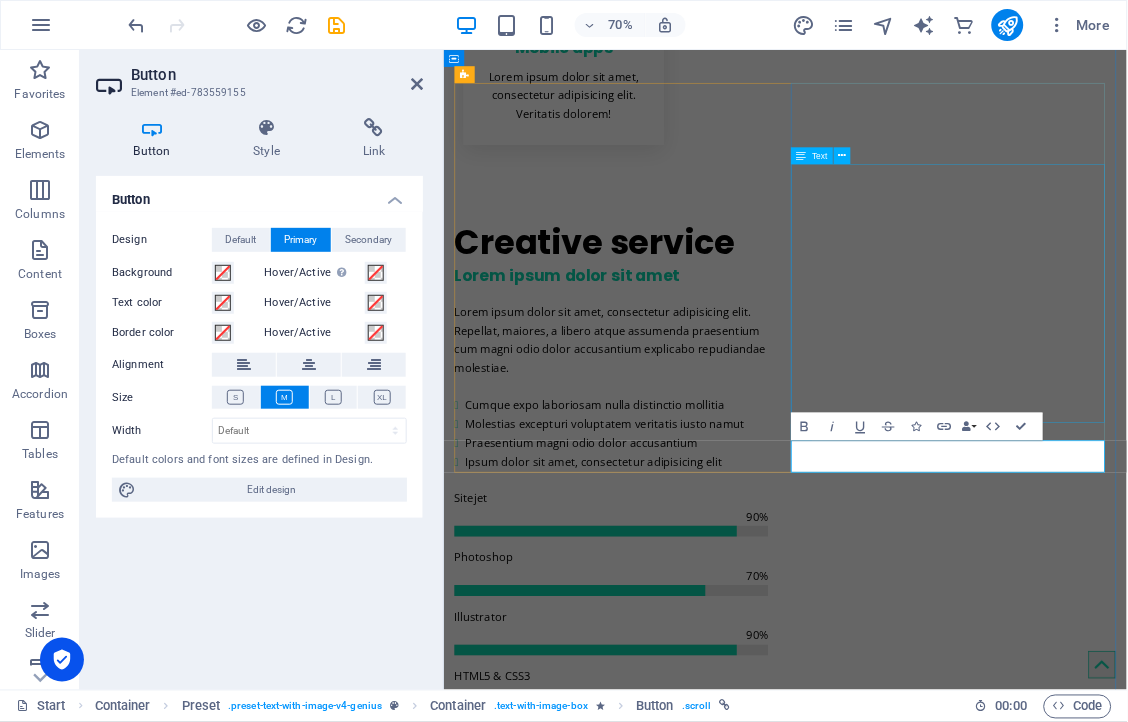 click on "In all business activities and processes, accuracy and consistency are king. Therefore the relevant skills developmental programmes need to intervene in order to successfully attain the planned business objectives. We are Munzhedzi Training Solution, a skills development business entity registered and established in the [GEOGRAPHIC_DATA] in the year [DATE] and we areaccredited with mining qualification authority( NQA ) The company’s refined efforts are deeply rooted in skills development in the fields of minerals processing and mining. Wetherefore, thrive to train and develop our clients to keep them inline with the industry skills dynamics in the fields of minerals processing and mining. Indeed we are the stop and check entity of the industry" at bounding box center (931, 2335) 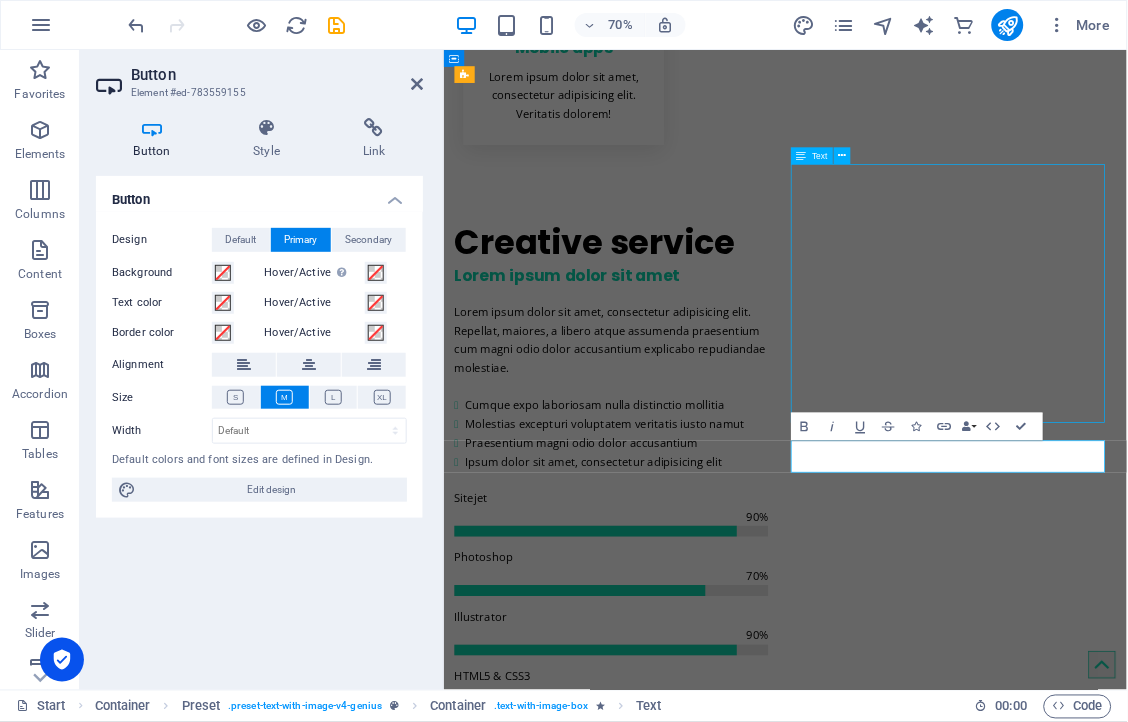 scroll, scrollTop: 1781, scrollLeft: 0, axis: vertical 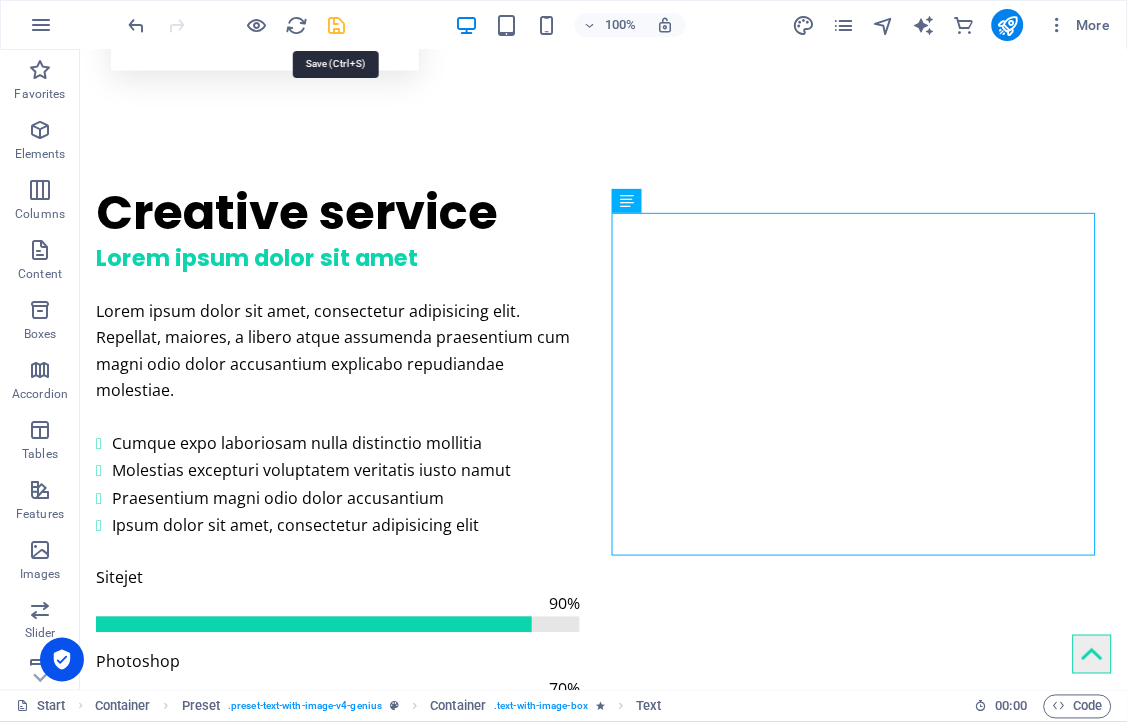 click at bounding box center (337, 25) 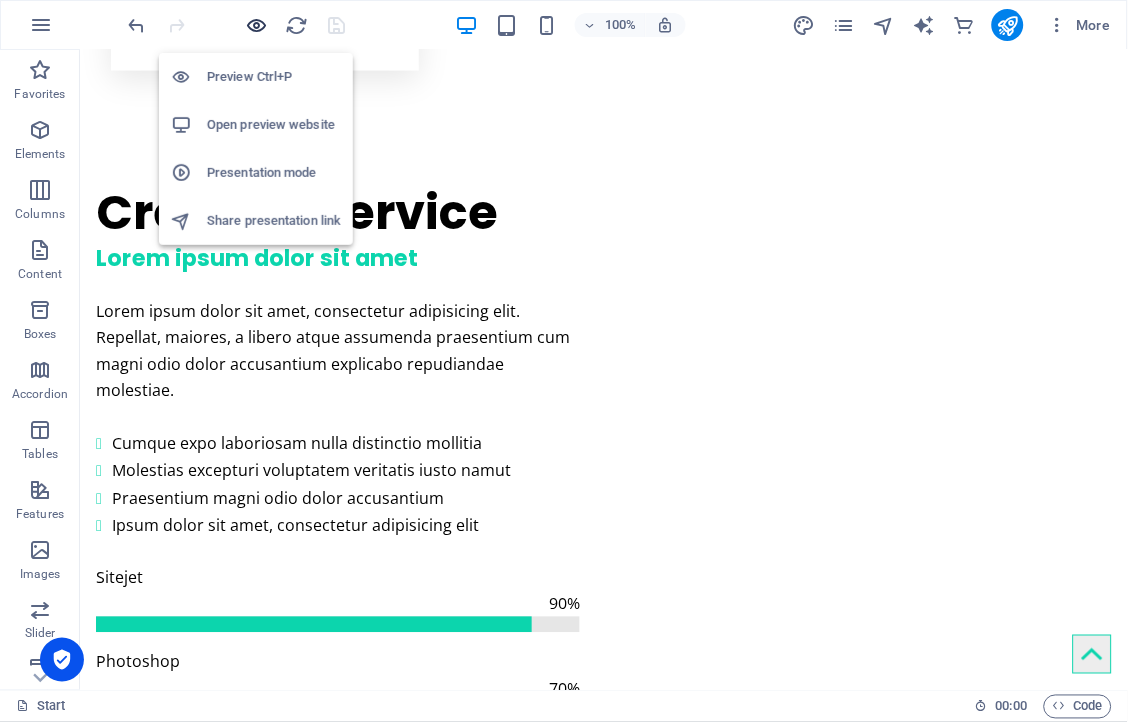 click at bounding box center [257, 25] 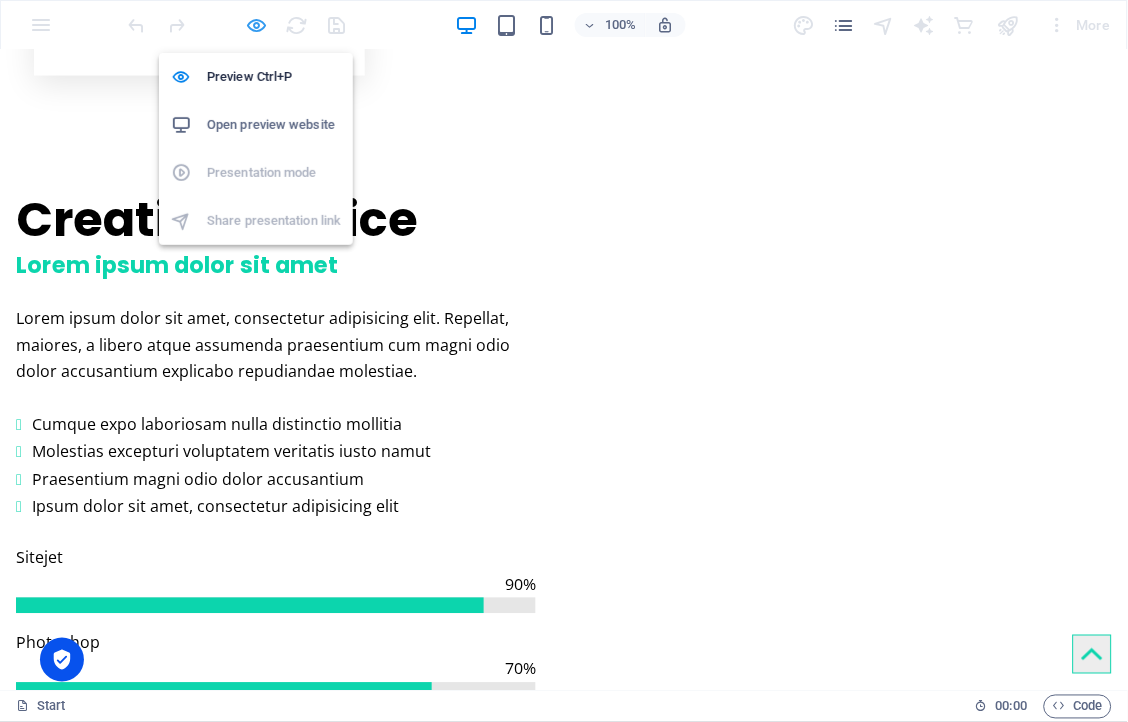 scroll, scrollTop: 1776, scrollLeft: 0, axis: vertical 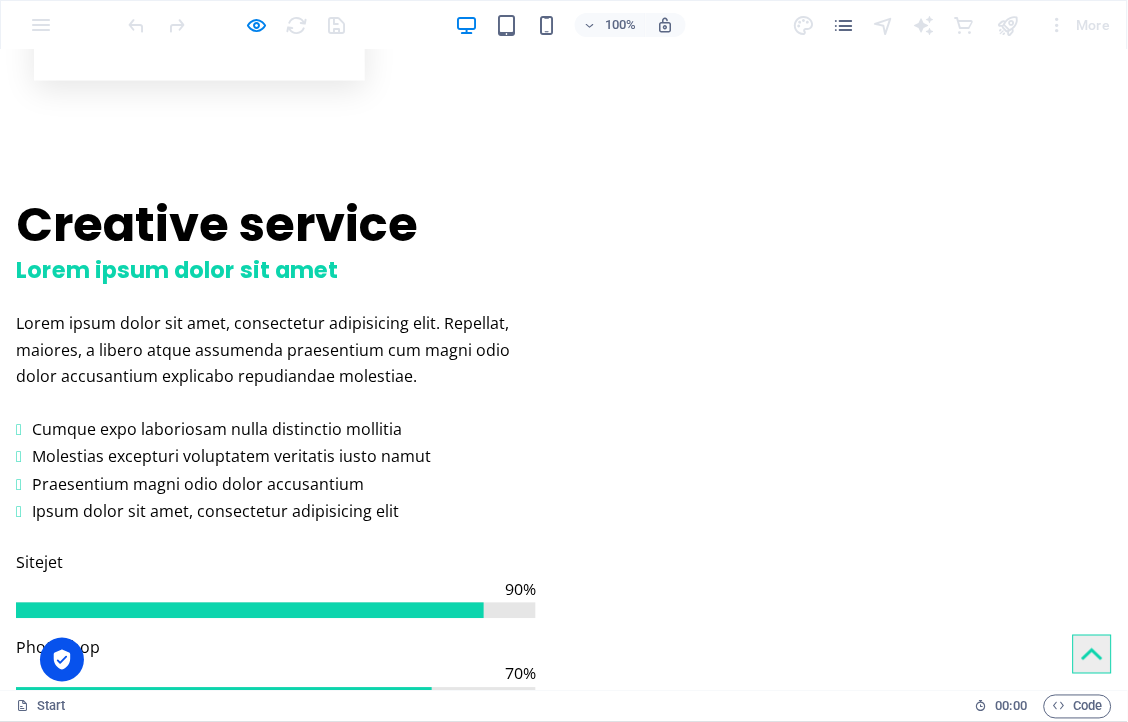 click 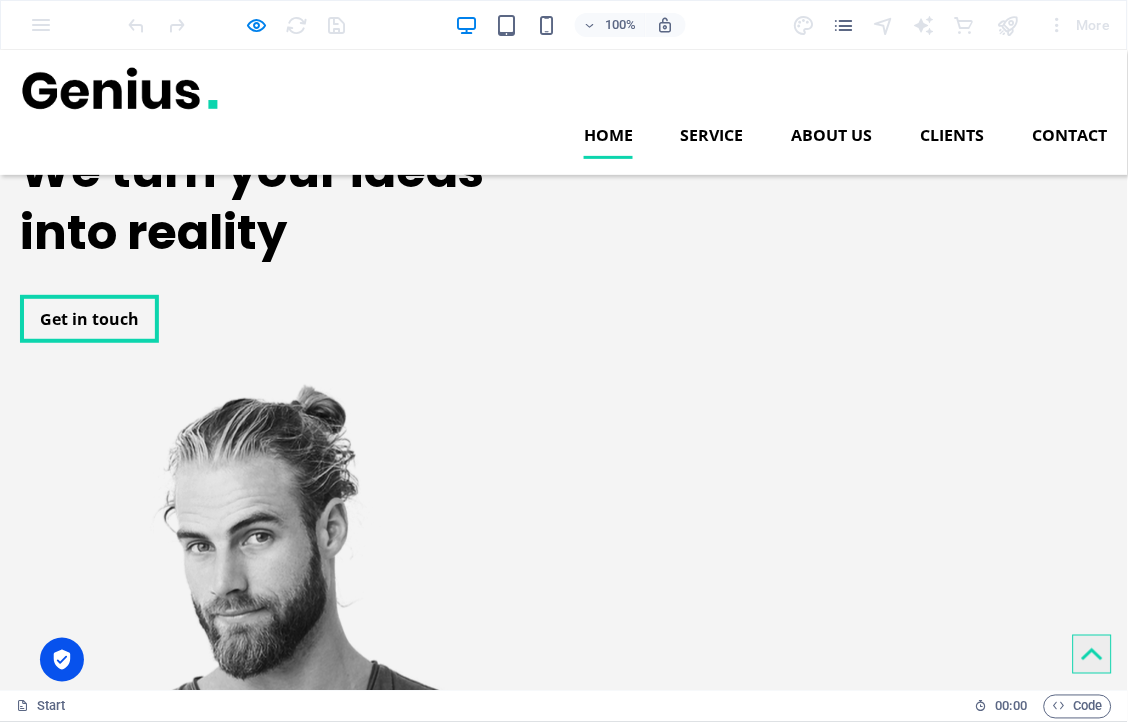 scroll, scrollTop: 0, scrollLeft: 0, axis: both 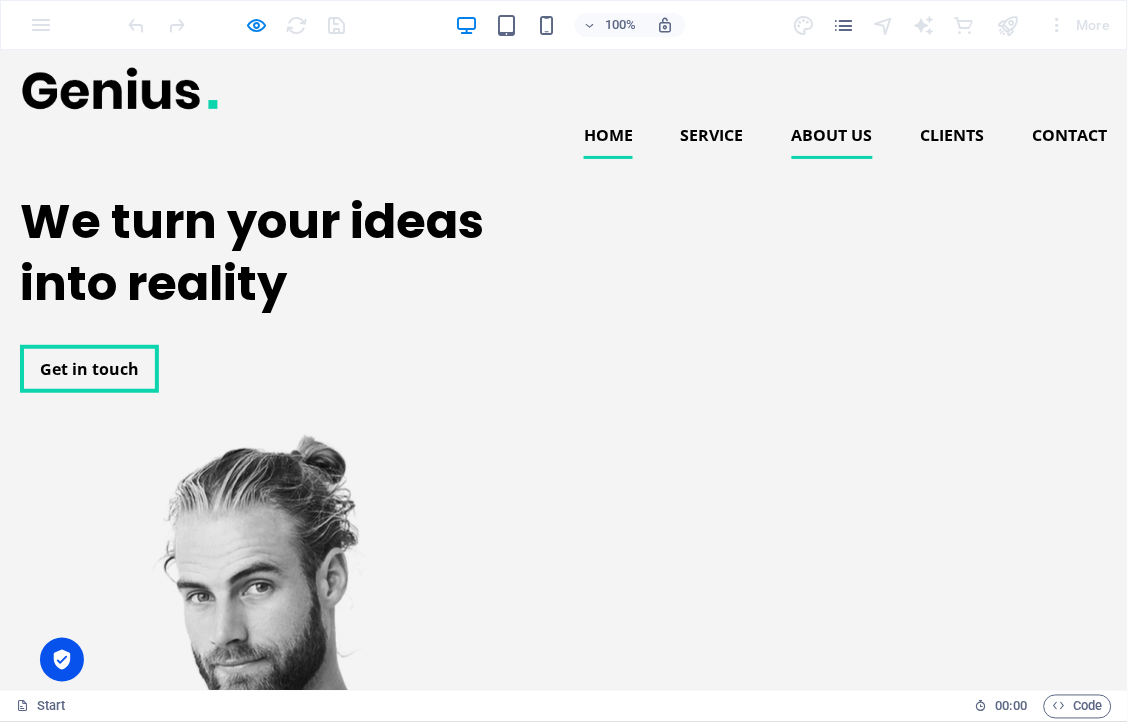 click on "About us" at bounding box center (832, 134) 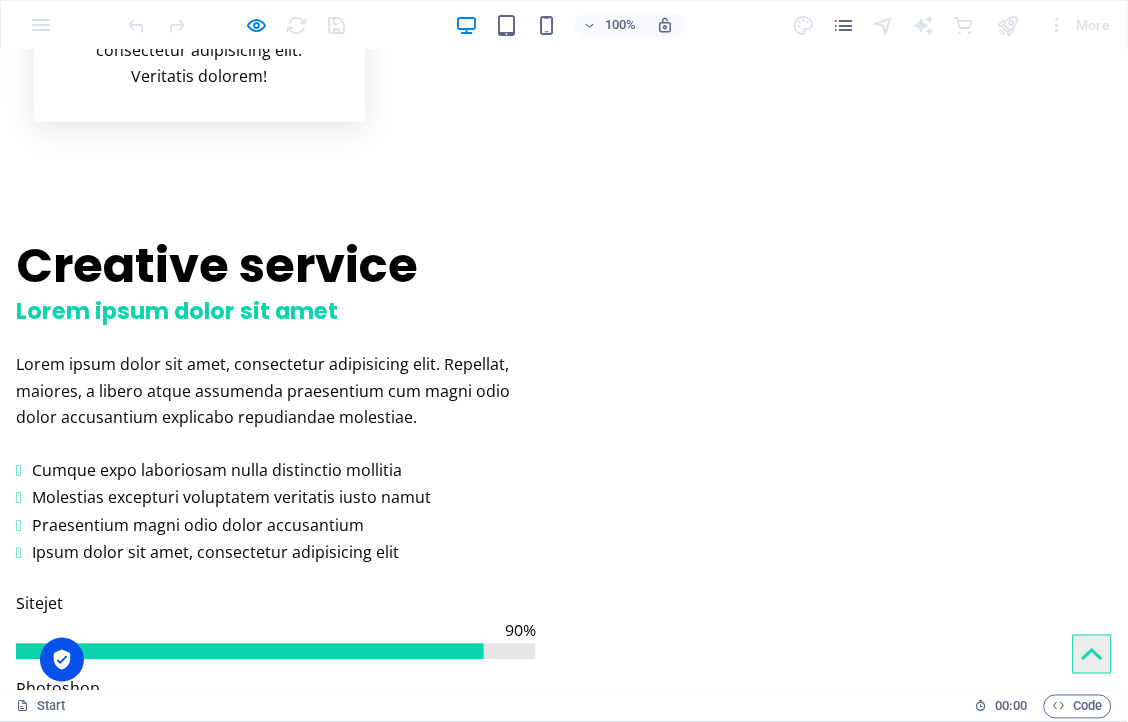 scroll, scrollTop: 1743, scrollLeft: 0, axis: vertical 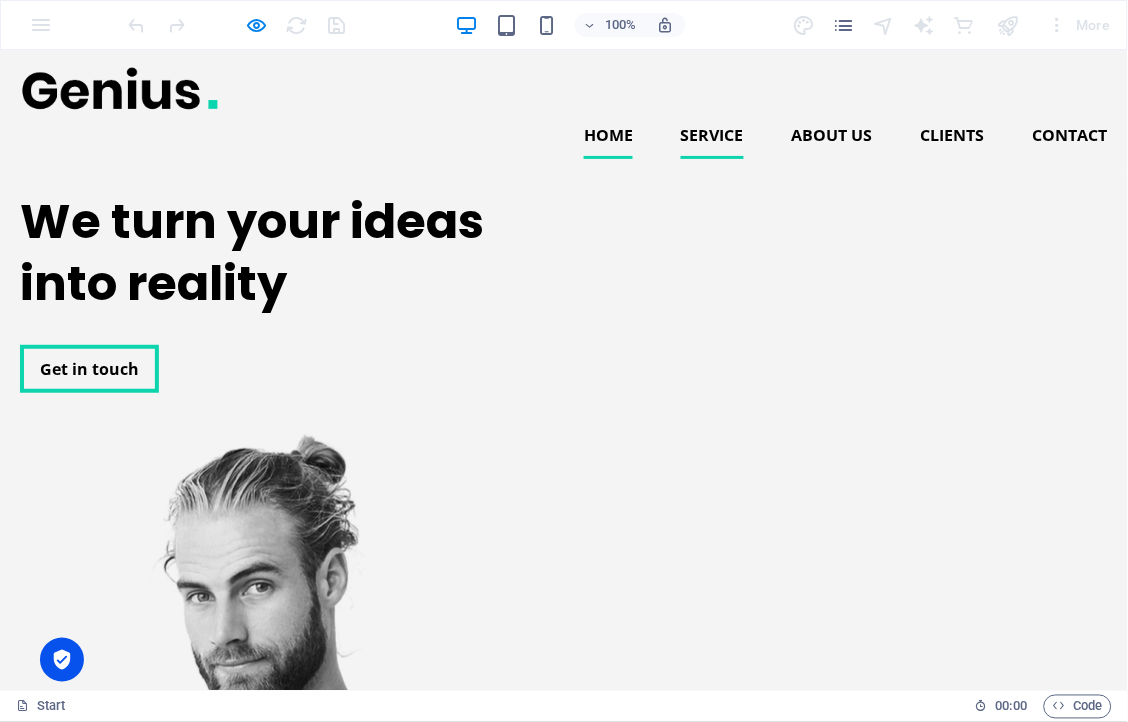click on "Service" at bounding box center (712, 134) 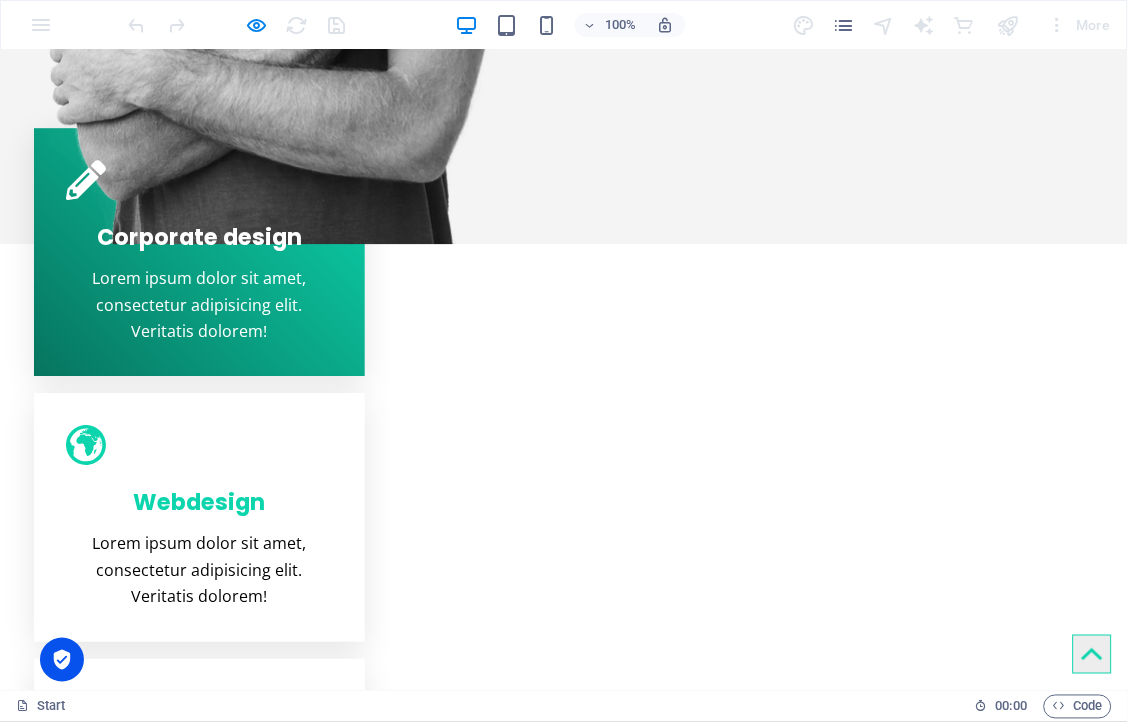 scroll, scrollTop: 983, scrollLeft: 0, axis: vertical 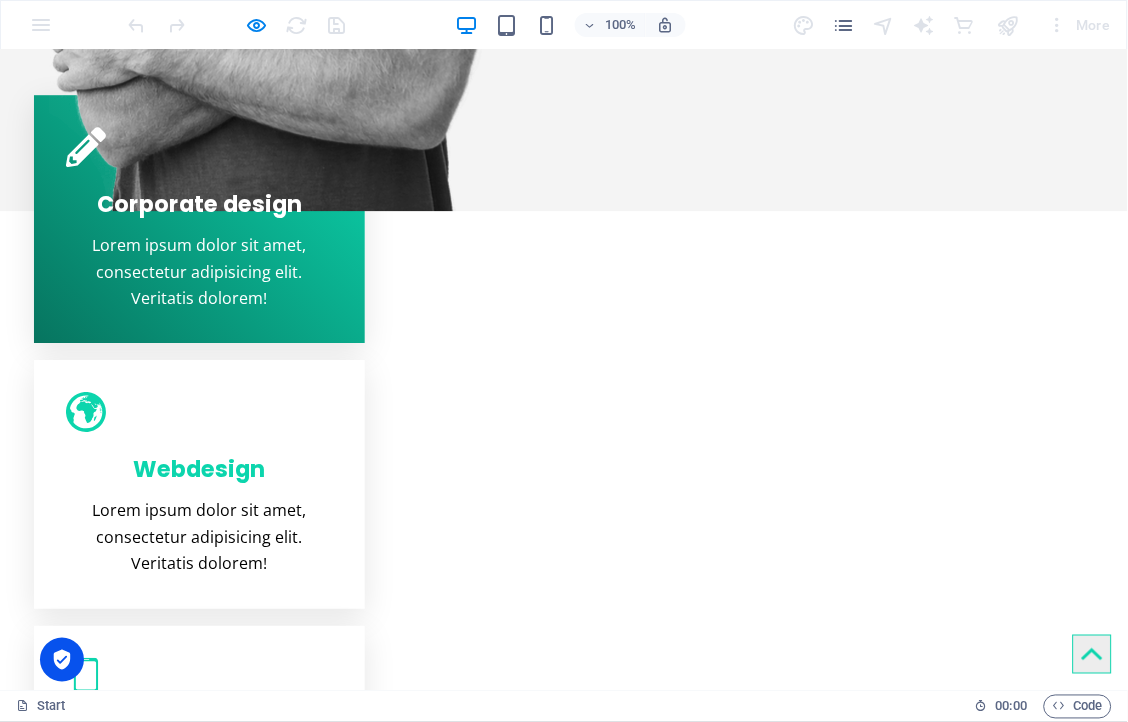 click on "Cumque expo laboriosam nulla distinctio mollitia" at bounding box center [284, 1222] 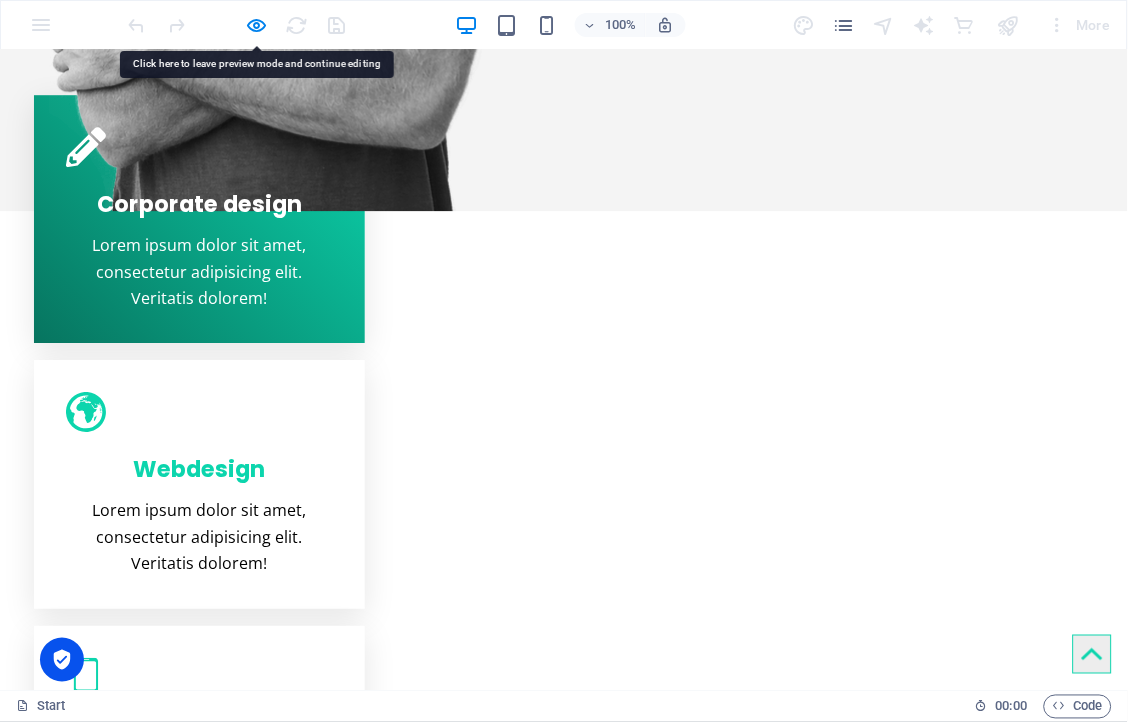 click on "Cumque expo laboriosam nulla distinctio mollitia" at bounding box center (284, 1222) 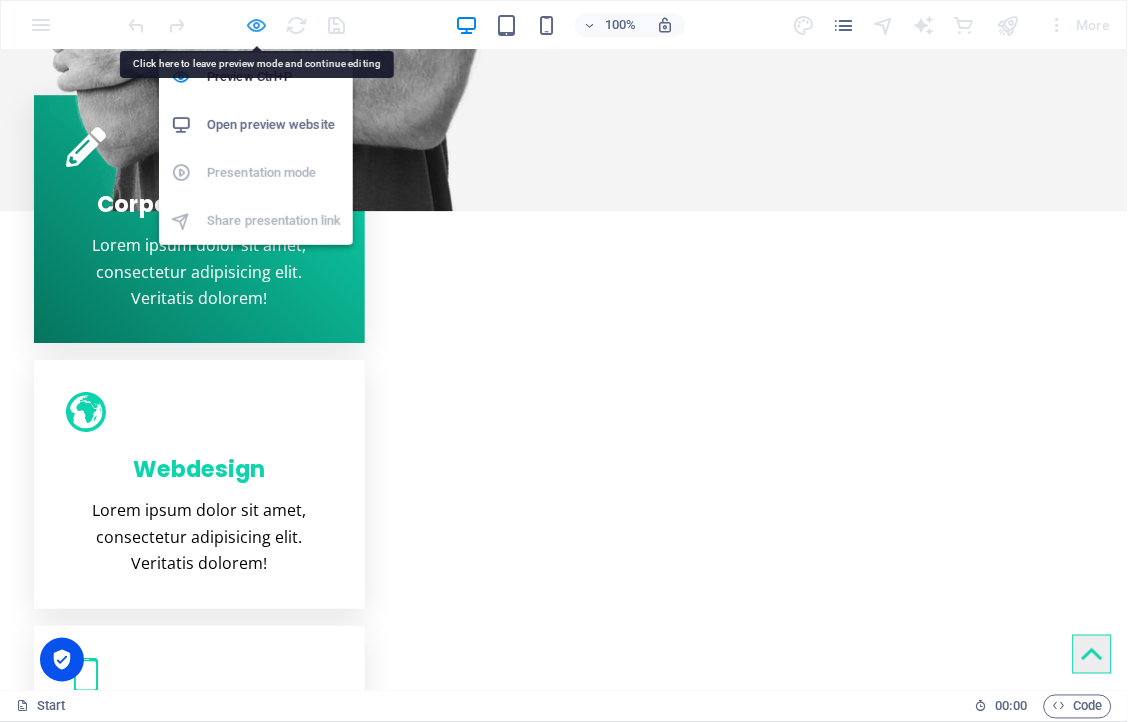 click at bounding box center (257, 25) 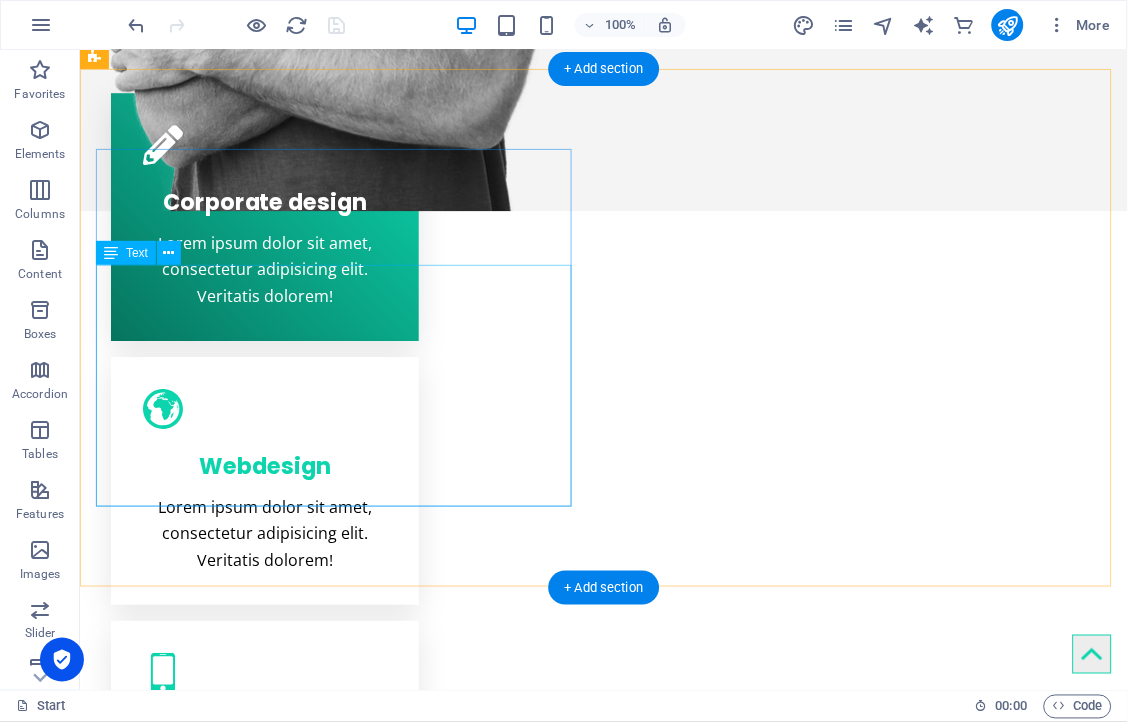 click on "Lorem ipsum dolor sit amet, consectetur adipisicing elit. Repellat, maiores, a libero atque assumenda praesentium cum magni odio dolor accusantium explicabo repudiandae molestiae.  Cumque expo laboriosam nulla distinctio mollitia Molestias excepturi voluptatem veritatis iusto namut Praesentium magni odio dolor accusantium Ipsum dolor sit amet, consectetur adipisicing elit" at bounding box center [337, 1217] 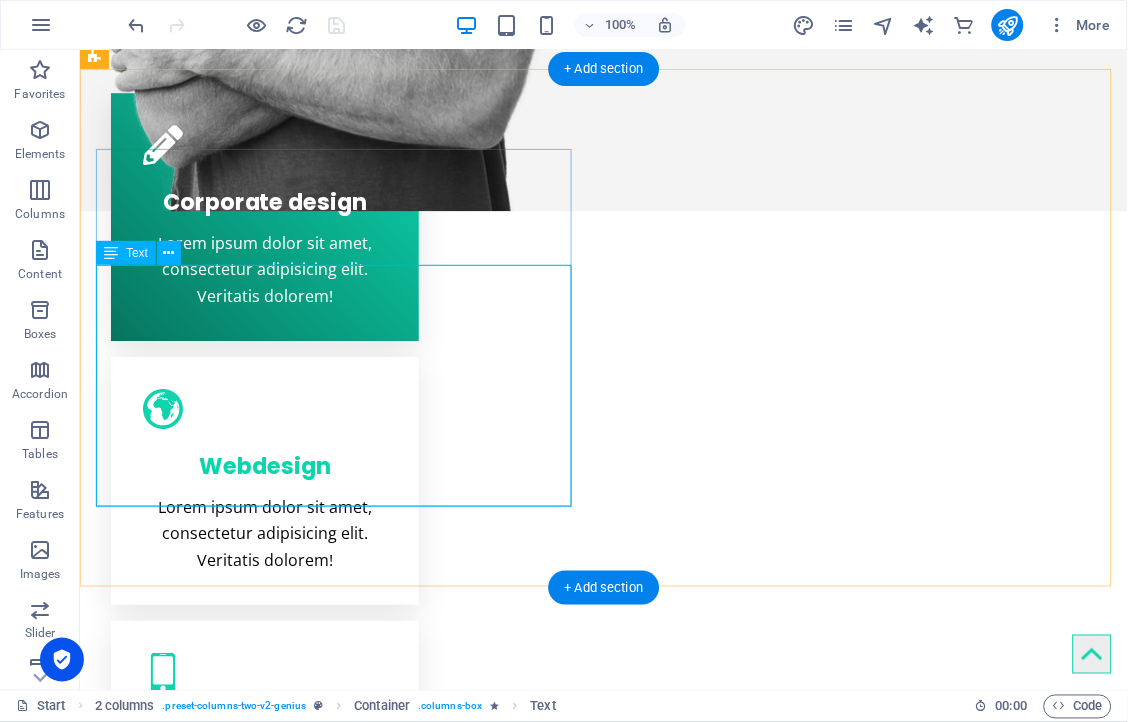 click on "Lorem ipsum dolor sit amet, consectetur adipisicing elit. Repellat, maiores, a libero atque assumenda praesentium cum magni odio dolor accusantium explicabo repudiandae molestiae.  Cumque expo laboriosam nulla distinctio mollitia Molestias excepturi voluptatem veritatis iusto namut Praesentium magni odio dolor accusantium Ipsum dolor sit amet, consectetur adipisicing elit" at bounding box center (337, 1217) 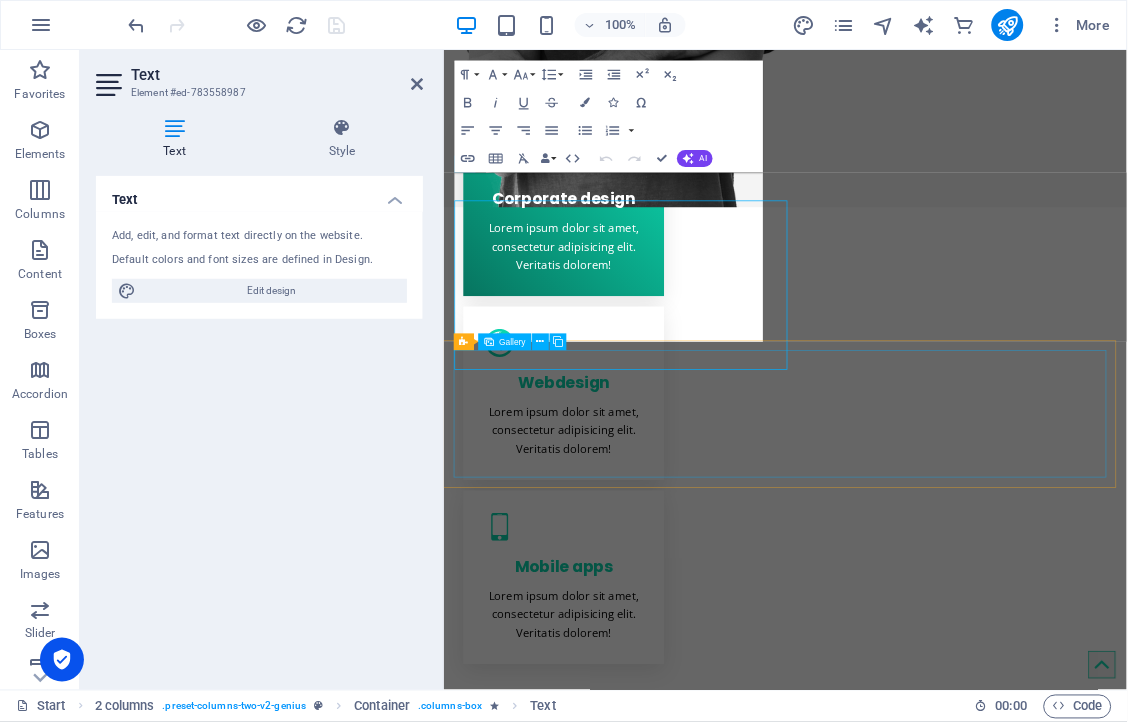 click at bounding box center [932, 2012] 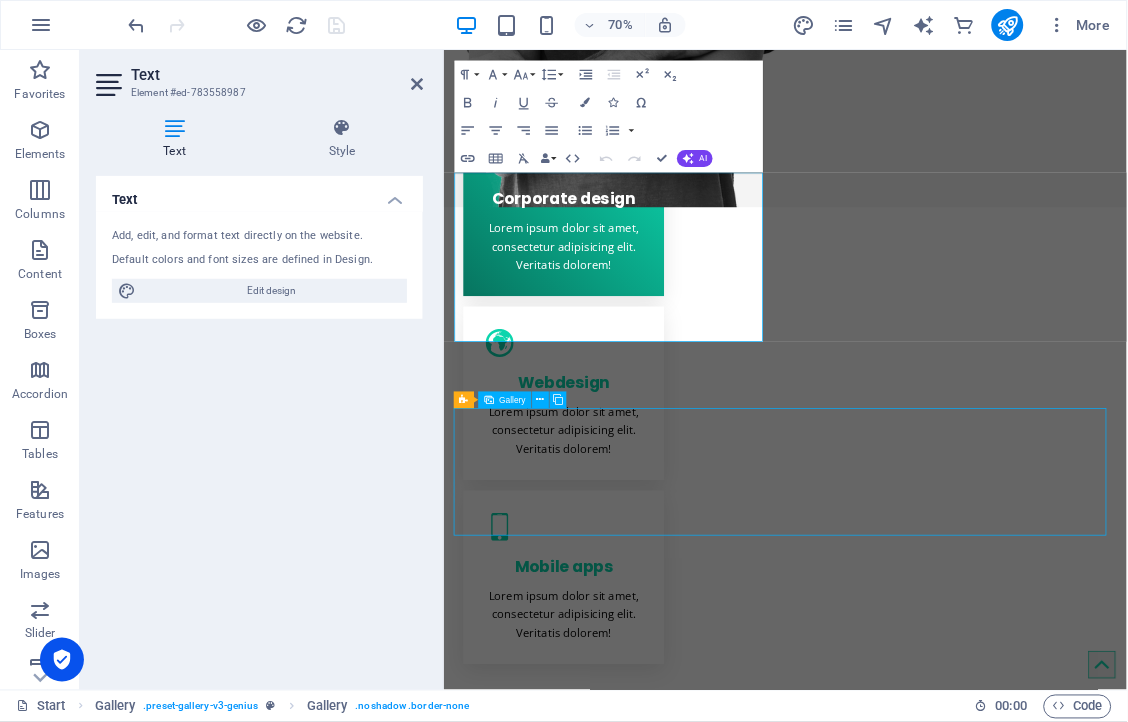 scroll, scrollTop: 1023, scrollLeft: 0, axis: vertical 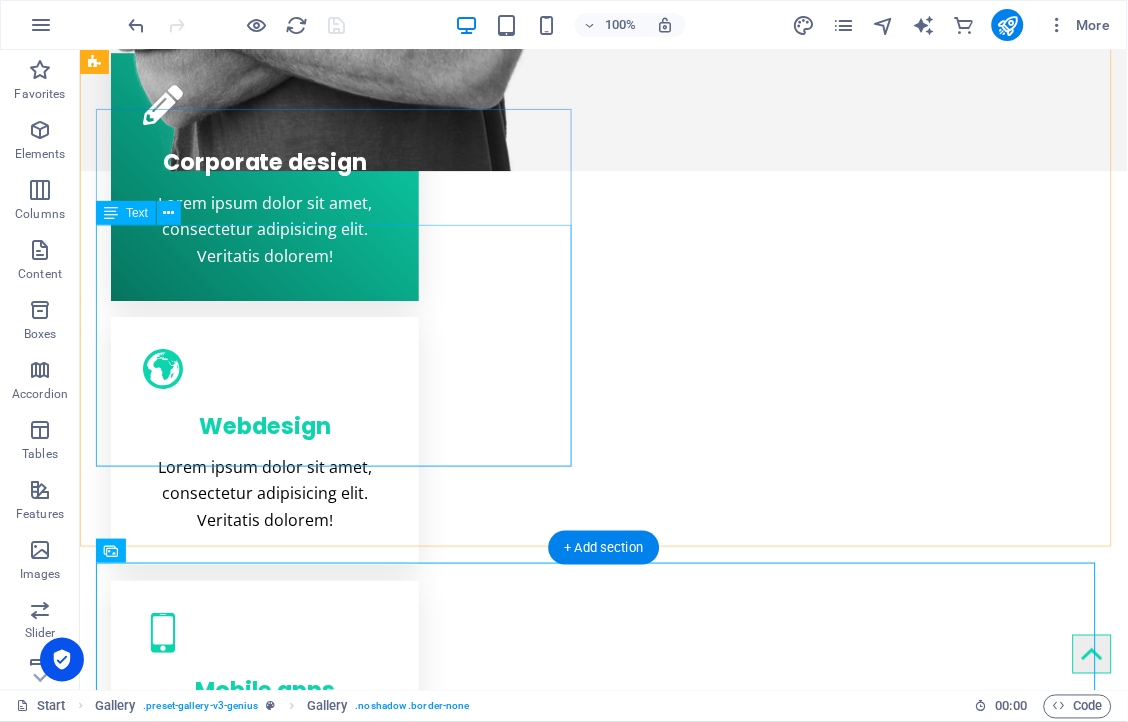 click on "Lorem ipsum dolor sit amet, consectetur adipisicing elit. Repellat, maiores, a libero atque assumenda praesentium cum magni odio dolor accusantium explicabo repudiandae molestiae.  Cumque expo laboriosam nulla distinctio mollitia Molestias excepturi voluptatem veritatis iusto namut Praesentium magni odio dolor accusantium Ipsum dolor sit amet, consectetur adipisicing elit" at bounding box center [337, 1177] 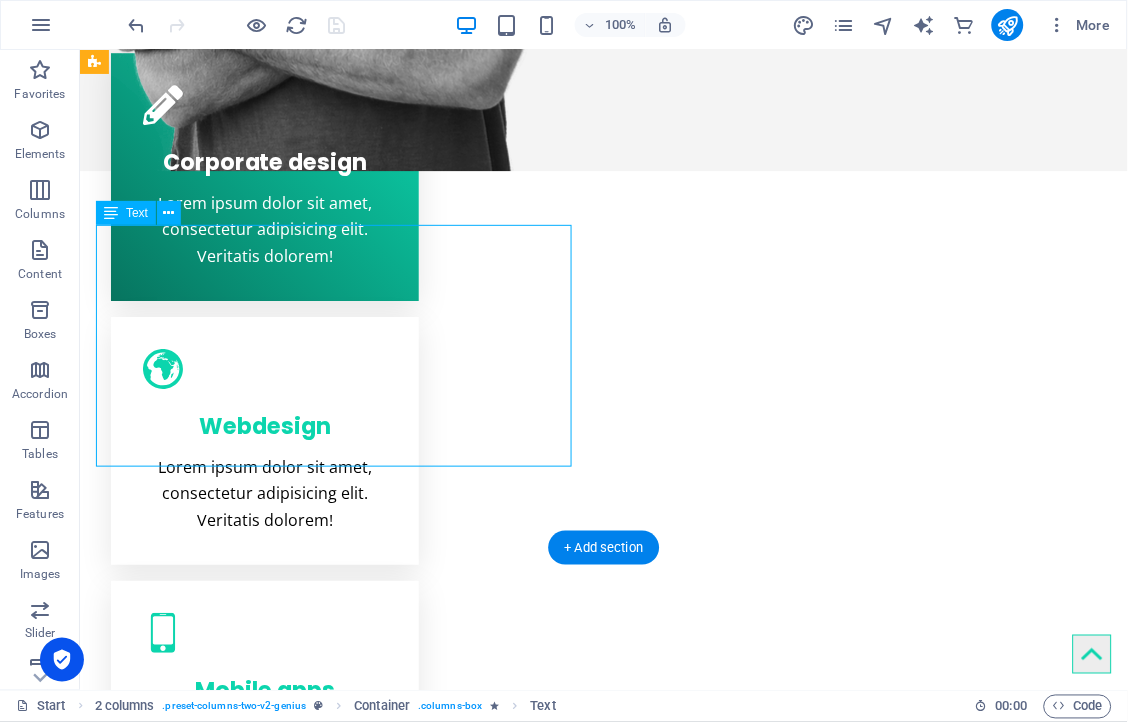click on "Lorem ipsum dolor sit amet, consectetur adipisicing elit. Repellat, maiores, a libero atque assumenda praesentium cum magni odio dolor accusantium explicabo repudiandae molestiae.  Cumque expo laboriosam nulla distinctio mollitia Molestias excepturi voluptatem veritatis iusto namut Praesentium magni odio dolor accusantium Ipsum dolor sit amet, consectetur adipisicing elit" at bounding box center (337, 1177) 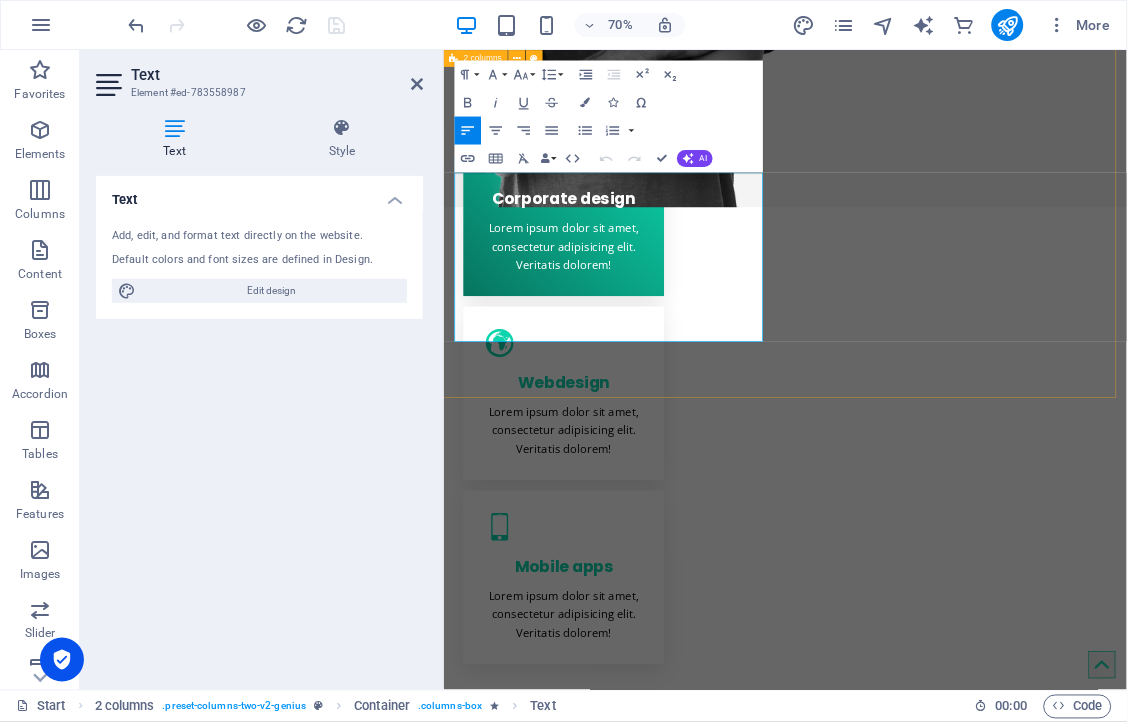 click on "Creative service Lorem ipsum dolor sit amet Lorem ipsum dolor sit amet, consectetur adipisicing elit. Repellat, maiores, a libero atque assumenda praesentium cum magni odio dolor accusantium explicabo repudiandae molestiae.  Cumque expo laboriosam nulla distinctio mollitia Molestias excepturi voluptatem veritatis iusto namut Praesentium magni odio dolor accusantium Ipsum dolor sit amet, consectetur adipisicing elit Sitejet 90%
Photoshop 70%
Illustrator 90%
HTML5 & CSS3 85%
JavaScript 45%" at bounding box center [931, 1430] 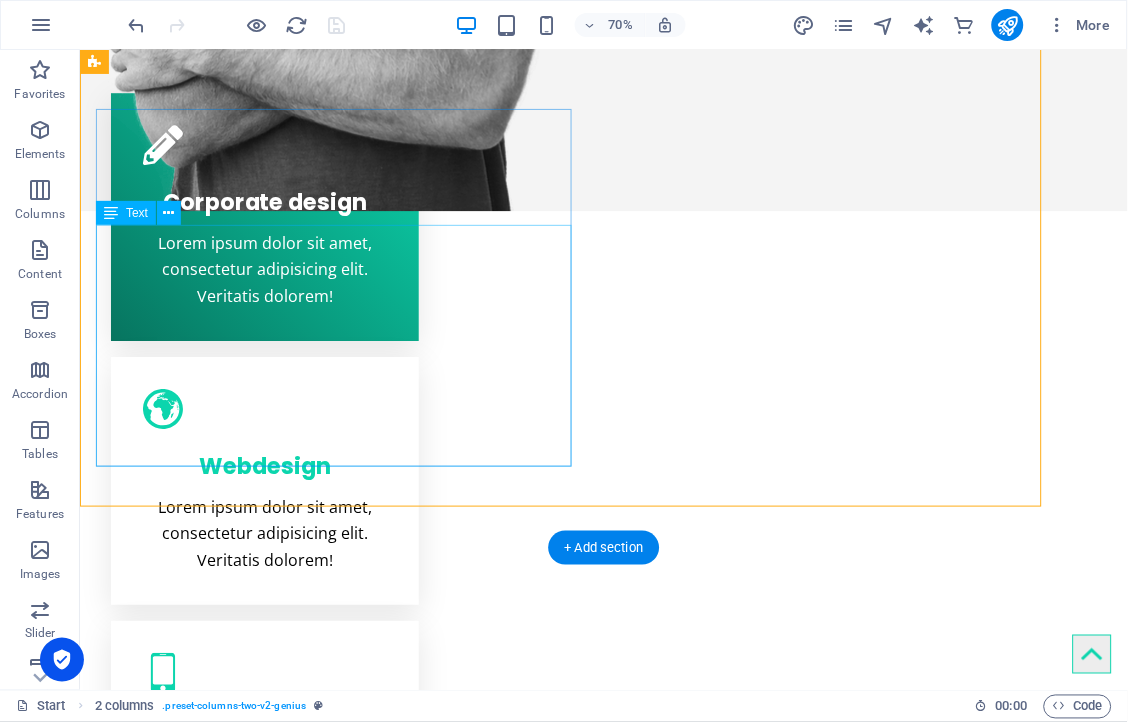 scroll, scrollTop: 1023, scrollLeft: 0, axis: vertical 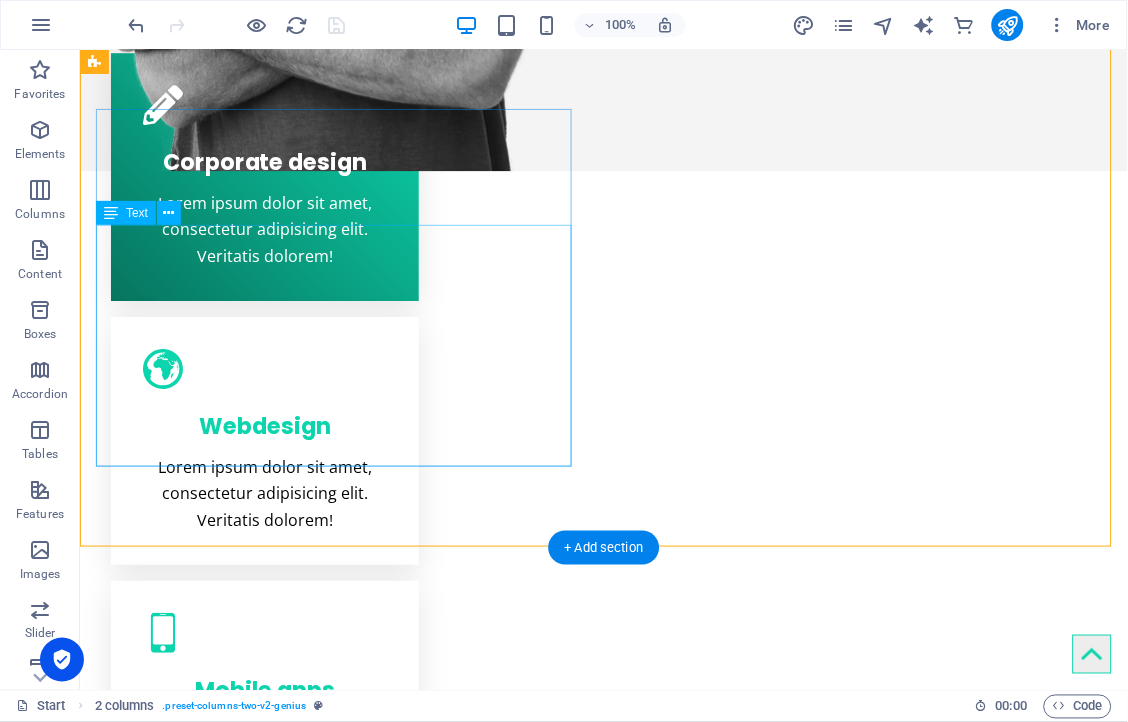 click on "Lorem ipsum dolor sit amet, consectetur adipisicing elit. Repellat, maiores, a libero atque assumenda praesentium cum magni odio dolor accusantium explicabo repudiandae molestiae.  Cumque expo laboriosam nulla distinctio mollitia Molestias excepturi voluptatem veritatis iusto namut Praesentium magni odio dolor accusantium Ipsum dolor sit amet, consectetur adipisicing elit" at bounding box center (337, 1177) 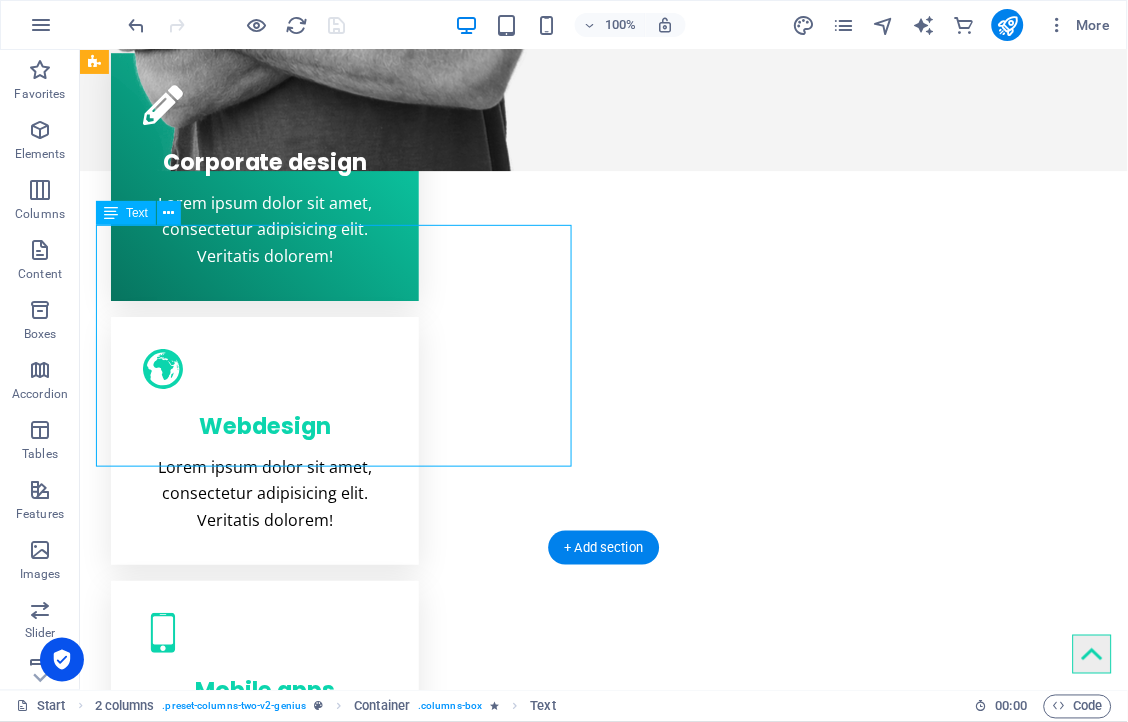 click on "Lorem ipsum dolor sit amet, consectetur adipisicing elit. Repellat, maiores, a libero atque assumenda praesentium cum magni odio dolor accusantium explicabo repudiandae molestiae.  Cumque expo laboriosam nulla distinctio mollitia Molestias excepturi voluptatem veritatis iusto namut Praesentium magni odio dolor accusantium Ipsum dolor sit amet, consectetur adipisicing elit" at bounding box center [337, 1177] 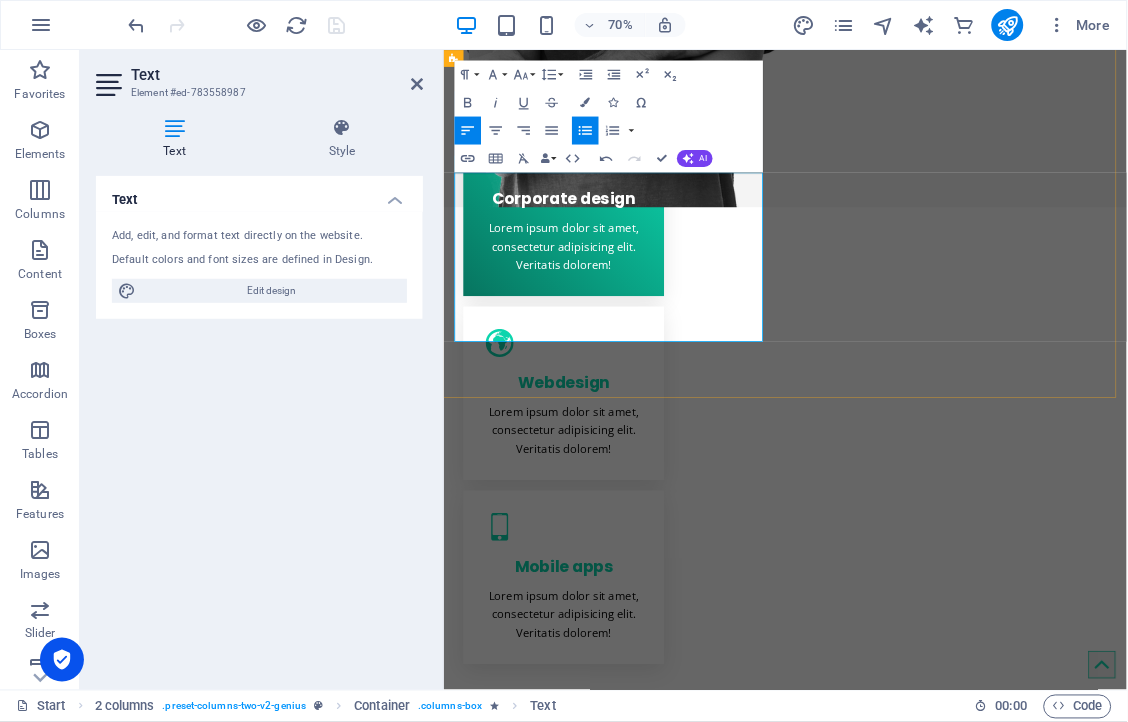 click at bounding box center [691, 1379] 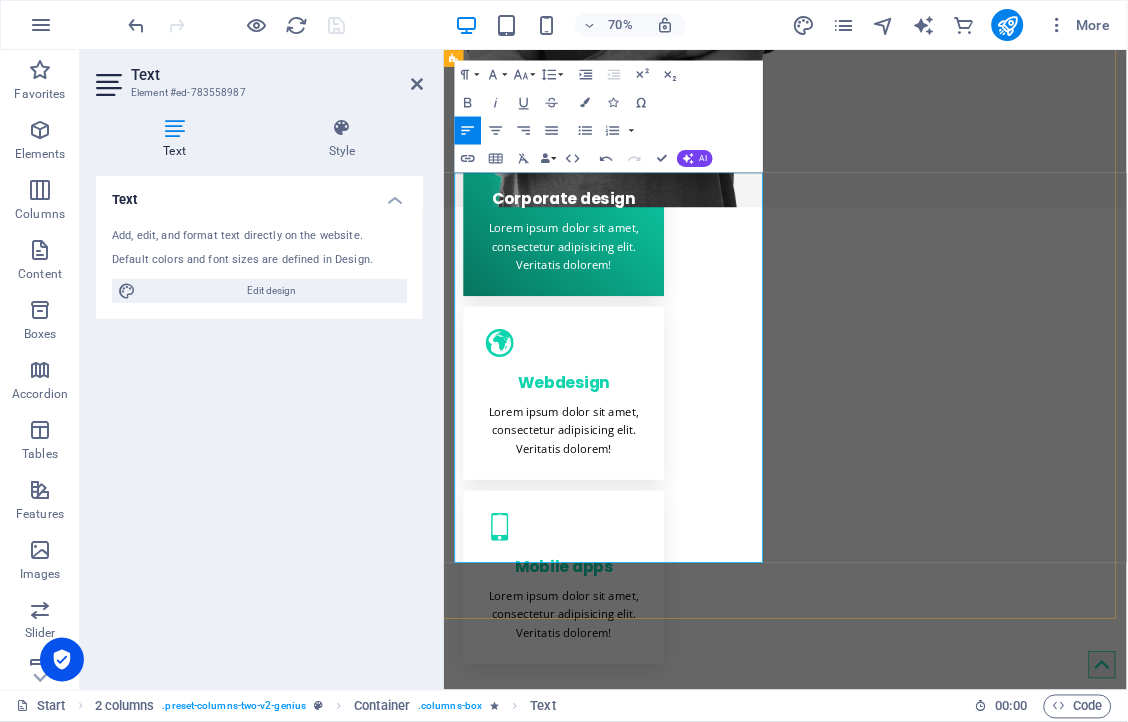 click at bounding box center [683, 1406] 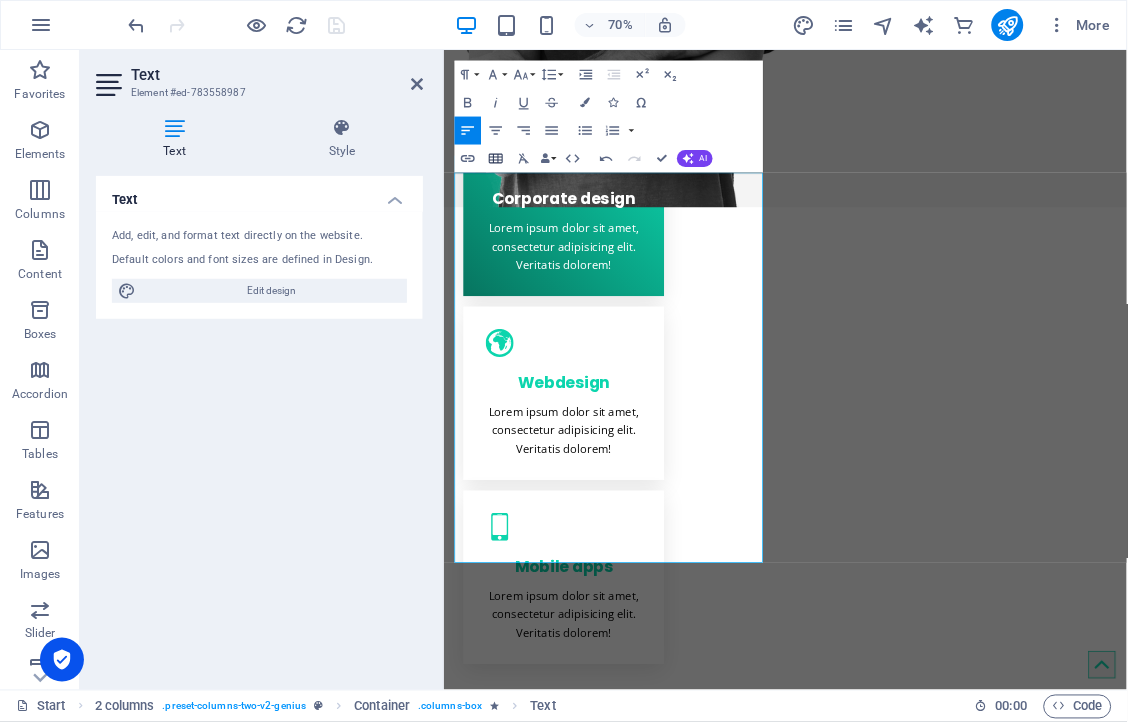 click 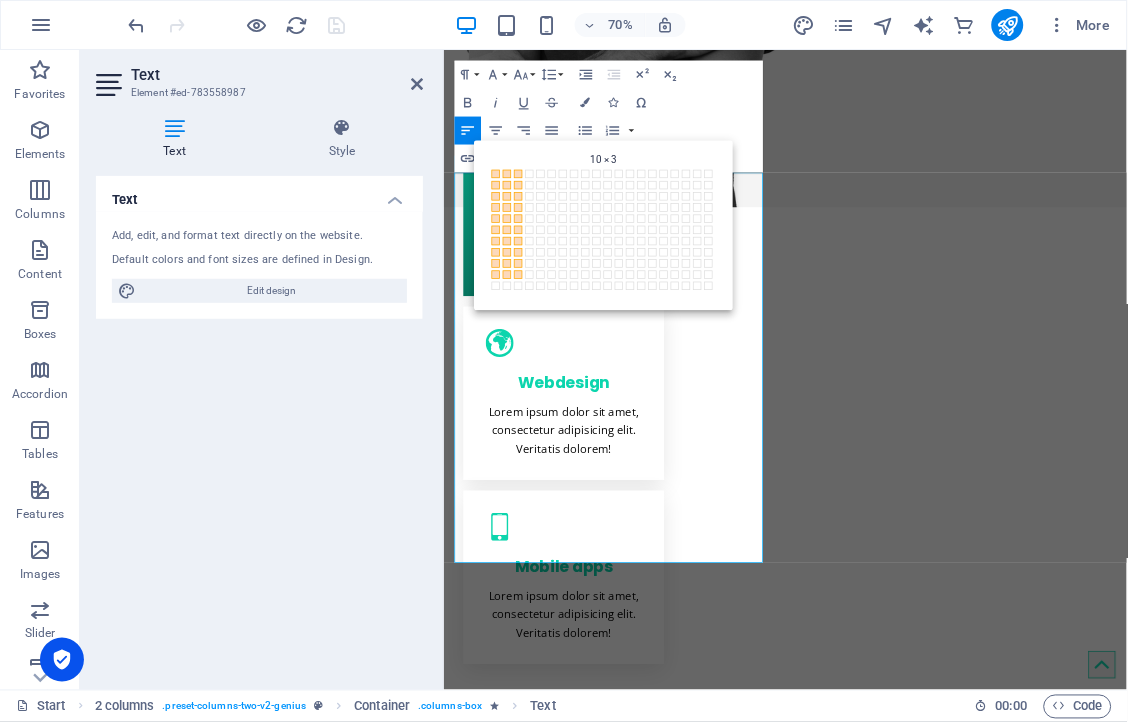 click at bounding box center [519, 274] 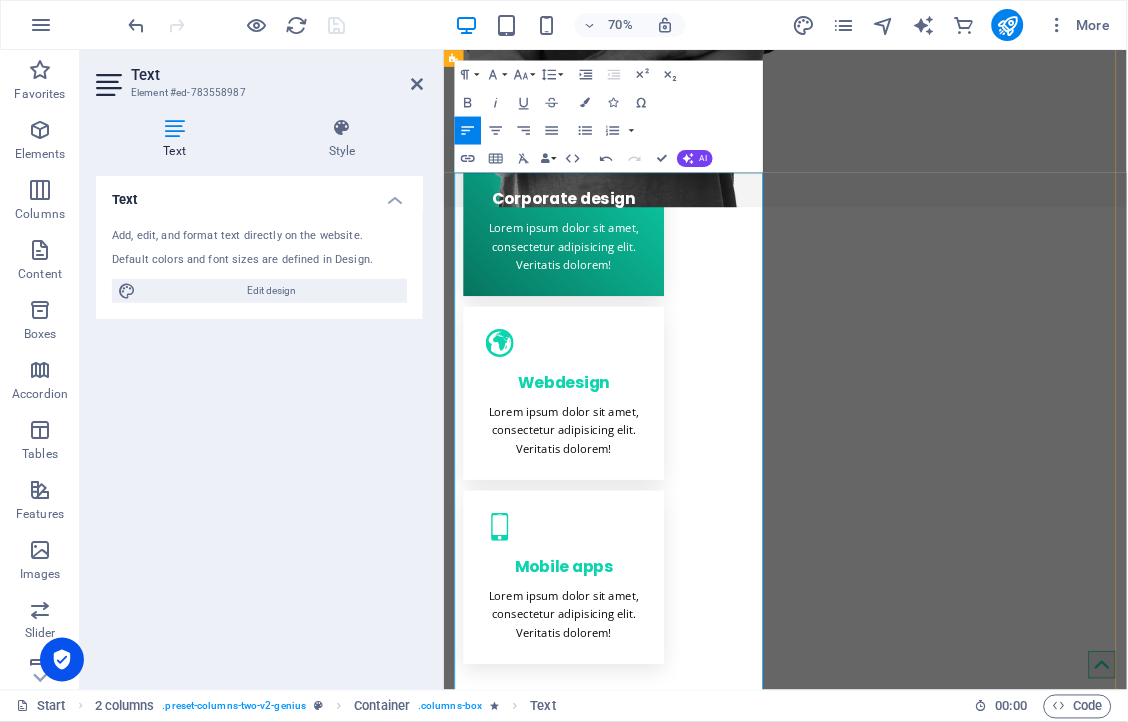 click at bounding box center [832, 1407] 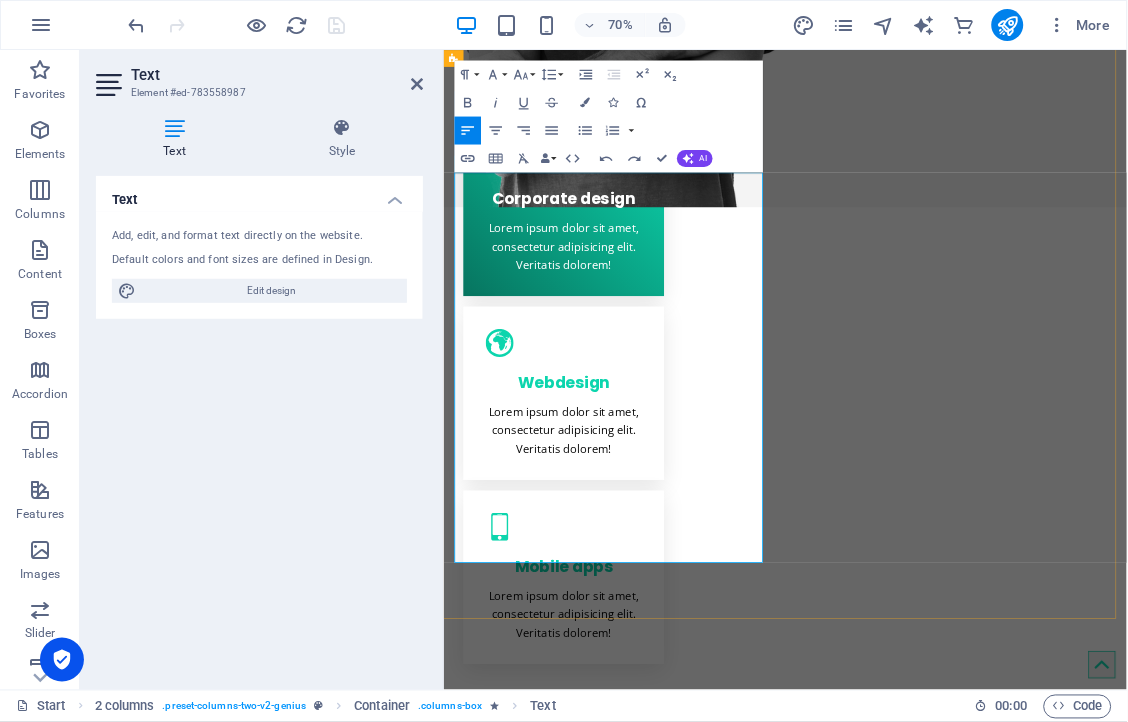 click at bounding box center (683, 1406) 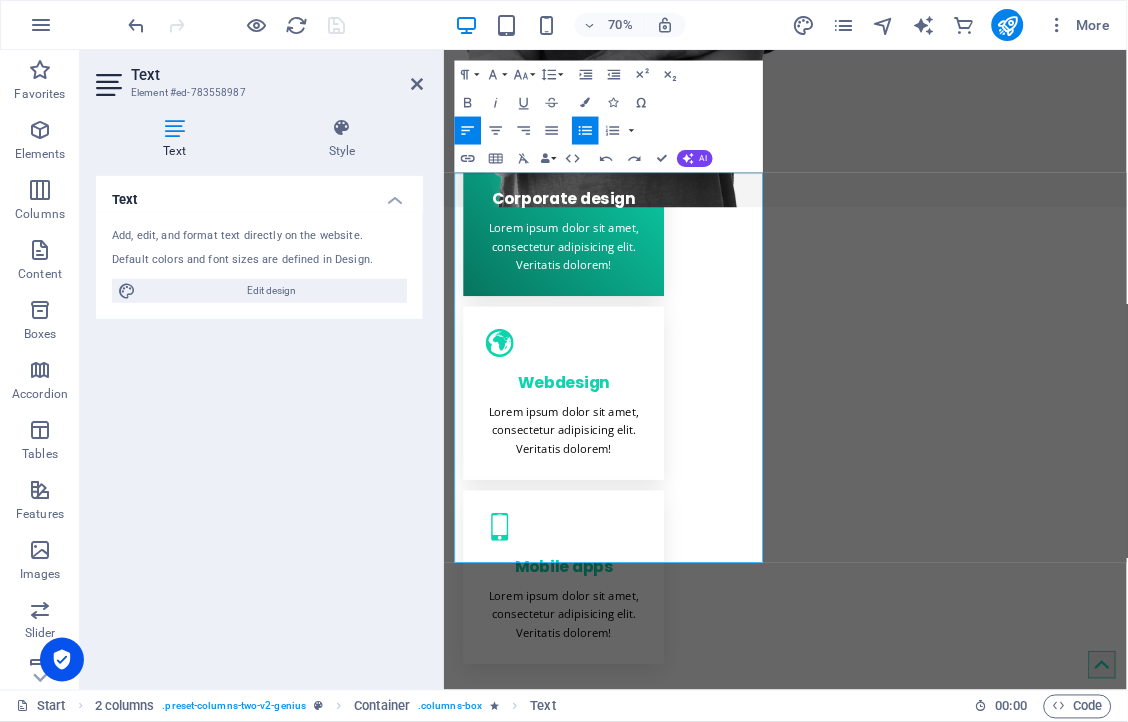 type 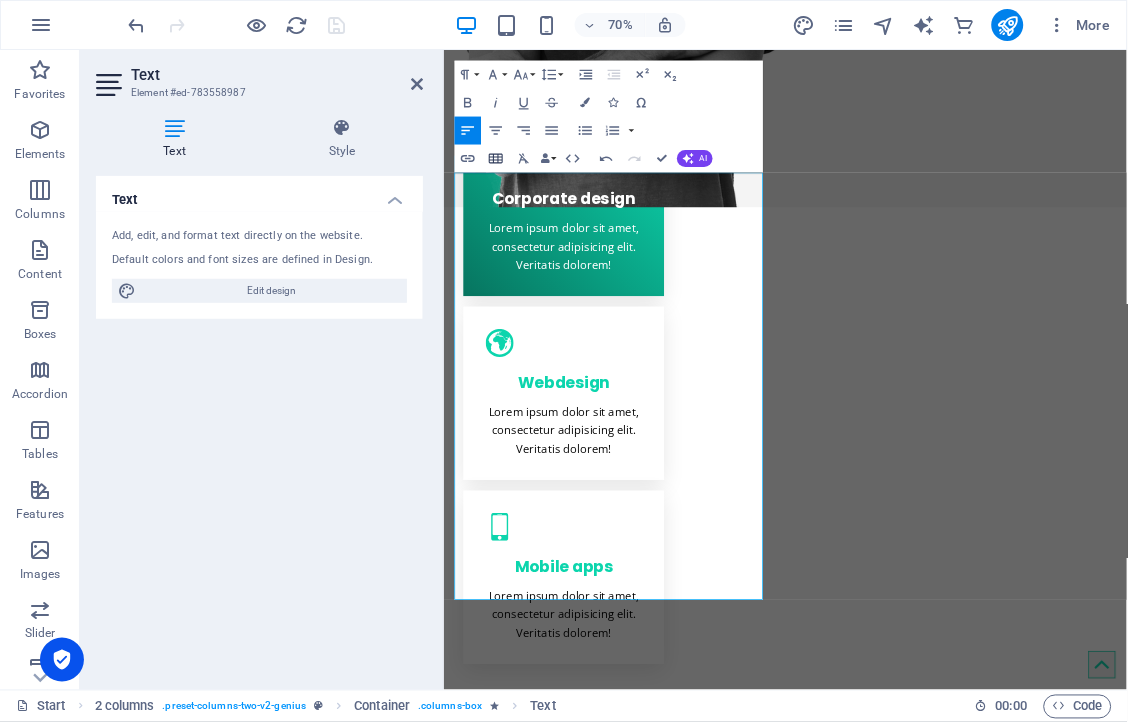 click 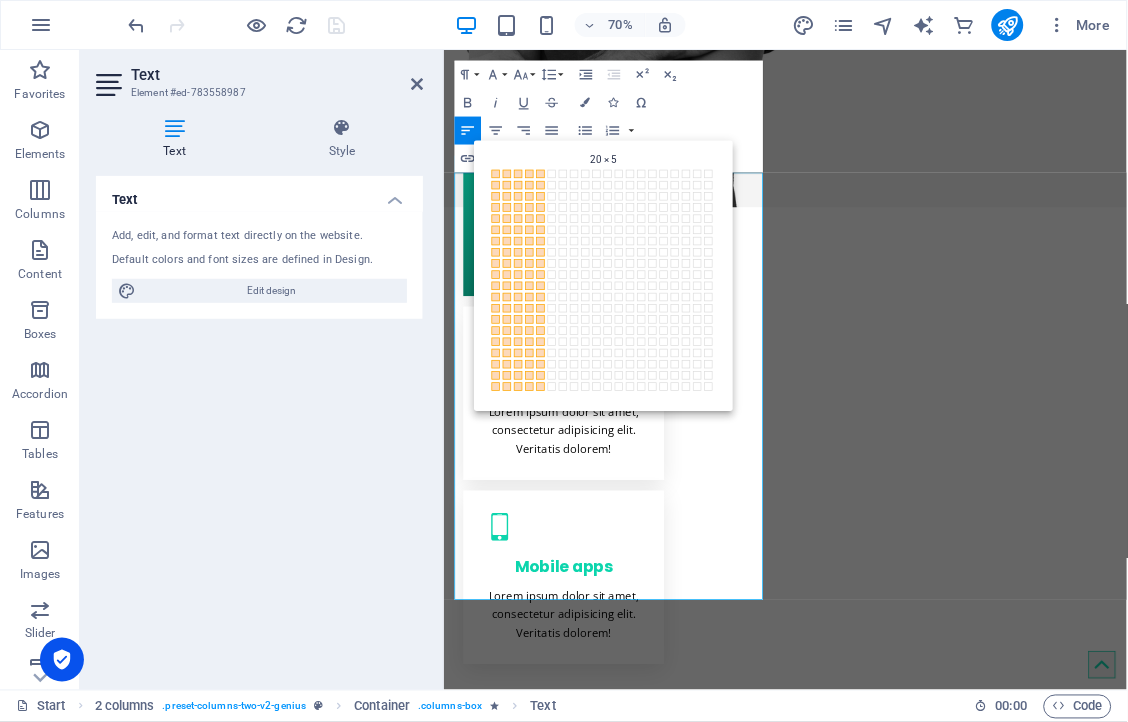 click at bounding box center [541, 386] 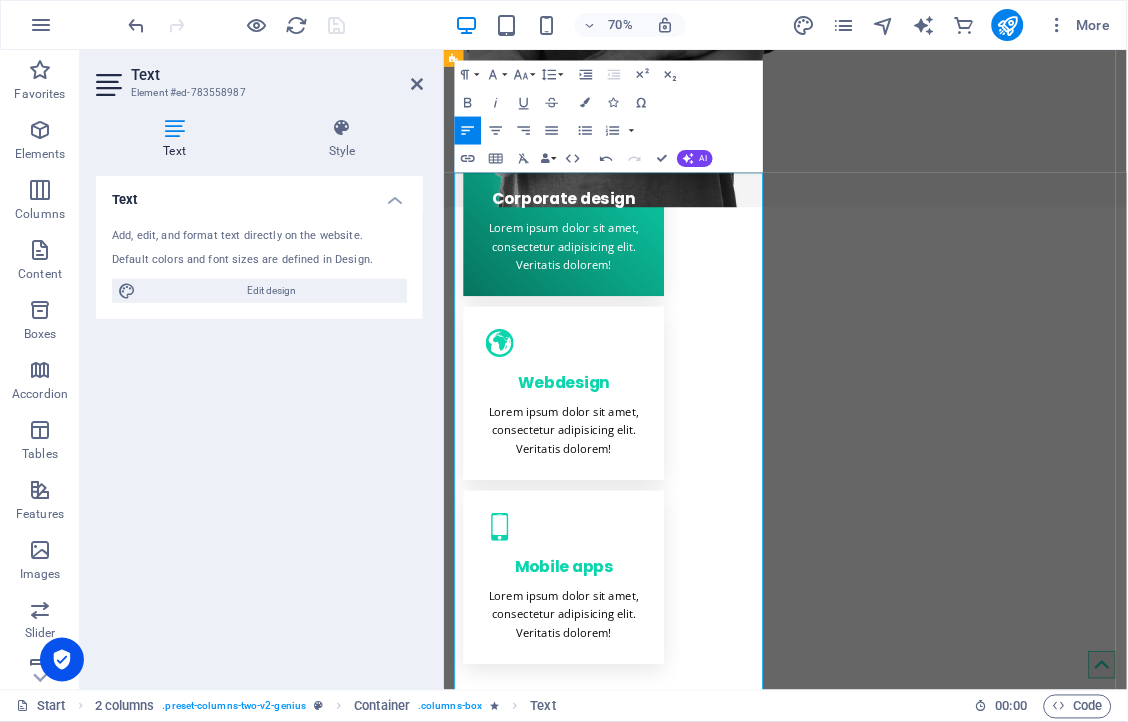 click at bounding box center [594, 1466] 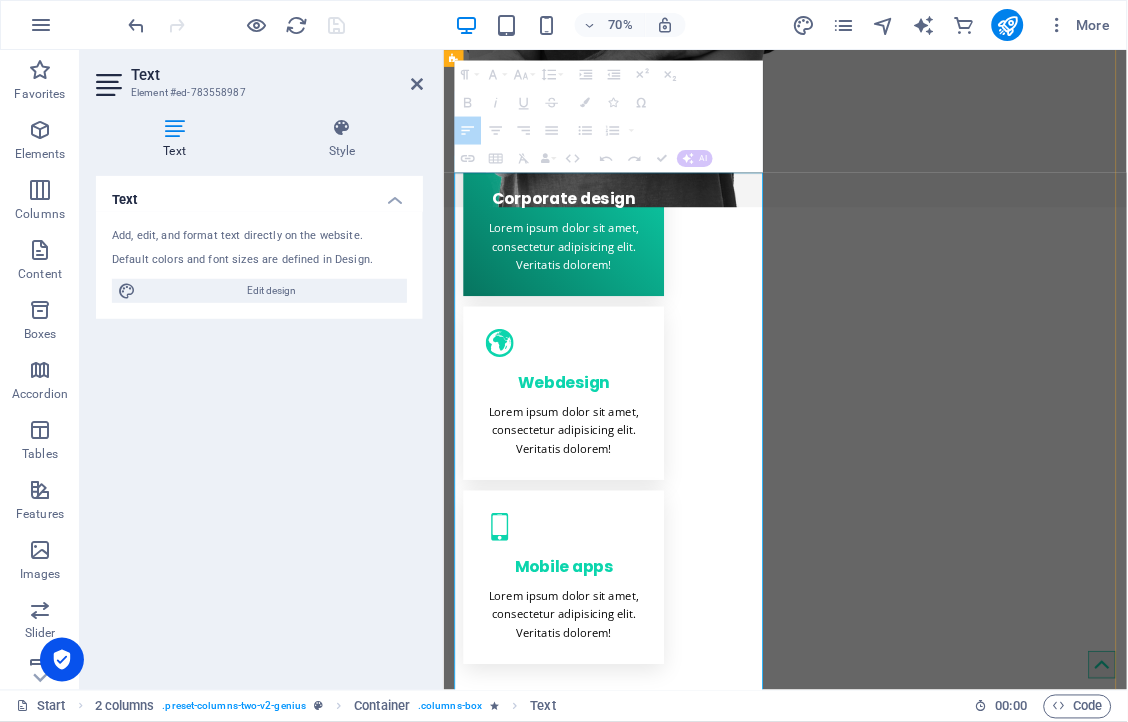 drag, startPoint x: 872, startPoint y: 474, endPoint x: 476, endPoint y: 471, distance: 396.01135 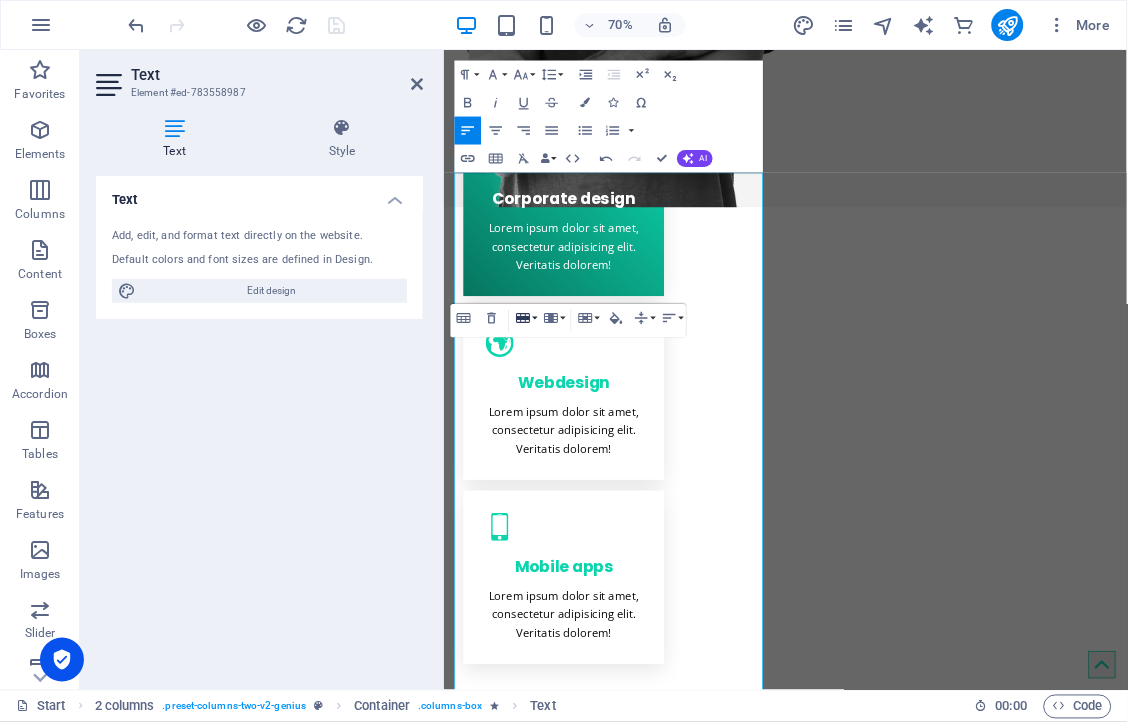 click 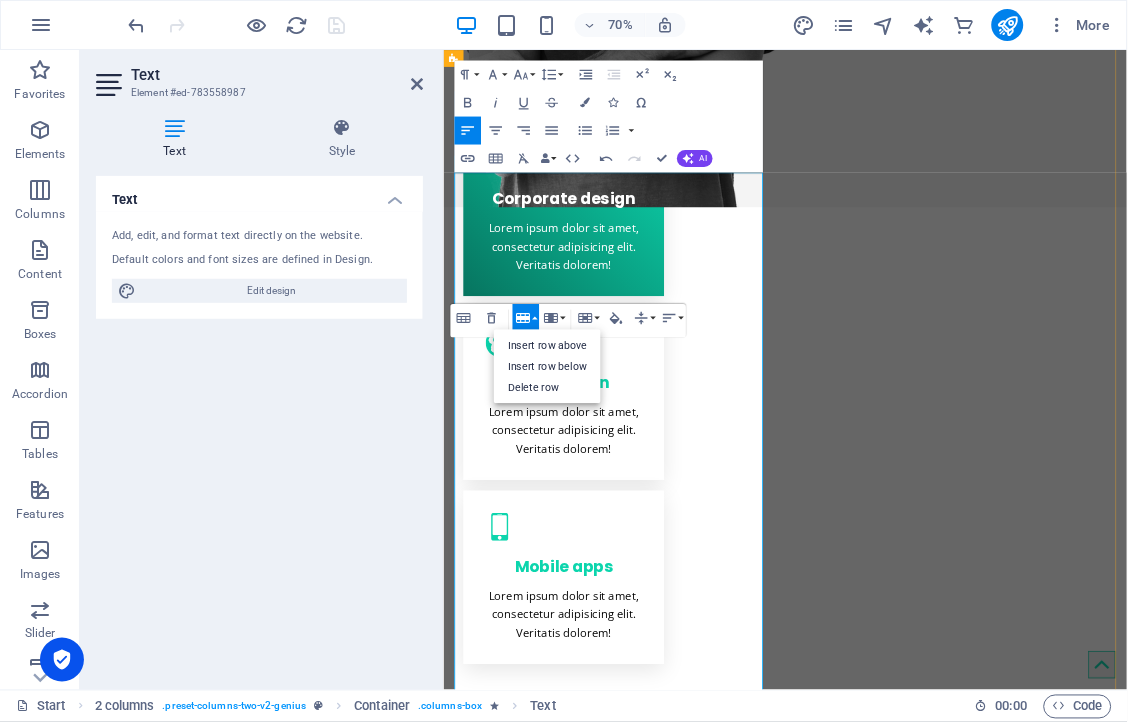 click at bounding box center [773, 1407] 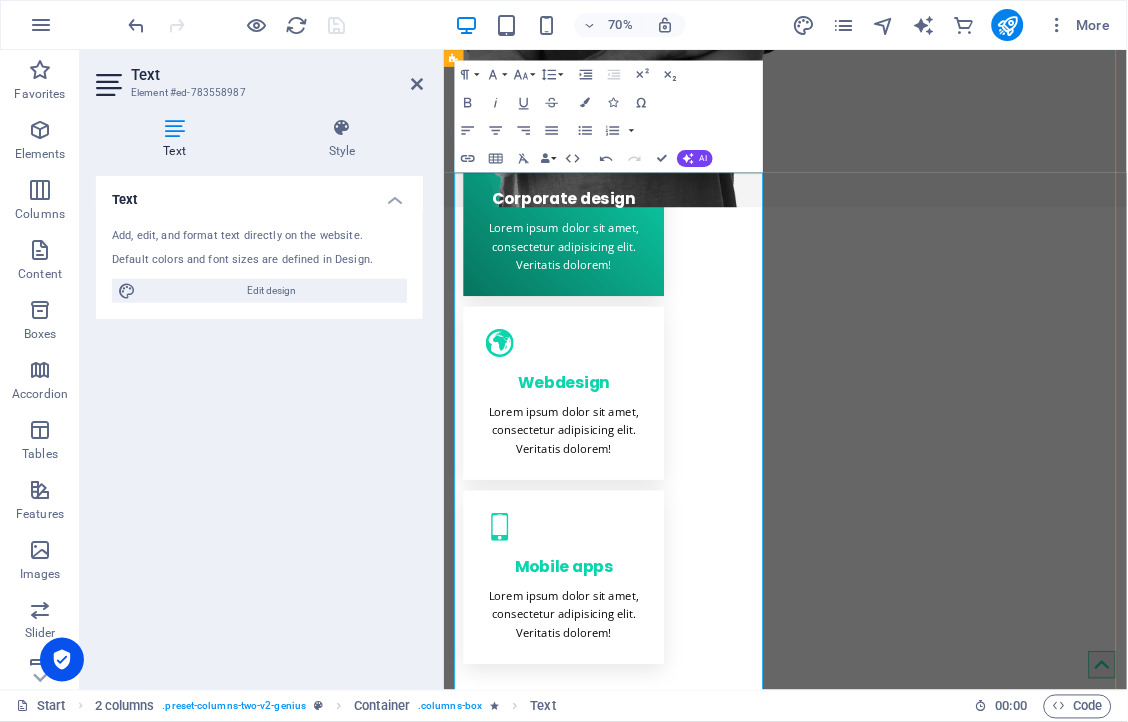 drag, startPoint x: 1159, startPoint y: 399, endPoint x: 548, endPoint y: 474, distance: 615.5859 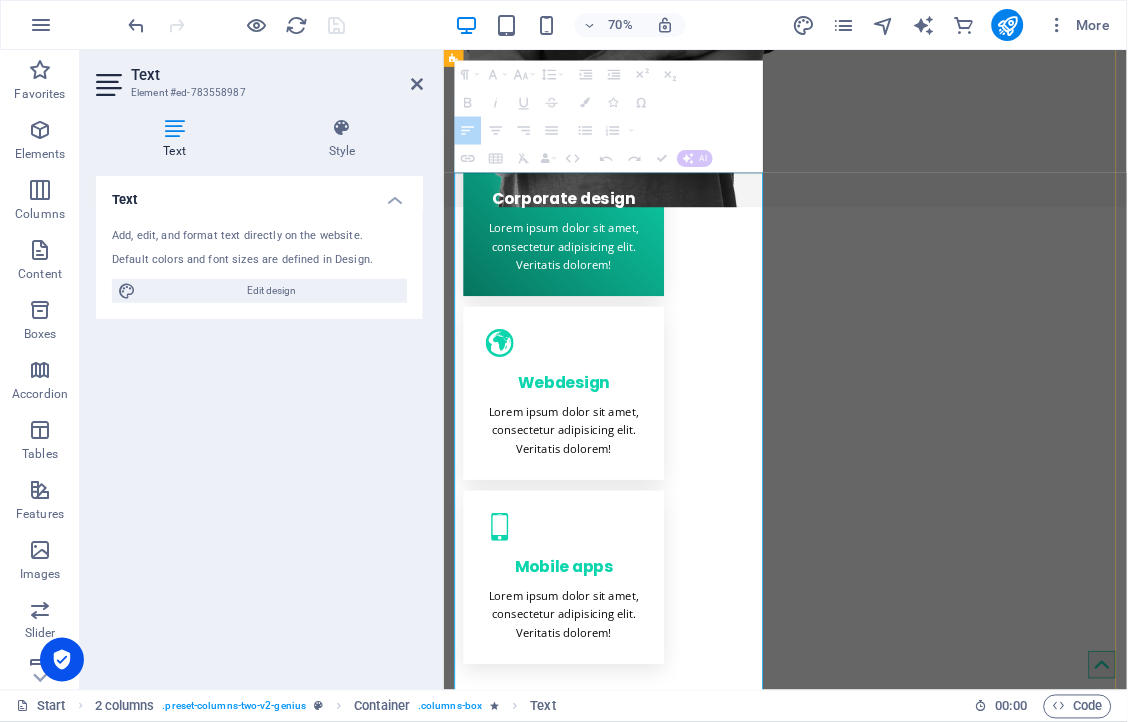 drag, startPoint x: 494, startPoint y: 479, endPoint x: 829, endPoint y: 472, distance: 335.07312 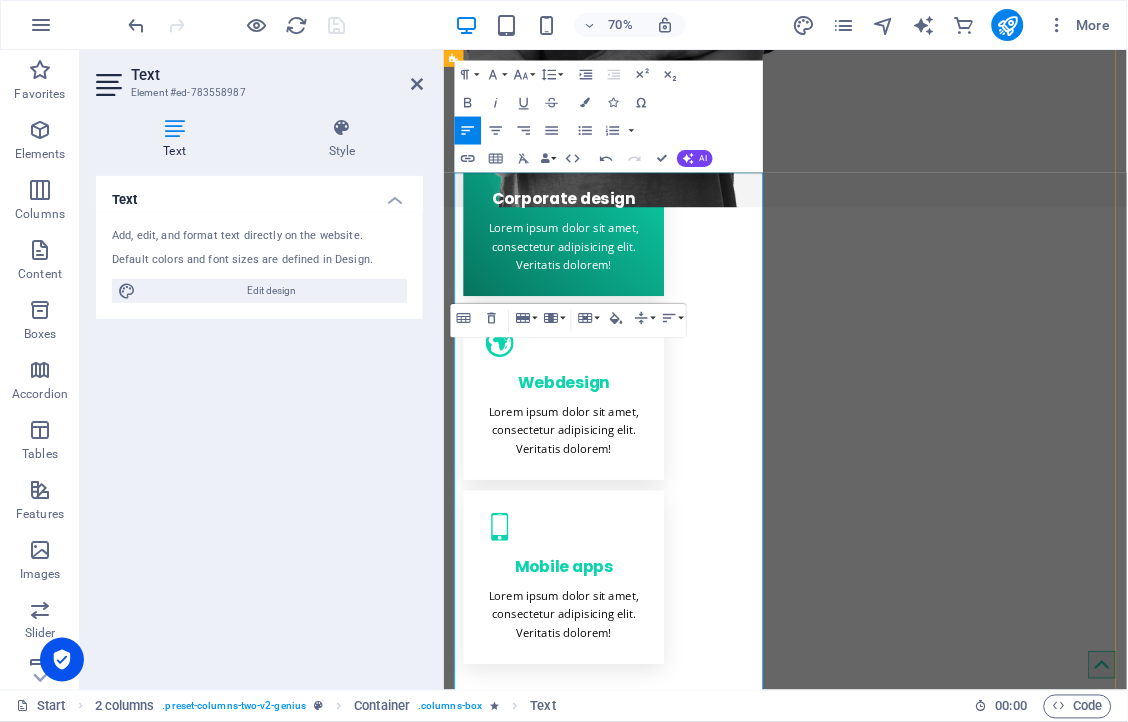 click at bounding box center [863, 1554] 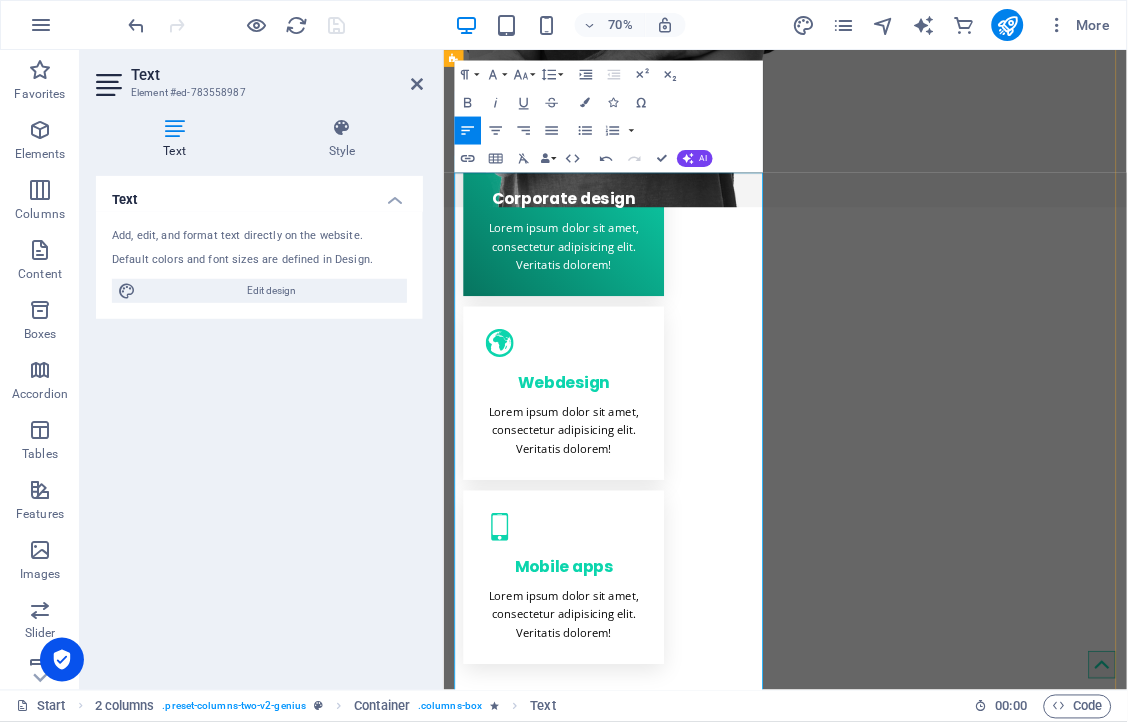 click at bounding box center (505, 1407) 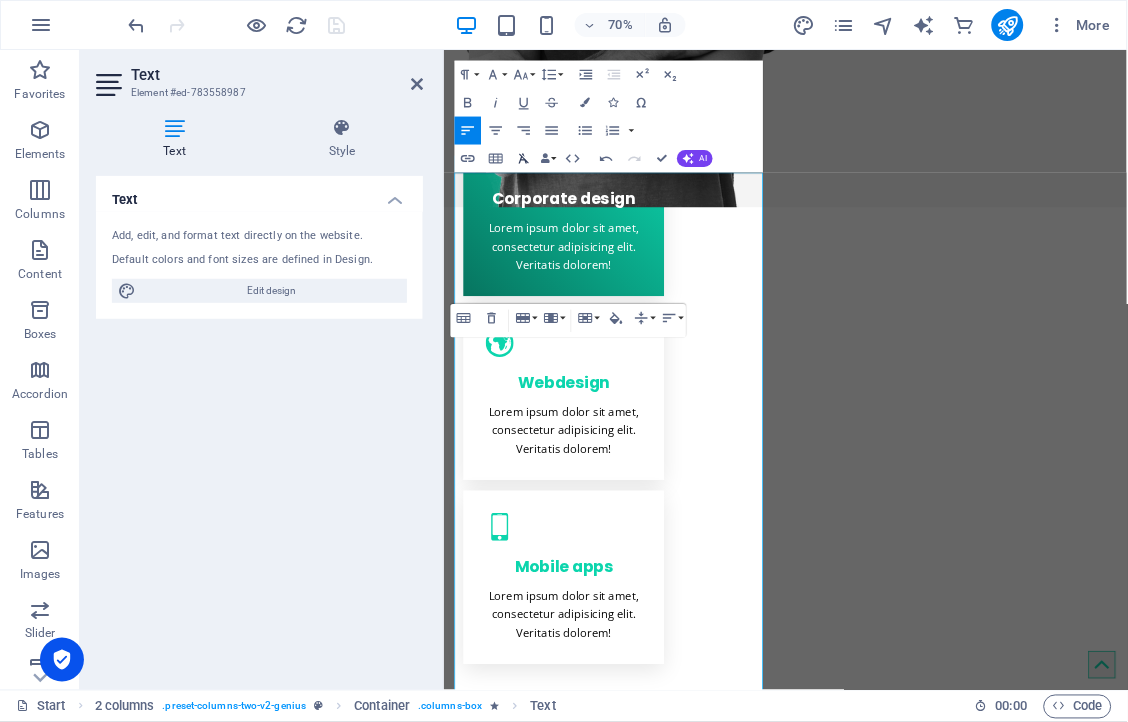 click 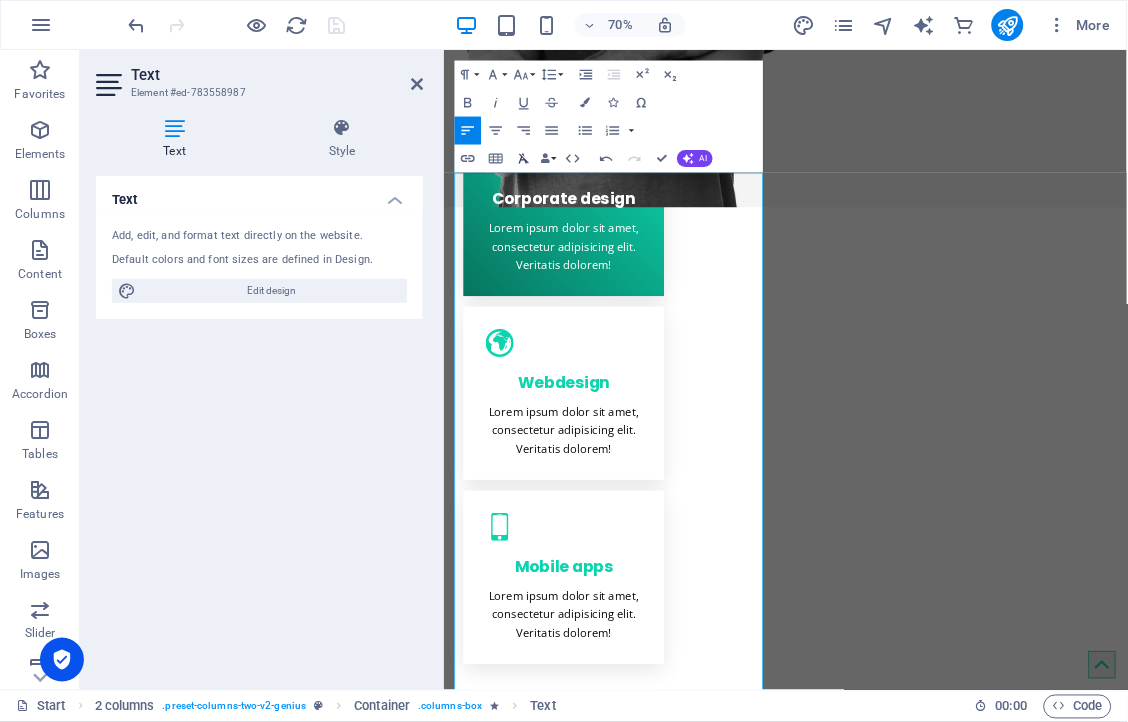 click 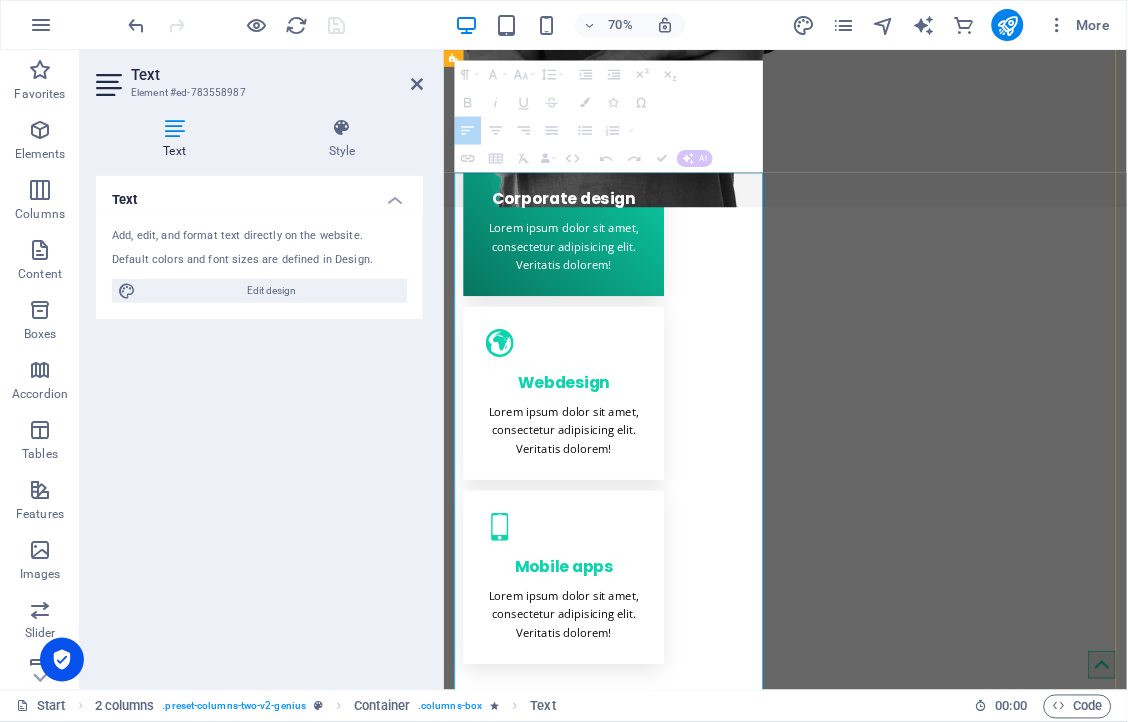 drag, startPoint x: 522, startPoint y: 482, endPoint x: 821, endPoint y: 480, distance: 299.00668 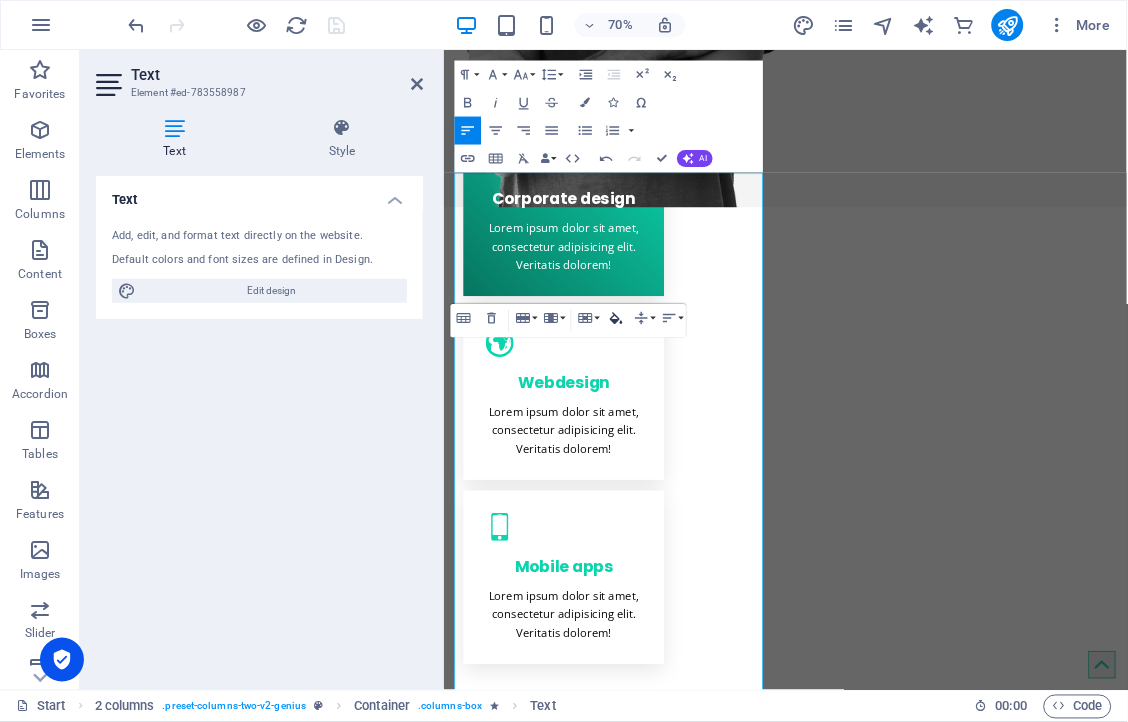 click 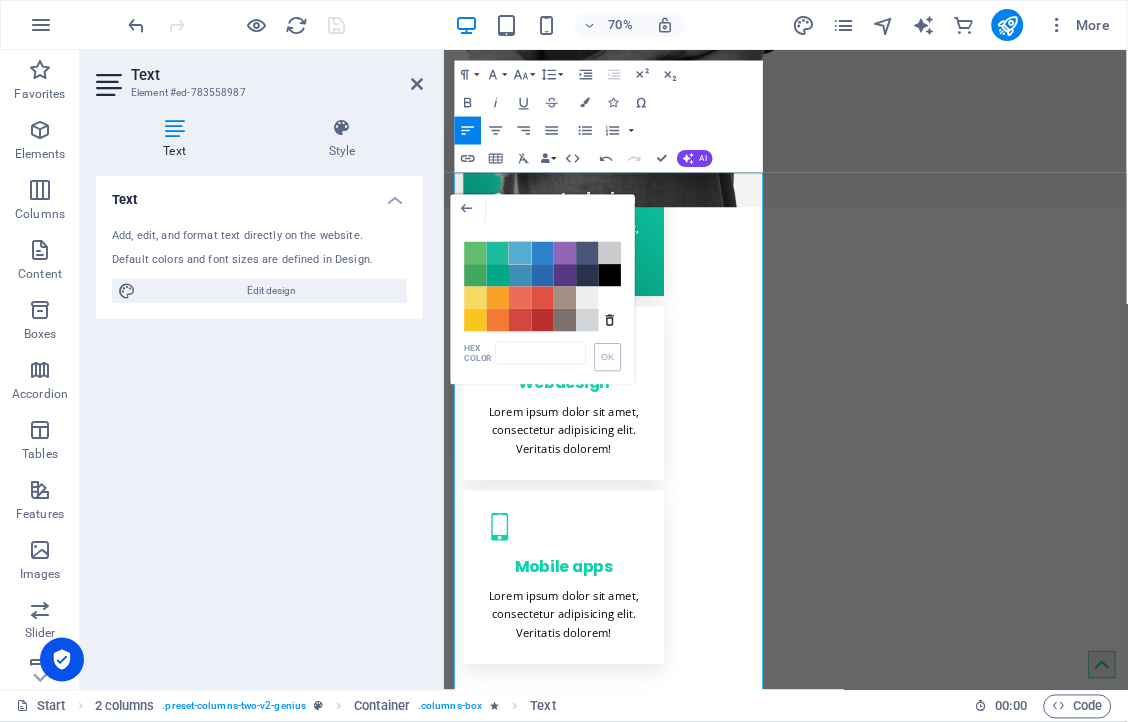 click on "Color #54ACD2" at bounding box center (521, 253) 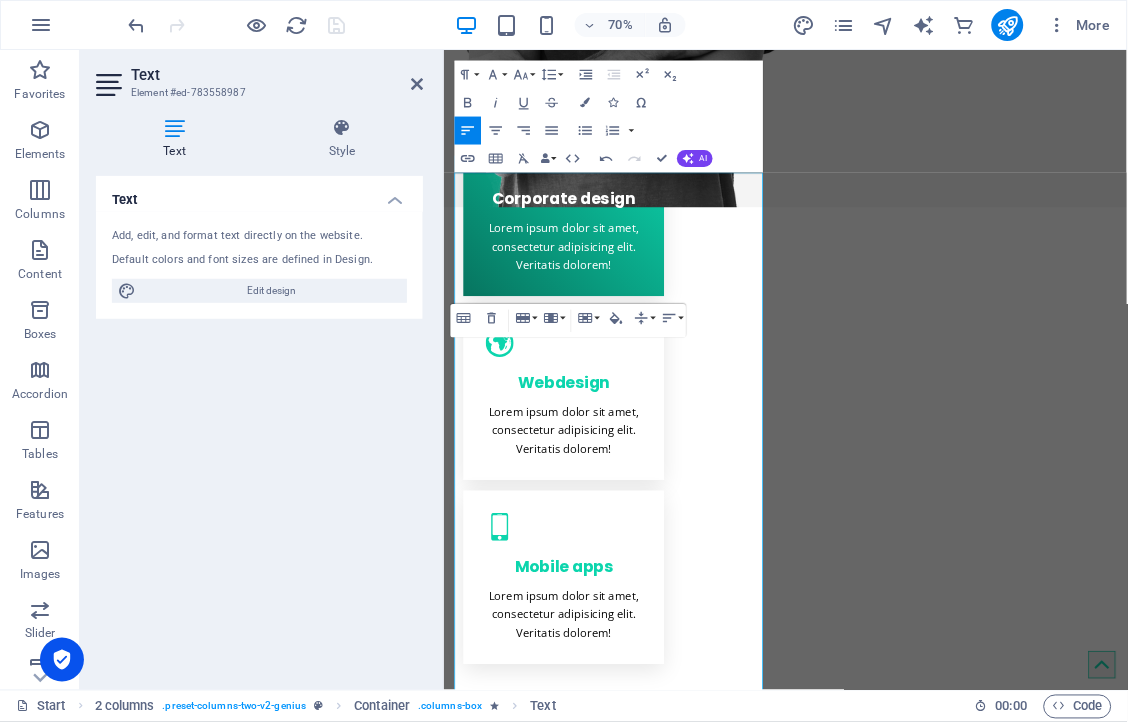 click on "Table Header Remove Table Row Insert row above Insert row below Delete row Column Insert column before Insert column after Delete column Cell Merge cells Vertical split Horizontal split Cell Background Vertical Align Top Middle Bottom Horizontal Align Align Left Align Center Align Right Align Justify" at bounding box center [569, 321] 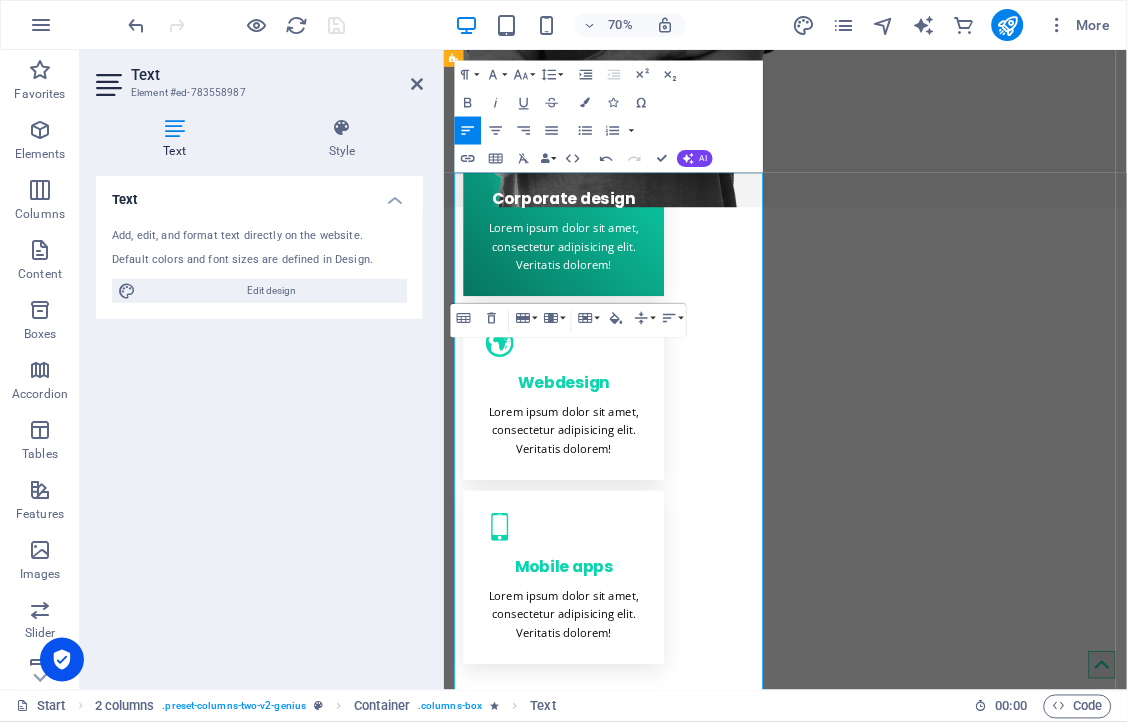 drag, startPoint x: 941, startPoint y: 400, endPoint x: 864, endPoint y: 488, distance: 116.9316 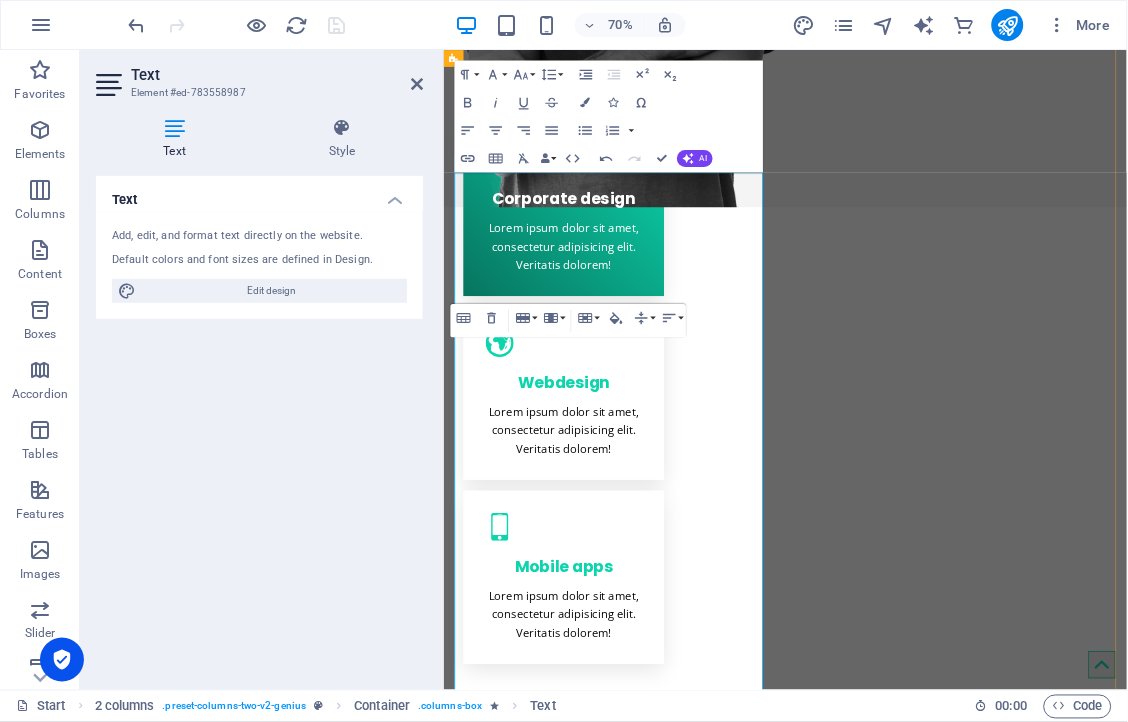 click at bounding box center [683, 1271] 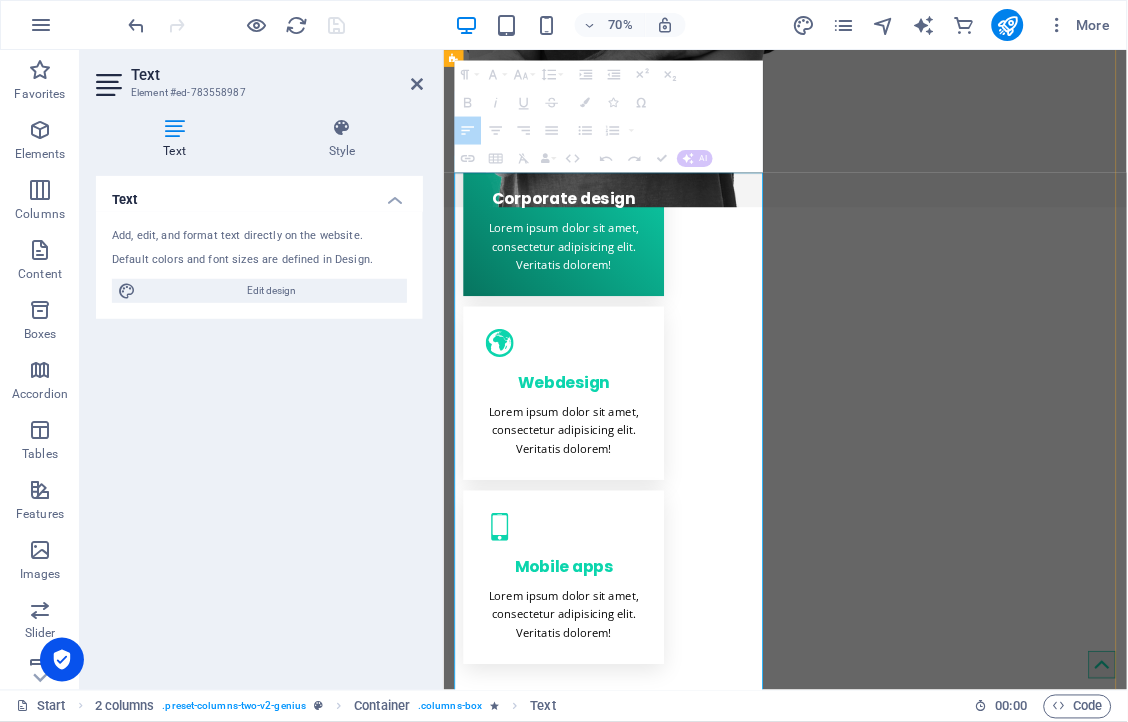 drag, startPoint x: 484, startPoint y: 482, endPoint x: 849, endPoint y: 482, distance: 365 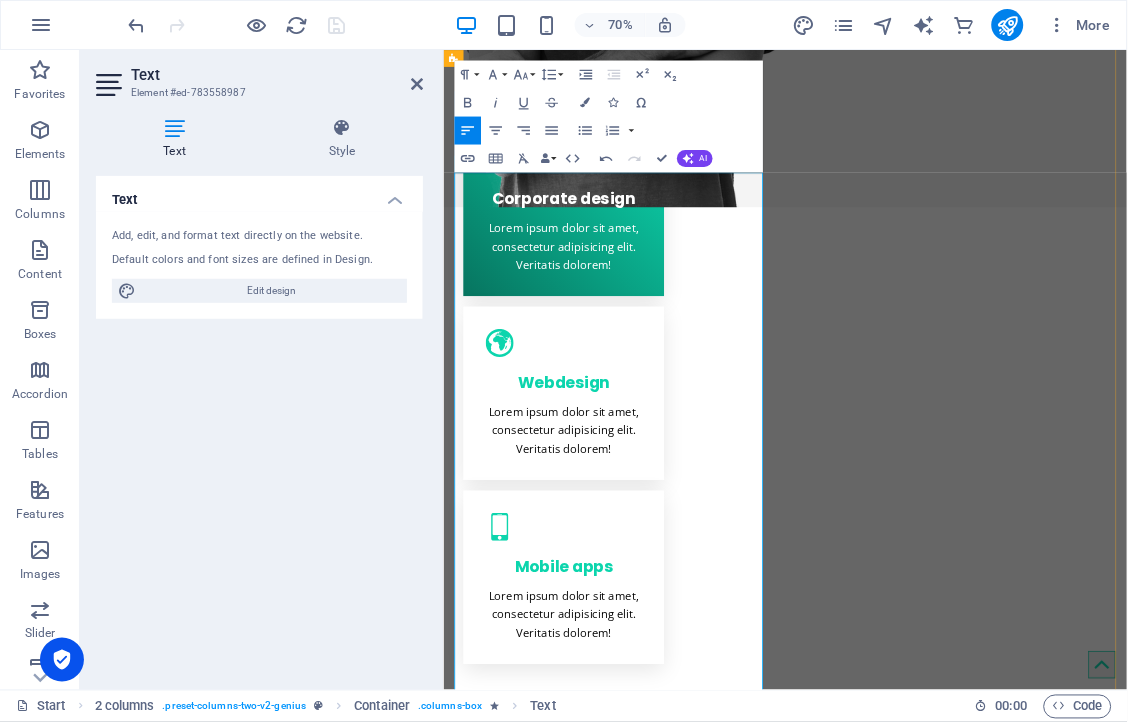 click at bounding box center [773, 1407] 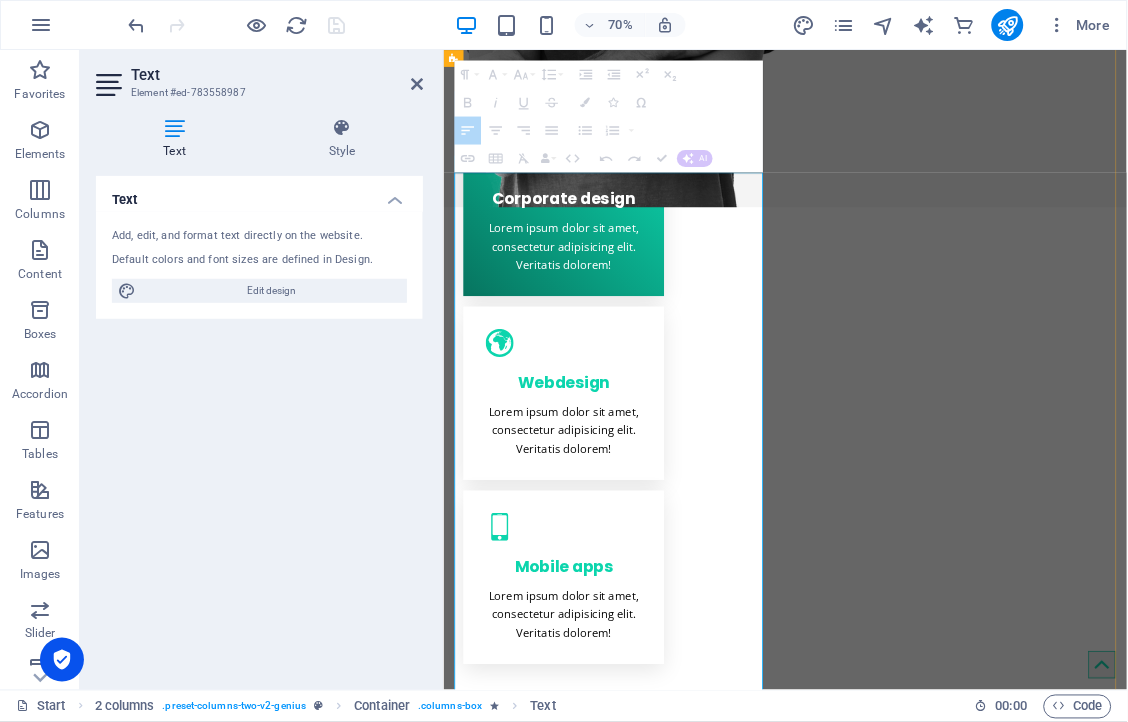drag, startPoint x: 849, startPoint y: 483, endPoint x: 939, endPoint y: 397, distance: 124.48293 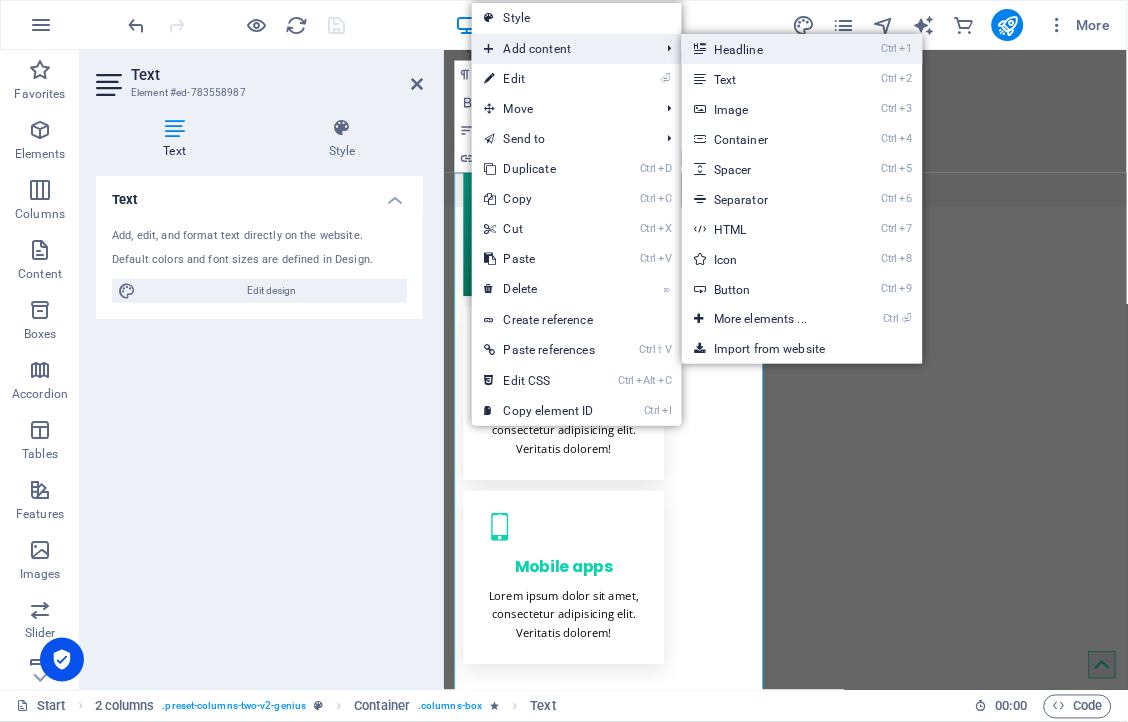 click at bounding box center (699, 49) 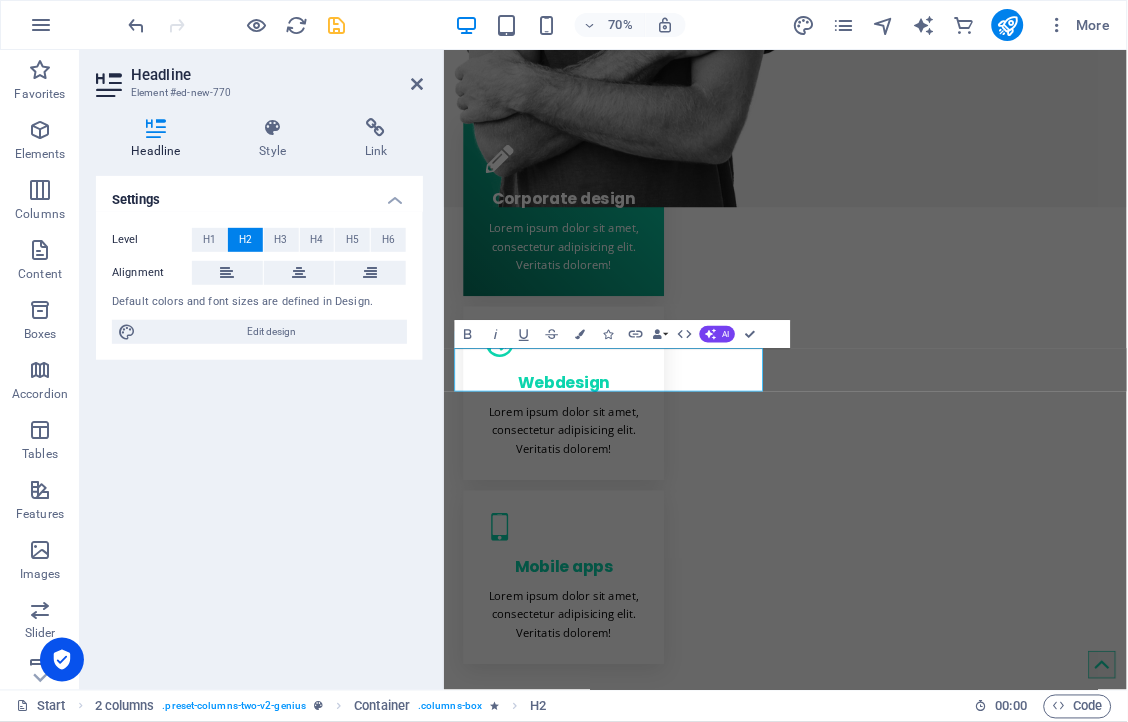 scroll, scrollTop: 1882, scrollLeft: 0, axis: vertical 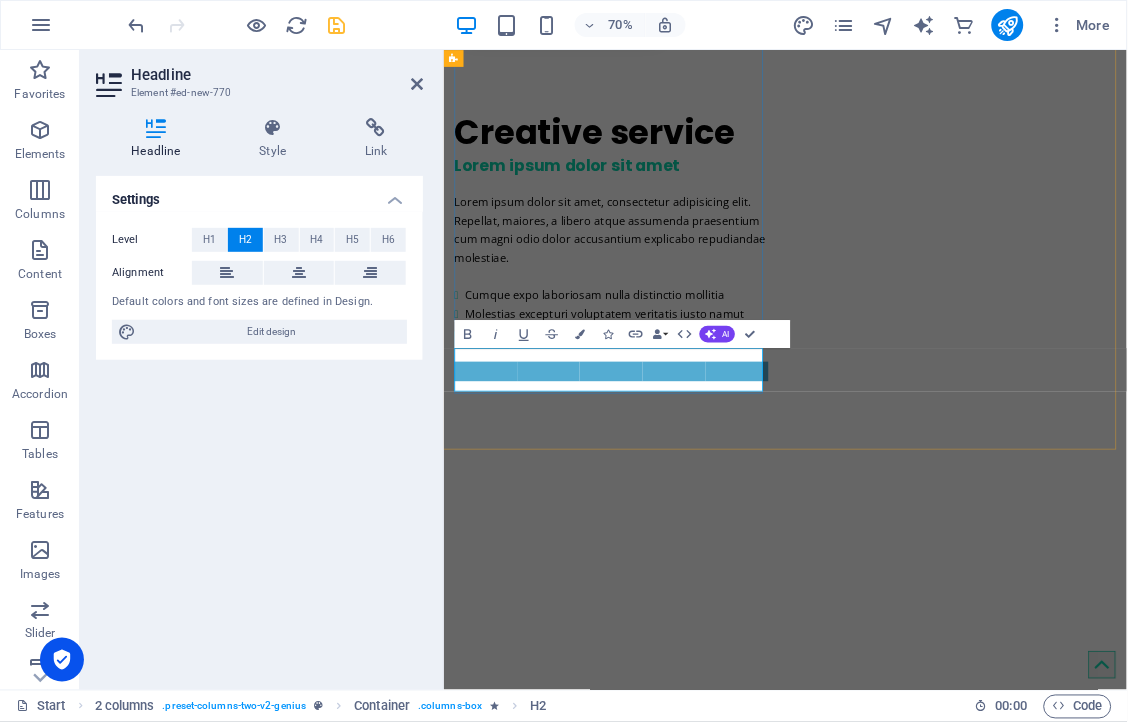click on "New headline" at bounding box center [683, 1435] 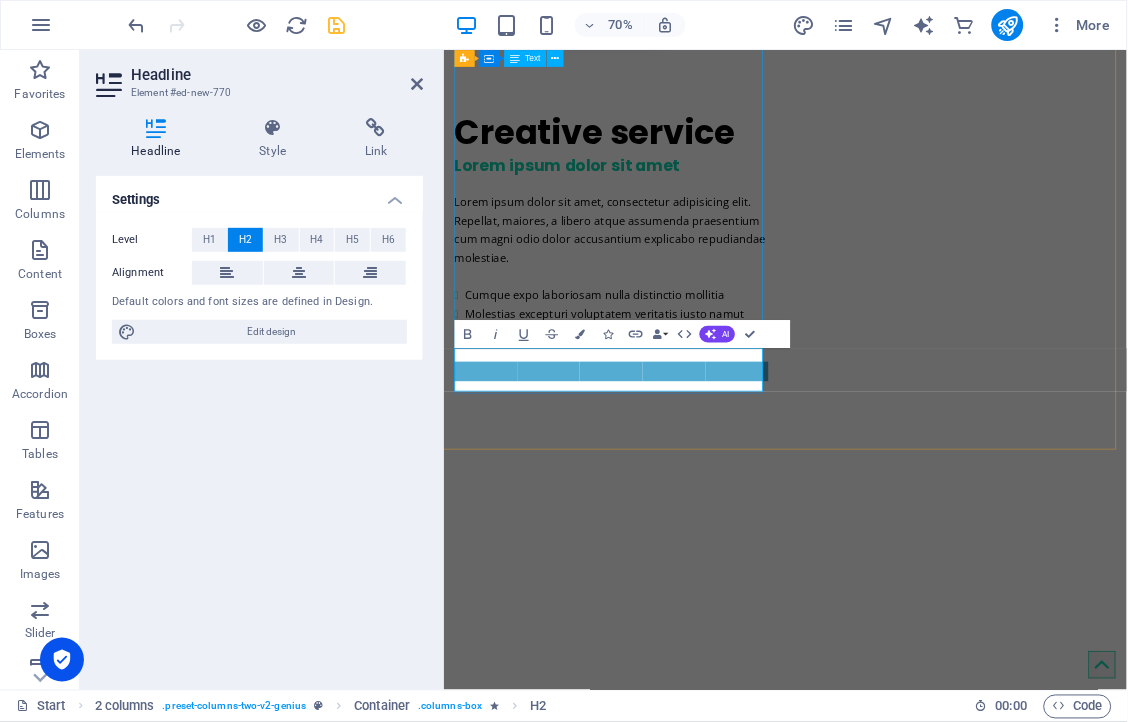 click on "Lorem ipsum dolor sit amet, consectetur adipisicing elit. Repellat, maiores, a libero atque assumenda praesentium cum magni odio dolor accusantium explicabo repudiandae molestiae.  Cumque expo laboriosam nulla distinctio mollitia Molestias excepturi voluptatem veritatis iusto namut Praesentium magni odio dolor accusantium'" at bounding box center (683, 828) 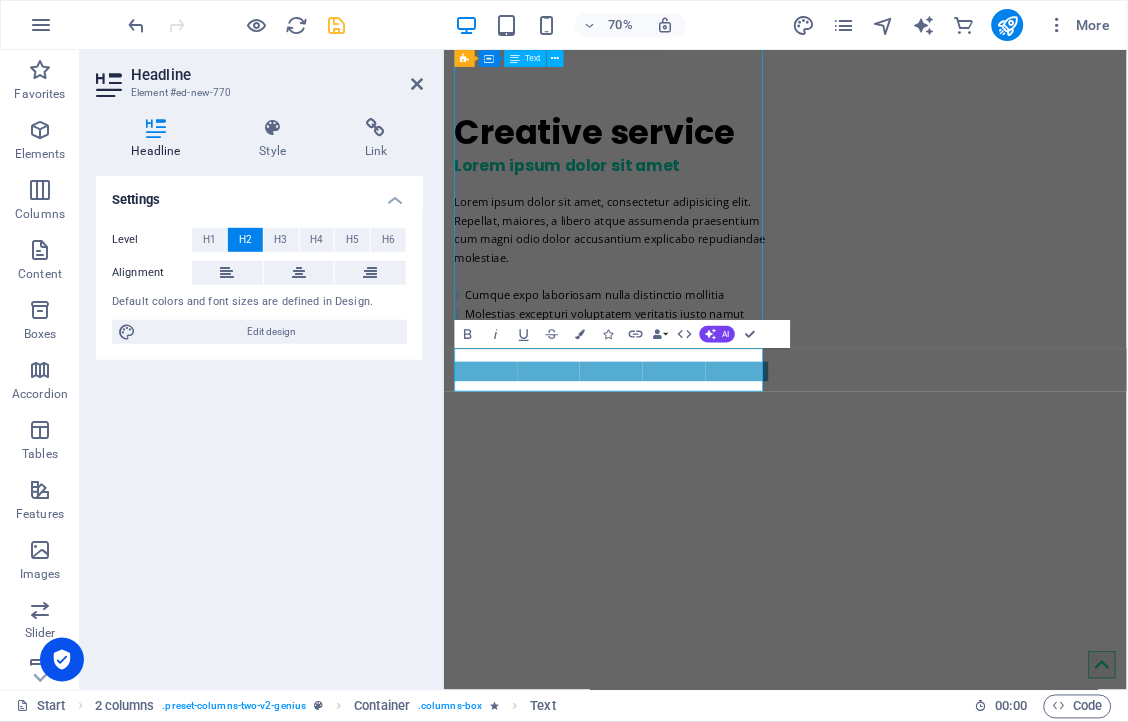 scroll, scrollTop: 1922, scrollLeft: 0, axis: vertical 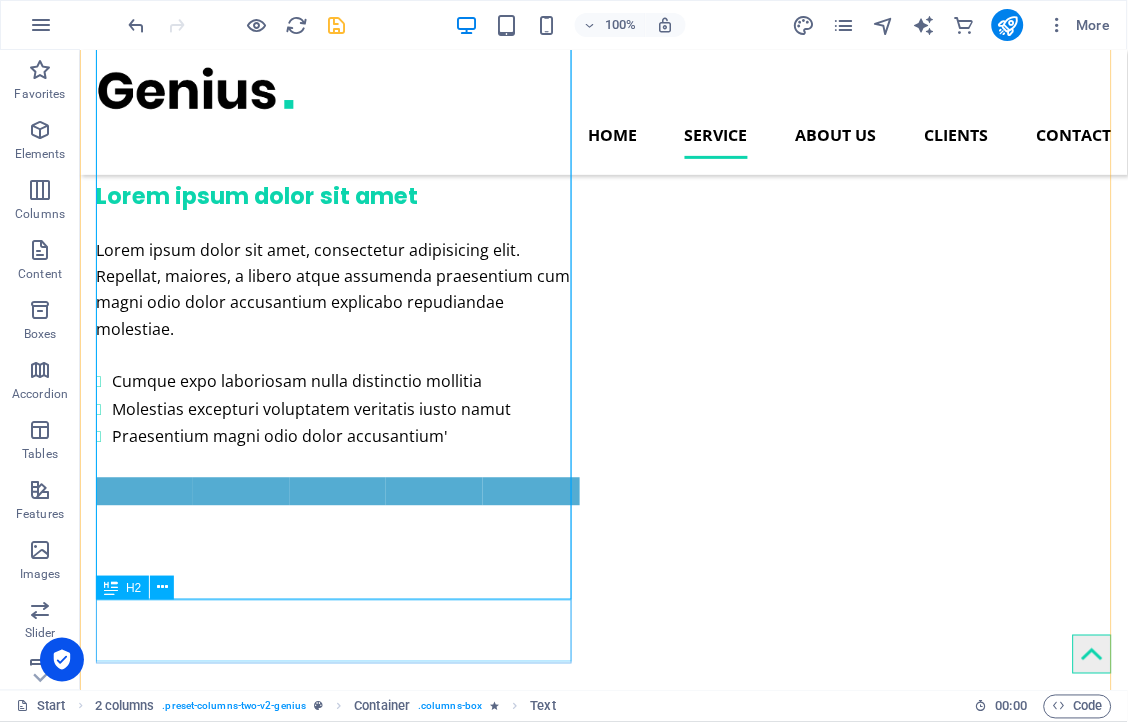 click on "New headline" at bounding box center [337, 1419] 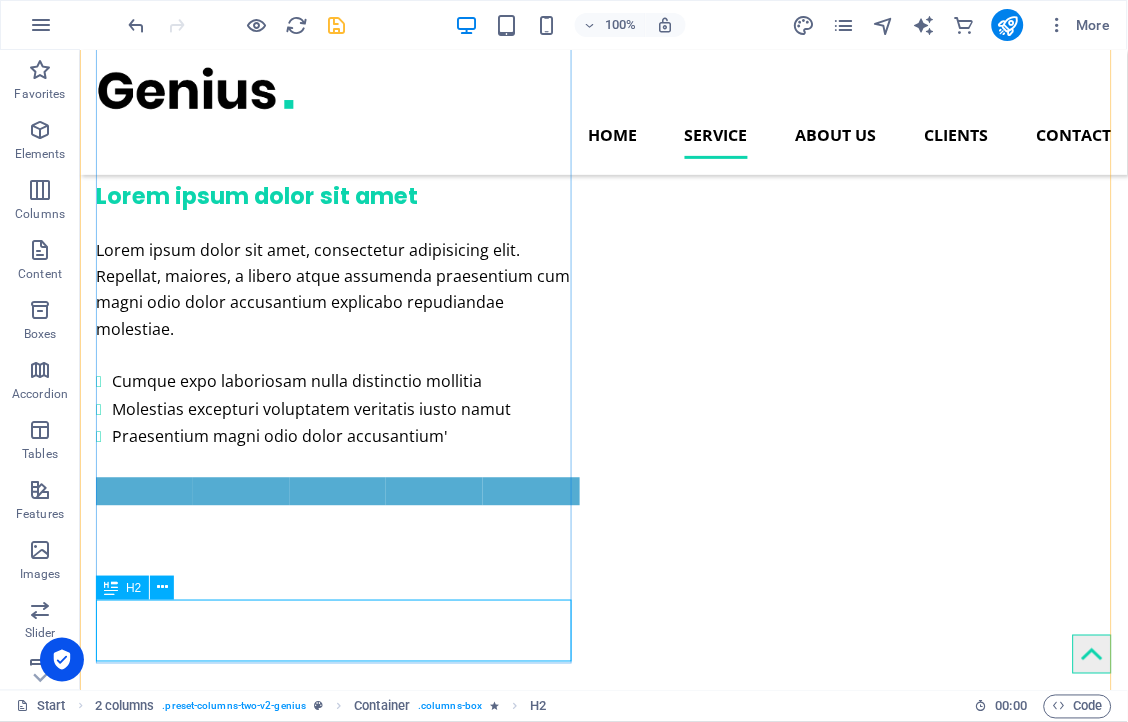 click on "New headline" at bounding box center [337, 1419] 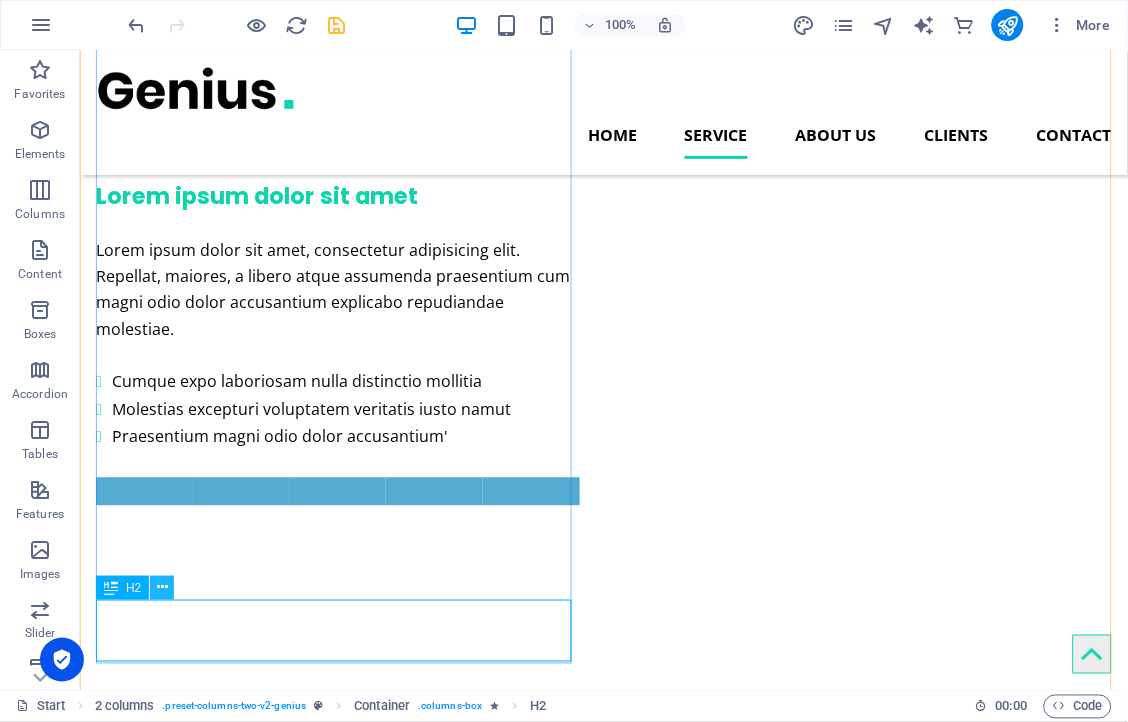 click at bounding box center (162, 587) 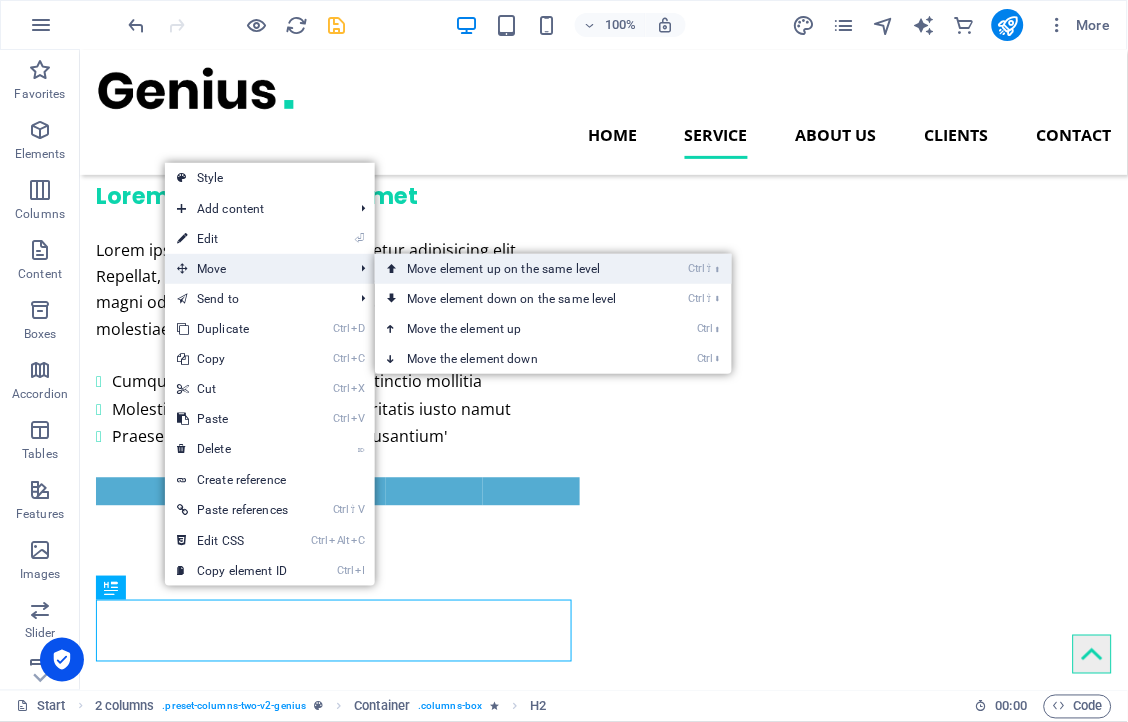 click on "Ctrl ⇧ ⬆  Move element up on the same level" at bounding box center (516, 269) 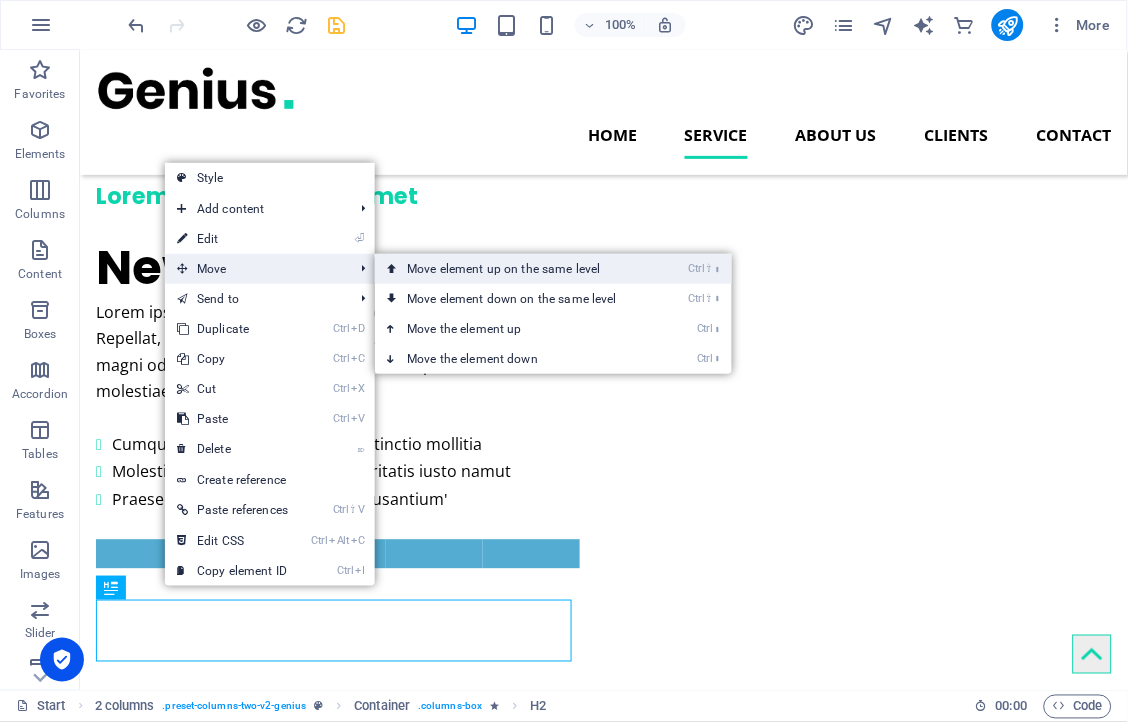 scroll, scrollTop: 1025, scrollLeft: 0, axis: vertical 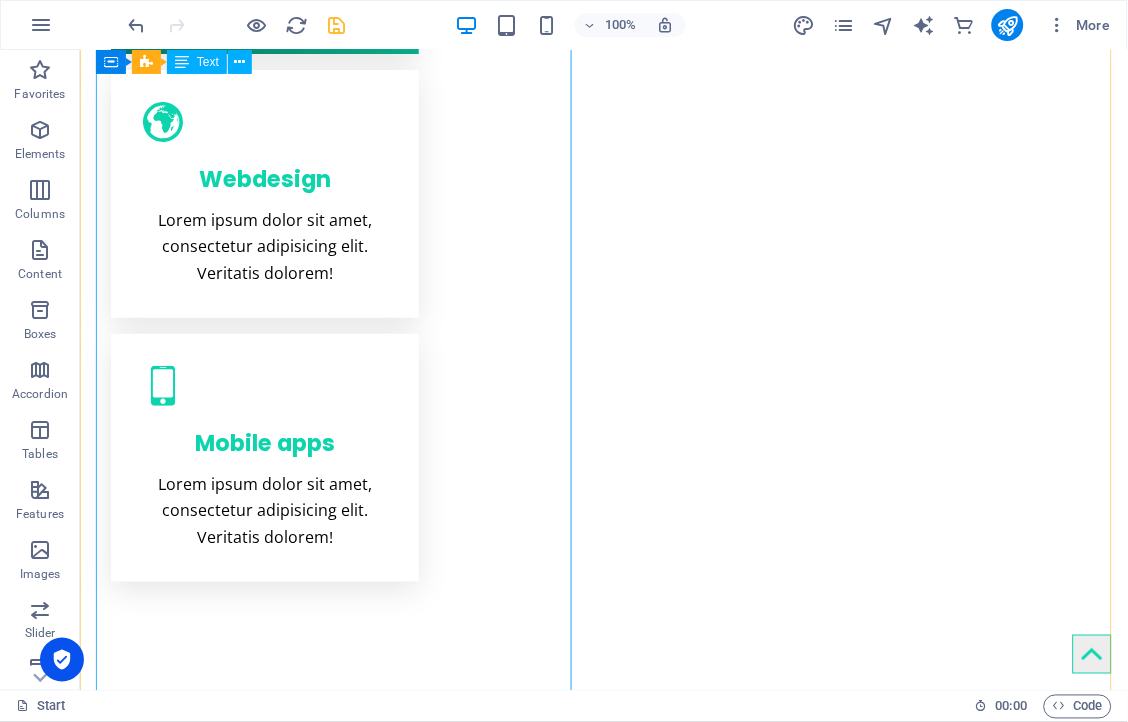 click on "Lorem ipsum dolor sit amet, consectetur adipisicing elit. Repellat, maiores, a libero atque assumenda praesentium cum magni odio dolor accusantium explicabo repudiandae molestiae.  Cumque expo laboriosam nulla distinctio mollitia Molestias excepturi voluptatem veritatis iusto namut Praesentium magni odio dolor accusantium'" at bounding box center (337, 1446) 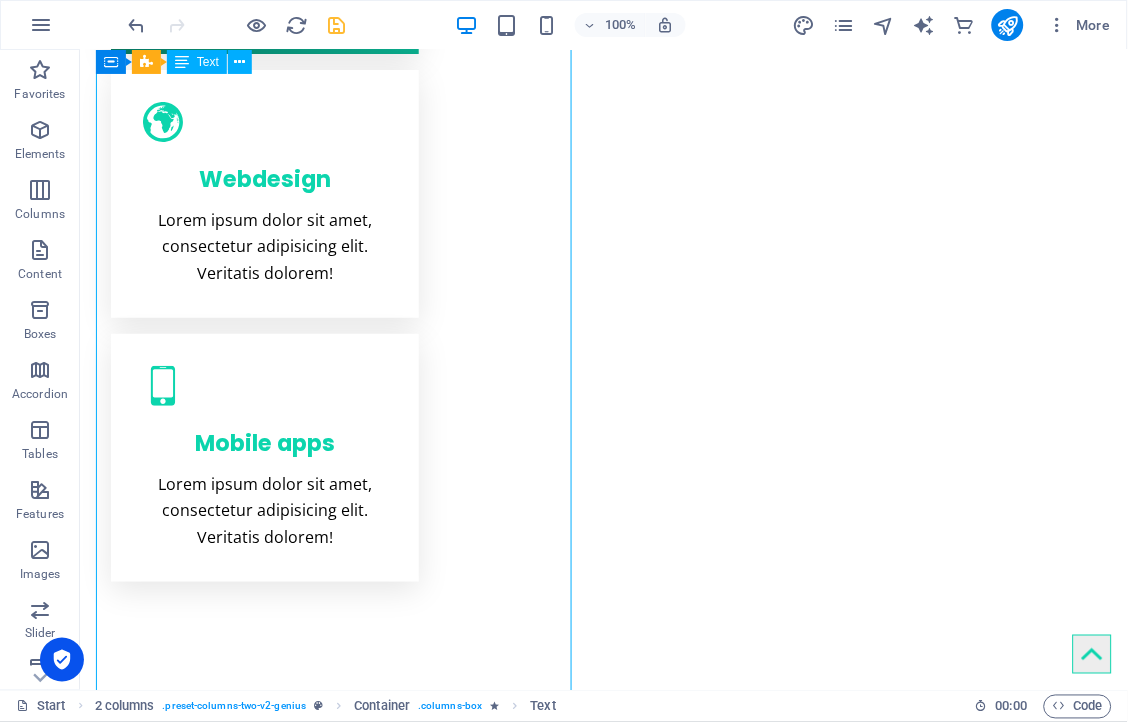 click on "Lorem ipsum dolor sit amet, consectetur adipisicing elit. Repellat, maiores, a libero atque assumenda praesentium cum magni odio dolor accusantium explicabo repudiandae molestiae.  Cumque expo laboriosam nulla distinctio mollitia Molestias excepturi voluptatem veritatis iusto namut Praesentium magni odio dolor accusantium'" at bounding box center [337, 1446] 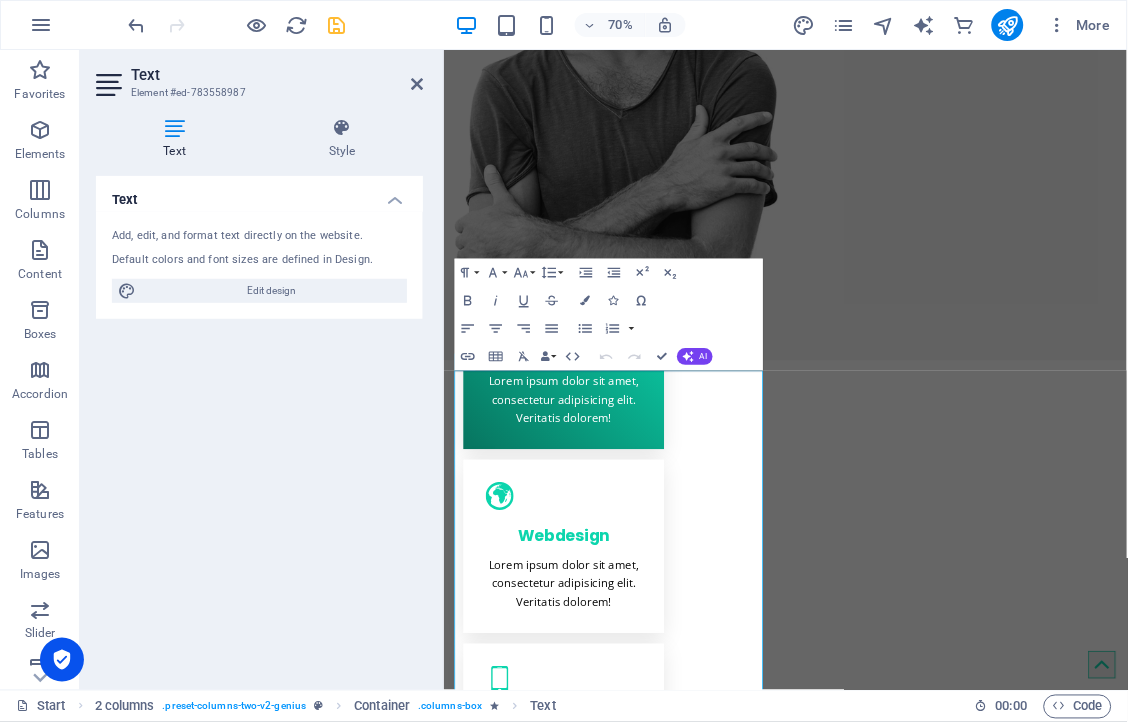click on "Text Add, edit, and format text directly on the website. Default colors and font sizes are defined in Design. Edit design Alignment Left aligned Centered Right aligned" at bounding box center [259, 425] 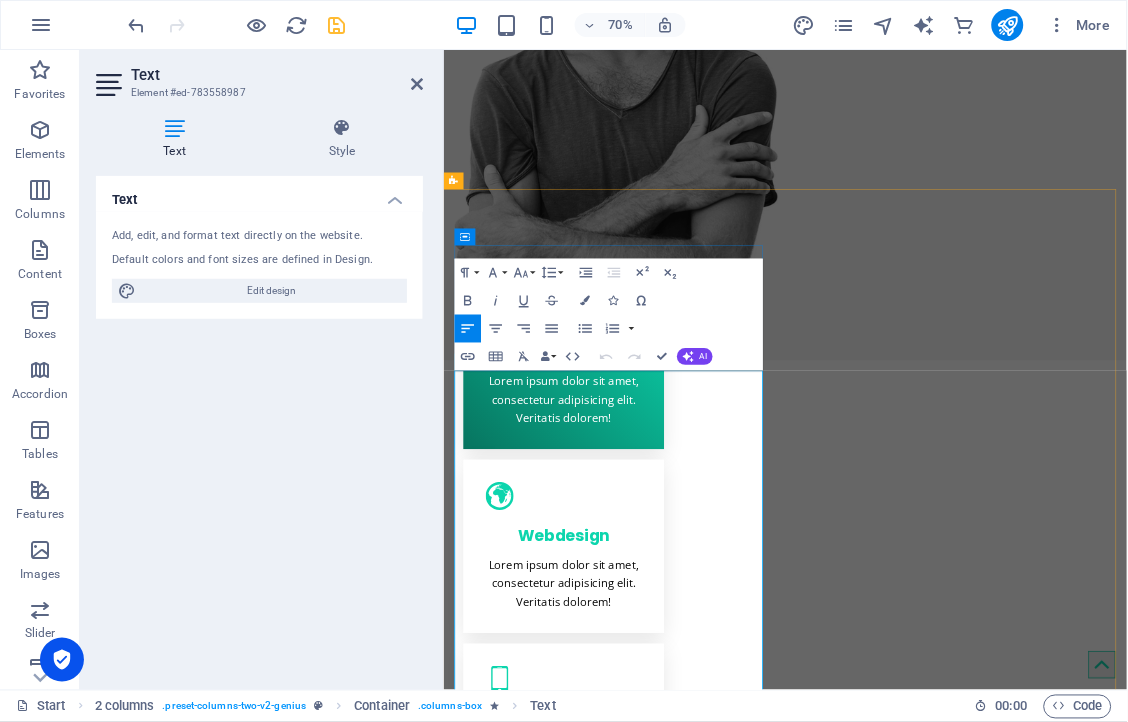 click at bounding box center (505, 1719) 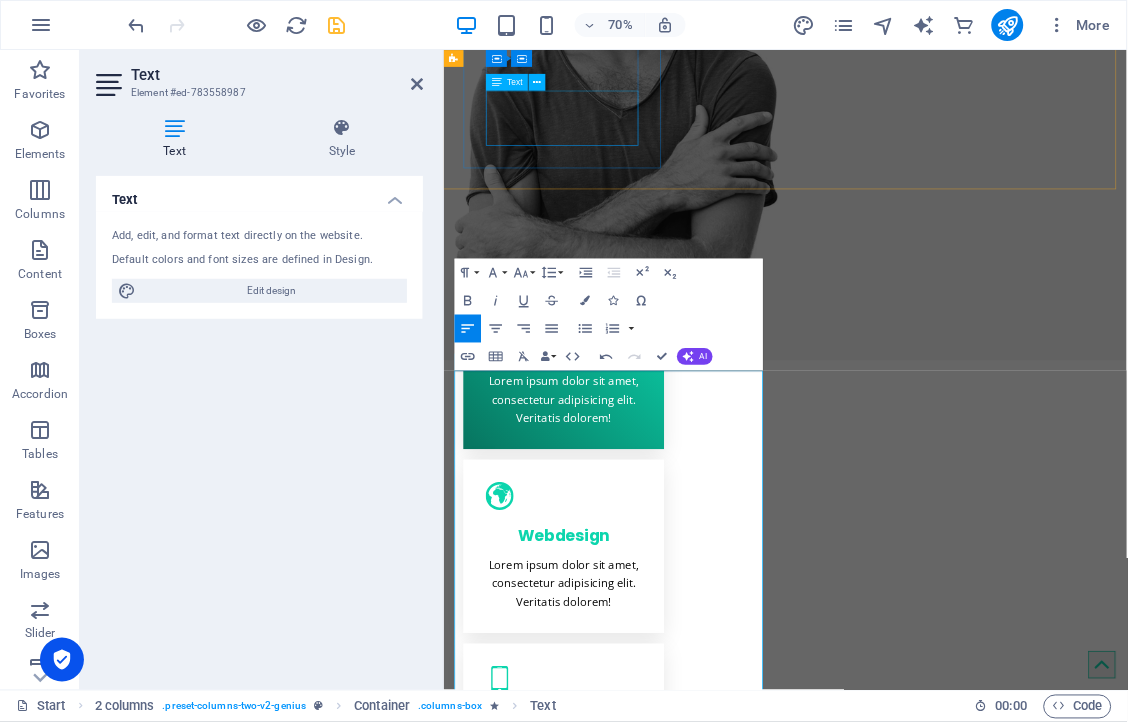 type 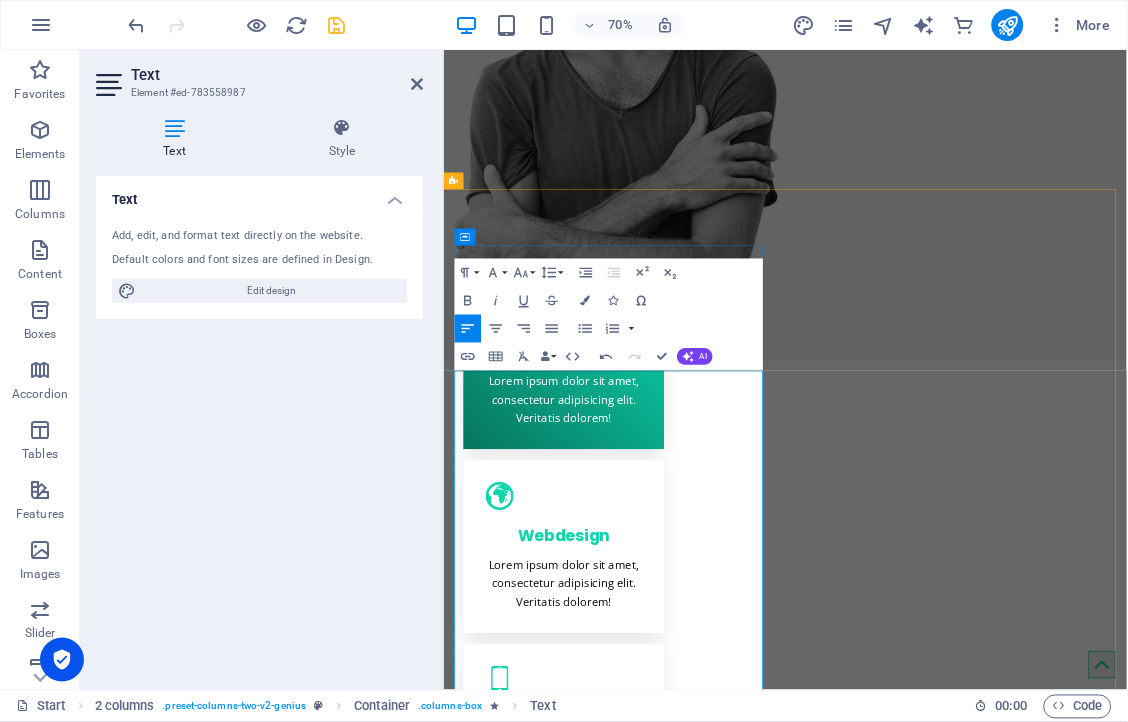click on "Min. Course Duration (Days)" at bounding box center [776, 1759] 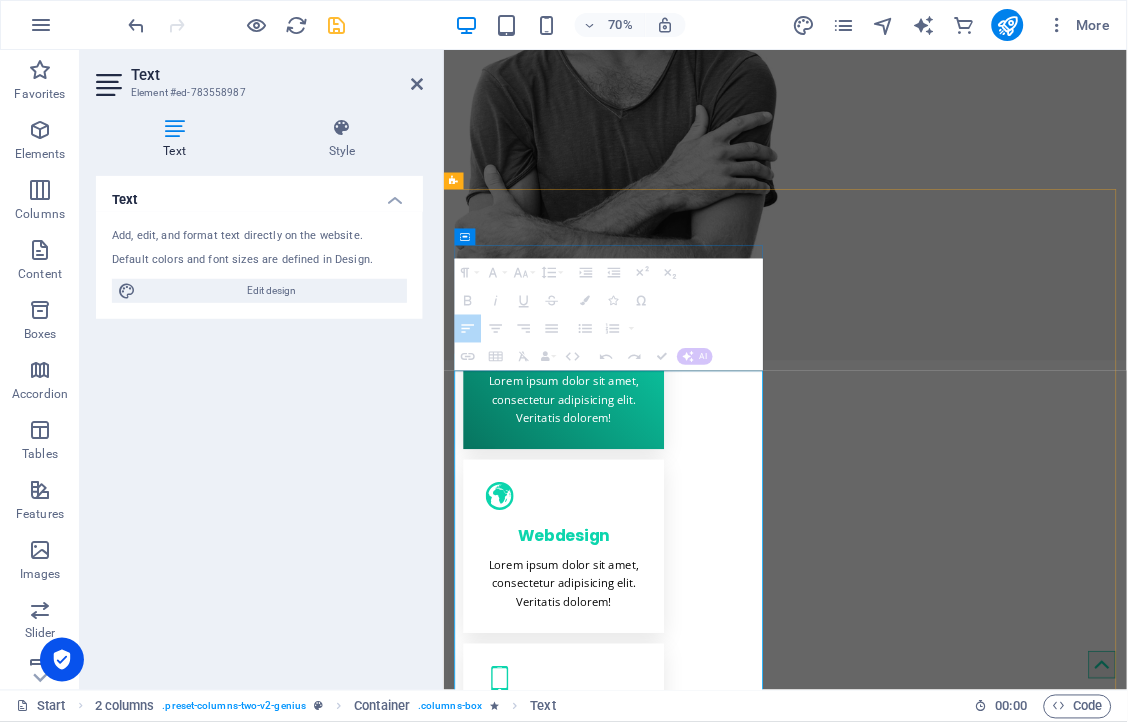 drag, startPoint x: 481, startPoint y: 828, endPoint x: 770, endPoint y: 818, distance: 289.17297 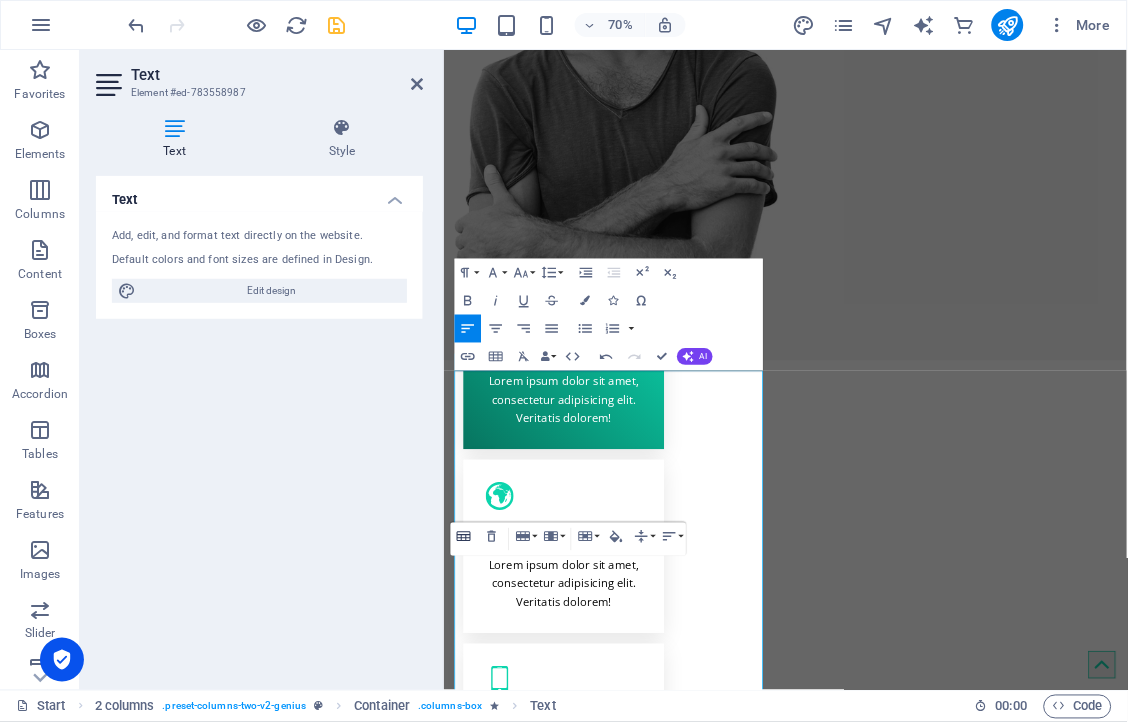 click 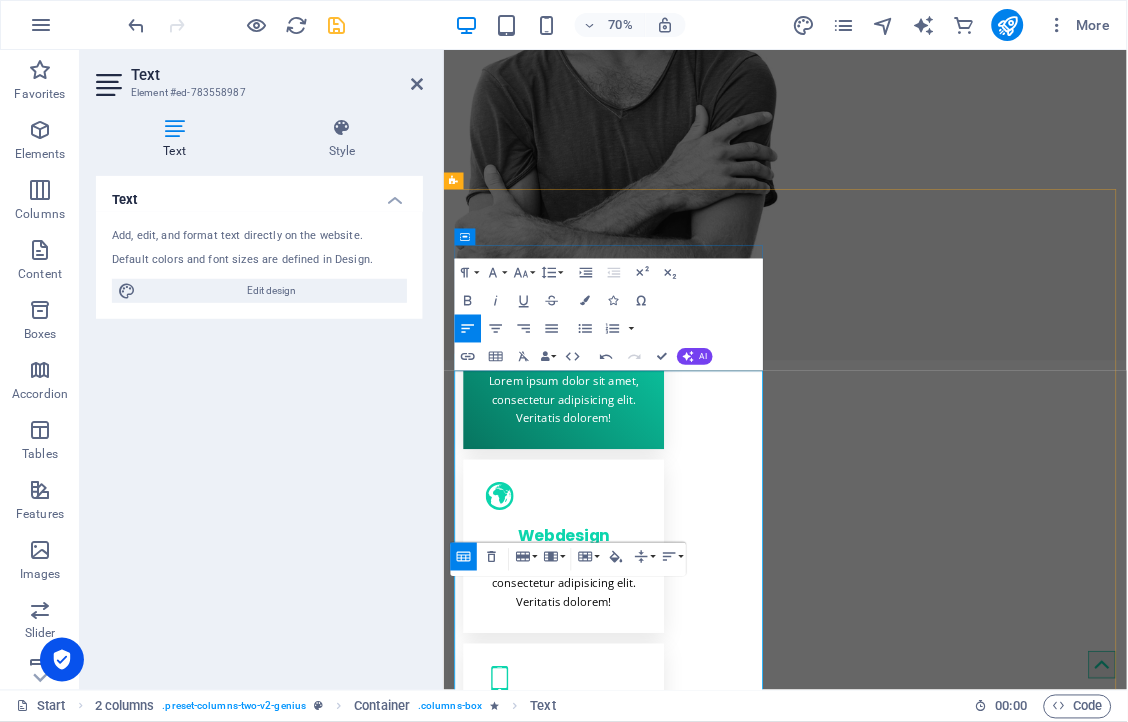 click on "Min. Course Duration (Days)" at bounding box center (776, 1788) 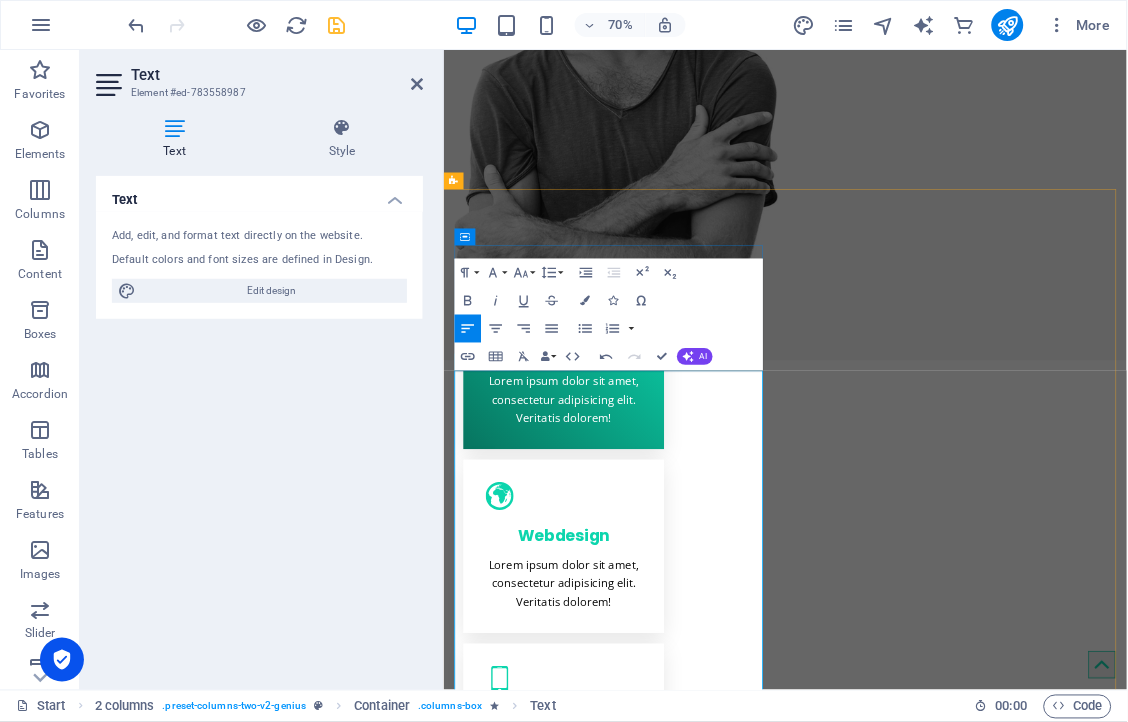 click at bounding box center [683, 1662] 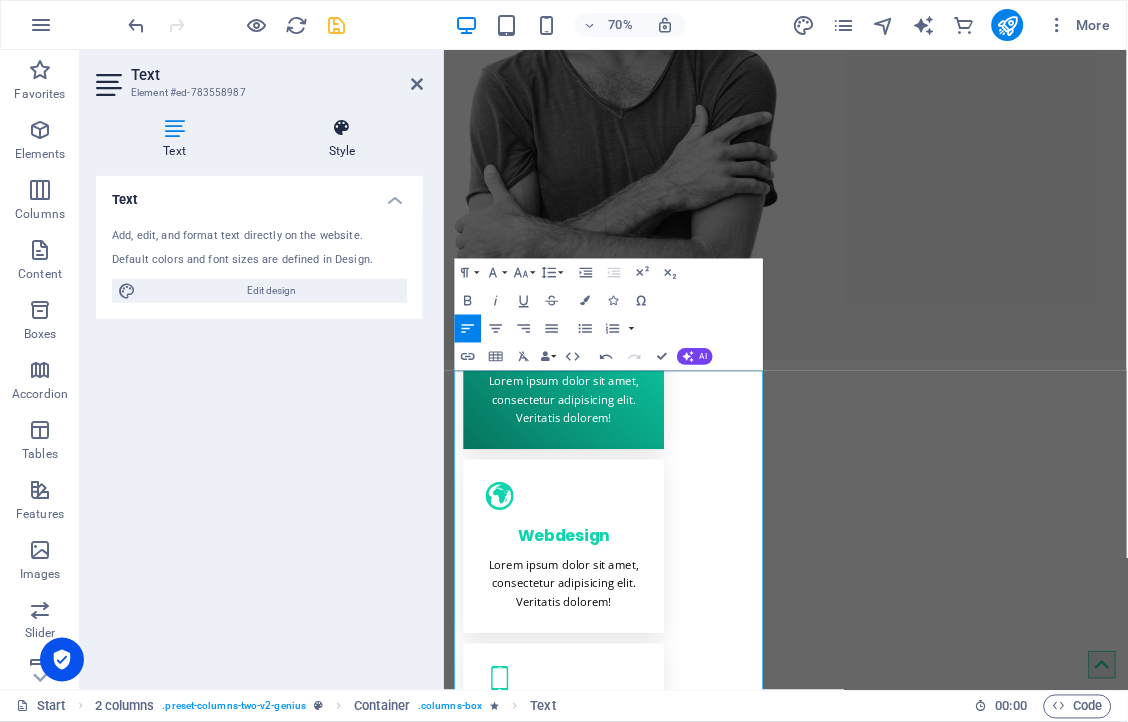click at bounding box center (342, 128) 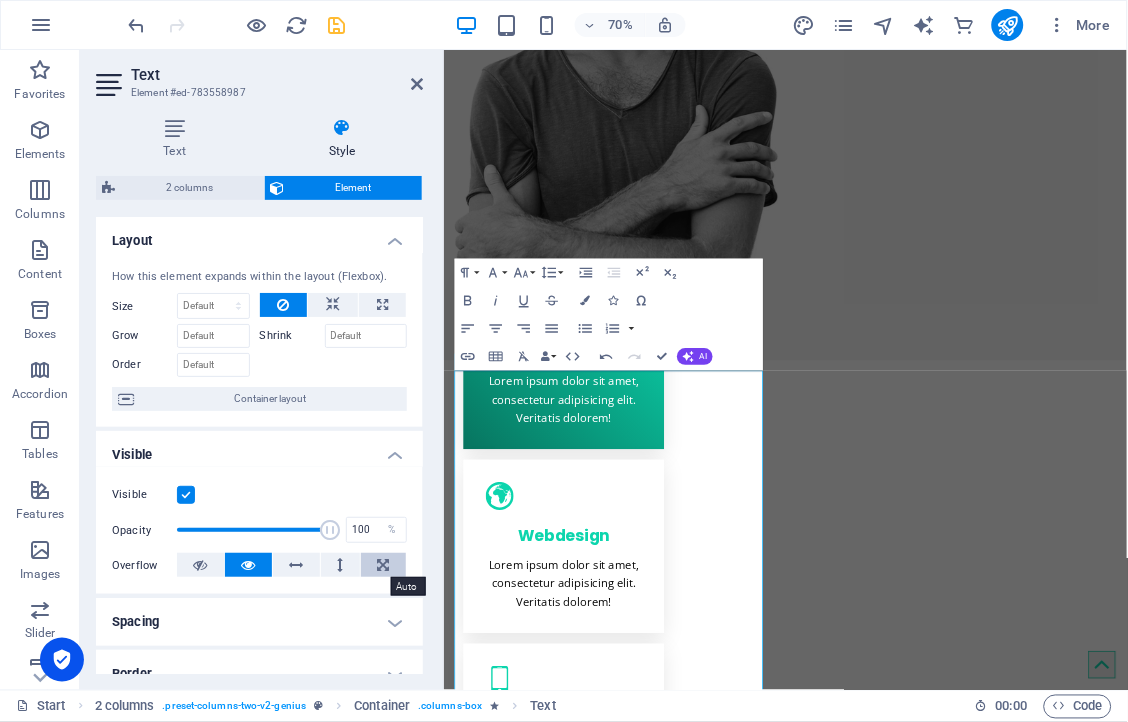click at bounding box center [384, 565] 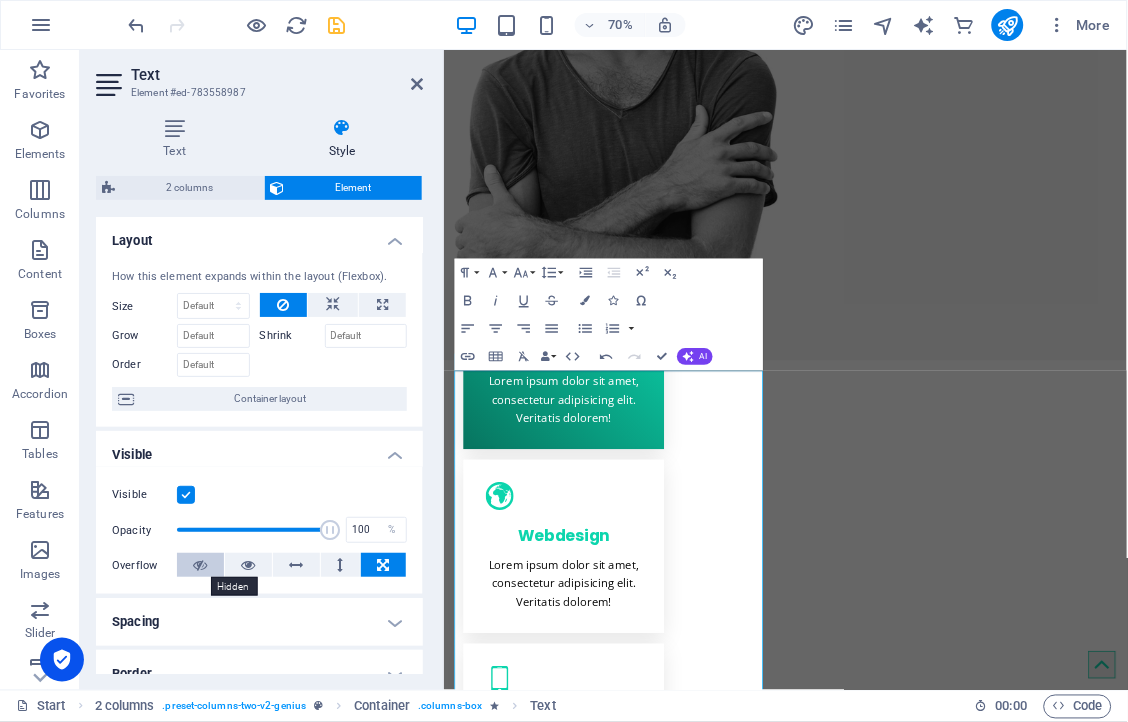click at bounding box center (201, 565) 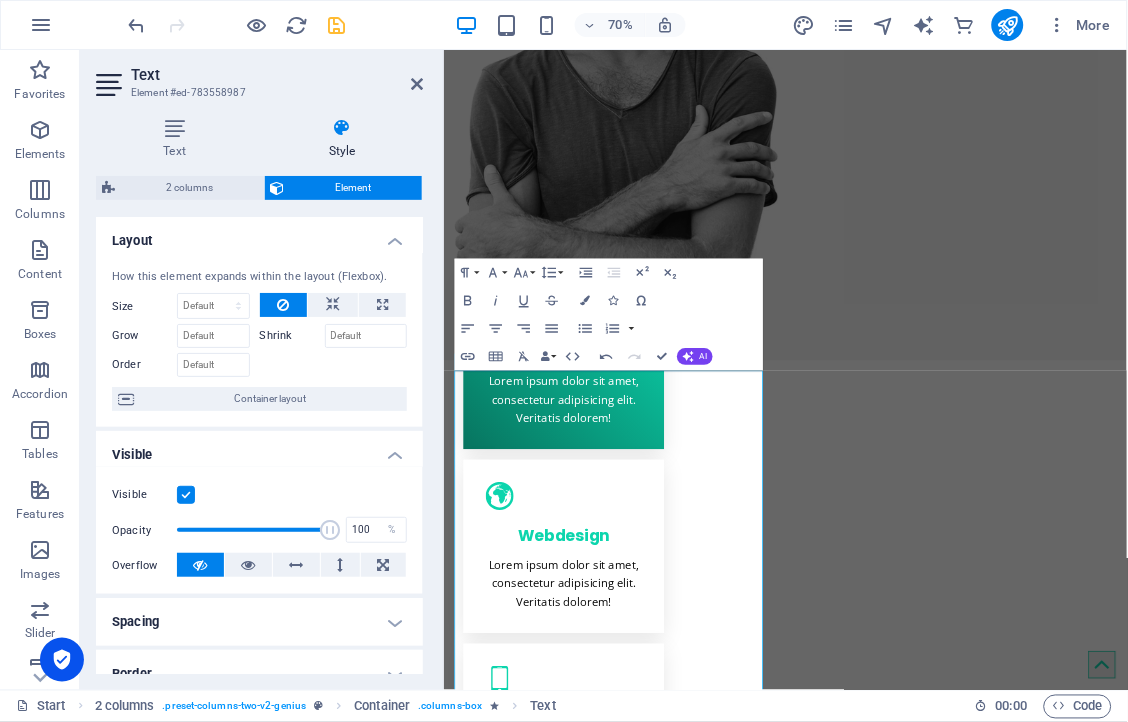 drag, startPoint x: 417, startPoint y: 440, endPoint x: 415, endPoint y: 544, distance: 104.019226 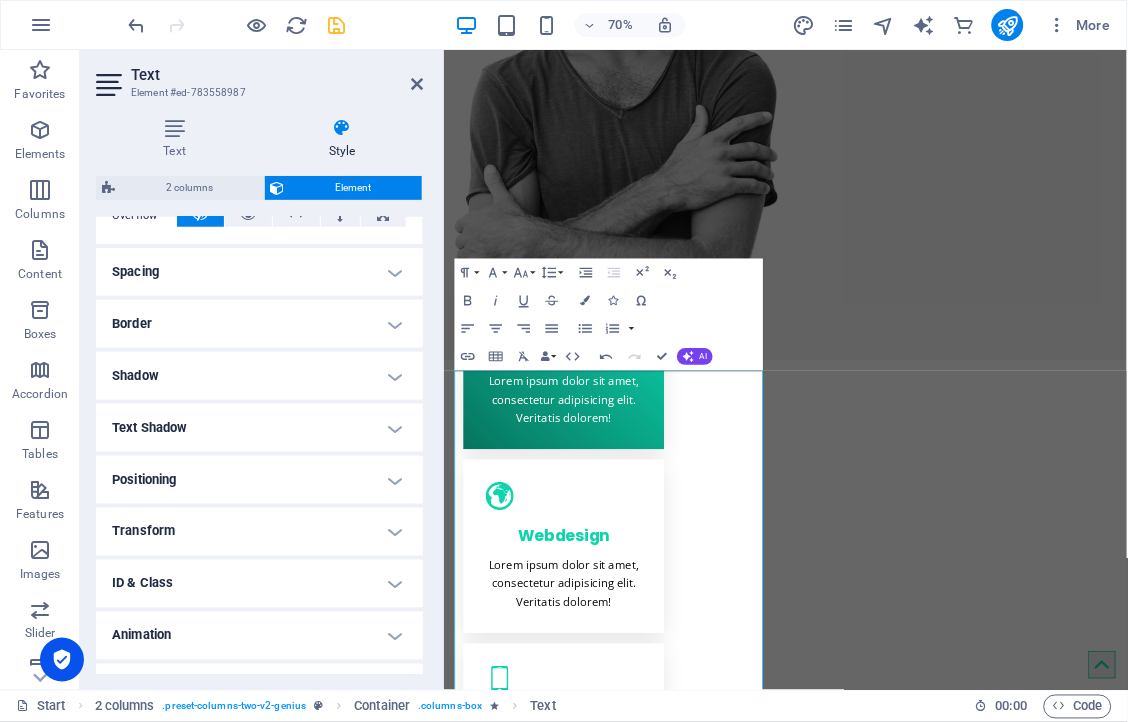scroll, scrollTop: 354, scrollLeft: 0, axis: vertical 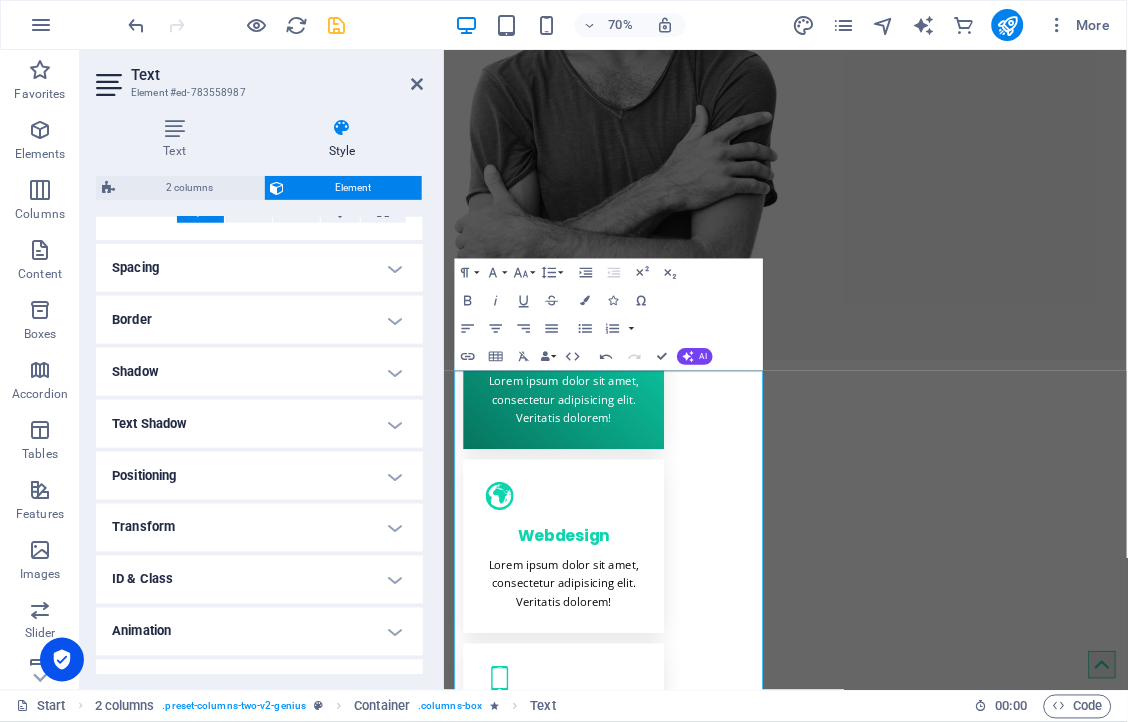 click on "Transform" at bounding box center [259, 528] 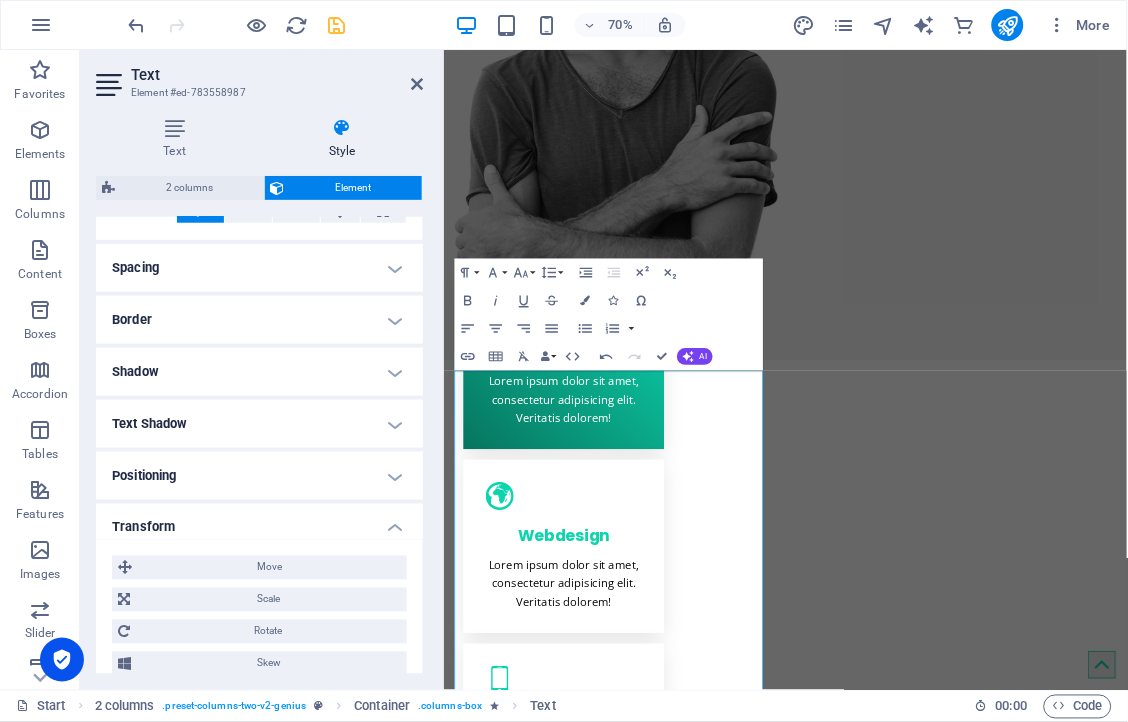 click on "Text" at bounding box center [277, 75] 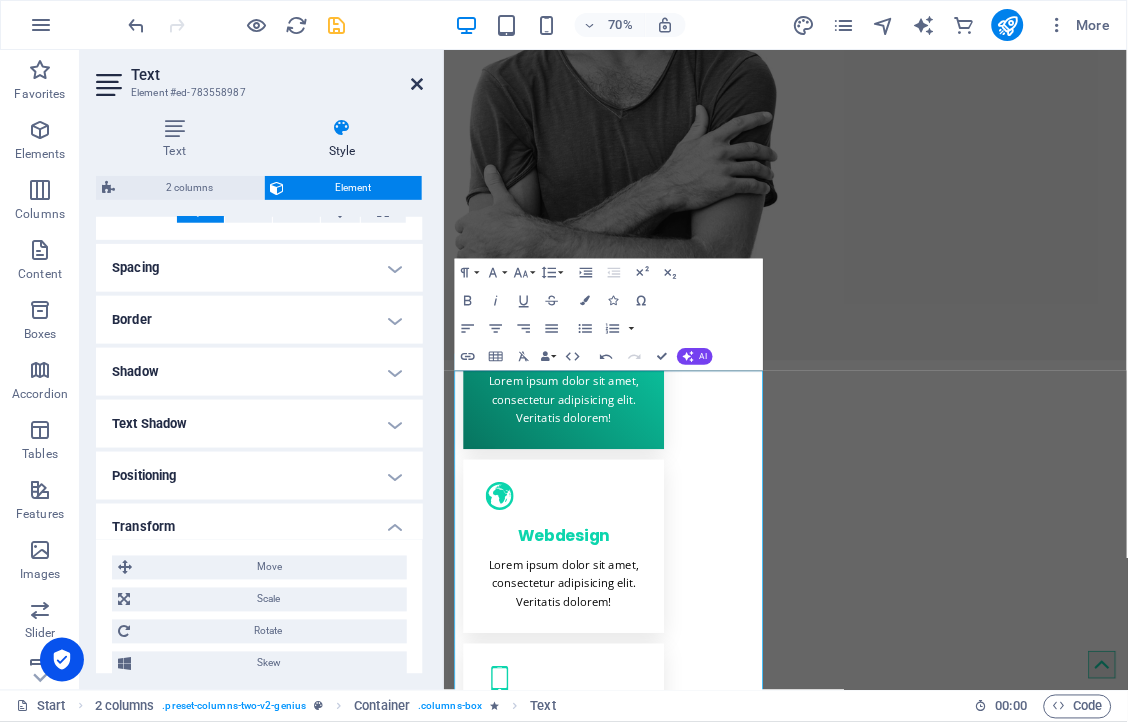 click at bounding box center [417, 84] 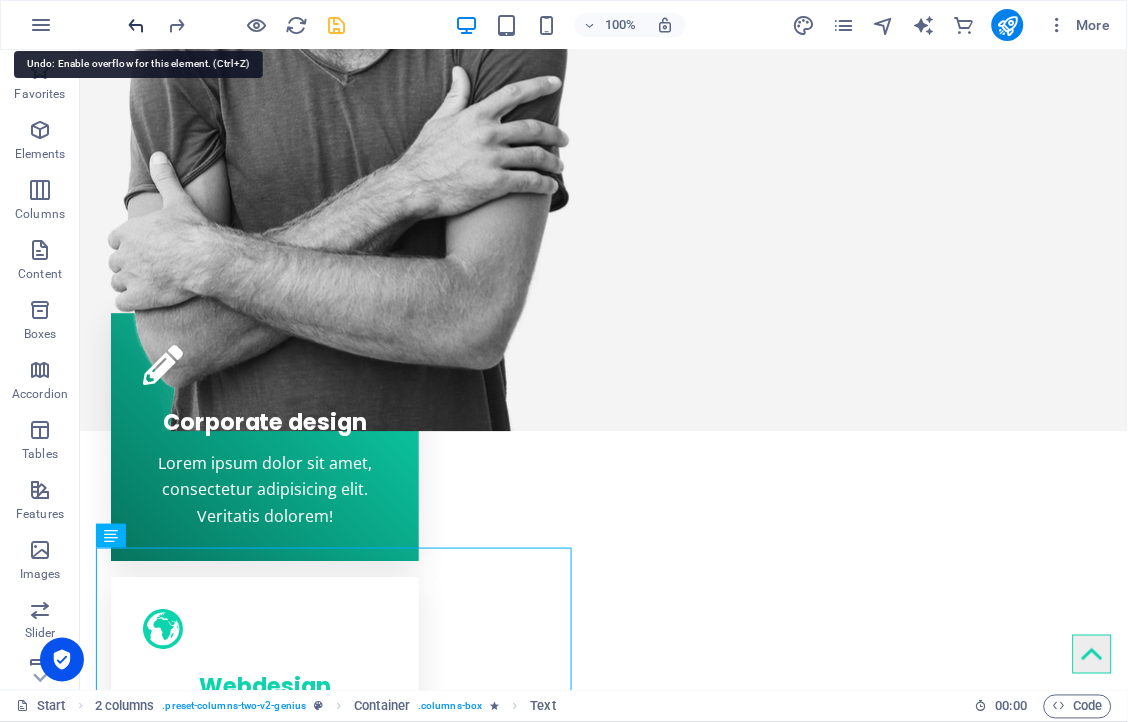click at bounding box center (137, 25) 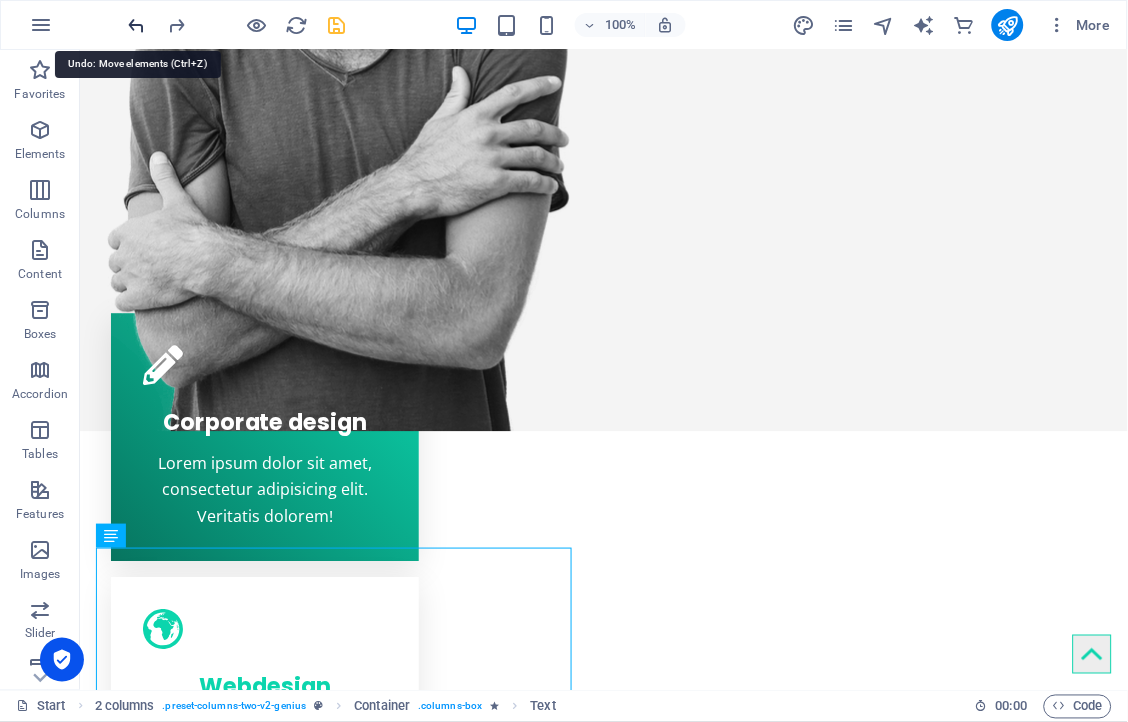 click at bounding box center (137, 25) 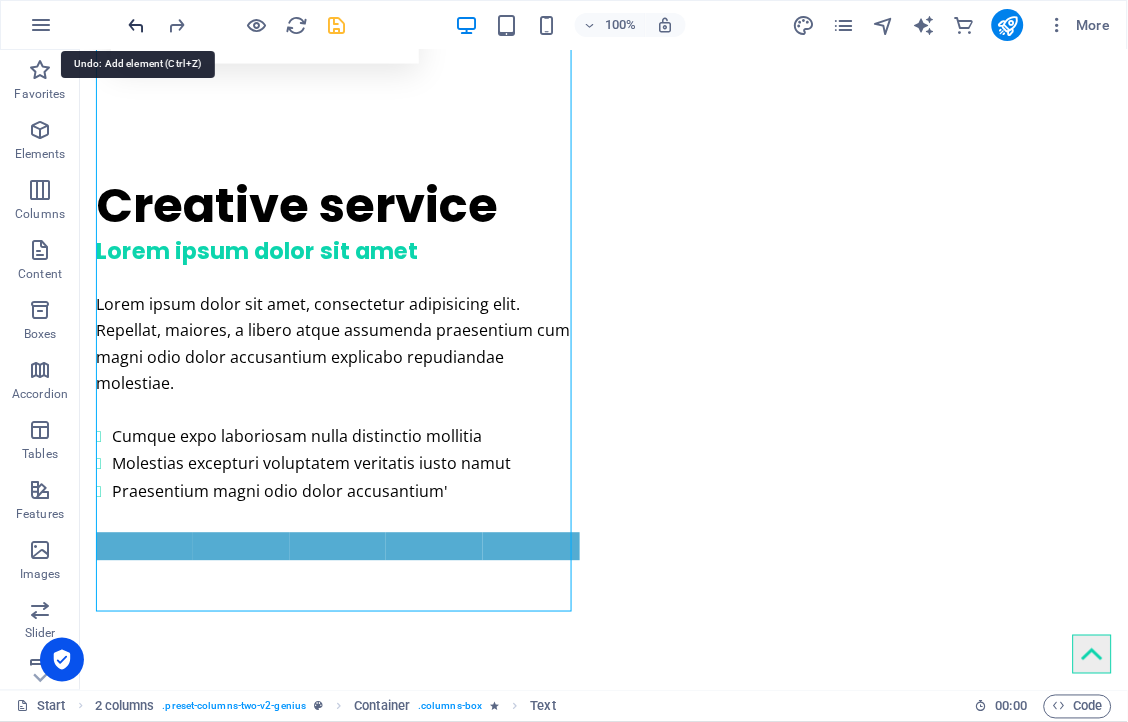 scroll, scrollTop: 2061, scrollLeft: 0, axis: vertical 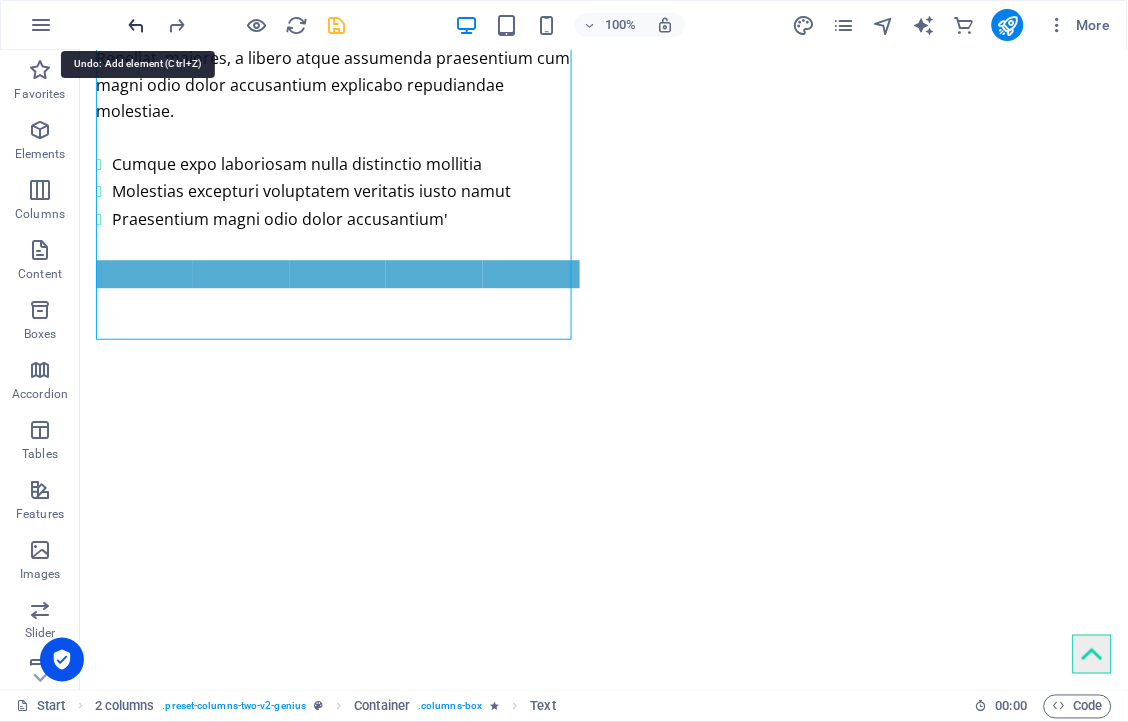 click at bounding box center (137, 25) 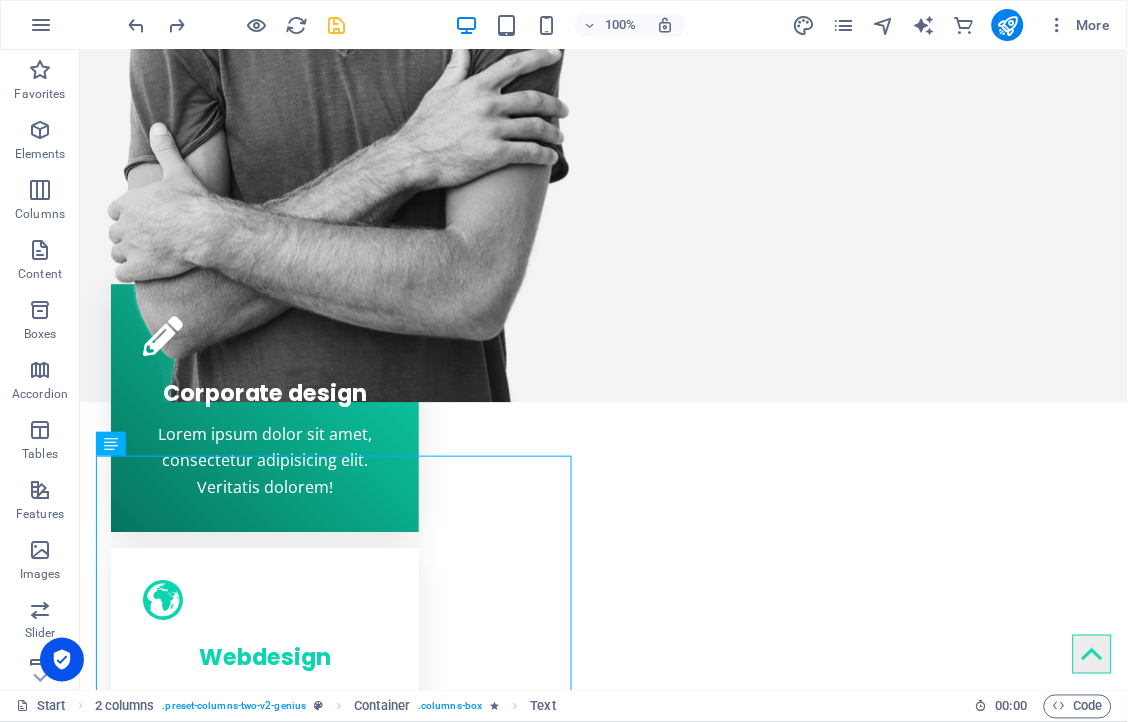 scroll, scrollTop: 836, scrollLeft: 0, axis: vertical 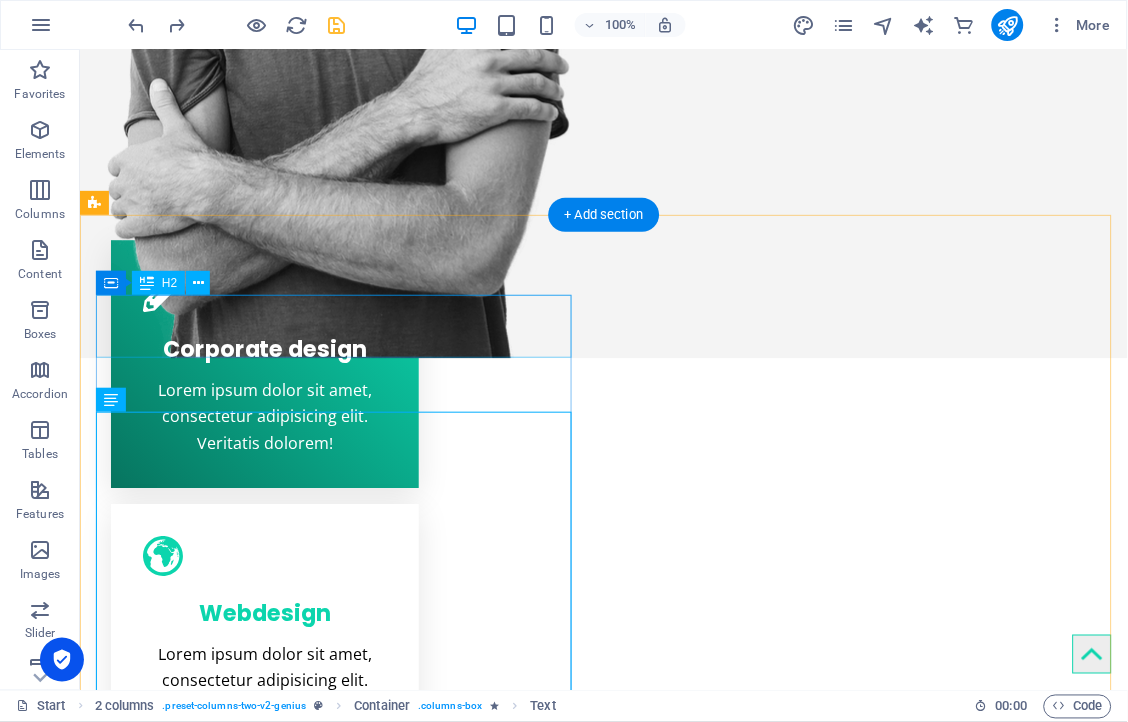 click on "Creative service" at bounding box center [337, 1158] 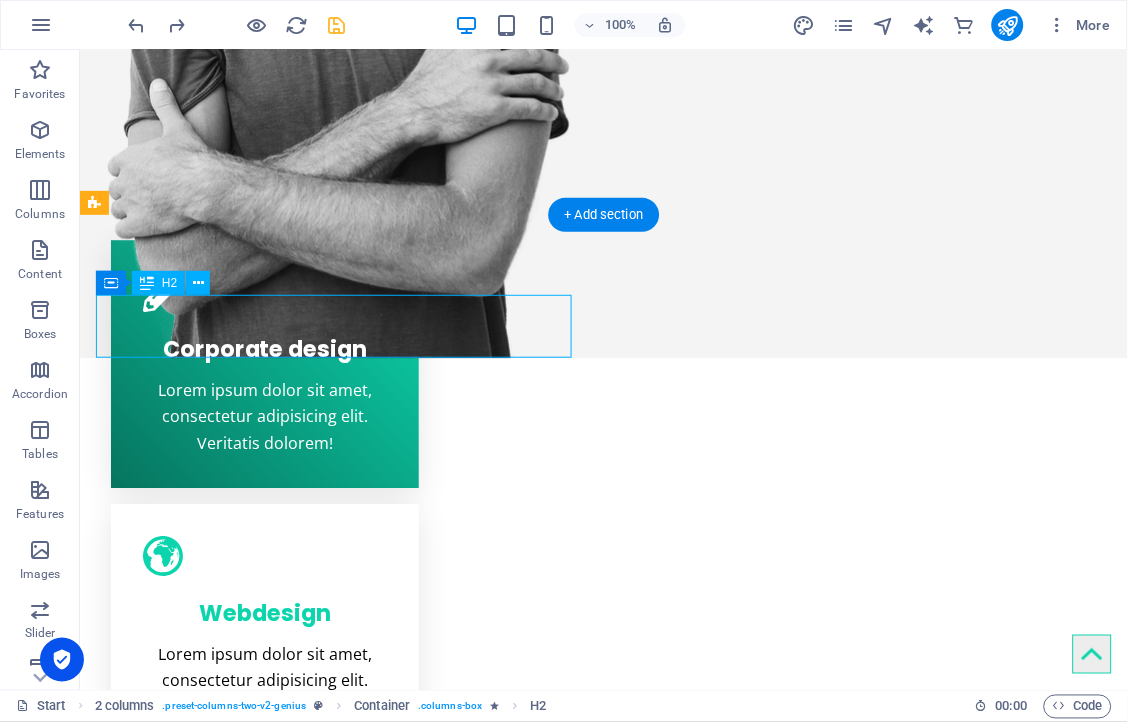 click on "Creative service" at bounding box center [337, 1158] 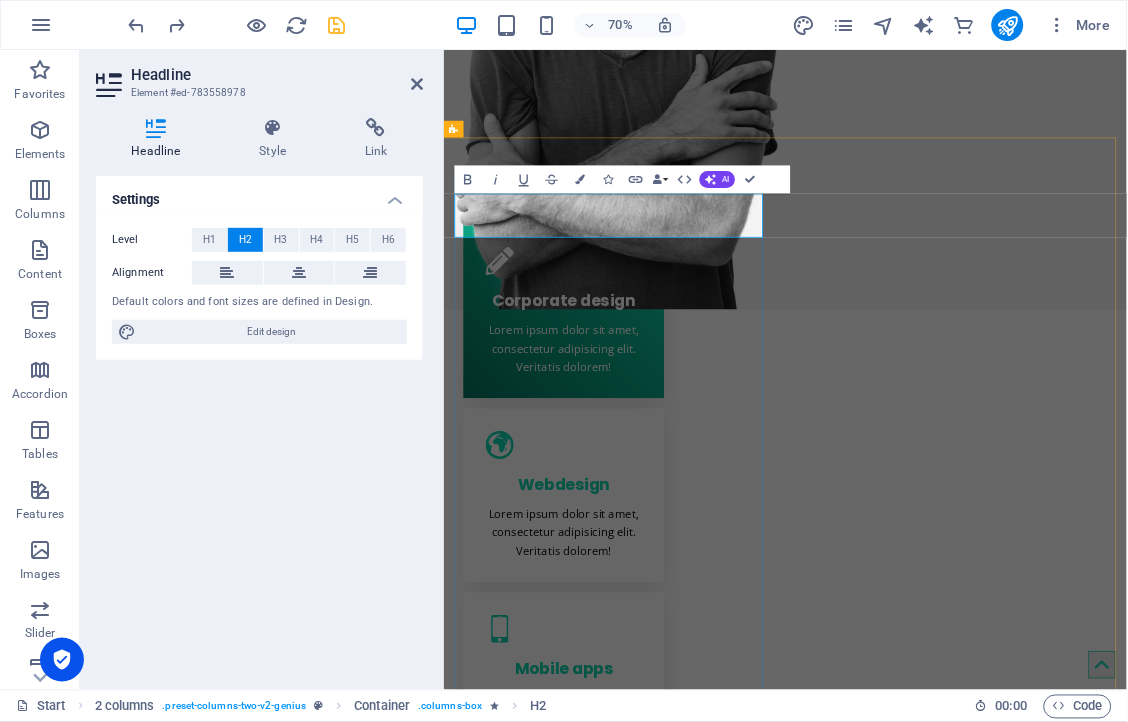 type 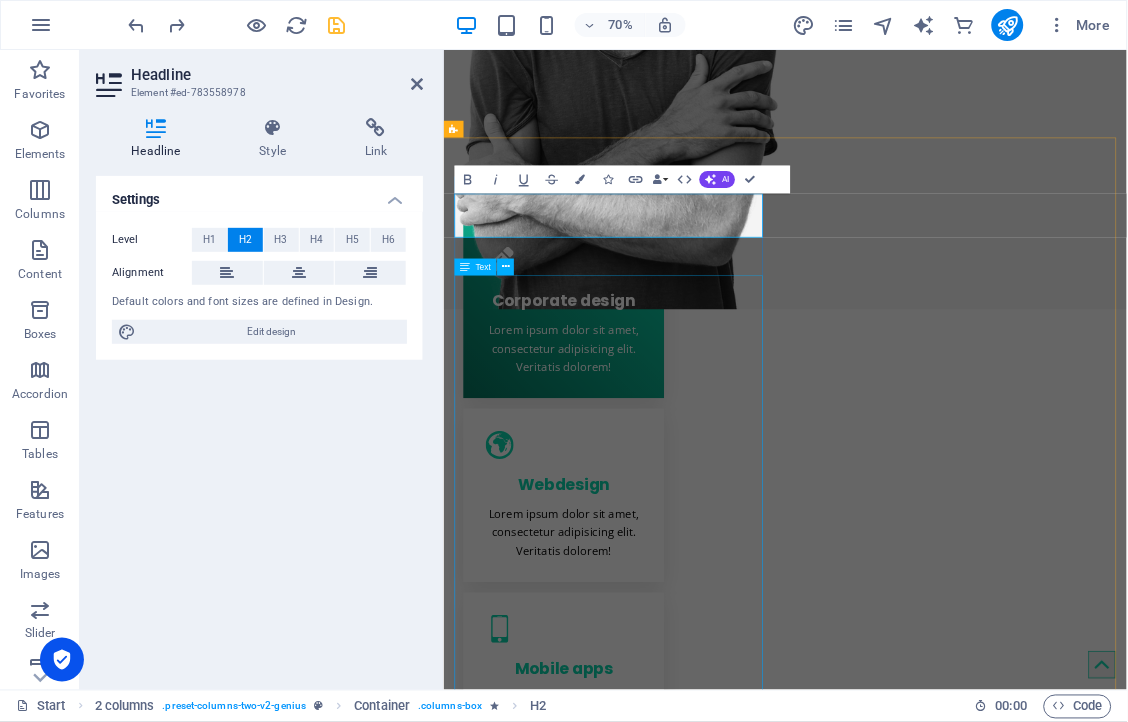 click on "Lorem ipsum dolor sit amet, consectetur adipisicing elit. Repellat, maiores, a libero atque assumenda praesentium cum magni odio dolor accusantium explicabo repudiandae molestiae.  Cumque expo laboriosam nulla distinctio mollitia Molestias excepturi voluptatem veritatis iusto namut Praesentium magni odio dolor accusantium'" at bounding box center [683, 1874] 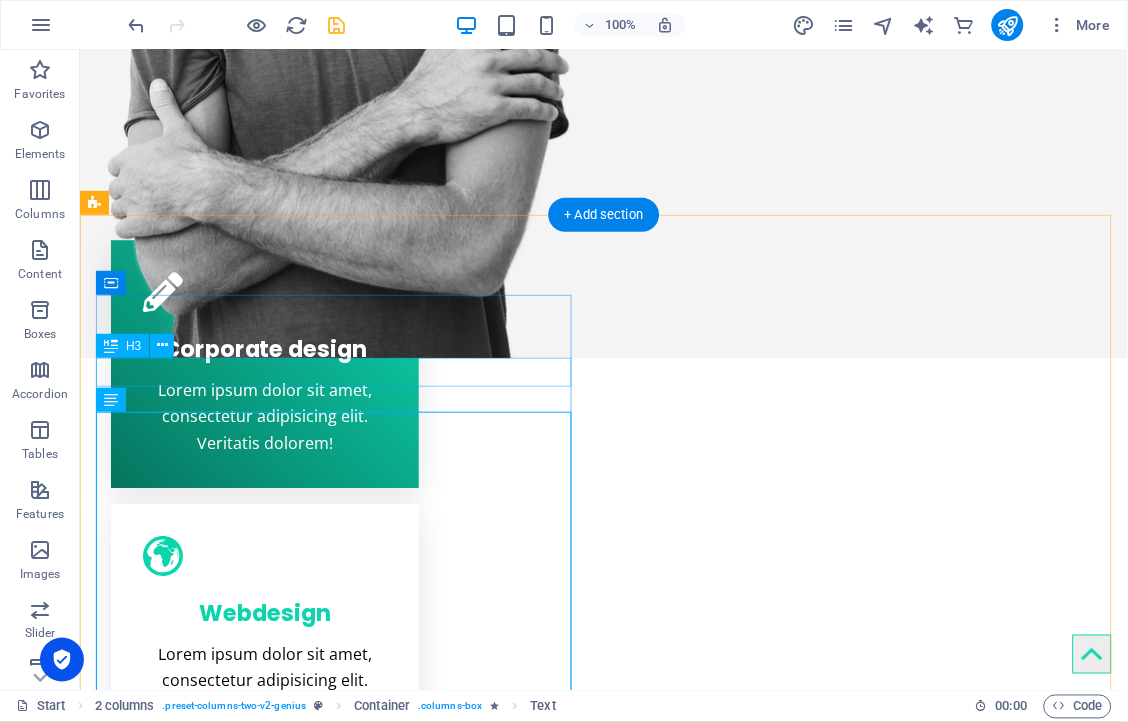 click on "Lorem ipsum dolor sit amet" at bounding box center [337, 1203] 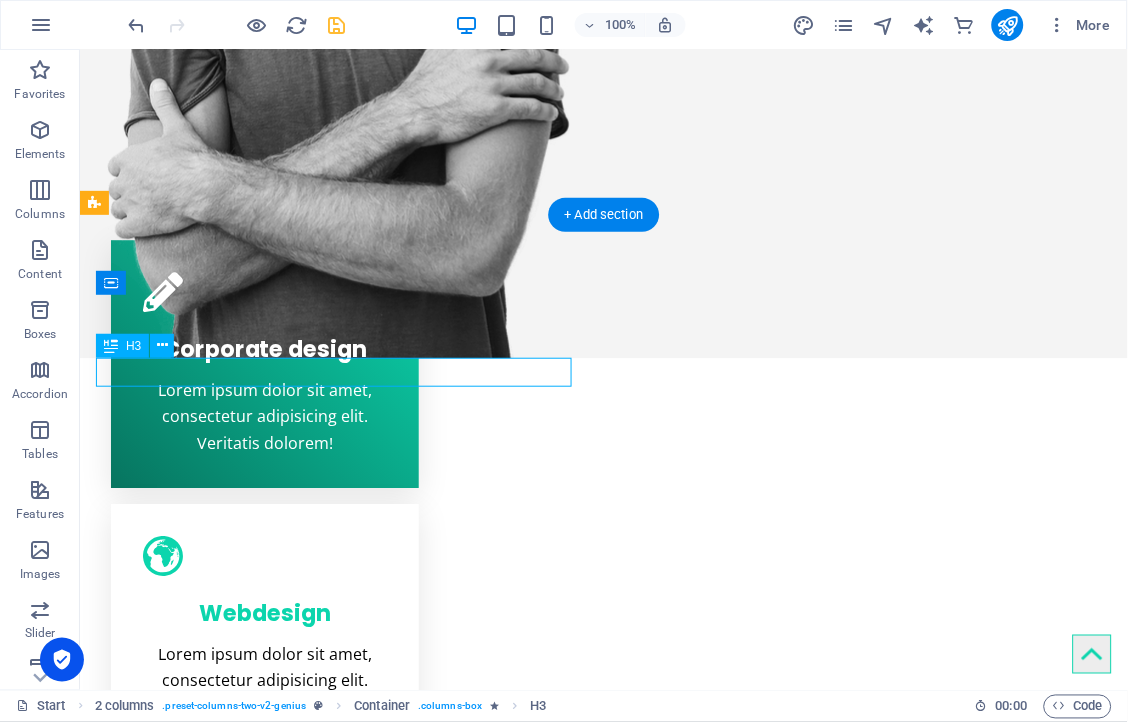 click on "Lorem ipsum dolor sit amet" at bounding box center [337, 1203] 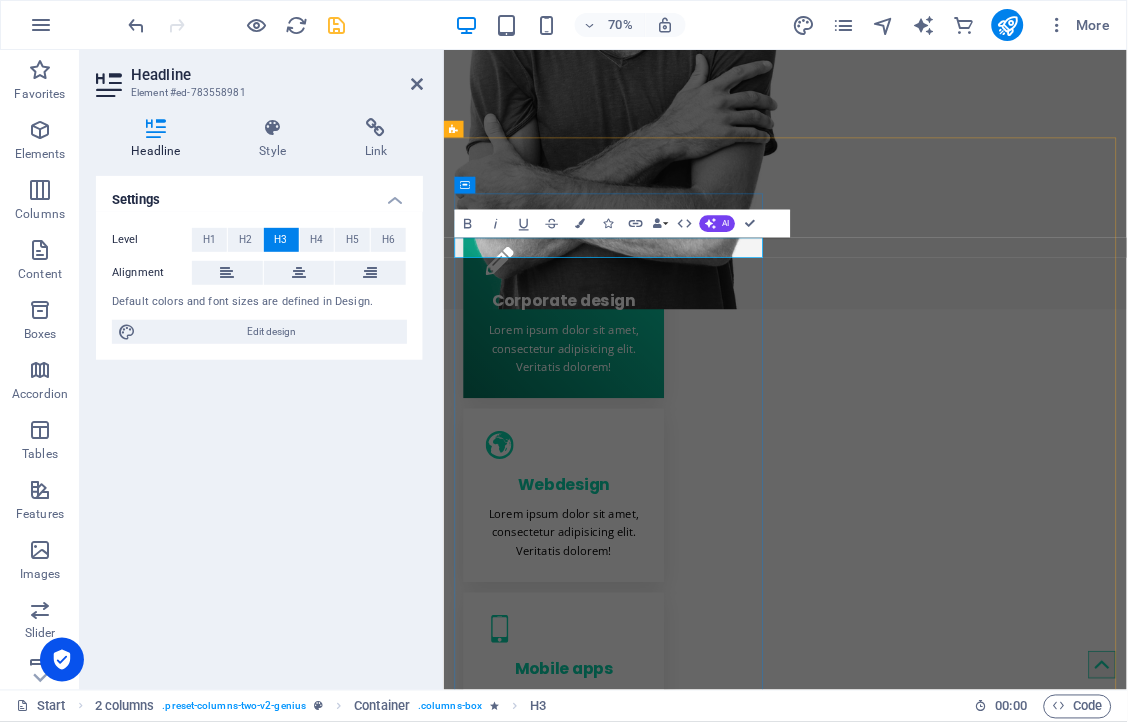 type 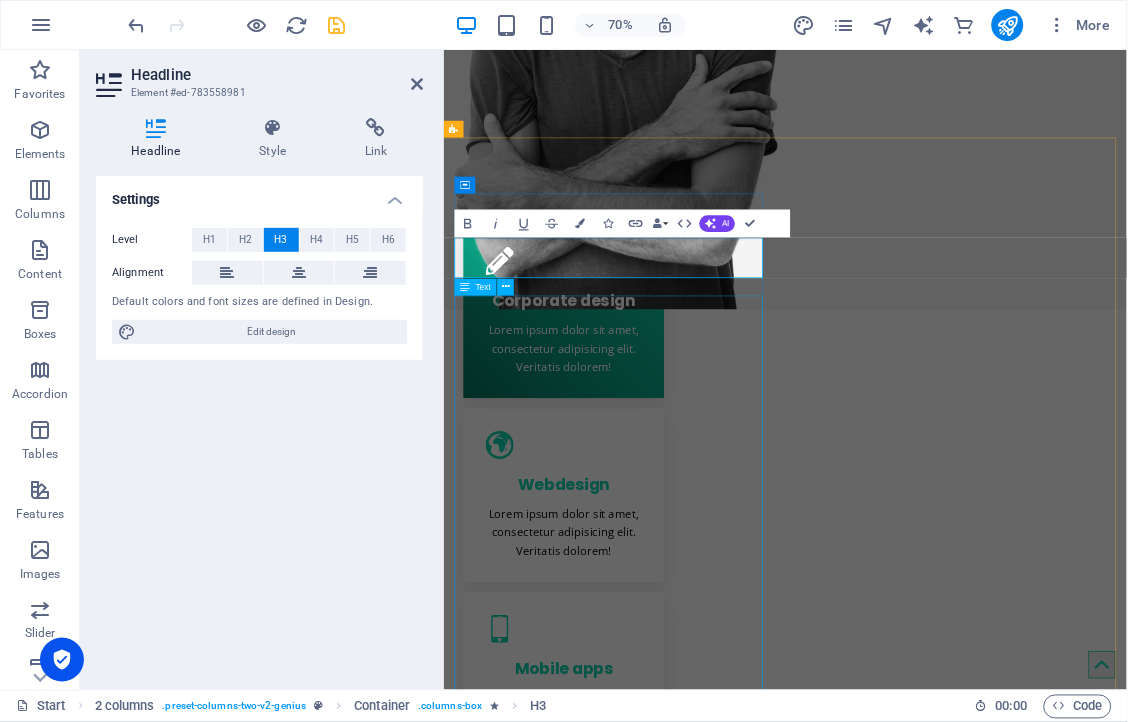 click on "Lorem ipsum dolor sit amet, consectetur adipisicing elit. Repellat, maiores, a libero atque assumenda praesentium cum magni odio dolor accusantium explicabo repudiandae molestiae.  Cumque expo laboriosam nulla distinctio mollitia Molestias excepturi voluptatem veritatis iusto namut Praesentium magni odio dolor accusantium'" at bounding box center (683, 1903) 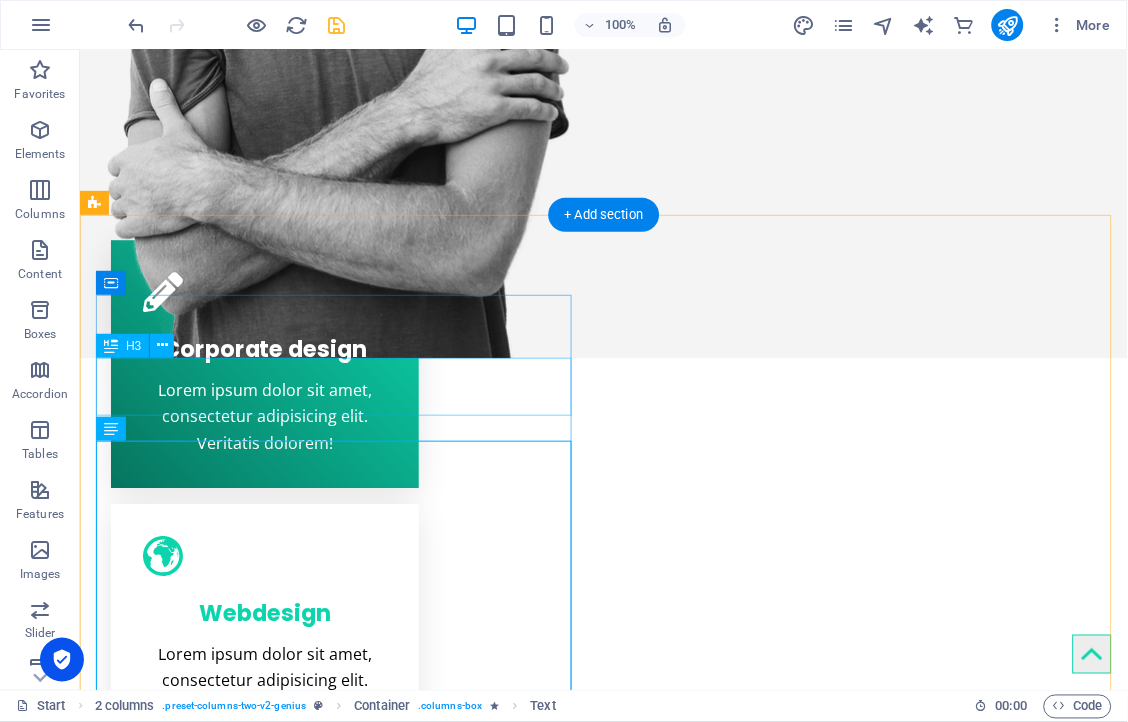 click on "Services offered at Munzhedzi Training  Solution" at bounding box center (337, 1218) 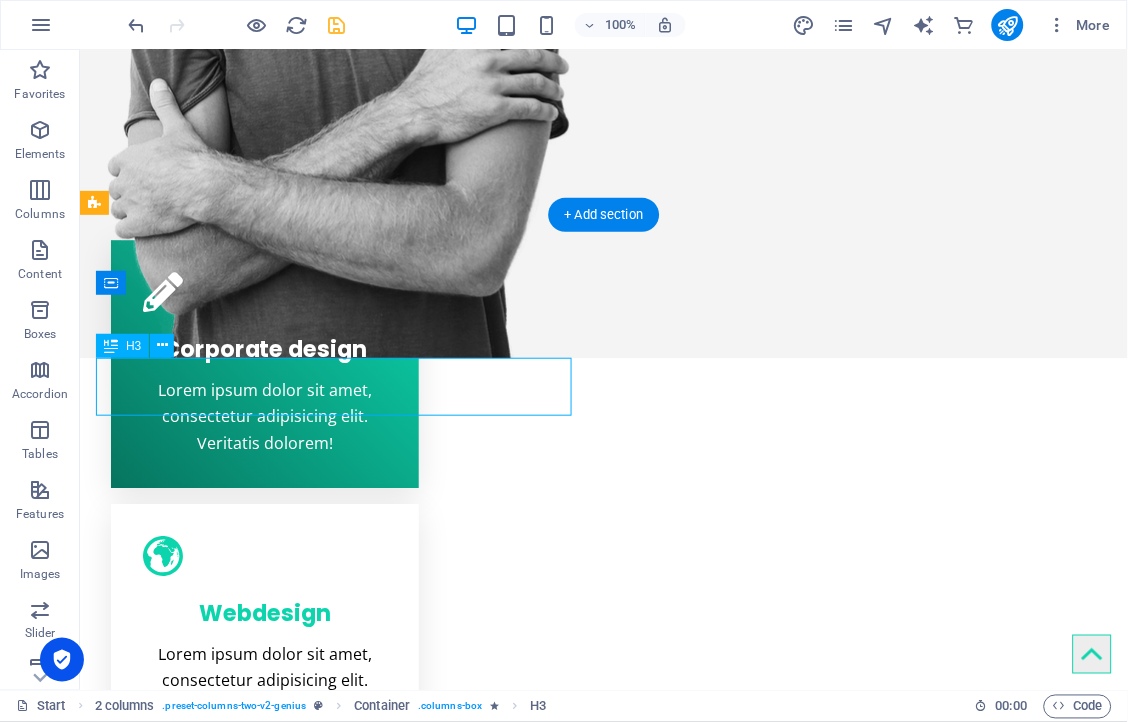 click on "Services offered at Munzhedzi Training  Solution" at bounding box center [337, 1218] 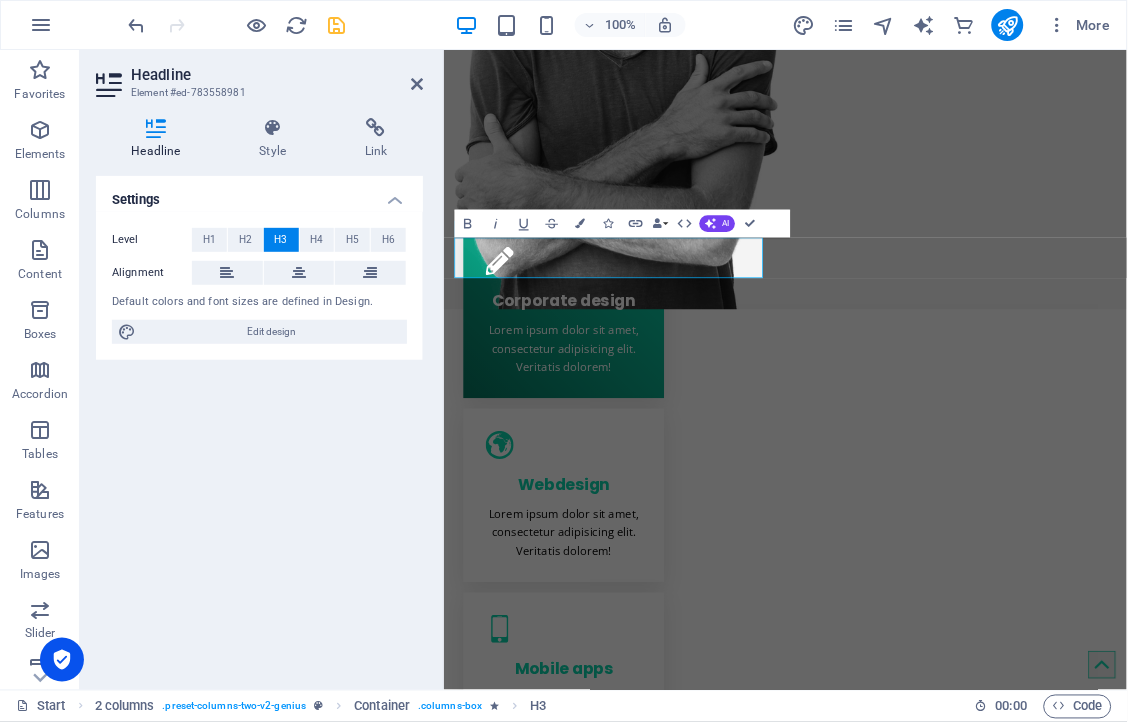 click on "Settings Level H1 H2 H3 H4 H5 H6 Alignment Default colors and font sizes are defined in Design. Edit design" at bounding box center (259, 425) 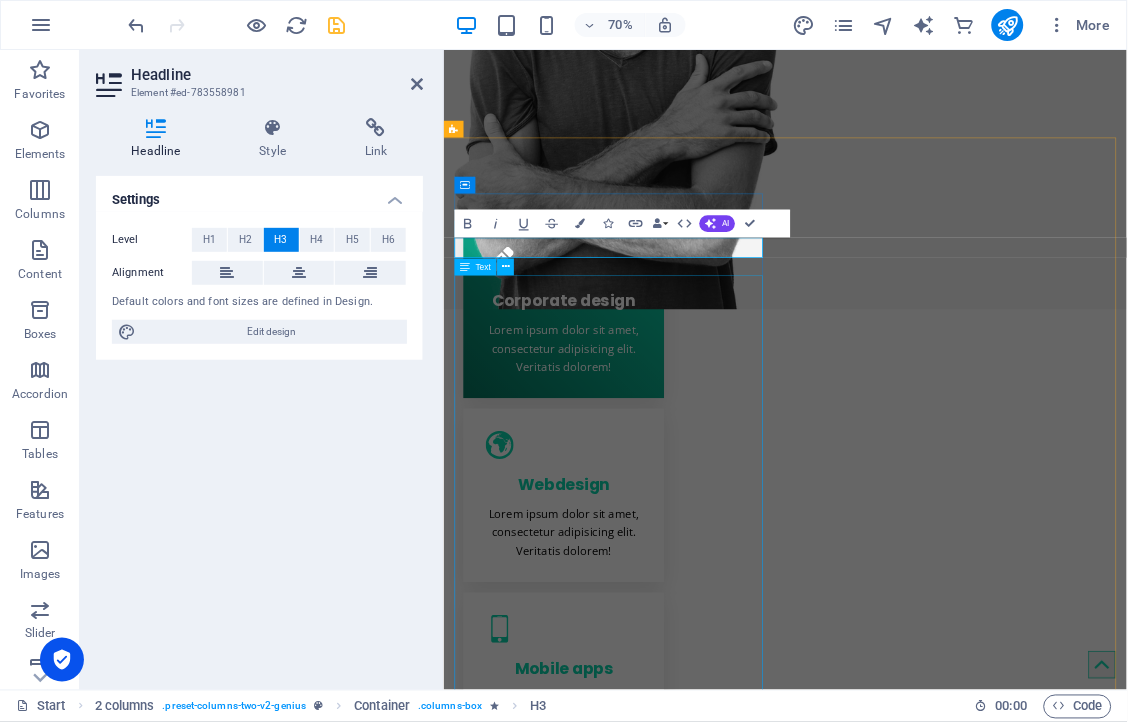 click on "Lorem ipsum dolor sit amet, consectetur adipisicing elit. Repellat, maiores, a libero atque assumenda praesentium cum magni odio dolor accusantium explicabo repudiandae molestiae.  Cumque expo laboriosam nulla distinctio mollitia Molestias excepturi voluptatem veritatis iusto namut Praesentium magni odio dolor accusantium'" at bounding box center (683, 1874) 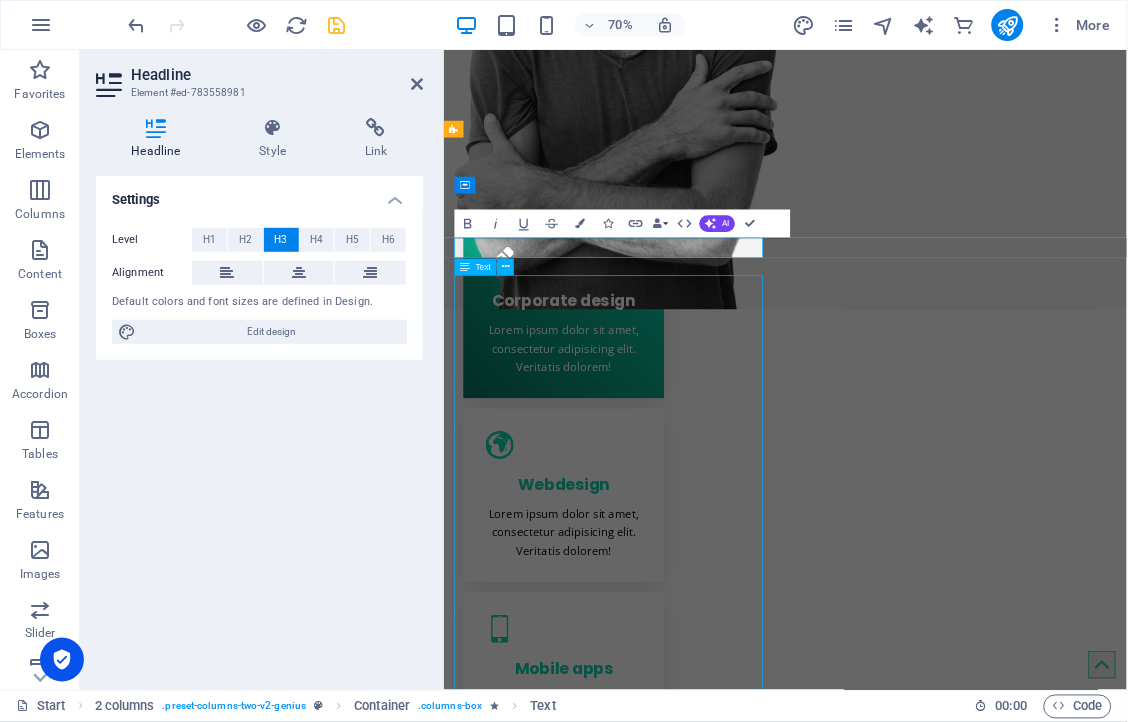 click on "Lorem ipsum dolor sit amet, consectetur adipisicing elit. Repellat, maiores, a libero atque assumenda praesentium cum magni odio dolor accusantium explicabo repudiandae molestiae.  Cumque expo laboriosam nulla distinctio mollitia Molestias excepturi voluptatem veritatis iusto namut Praesentium magni odio dolor accusantium'" at bounding box center [683, 1874] 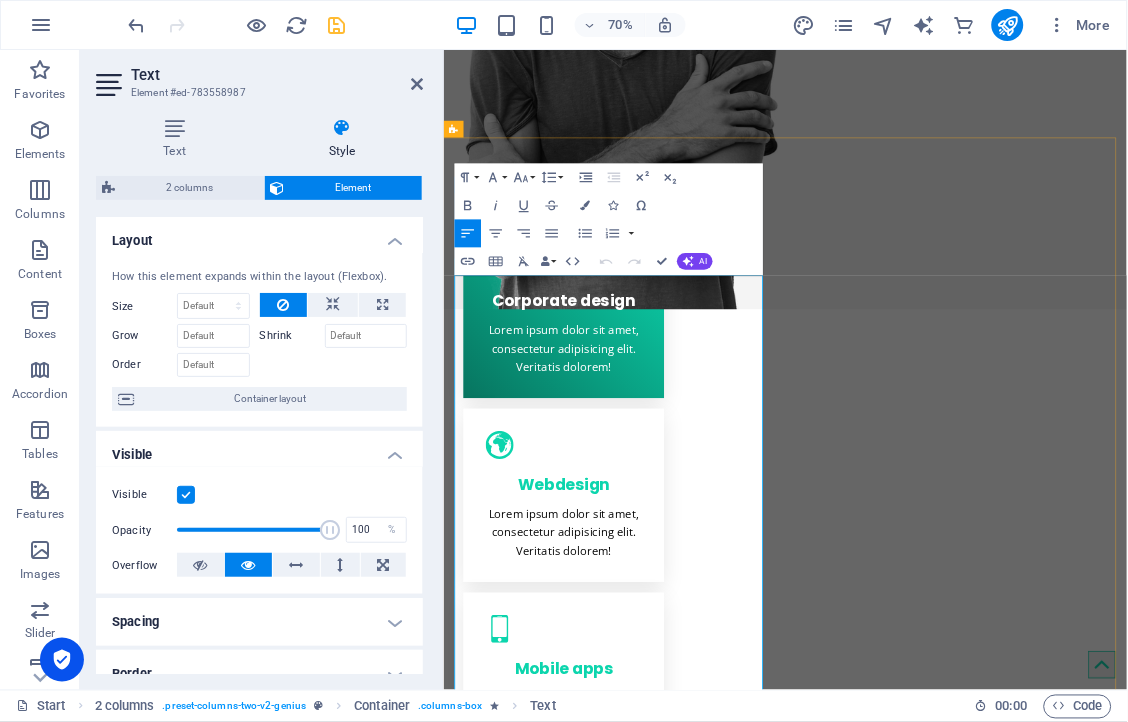 click on "Cumque expo laboriosam nulla distinctio mollitia" at bounding box center (691, 1444) 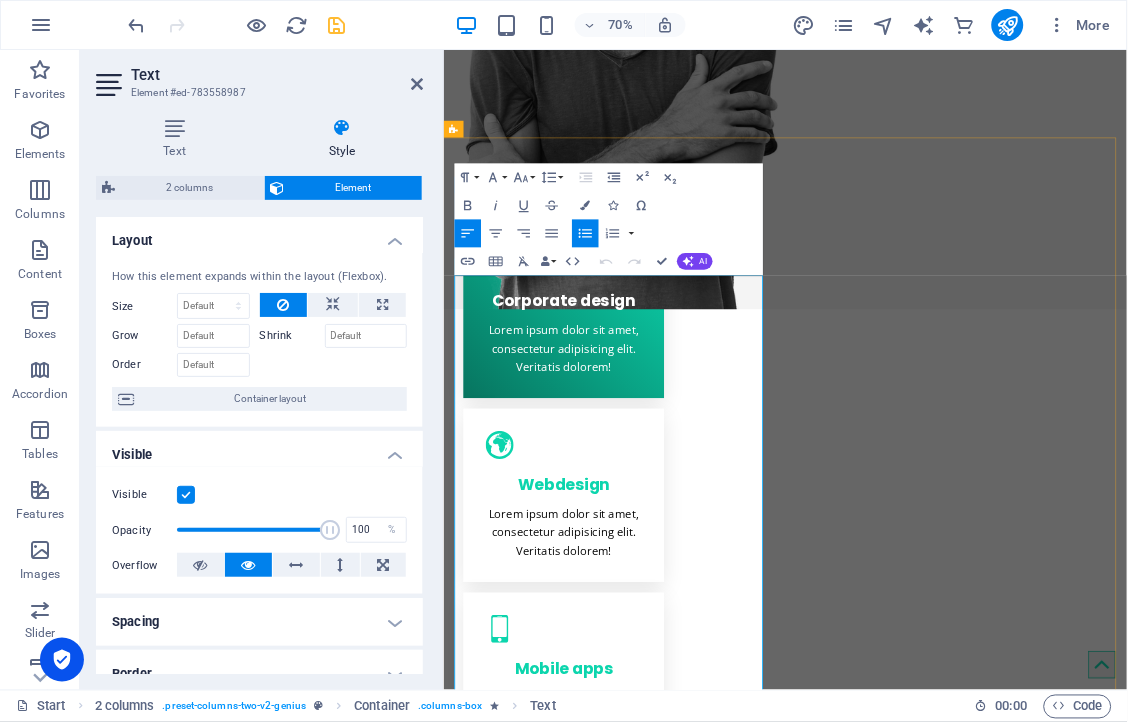 click on "Cumque expo laboriosam nulla distinctio mollitia" at bounding box center (691, 1444) 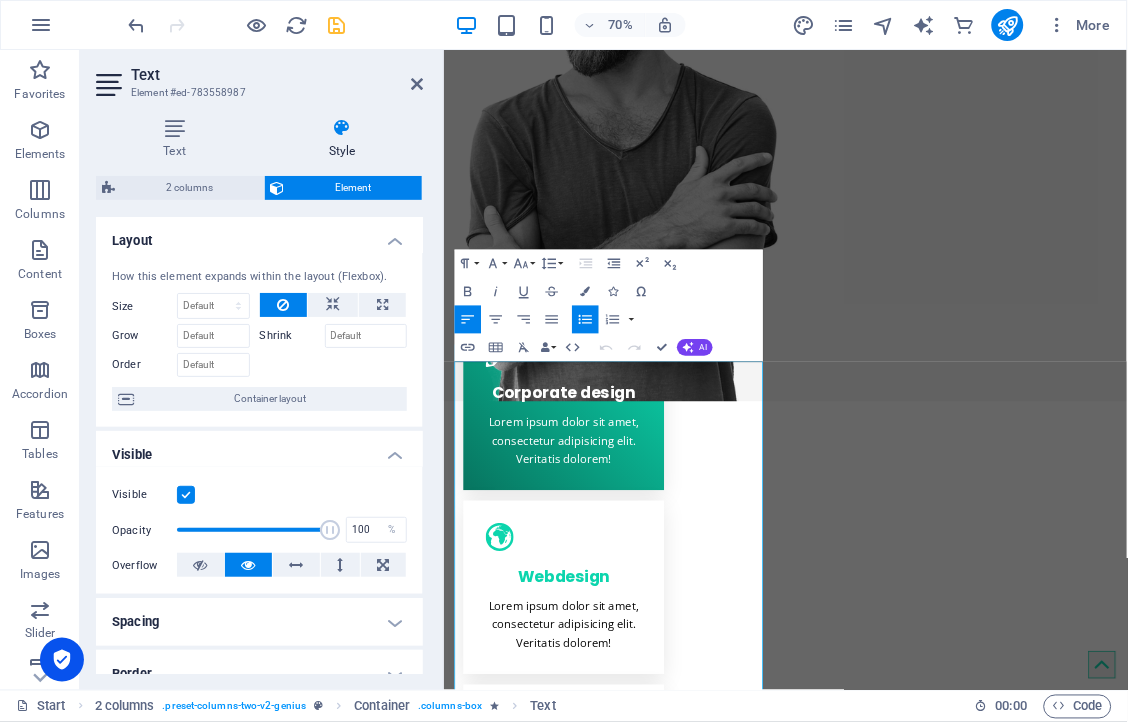 scroll, scrollTop: 728, scrollLeft: 0, axis: vertical 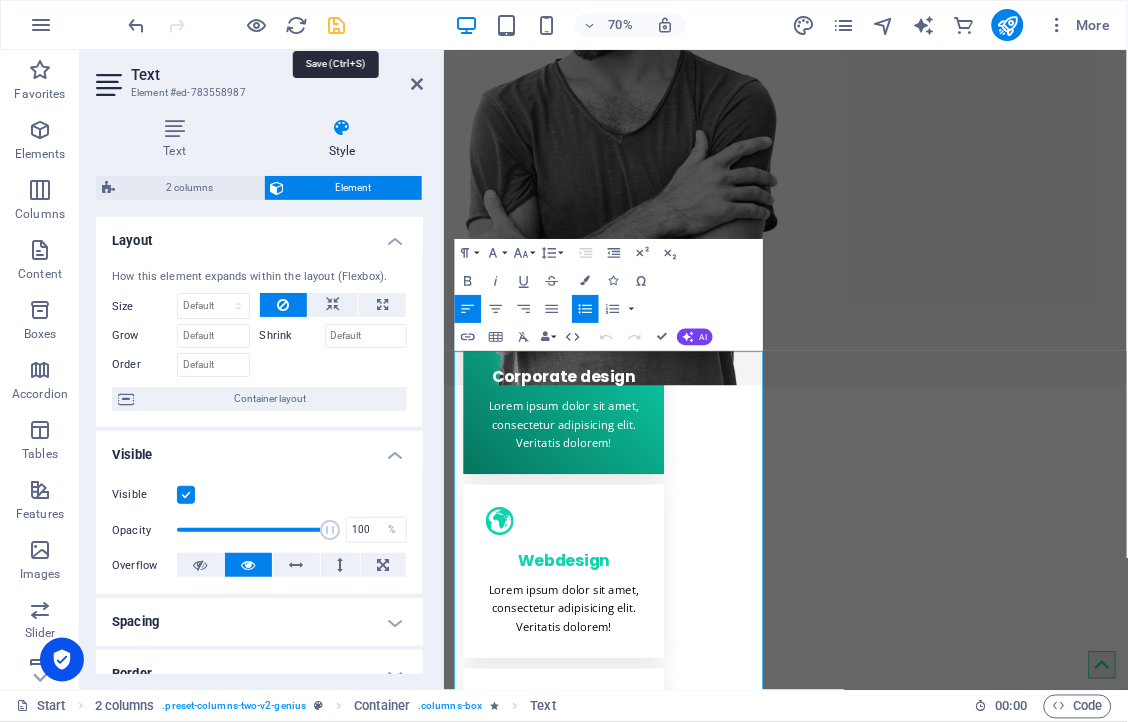 click at bounding box center (337, 25) 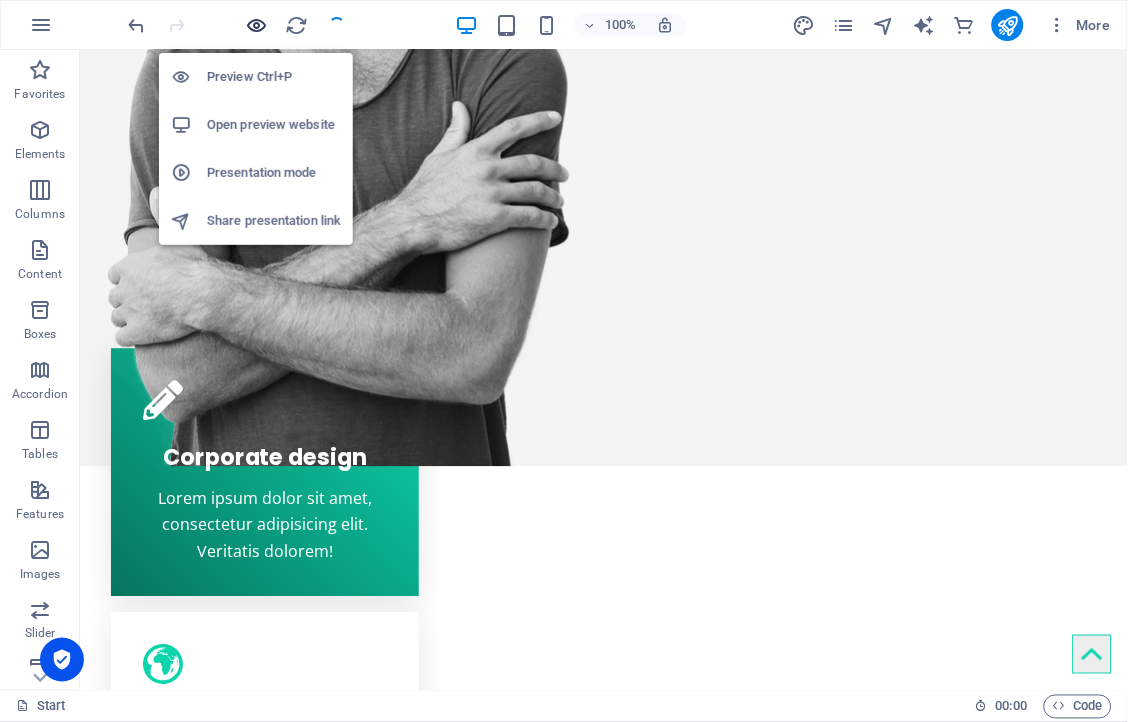 click at bounding box center [257, 25] 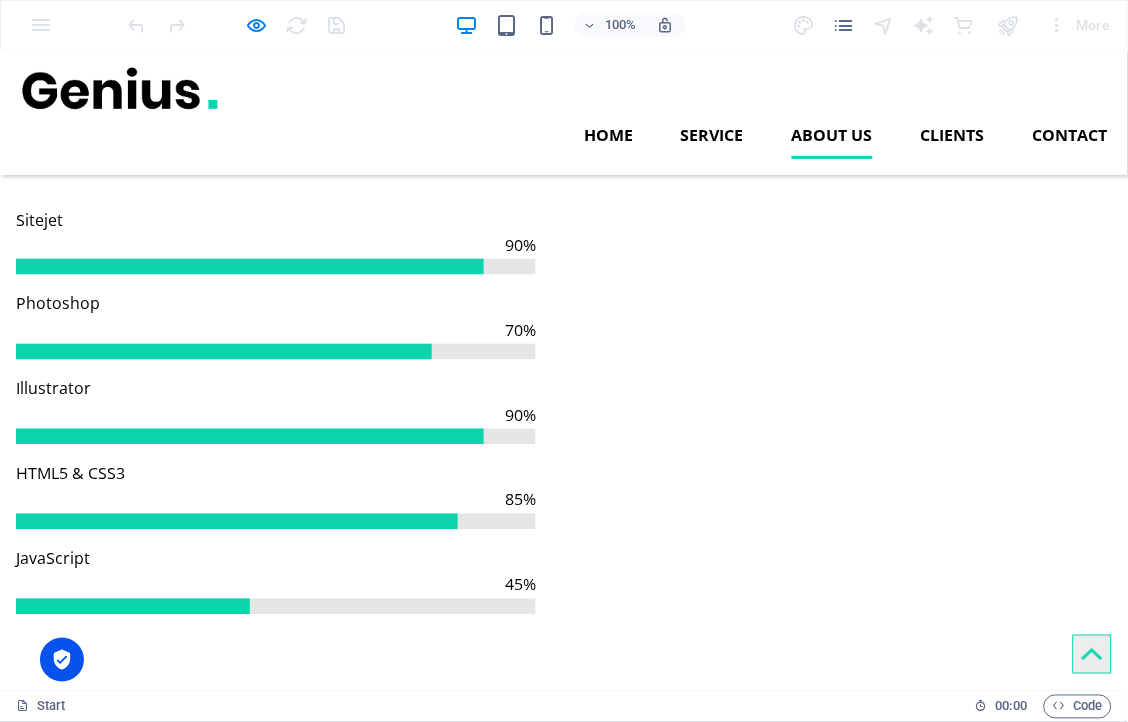 scroll, scrollTop: 2975, scrollLeft: 0, axis: vertical 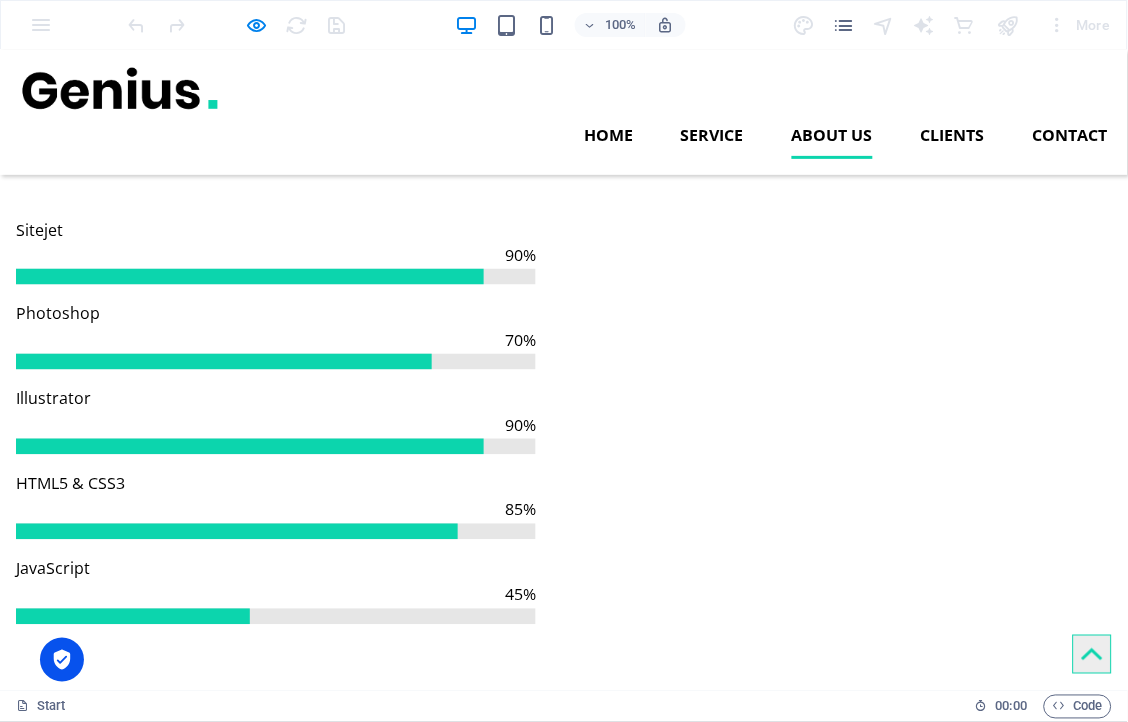 click at bounding box center [144, 2020] 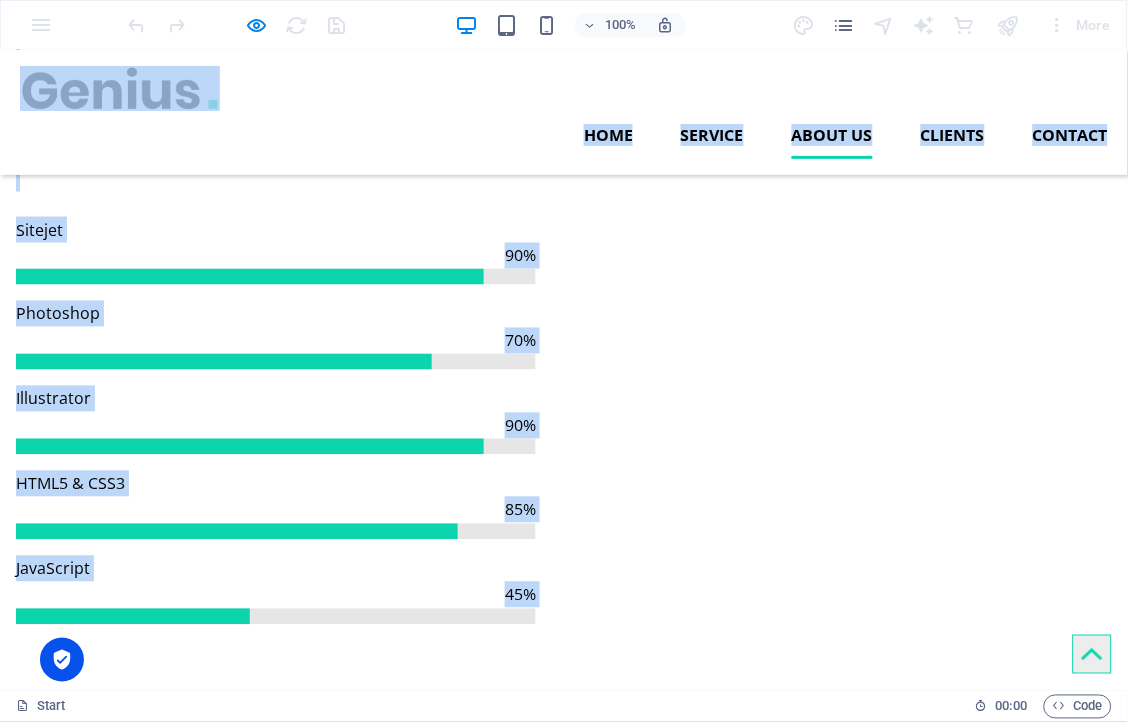 click at bounding box center [564, 2102] 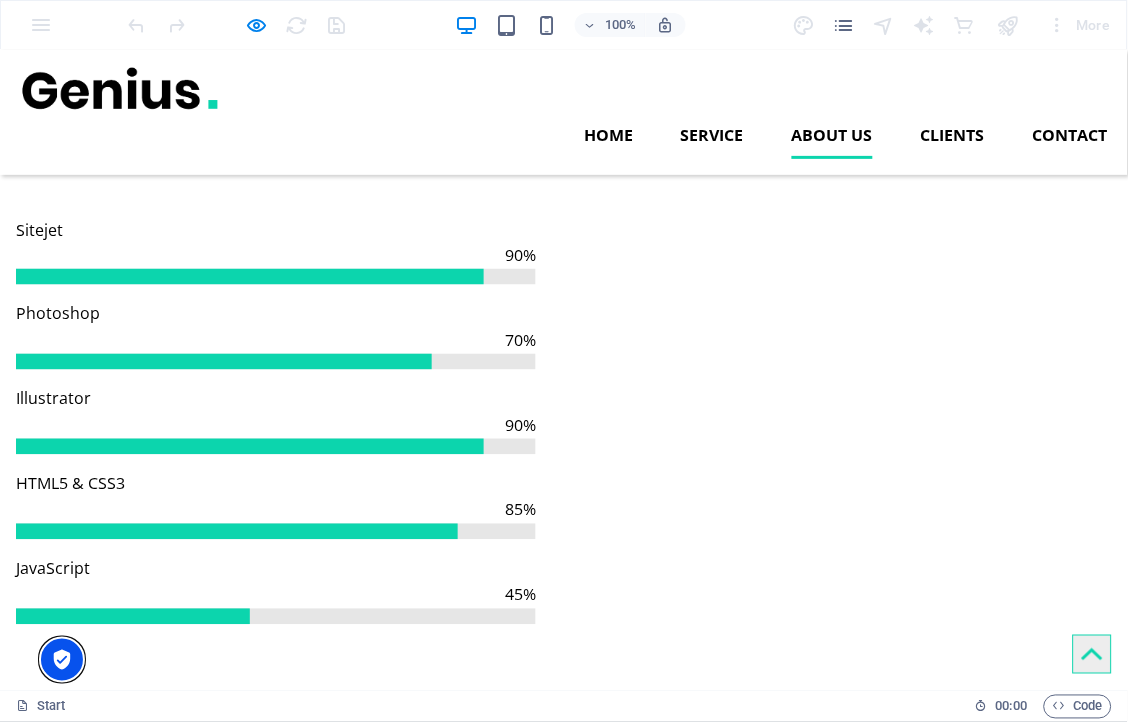 click at bounding box center (62, 660) 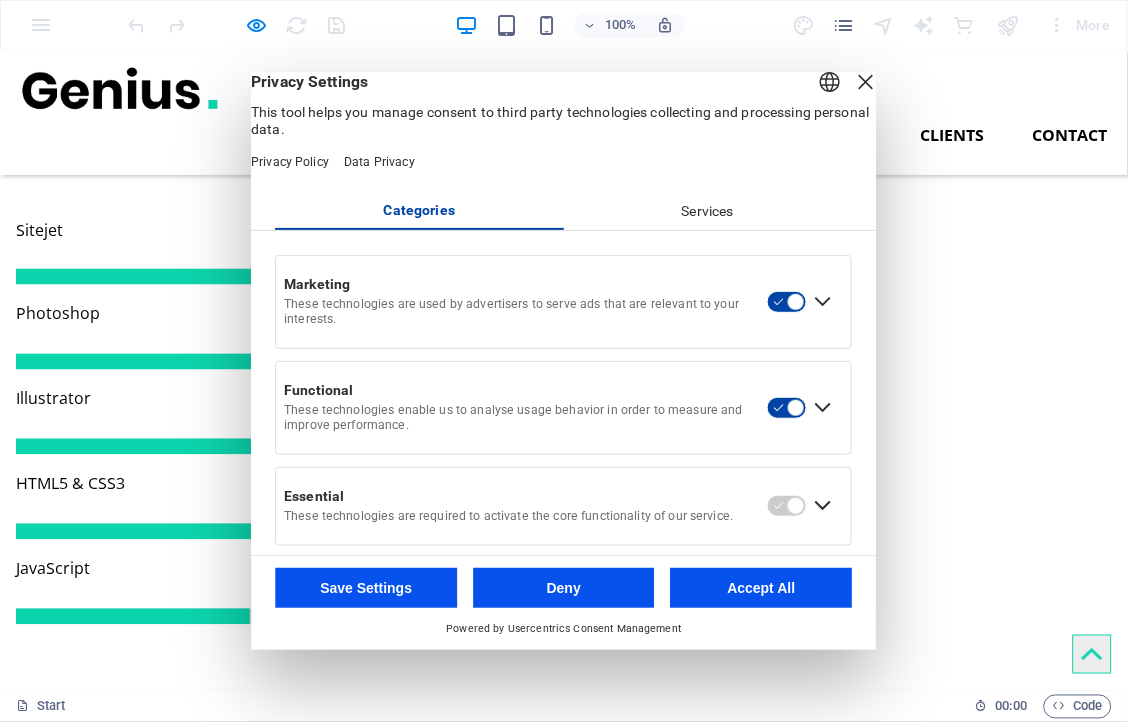 click on "Deny" at bounding box center [564, 588] 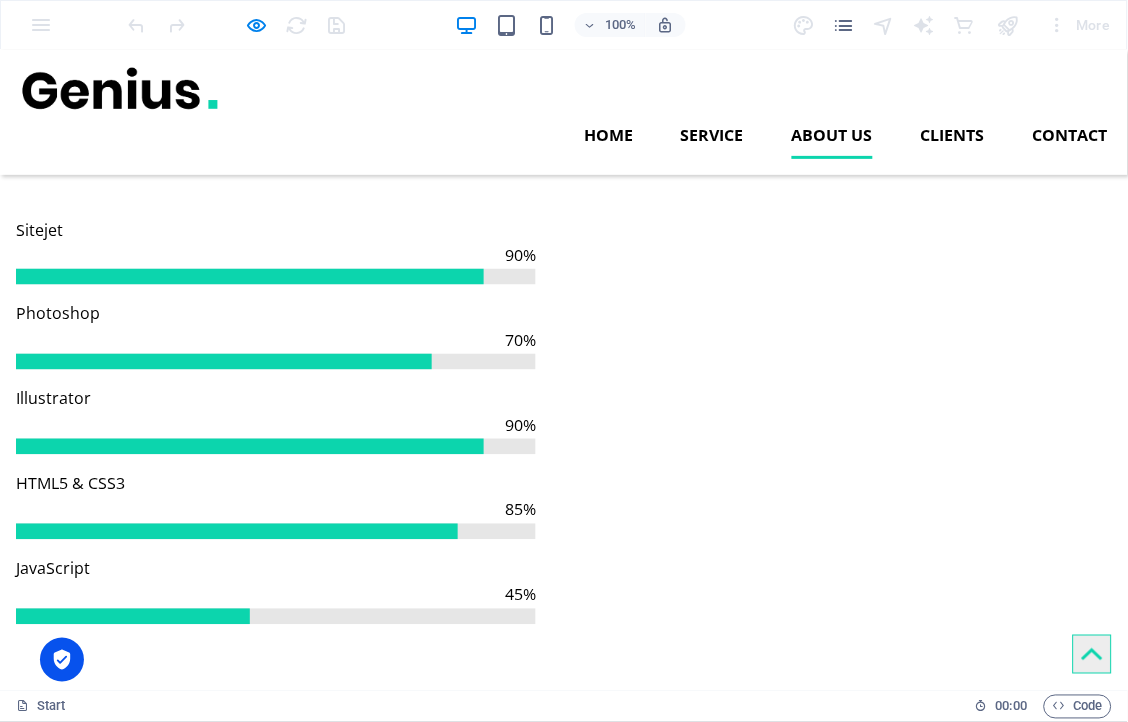 click on "Meta 0794317394 makopi.molepo@gmail.com Submit   I have read and understand the privacy policy. Nicht lesbar? Neu generieren" at bounding box center (564, 2021) 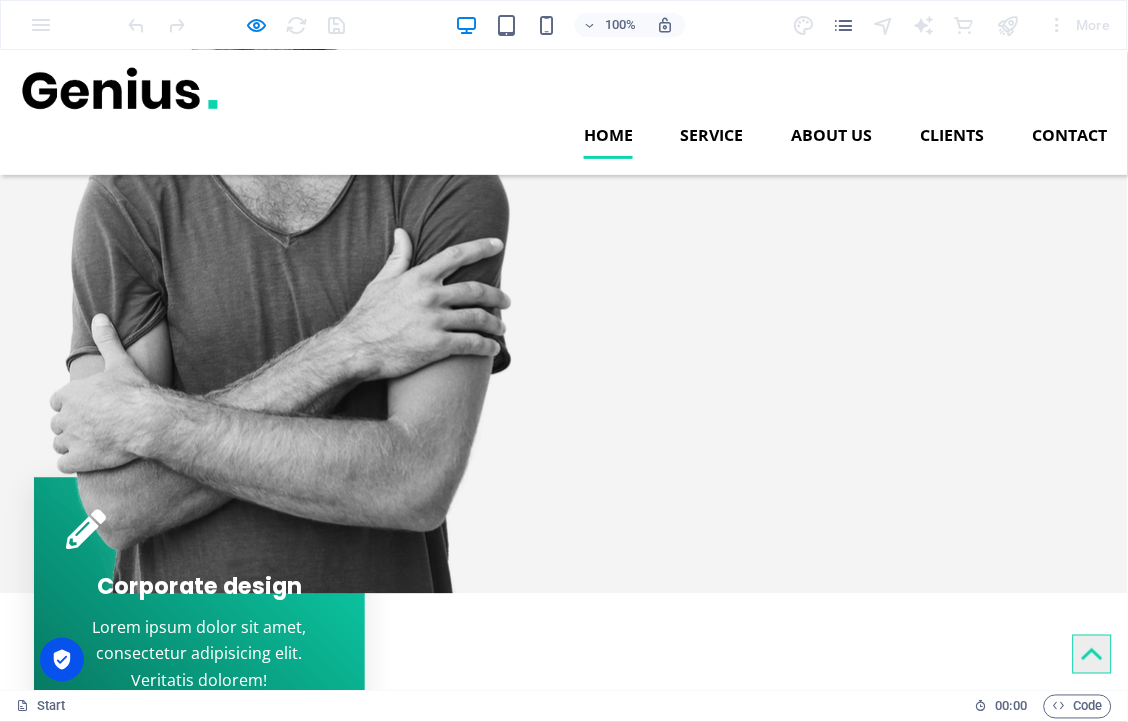 scroll, scrollTop: 0, scrollLeft: 0, axis: both 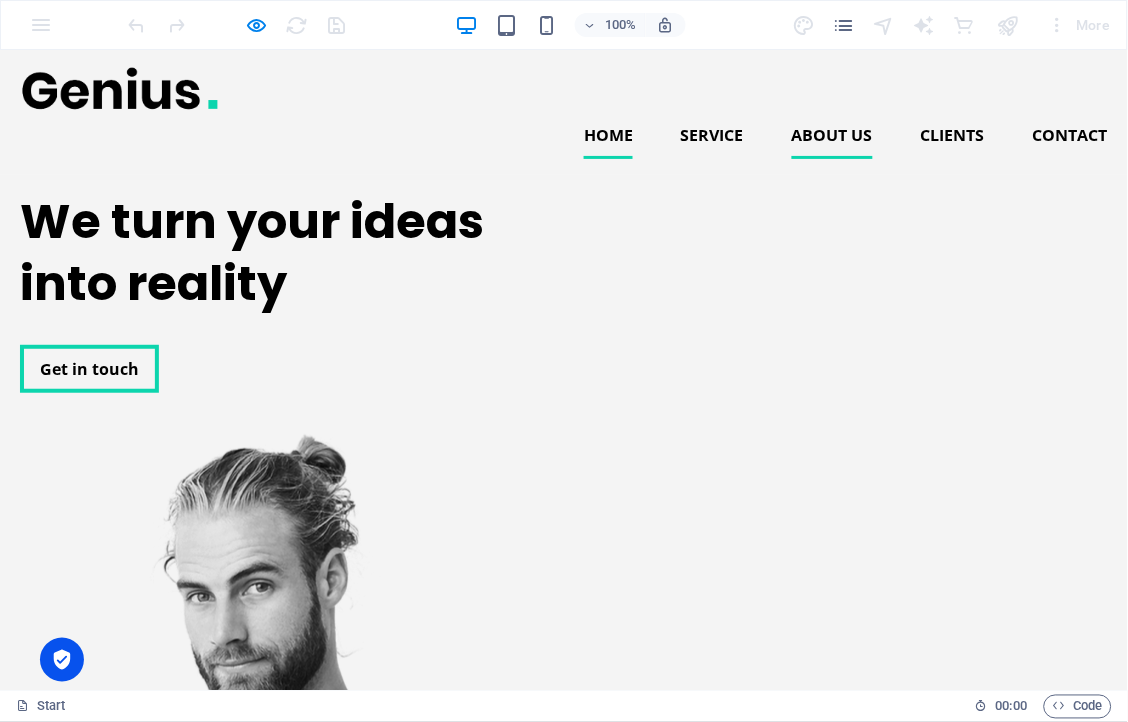 click on "About us" at bounding box center (832, 134) 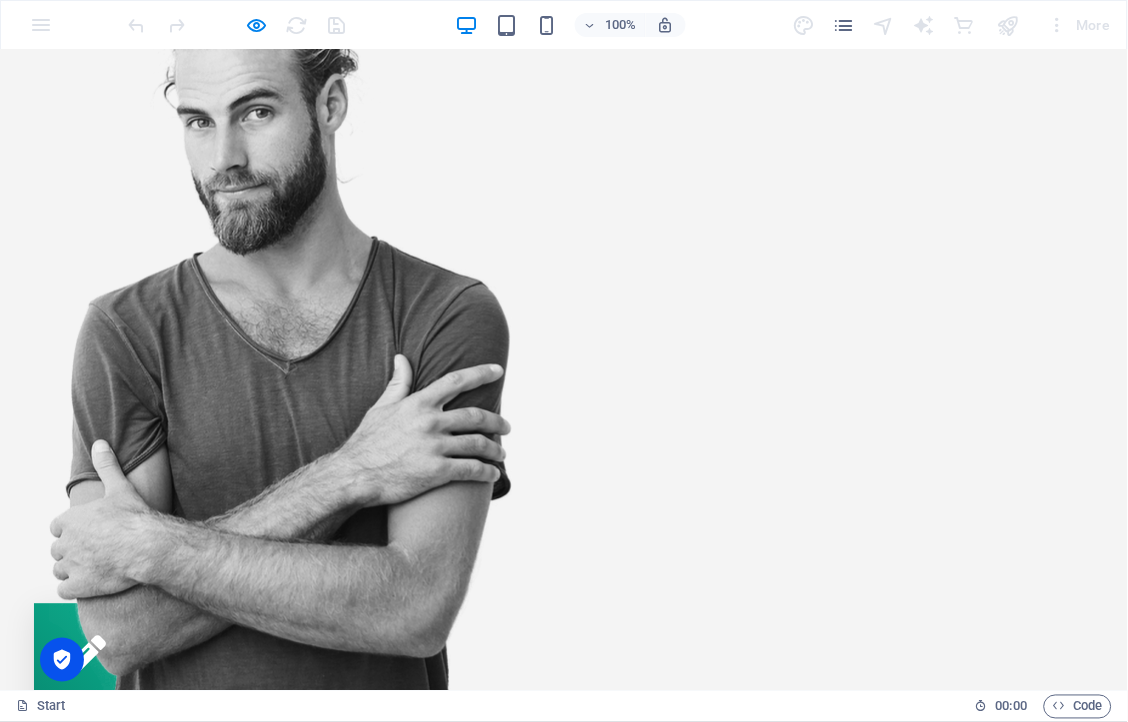 click on "Home Service About us Clients Contact We turn your ideas into reality  Get in touch Corporate design Lorem ipsum dolor sit amet, consectetur adipisicing elit. Veritatis dolorem! Webdesign Lorem ipsum dolor sit amet, consectetur adipisicing elit. Veritatis dolorem! Mobile apps Lorem ipsum dolor sit amet, consectetur adipisicing elit. Veritatis dolorem! Our services Services offered Lorem ipsum dolor sit amet, consectetur adipisicing elit. Repellat, maiores, a libero atque assumenda praesentium cum magni odio dolor accusantium explicabo repudiandae molestiae.  Cumque expo laboriosam nulla distinctio mollitia Molestias excepturi voluptatem veritatis iusto namut Praesentium magni odio dolor accusantium' Sitejet 90%
Photoshop 70%
Illustrator 90%
HTML5 & CSS3 85%
JavaScript 45%
Drop content here or  Add elements  Paste clipboard About Munzhedzi About  Us Learn more Meta 0794317394 makopi.molepo@gmail.com Submit   I have read and understand the privacy policy. Nicht lesbar? Neu generieren John Bolf 9" at bounding box center (564, 4801) 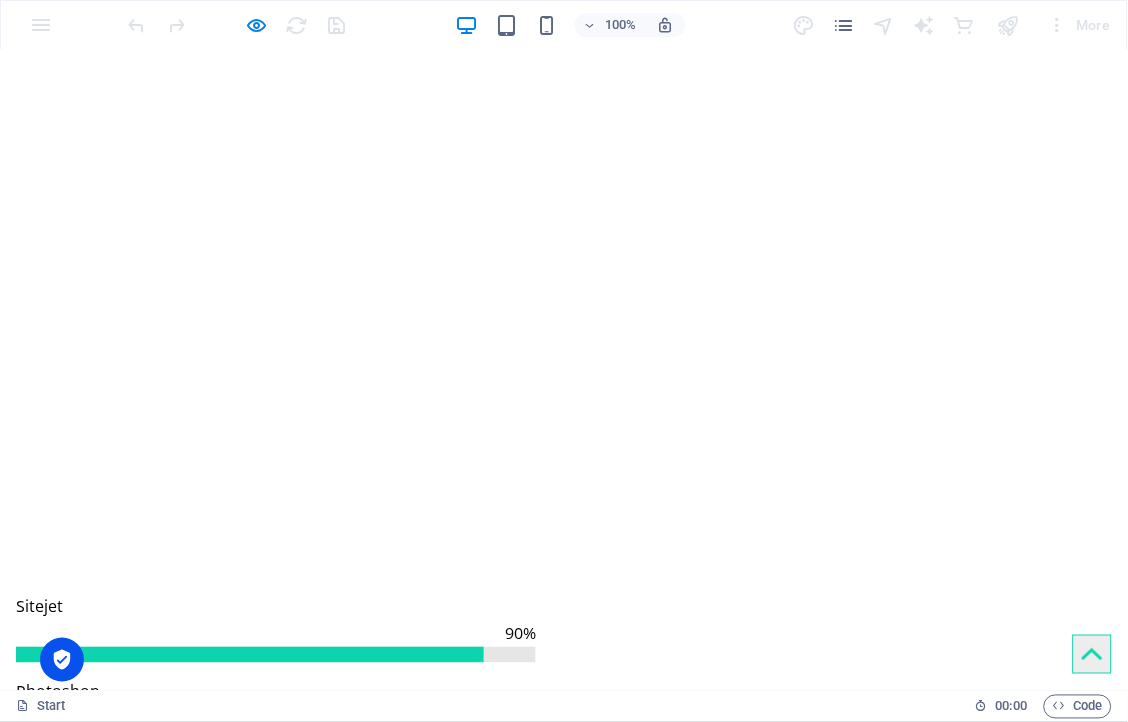 scroll, scrollTop: 2653, scrollLeft: 0, axis: vertical 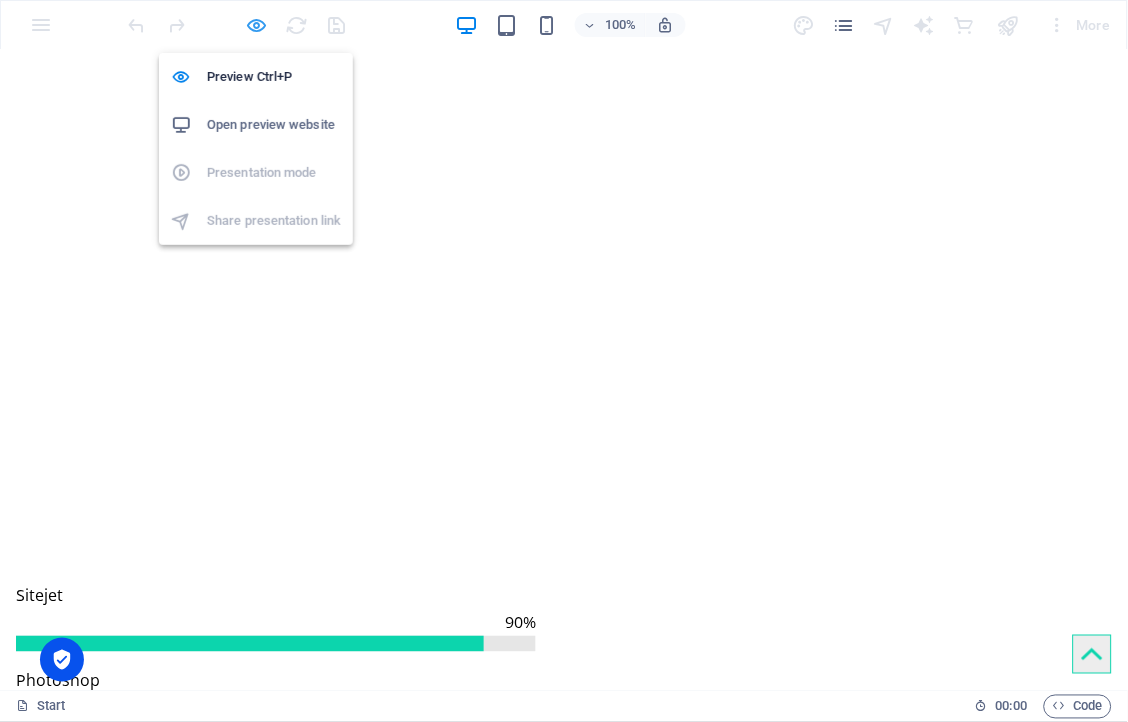 click at bounding box center [257, 25] 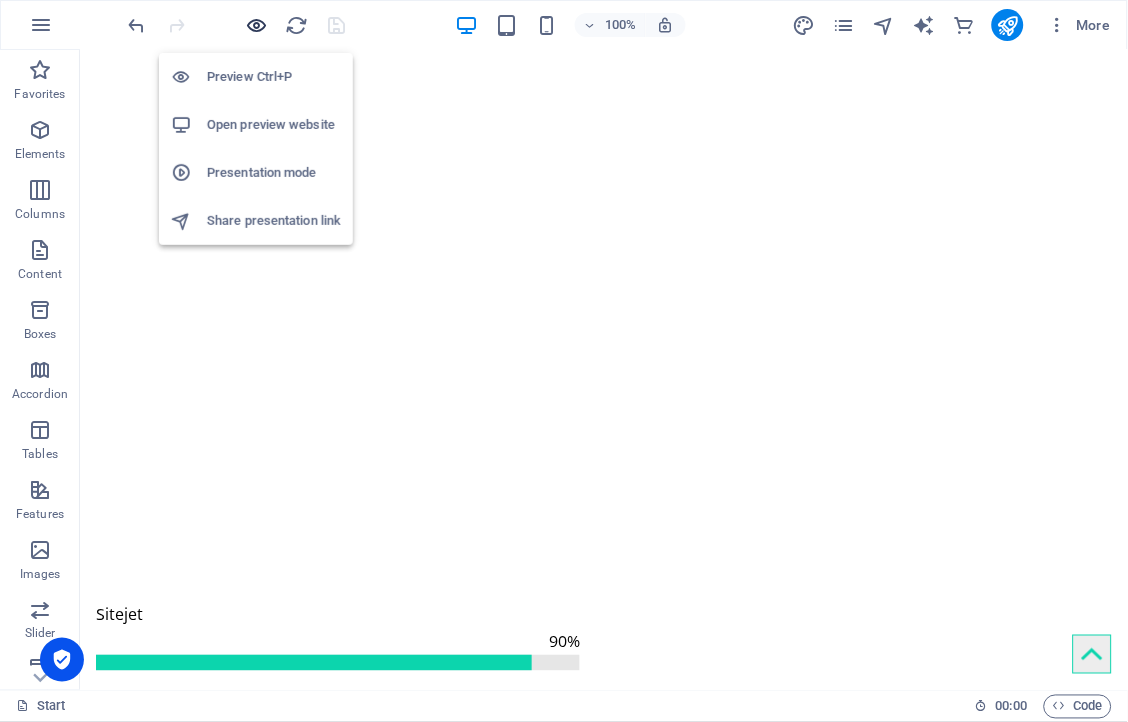 scroll, scrollTop: 2675, scrollLeft: 0, axis: vertical 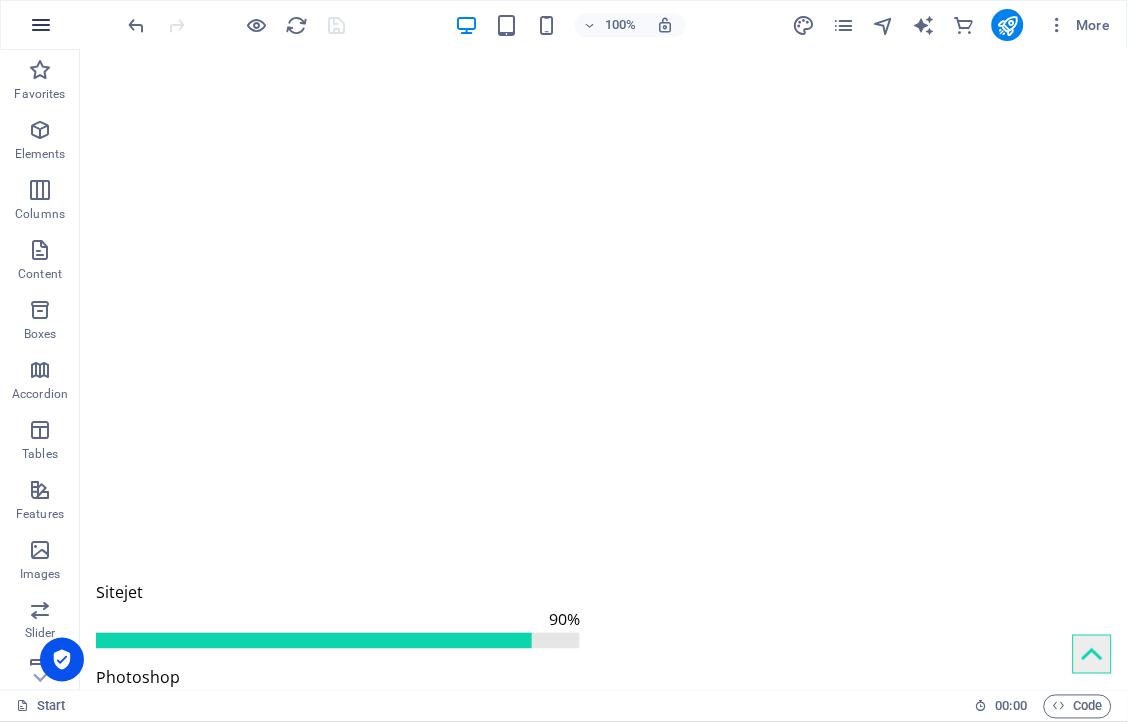 click at bounding box center (41, 25) 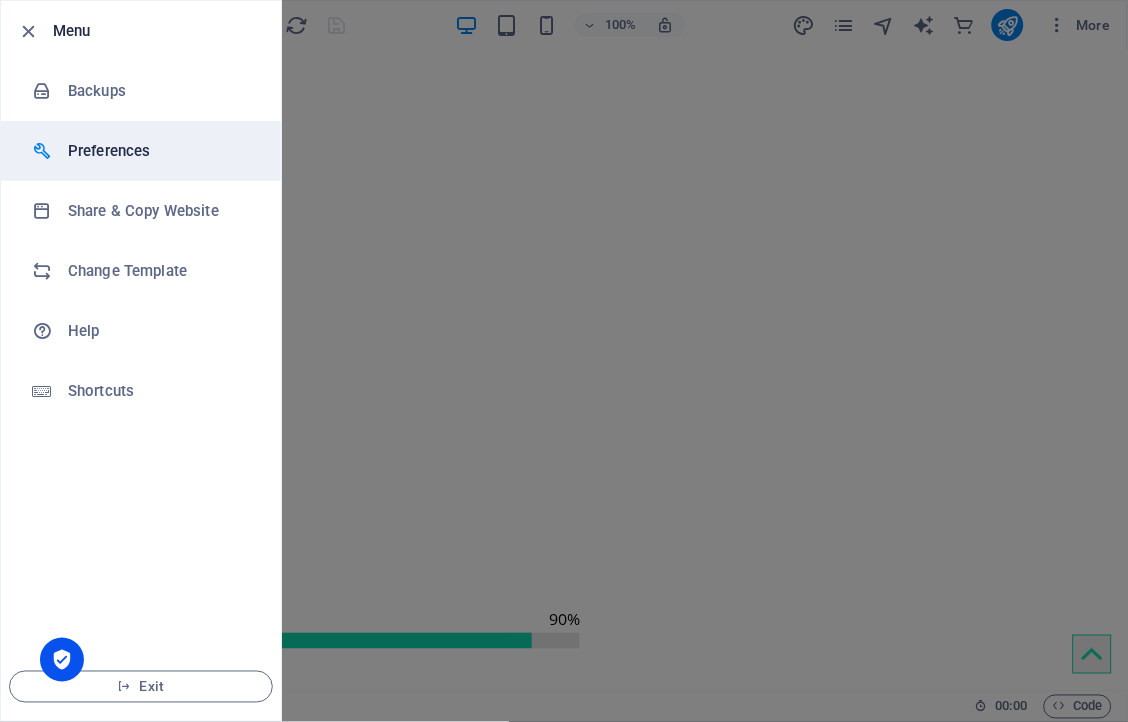 click on "Preferences" at bounding box center [160, 151] 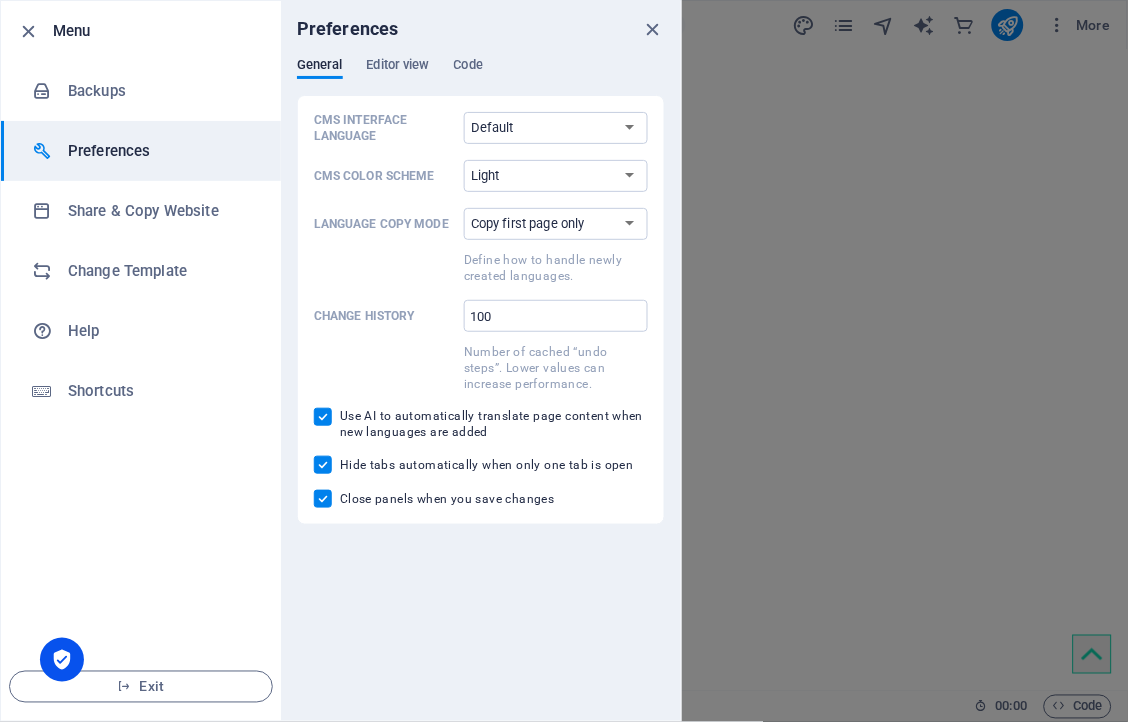 click on "Preferences" at bounding box center (160, 151) 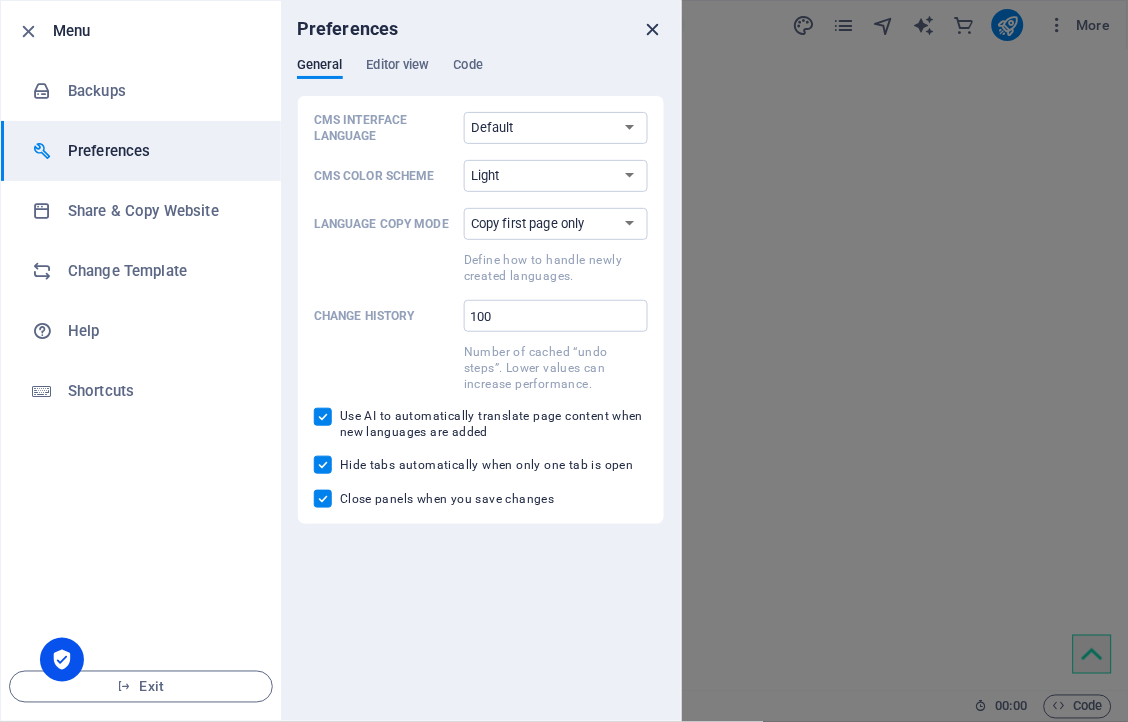 click at bounding box center [653, 29] 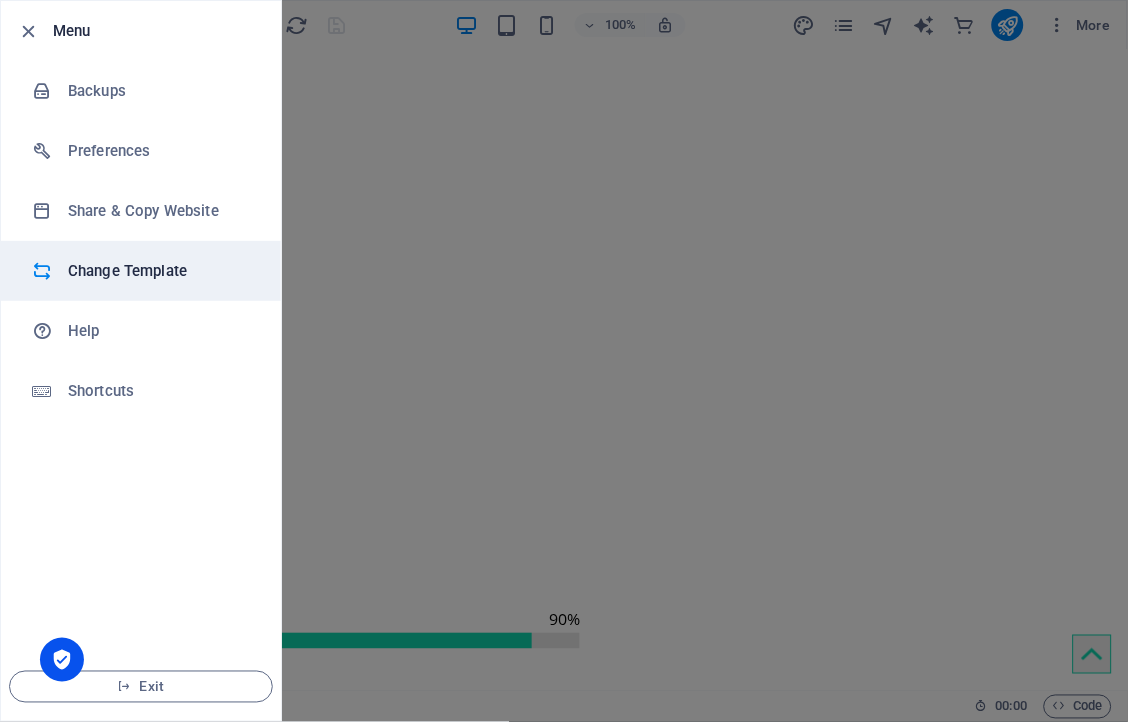 click on "Change Template" at bounding box center [160, 271] 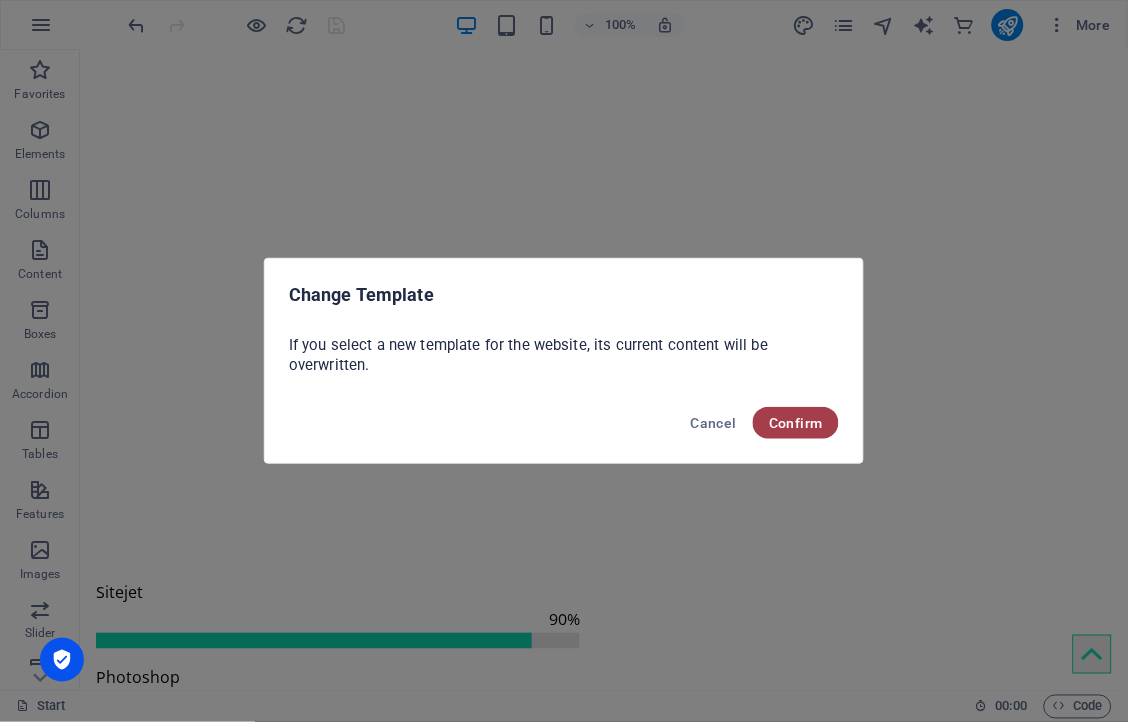 click on "Confirm" at bounding box center (796, 423) 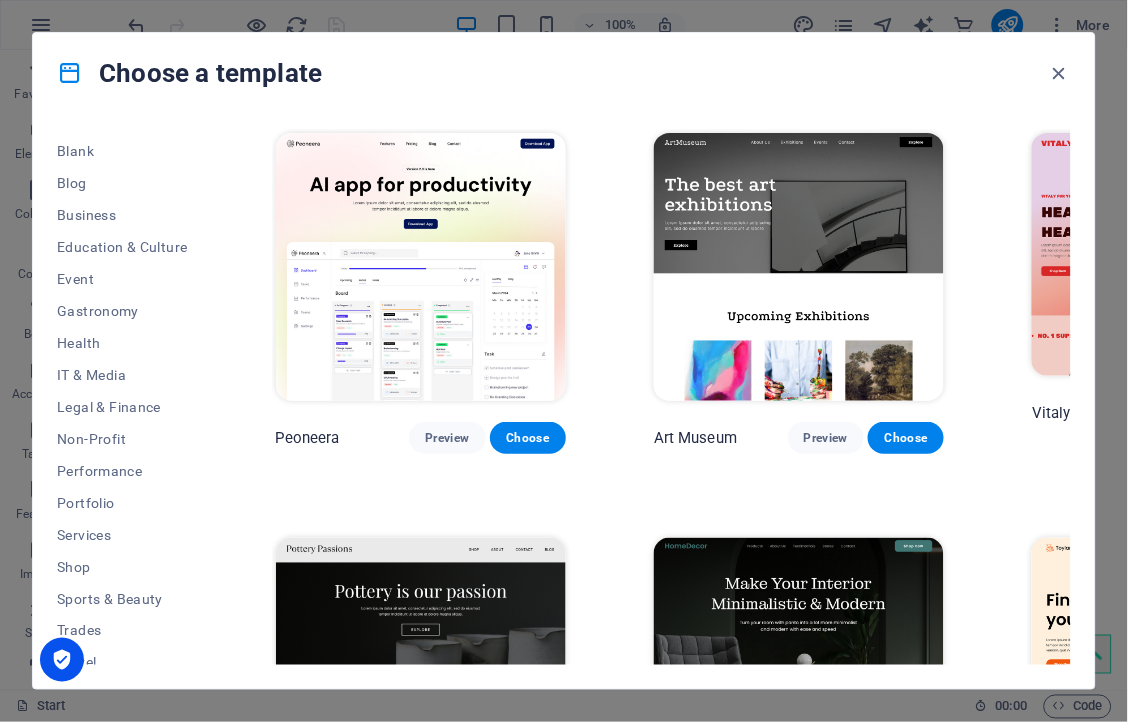 scroll, scrollTop: 295, scrollLeft: 0, axis: vertical 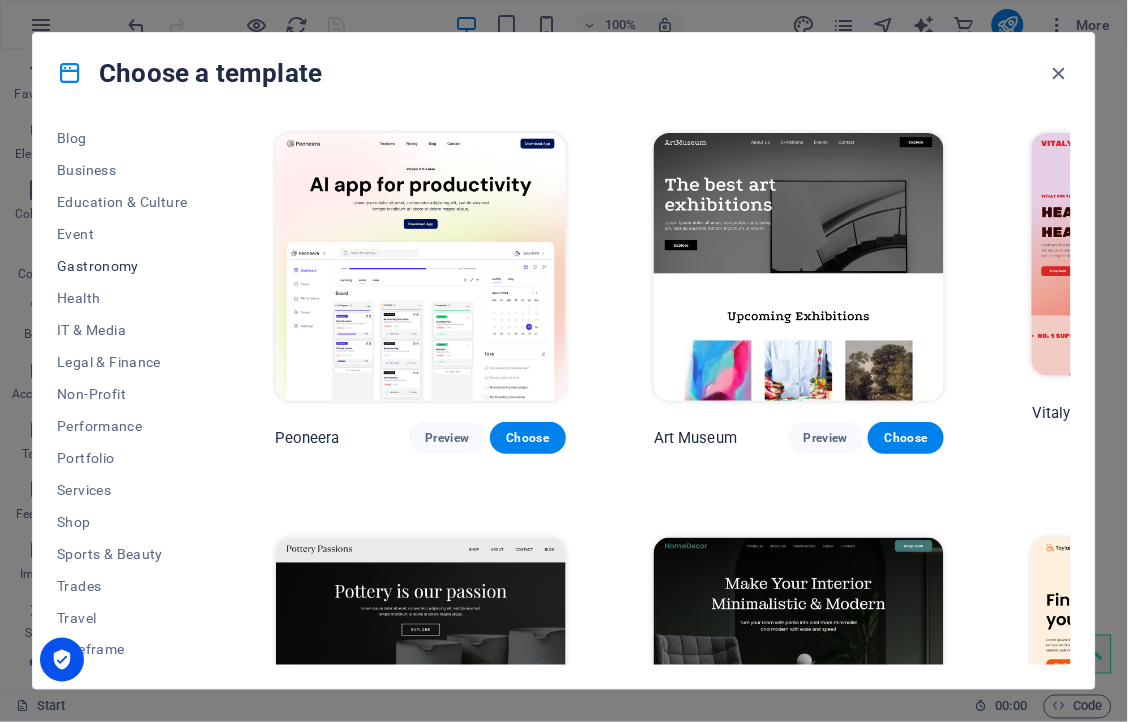 click on "Gastronomy" at bounding box center (122, 266) 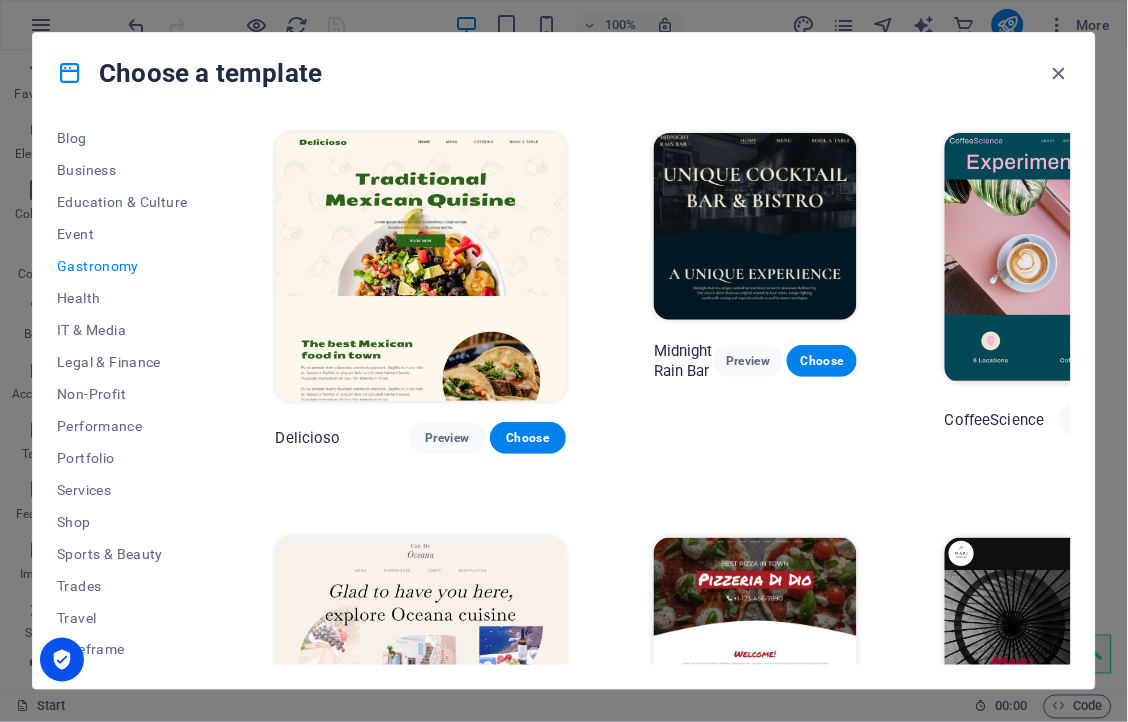 drag, startPoint x: 1072, startPoint y: 235, endPoint x: 1075, endPoint y: 378, distance: 143.03146 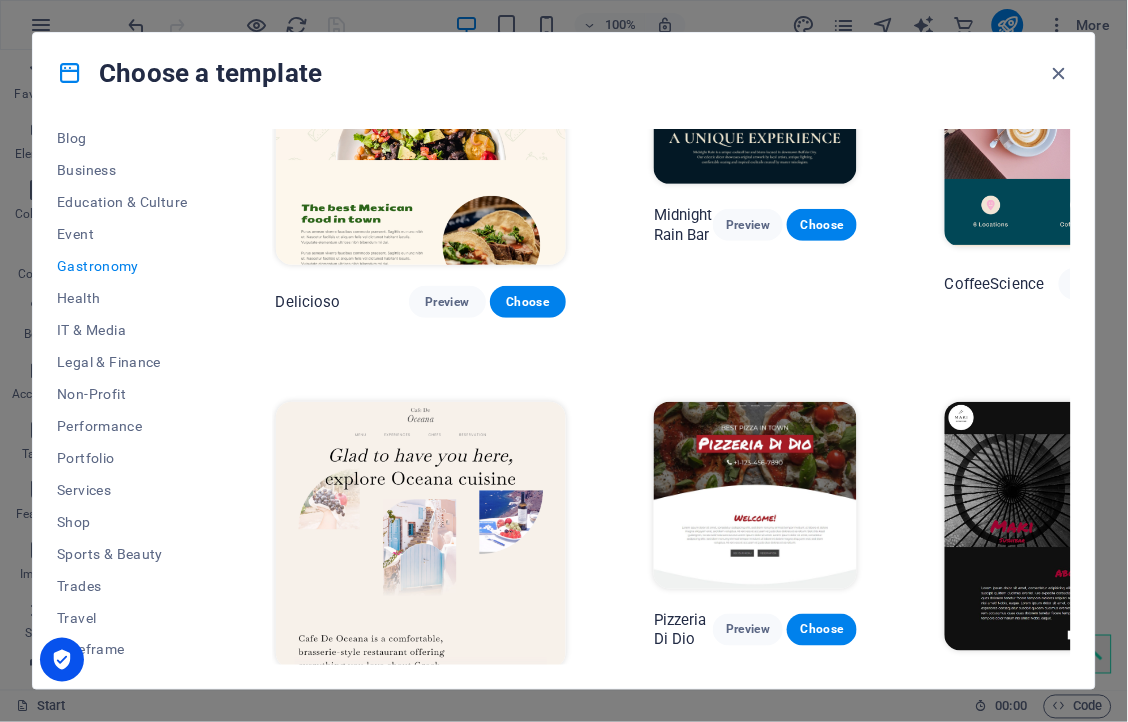 scroll, scrollTop: 0, scrollLeft: 0, axis: both 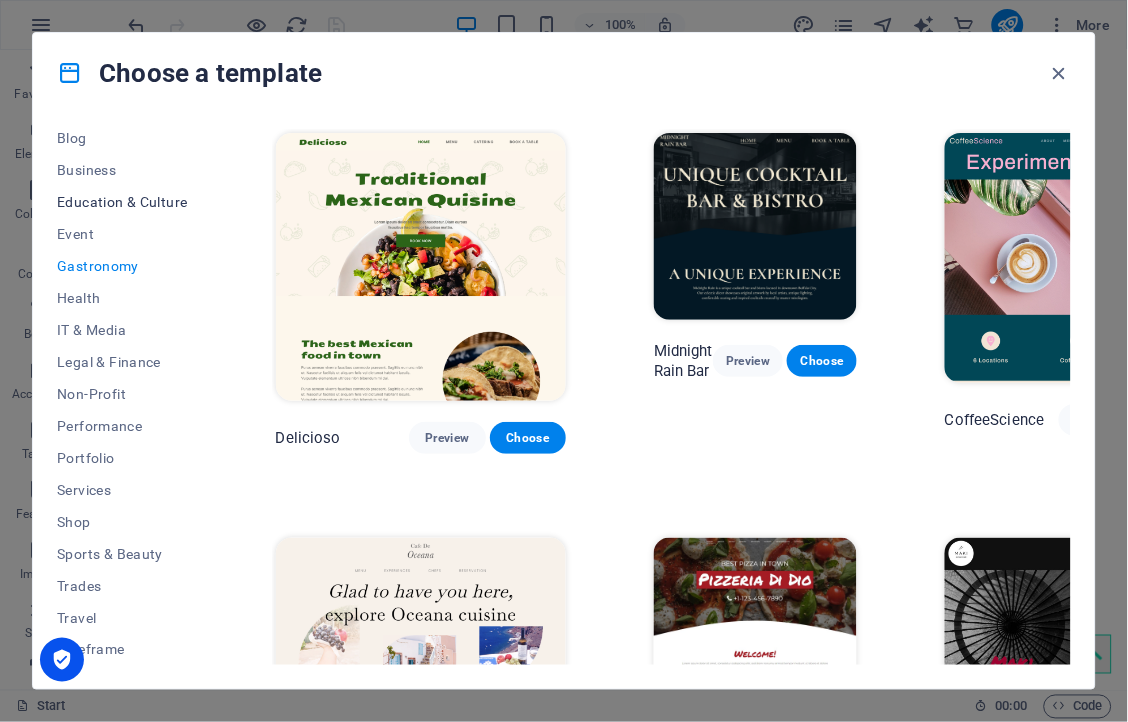 click on "Education & Culture" at bounding box center [122, 202] 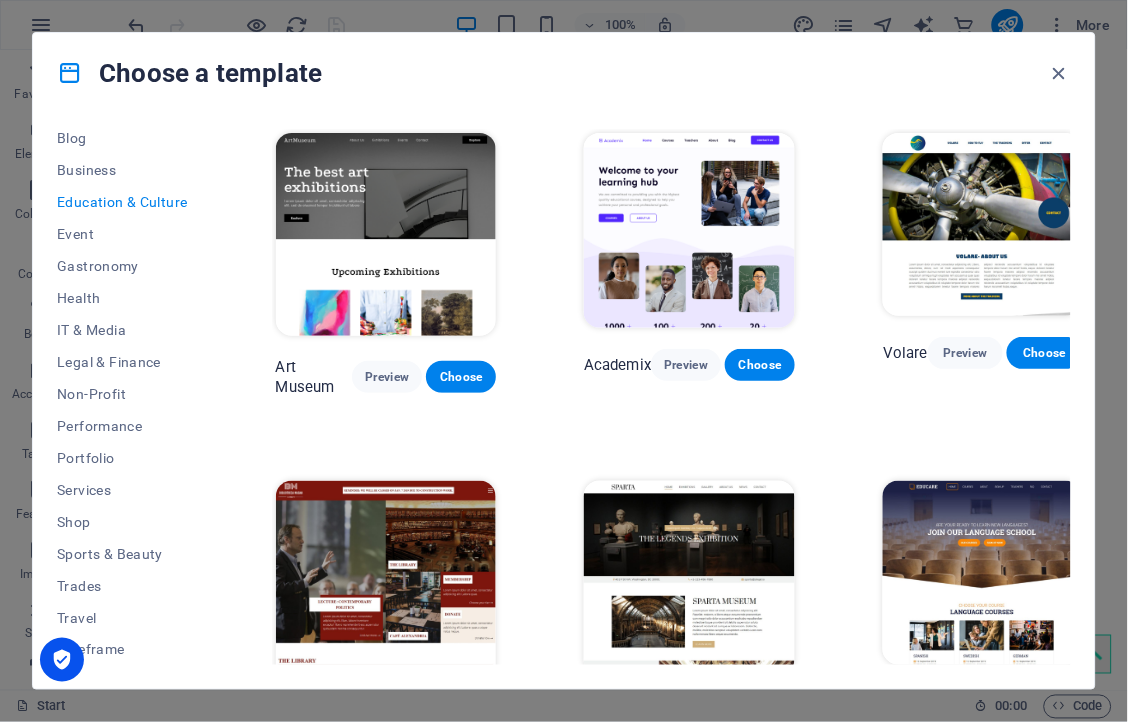 drag, startPoint x: 1073, startPoint y: 274, endPoint x: 1072, endPoint y: 345, distance: 71.00704 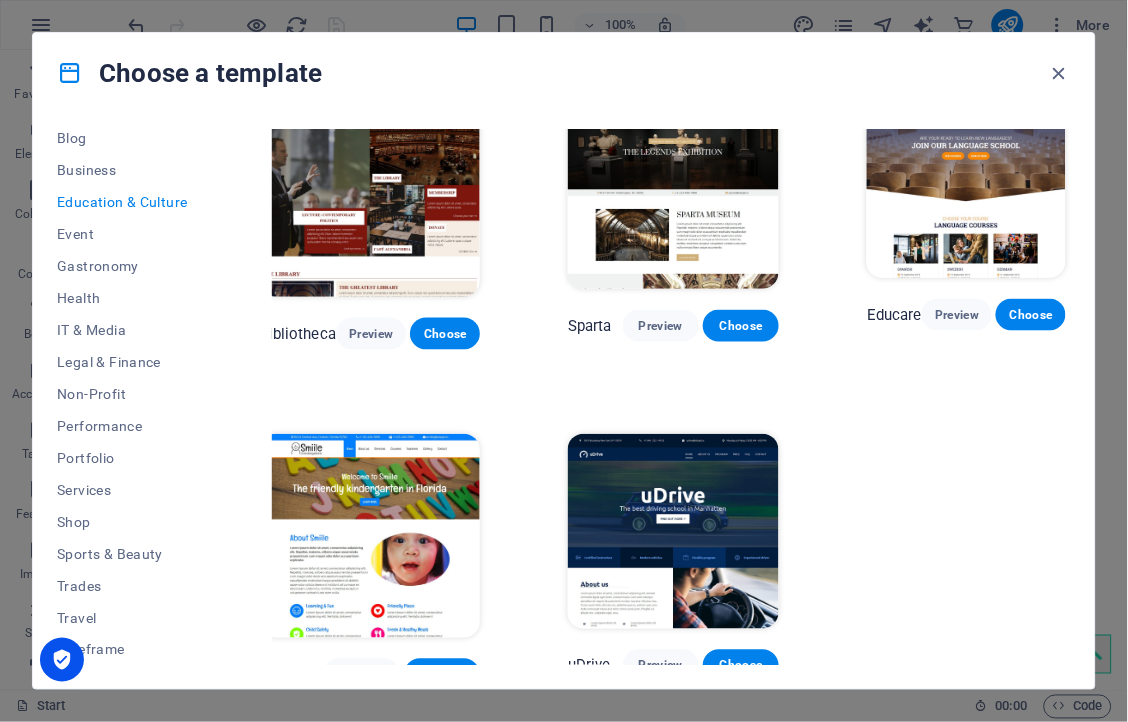 scroll, scrollTop: 425, scrollLeft: 20, axis: both 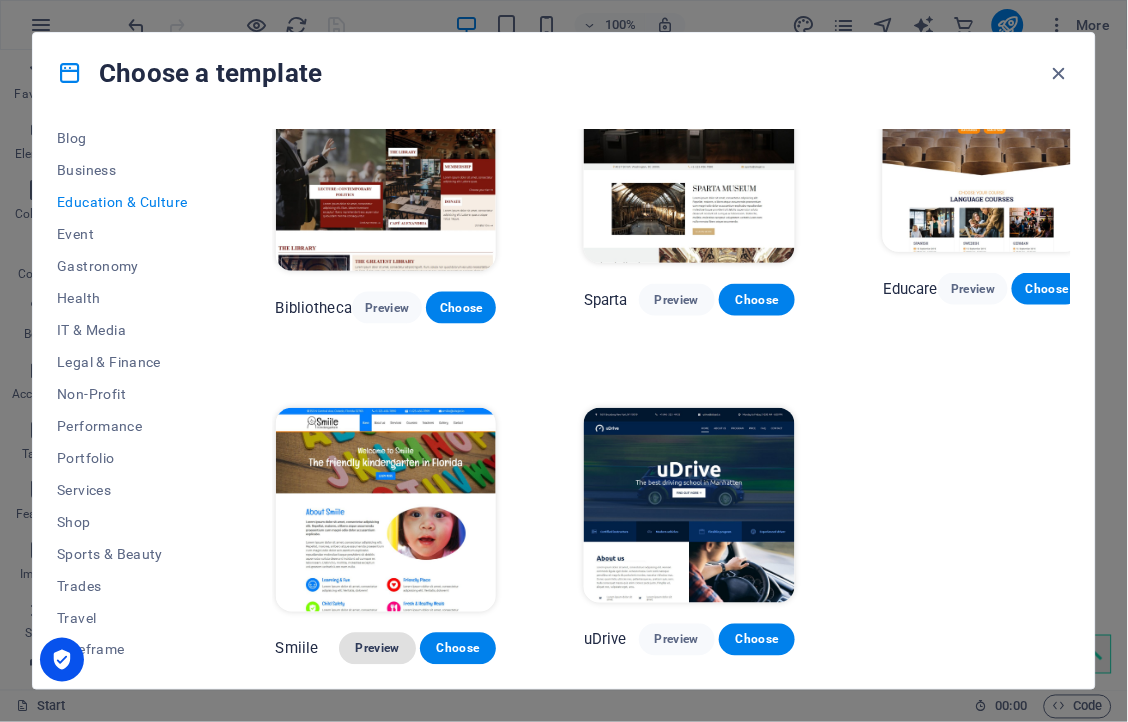 click on "Preview" at bounding box center (377, 649) 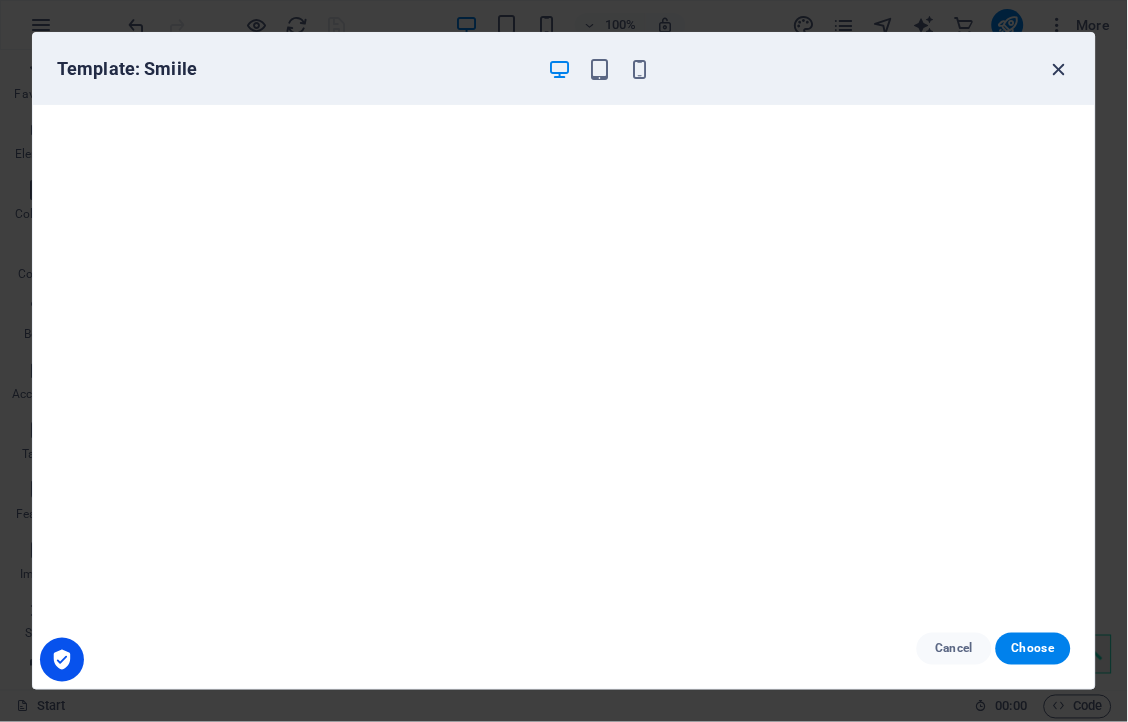 click at bounding box center [1059, 69] 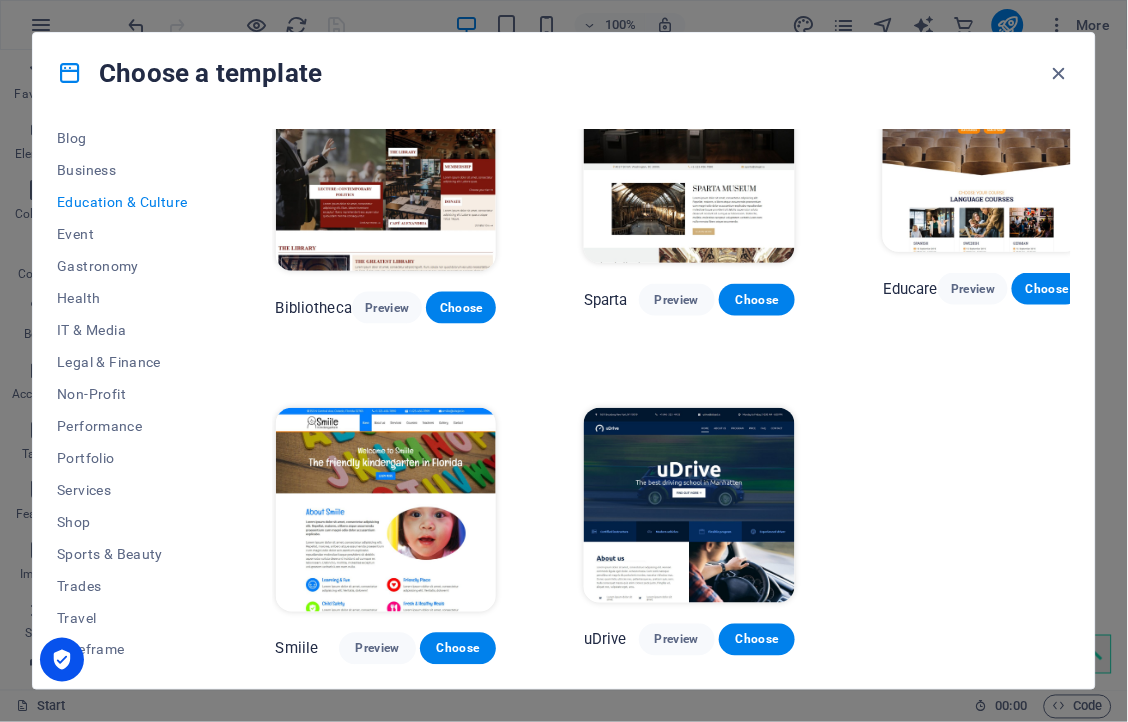 drag, startPoint x: 1066, startPoint y: 395, endPoint x: 1084, endPoint y: 376, distance: 26.172504 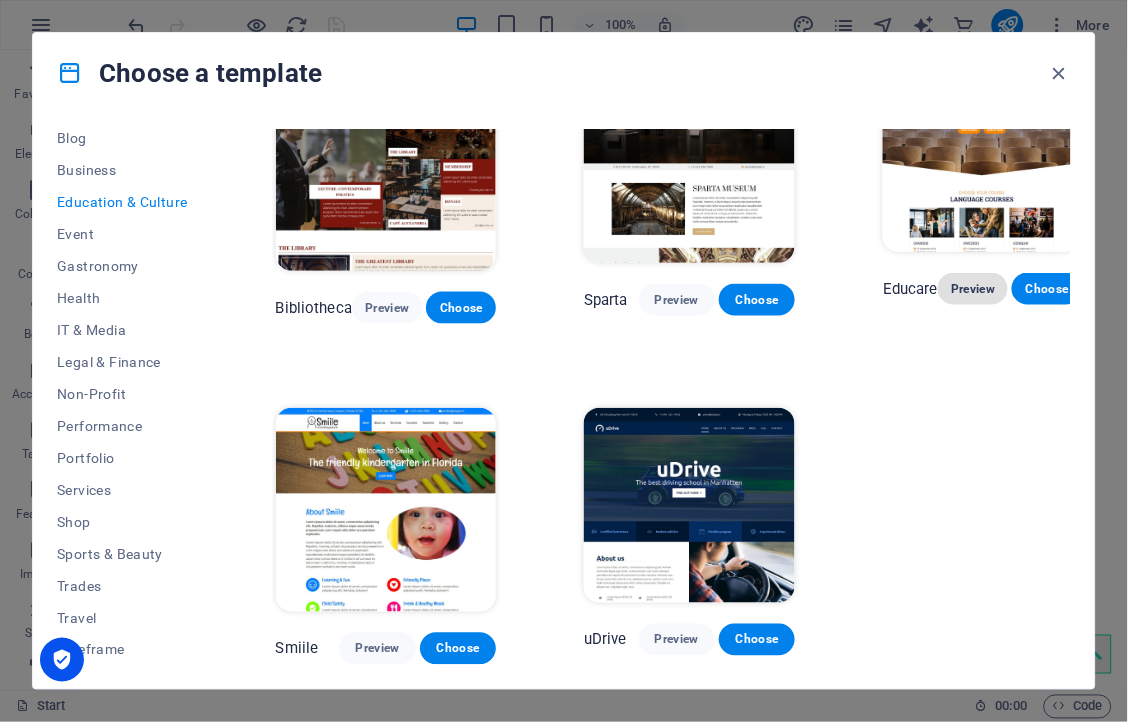 click on "Preview" at bounding box center [973, 289] 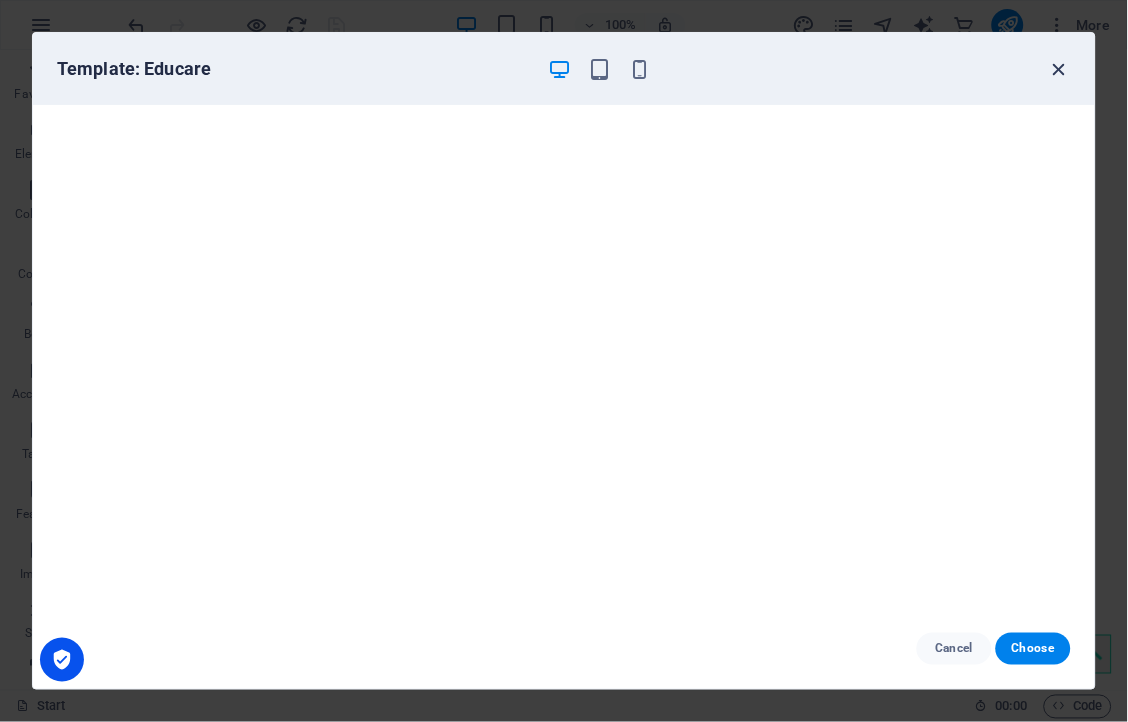 click at bounding box center [1059, 69] 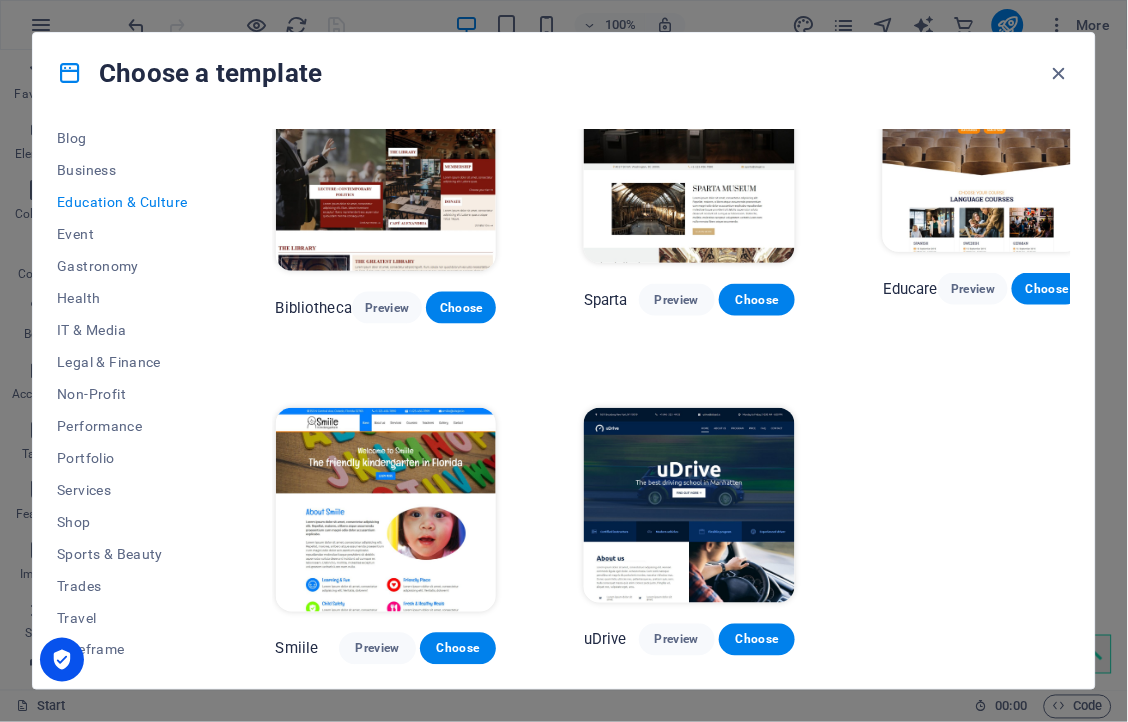 drag, startPoint x: 1074, startPoint y: 435, endPoint x: 1074, endPoint y: 416, distance: 19 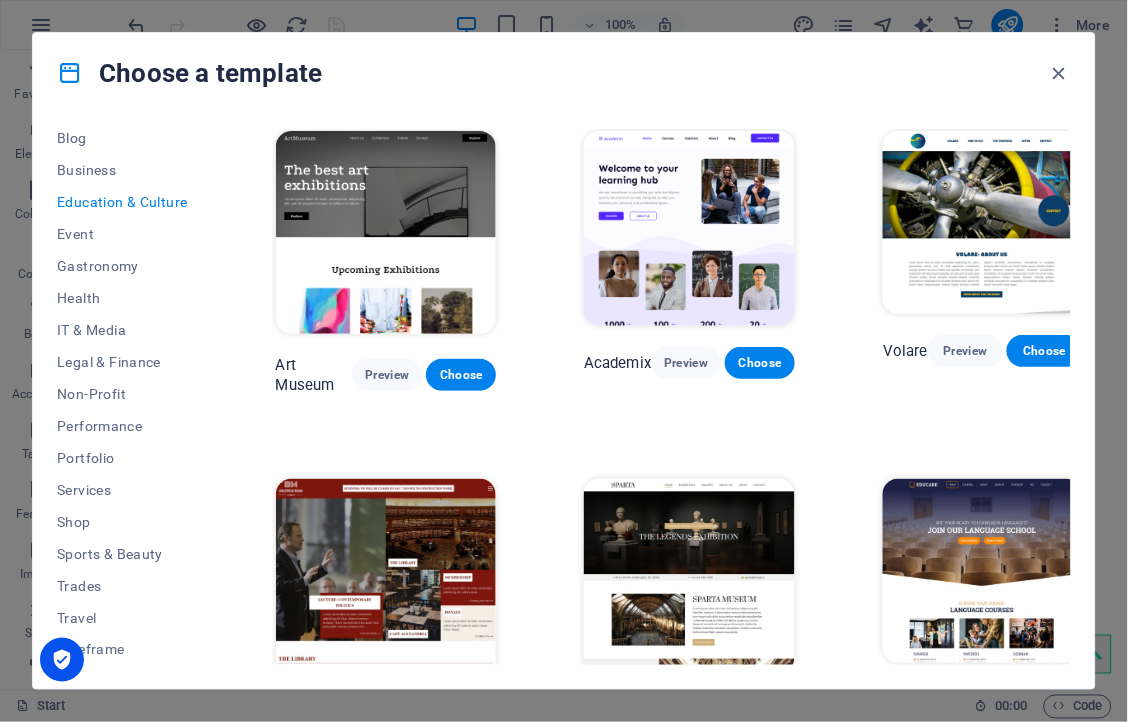 scroll, scrollTop: 0, scrollLeft: 0, axis: both 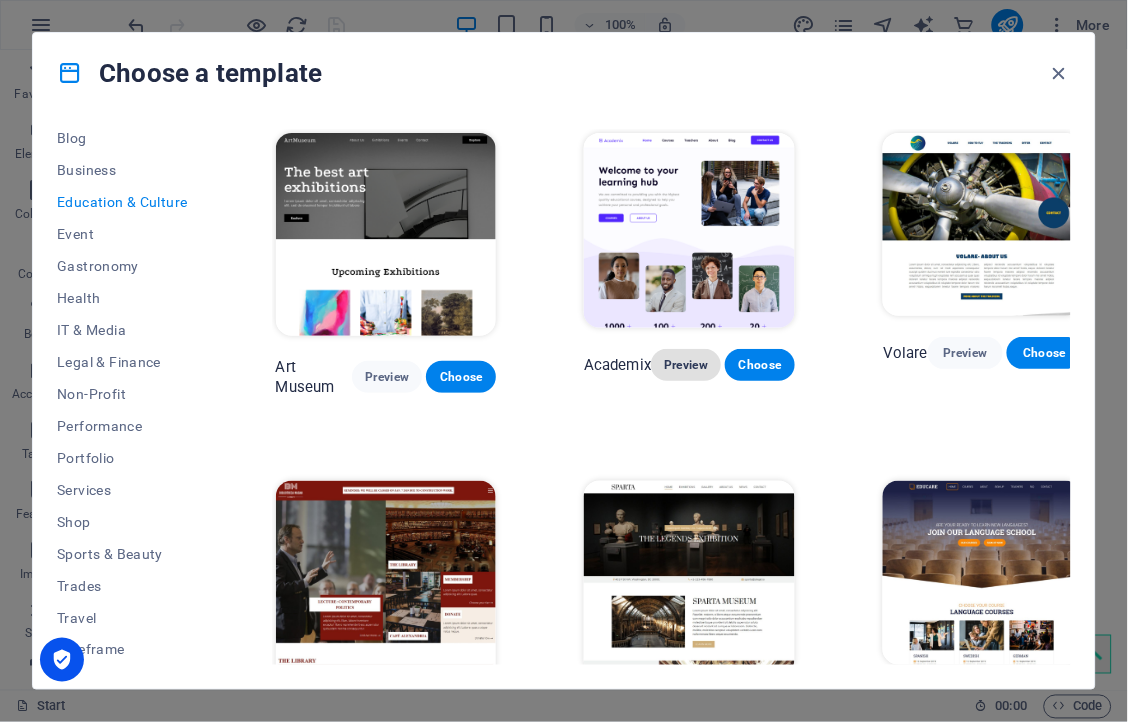 click on "Preview" at bounding box center [686, 365] 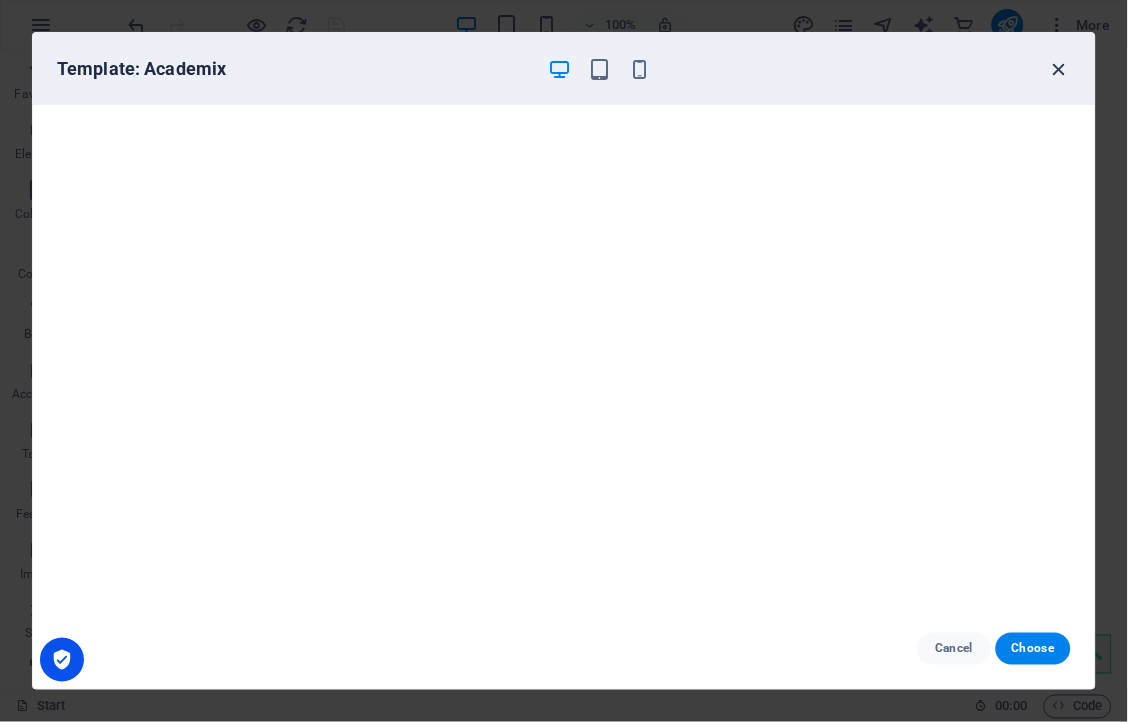 click at bounding box center [1059, 69] 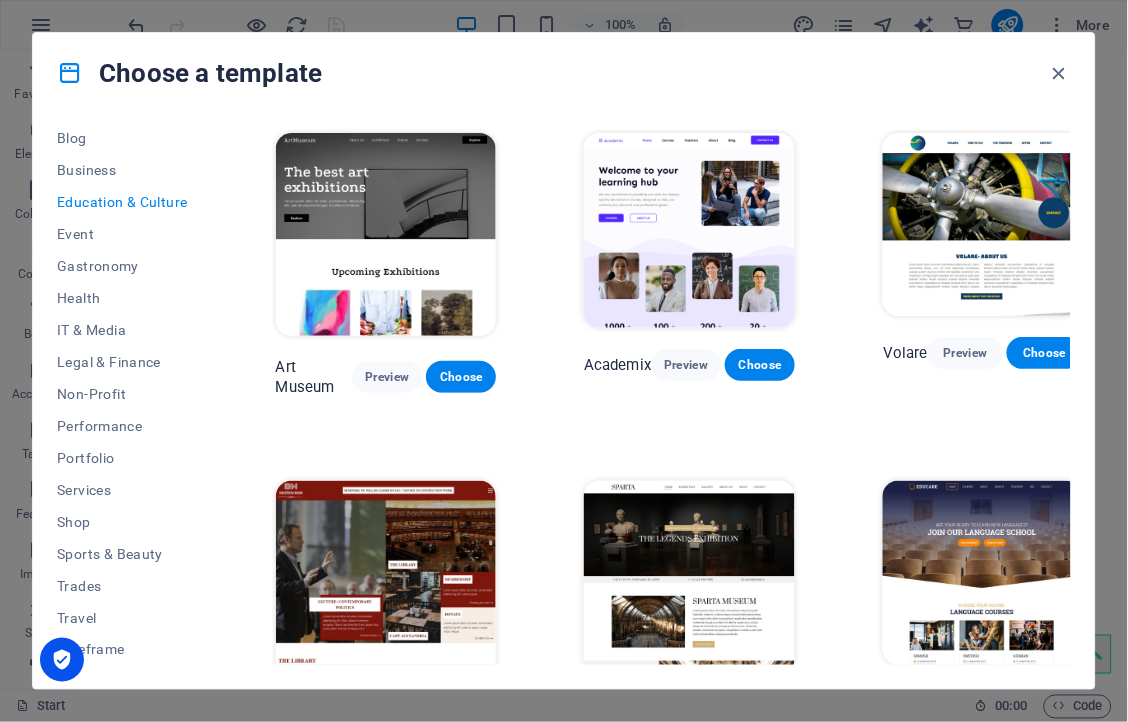 drag, startPoint x: 210, startPoint y: 375, endPoint x: 213, endPoint y: 284, distance: 91.04944 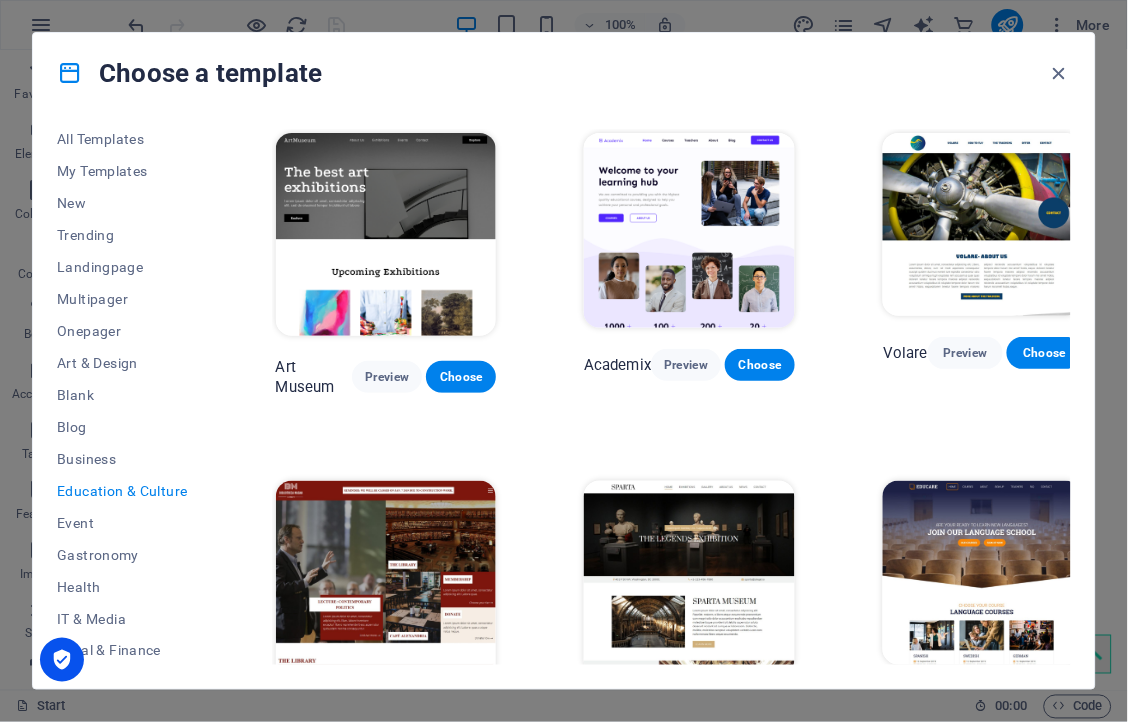 scroll, scrollTop: 0, scrollLeft: 0, axis: both 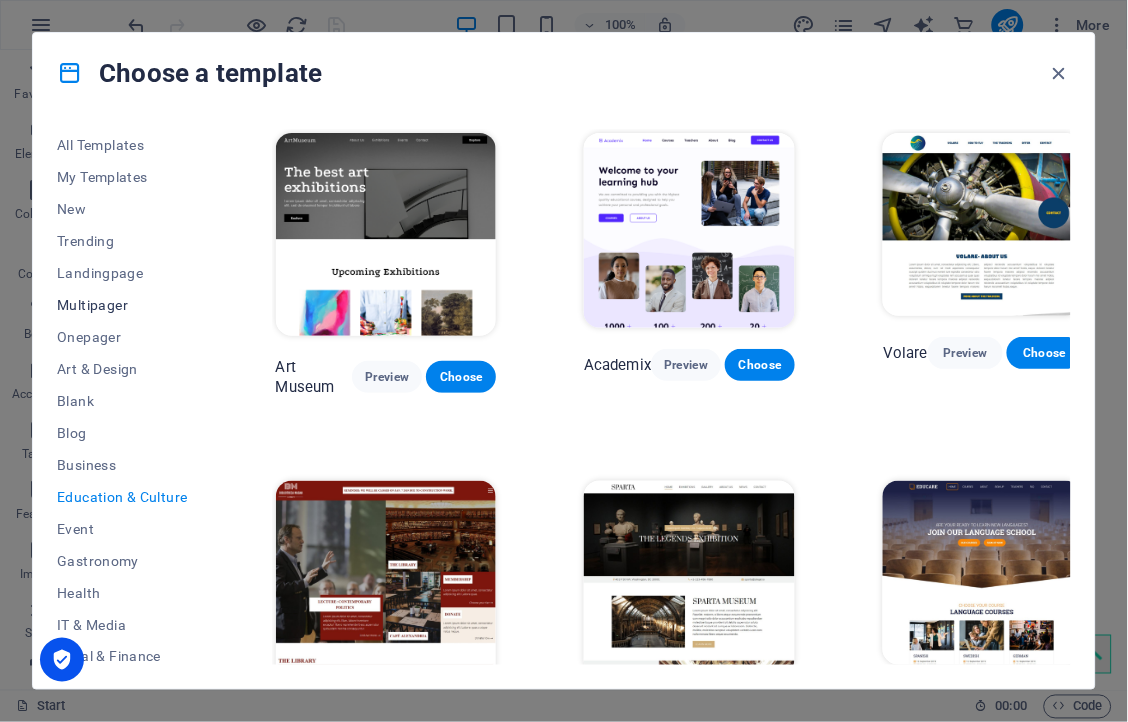 click on "Multipager" at bounding box center [122, 305] 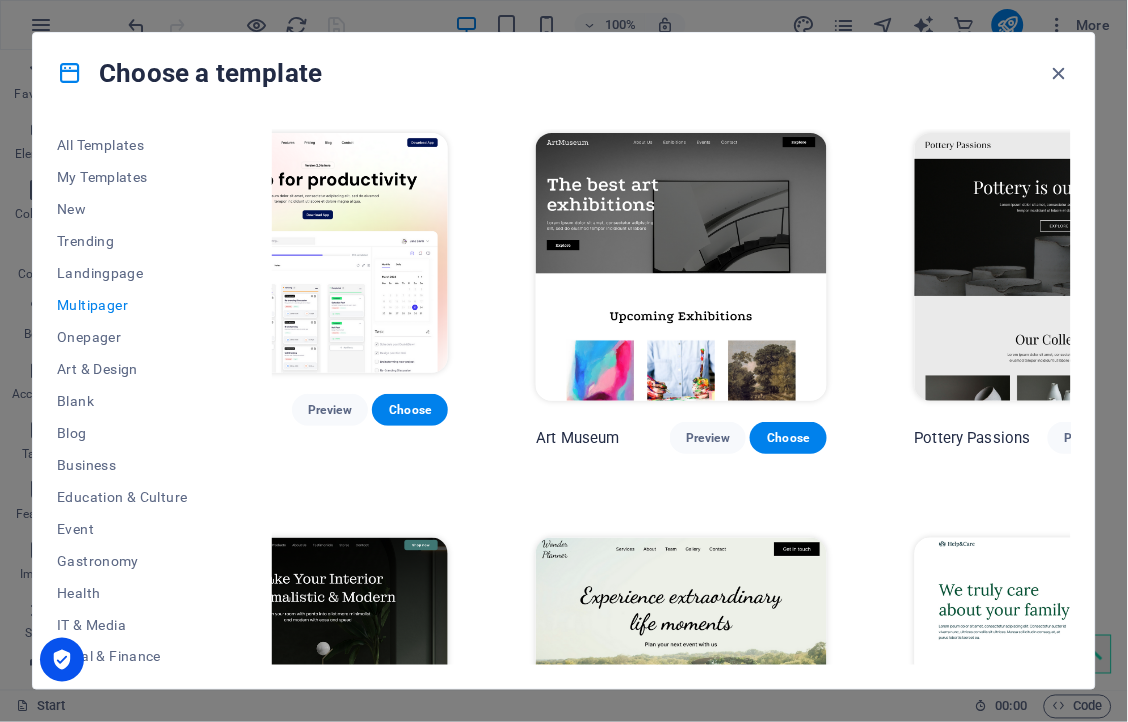 scroll, scrollTop: 0, scrollLeft: 128, axis: horizontal 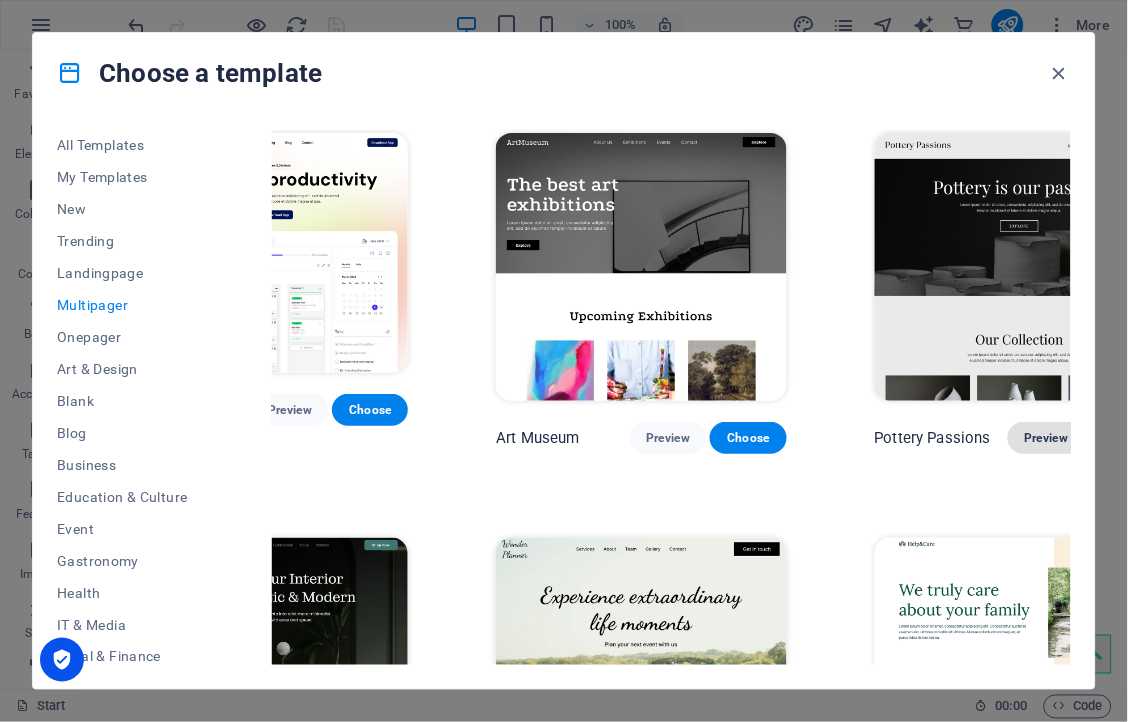 click on "Preview" at bounding box center (1046, 438) 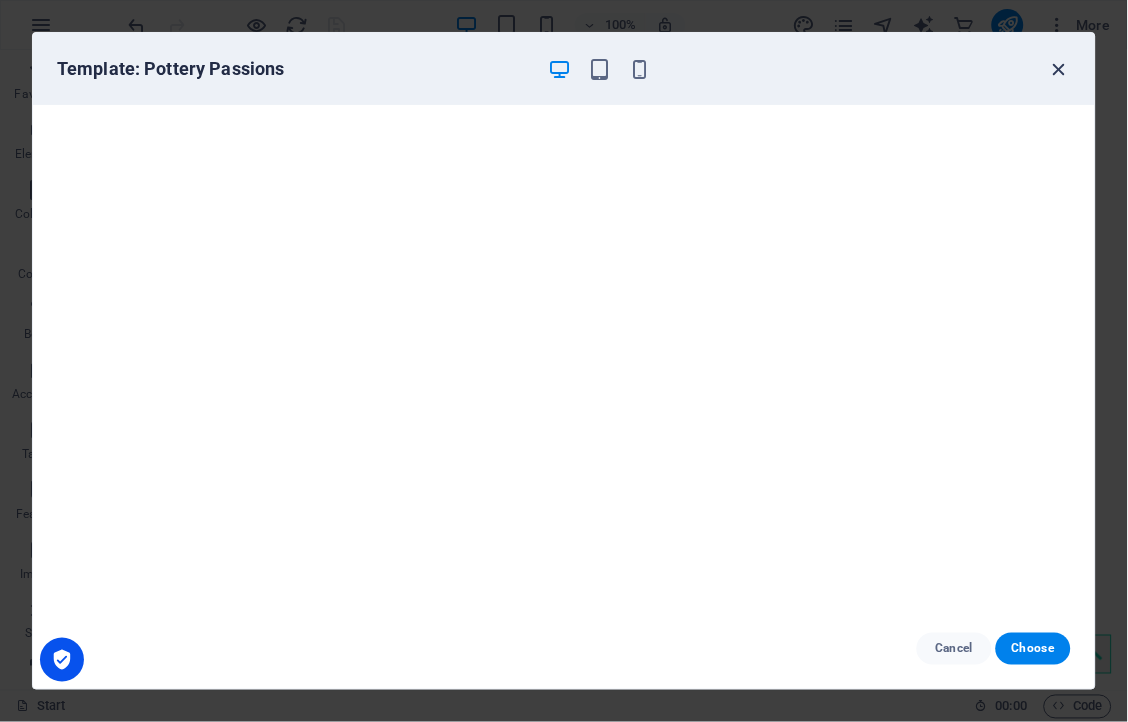 click at bounding box center (1059, 69) 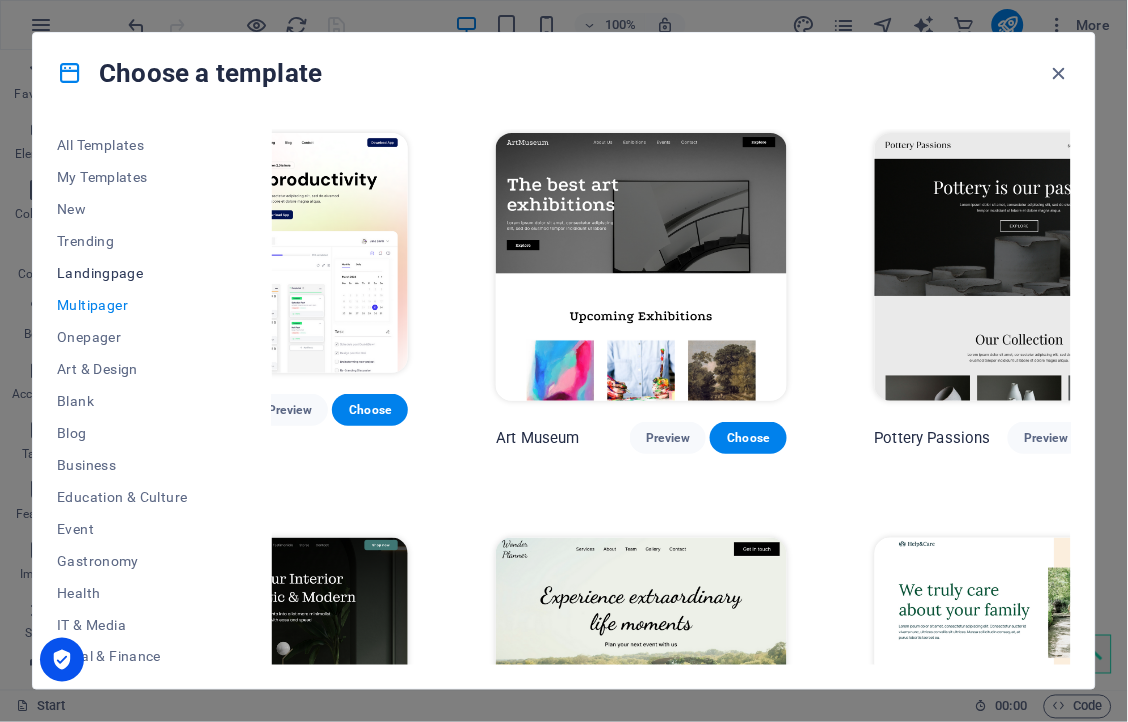 click on "Landingpage" at bounding box center [122, 273] 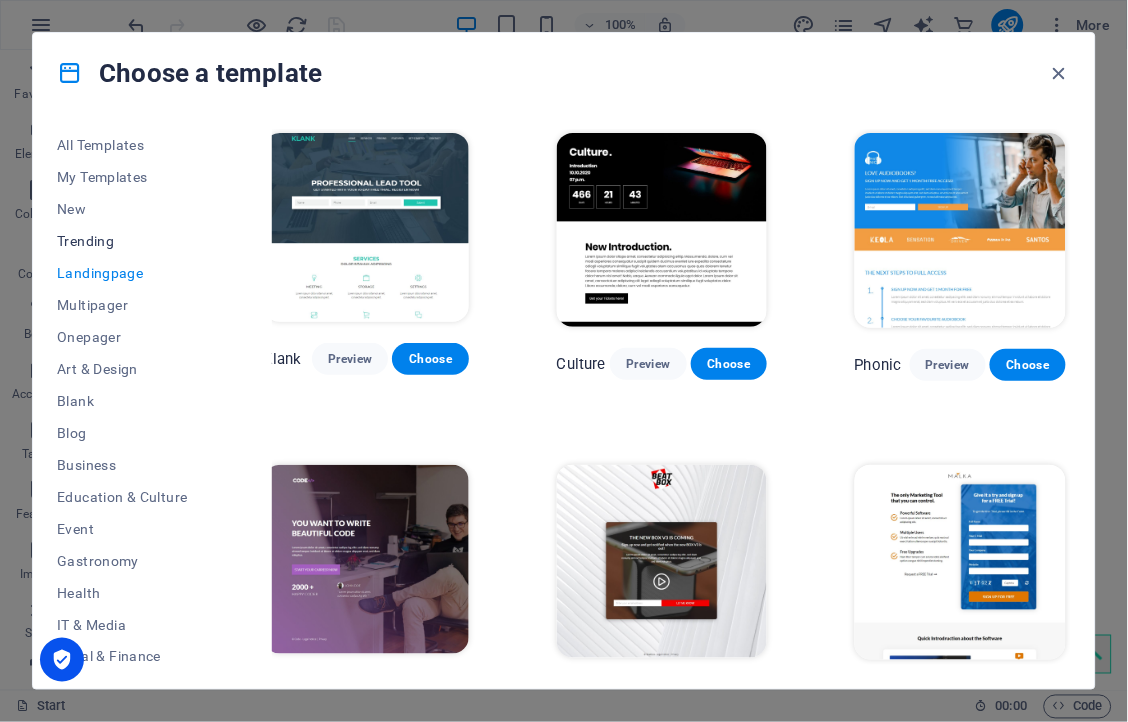 click on "Trending" at bounding box center (122, 241) 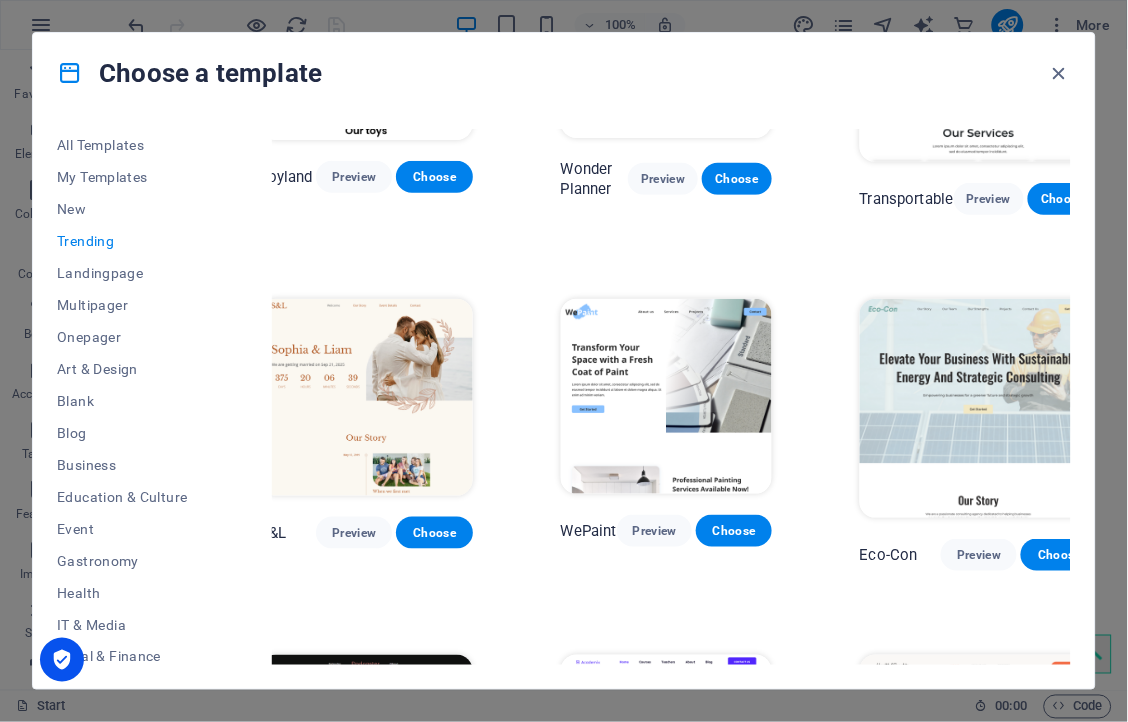 scroll, scrollTop: 237, scrollLeft: 16, axis: both 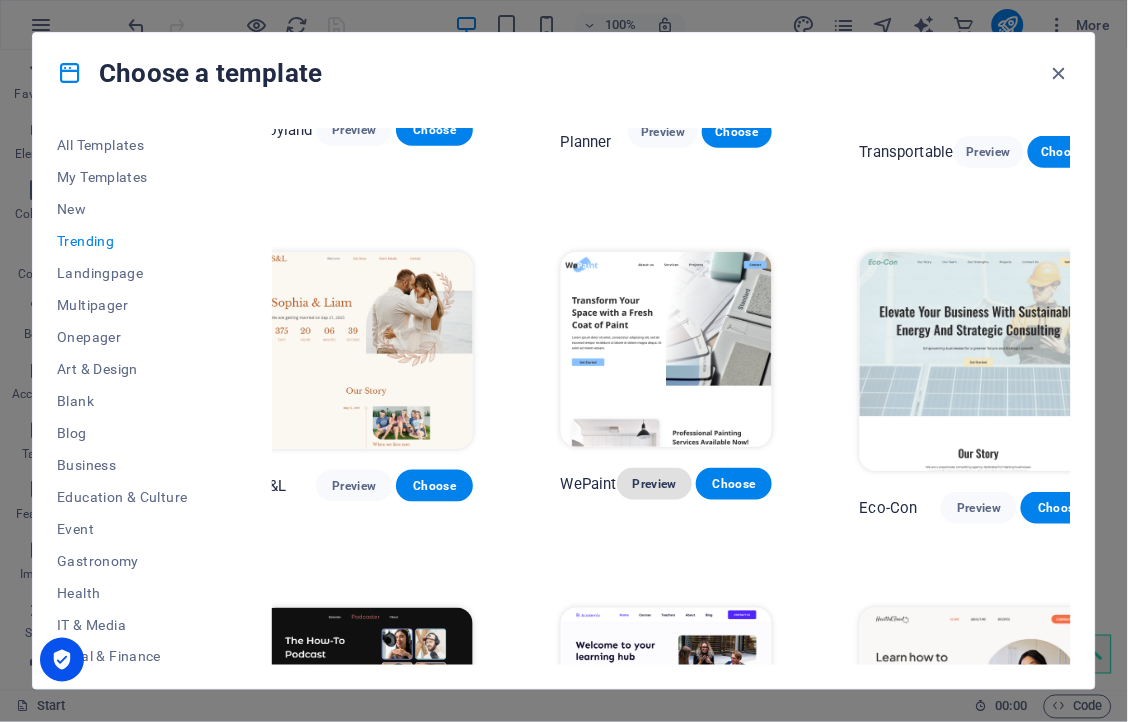 click on "Preview" at bounding box center (655, 484) 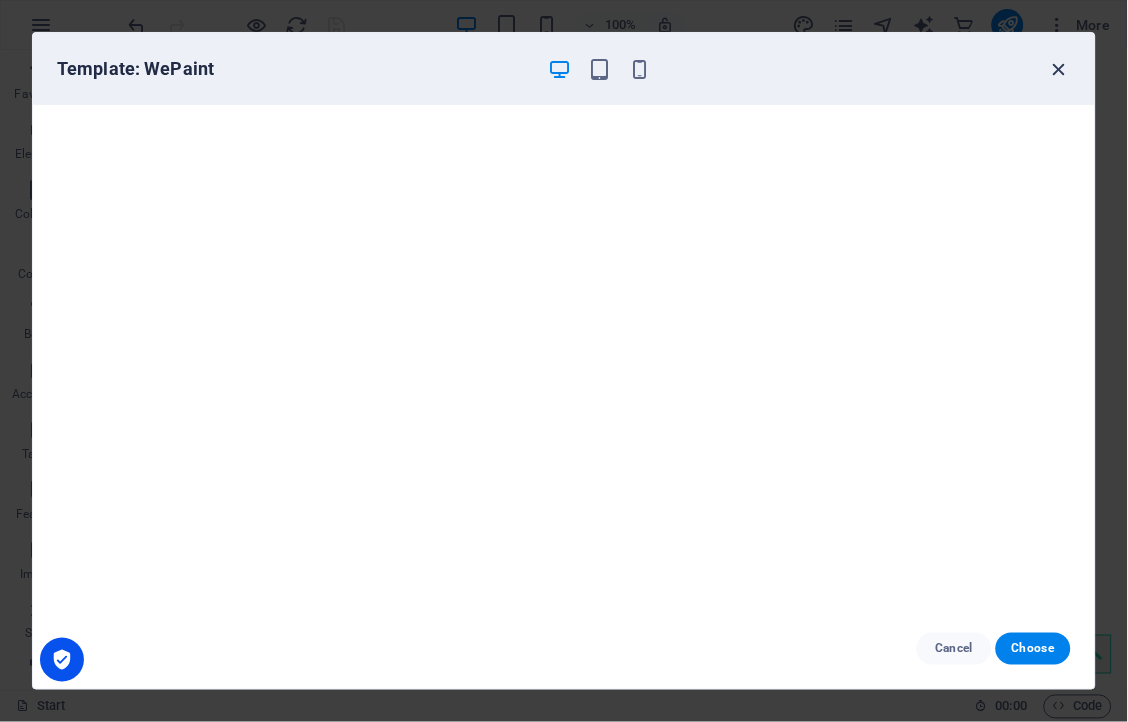 click at bounding box center [1059, 69] 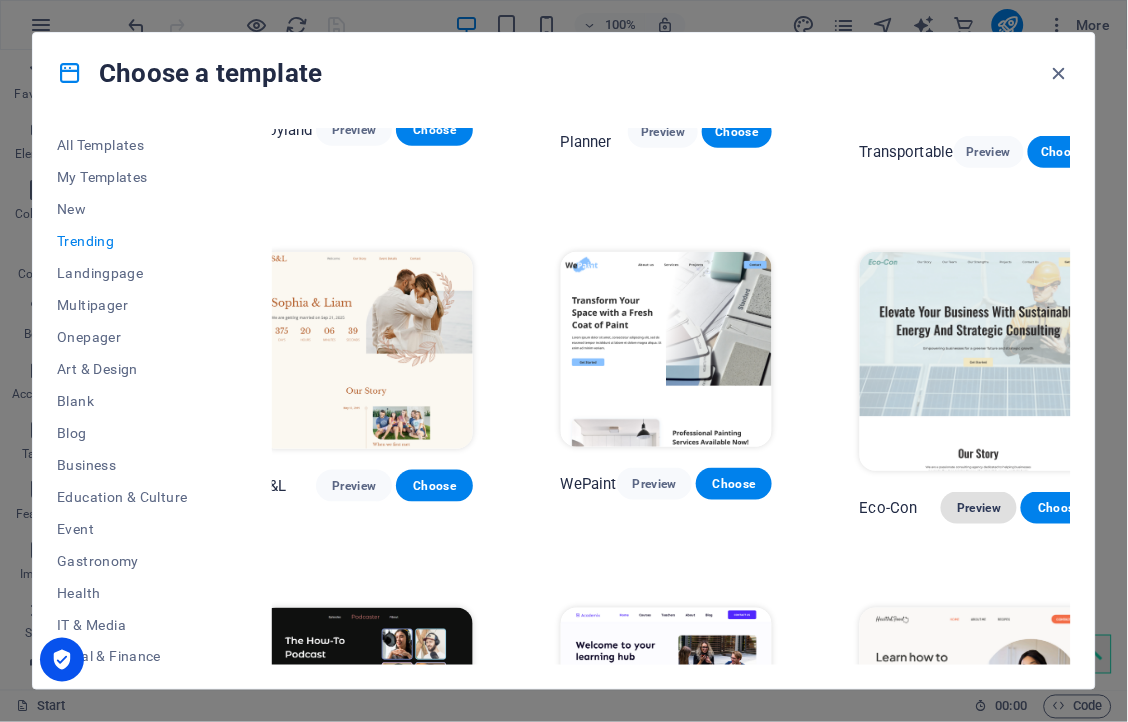 click on "Preview" at bounding box center [979, 508] 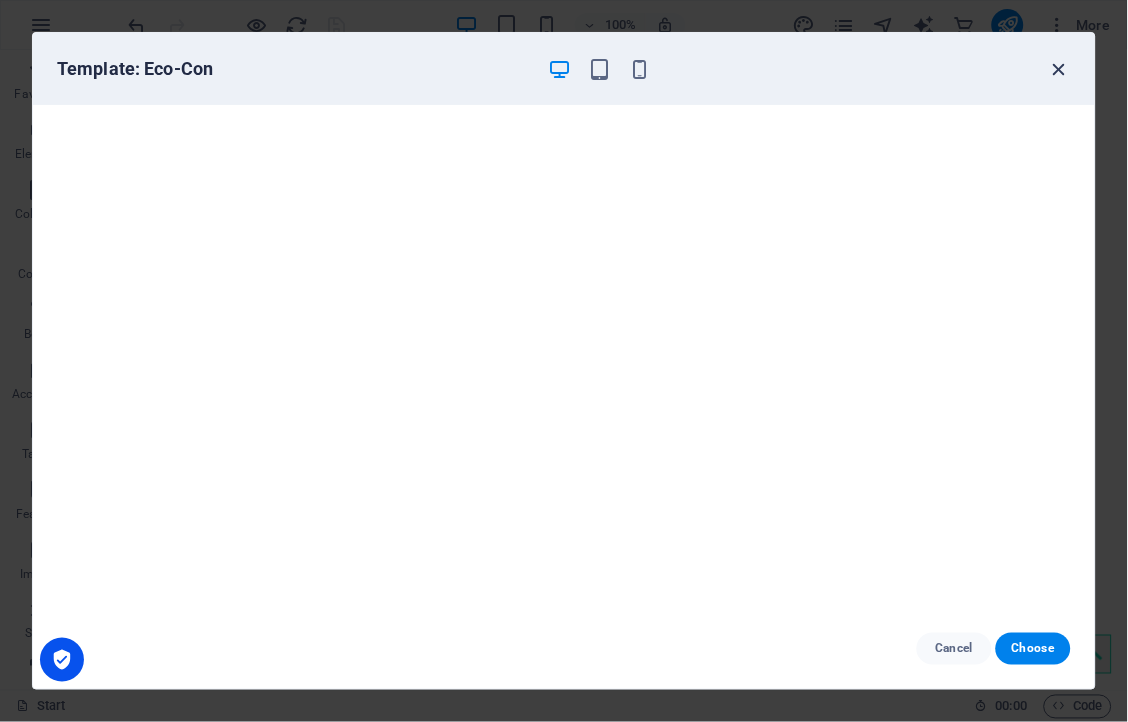 click at bounding box center (1059, 69) 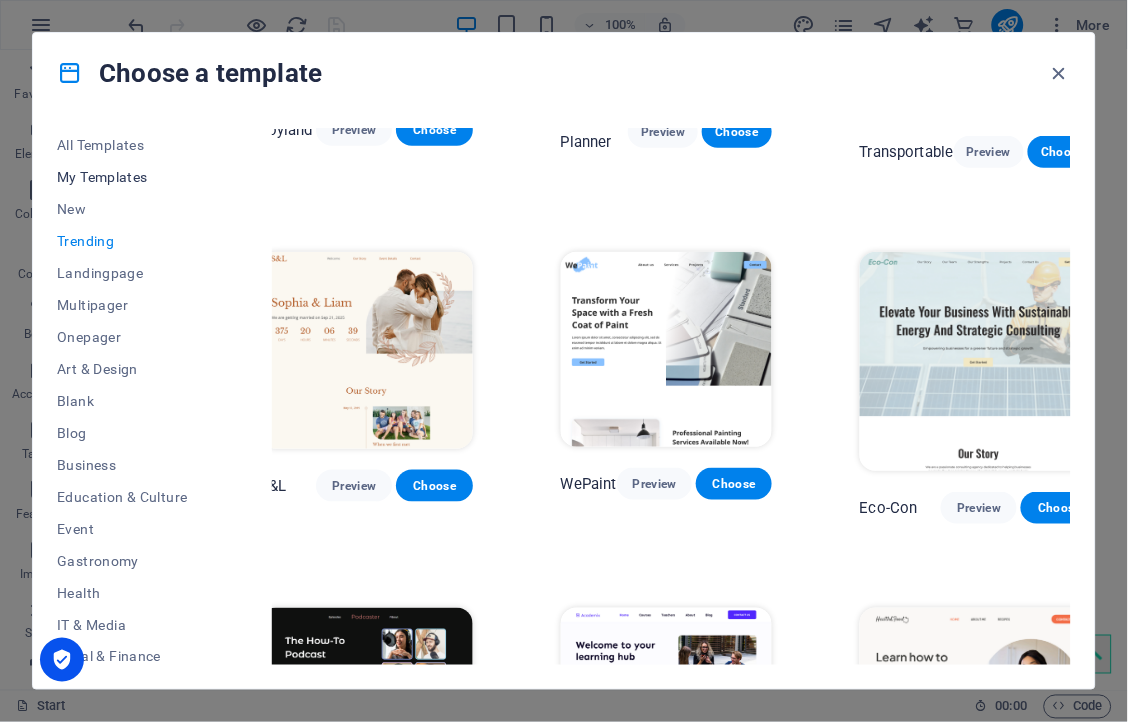 click on "My Templates" at bounding box center (122, 177) 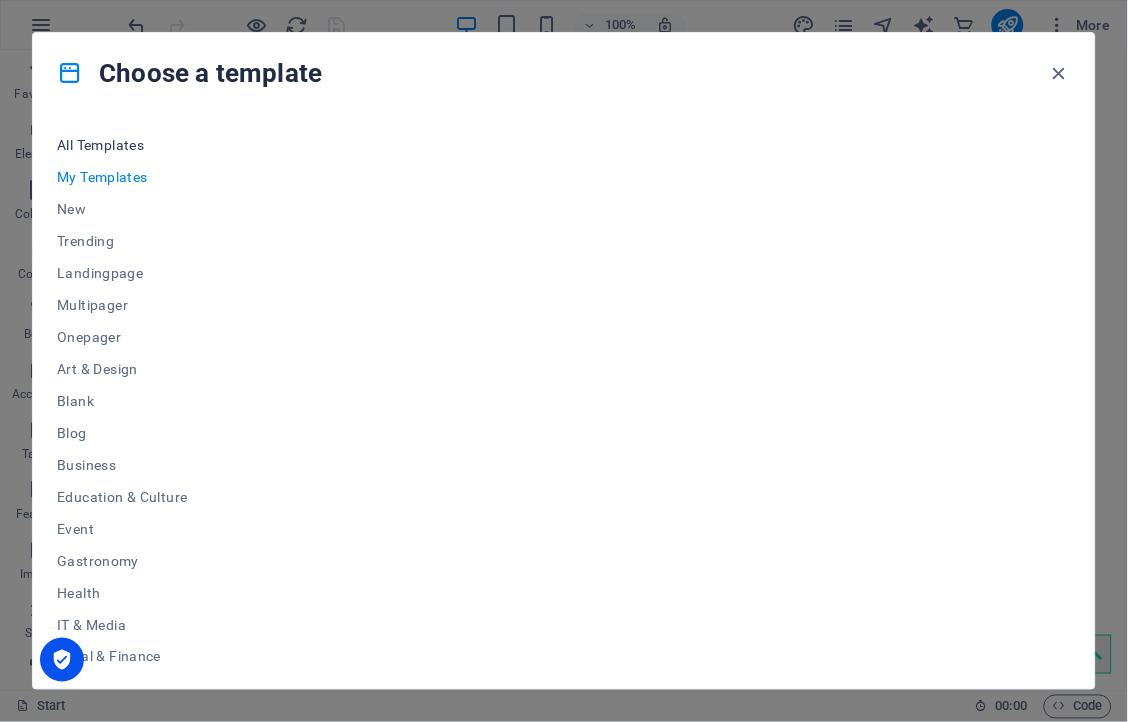 click on "All Templates" at bounding box center [122, 145] 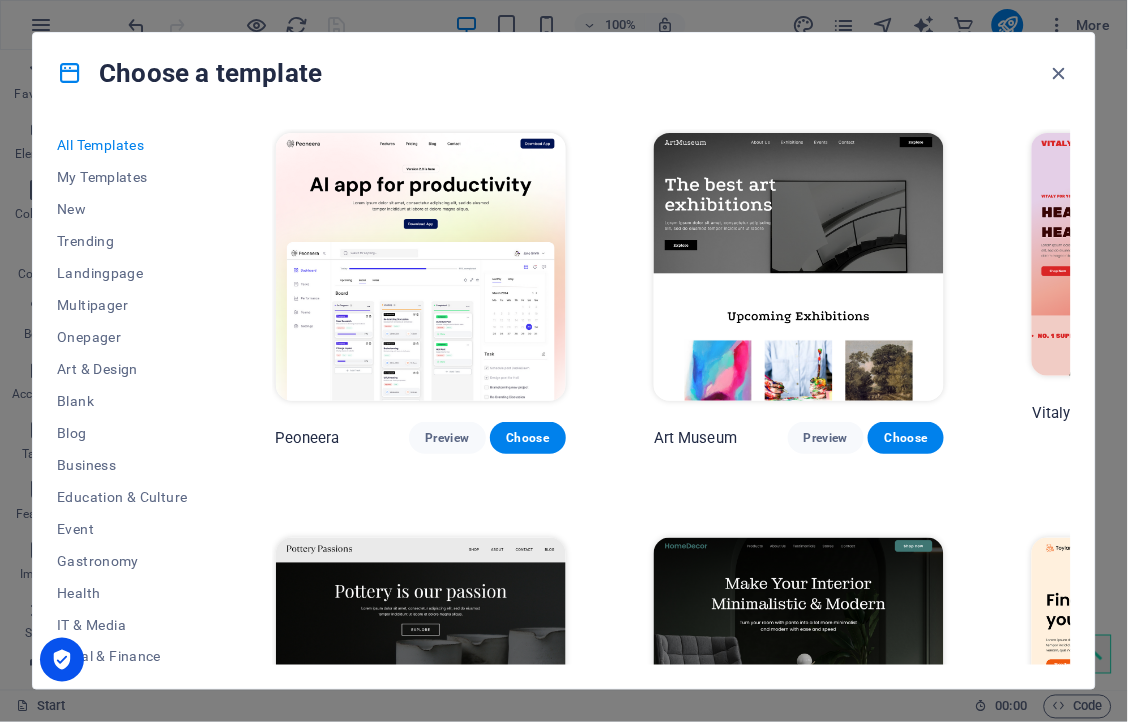 type 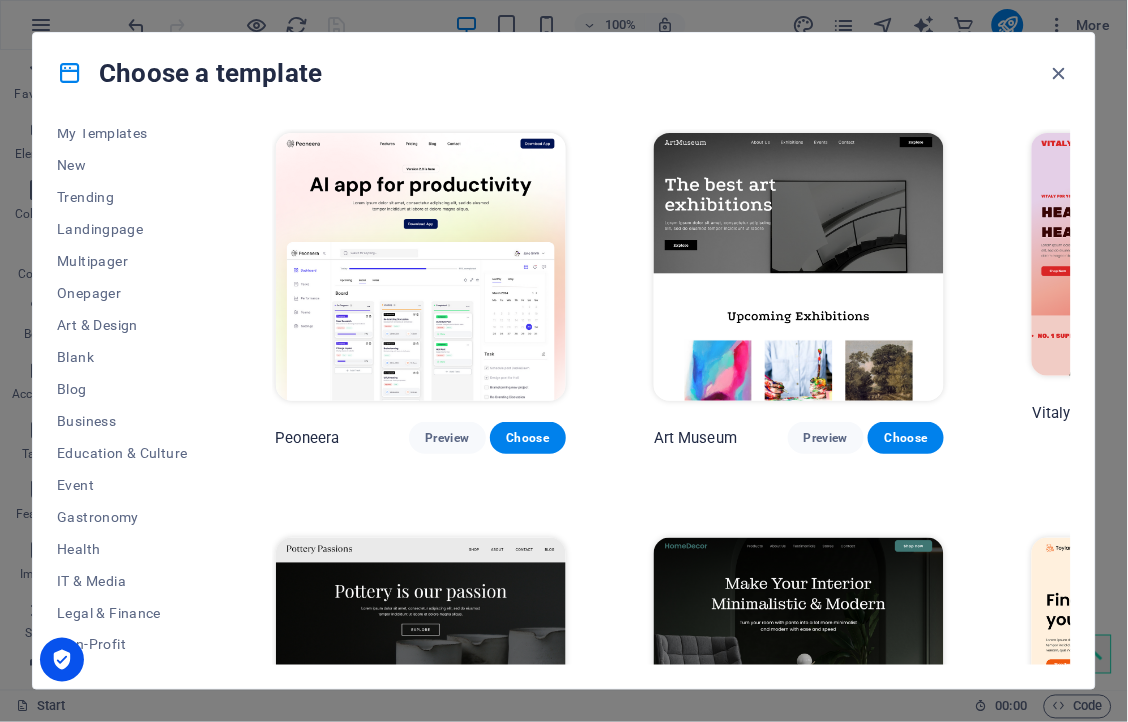 scroll, scrollTop: 88, scrollLeft: 0, axis: vertical 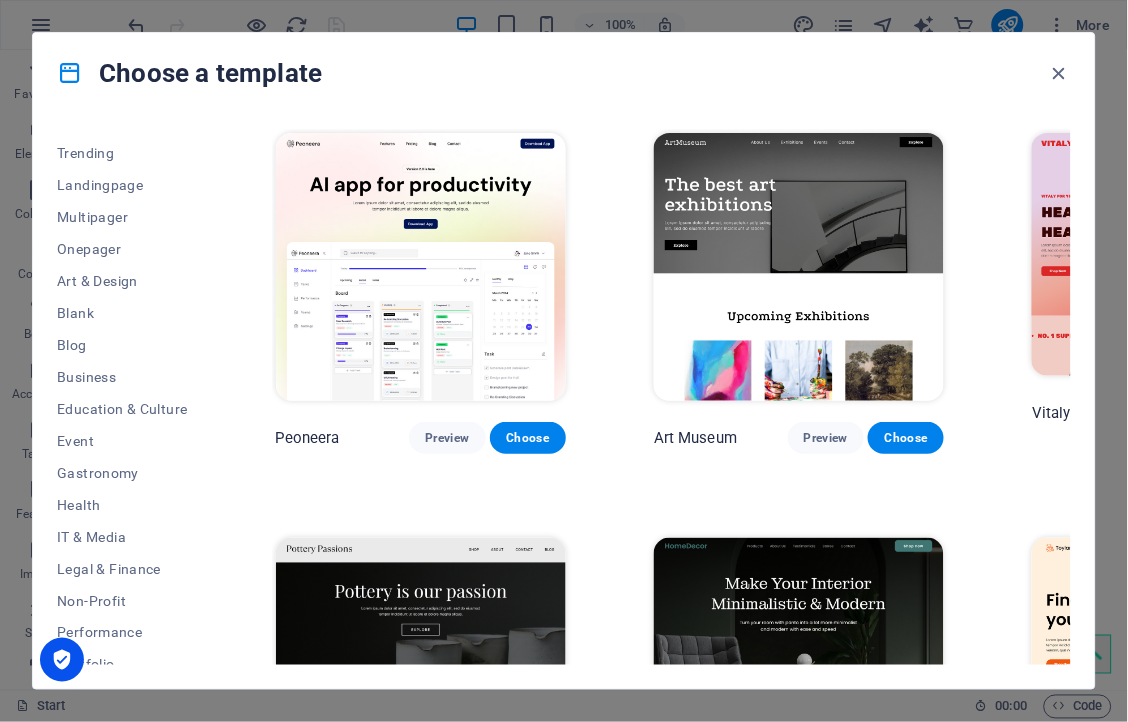 click on "Peoneera Preview Choose Art Museum Preview Choose Vitaly Preview Choose Pottery Passions Preview Choose Home Decor Preview Choose Toyland Preview Choose Pet Shop Preview Choose Wonder Planner Preview Choose Transportable Preview Choose S&L Preview Choose WePaint Preview Choose Eco-Con Preview Choose MeetUp Preview Choose Help & Care Preview Choose Podcaster Preview Choose Academix Preview Choose BIG Barber Shop Preview Choose Health & Food Preview Choose UrbanNest Interiors Preview Choose Green Change Preview Choose The Beauty Temple Preview Choose WeTrain Preview Choose Cleaner Preview Choose Johanna James Preview Choose Delicioso Preview Choose Dream Garden Preview Choose LumeDeAqua Preview Choose Pets Care Preview Choose SafeSpace Preview Choose Midnight Rain Bar Preview Choose Drive Preview Choose Estator Preview Choose Health Group Preview Choose MakeIt Agency Preview Choose Flower Shop Preview Choose Wanderlust Preview Choose WeSpa Preview Choose BERLIN Preview Choose Gadgets Preview Choose Preview Yoga" at bounding box center [671, 11825] 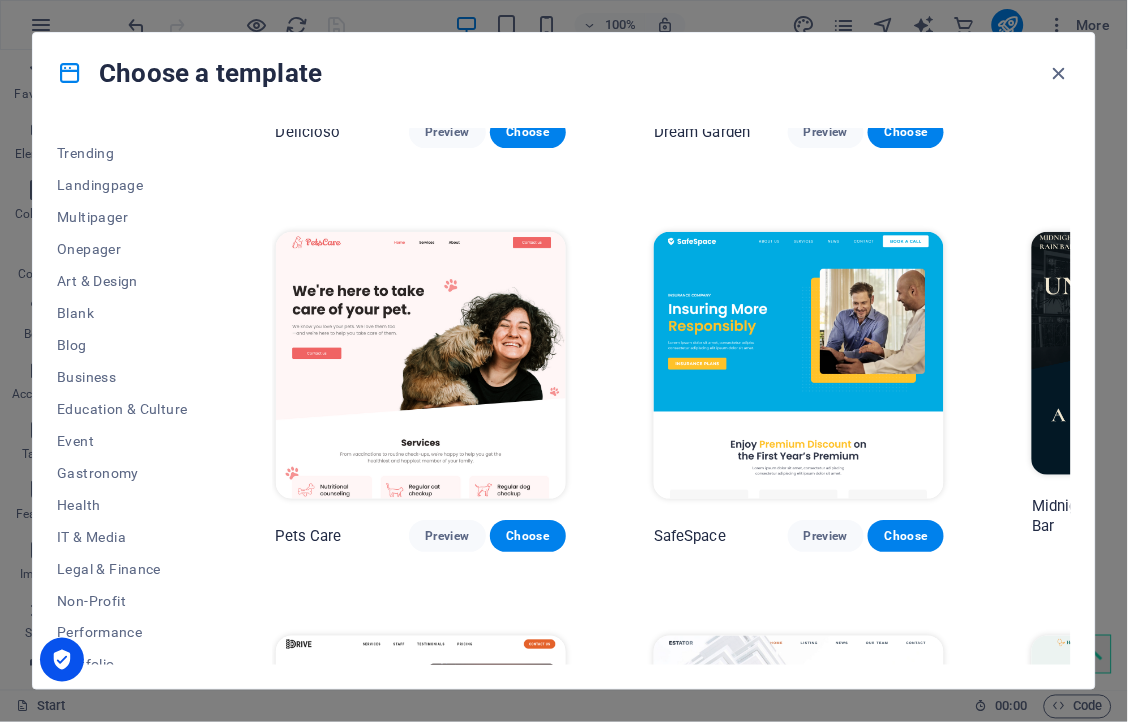 scroll, scrollTop: 3692, scrollLeft: 0, axis: vertical 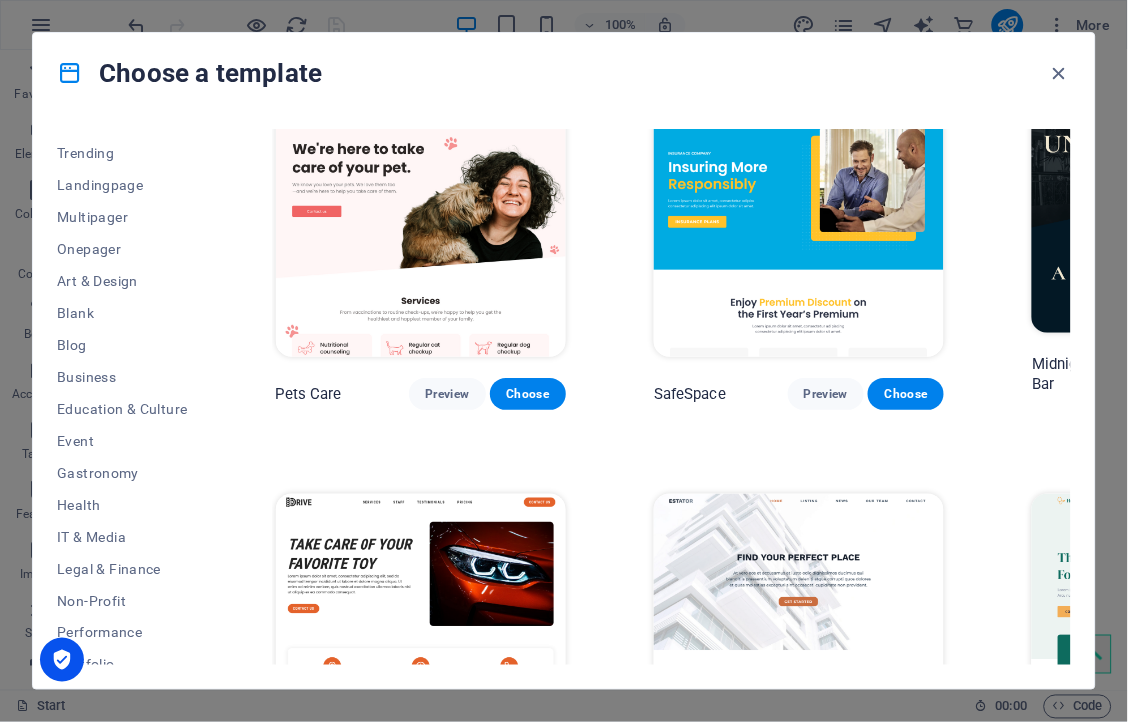 click on "Preview" at bounding box center (826, 799) 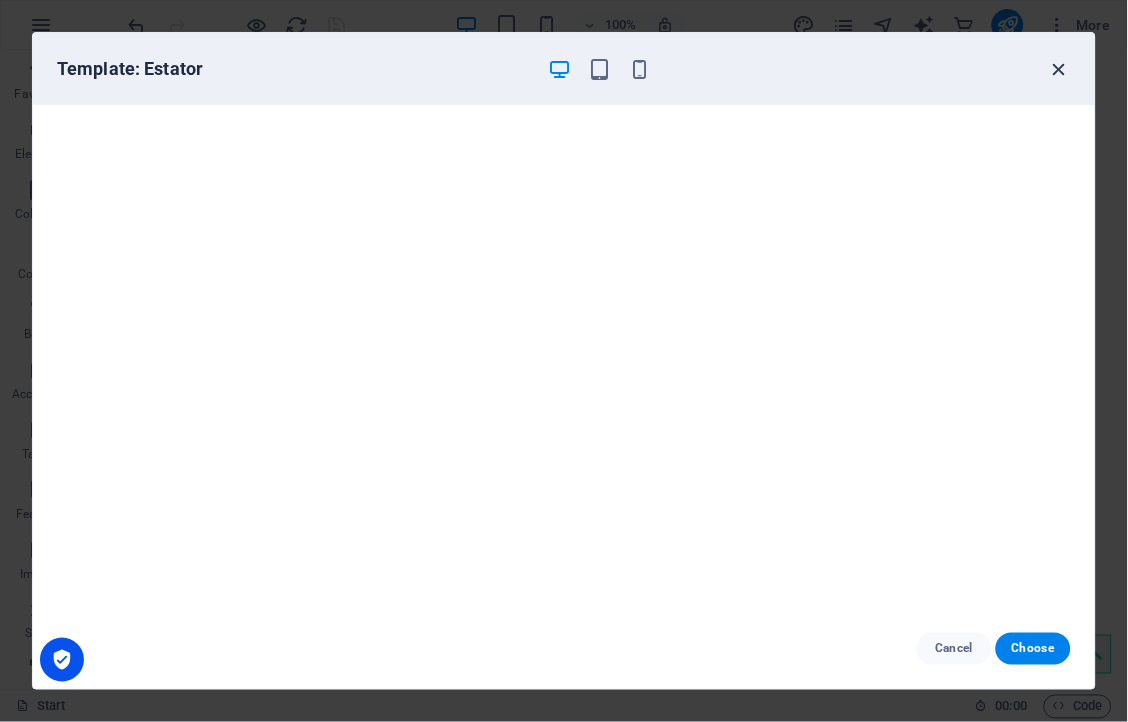 click at bounding box center [1059, 69] 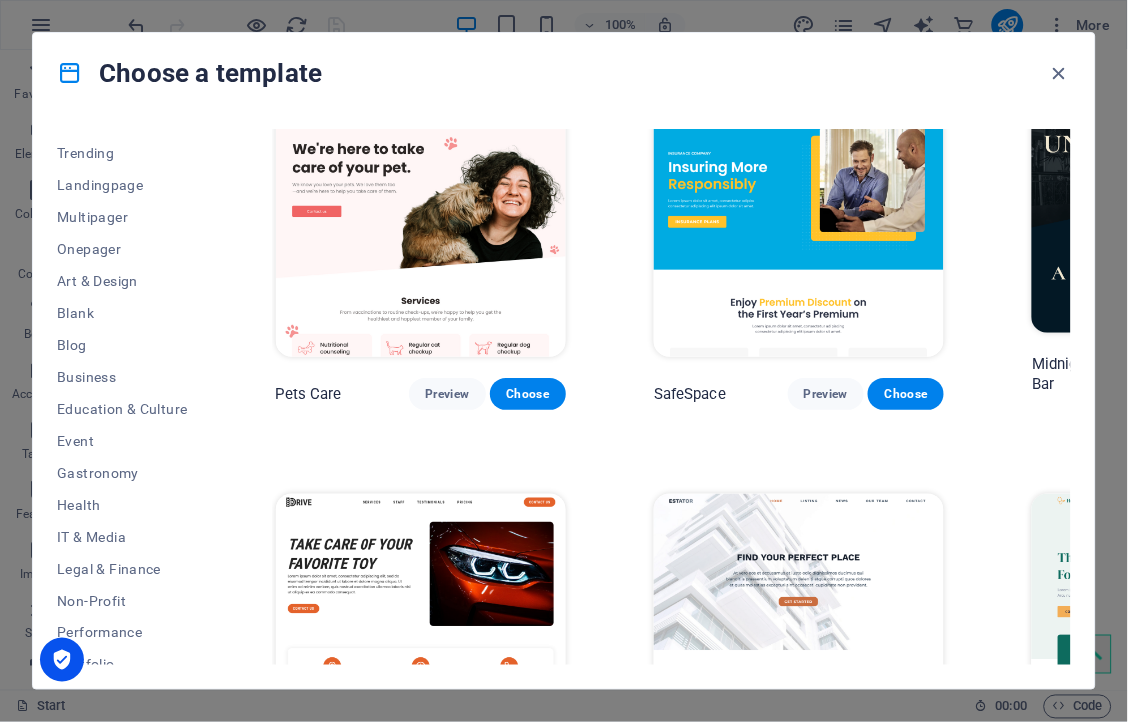 drag, startPoint x: 207, startPoint y: 456, endPoint x: 213, endPoint y: 556, distance: 100.17984 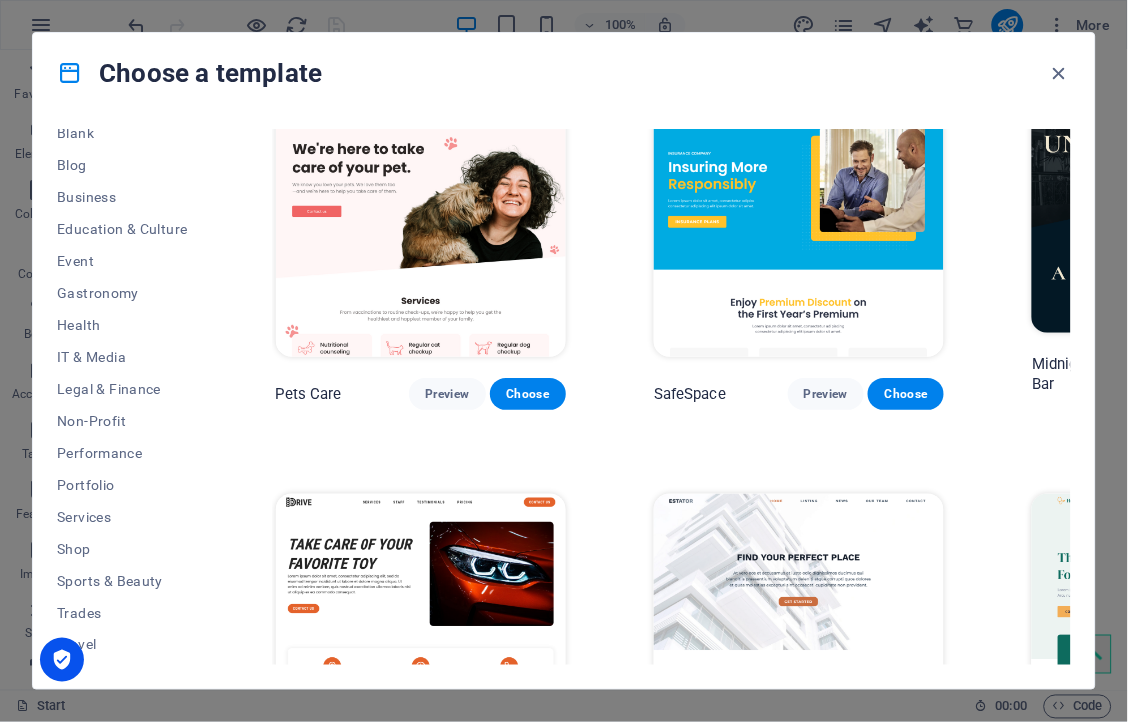 scroll, scrollTop: 295, scrollLeft: 0, axis: vertical 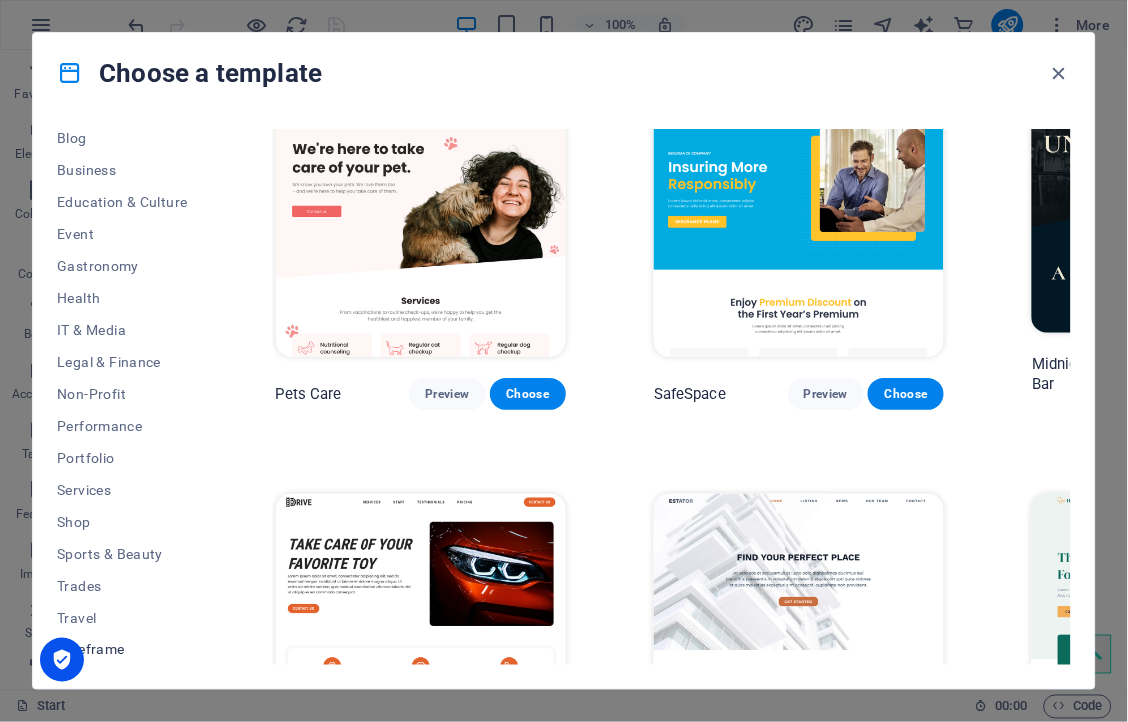 click on "Wireframe" at bounding box center [122, 650] 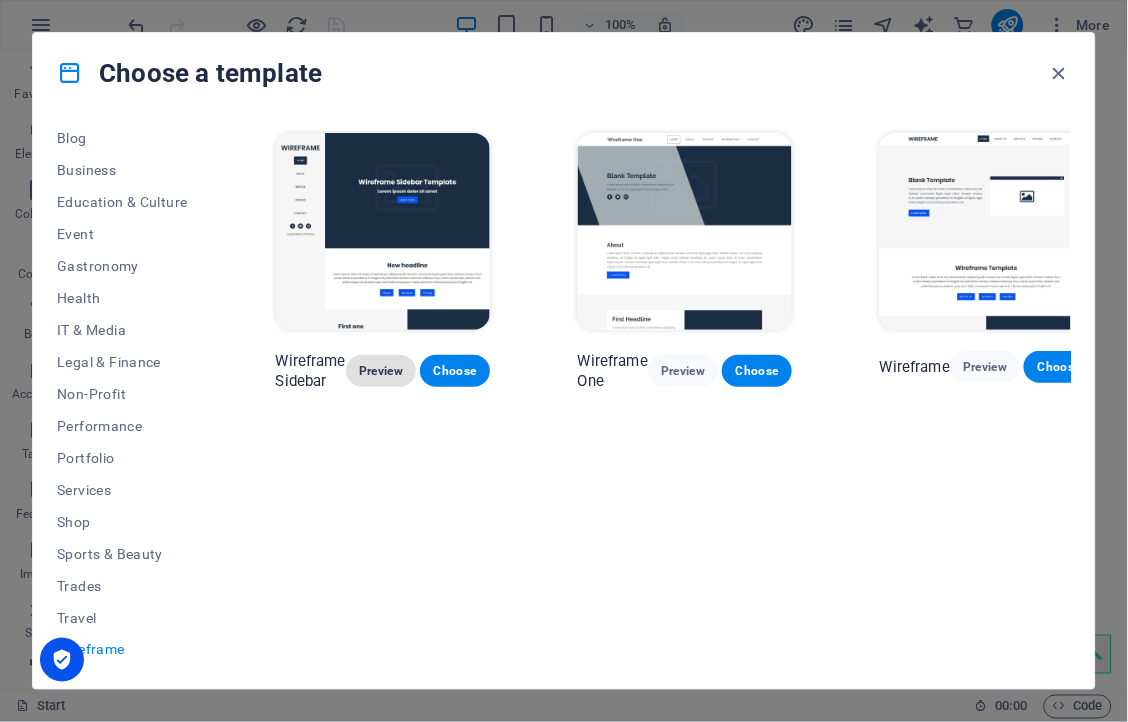 click on "Preview" at bounding box center [381, 371] 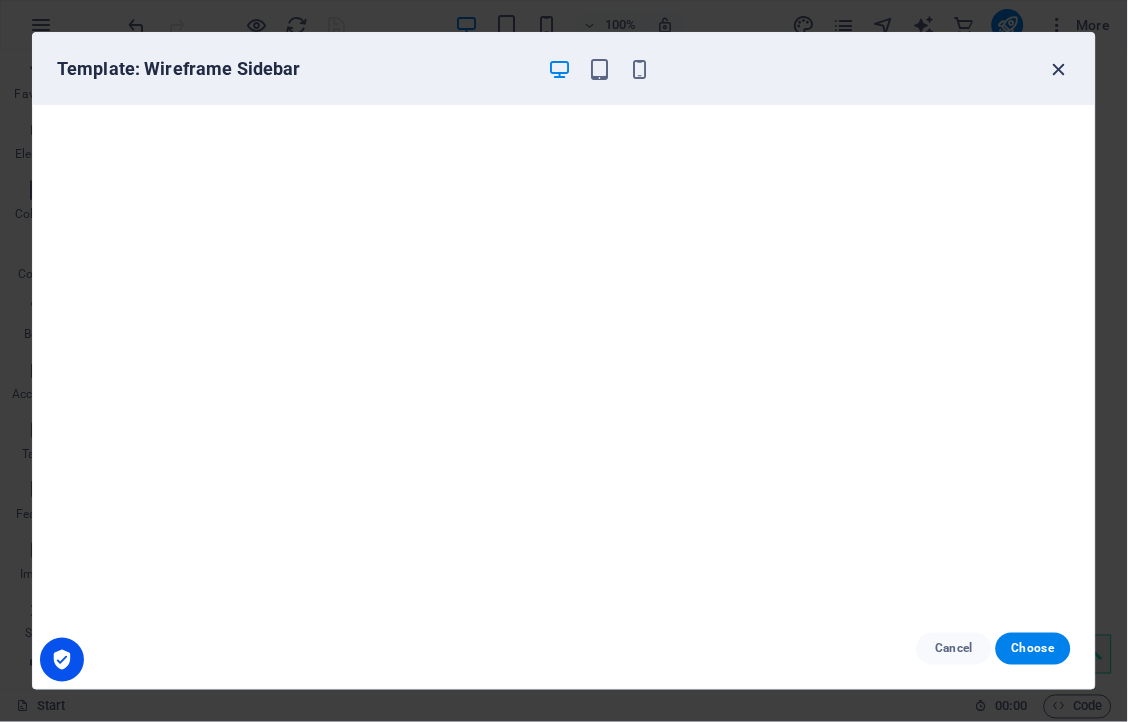 click at bounding box center (1059, 69) 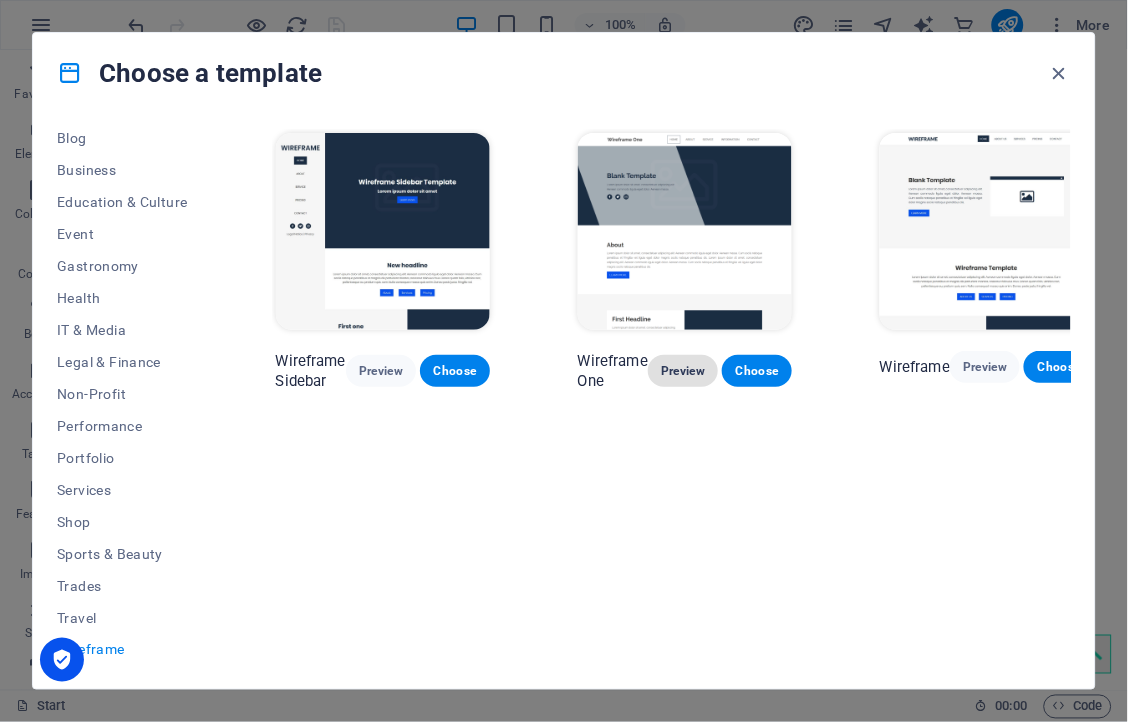 click on "Preview" at bounding box center (683, 371) 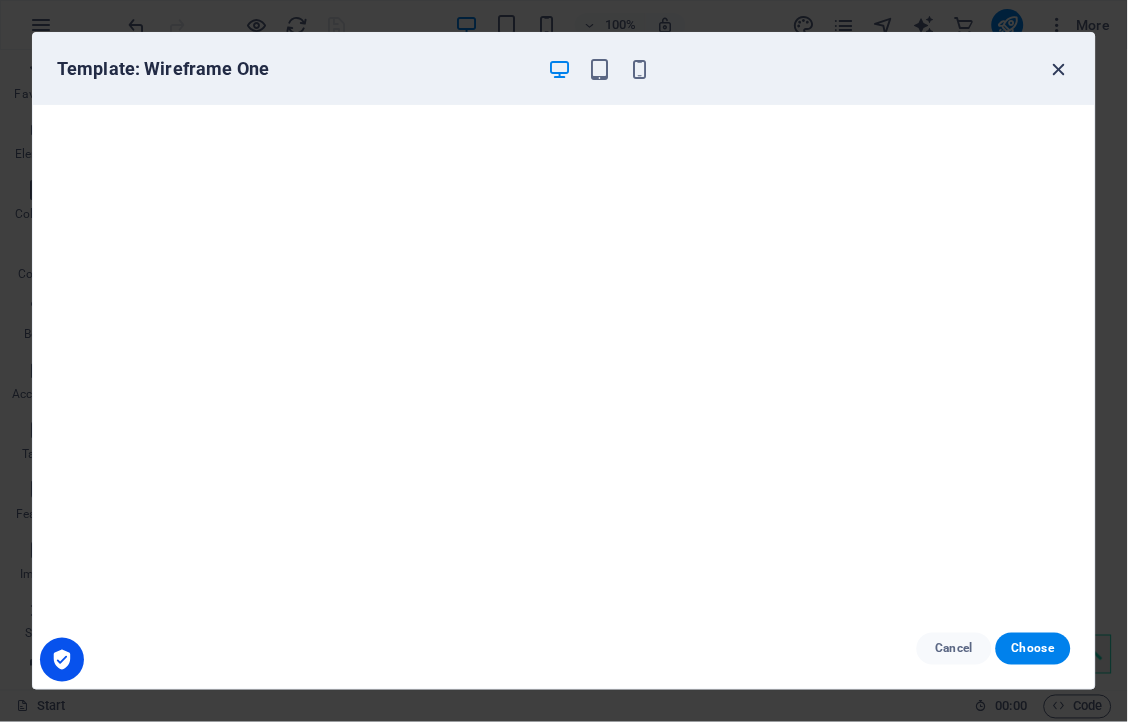 click at bounding box center [1059, 69] 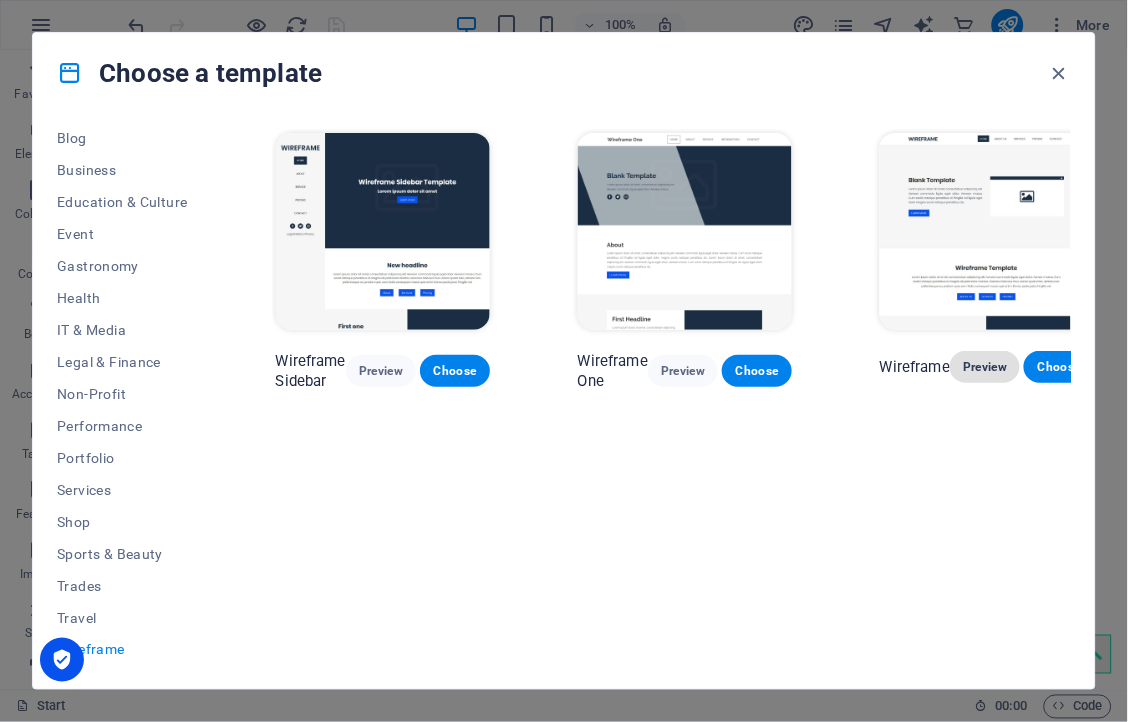 click on "Preview" at bounding box center (985, 367) 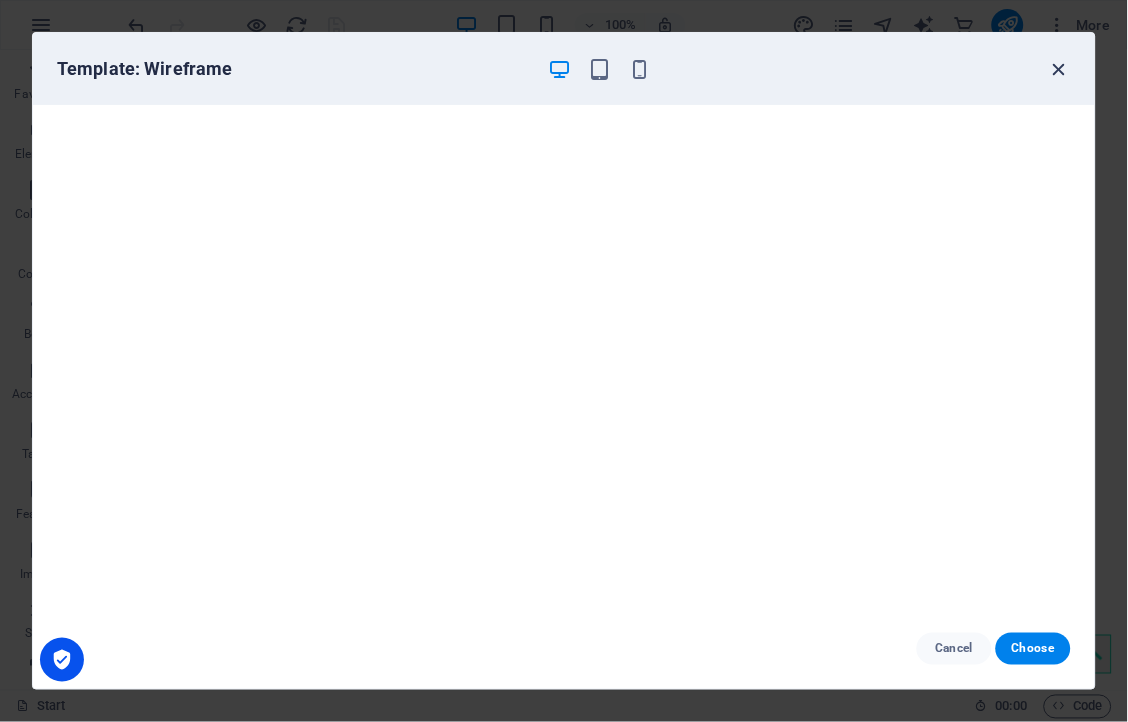click at bounding box center [1059, 69] 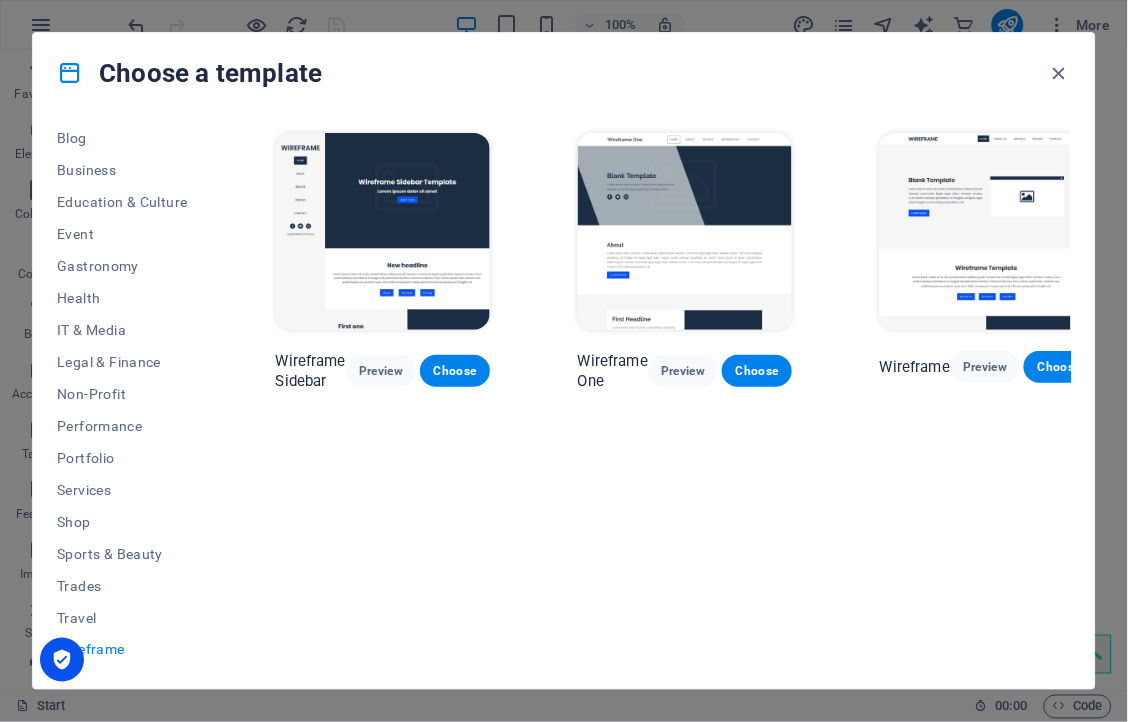 drag, startPoint x: 208, startPoint y: 584, endPoint x: 213, endPoint y: 636, distance: 52.23983 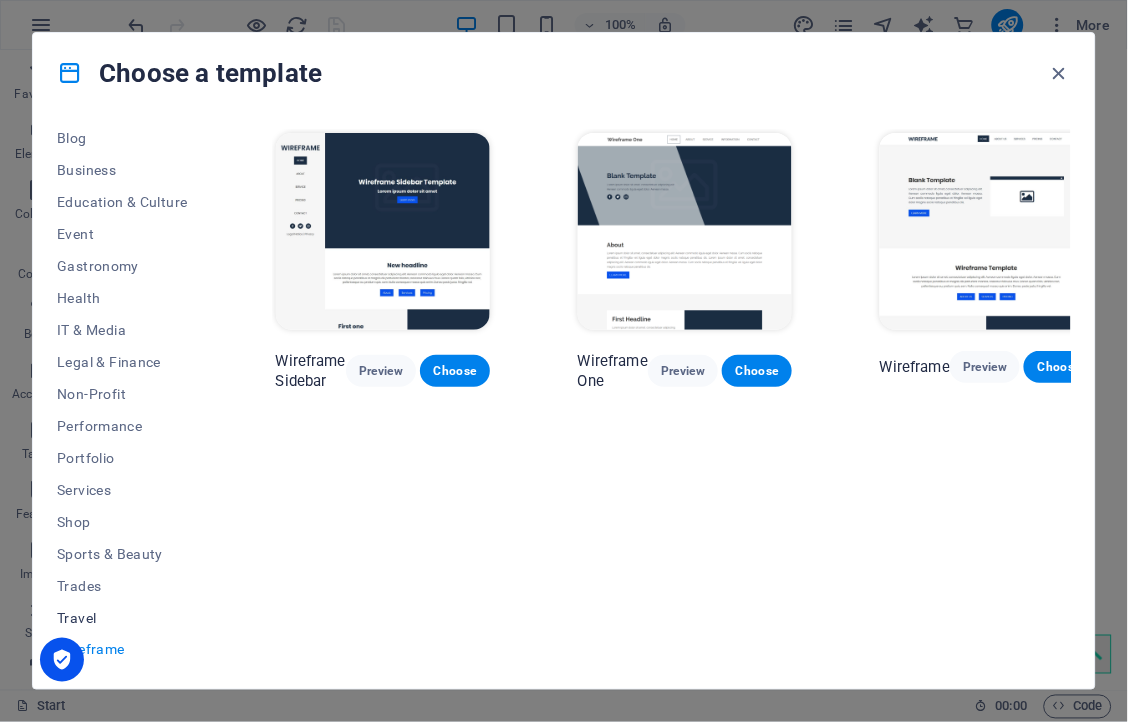 click on "Travel" at bounding box center [122, 618] 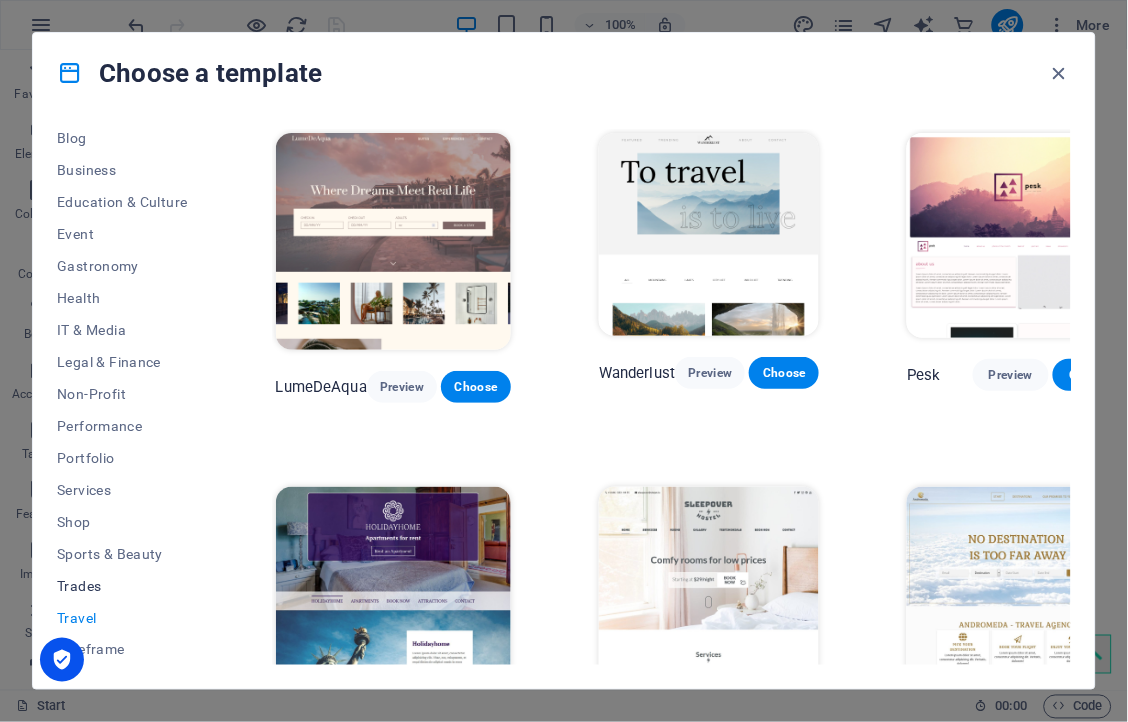 click on "Trades" at bounding box center [122, 586] 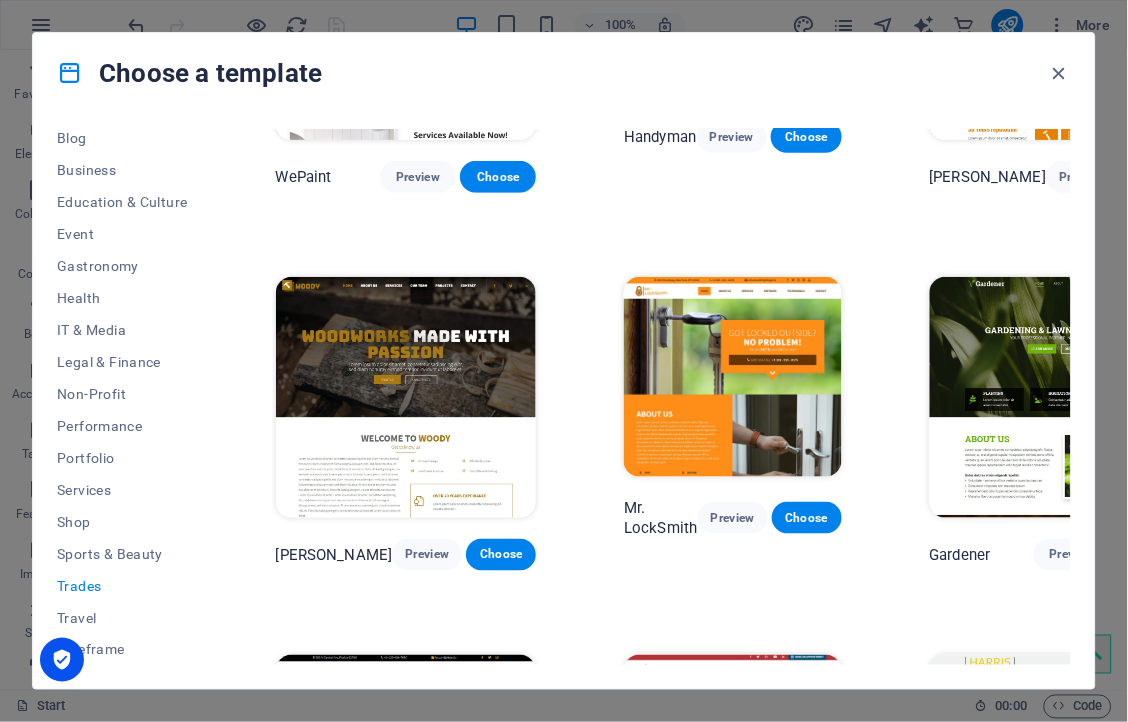 scroll, scrollTop: 216, scrollLeft: 0, axis: vertical 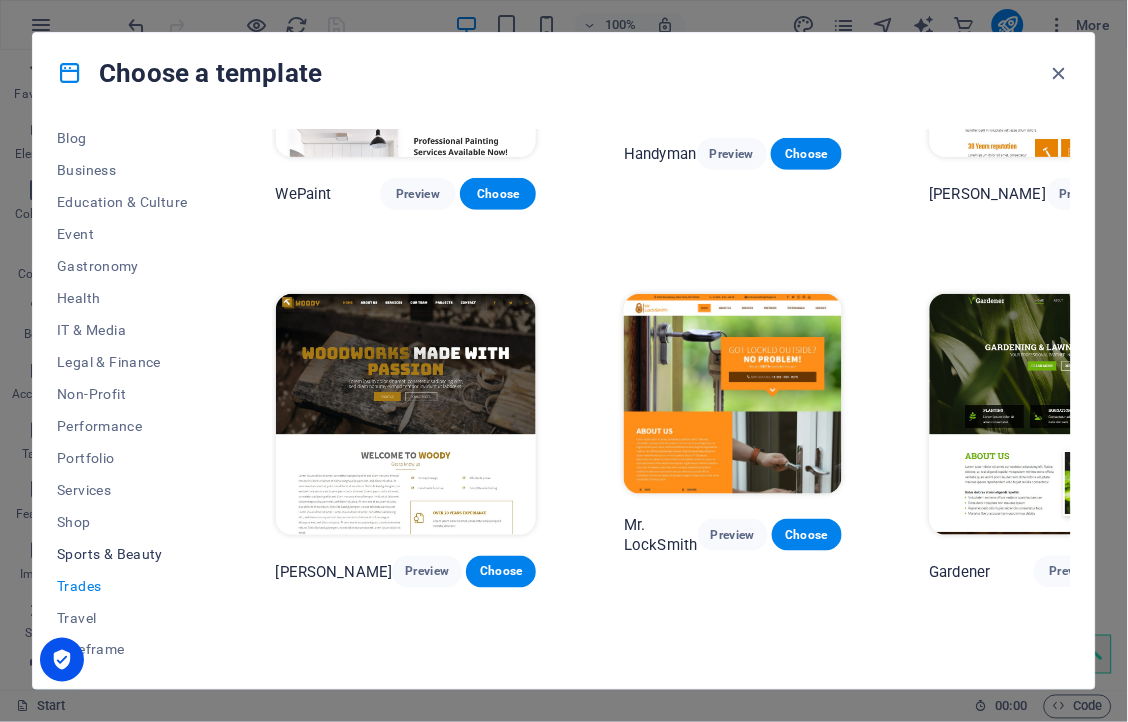 click on "Sports & Beauty" at bounding box center [122, 554] 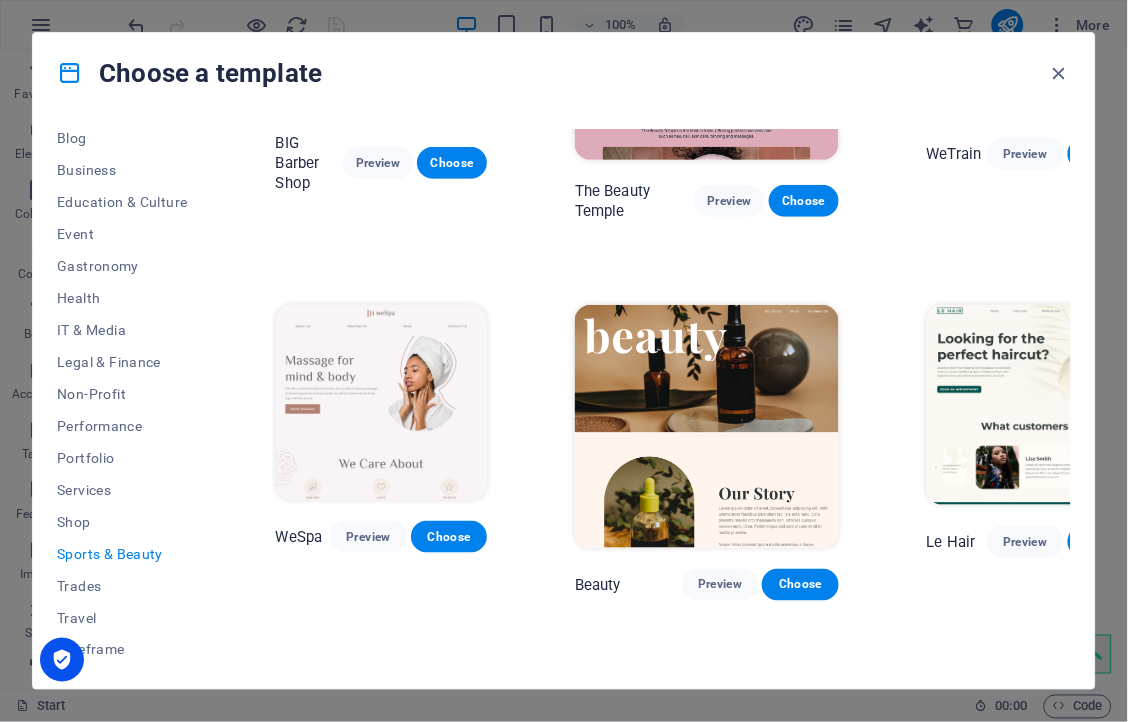 drag, startPoint x: 1073, startPoint y: 245, endPoint x: 1078, endPoint y: 510, distance: 265.04718 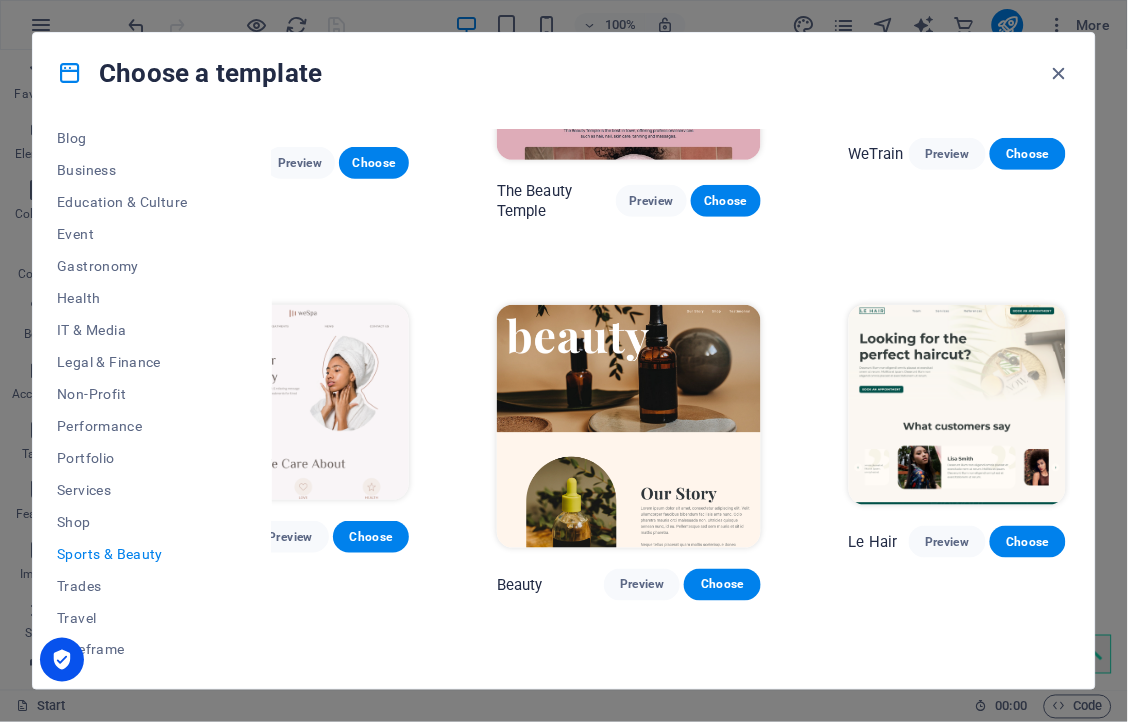 drag, startPoint x: 1078, startPoint y: 510, endPoint x: 1066, endPoint y: 334, distance: 176.40862 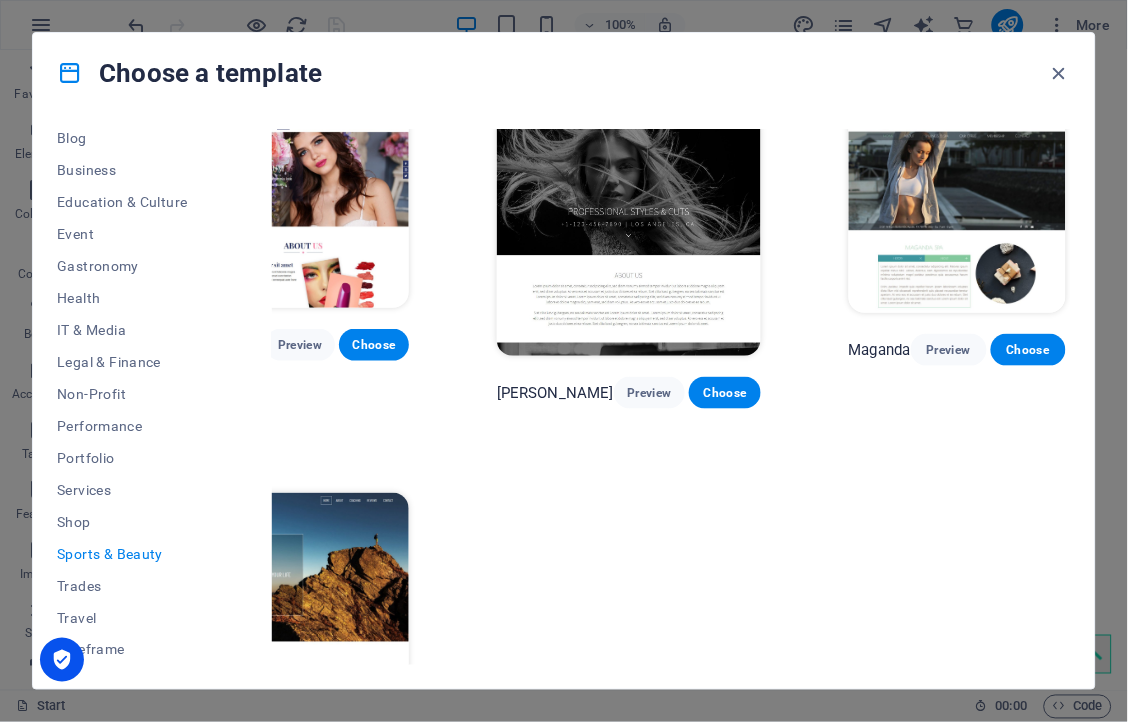 scroll, scrollTop: 1653, scrollLeft: 82, axis: both 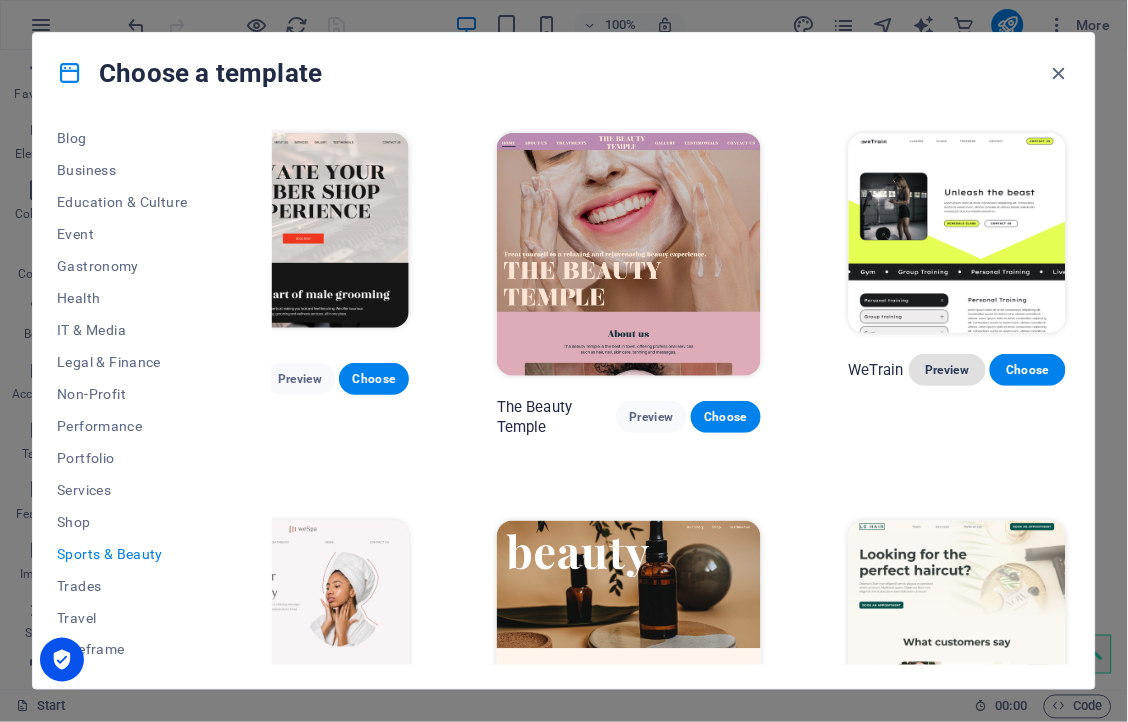 click on "Preview" at bounding box center [947, 370] 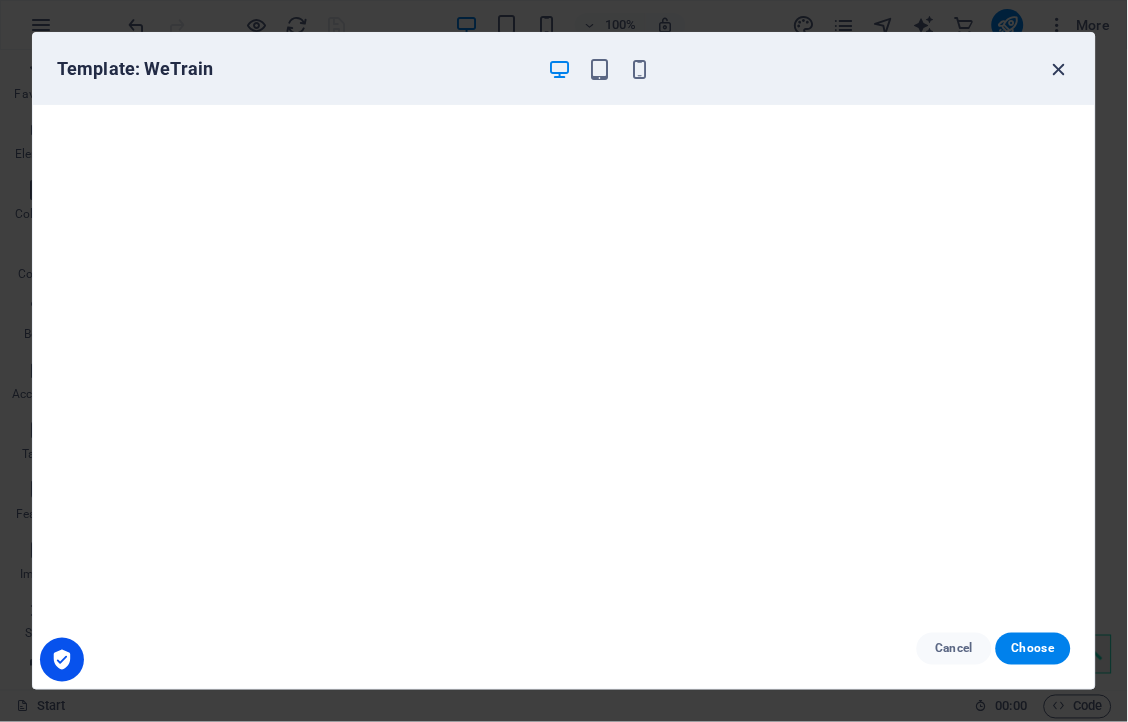 click at bounding box center (1059, 69) 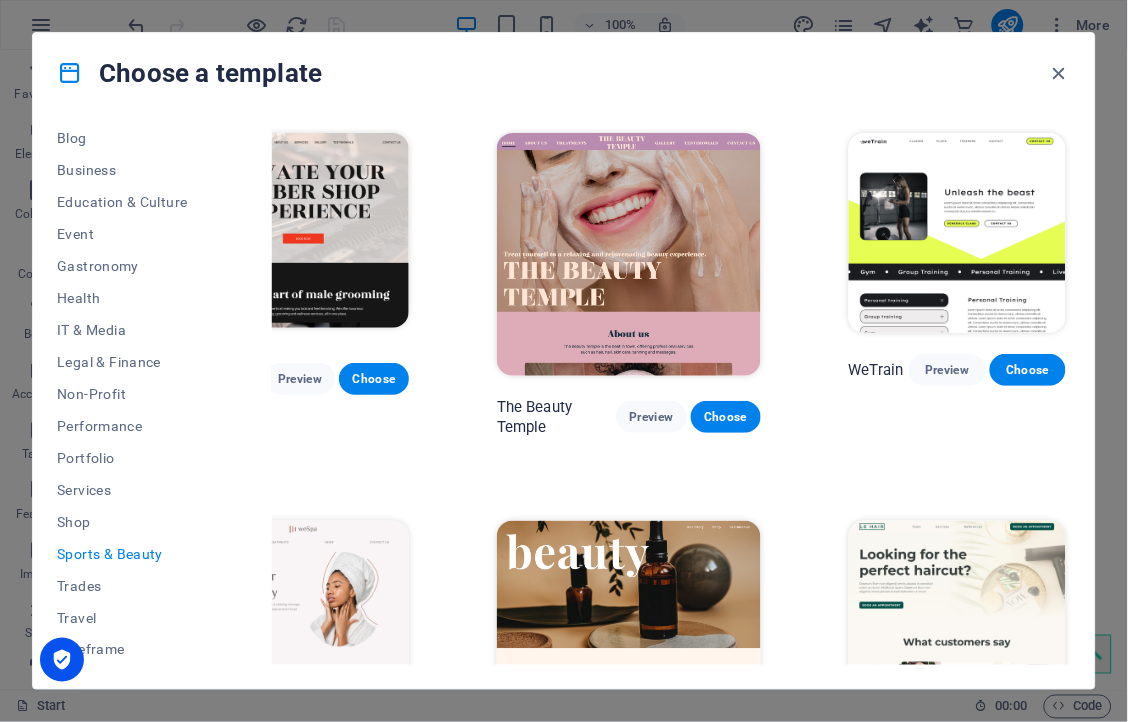 drag, startPoint x: 1122, startPoint y: 380, endPoint x: 1121, endPoint y: 403, distance: 23.021729 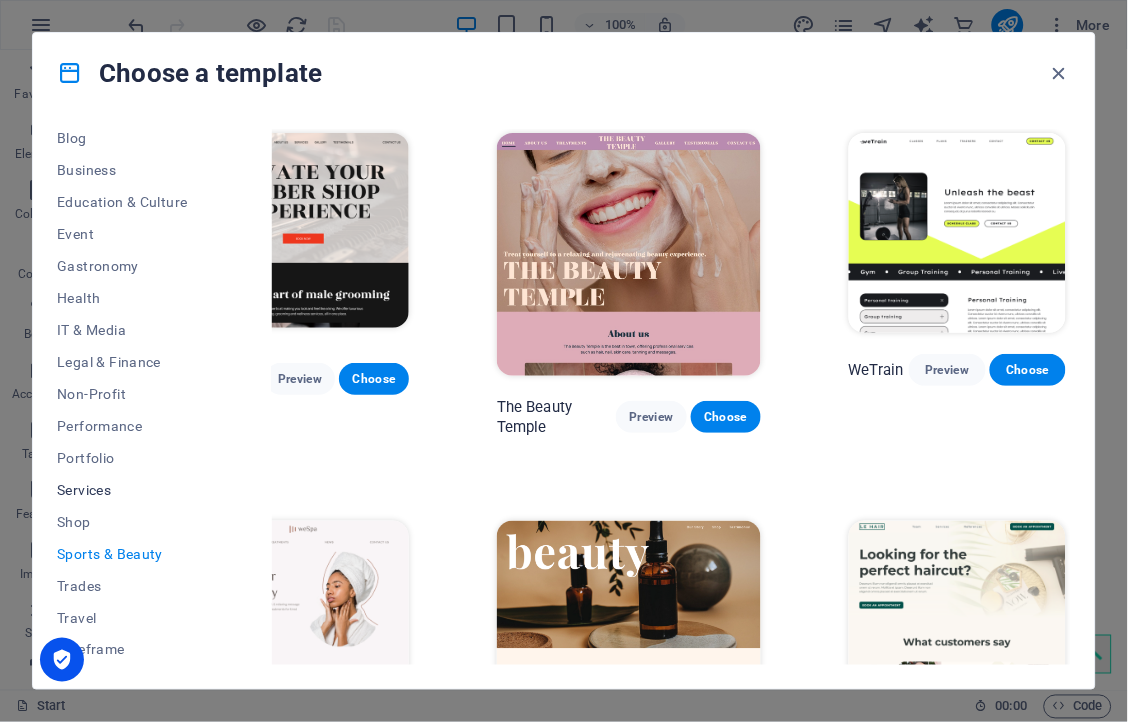 click on "Services" at bounding box center (122, 490) 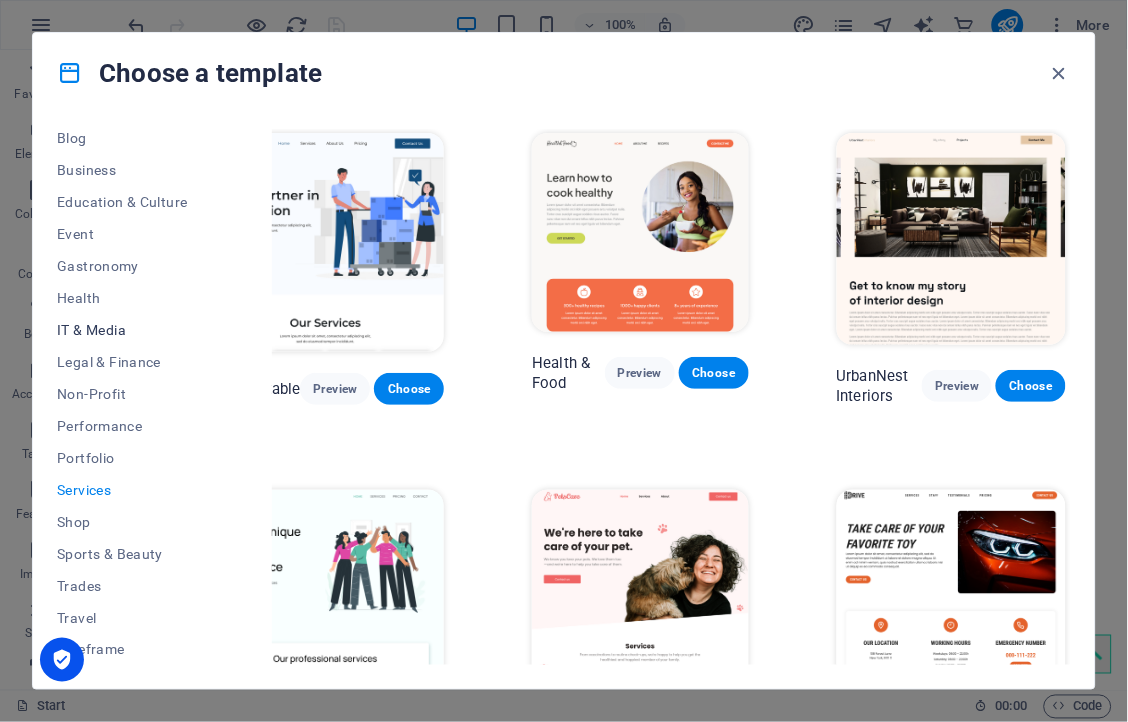 click on "IT & Media" at bounding box center [122, 330] 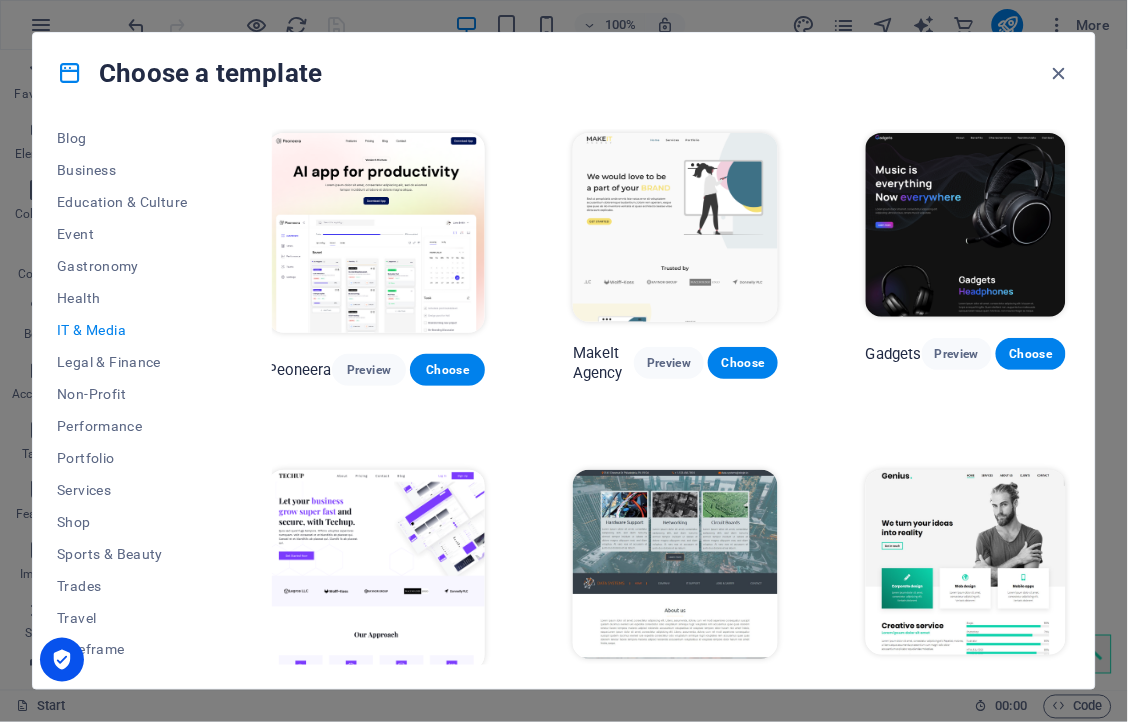 scroll, scrollTop: 0, scrollLeft: 11, axis: horizontal 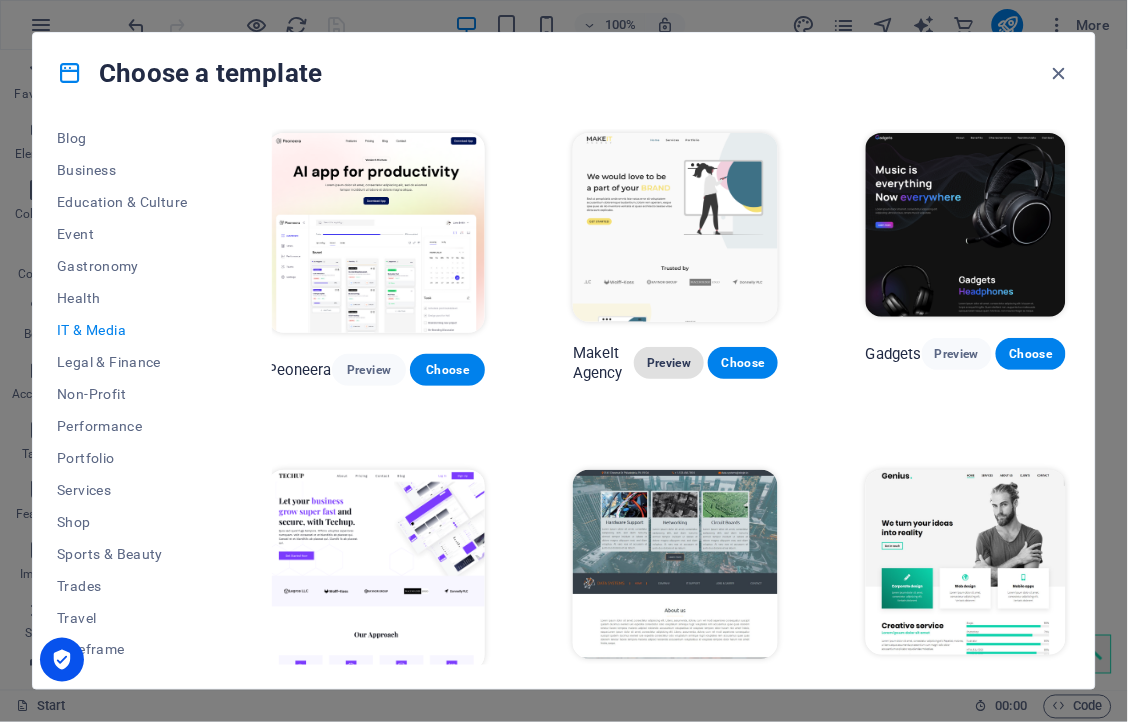 click on "Preview" at bounding box center [669, 363] 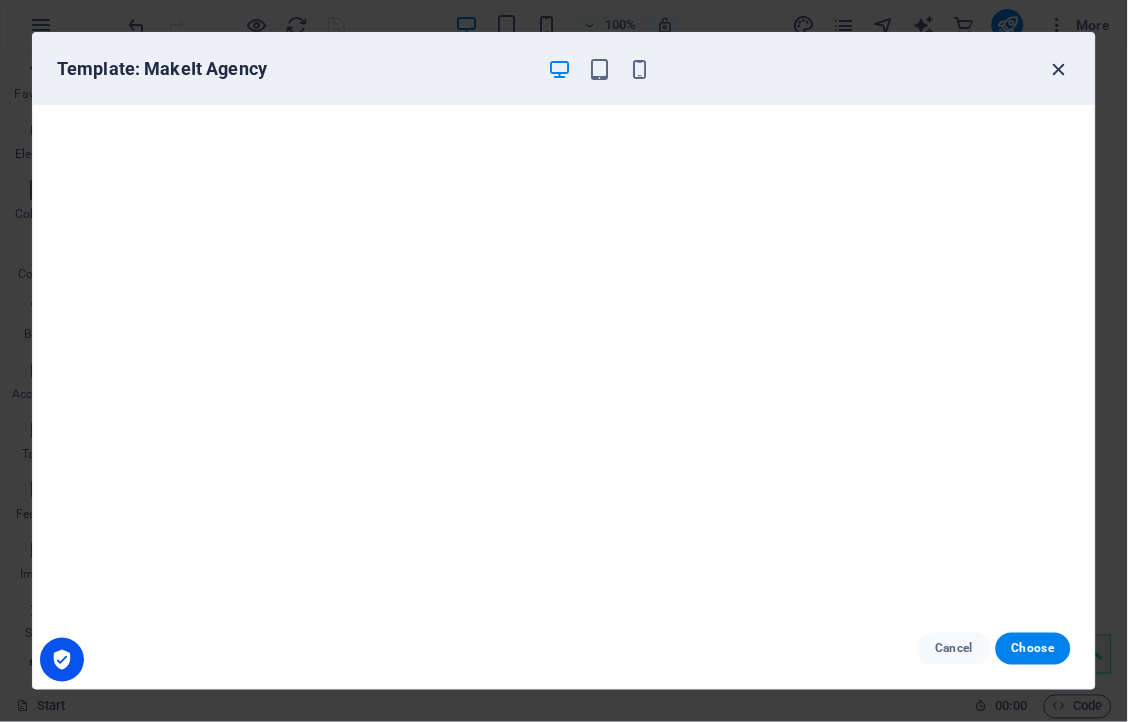 click at bounding box center [1059, 69] 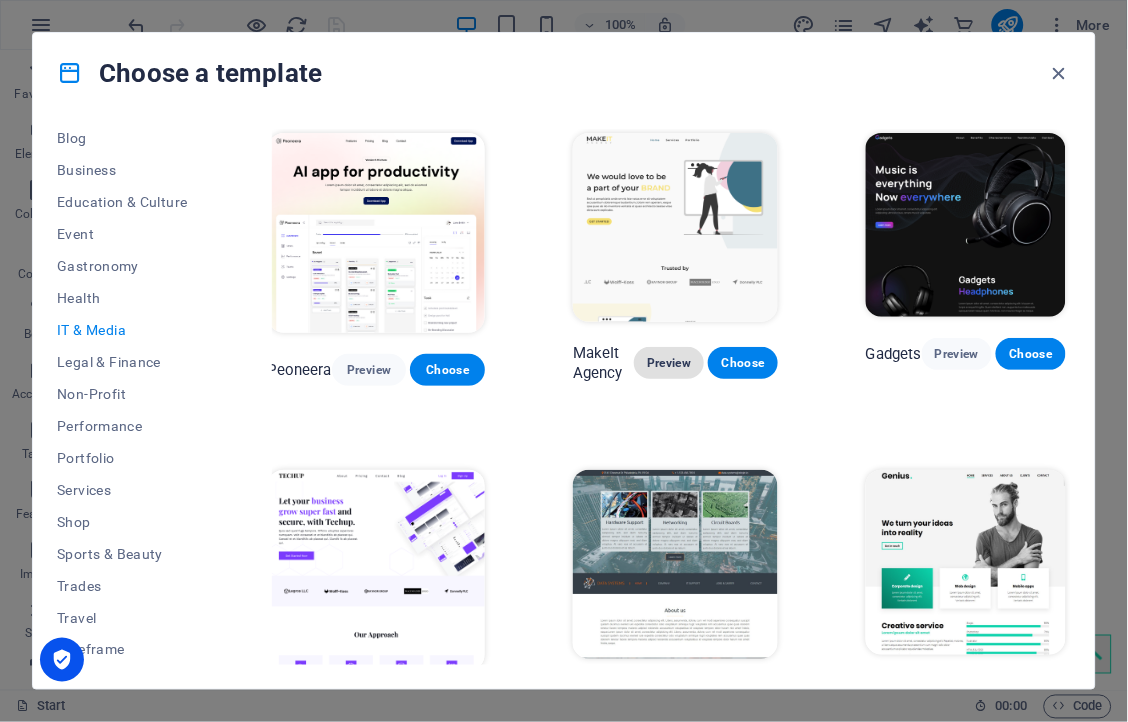 click on "Preview" at bounding box center [669, 363] 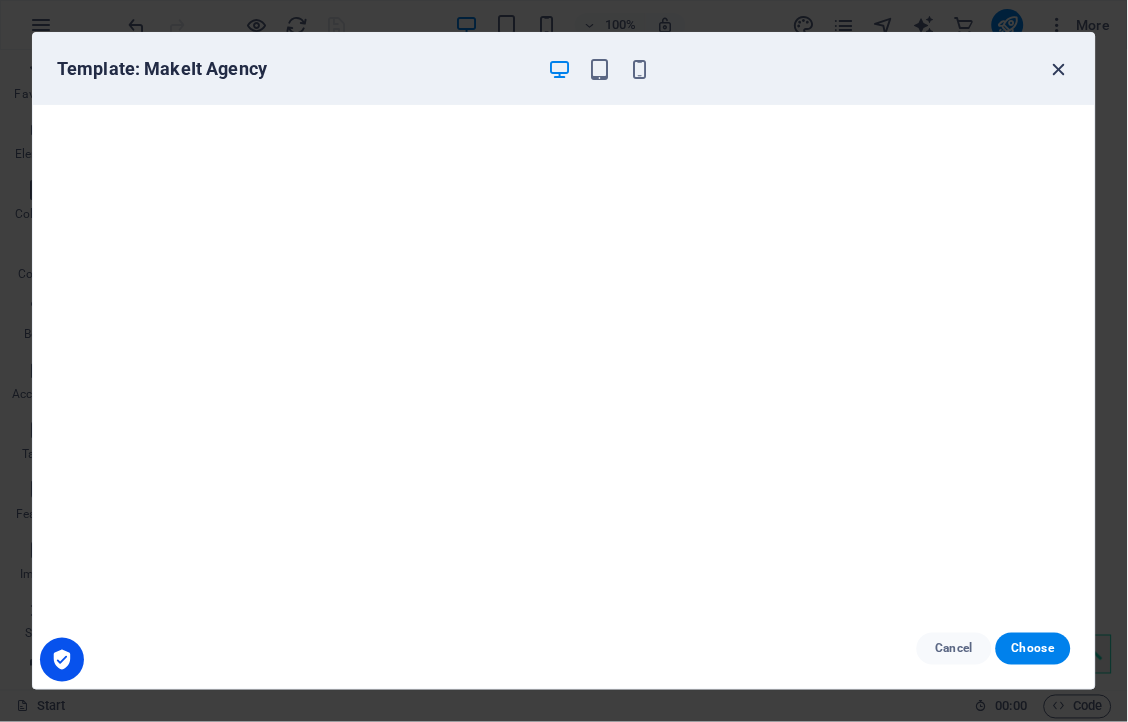 click at bounding box center (1059, 69) 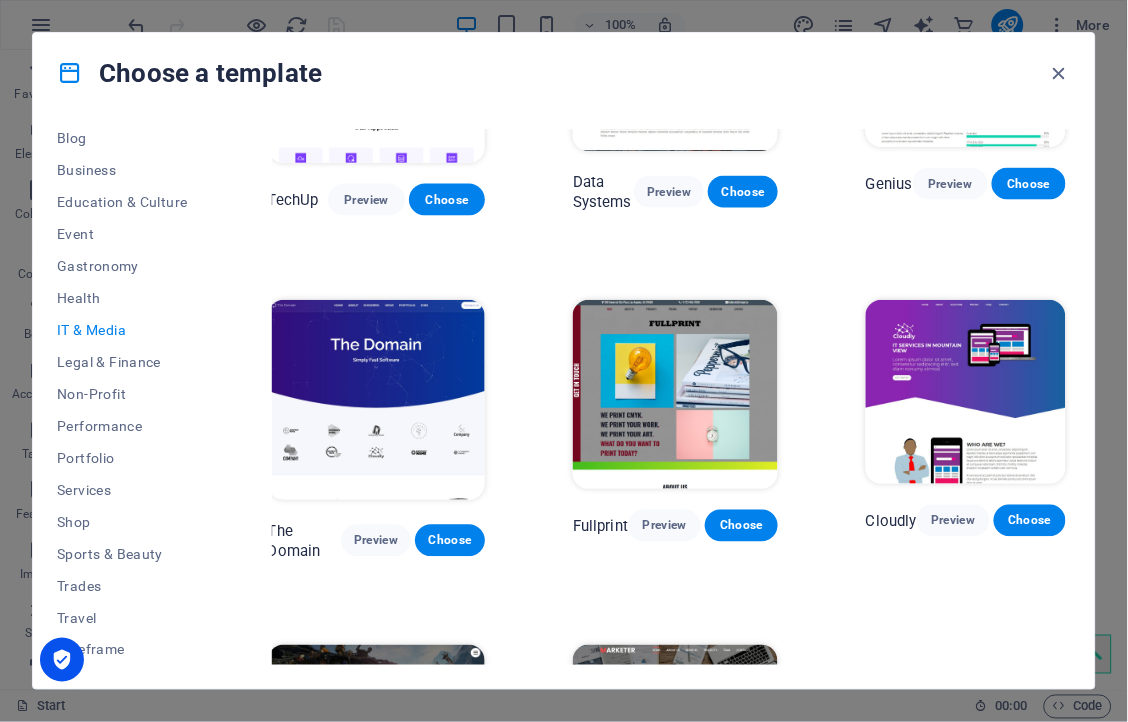 scroll, scrollTop: 503, scrollLeft: 11, axis: both 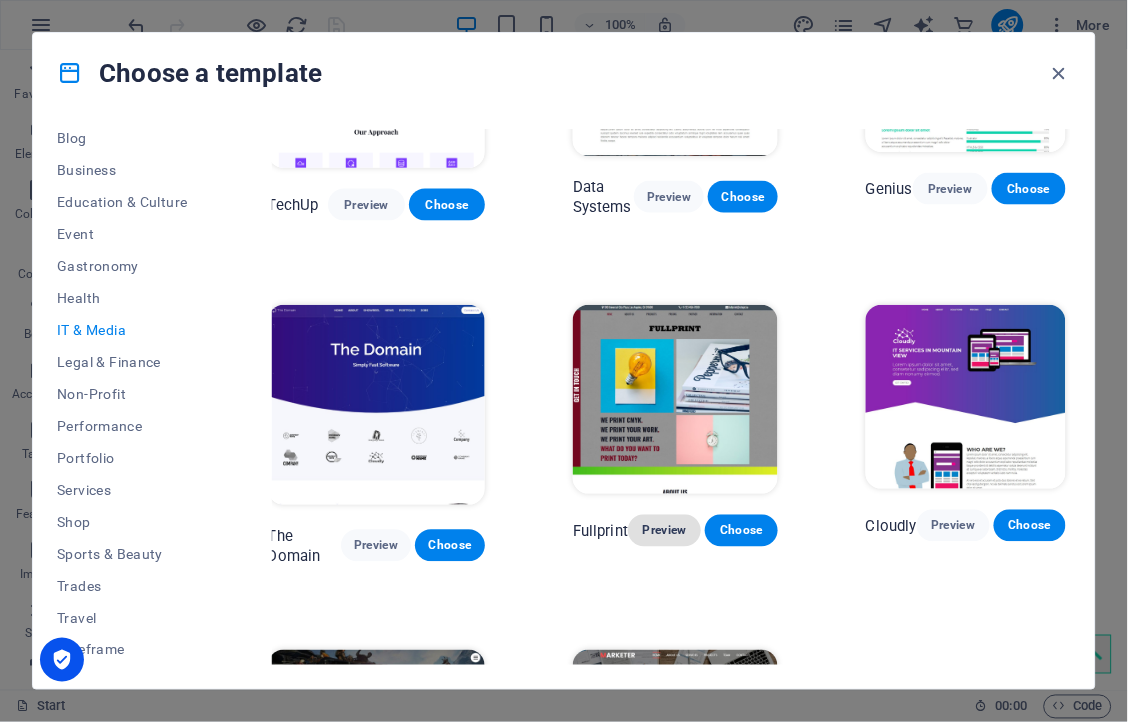 click on "Preview" at bounding box center [664, 531] 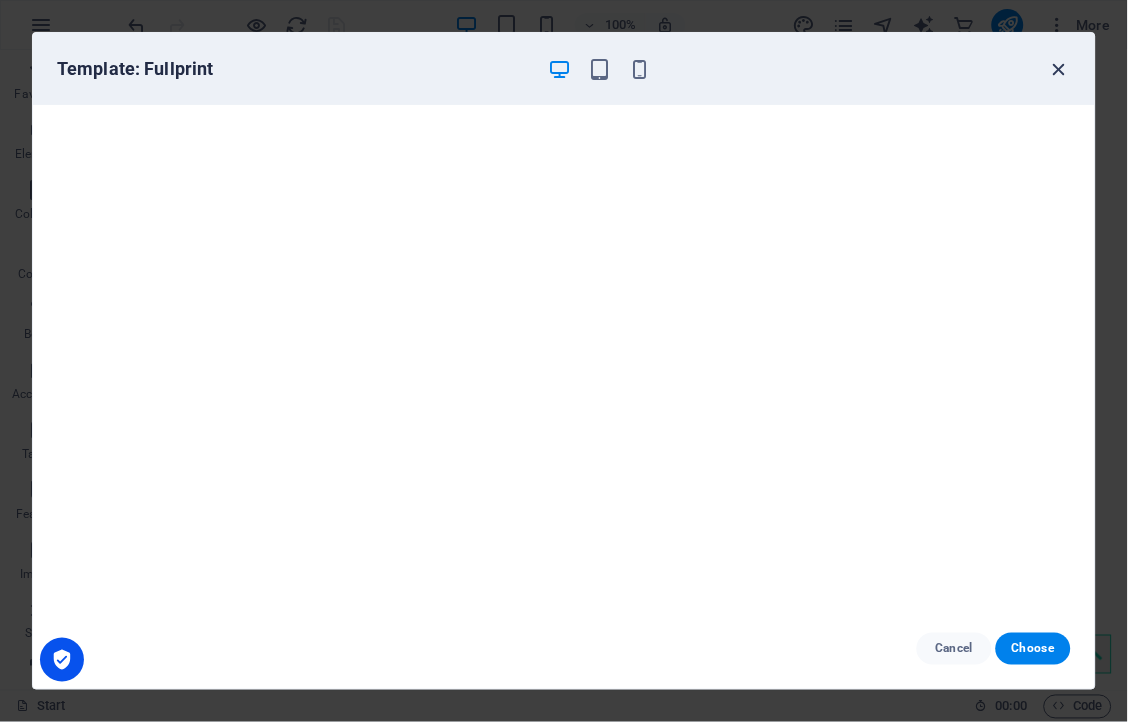 click at bounding box center [1059, 69] 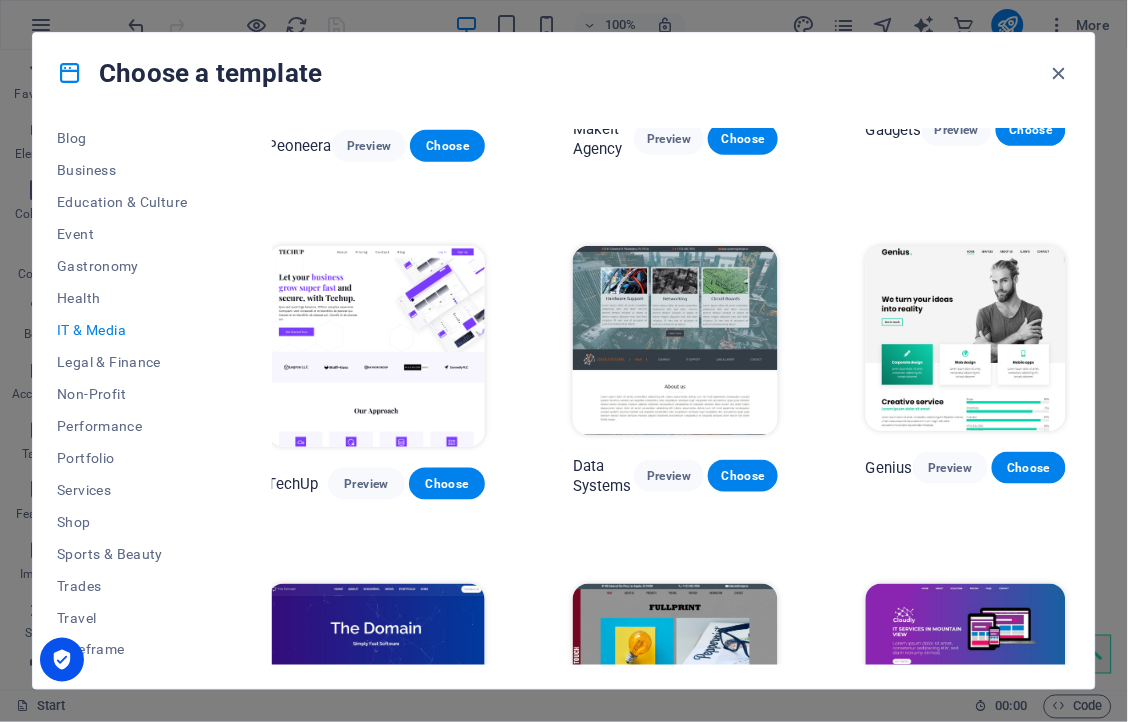 scroll, scrollTop: 175, scrollLeft: 11, axis: both 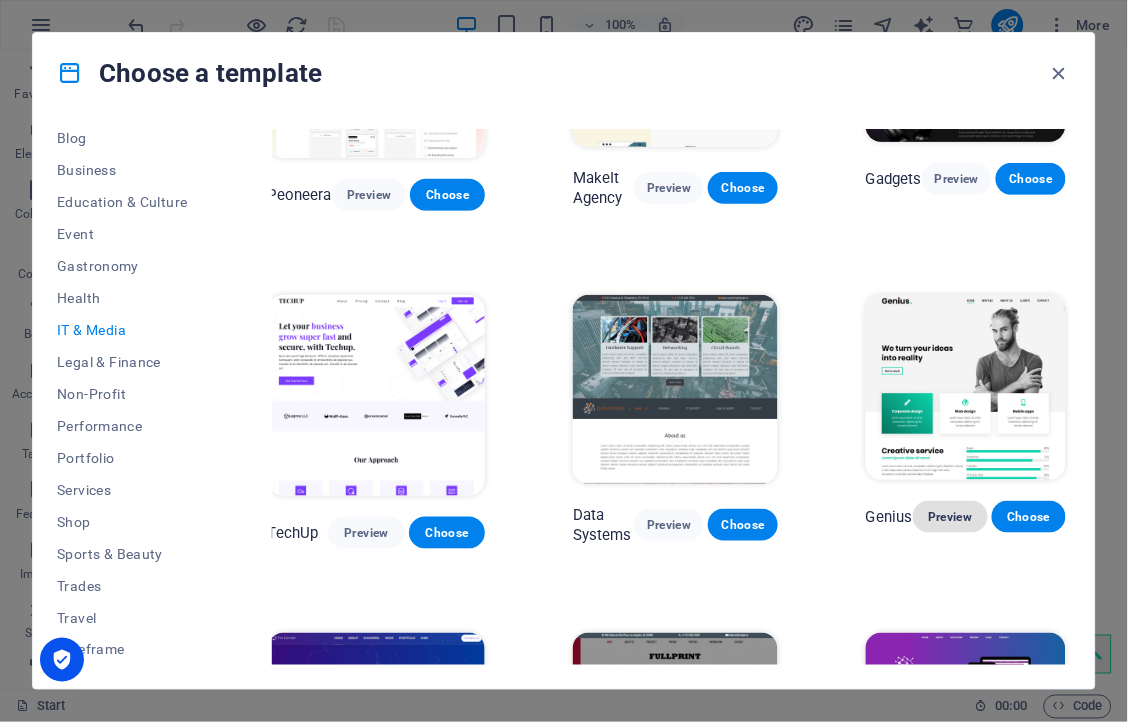 click on "Preview" at bounding box center [950, 517] 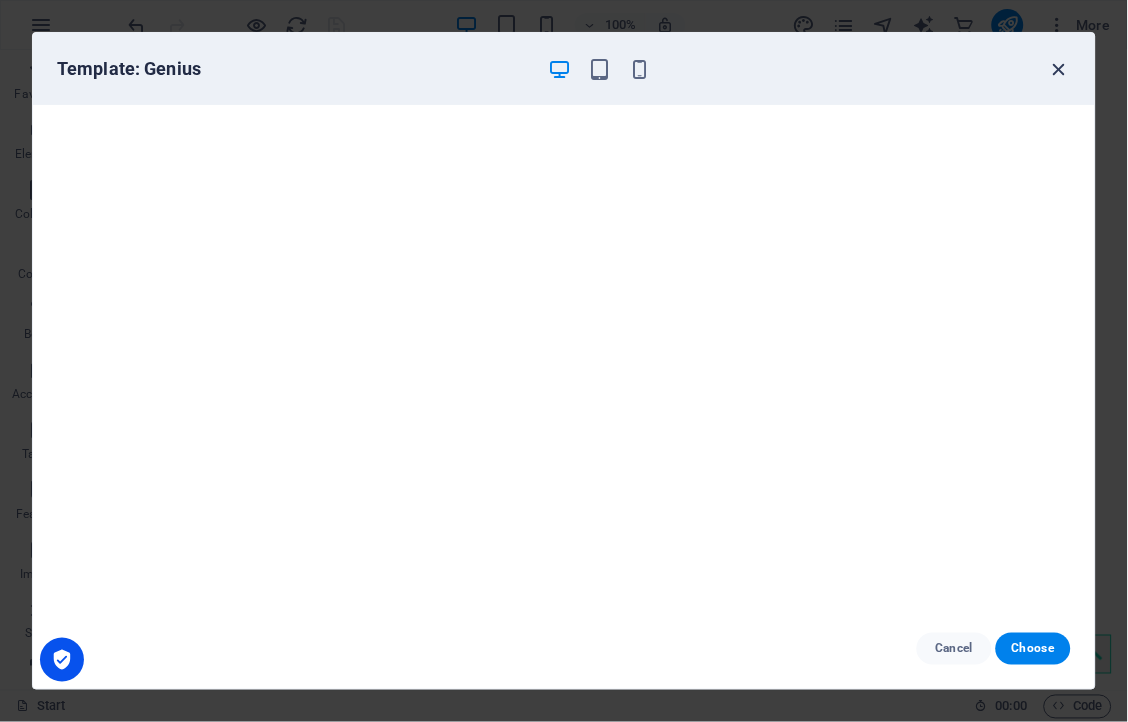 click at bounding box center (1059, 69) 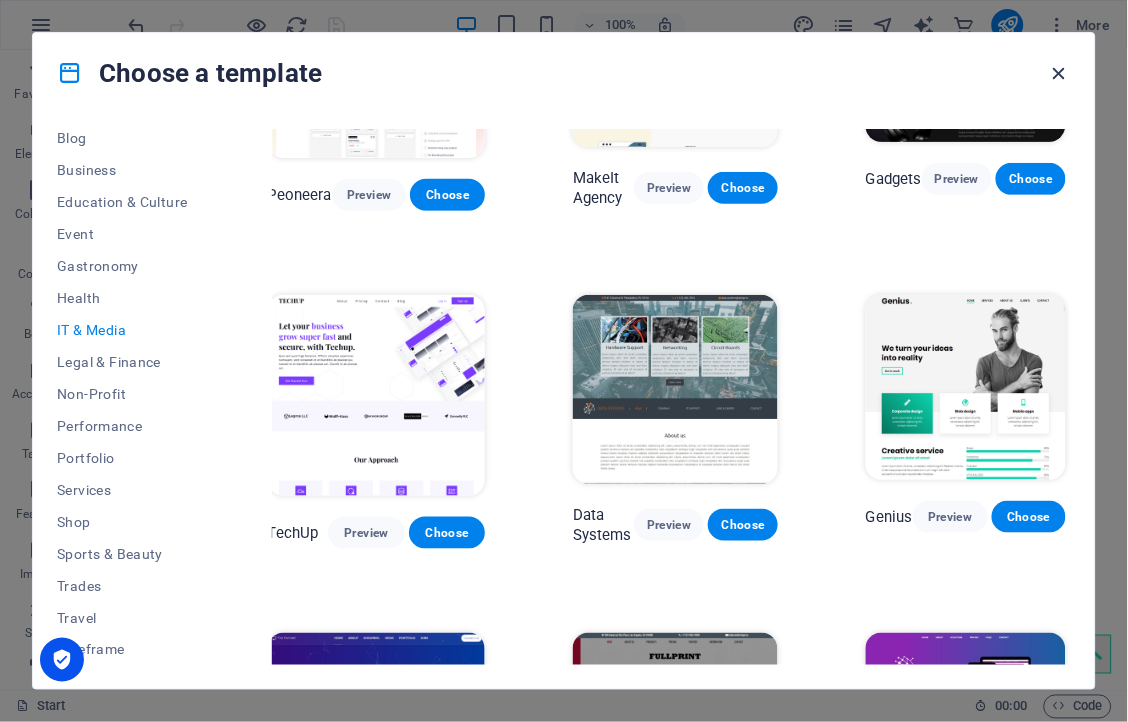 click at bounding box center (1059, 73) 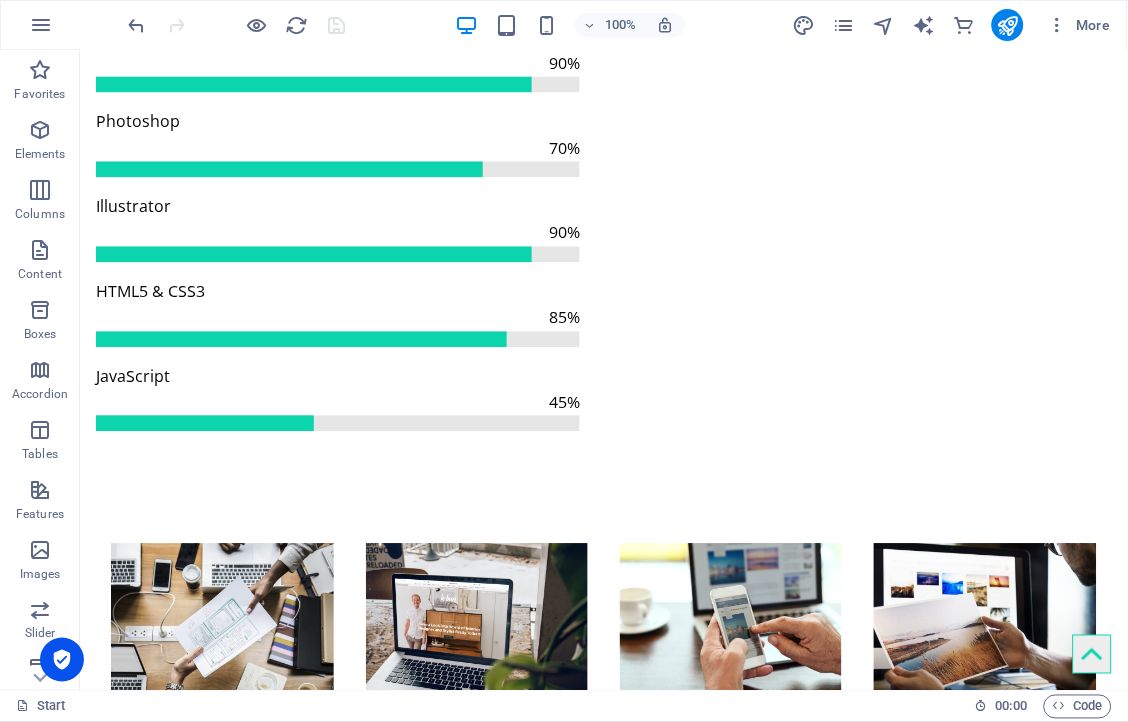 scroll, scrollTop: 3154, scrollLeft: 0, axis: vertical 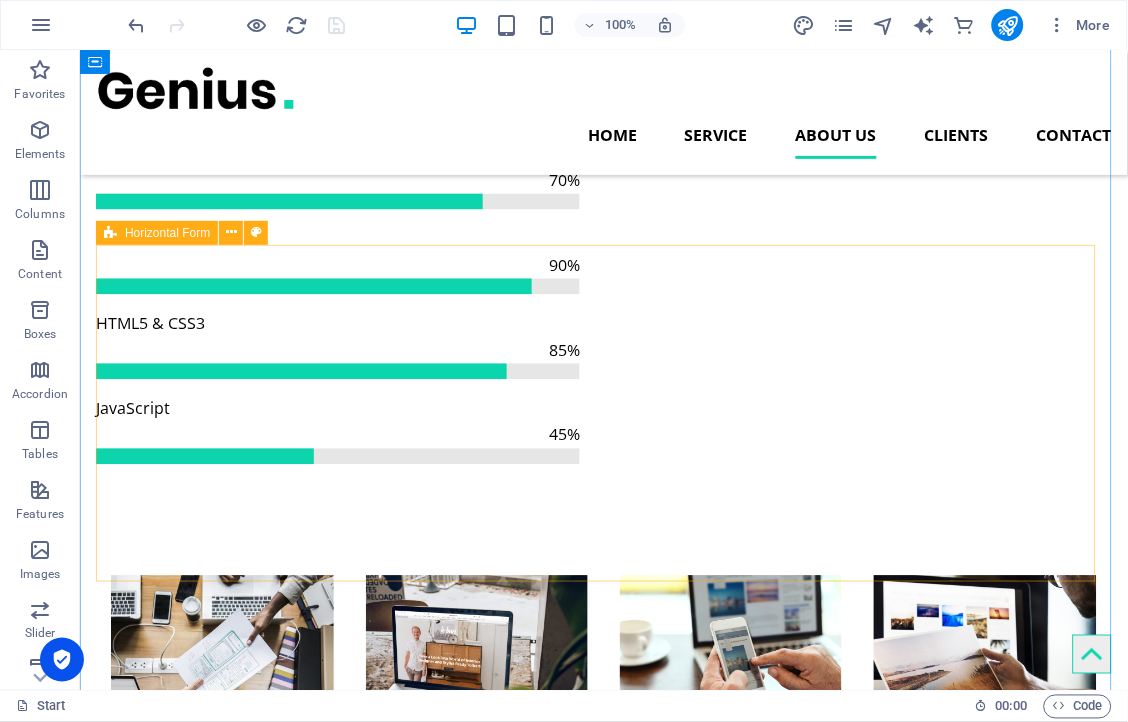 click on "Meta 0794317394 makopi.molepo@gmail.com Submit   I have read and understand the privacy policy. Nicht lesbar? Neu generieren" at bounding box center (603, 2165) 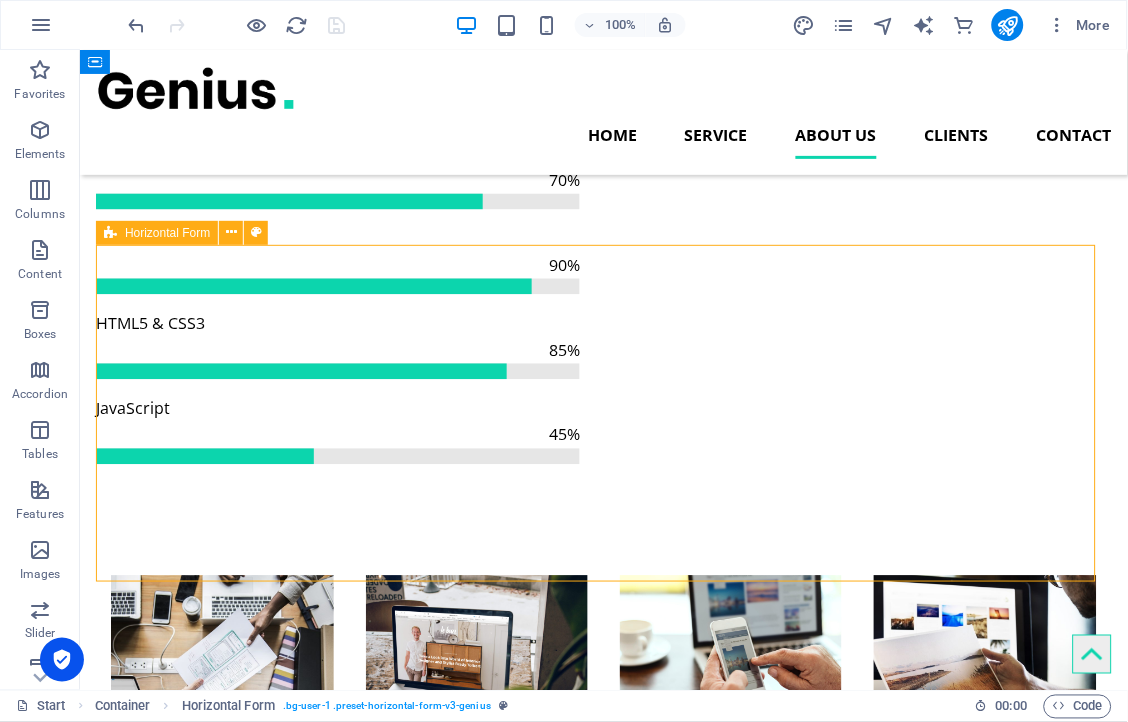click on "Meta 0794317394 makopi.molepo@gmail.com Submit   I have read and understand the privacy policy. Nicht lesbar? Neu generieren" at bounding box center [603, 2165] 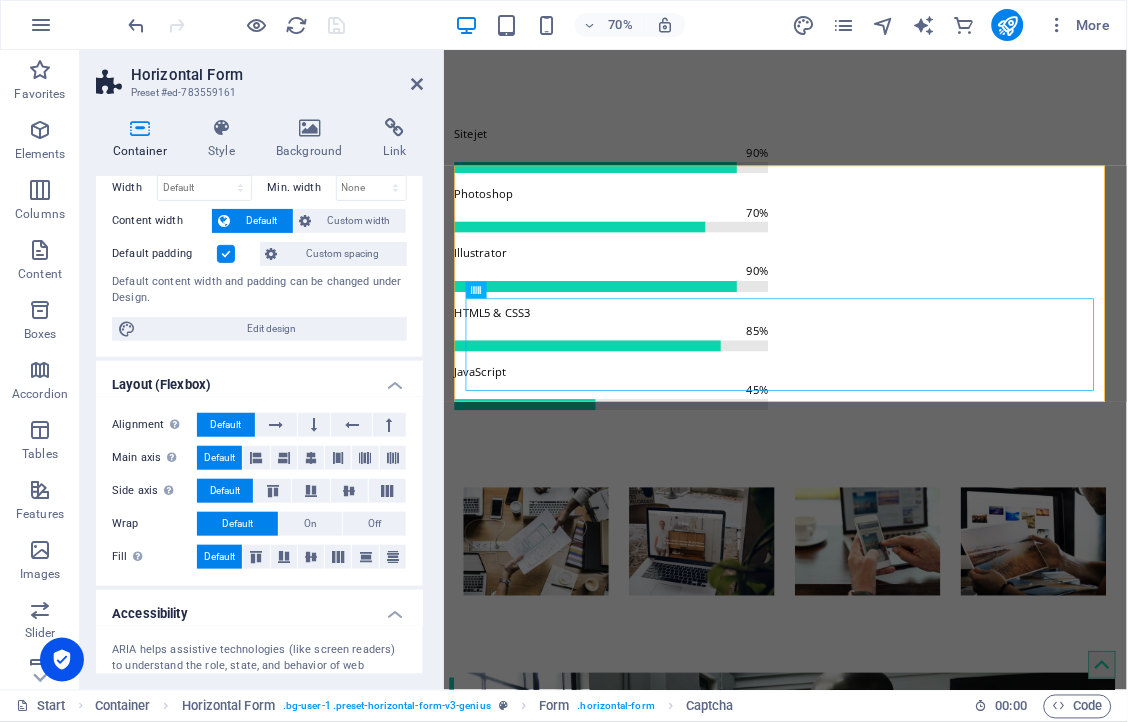 scroll, scrollTop: 75, scrollLeft: 0, axis: vertical 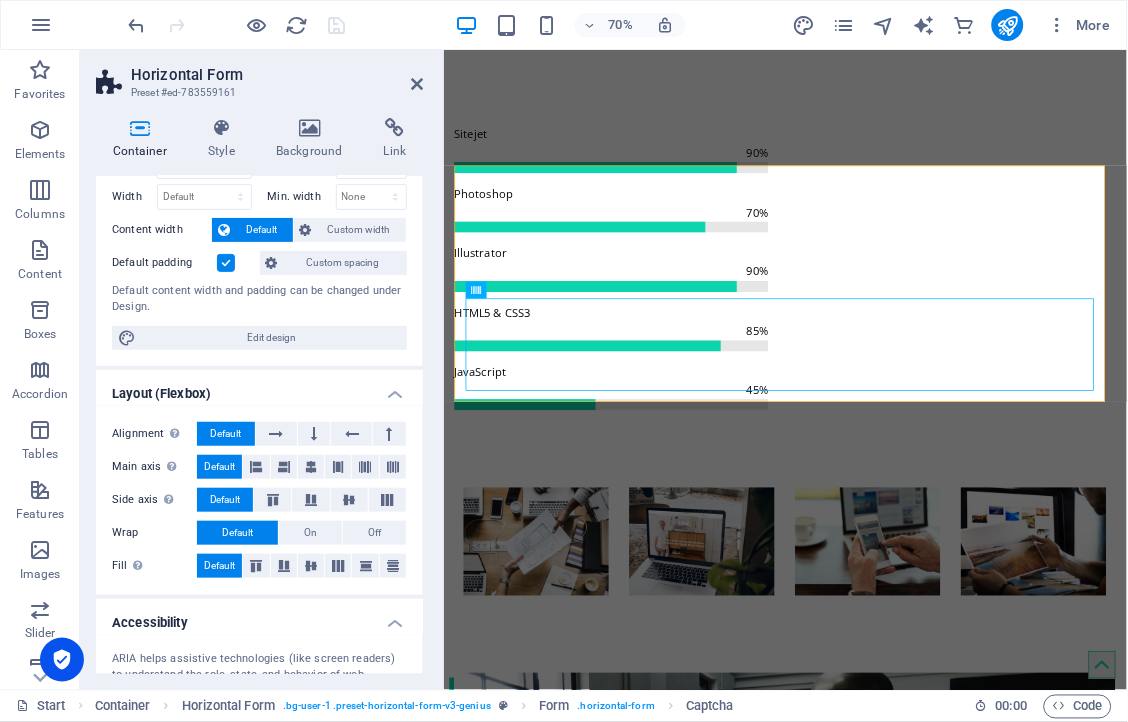 drag, startPoint x: 422, startPoint y: 321, endPoint x: 32, endPoint y: 458, distance: 413.36304 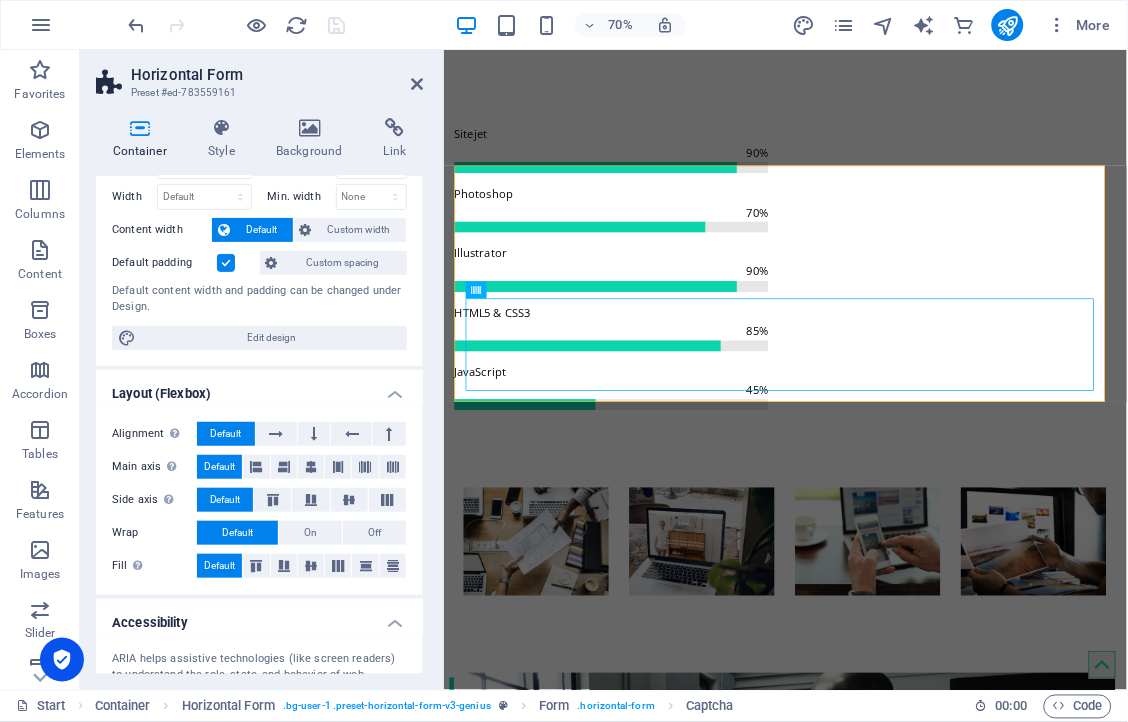 click at bounding box center (140, 128) 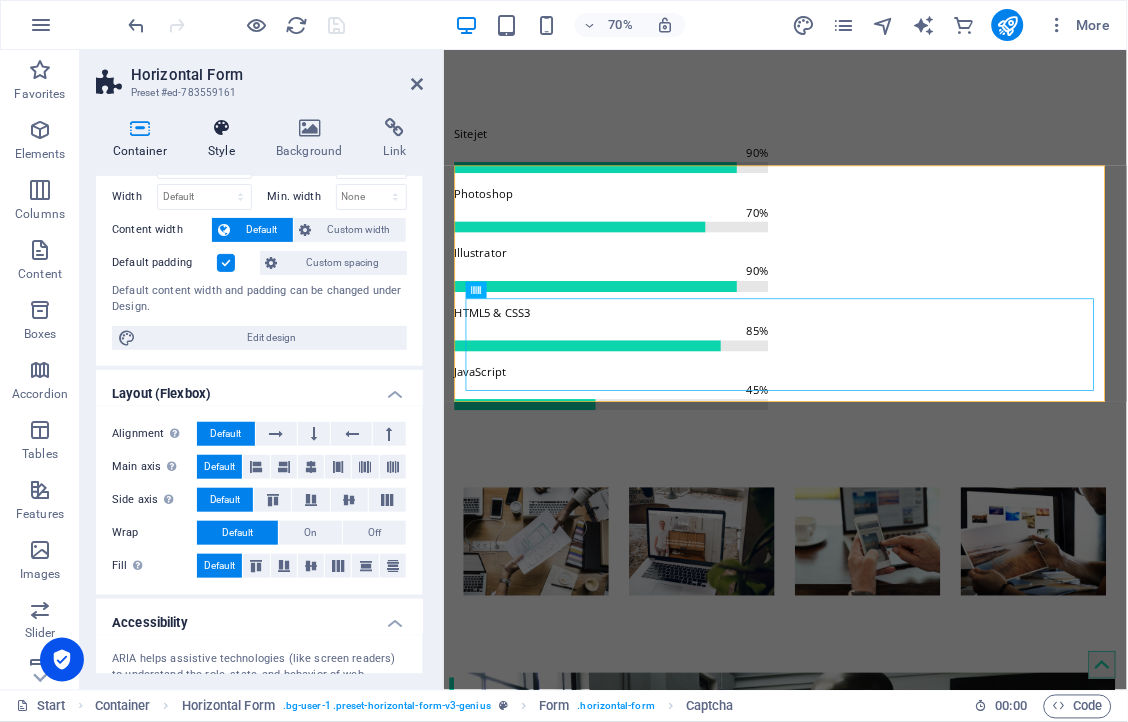 click at bounding box center [222, 128] 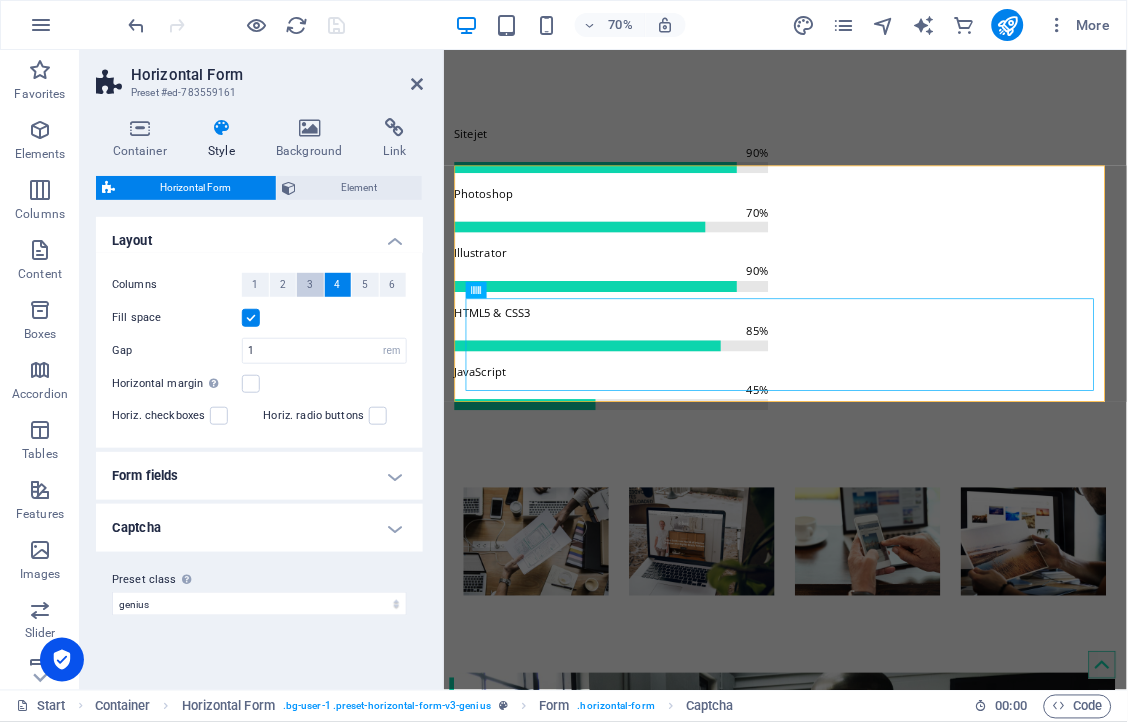 click on "3" at bounding box center (310, 285) 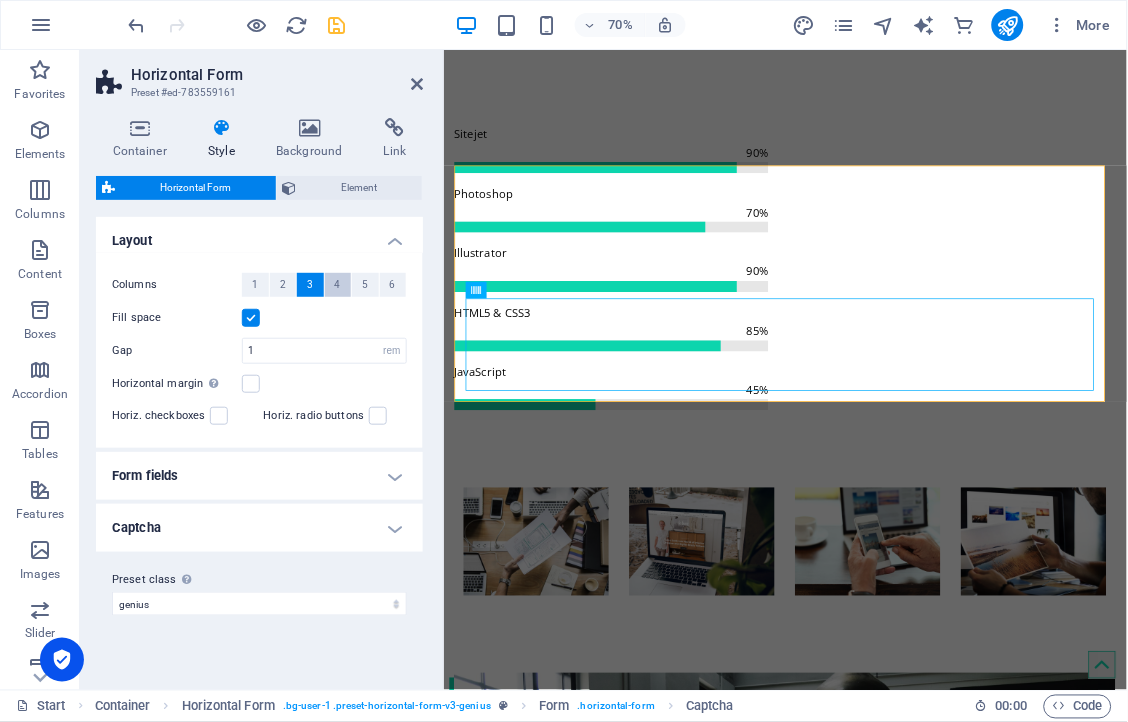 click on "4" at bounding box center (338, 285) 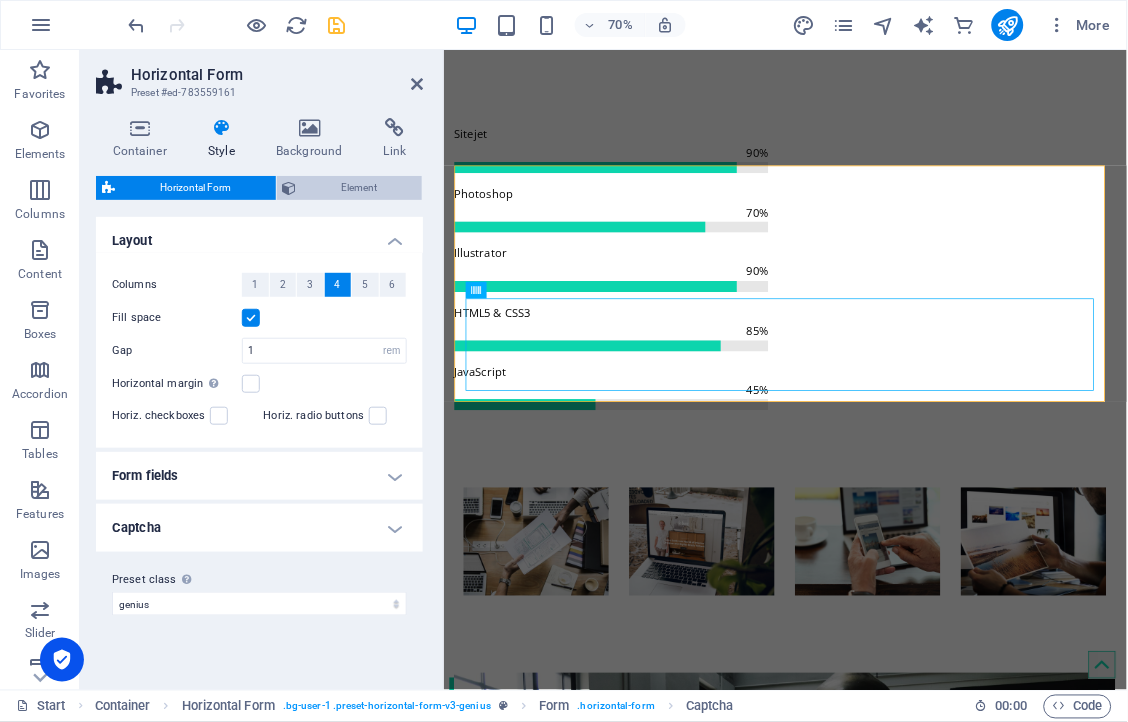 click on "Element" at bounding box center (360, 188) 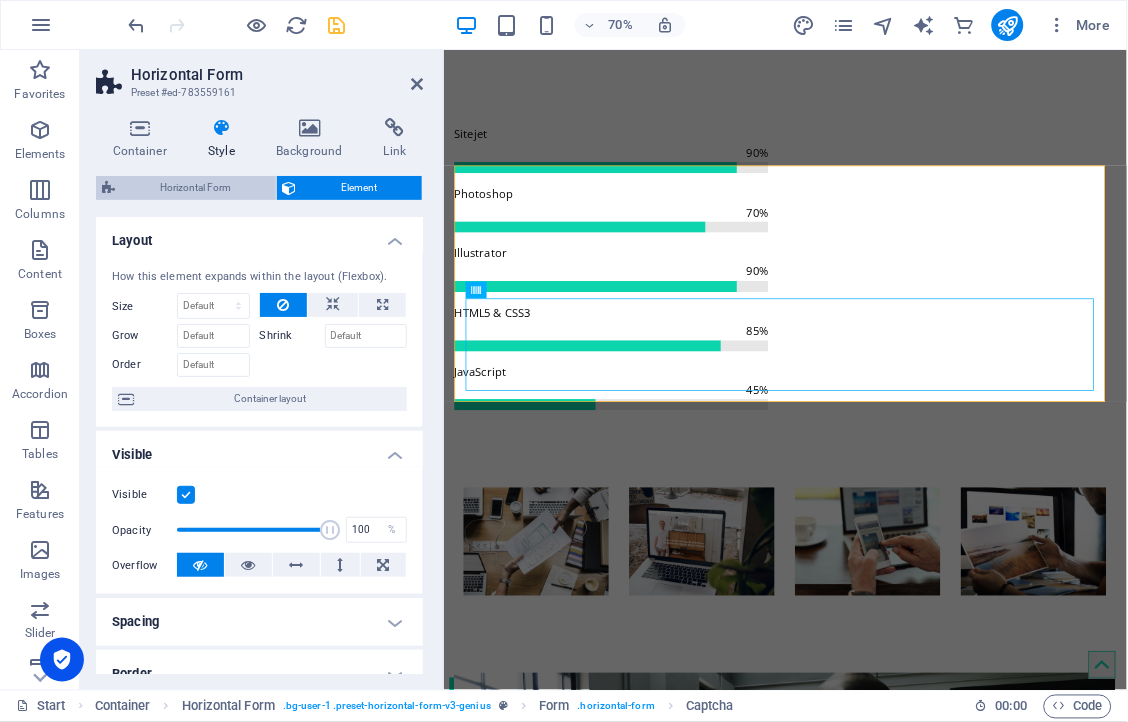 click on "Horizontal Form" at bounding box center [195, 188] 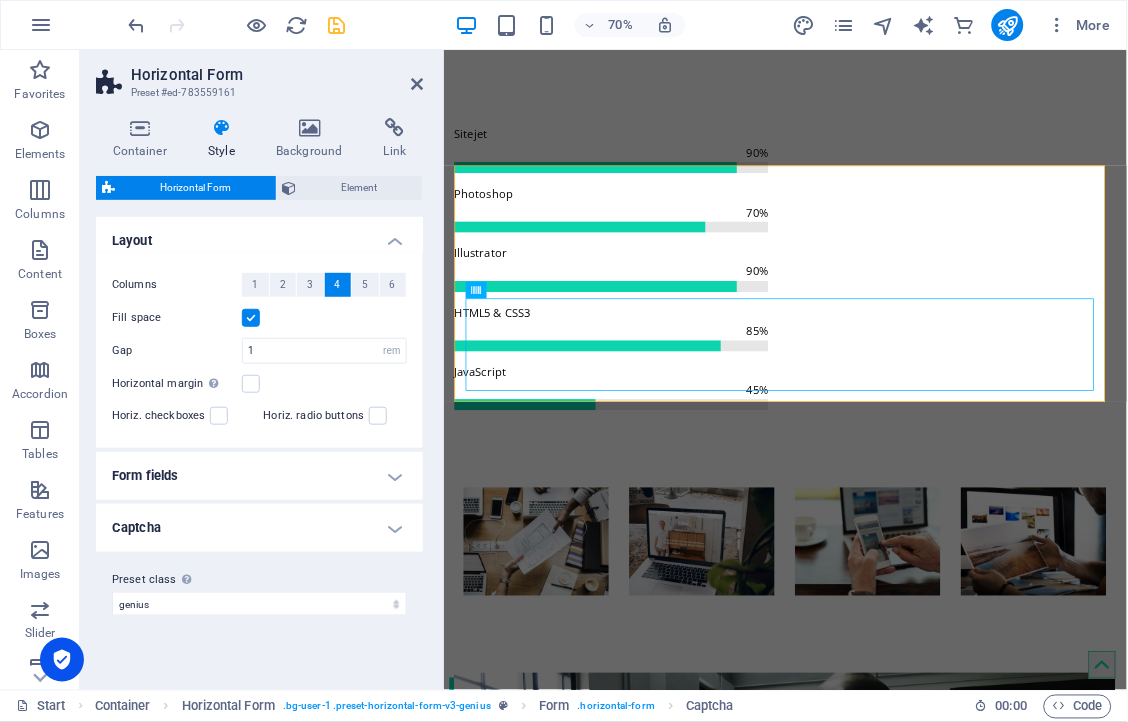 click on "Style" at bounding box center (226, 139) 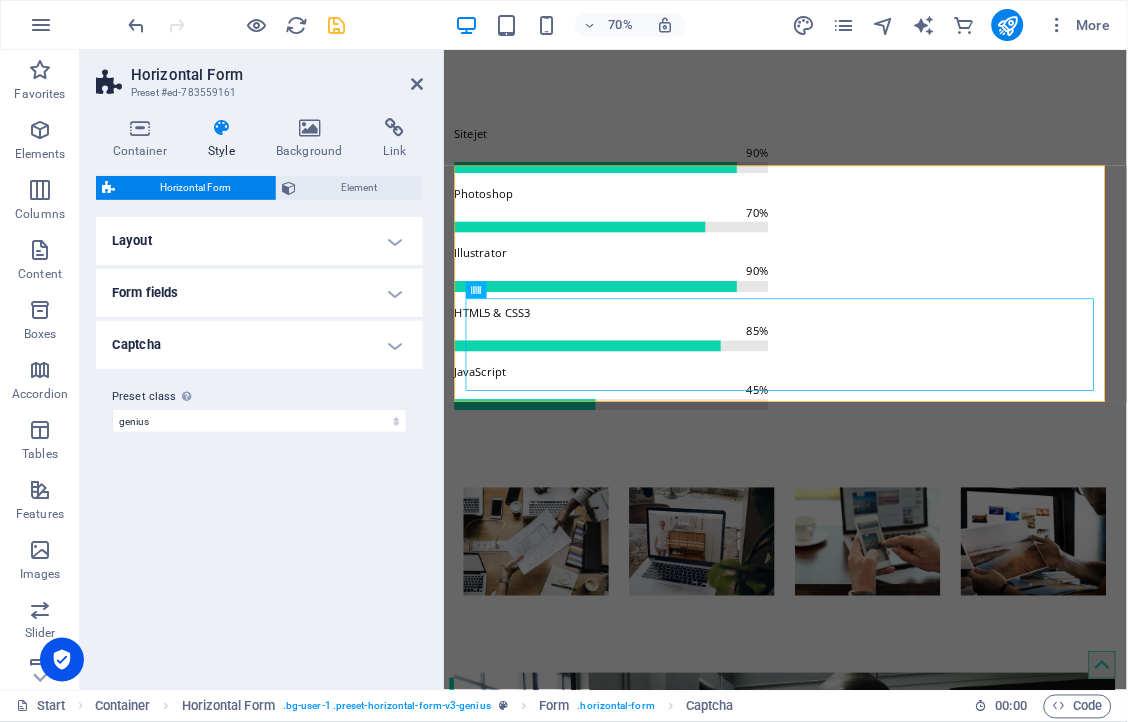 click on "Form fields" at bounding box center [259, 293] 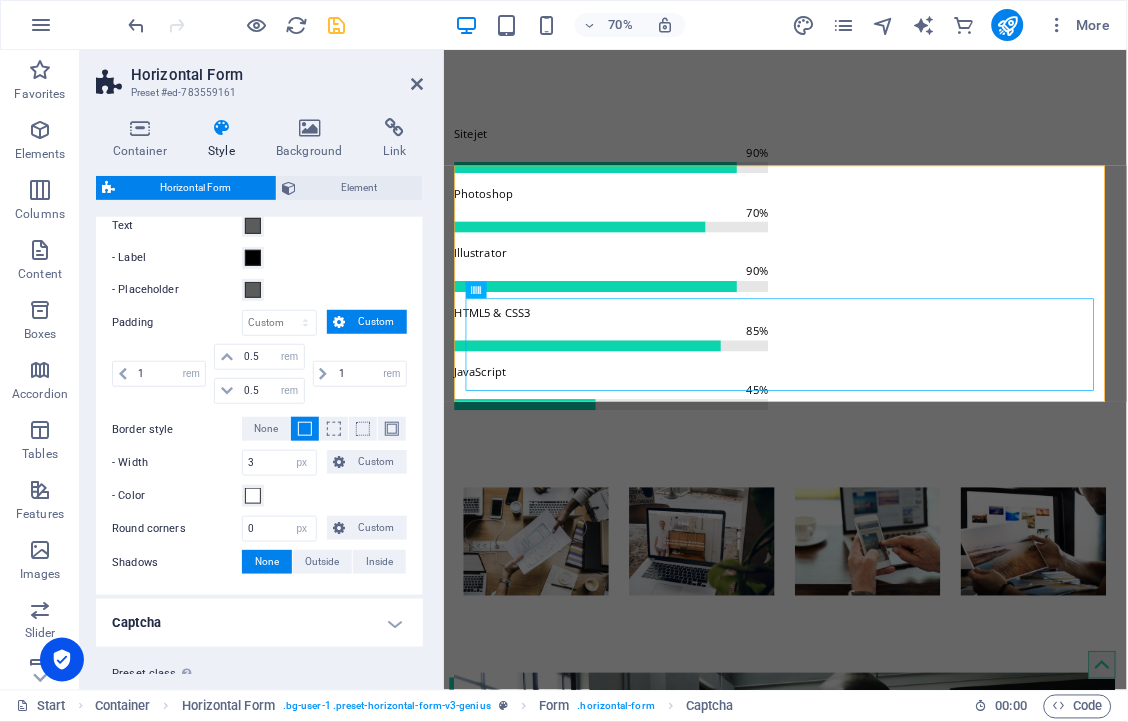 scroll, scrollTop: 253, scrollLeft: 0, axis: vertical 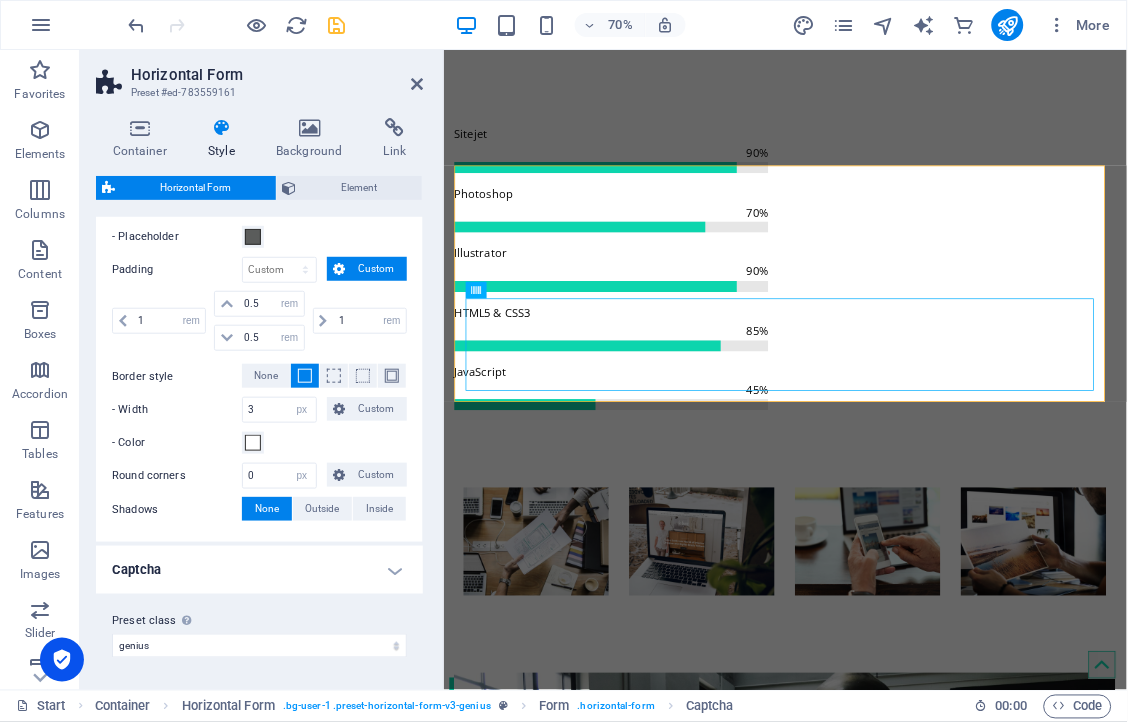 click on "Captcha" at bounding box center [259, 570] 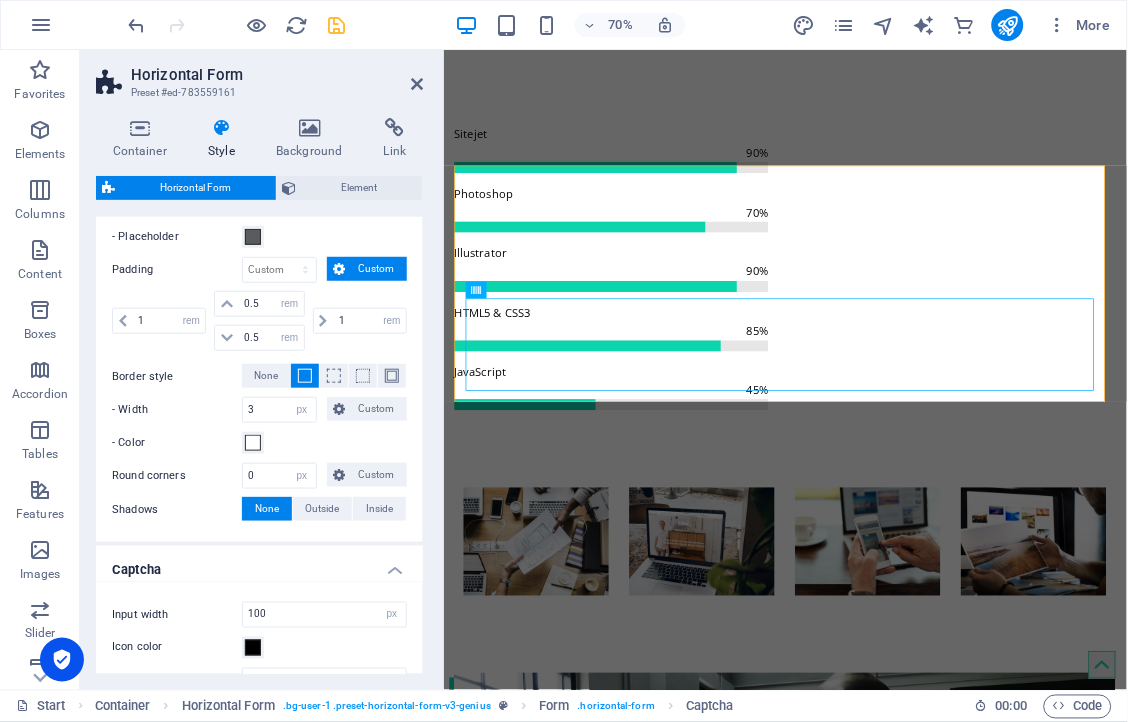 drag, startPoint x: 417, startPoint y: 578, endPoint x: 426, endPoint y: 616, distance: 39.051247 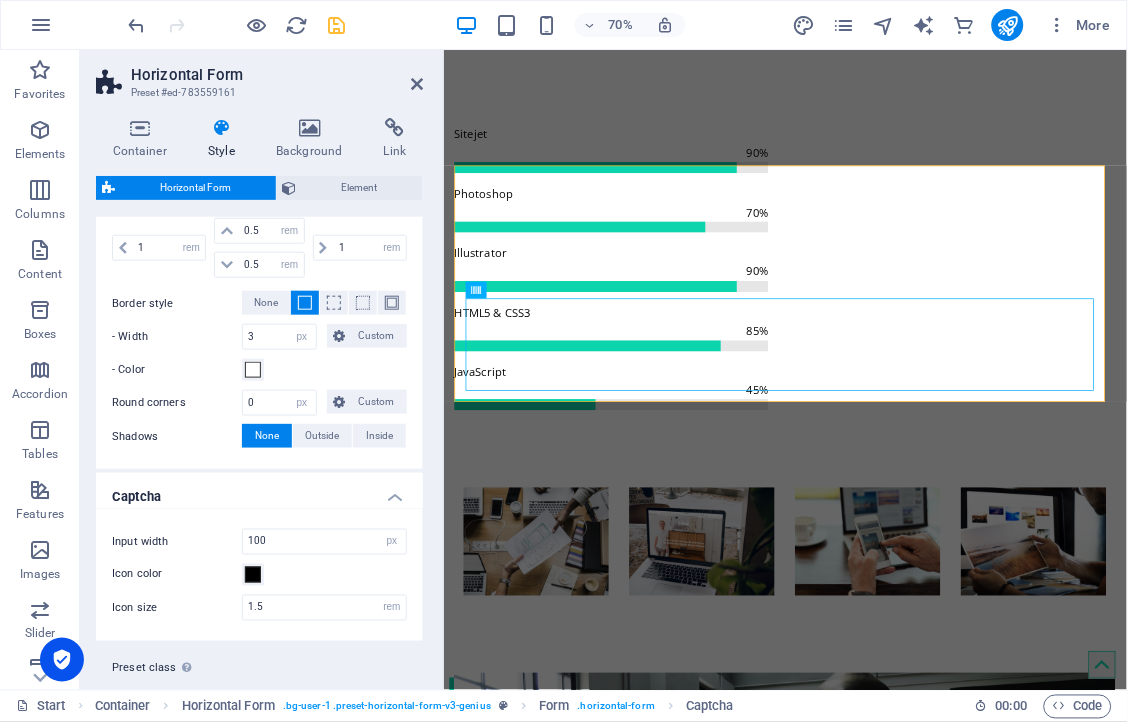 scroll, scrollTop: 373, scrollLeft: 0, axis: vertical 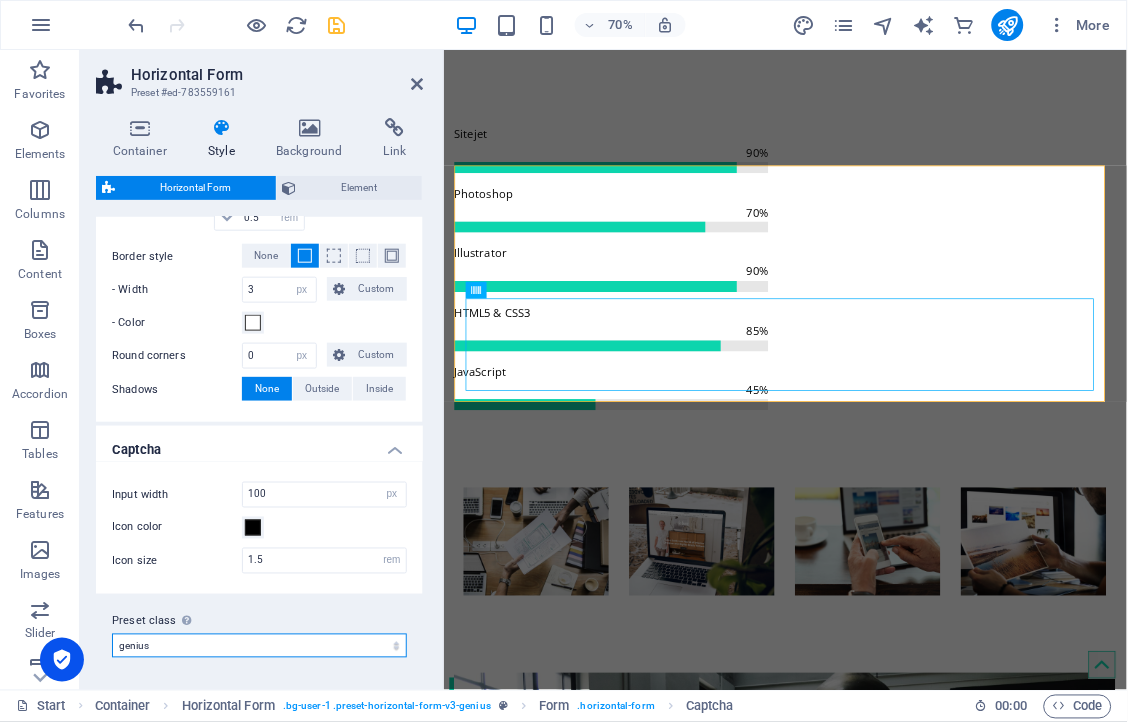 click on "genius Add preset class" at bounding box center [259, 646] 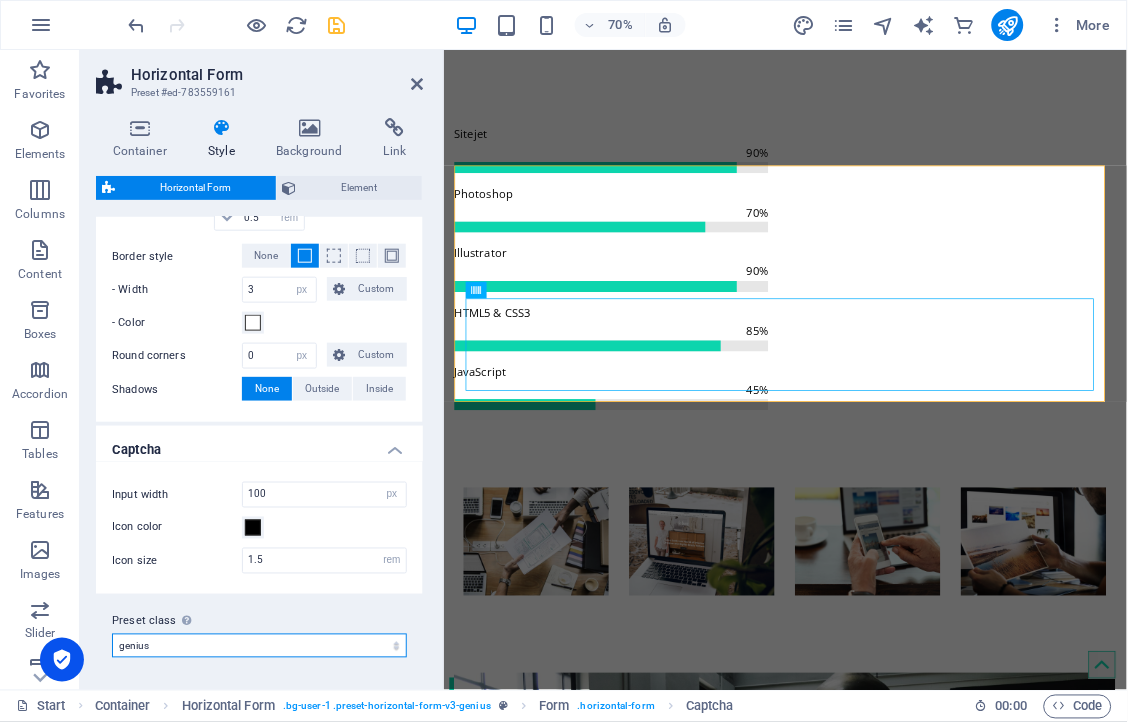 click on "genius Add preset class" at bounding box center [259, 646] 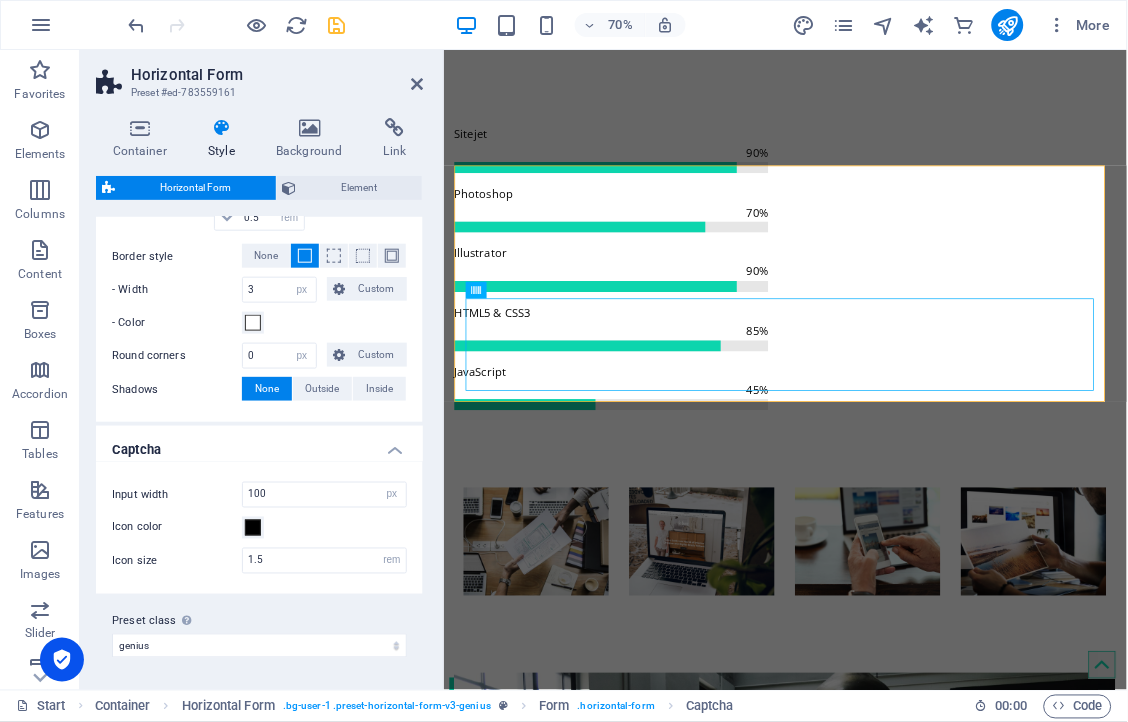 click on "Switch to preview mode to test the hover and focus style Default Hover Focus Background Text  - Label  - Placeholder Padding px rem % vh vw Custom Custom 1 px rem % vh vw 0.5 px rem % vh vw 0.5 px rem % vh vw 1 px rem % vh vw Border style None              - Width 3 px rem vh vw Custom Custom 3 px rem vh vw 3 px rem vh vw 3 px rem vh vw 3 px rem vh vw  - Color Round corners 0 px rem % vh vw Custom Custom 0 px rem % vh vw 0 px rem % vh vw 0 px rem % vh vw 0 px rem % vh vw Shadows None Outside Inside Color X offset 0 px rem vh vw Y offset 0 px rem vh vw Blur 0 px rem % vh vw Spread 0 px rem vh vw Background Text  - Placeholder Padding auto px rem % vh vw Custom Custom auto px rem % vh vw auto px rem % vh vw auto px rem % vh vw auto px rem % vh vw Border style None              - Width 03 auto px rem vh vw Custom Custom 03 auto px rem vh vw 03 auto px rem vh vw 03 auto px rem vh vw 03 auto px rem vh vw  - Color Round corners 0 px rem % vh vw Custom Custom 0 px rem % vh vw 0 px rem % vh vw" at bounding box center (259, 177) 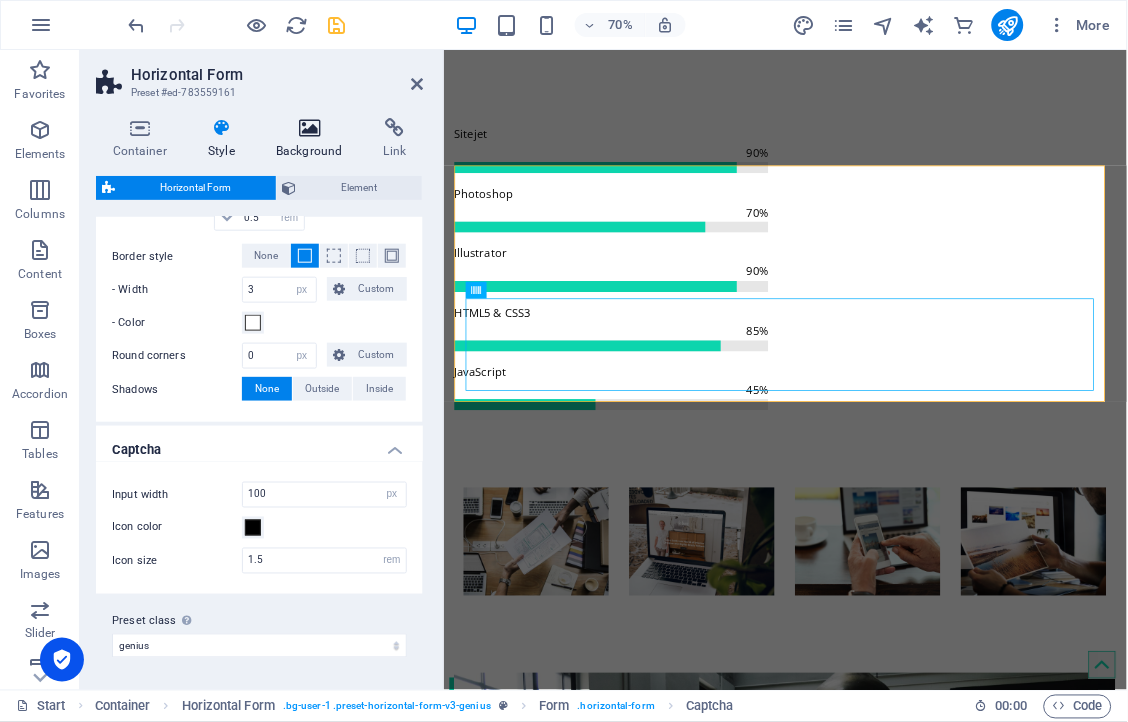 click at bounding box center (310, 128) 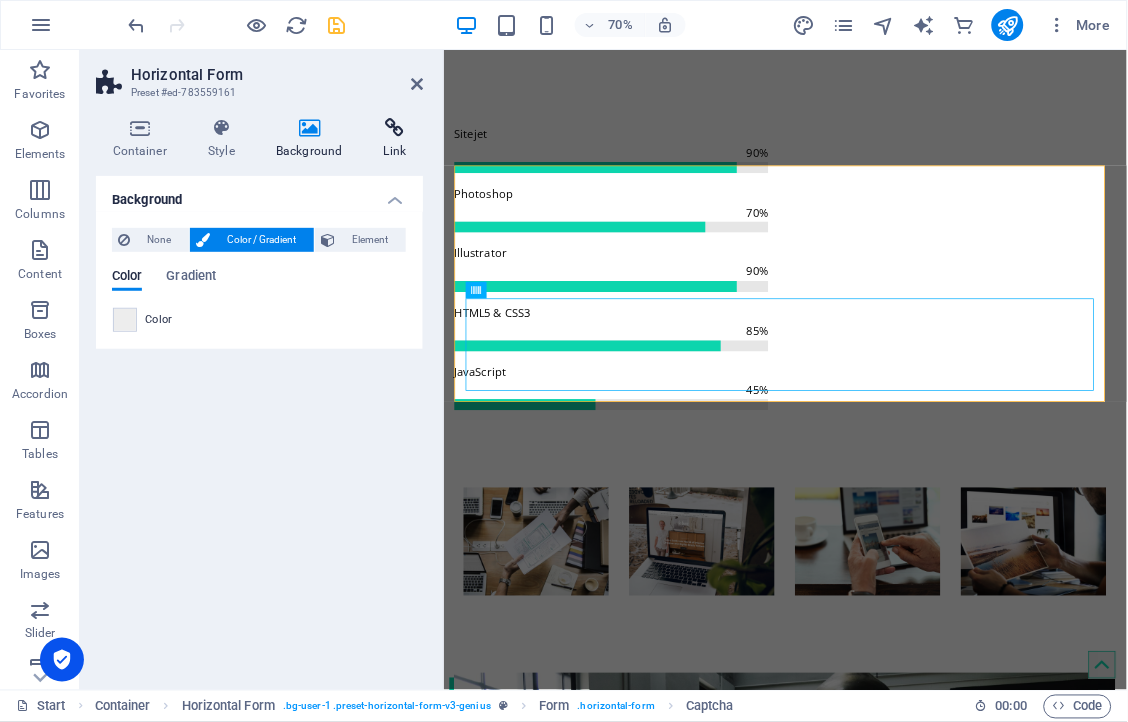 click at bounding box center (395, 128) 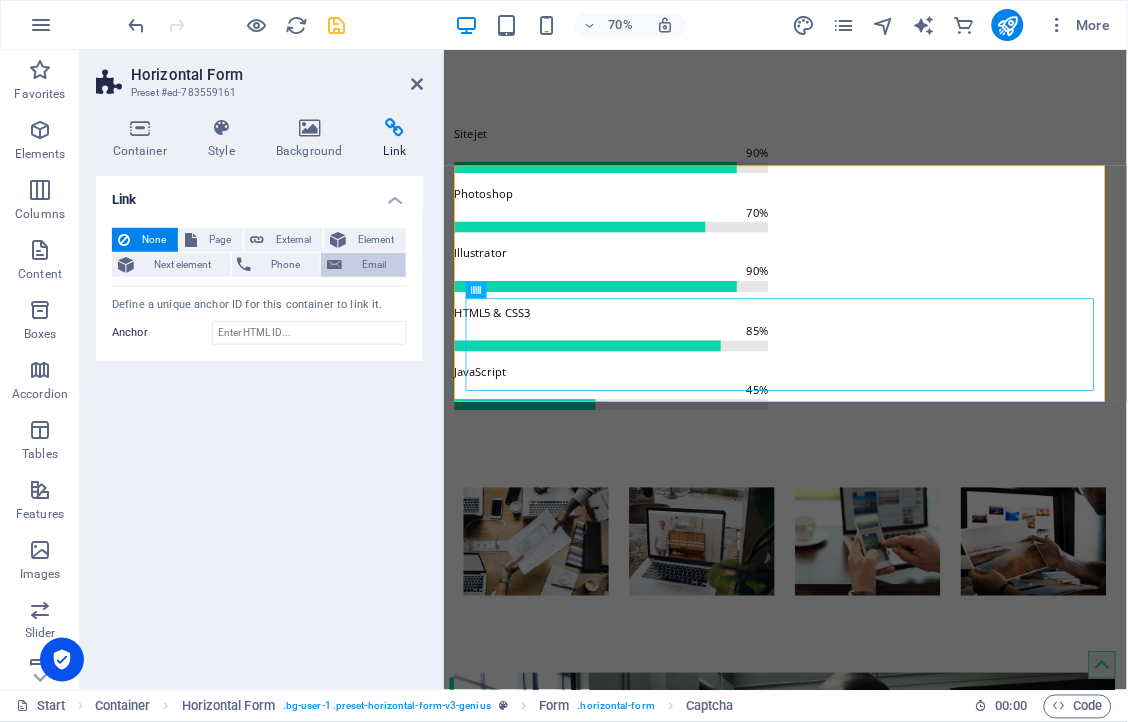 click on "Email" at bounding box center [374, 265] 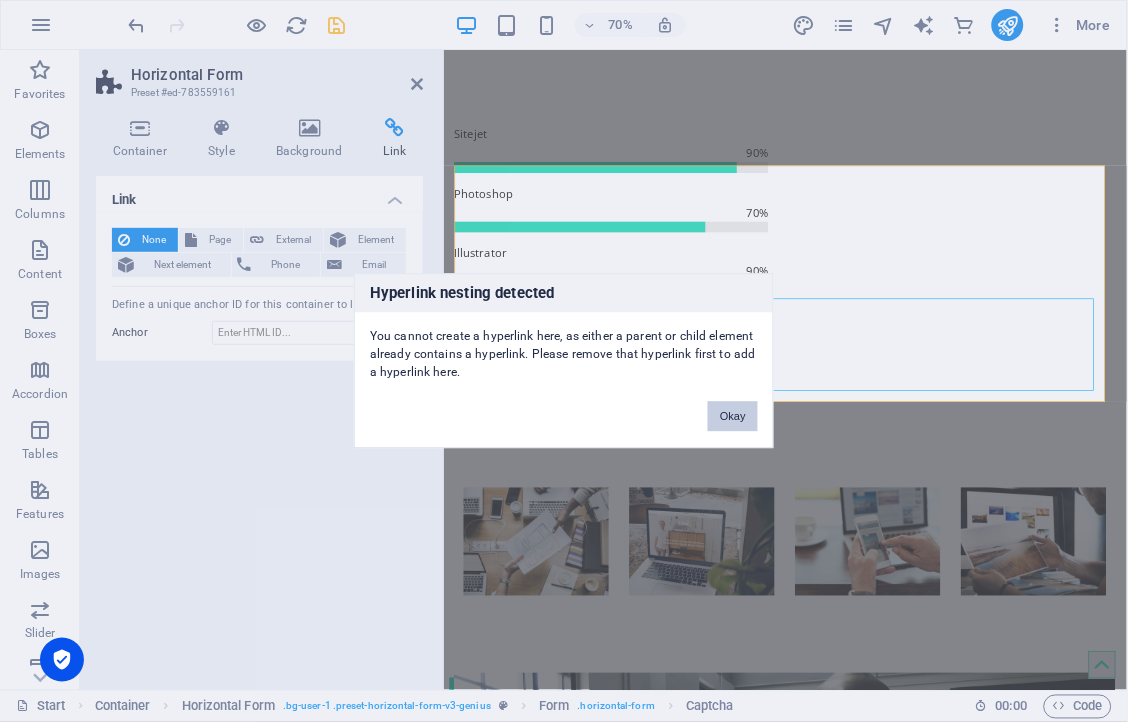 click on "Okay" at bounding box center [733, 417] 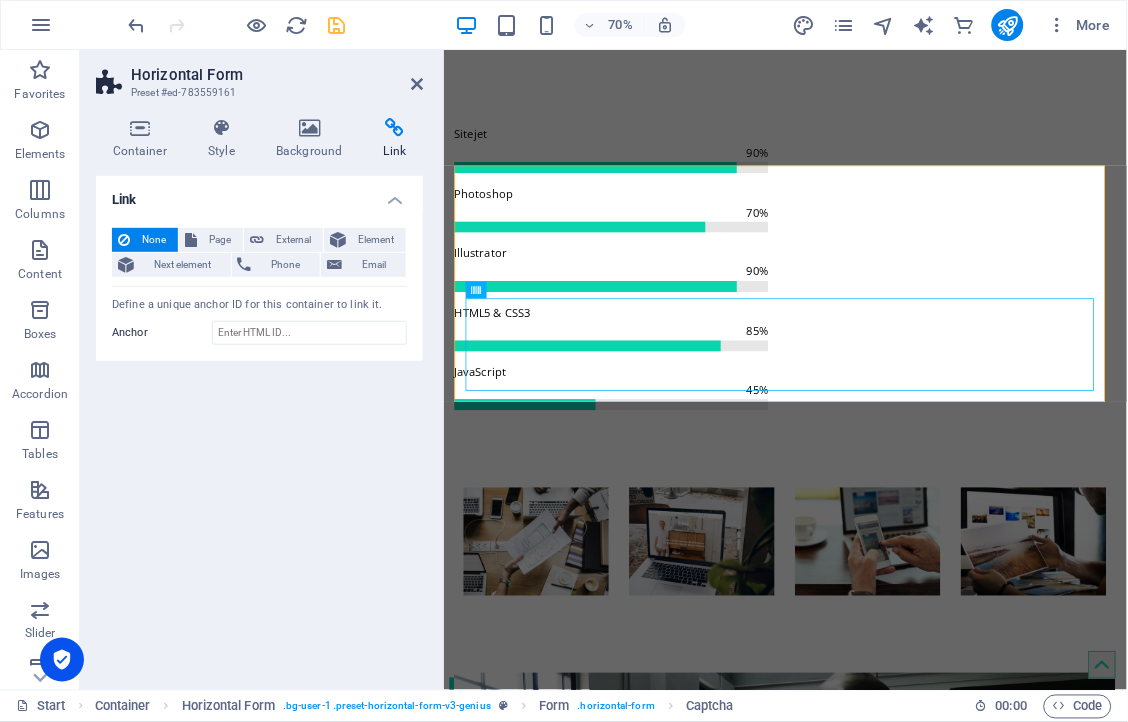 click on "Preset #ed-783559161" at bounding box center [257, 93] 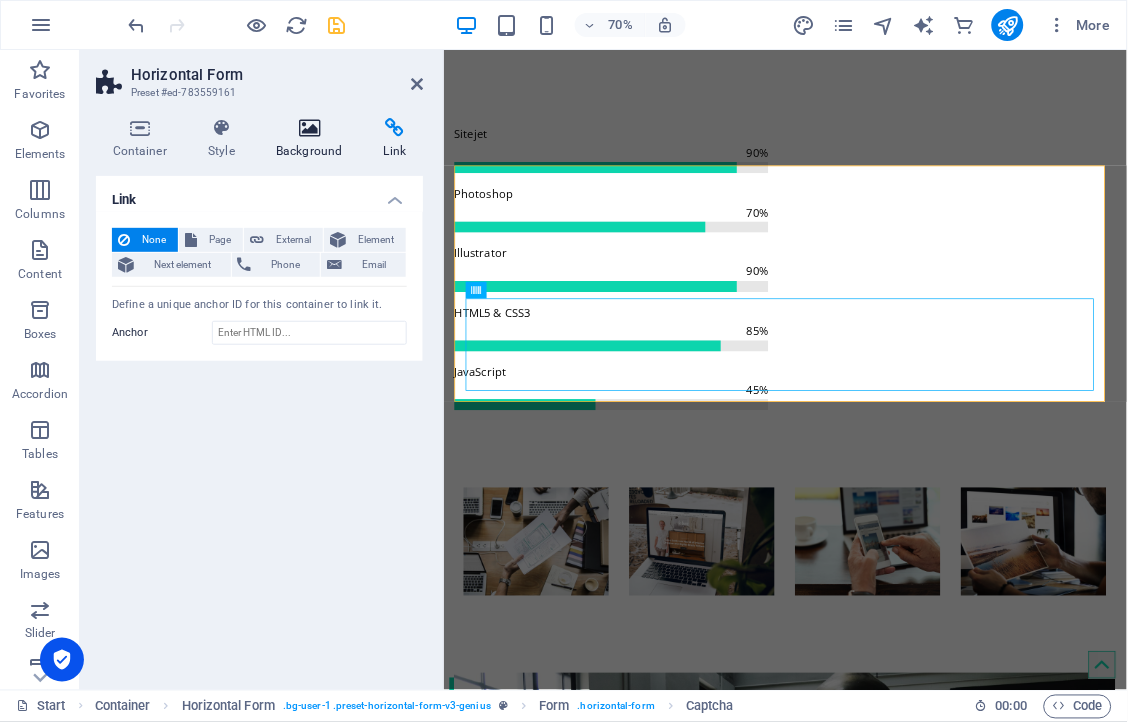 click at bounding box center [310, 128] 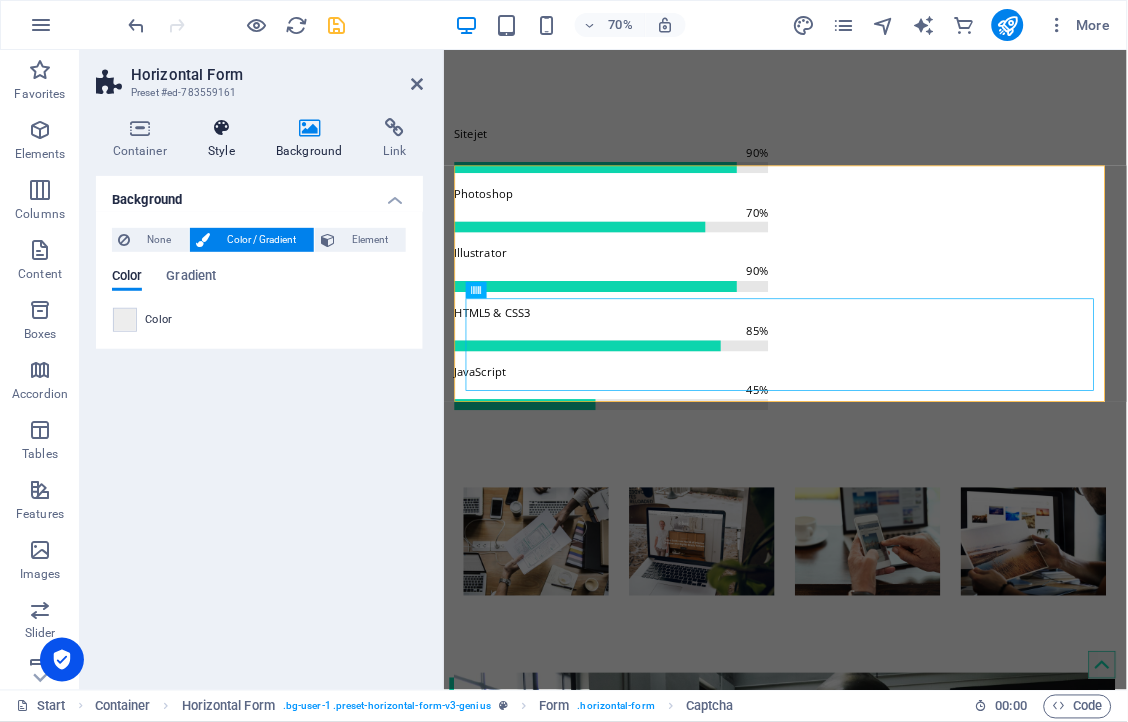click at bounding box center (222, 128) 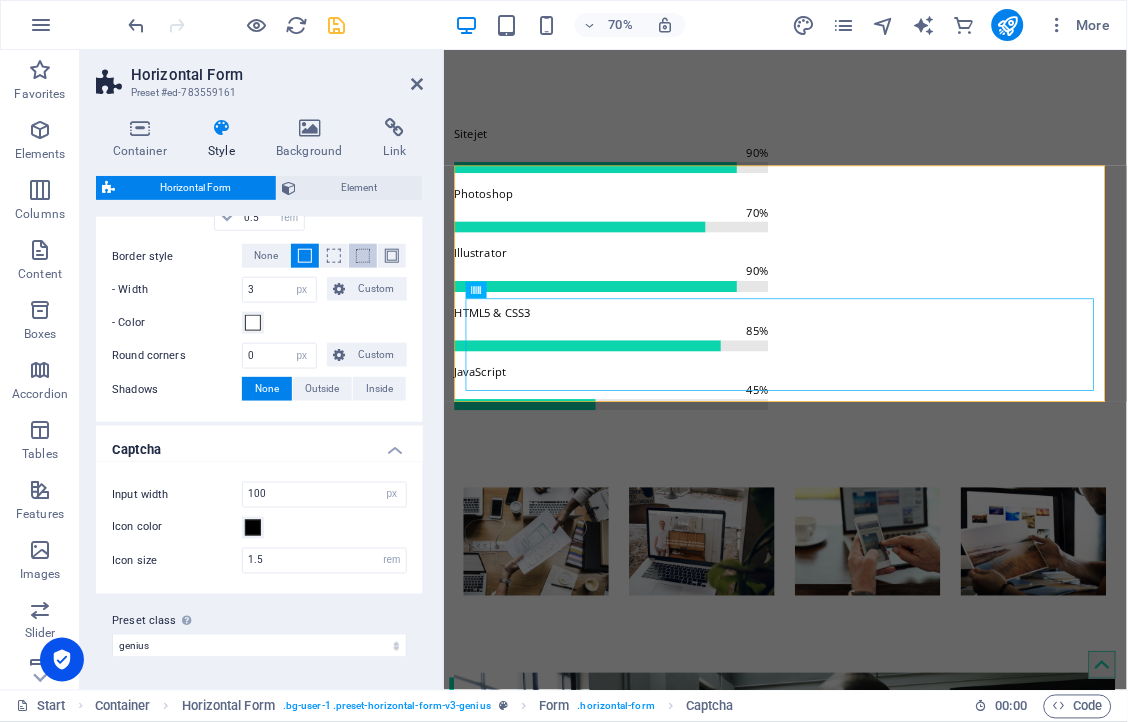 click at bounding box center [363, 256] 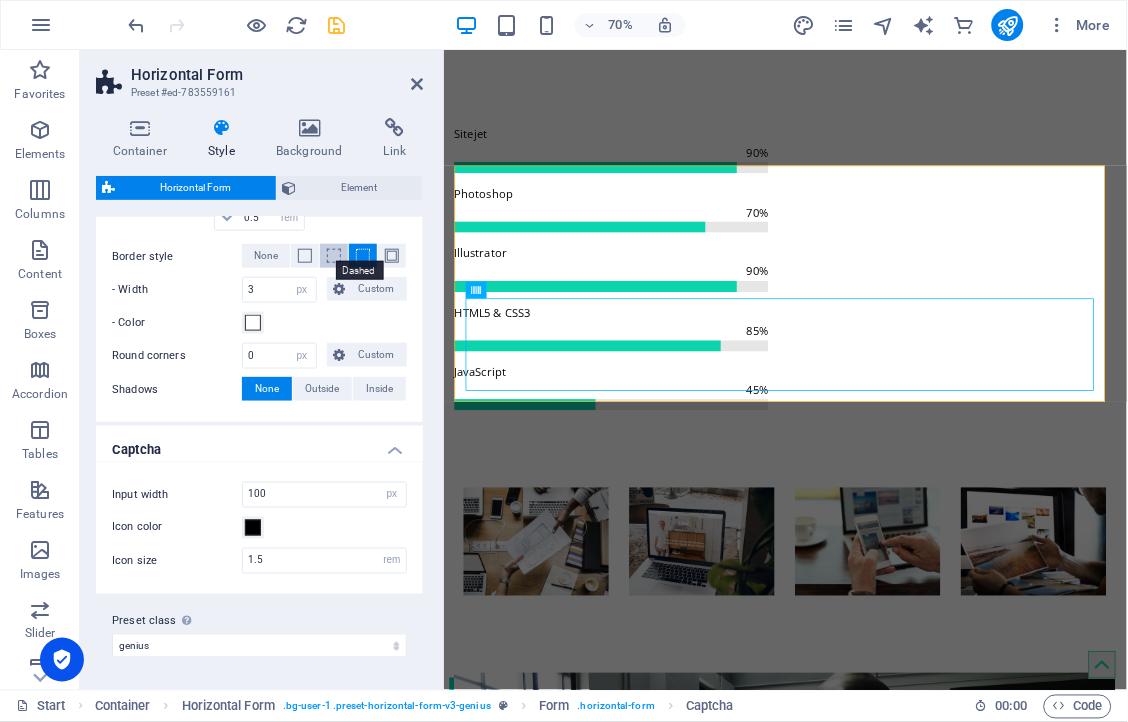 click at bounding box center (334, 256) 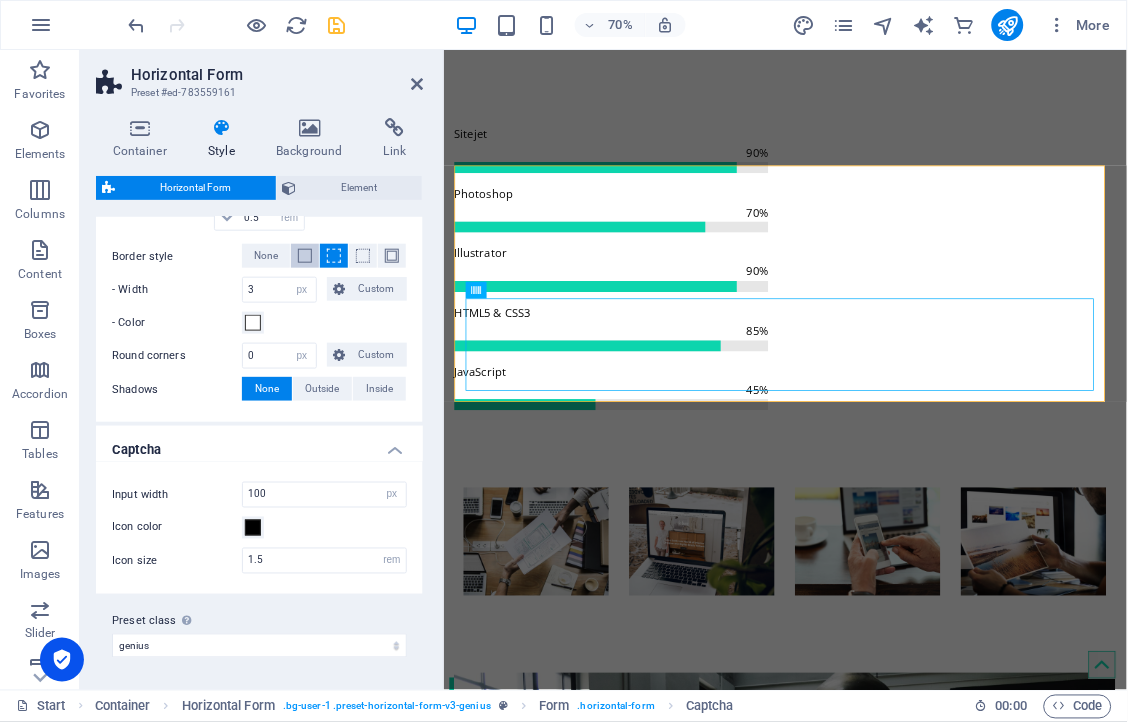 click at bounding box center (305, 256) 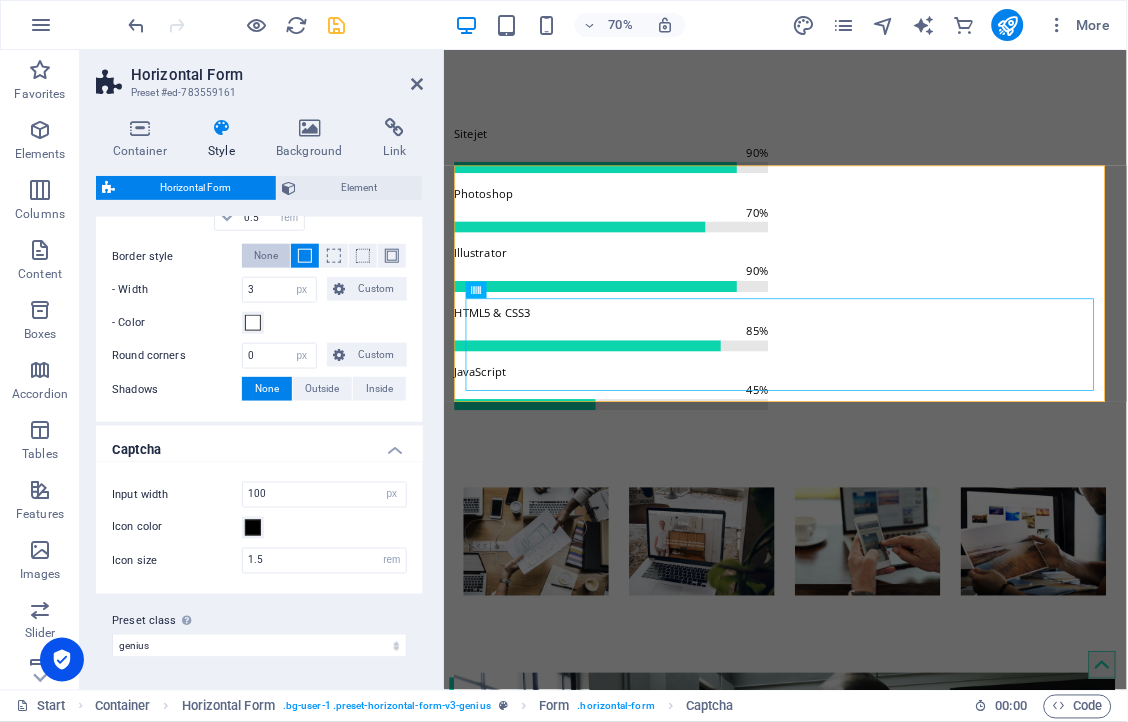 click on "None" at bounding box center (266, 256) 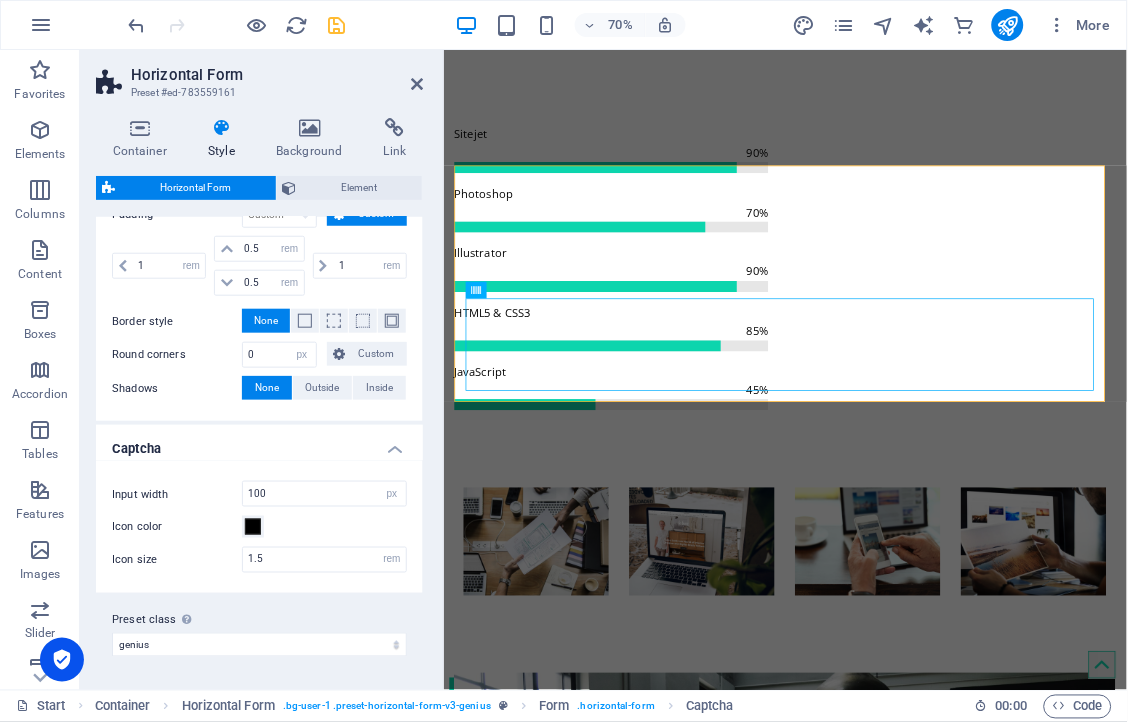 scroll, scrollTop: 307, scrollLeft: 0, axis: vertical 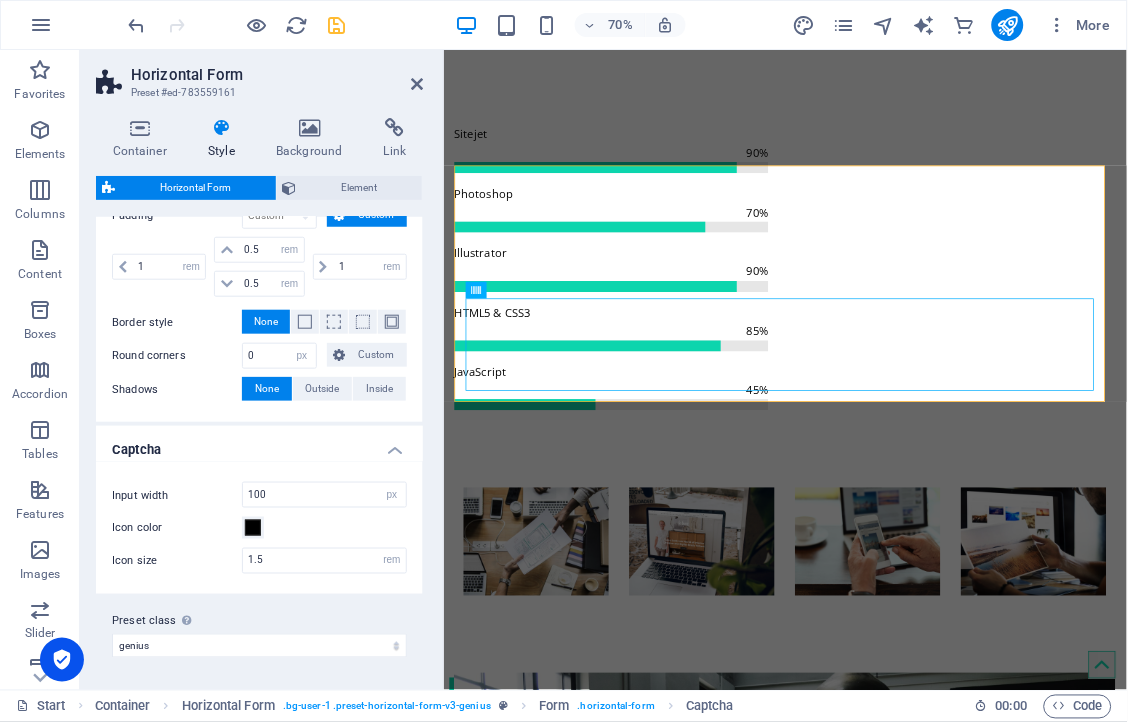 click on "Horizontal Form Preset #ed-783559161
Container Style Background Link Size Height Default px rem % vh vw Min. height None px rem % vh vw Width Default px rem % em vh vw Min. width None px rem % vh vw Content width Default Custom width Width Default px rem % em vh vw Min. width None px rem % vh vw Default padding Custom spacing Default content width and padding can be changed under Design. Edit design Layout (Flexbox) Alignment Determines the flex direction. Default Main axis Determine how elements should behave along the main axis inside this container (justify content). Default Side axis Control the vertical direction of the element inside of the container (align items). Default Wrap Default On Off Fill Controls the distances and direction of elements on the y-axis across several lines (align content). Default Accessibility ARIA helps assistive technologies (like screen readers) to understand the role, state, and behavior of web elements Role The ARIA role defines the purpose of an element." at bounding box center (262, 370) 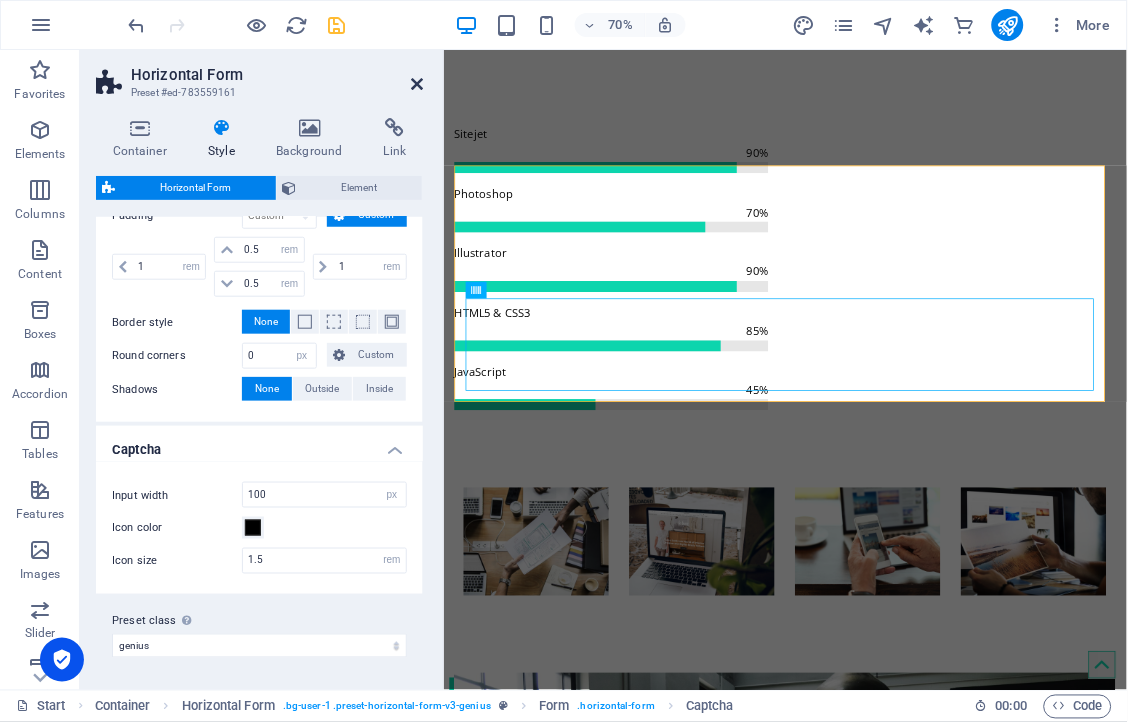 click at bounding box center [417, 84] 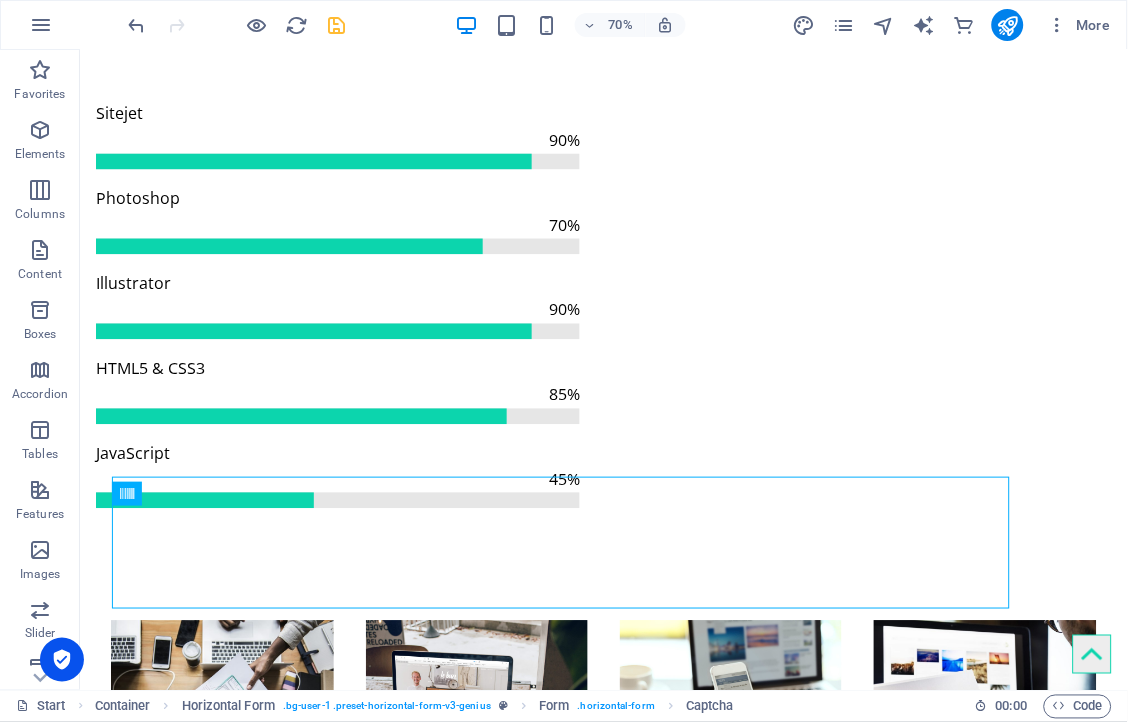 scroll, scrollTop: 3082, scrollLeft: 0, axis: vertical 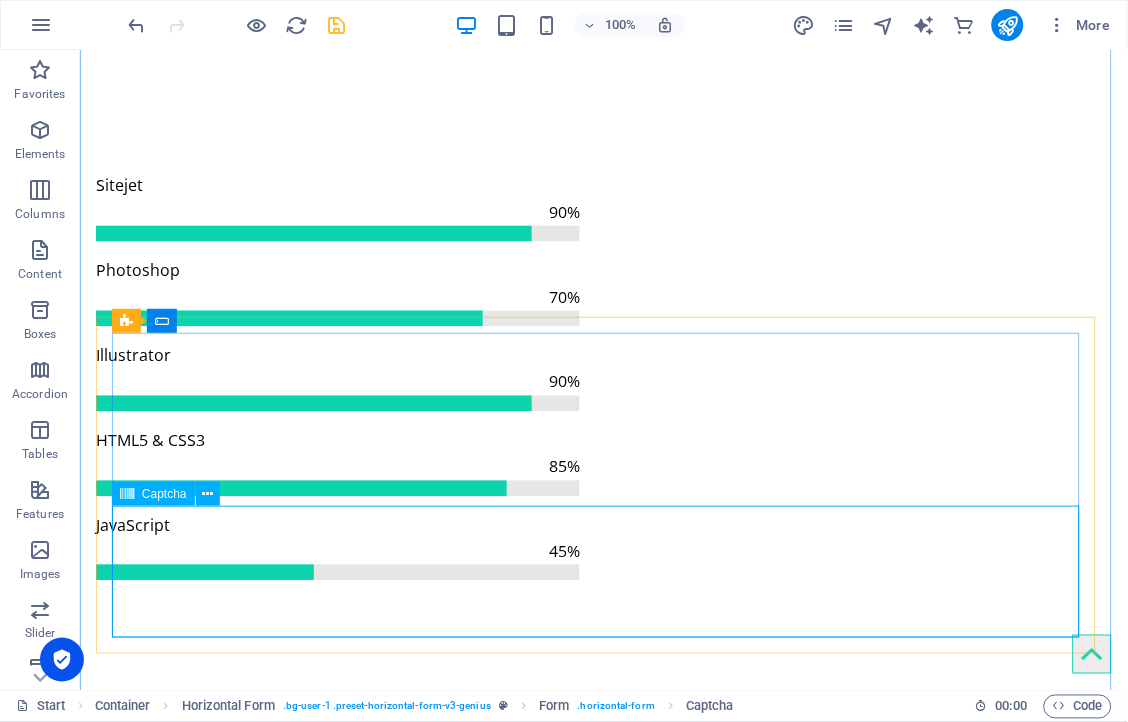 click on "Nicht lesbar? Neu generieren" at bounding box center (603, 2366) 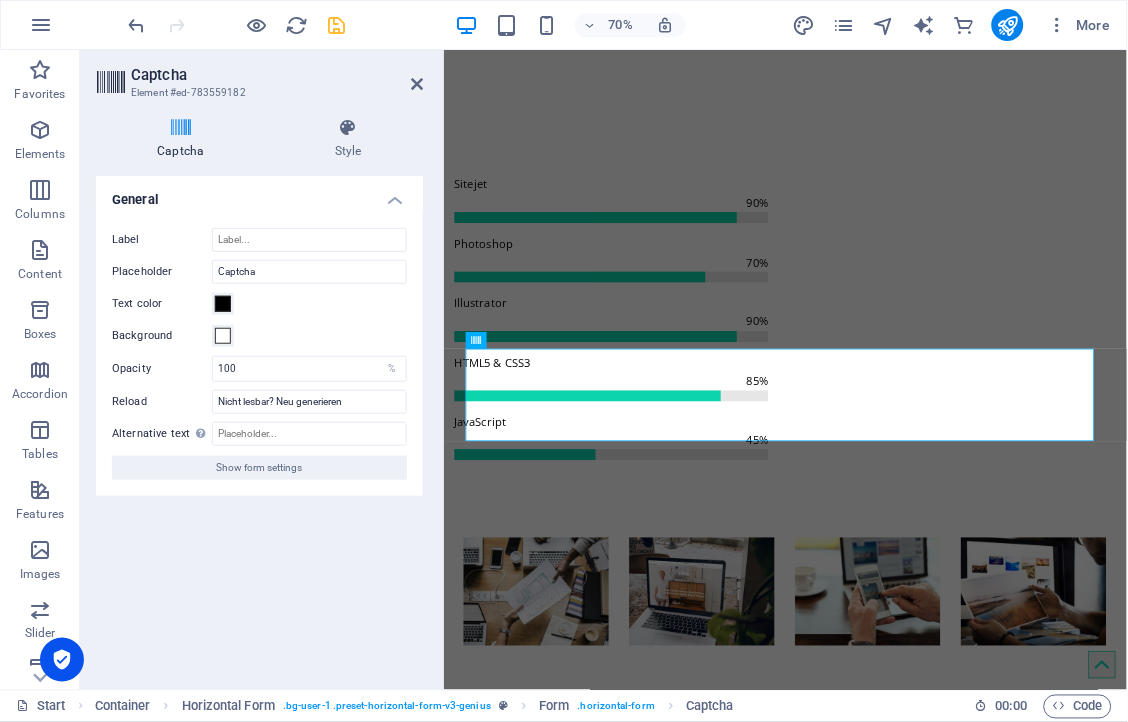 click on "General Label Placeholder Captcha Text color Background Opacity 100  % Reload Nicht lesbar? Neu generieren Alternative text The alternative text is used by devices that cannot display images (e.g. image search engines) and should be added to every image to improve website accessibility. Show form settings" at bounding box center [259, 425] 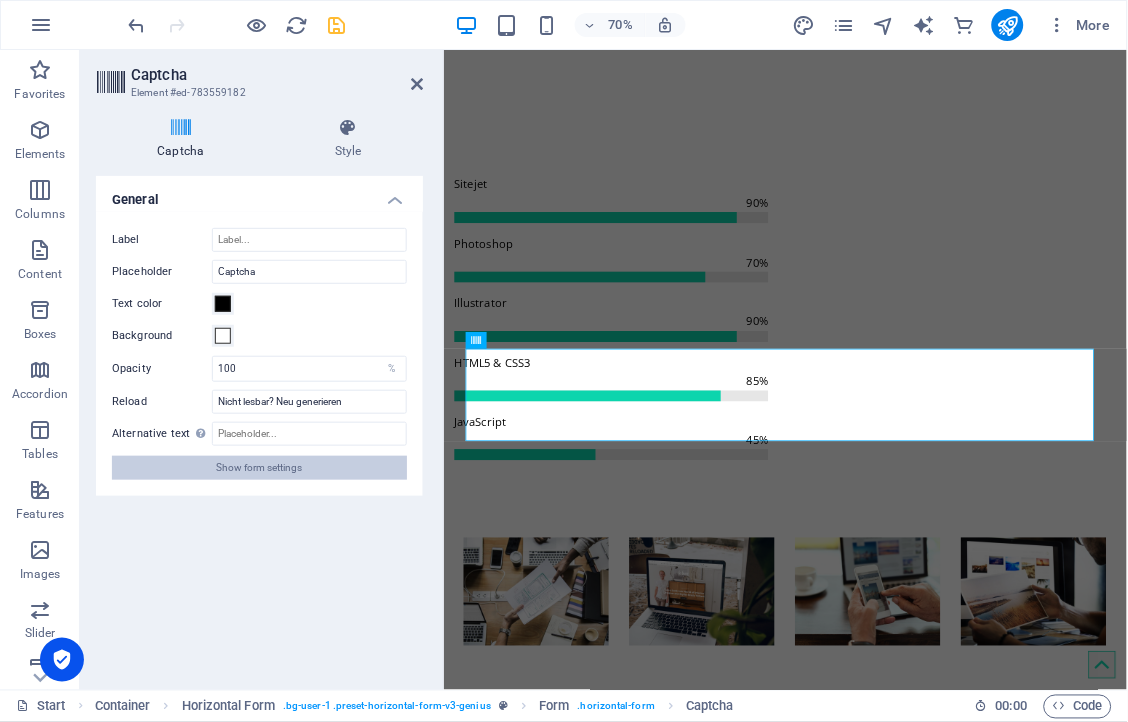 click on "Show form settings" at bounding box center (260, 468) 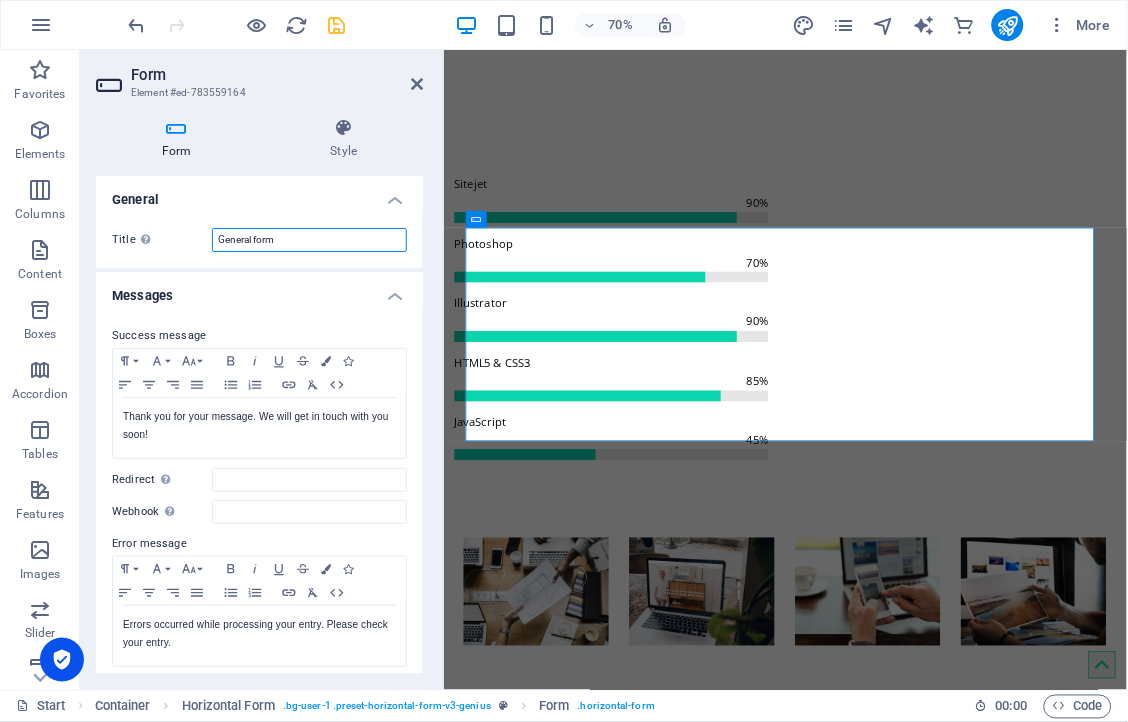 click on "General form" at bounding box center [309, 240] 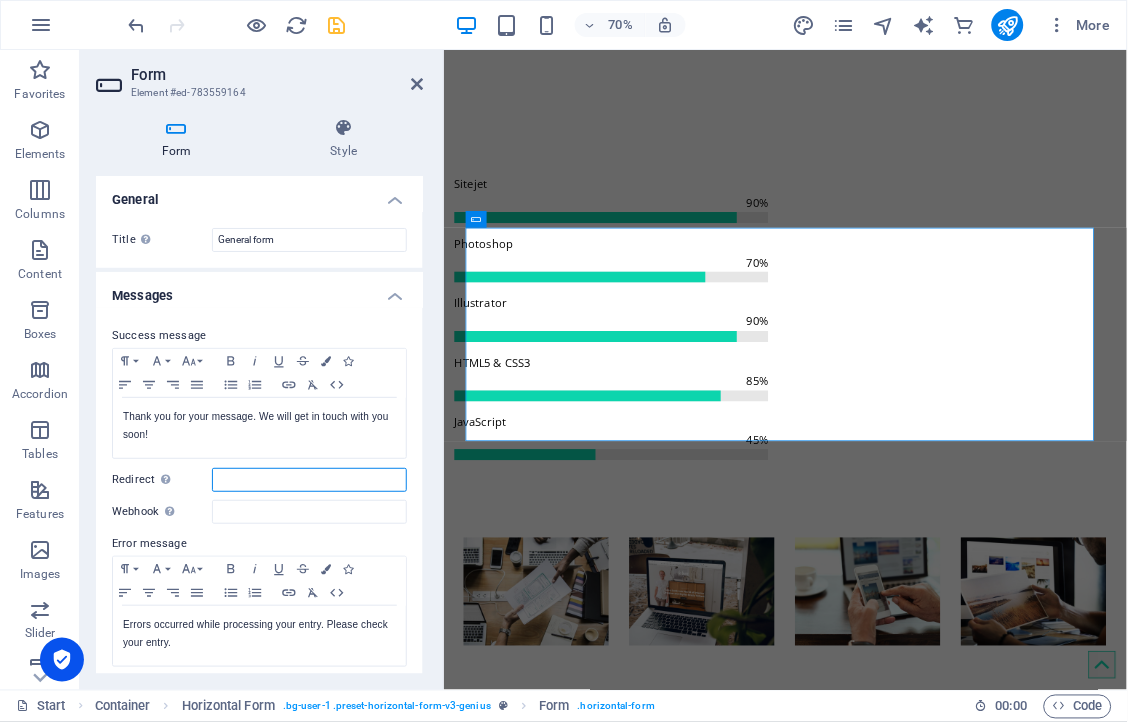click on "Redirect Define a redirect target upon successful form submission; for example, a success page." at bounding box center (309, 480) 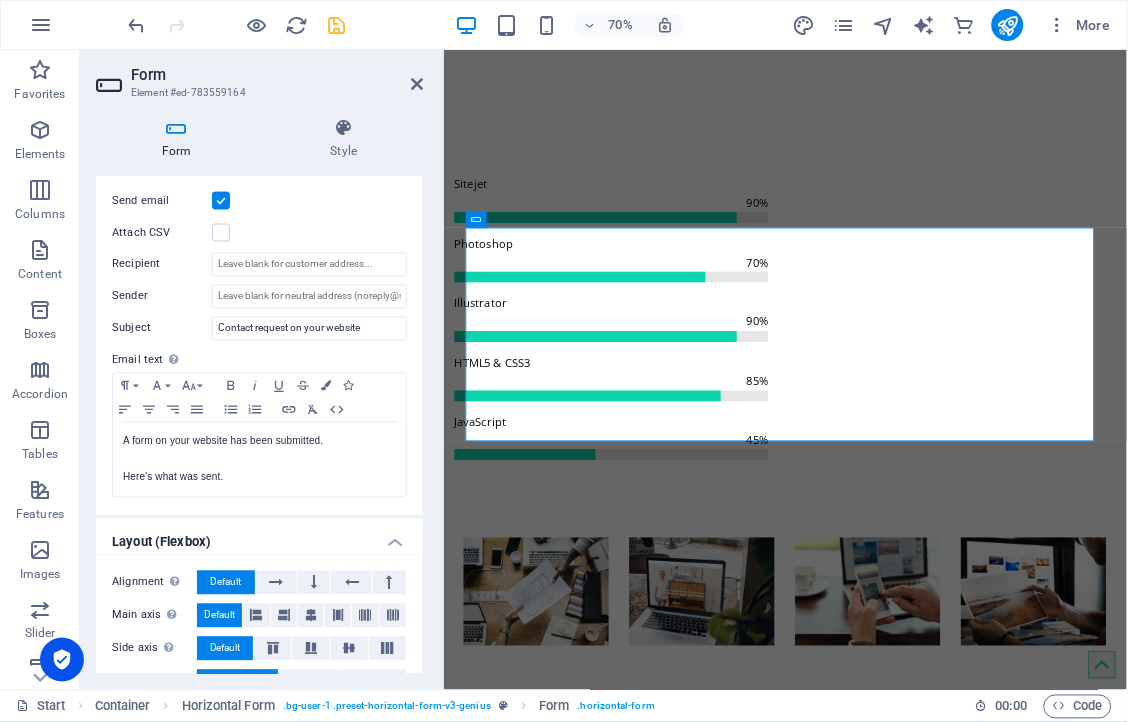 scroll, scrollTop: 620, scrollLeft: 0, axis: vertical 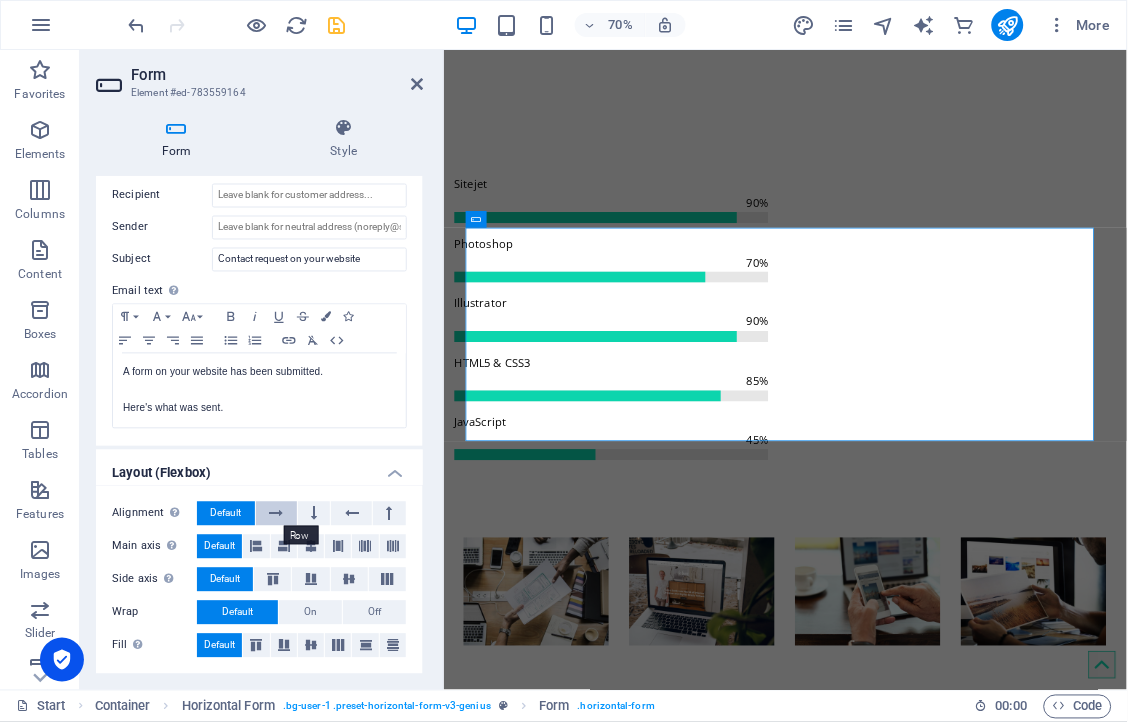 click at bounding box center (276, 514) 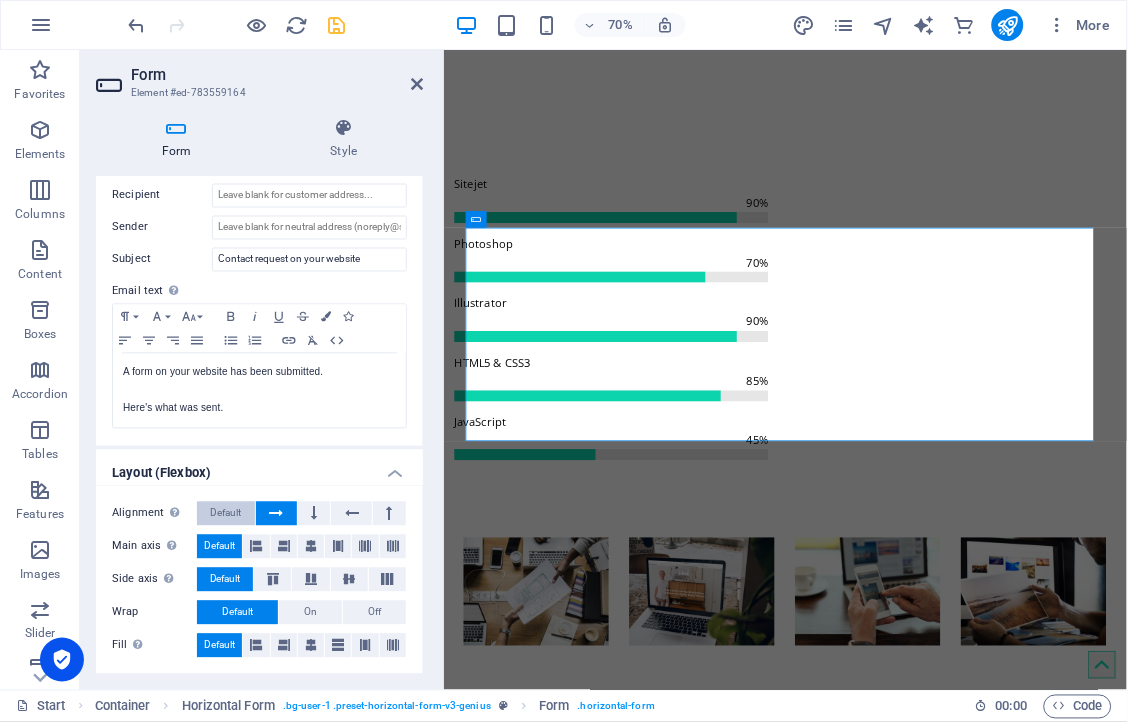 click on "Default" at bounding box center [225, 514] 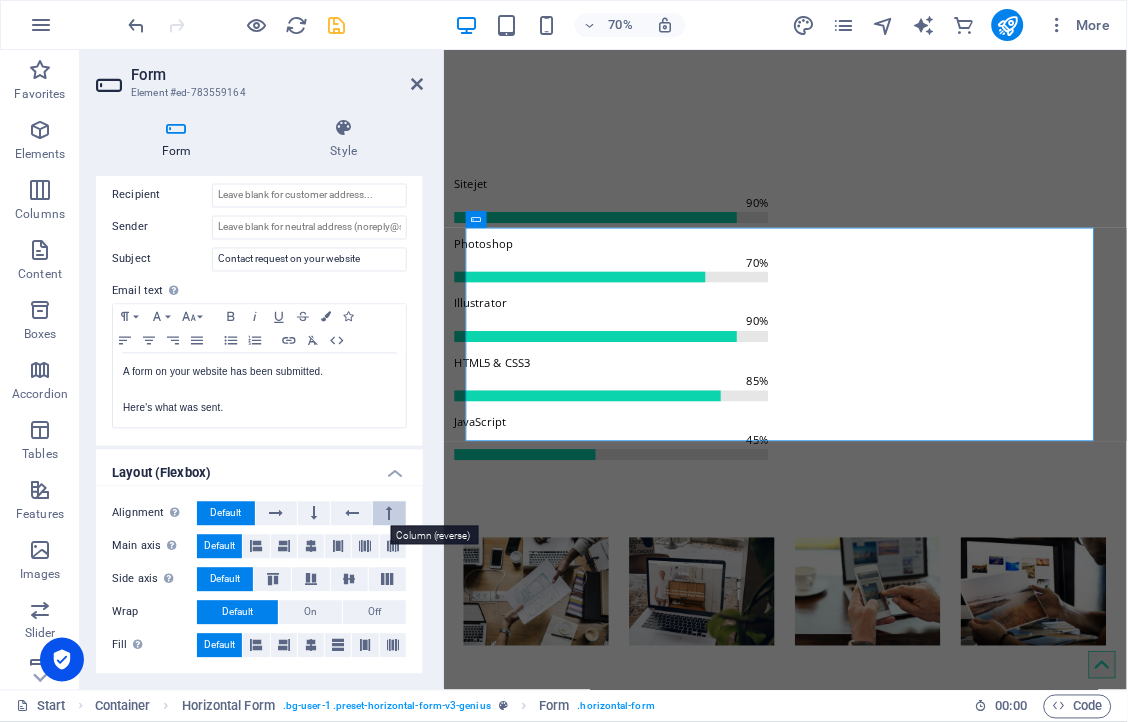 click at bounding box center (389, 514) 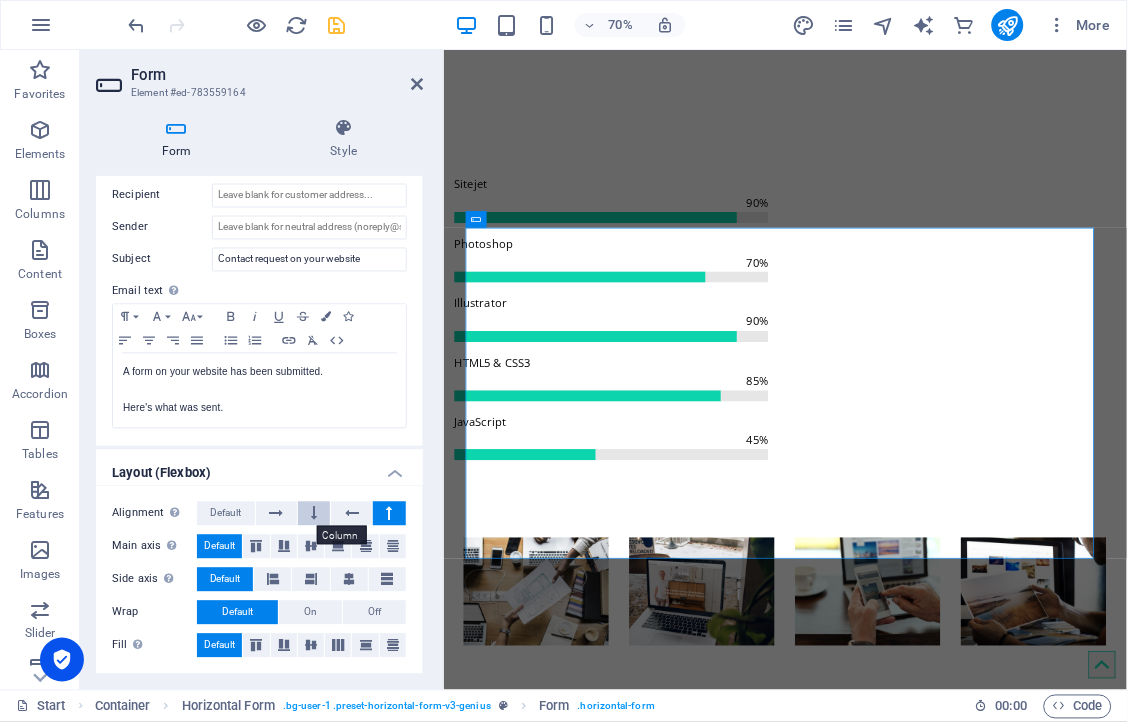 click at bounding box center (314, 514) 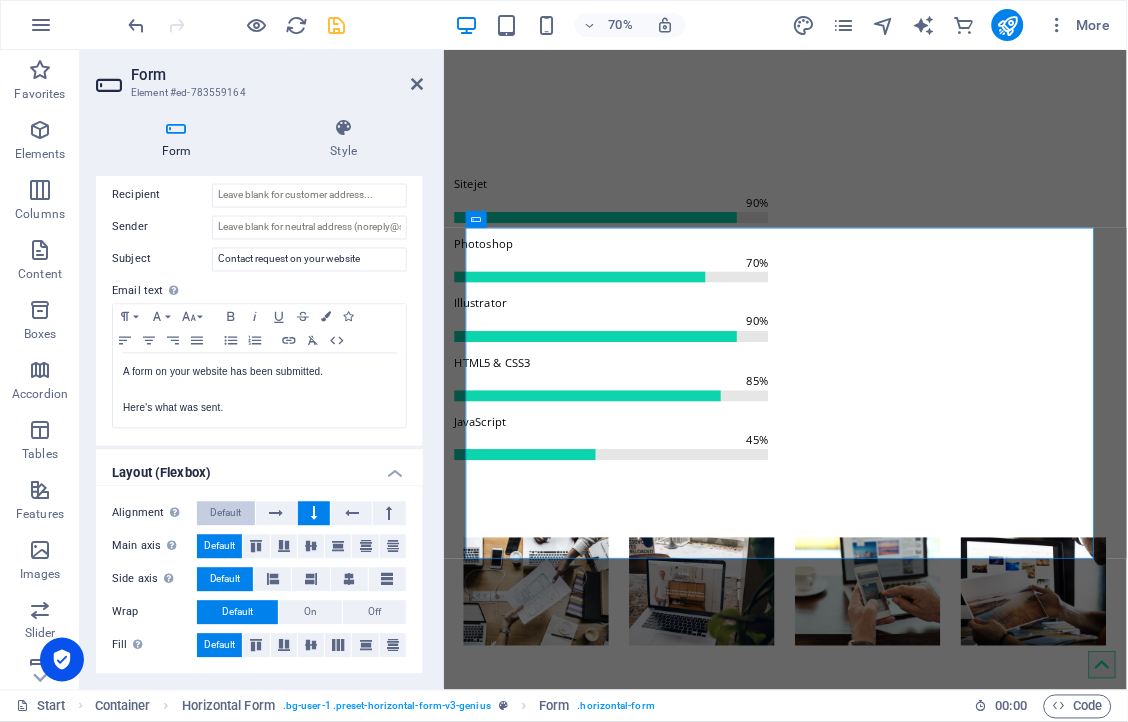 click on "Default" at bounding box center [225, 514] 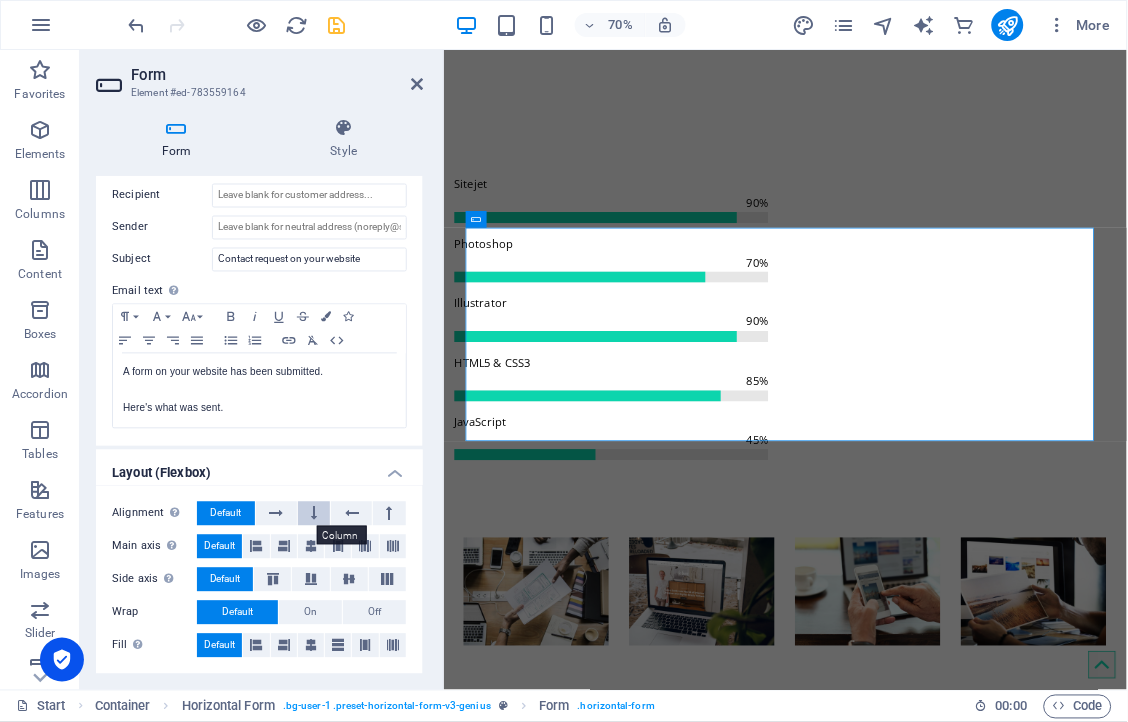 click at bounding box center [314, 514] 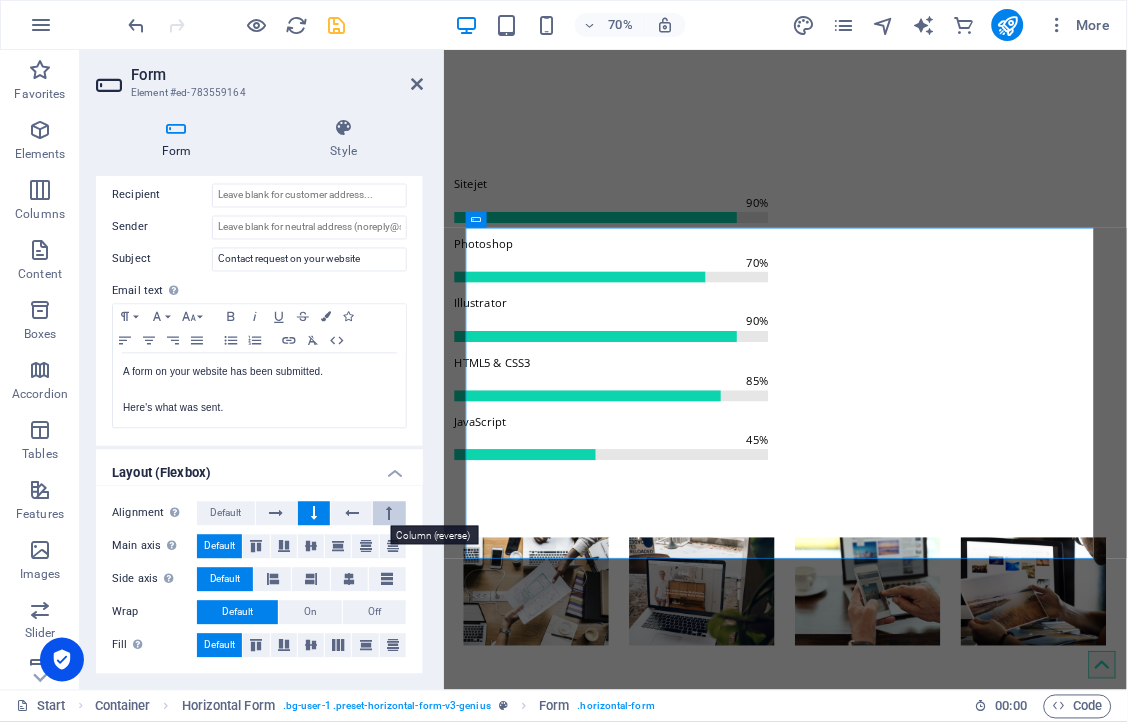 click at bounding box center [390, 514] 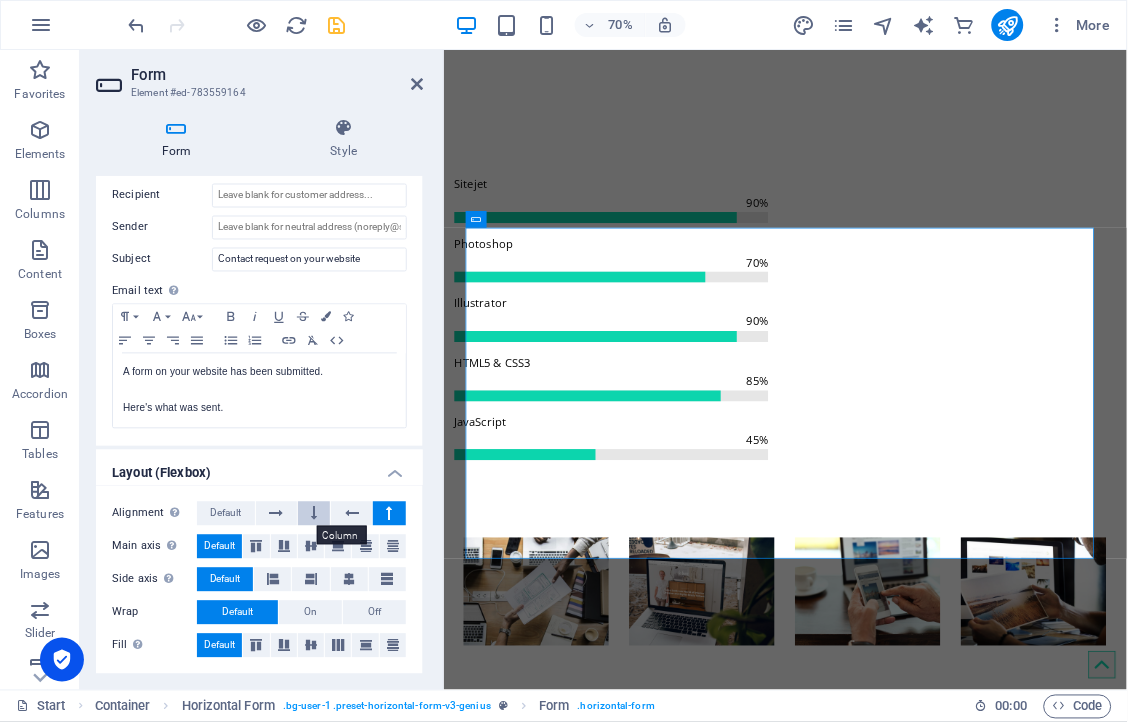 click at bounding box center [314, 514] 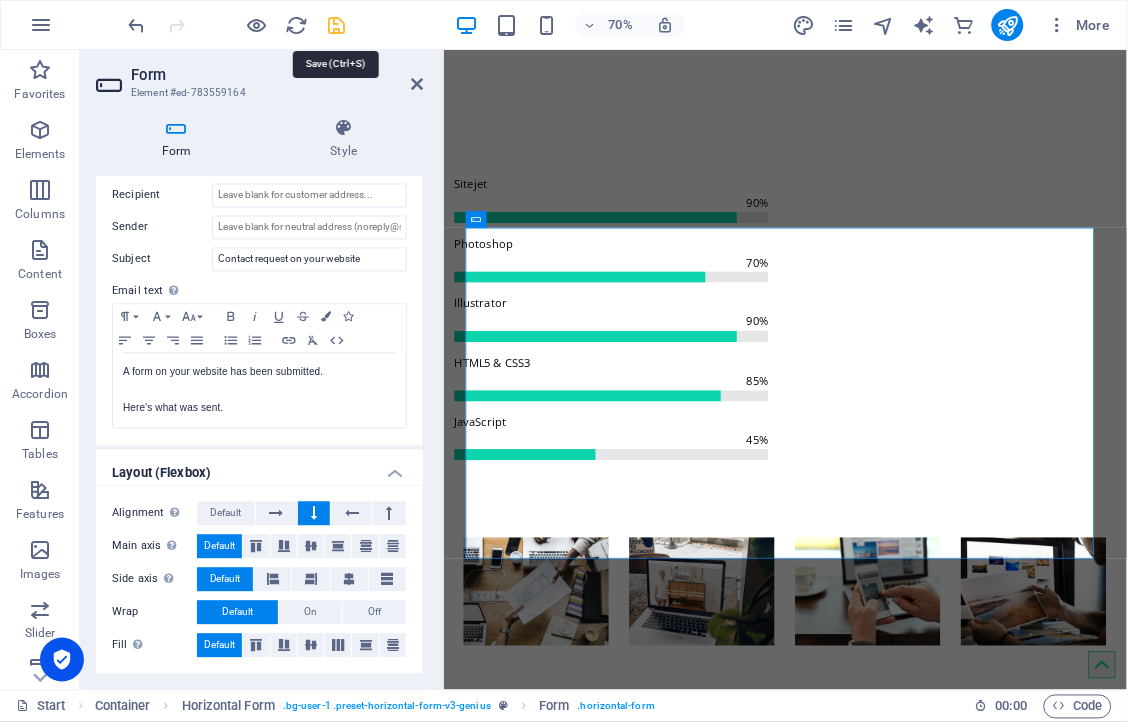 click at bounding box center (337, 25) 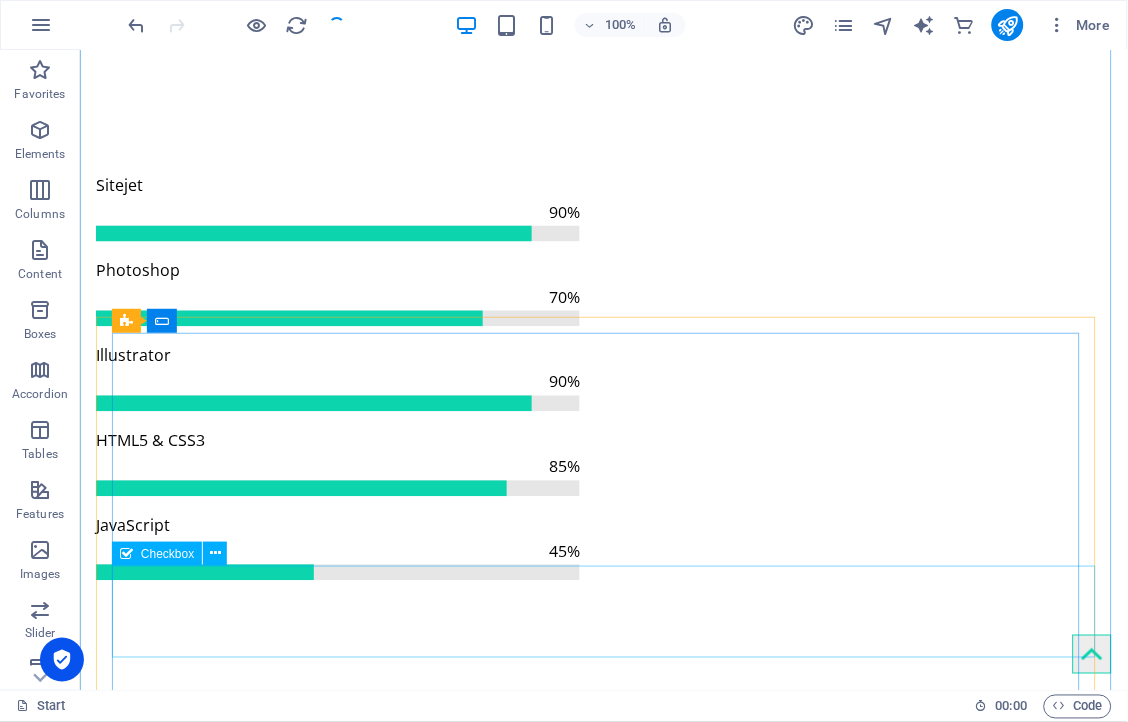 click on "I have read and understand the privacy policy." at bounding box center (611, 2391) 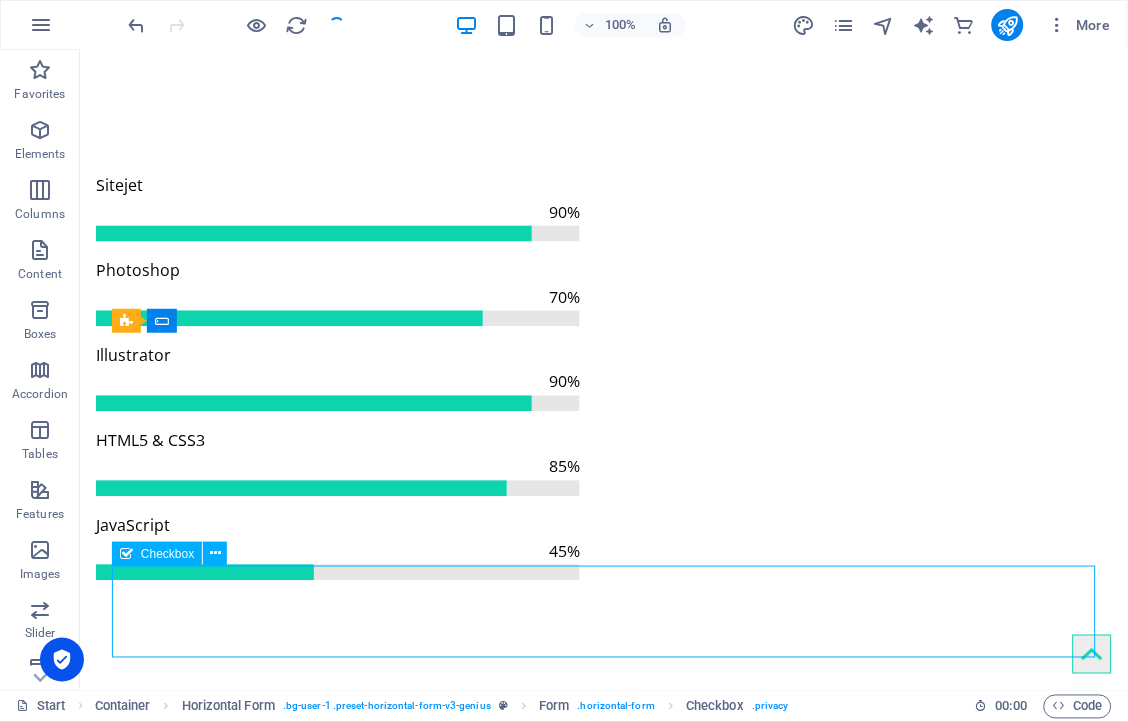 click on "I have read and understand the privacy policy." at bounding box center (611, 2391) 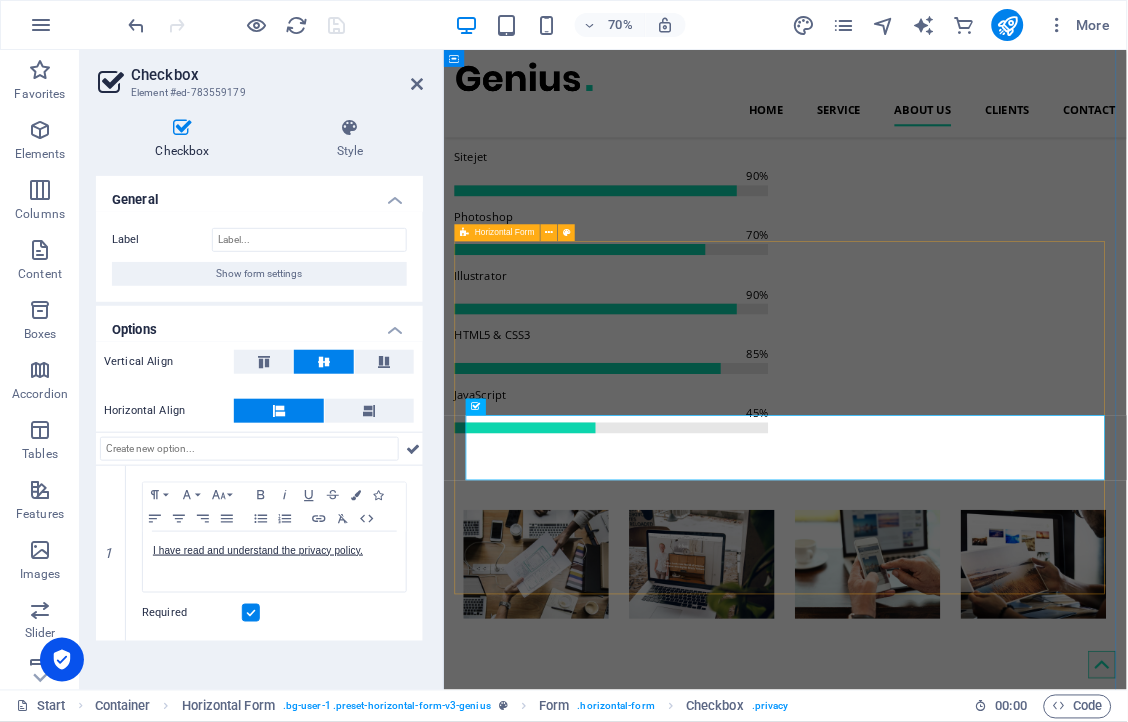 scroll, scrollTop: 3046, scrollLeft: 0, axis: vertical 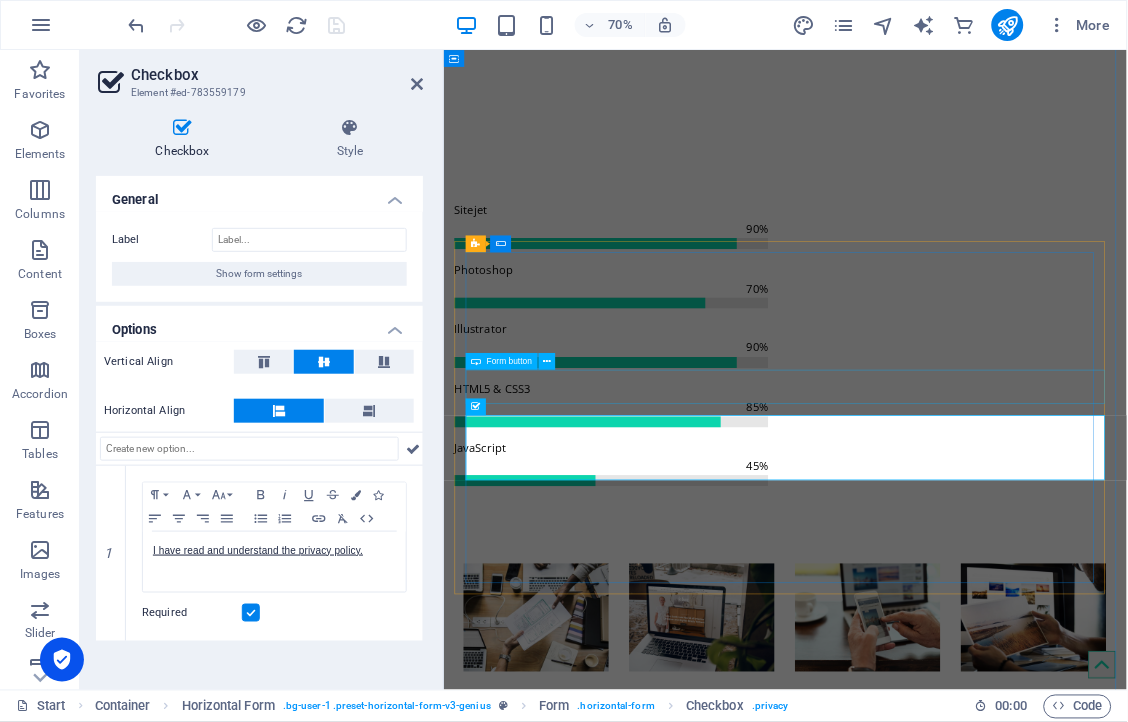 click on "Submit" at bounding box center (939, 2433) 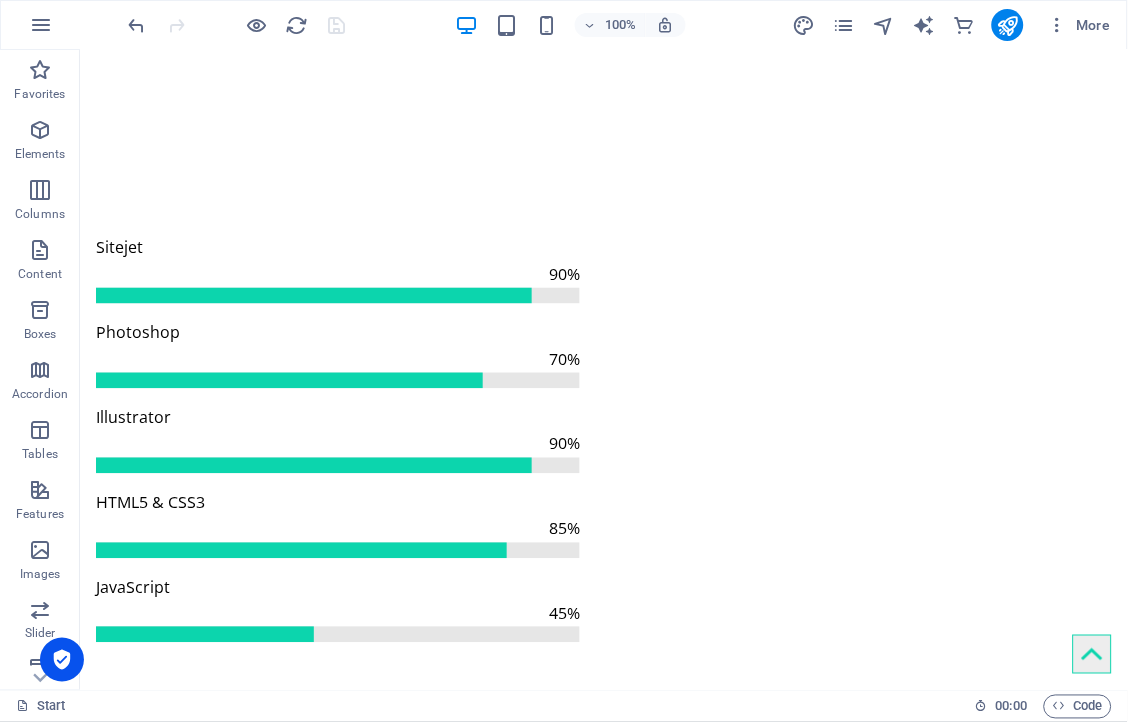 scroll, scrollTop: 3042, scrollLeft: 0, axis: vertical 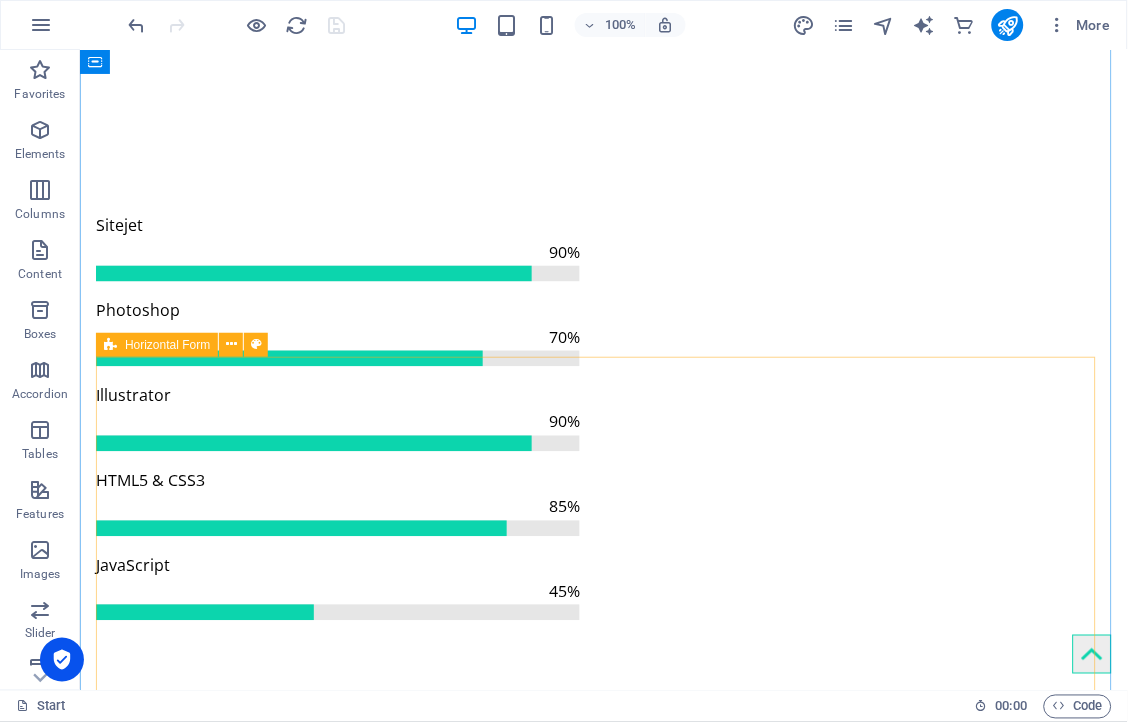 click on "Meta 0794317394 makopi.molepo@gmail.com Submit   I have read and understand the privacy policy. Nicht lesbar? Neu generieren" at bounding box center [603, 2406] 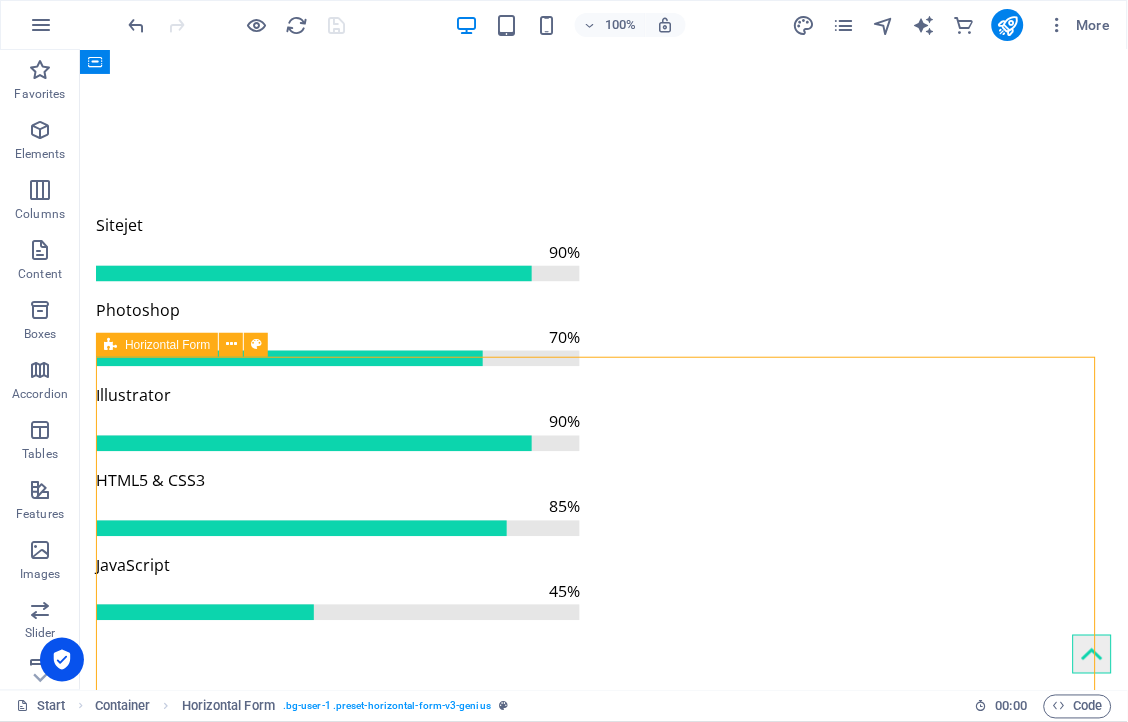 click on "Meta 0794317394 makopi.molepo@gmail.com Submit   I have read and understand the privacy policy. Nicht lesbar? Neu generieren" at bounding box center (603, 2406) 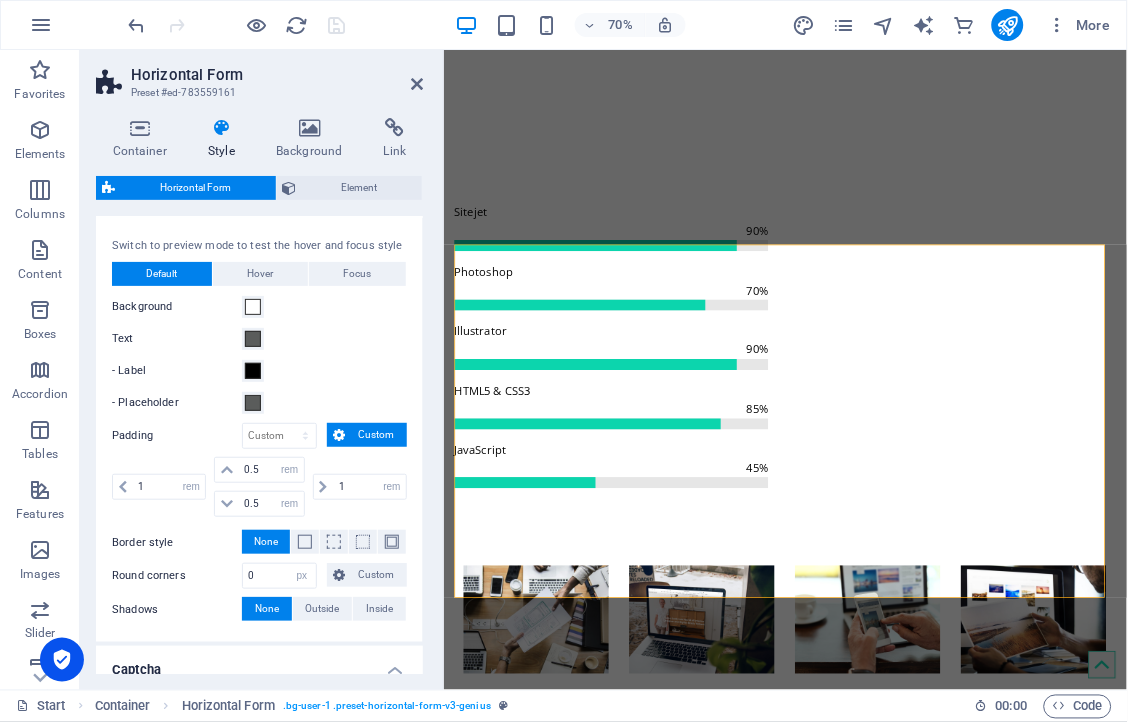 scroll, scrollTop: 0, scrollLeft: 0, axis: both 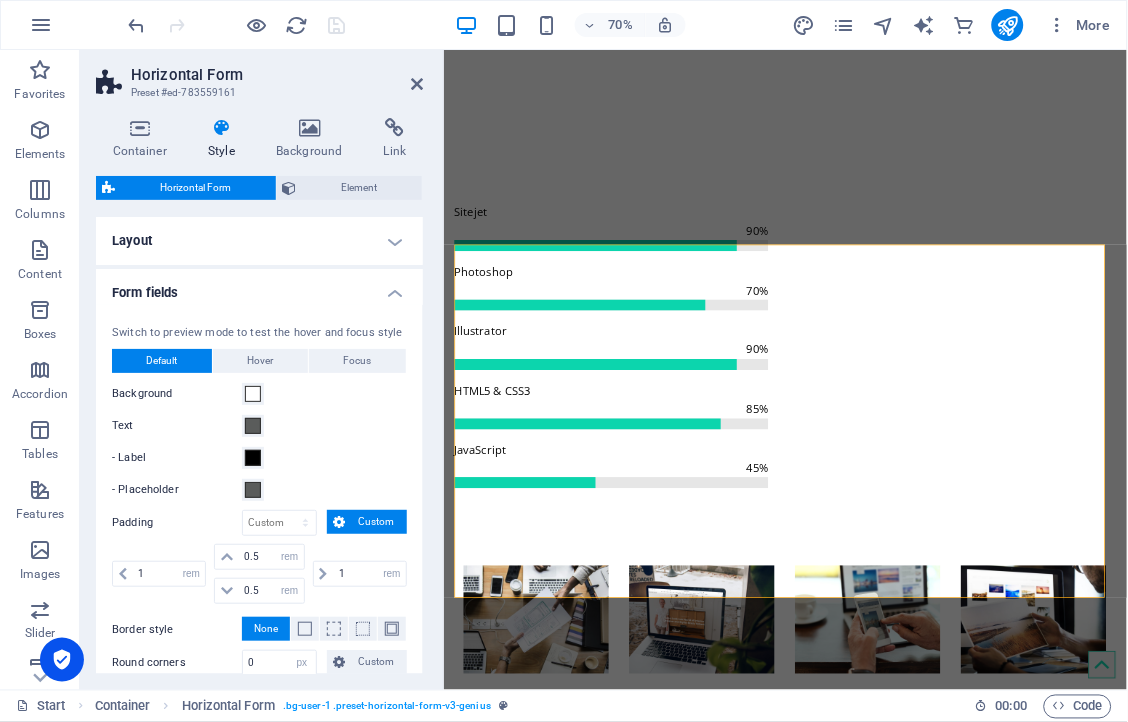 click on "Form fields" at bounding box center (259, 287) 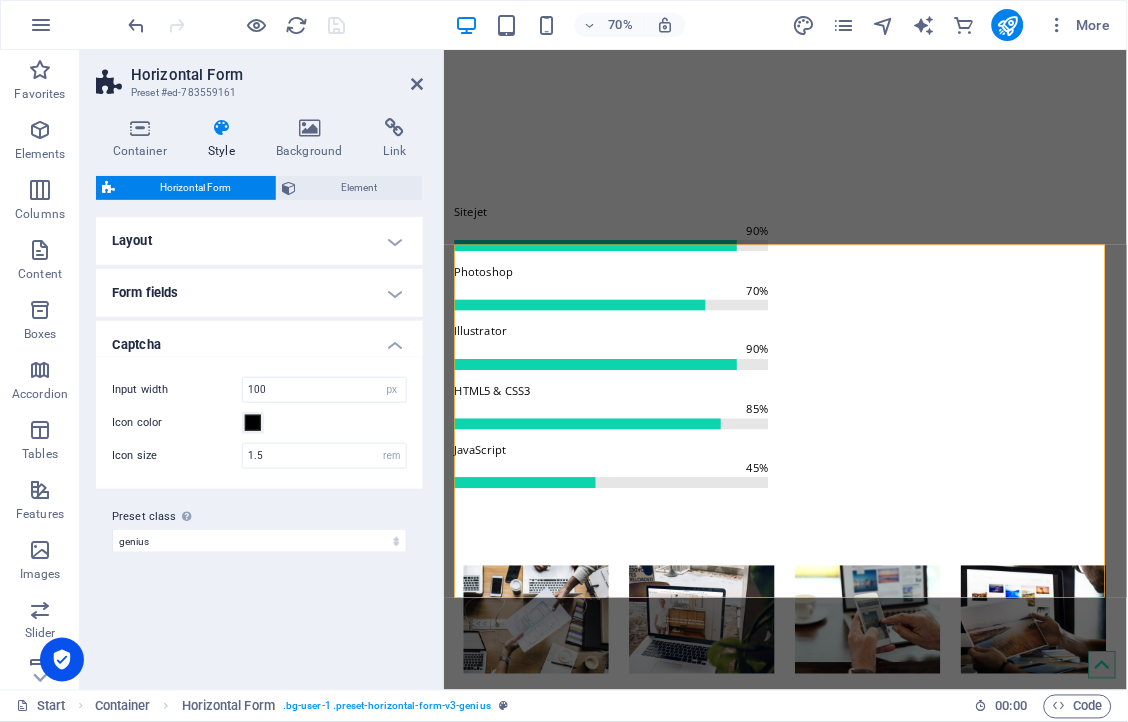 click on "Layout" at bounding box center [259, 241] 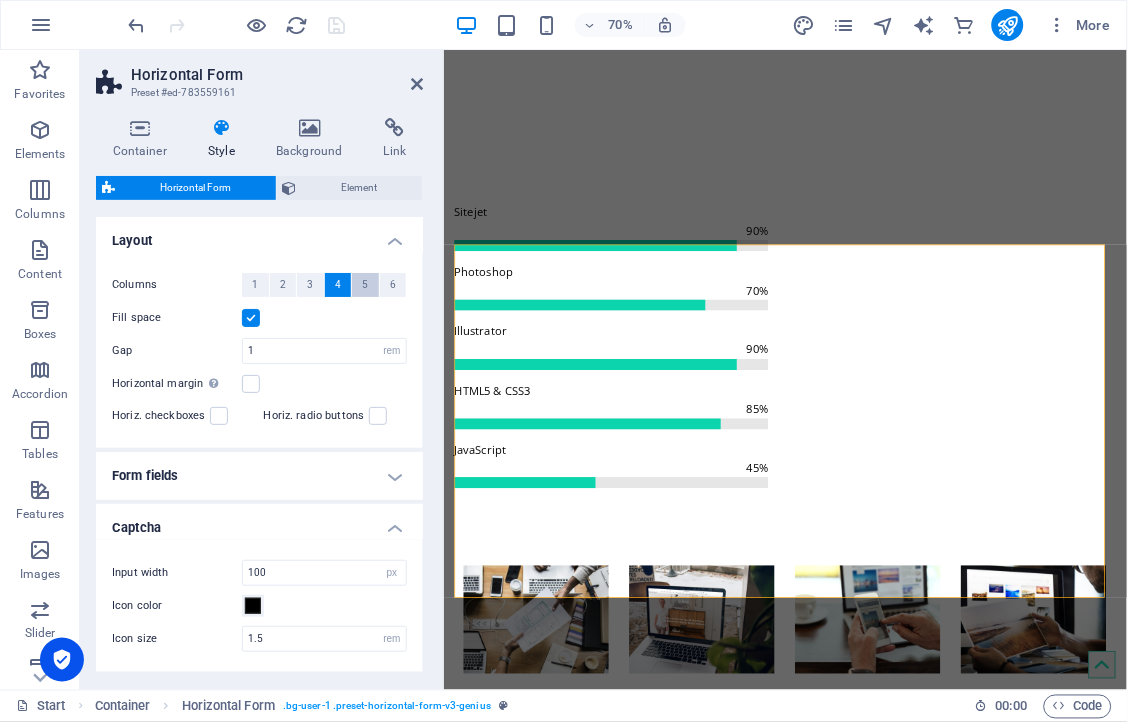click on "5" at bounding box center (365, 285) 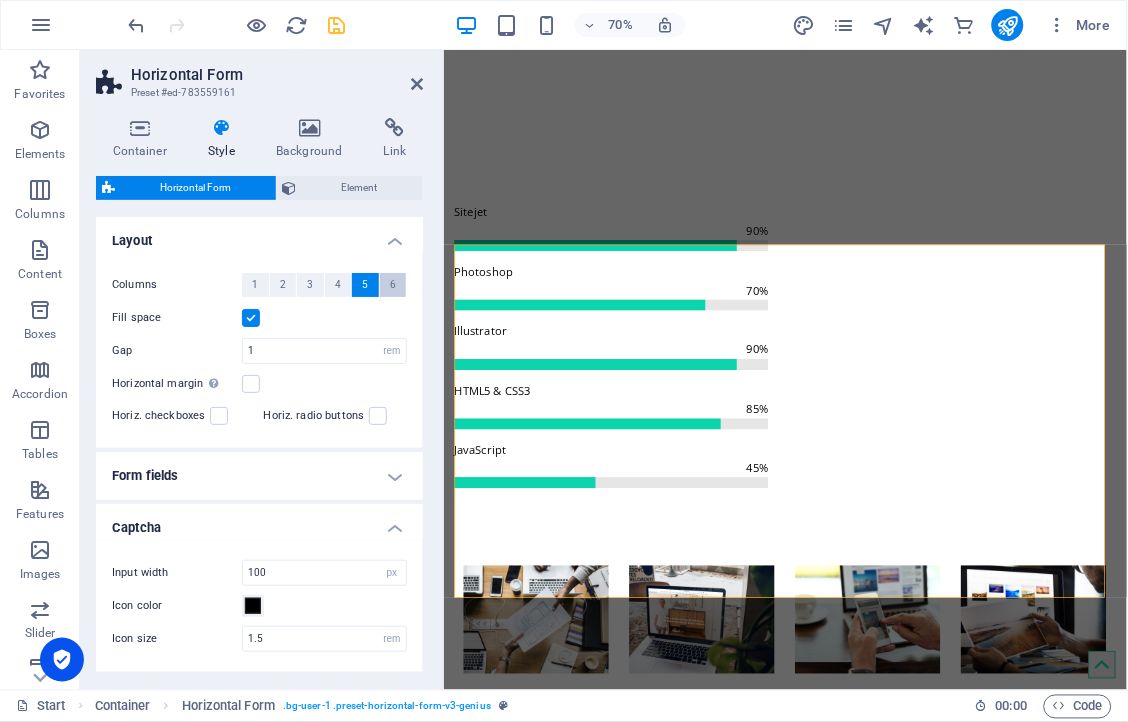 click on "6" at bounding box center [393, 285] 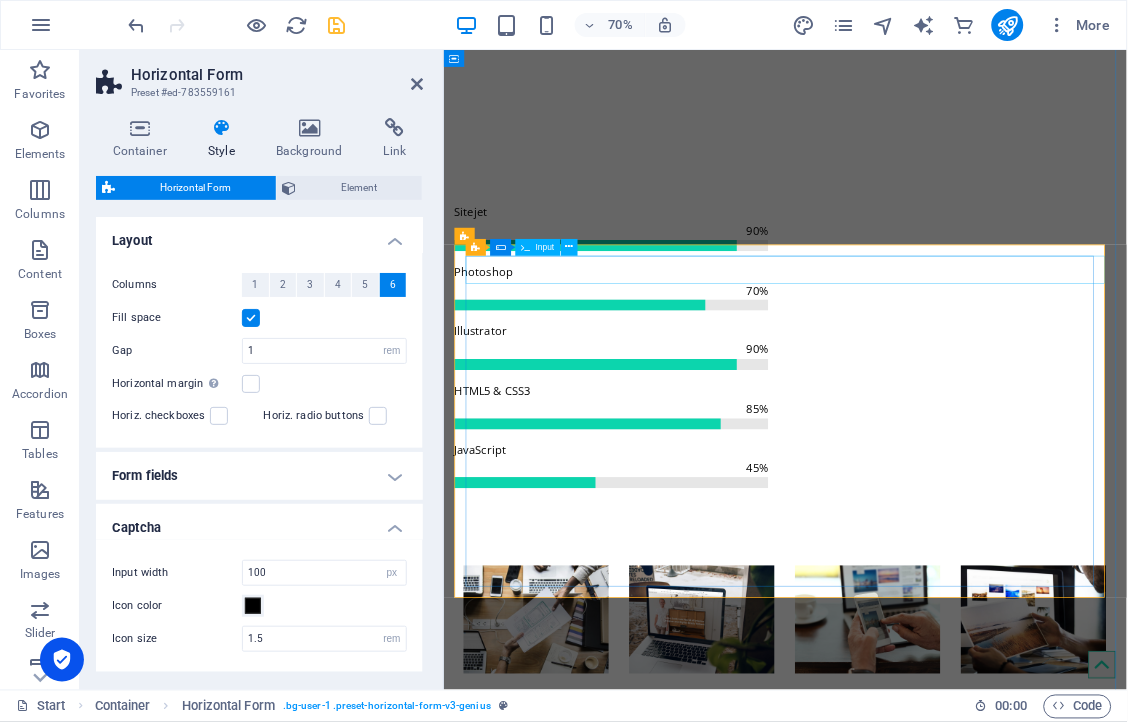 click on "Meta" at bounding box center [583, 2261] 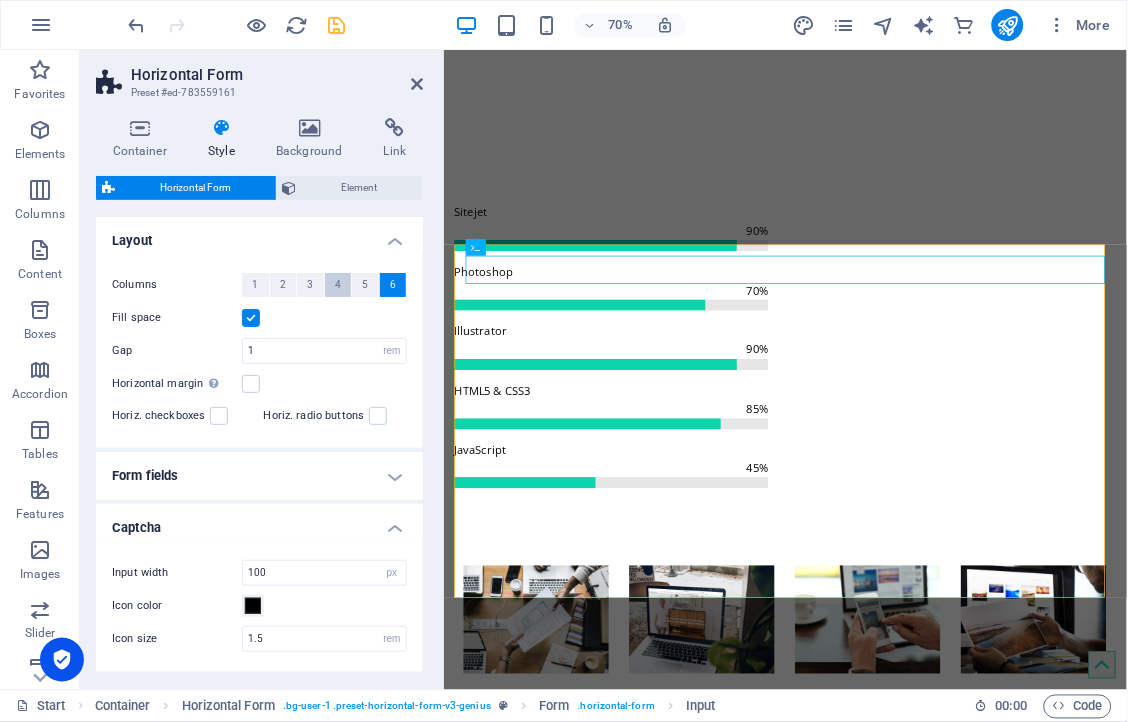 click on "4" at bounding box center (338, 285) 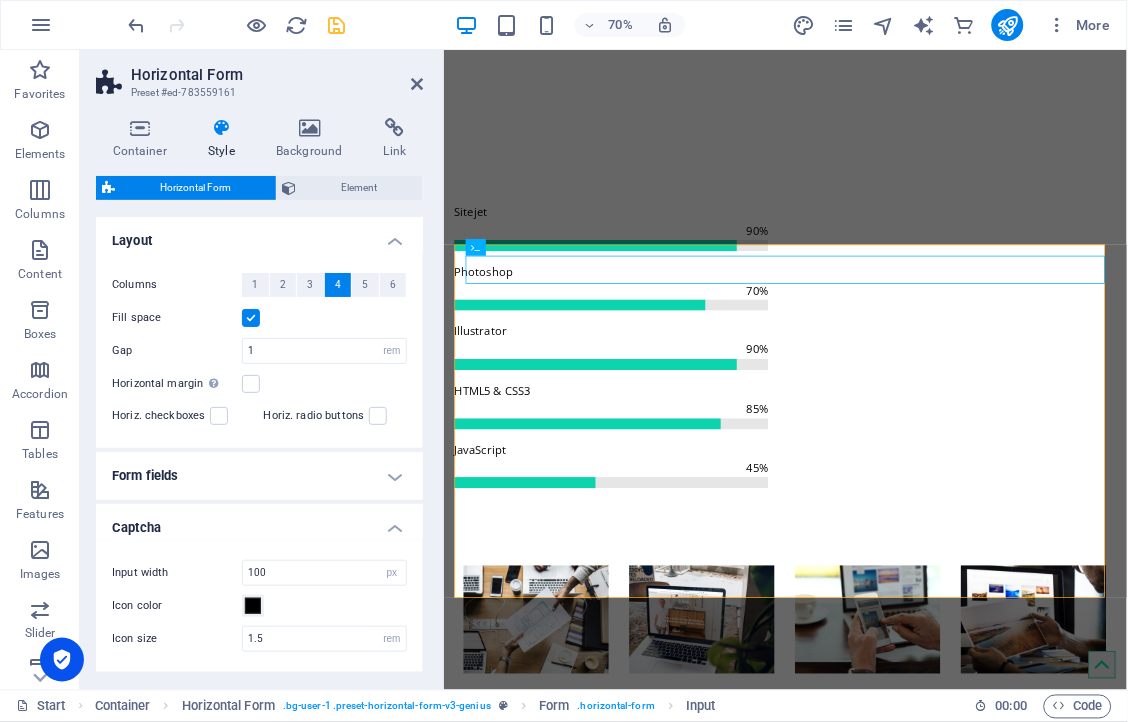 click on "4" at bounding box center (338, 285) 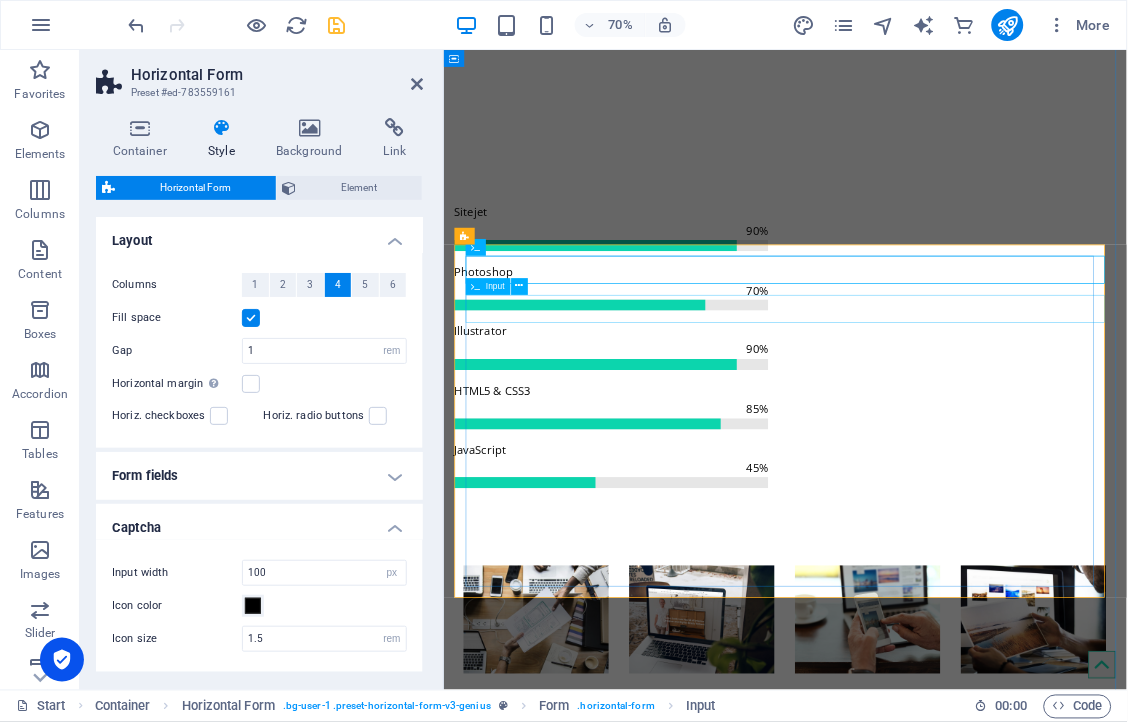 click on "Input" at bounding box center [501, 287] 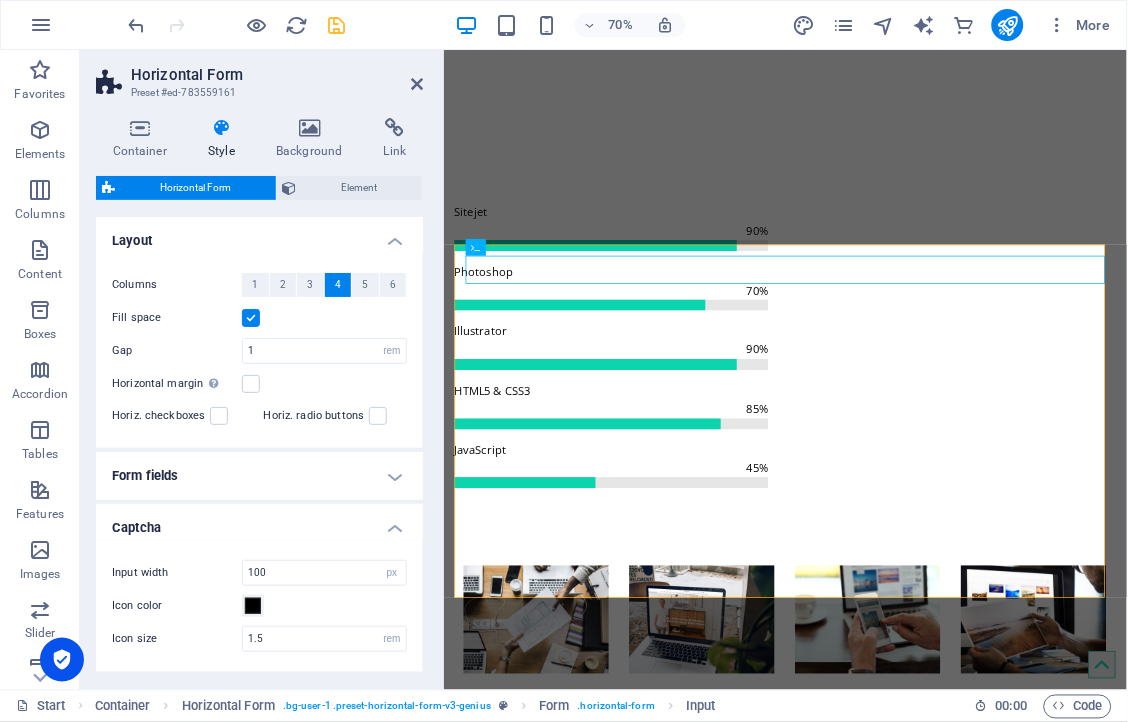 drag, startPoint x: 418, startPoint y: 404, endPoint x: 417, endPoint y: 326, distance: 78.00641 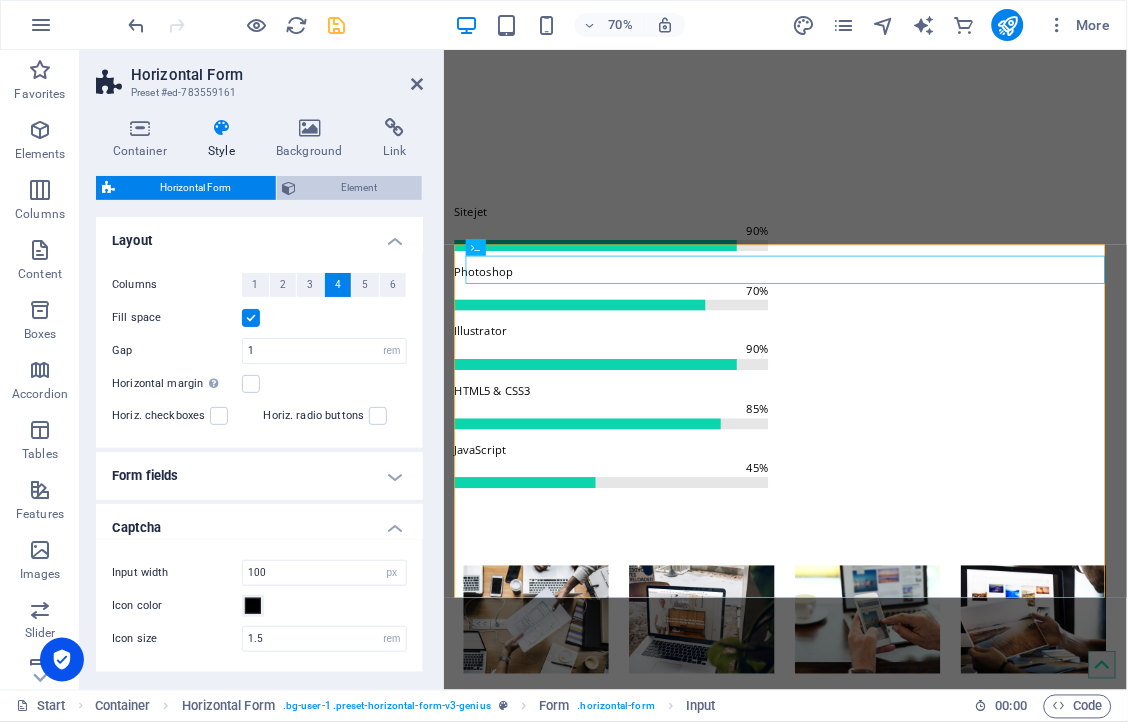 click at bounding box center [290, 188] 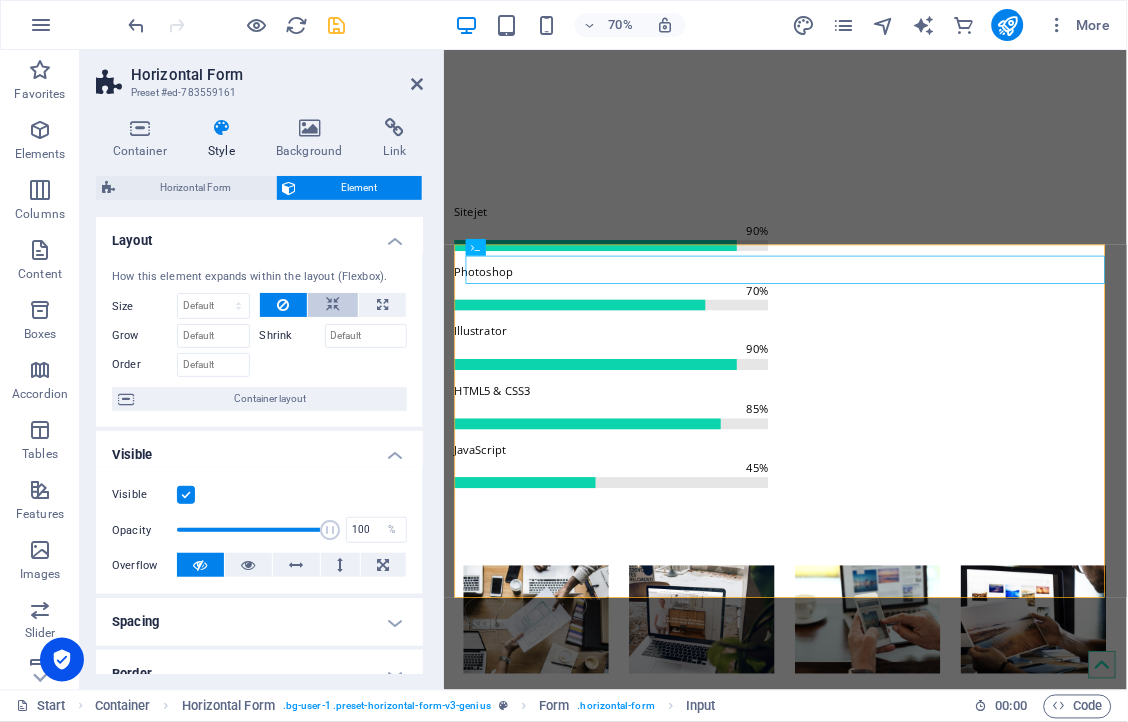 click at bounding box center (333, 305) 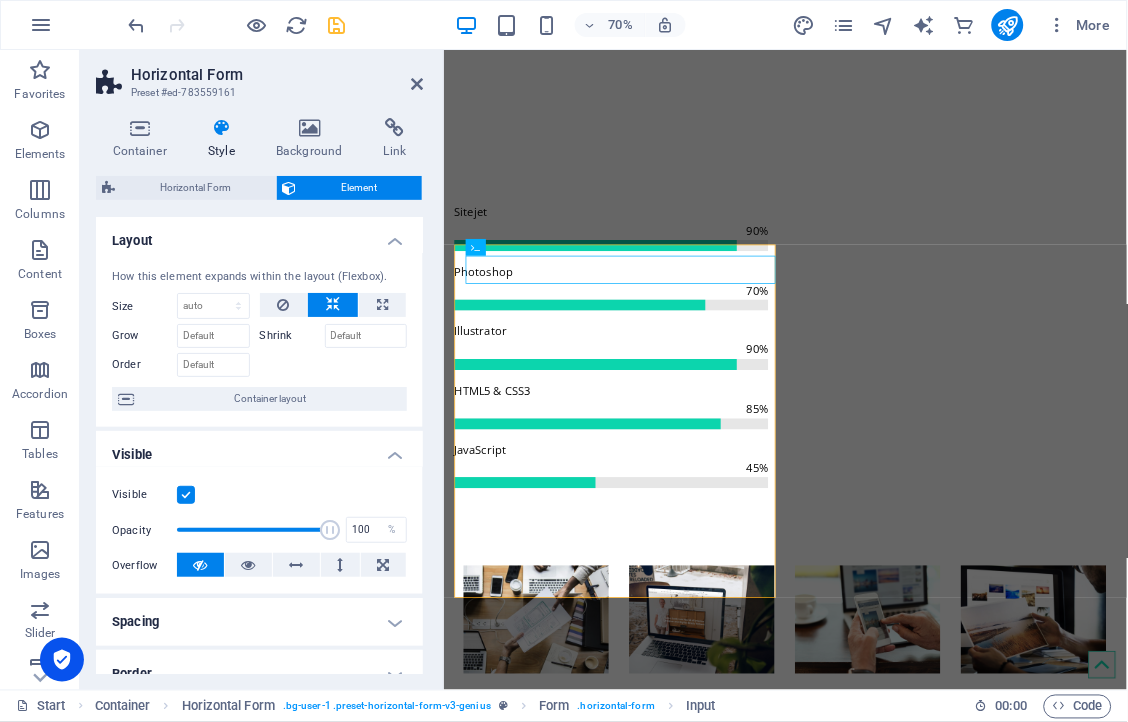 click at bounding box center [333, 305] 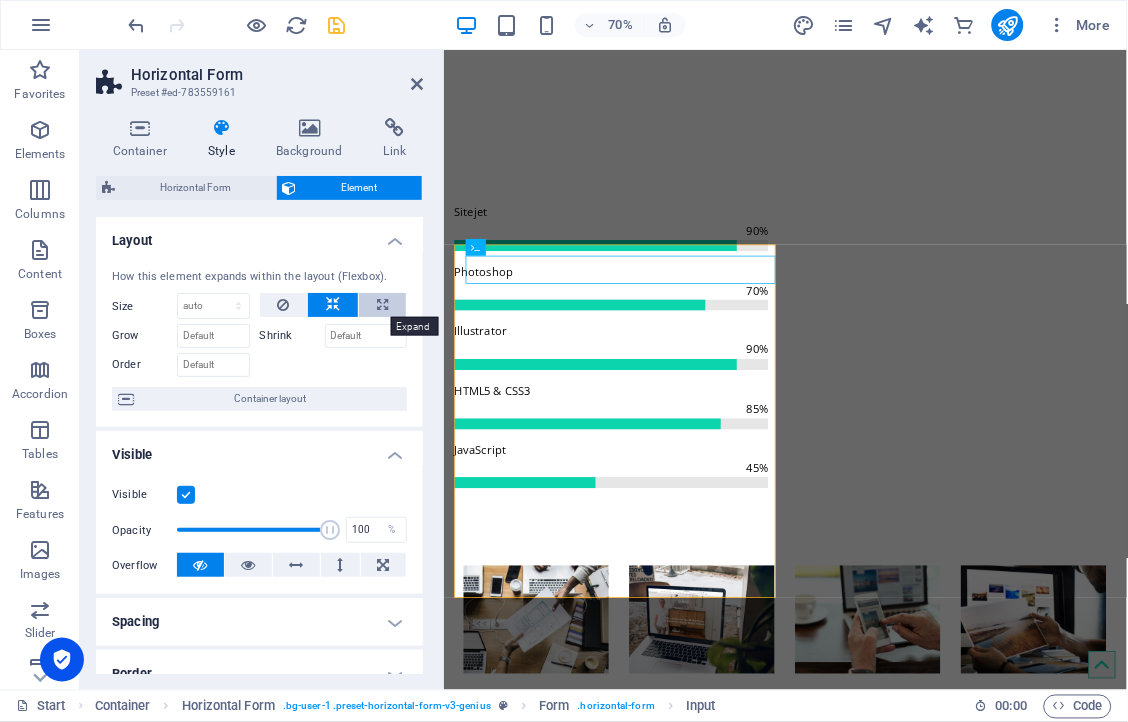 click at bounding box center (382, 305) 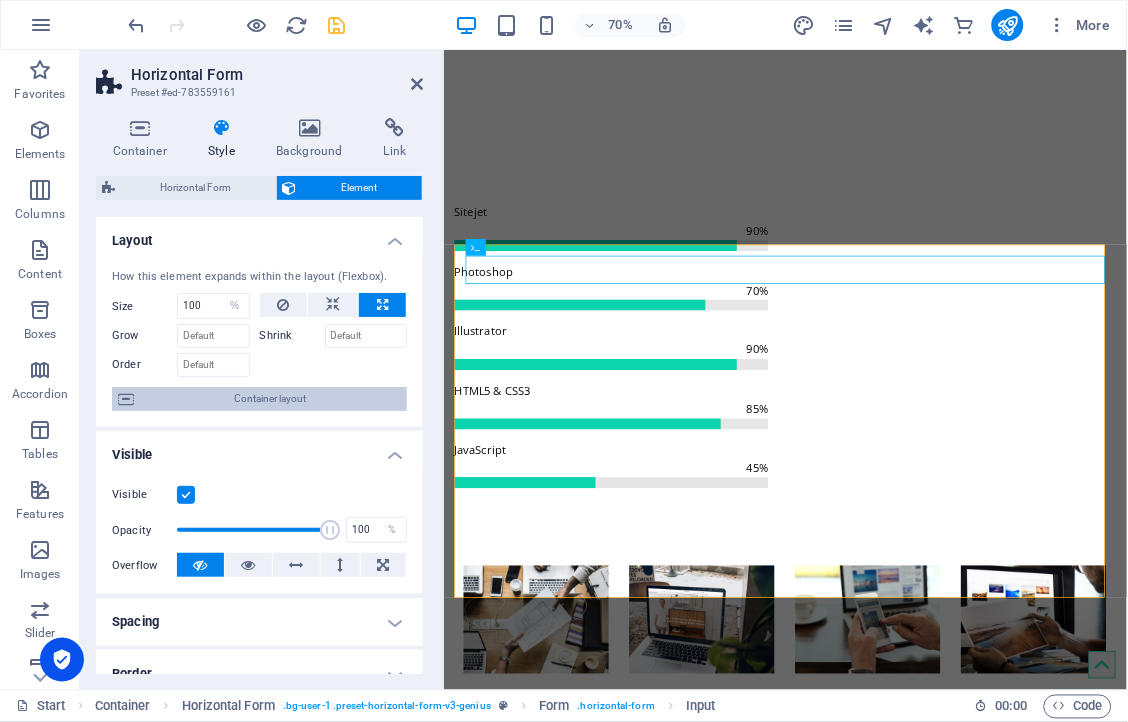 click on "Container layout" at bounding box center [270, 399] 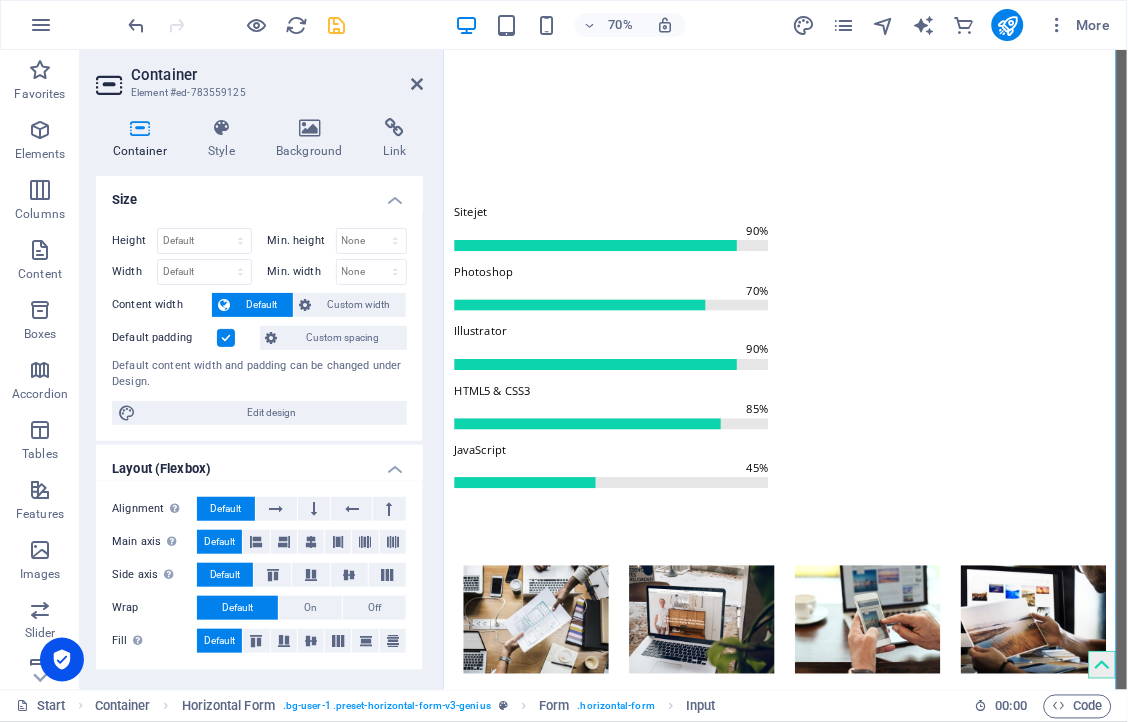scroll, scrollTop: 2914, scrollLeft: 0, axis: vertical 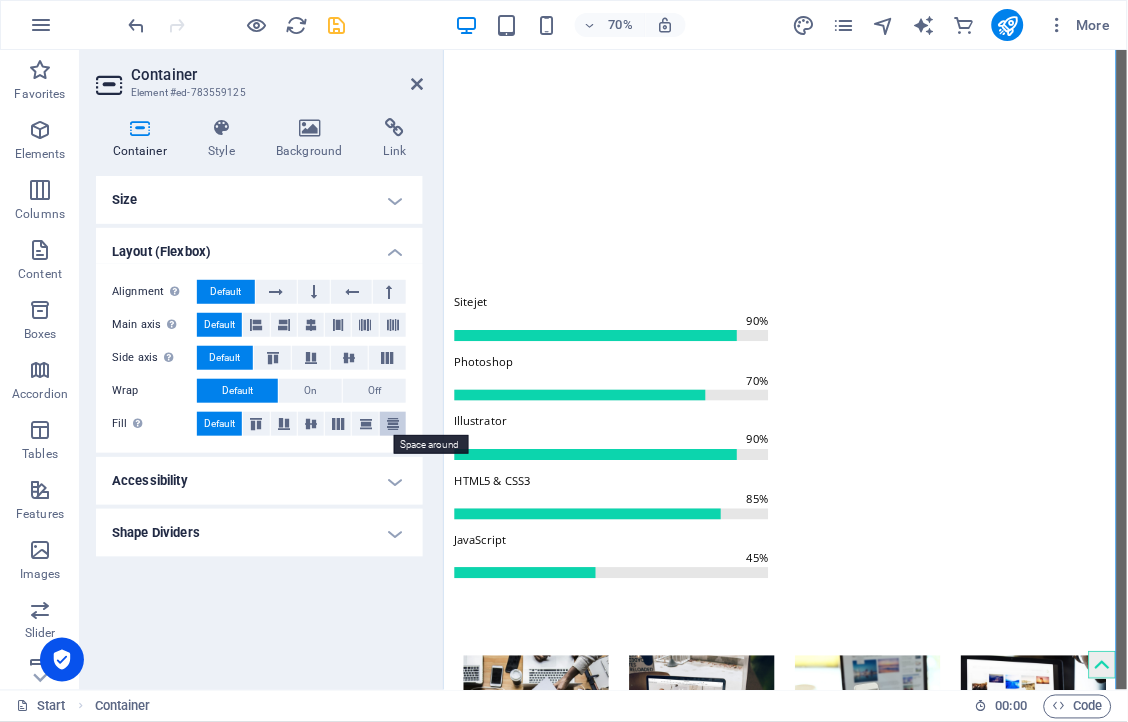 click at bounding box center (393, 424) 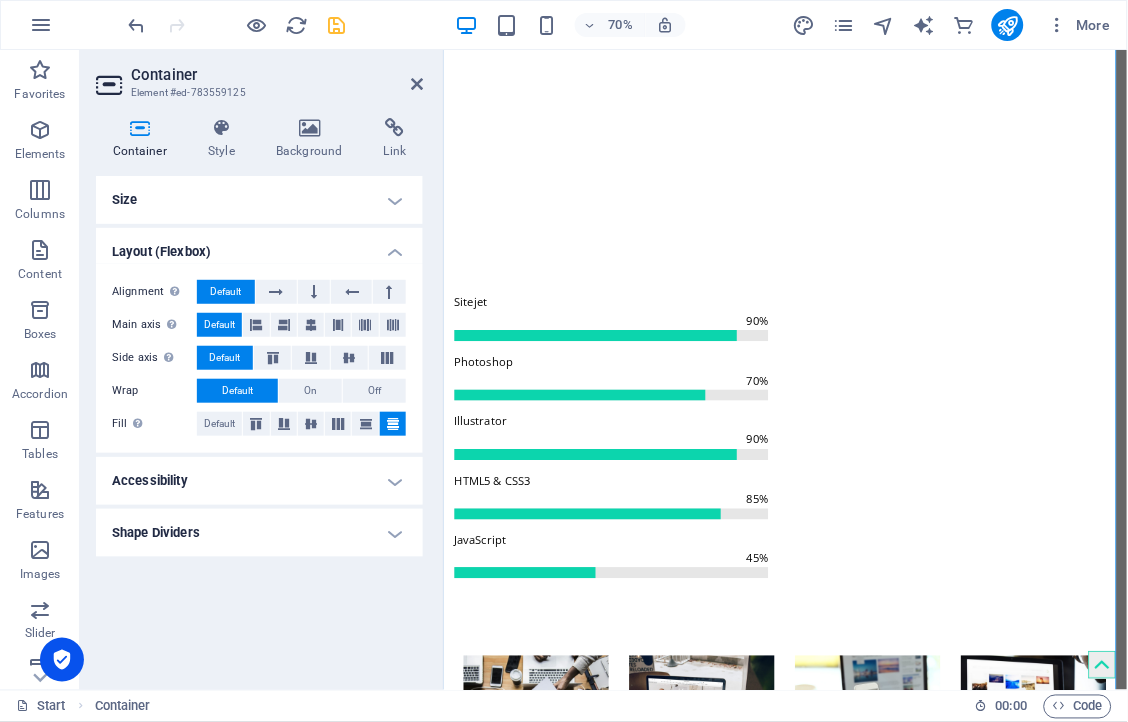 click at bounding box center (393, 424) 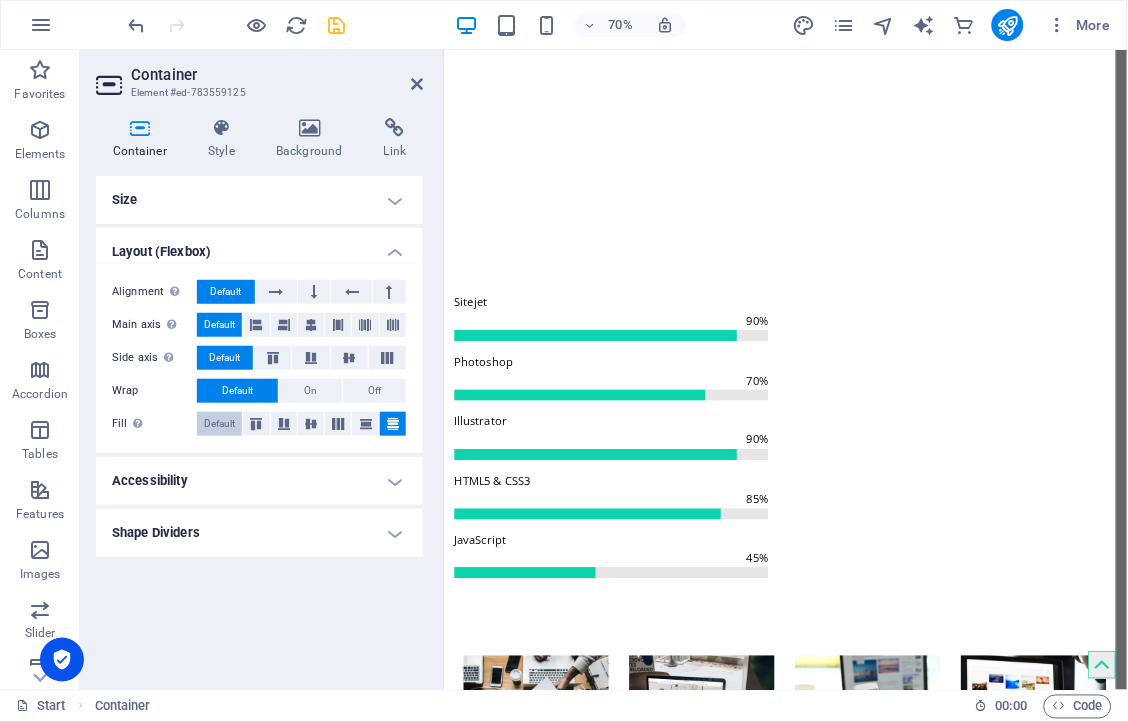 click on "Default" at bounding box center (219, 424) 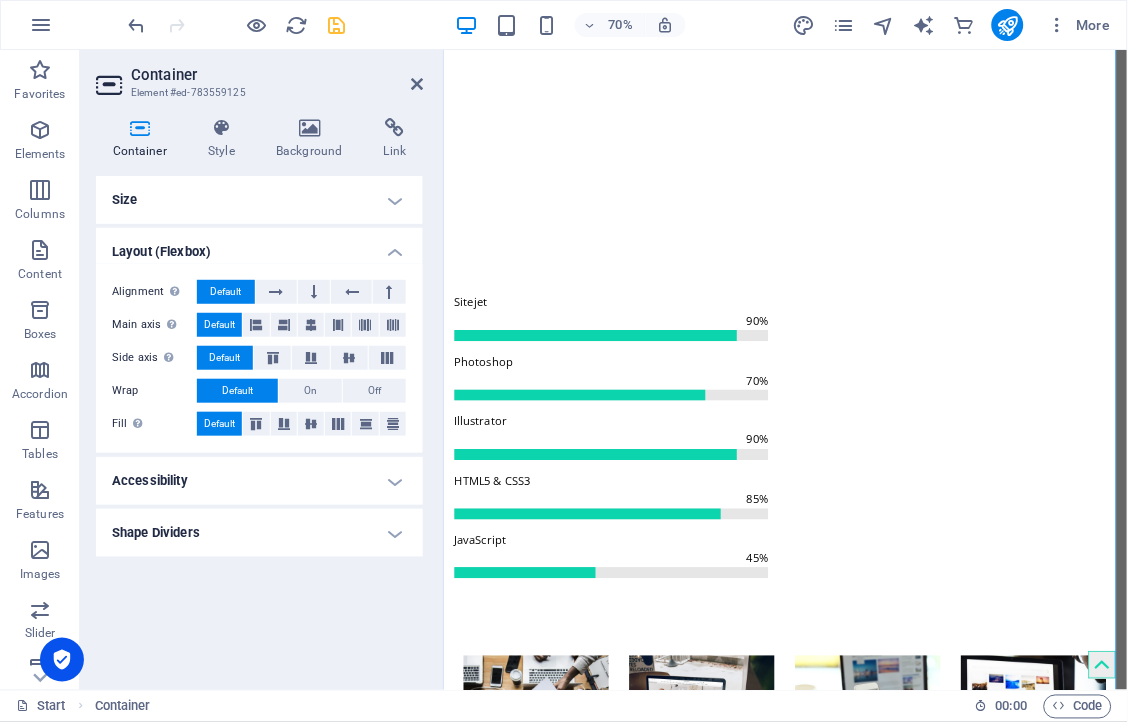 click on "Shape Dividers" at bounding box center (259, 533) 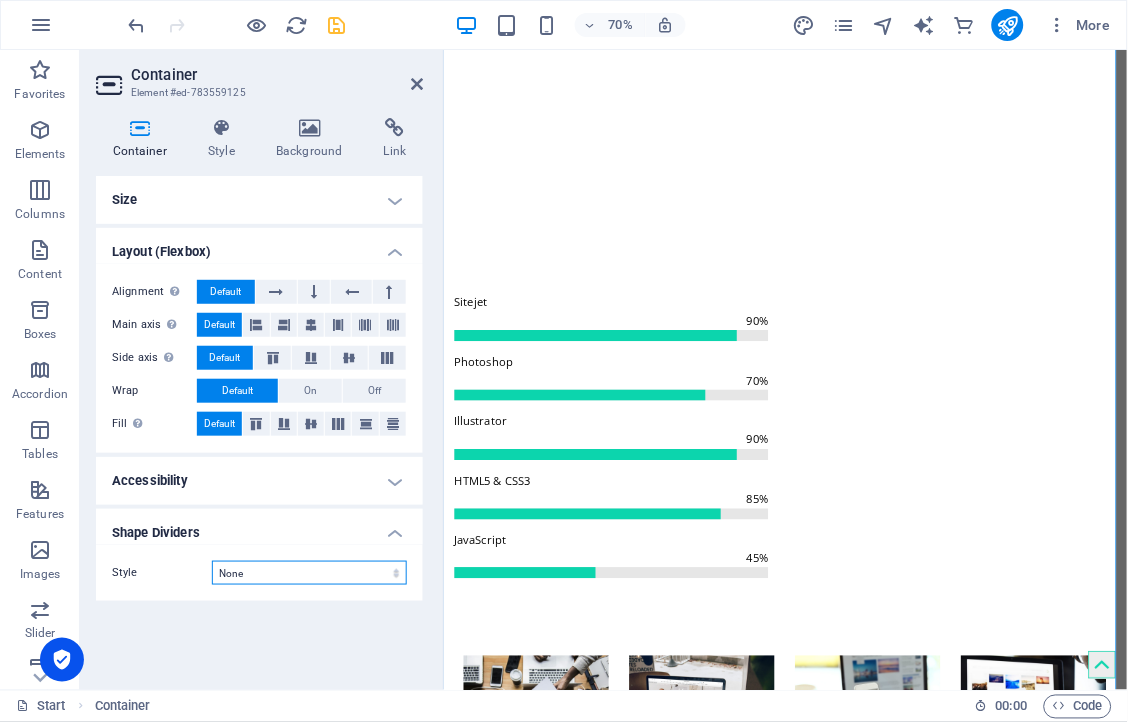 click on "None Triangle Square Diagonal Polygon 1 Polygon 2 Zigzag Multiple Zigzags Waves Multiple Waves Half Circle Circle Circle Shadow Blocks Hexagons Clouds Multiple Clouds Fan Pyramids Book Paint Drip Fire Shredded Paper Arrow" at bounding box center (309, 573) 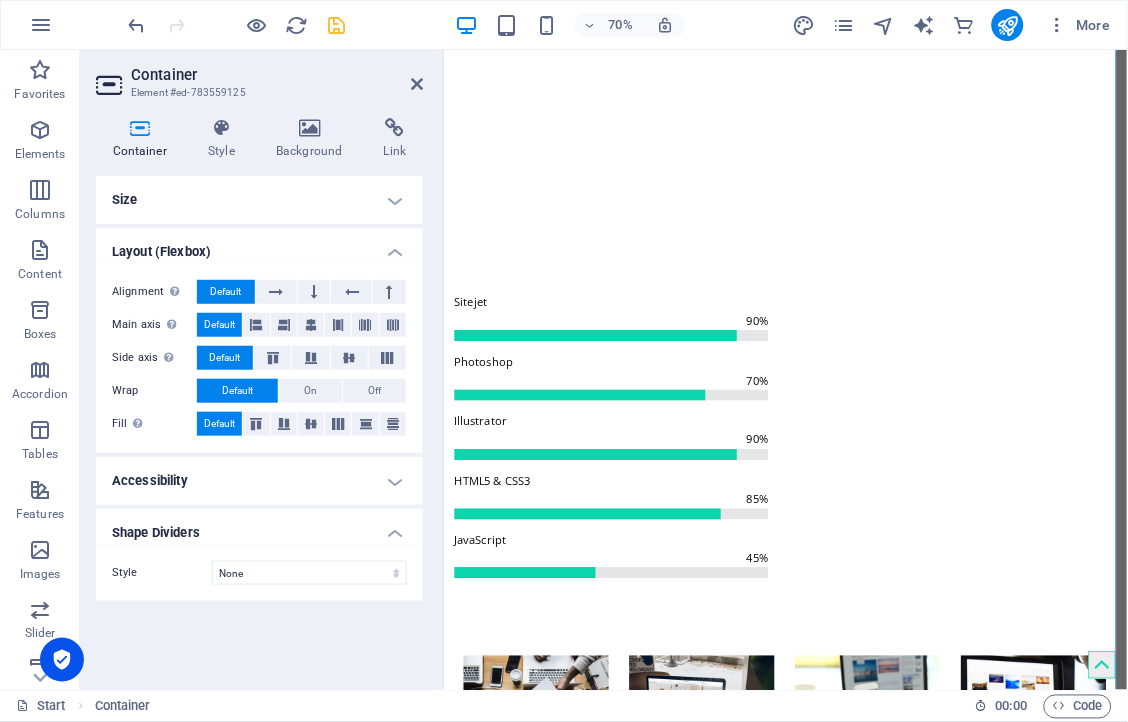 click on "Size Height Default px rem % vh vw Min. height None px rem % vh vw Width Default px rem % em vh vw Min. width None px rem % vh vw Content width Default Custom width Width Default px rem % em vh vw Min. width None px rem % vh vw Default padding Custom spacing Default content width and padding can be changed under Design. Edit design Layout (Flexbox) Alignment Determines the flex direction. Default Main axis Determine how elements should behave along the main axis inside this container (justify content). Default Side axis Control the vertical direction of the element inside of the container (align items). Default Wrap Default On Off Fill Controls the distances and direction of elements on the y-axis across several lines (align content). Default Accessibility ARIA helps assistive technologies (like screen readers) to understand the role, state, and behavior of web elements Role The ARIA role defines the purpose of an element.  Here you can find all explanations and recommendations None Alert Article Banner Timer" at bounding box center [259, 425] 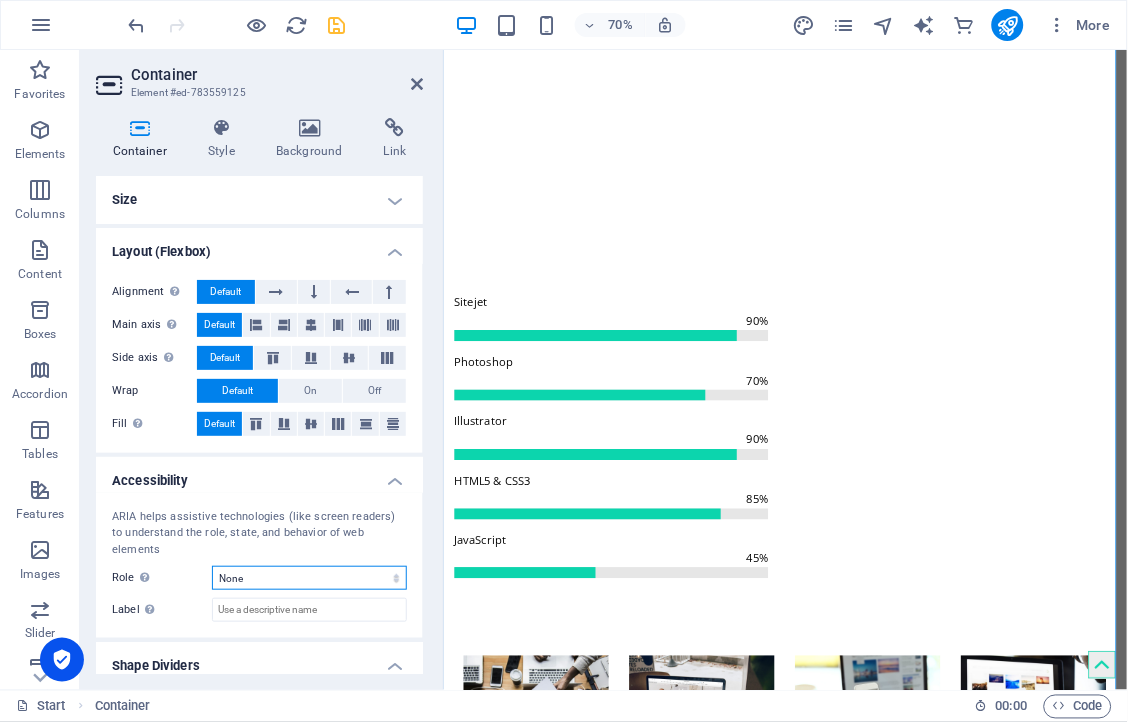 click on "None Alert Article Banner Comment Complementary Dialog Footer Header Marquee Presentation Region Section Separator Status Timer" at bounding box center [309, 578] 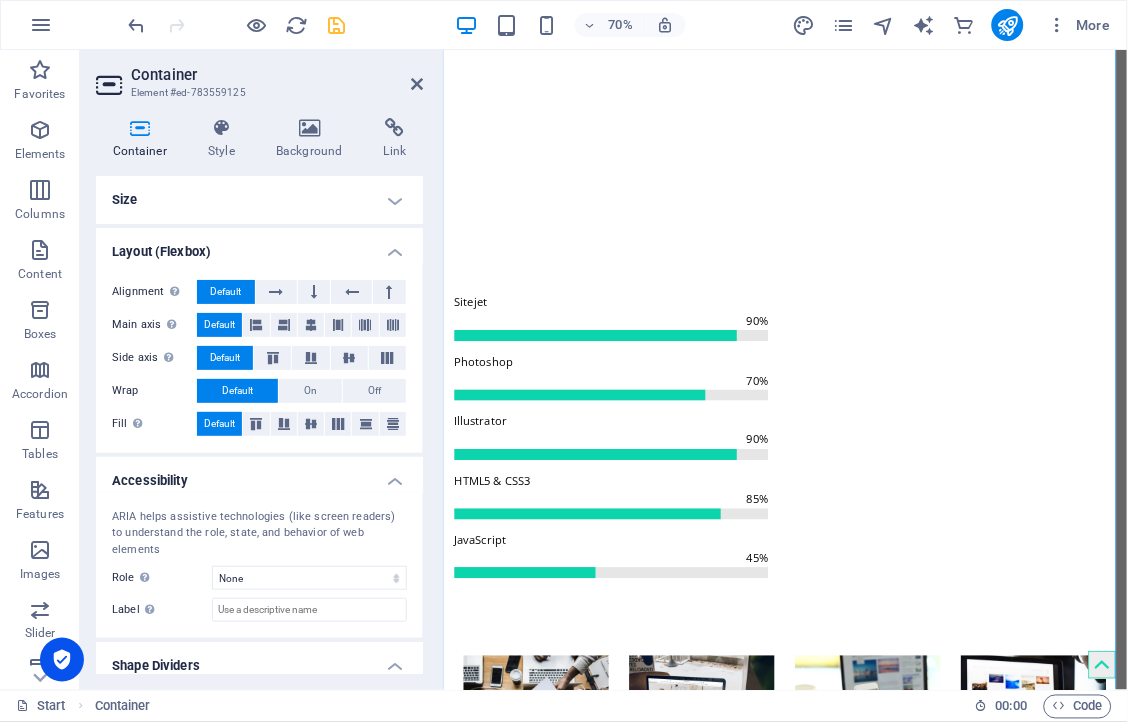 click on "Accessibility" at bounding box center (259, 475) 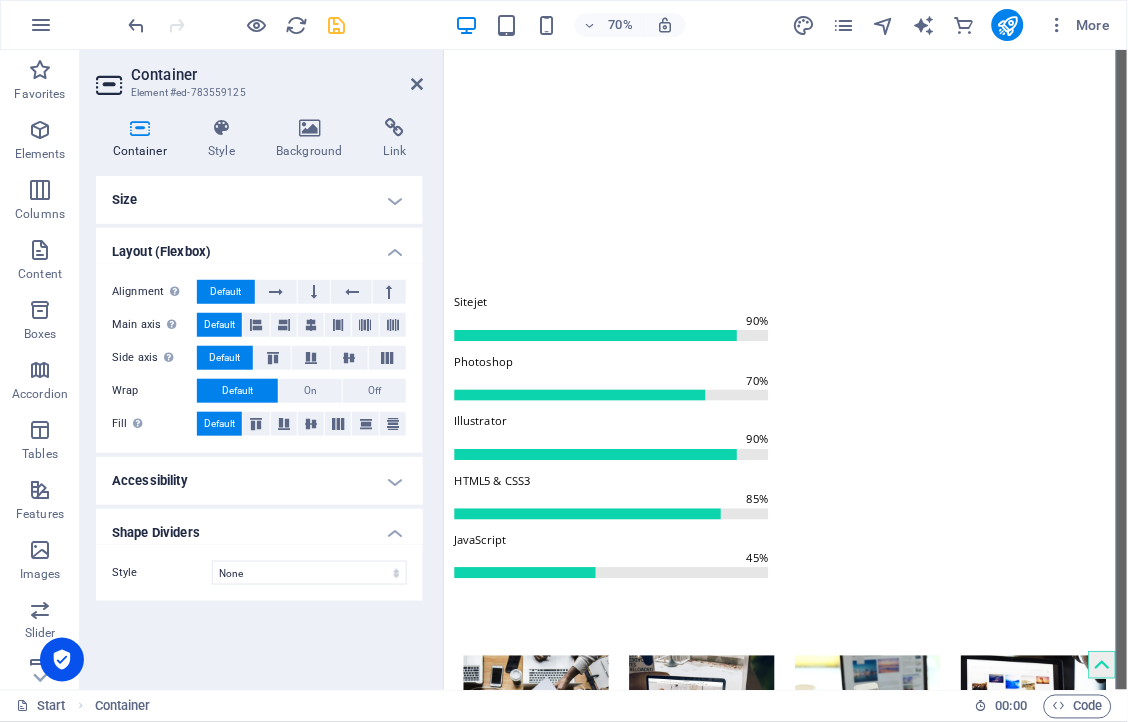 click on "Layout (Flexbox)" at bounding box center [259, 246] 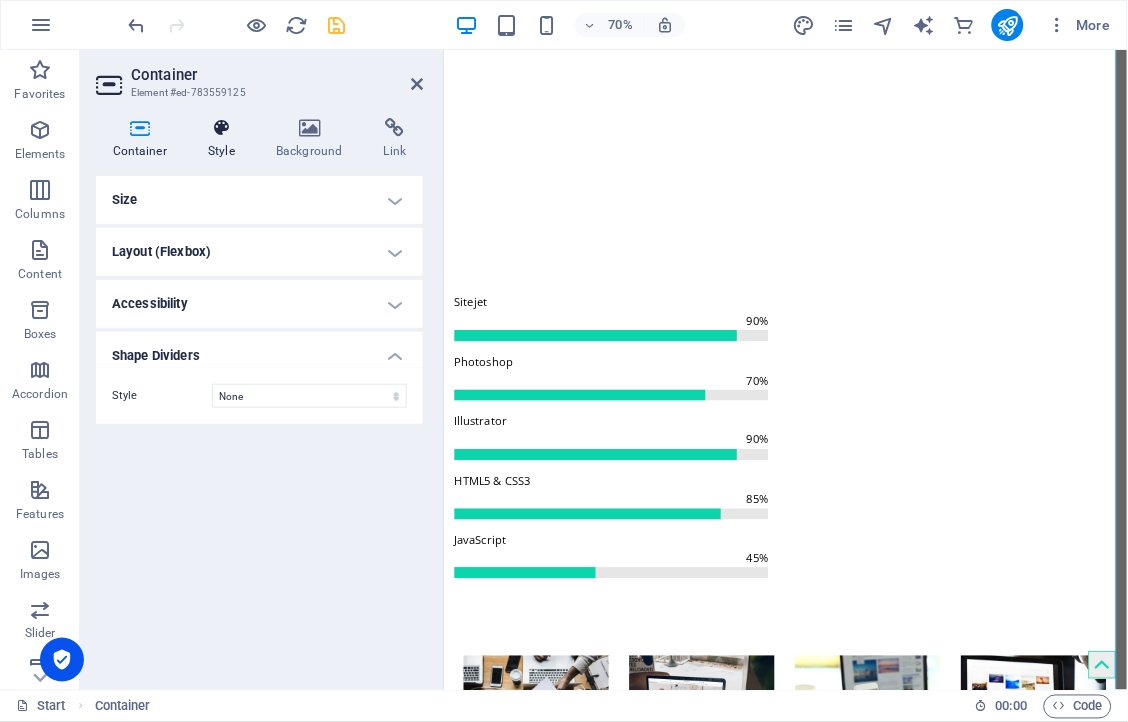 click at bounding box center [222, 128] 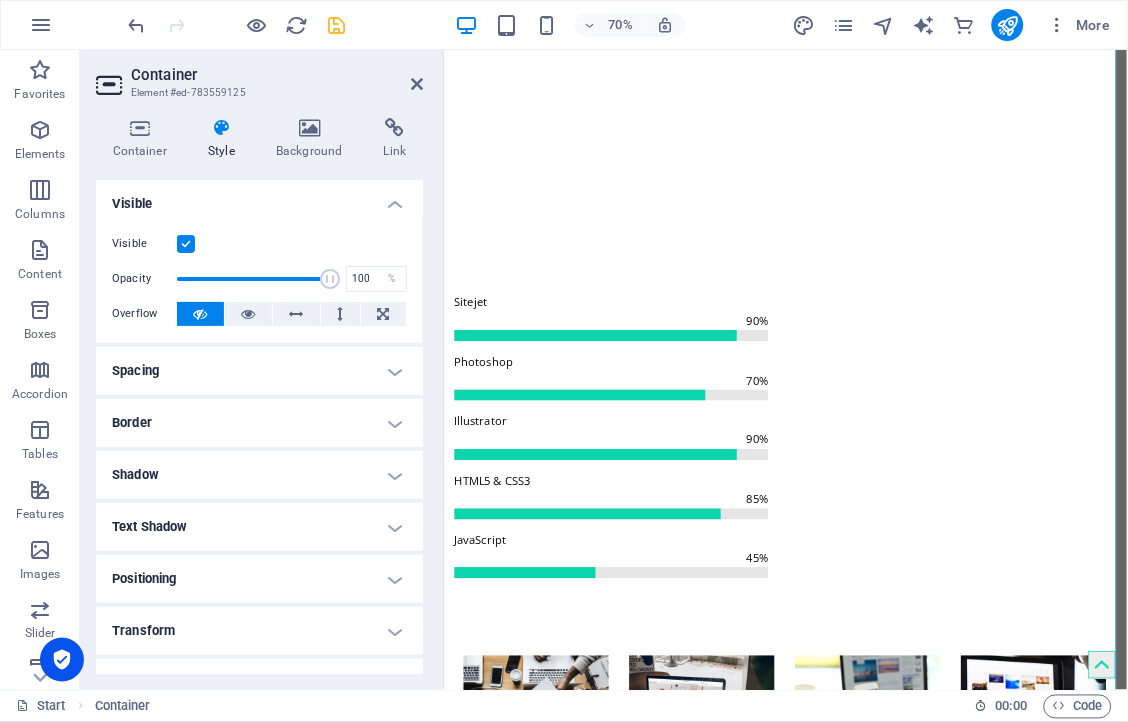 click on "Transform" at bounding box center [259, 631] 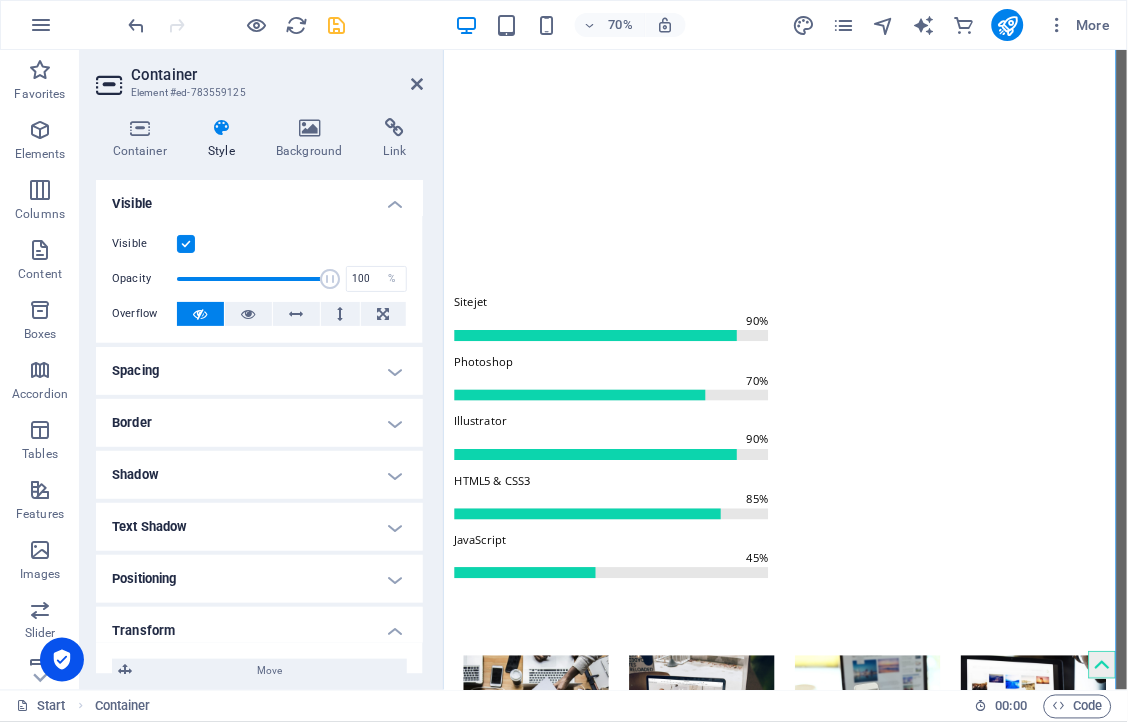click on "Transform" at bounding box center (259, 625) 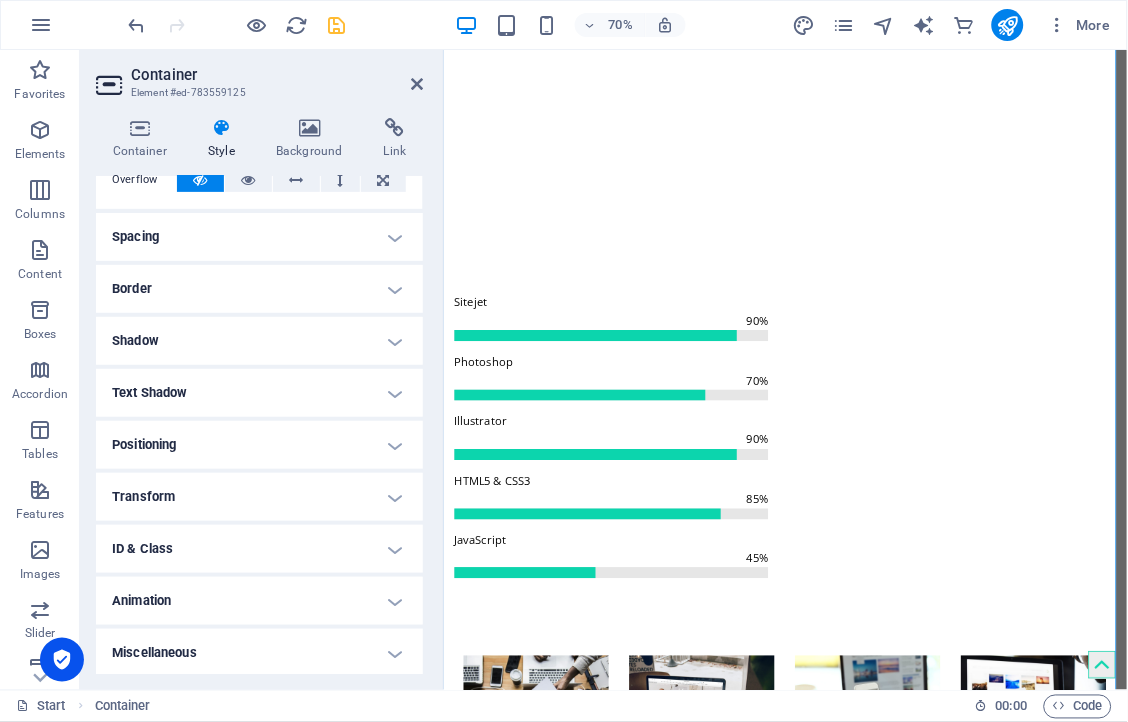 scroll, scrollTop: 135, scrollLeft: 0, axis: vertical 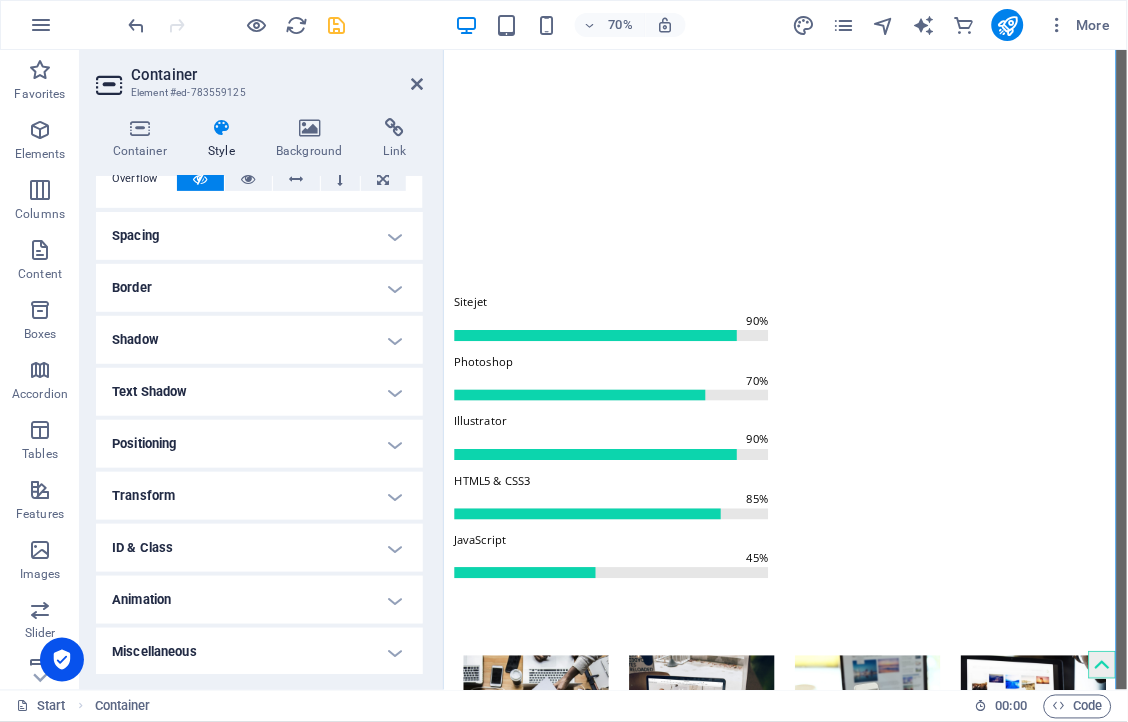 click on "Animation" at bounding box center (259, 600) 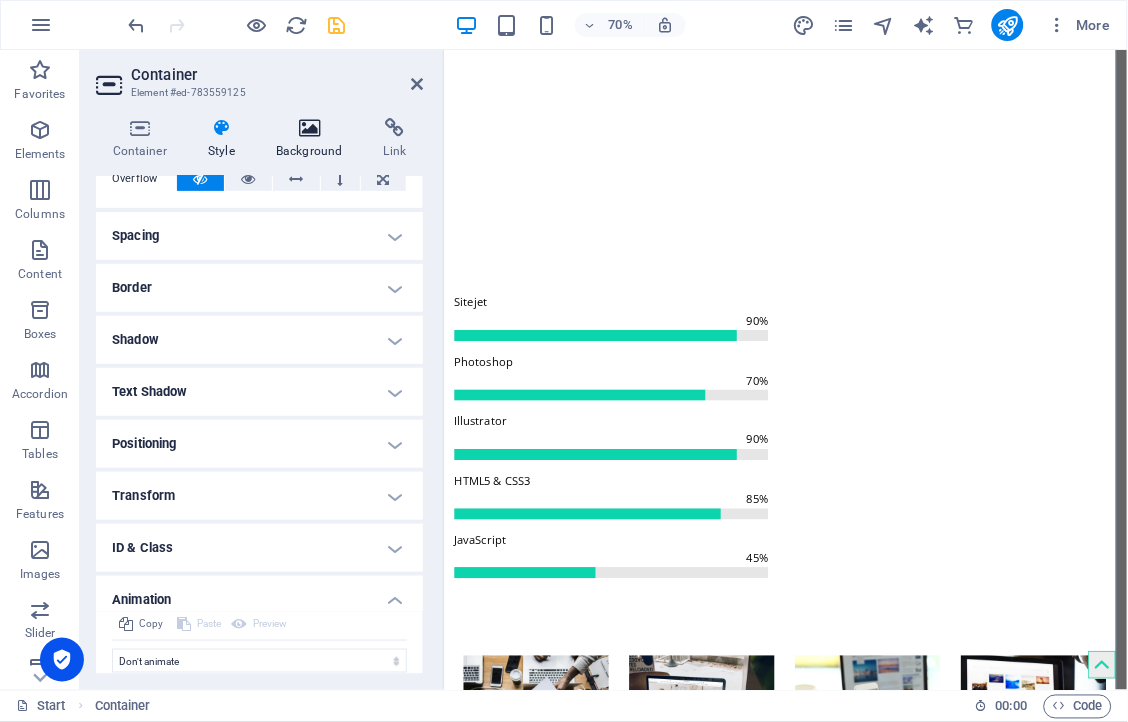 click at bounding box center [310, 128] 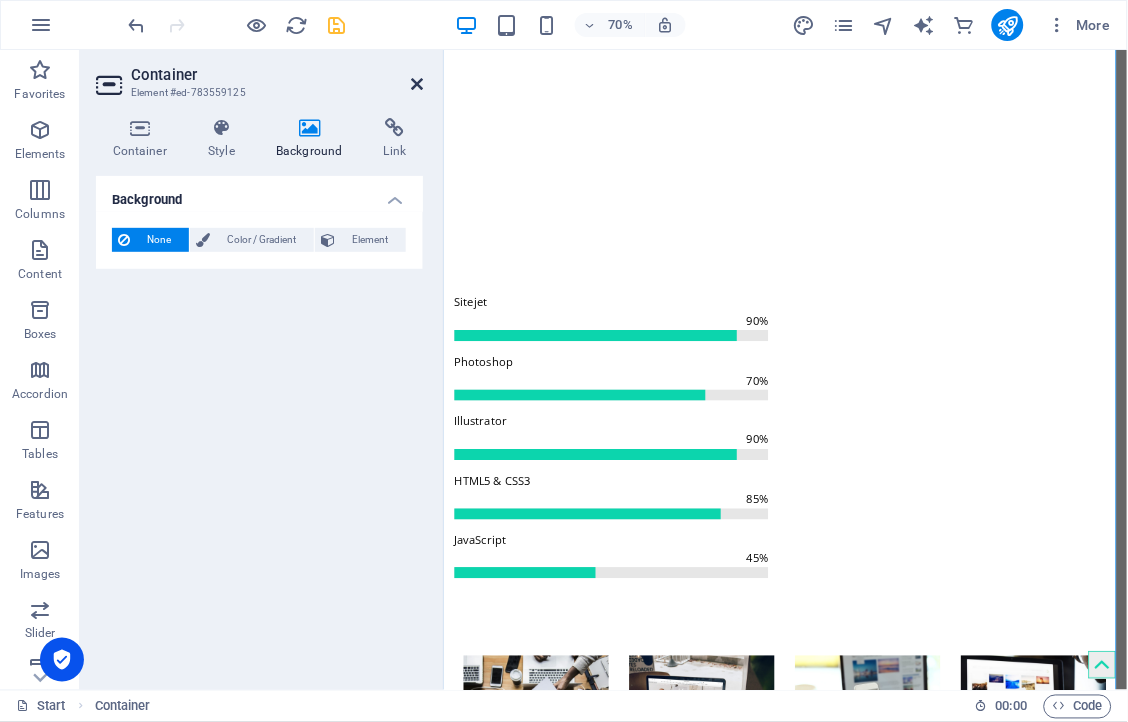 click at bounding box center (417, 84) 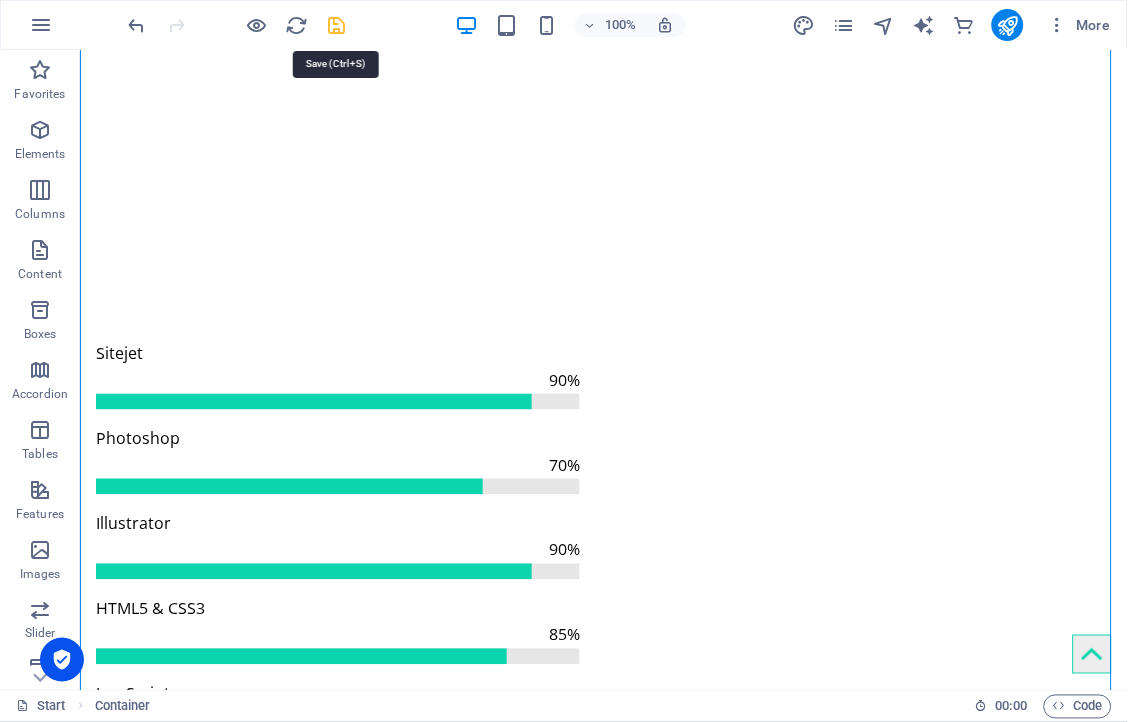 click at bounding box center (337, 25) 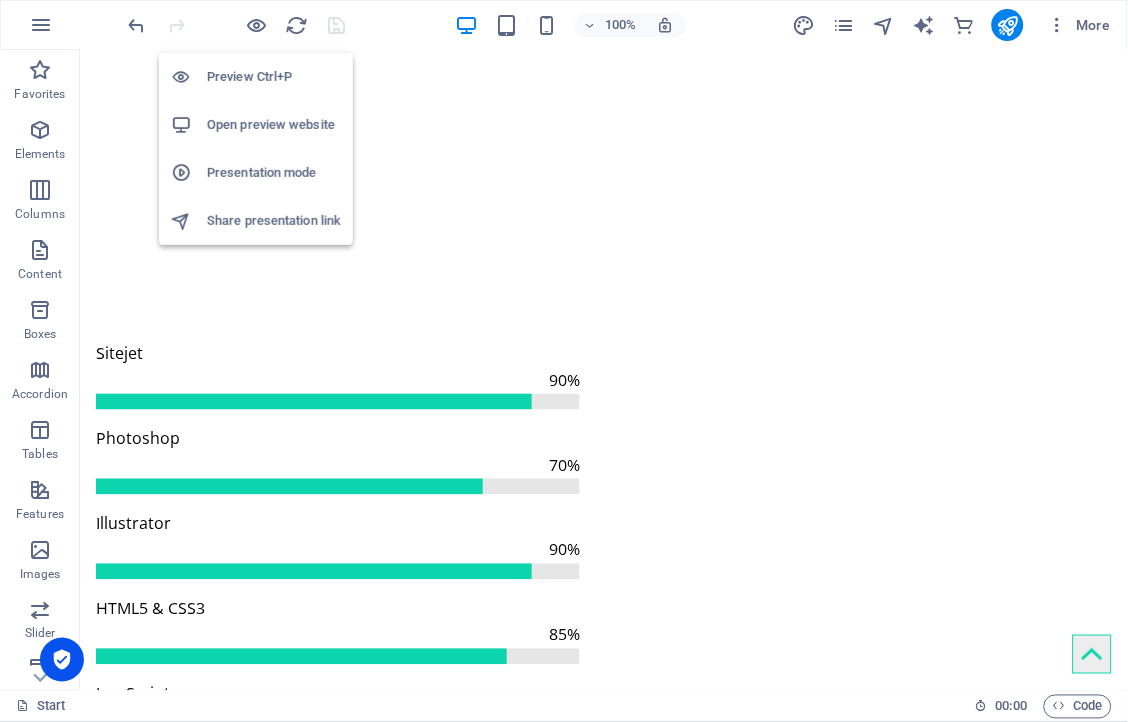 click on "Preview Ctrl+P" at bounding box center [274, 77] 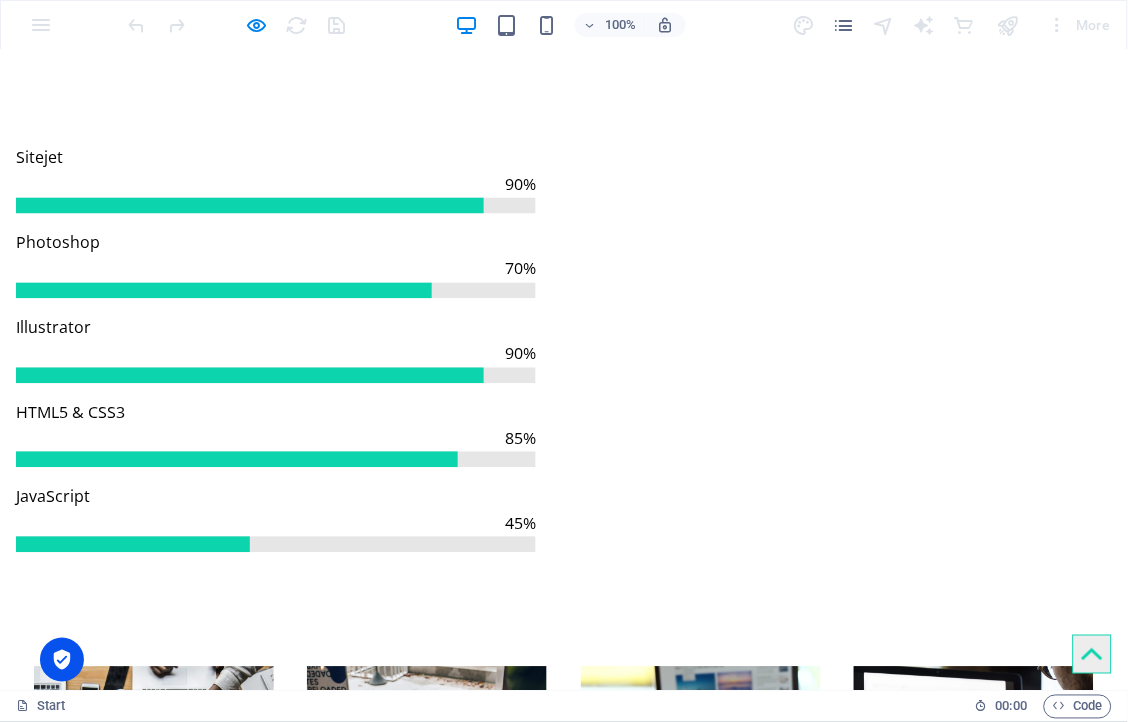 scroll, scrollTop: 3124, scrollLeft: 0, axis: vertical 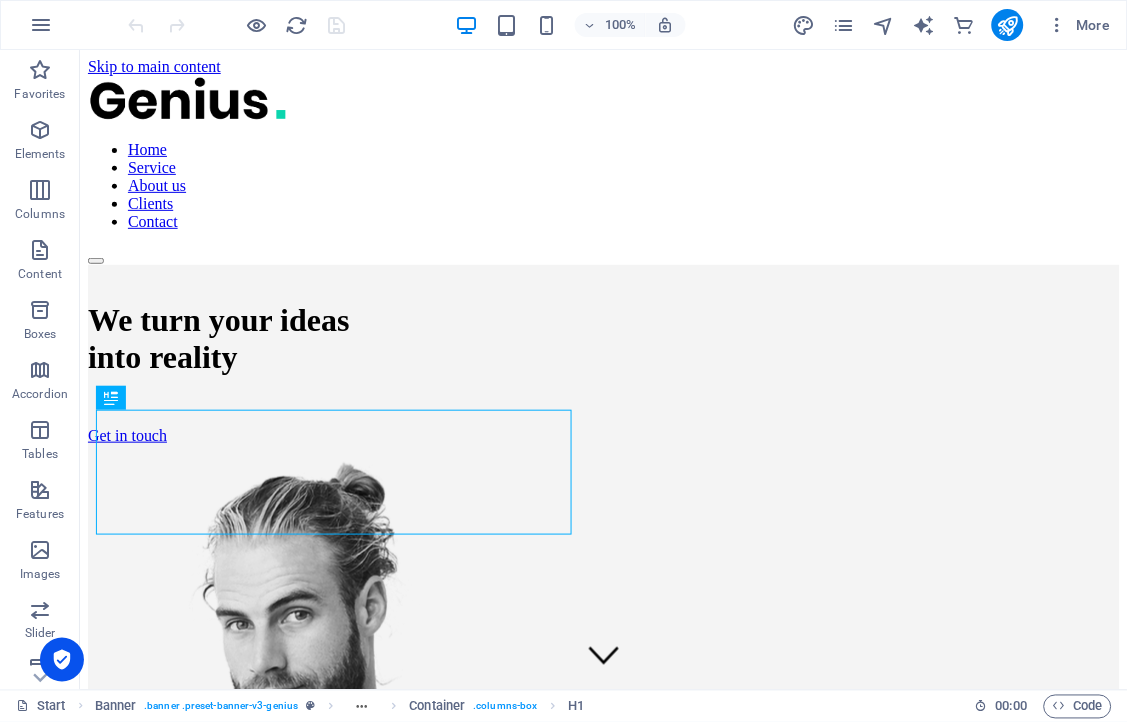 drag, startPoint x: 1122, startPoint y: 104, endPoint x: 1197, endPoint y: 99, distance: 75.16648 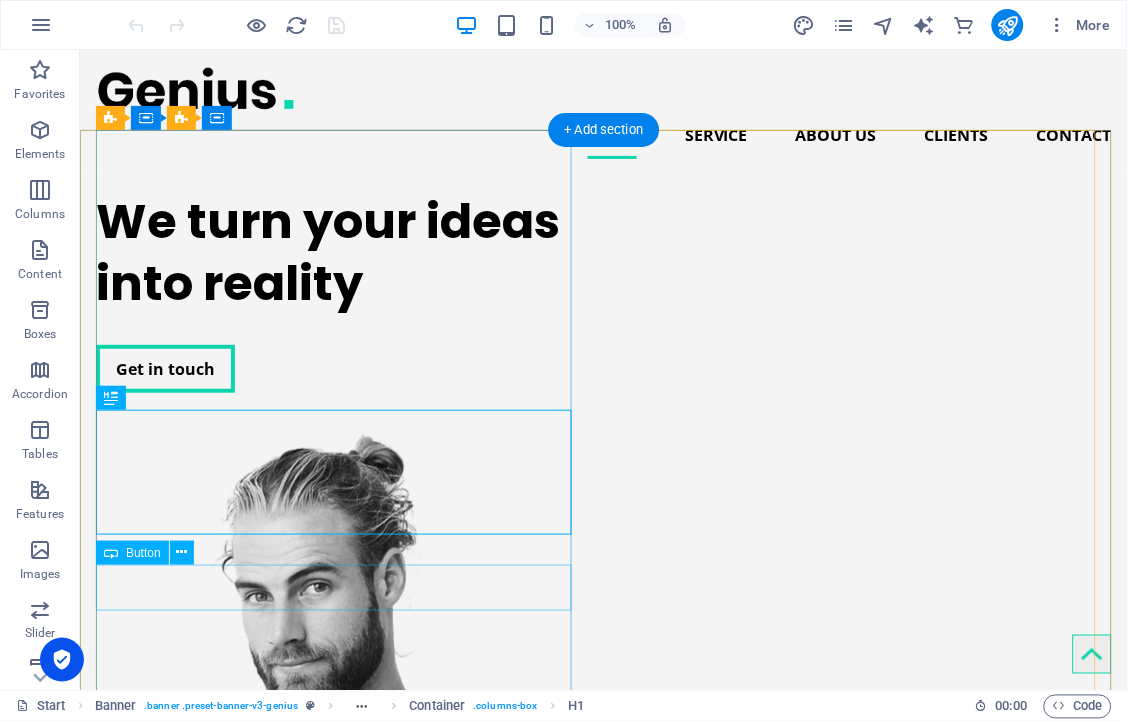 click on "Get in touch" at bounding box center [337, 368] 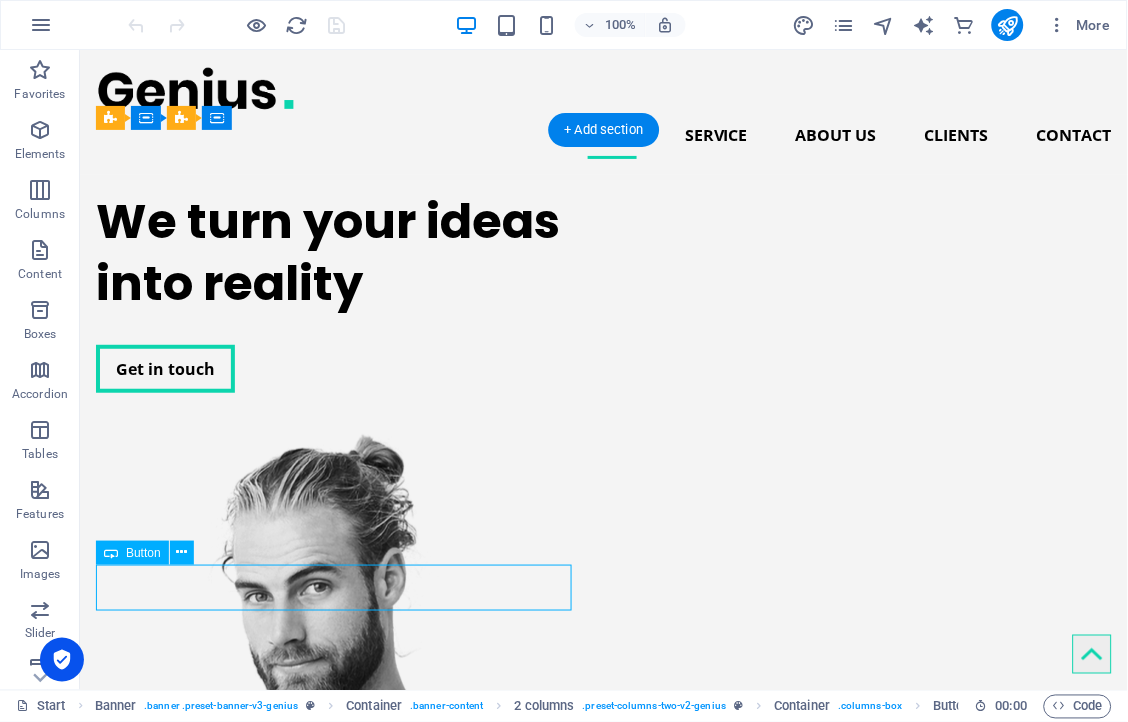 click on "Get in touch" at bounding box center (337, 368) 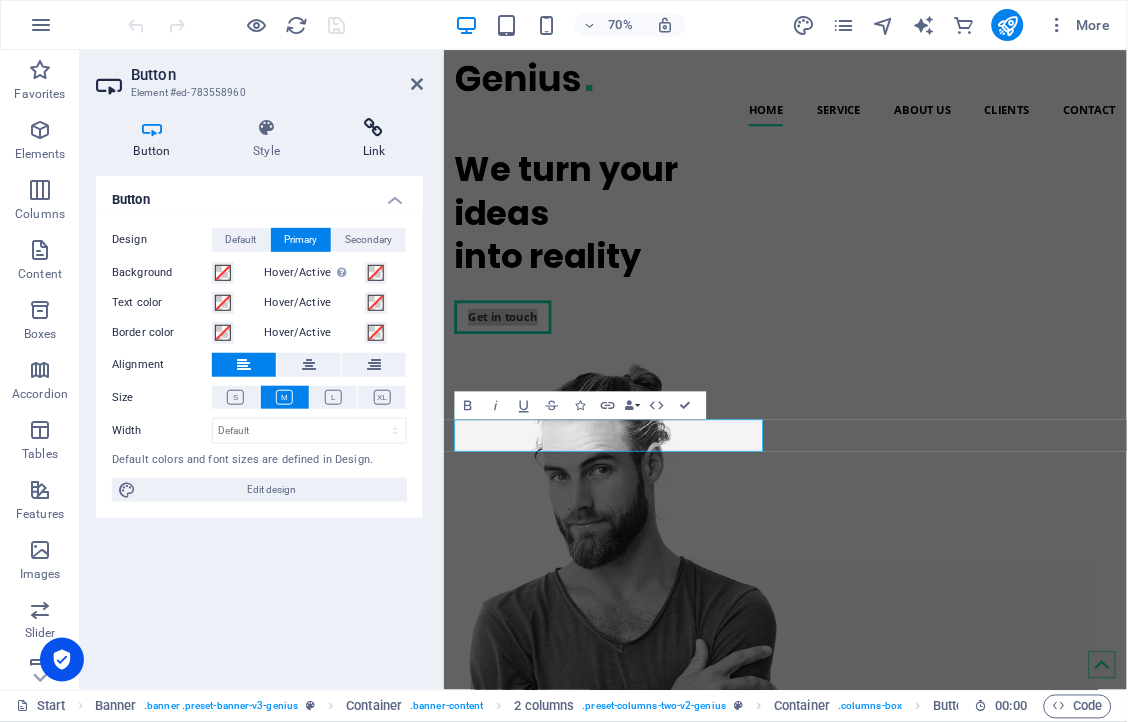 click on "Link" at bounding box center [374, 139] 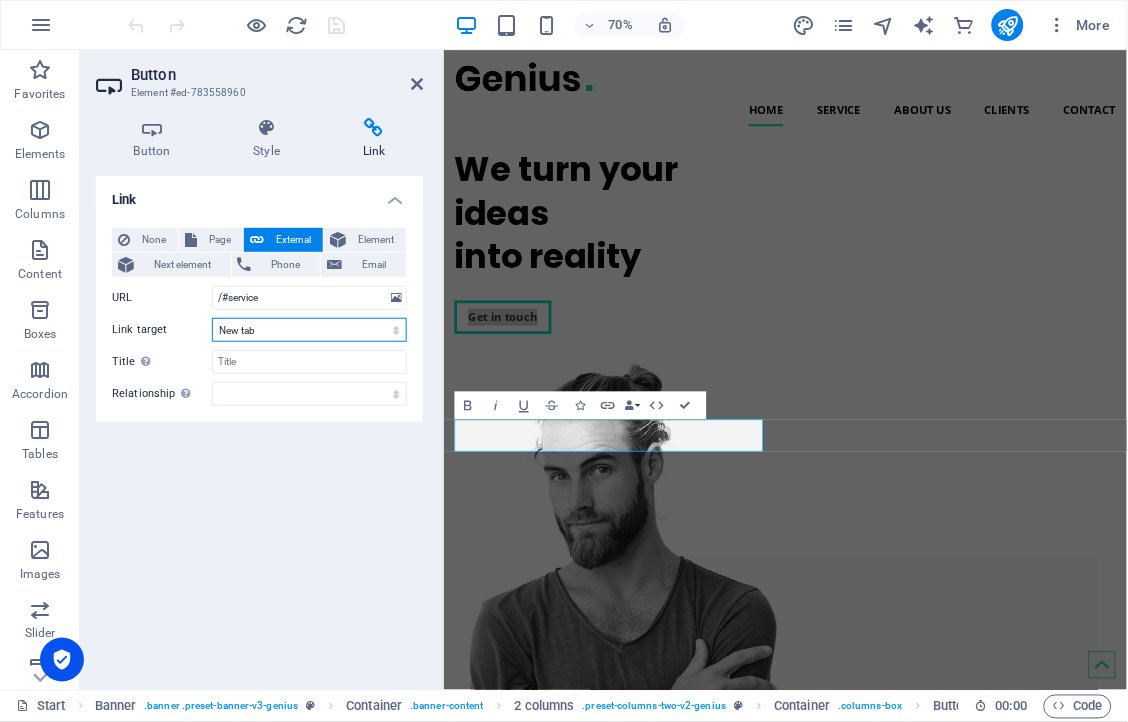 click on "New tab Same tab Overlay" at bounding box center [309, 330] 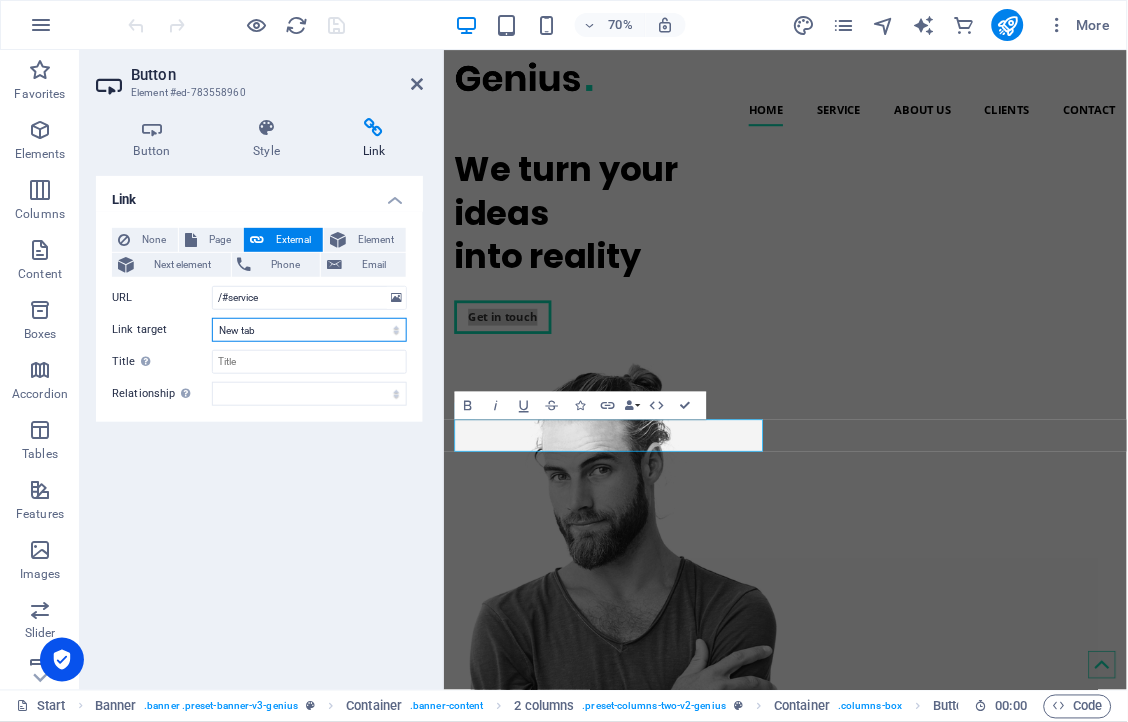click on "New tab Same tab Overlay" at bounding box center (309, 330) 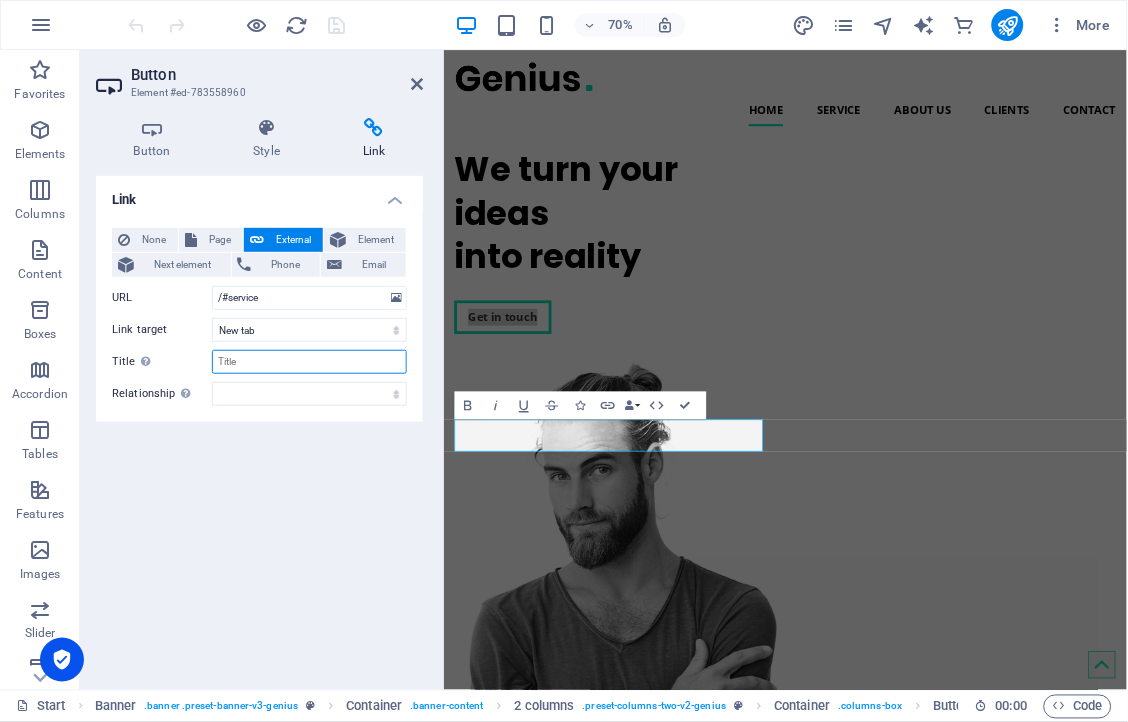 click on "Title Additional link description, should not be the same as the link text. The title is most often shown as a tooltip text when the mouse moves over the element. Leave empty if uncertain." at bounding box center [309, 362] 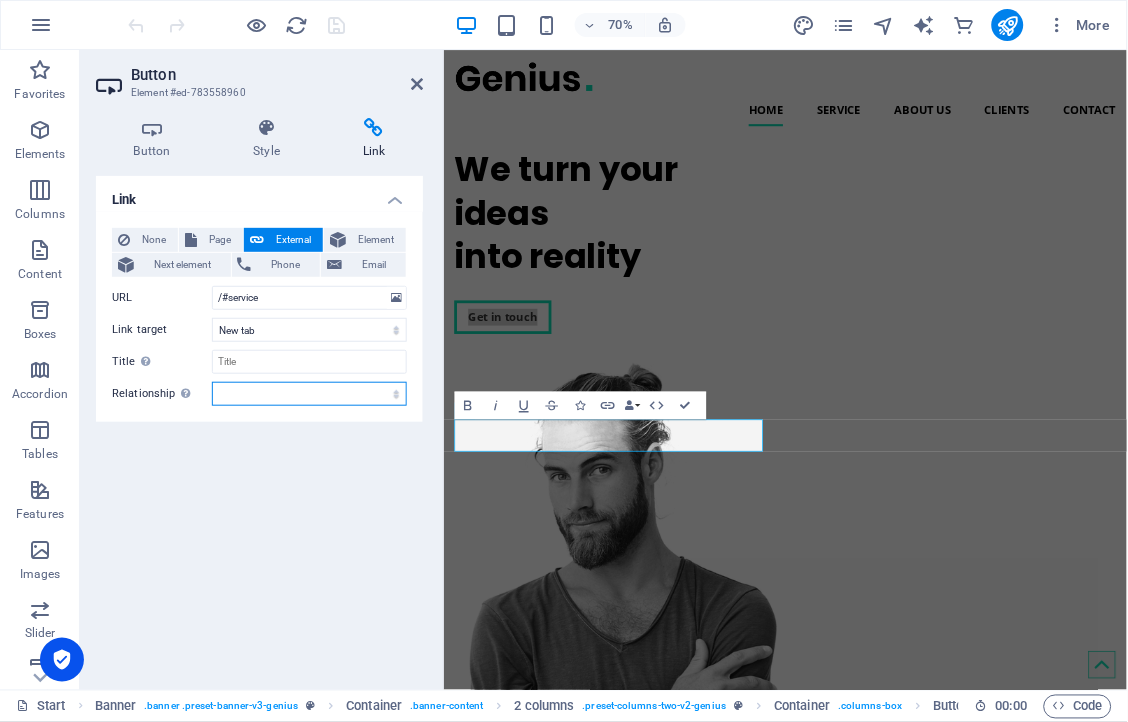 click on "alternate author bookmark external help license next nofollow noreferrer noopener prev search tag" at bounding box center (309, 394) 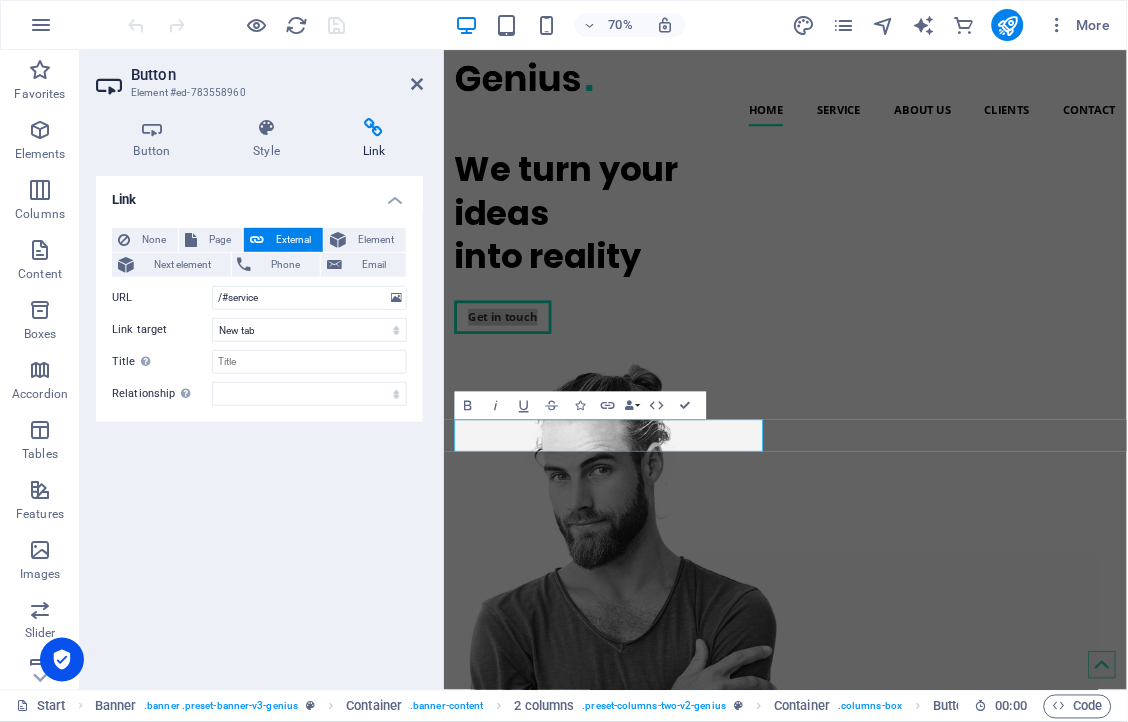 click on "Link None Page External Element Next element Phone Email Page Start Subpage Legal Notice Privacy Element
URL /#service Phone Email Link target New tab Same tab Overlay Title Additional link description, should not be the same as the link text. The title is most often shown as a tooltip text when the mouse moves over the element. Leave empty if uncertain. Relationship Sets the  relationship of this link to the link target . For example, the value "nofollow" instructs search engines not to follow the link. Can be left empty. alternate author bookmark external help license next nofollow noreferrer noopener prev search tag" at bounding box center (259, 425) 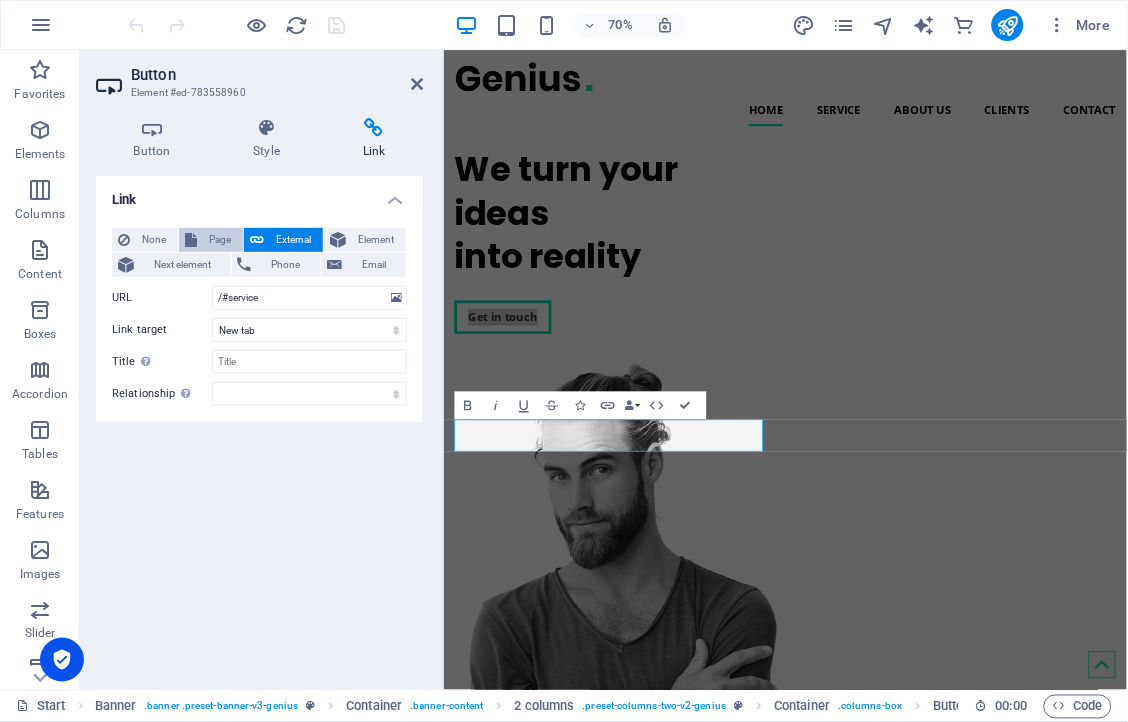 click on "Page" at bounding box center [220, 240] 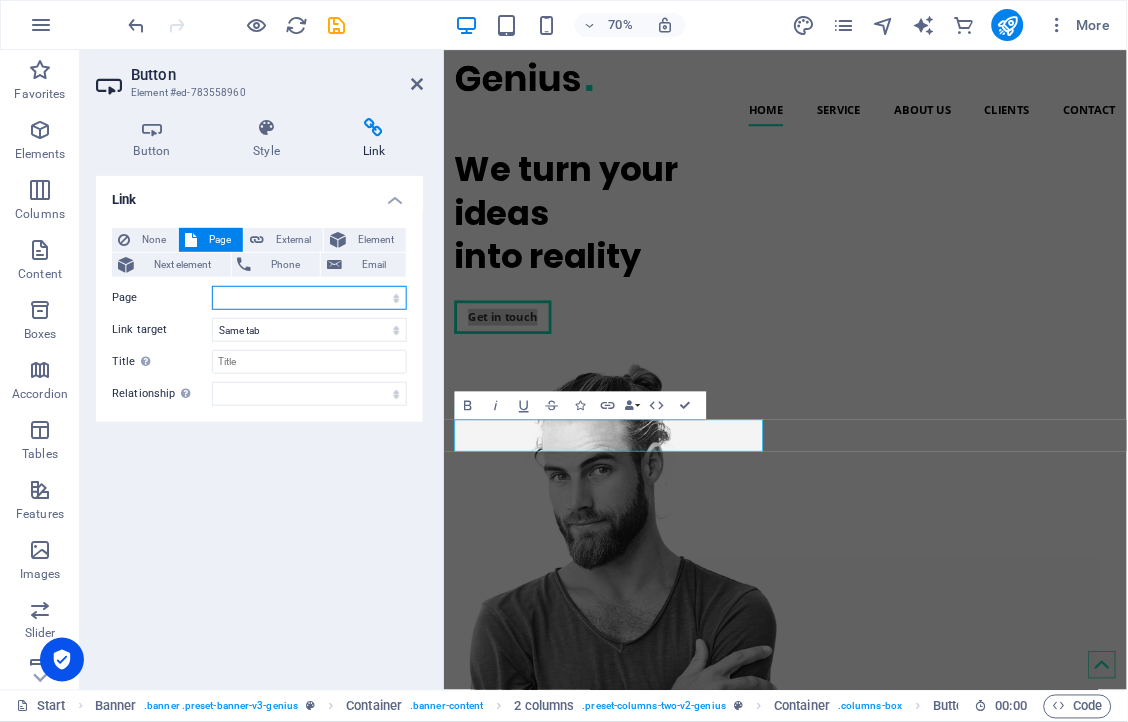 click on "Start Subpage Legal Notice Privacy" at bounding box center [309, 298] 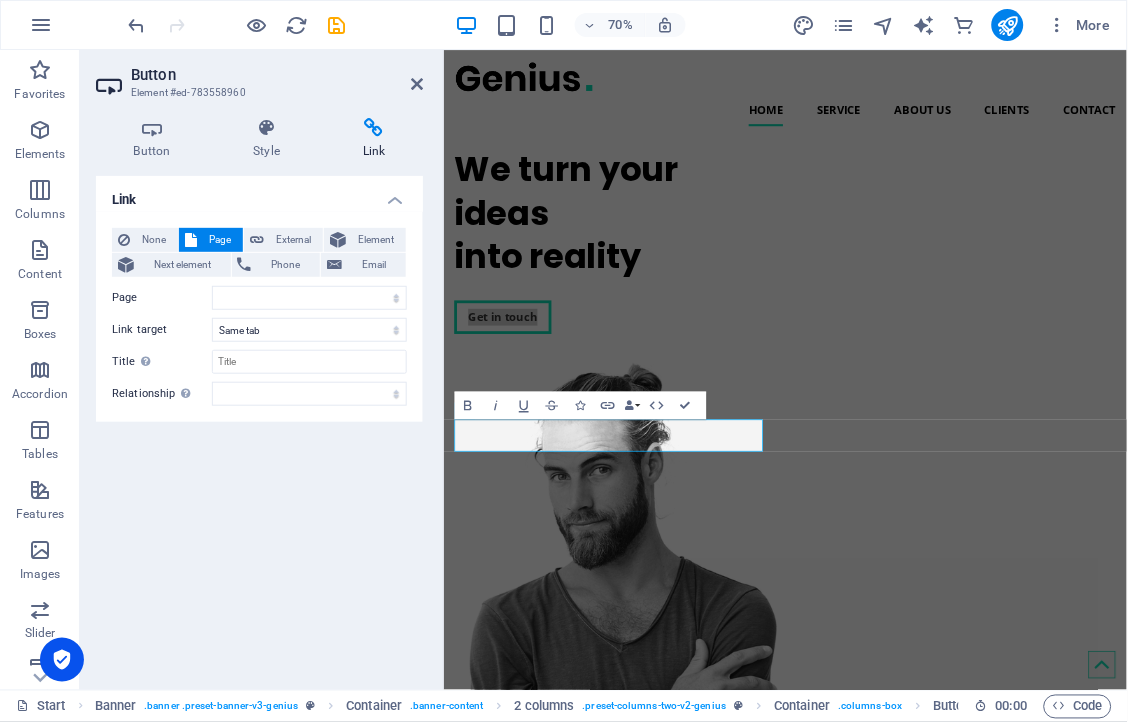 click on "Button Style Link Button Design Default Primary Secondary Background Hover/Active Switch to preview mode to test the active/hover state Text color Hover/Active Border color Hover/Active Alignment Size Width Default px rem % em vh vw Default colors and font sizes are defined in Design. Edit design 2 columns Element Layout How this element expands within the layout (Flexbox). Size Default auto px % 1/1 1/2 1/3 1/4 1/5 1/6 1/7 1/8 1/9 1/10 Grow Shrink Order Container layout Visible Visible Opacity 100 % Overflow Spacing Margin Default auto px % rem vw vh Custom Custom auto px % rem vw vh auto px % rem vw vh auto px % rem vw vh auto px % rem vw vh Padding Default px rem % vh vw Custom Custom px rem % vh vw px rem % vh vw px rem % vh vw px rem % vh vw Border Style              - Width 1 auto px rem % vh vw Custom Custom 1 auto px rem % vh vw 1 auto px rem % vh vw 1 auto px rem % vh vw 1 auto px rem % vh vw  - Color Round corners Default px rem % vh vw Custom Custom px rem % vh vw px rem % vh vw px rem %" at bounding box center (259, 396) 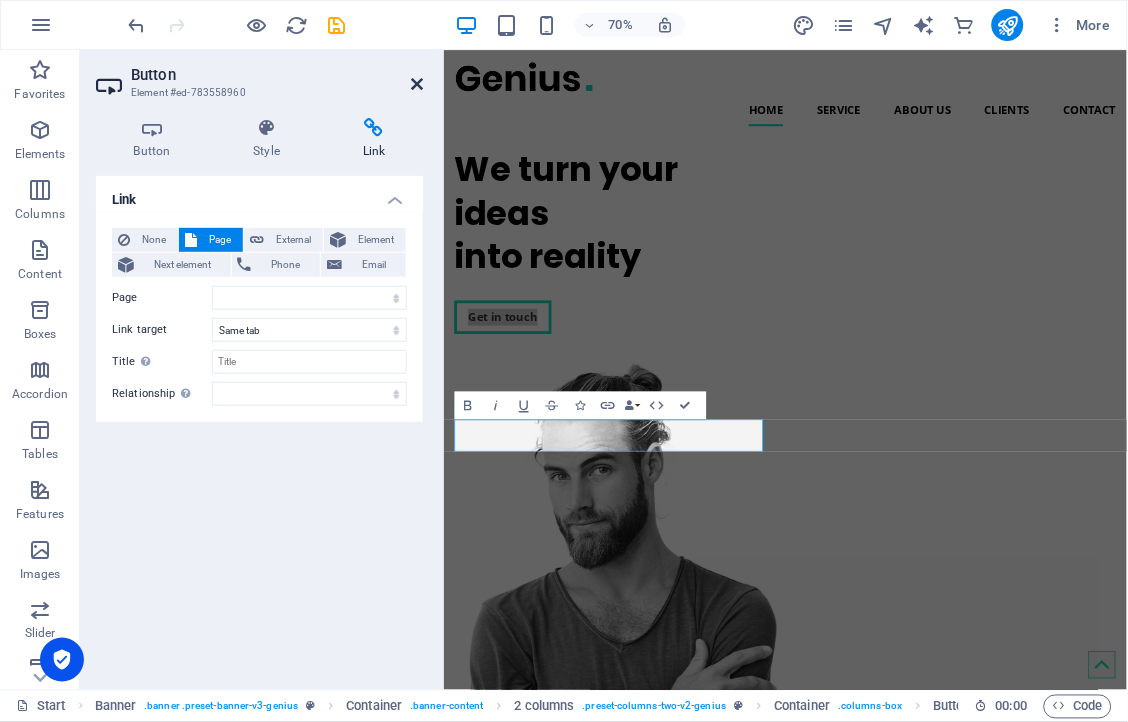 click at bounding box center [417, 84] 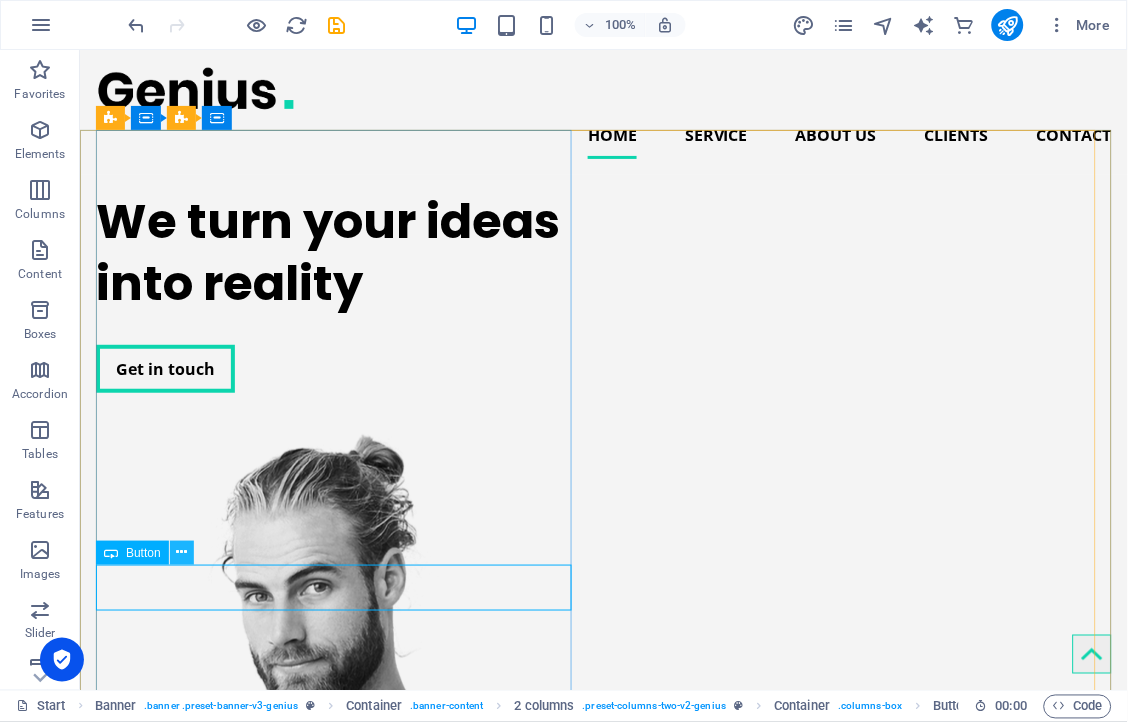 click at bounding box center (181, 552) 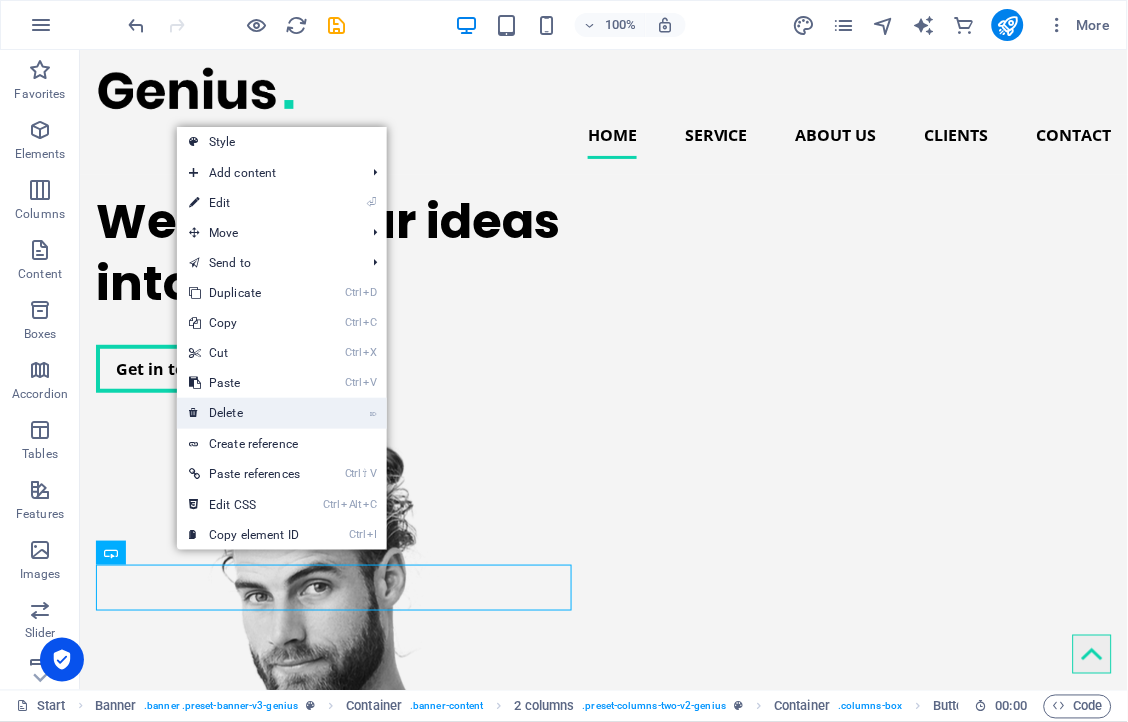 click at bounding box center [194, 413] 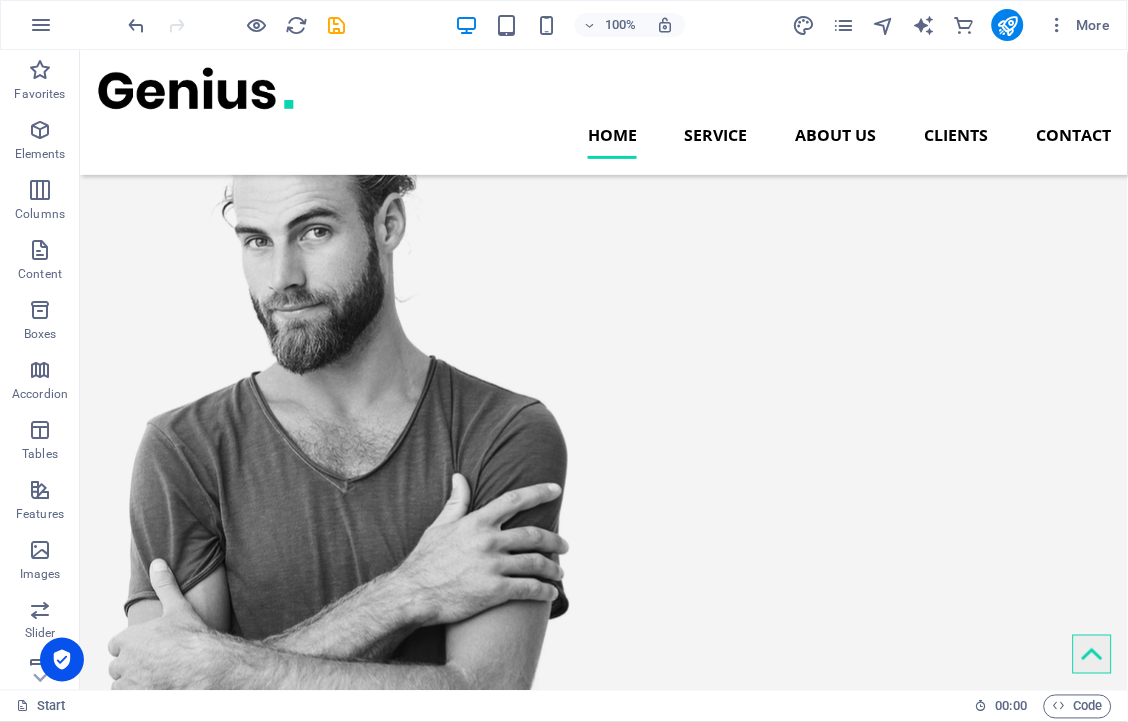 scroll, scrollTop: 0, scrollLeft: 0, axis: both 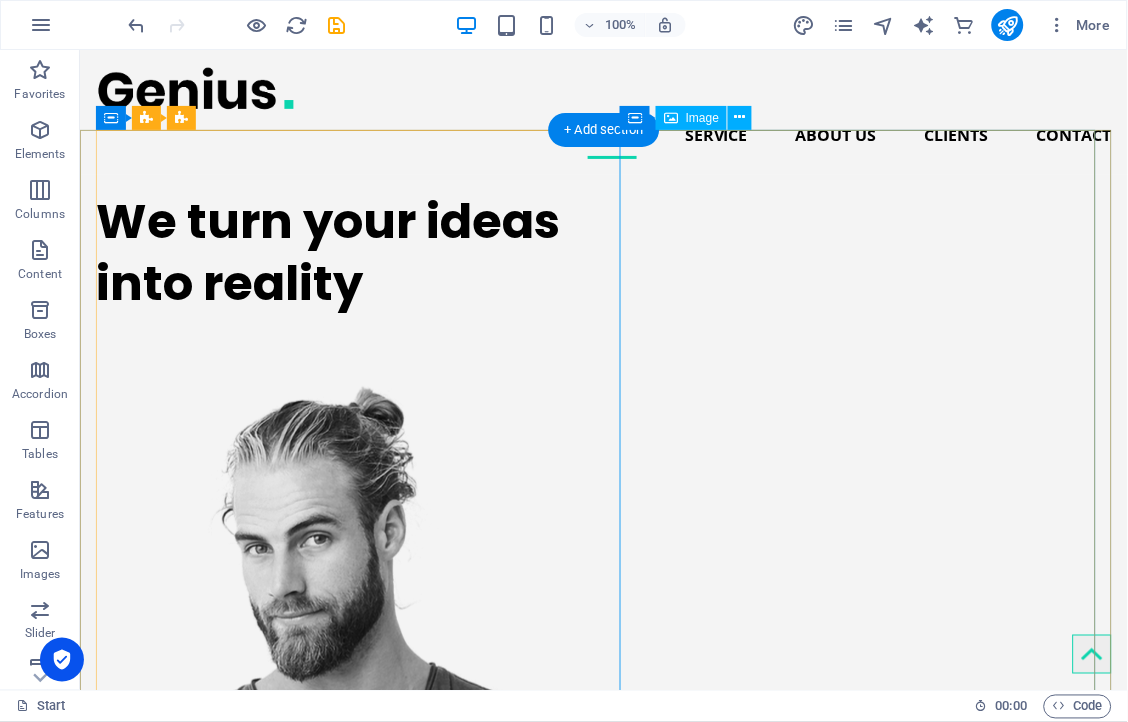 click at bounding box center (337, 764) 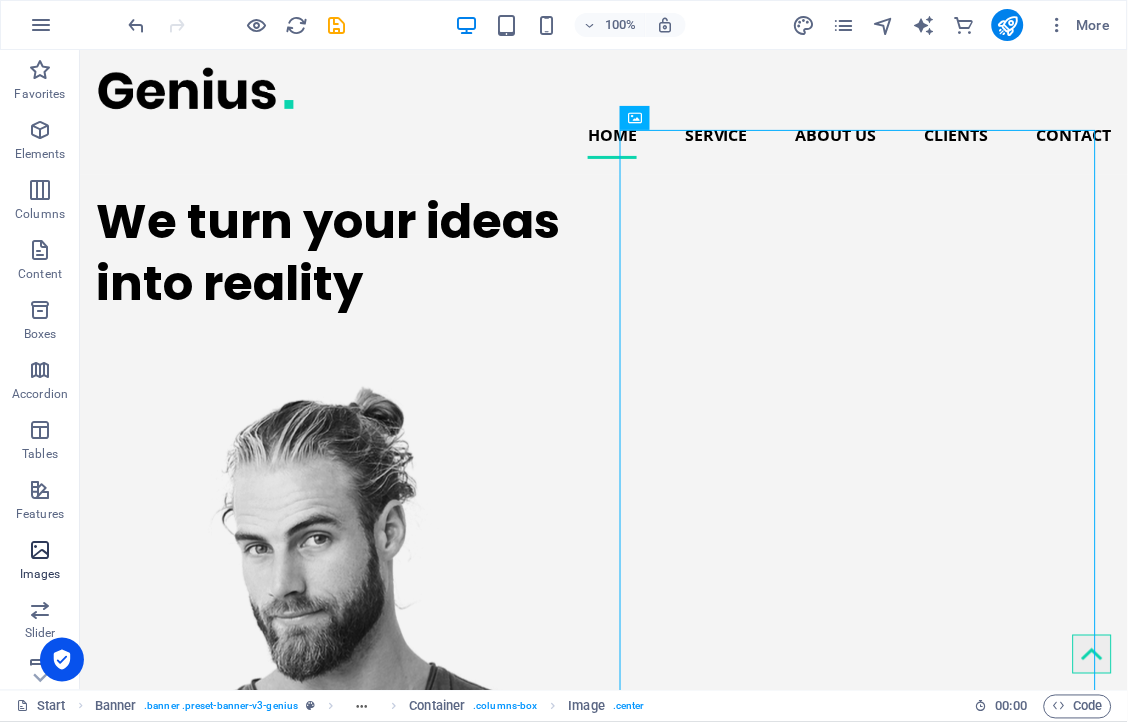 click at bounding box center (40, 550) 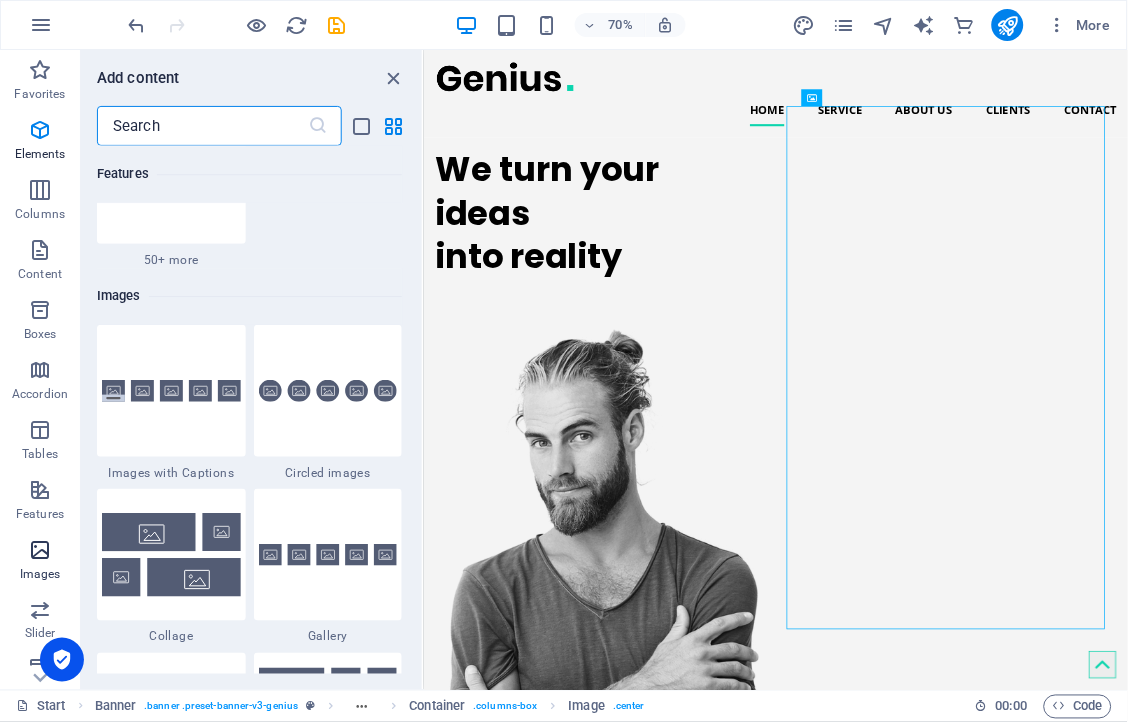 scroll, scrollTop: 9974, scrollLeft: 0, axis: vertical 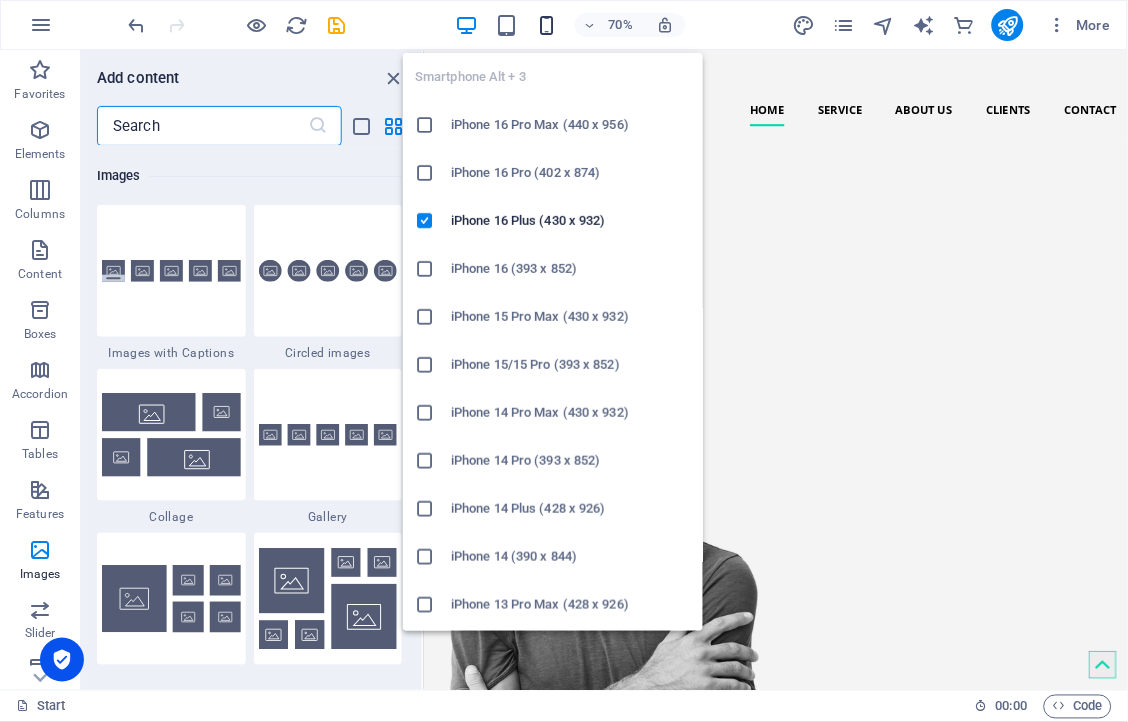 click at bounding box center (546, 25) 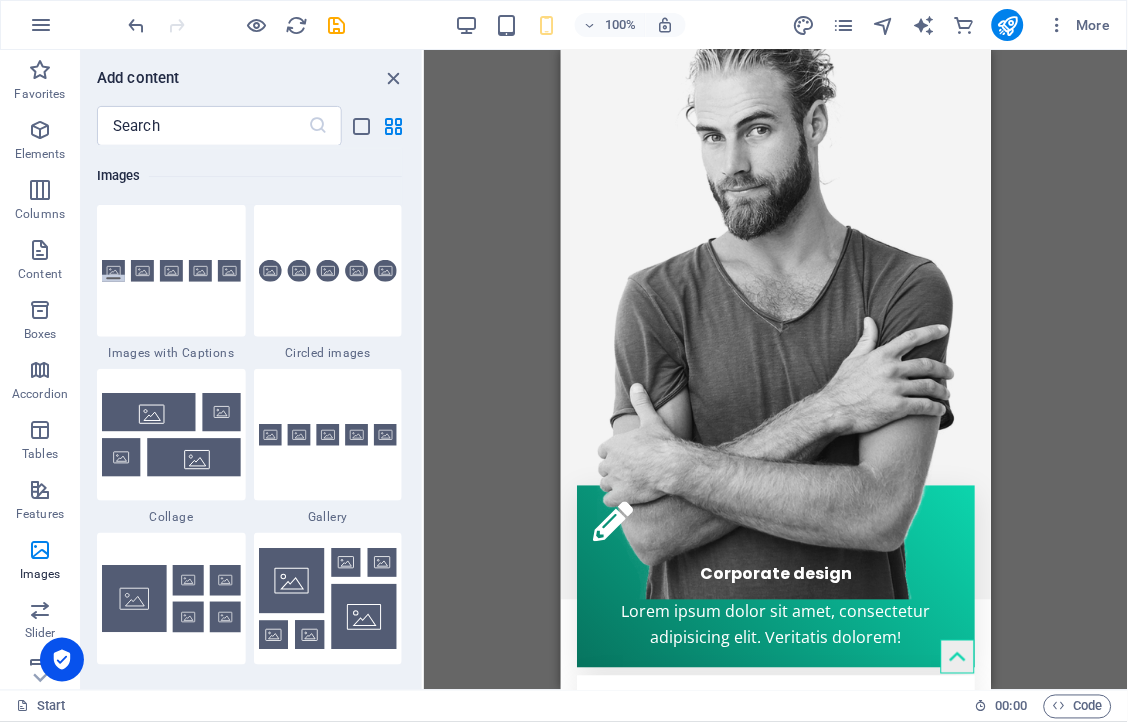 scroll, scrollTop: 490, scrollLeft: 0, axis: vertical 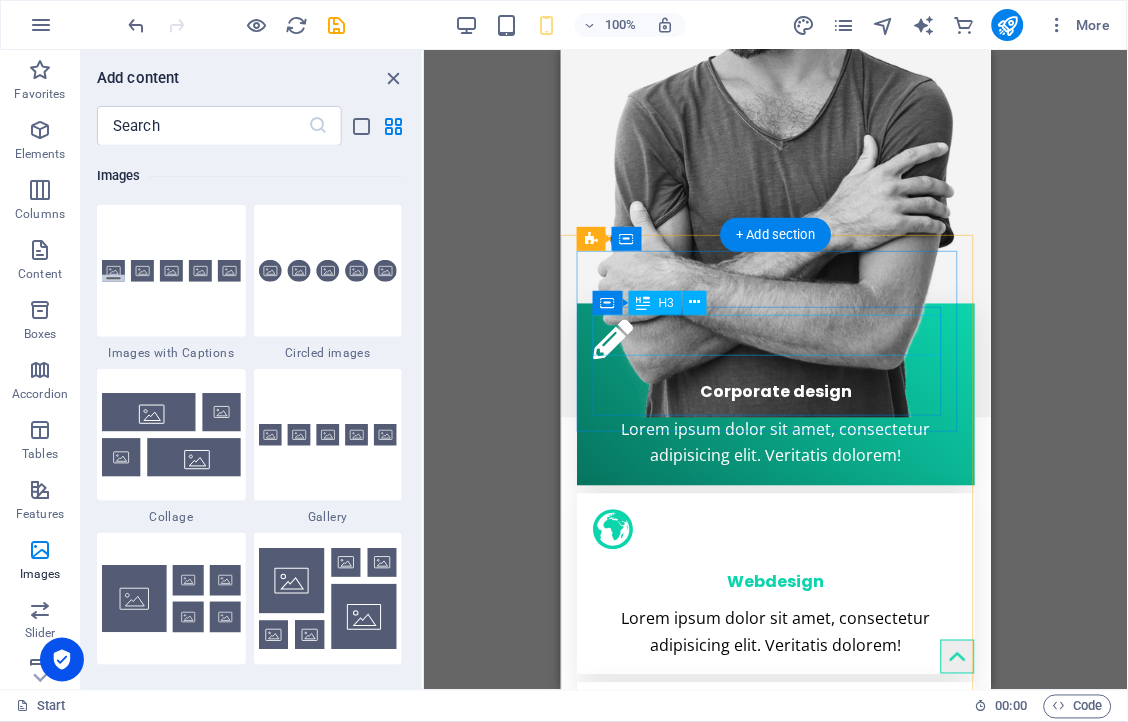 click on "Corporate design" at bounding box center [775, 387] 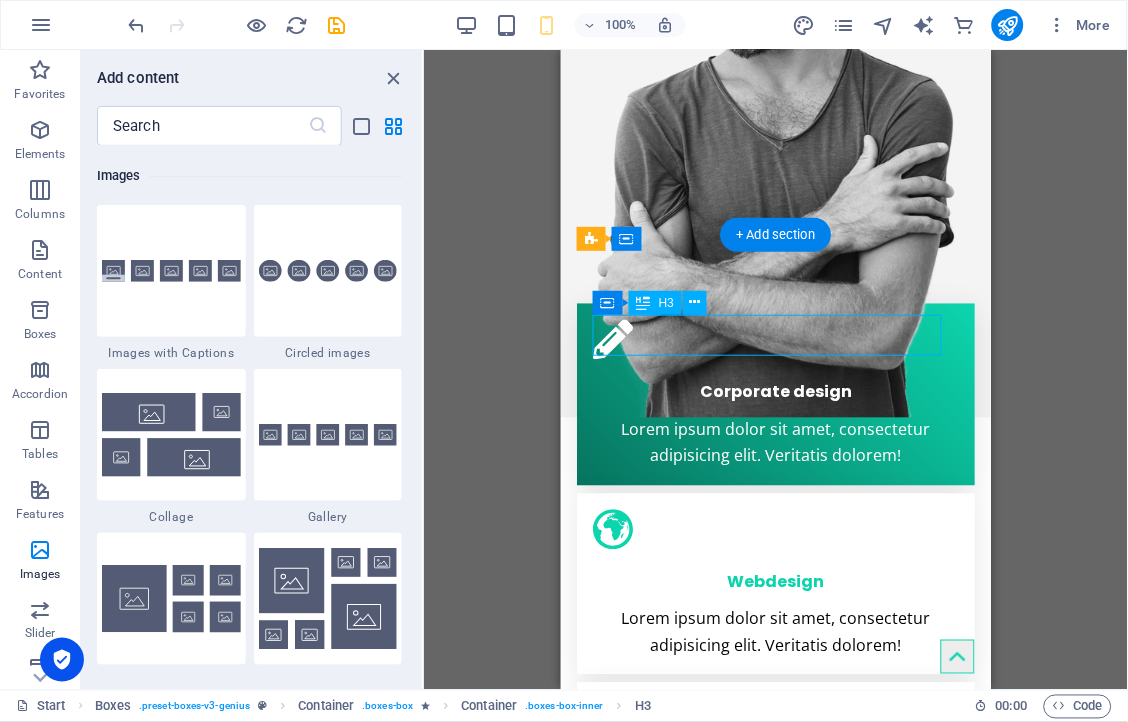 click on "Corporate design" at bounding box center (775, 387) 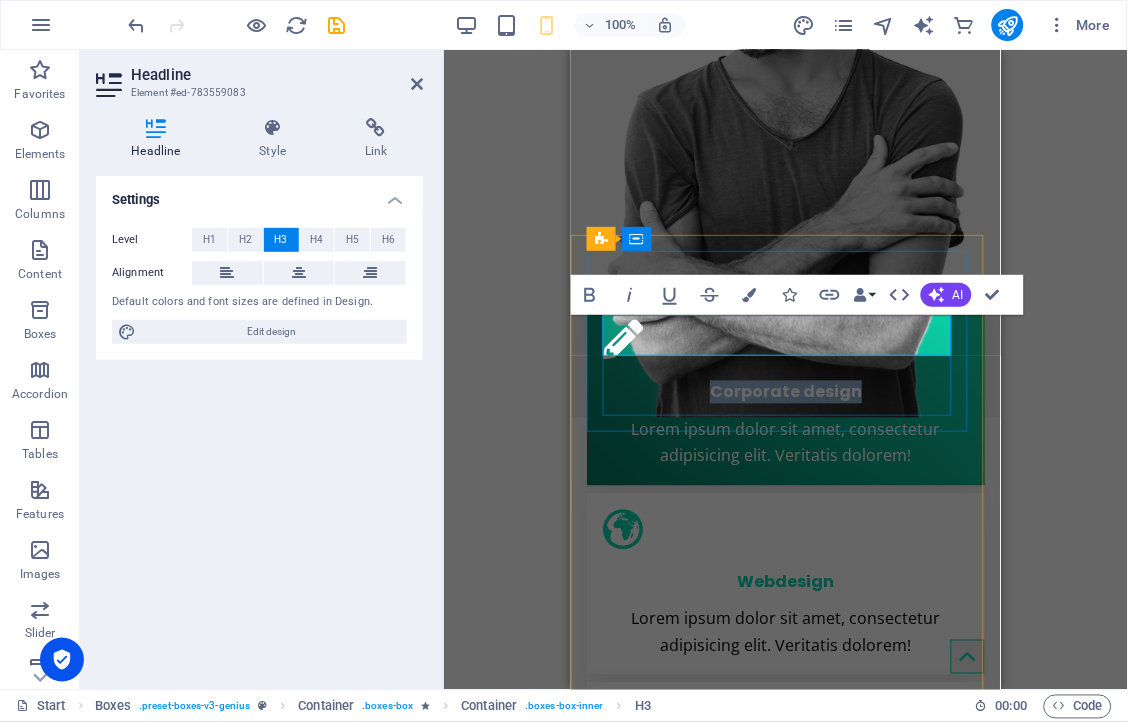 type 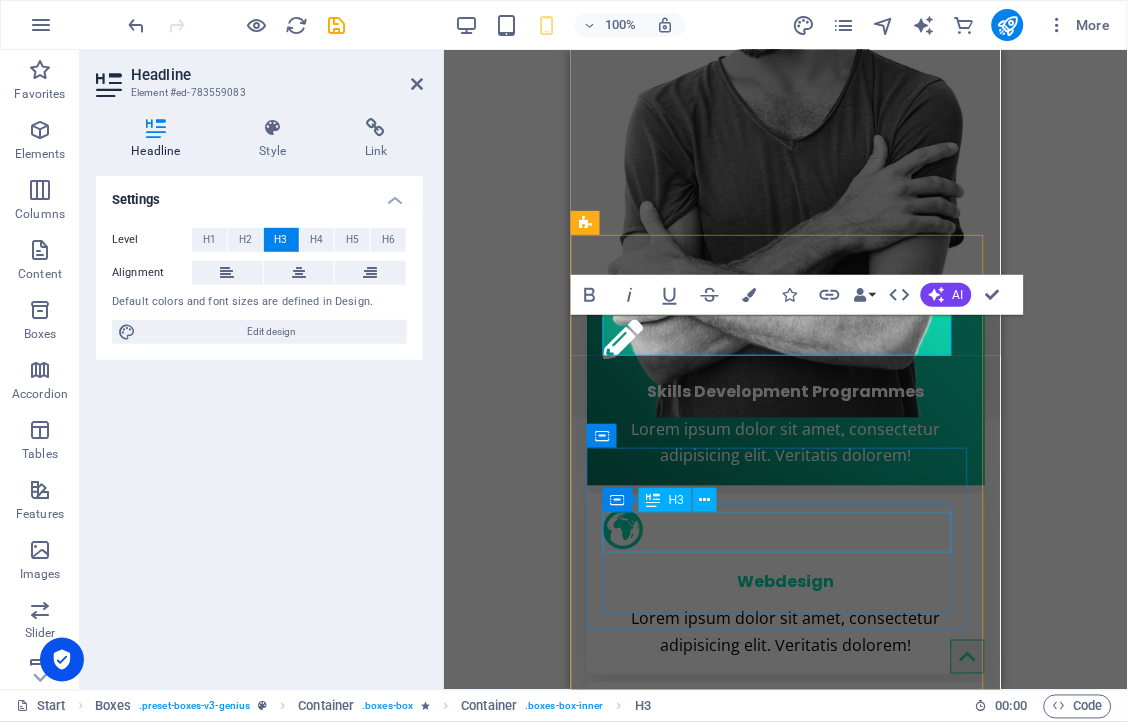 click on "Webdesign" at bounding box center (785, 577) 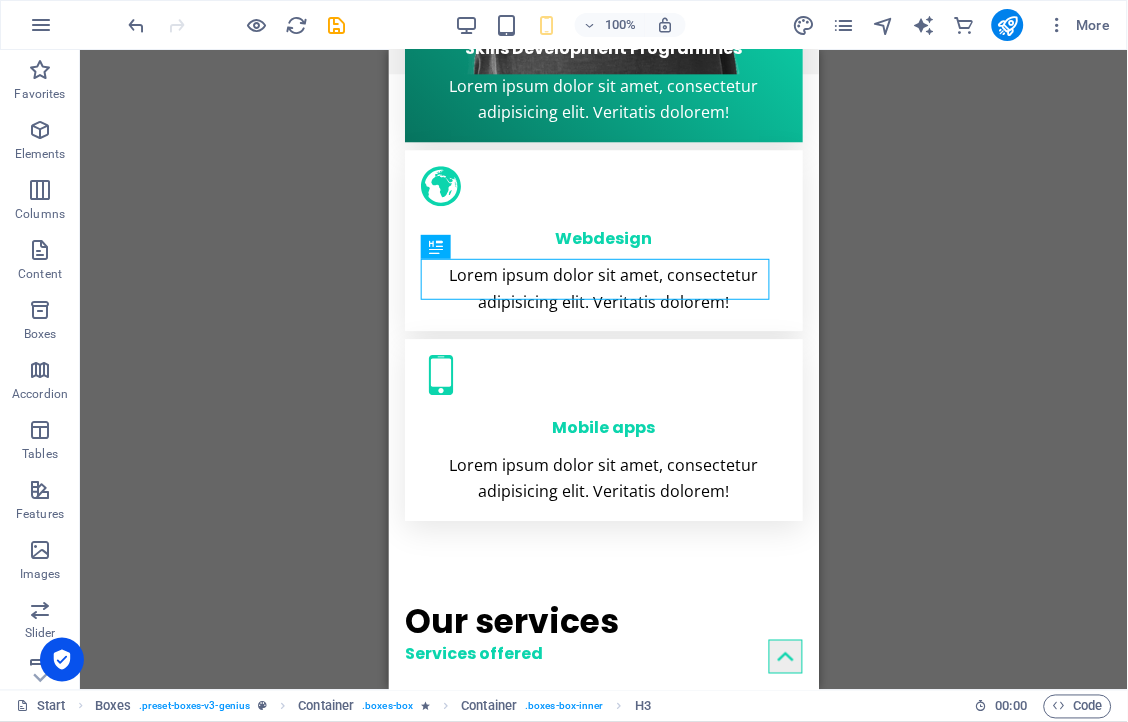 scroll, scrollTop: 852, scrollLeft: 0, axis: vertical 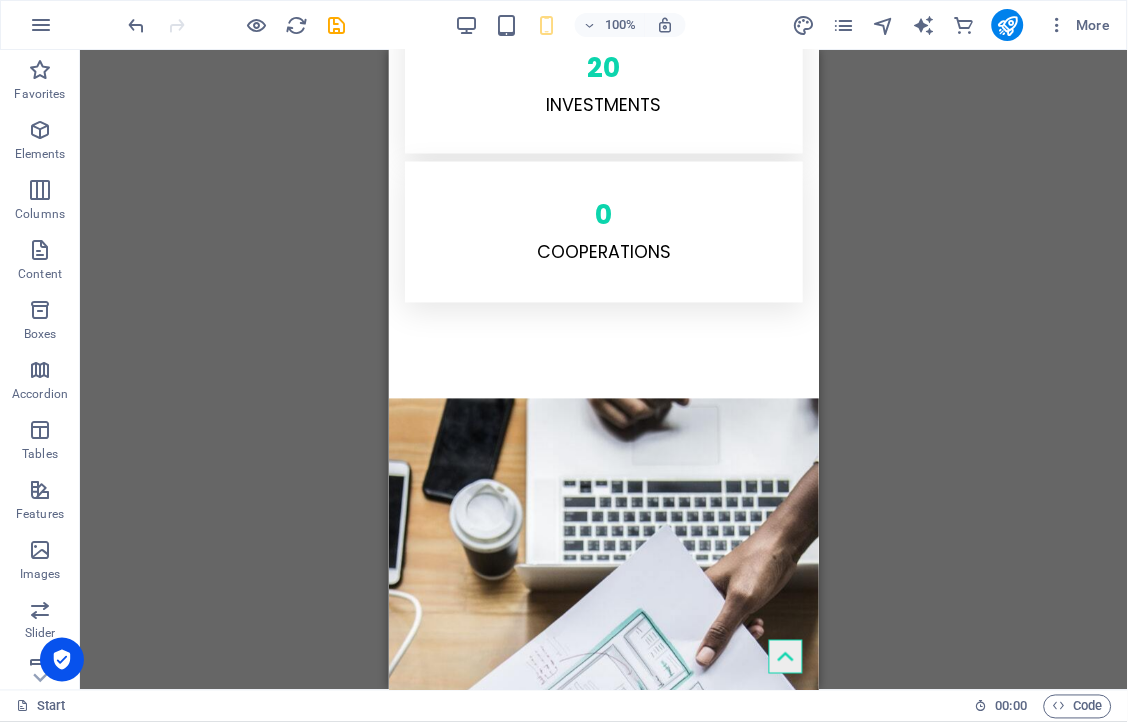 drag, startPoint x: 808, startPoint y: 146, endPoint x: 1260, endPoint y: 640, distance: 669.582 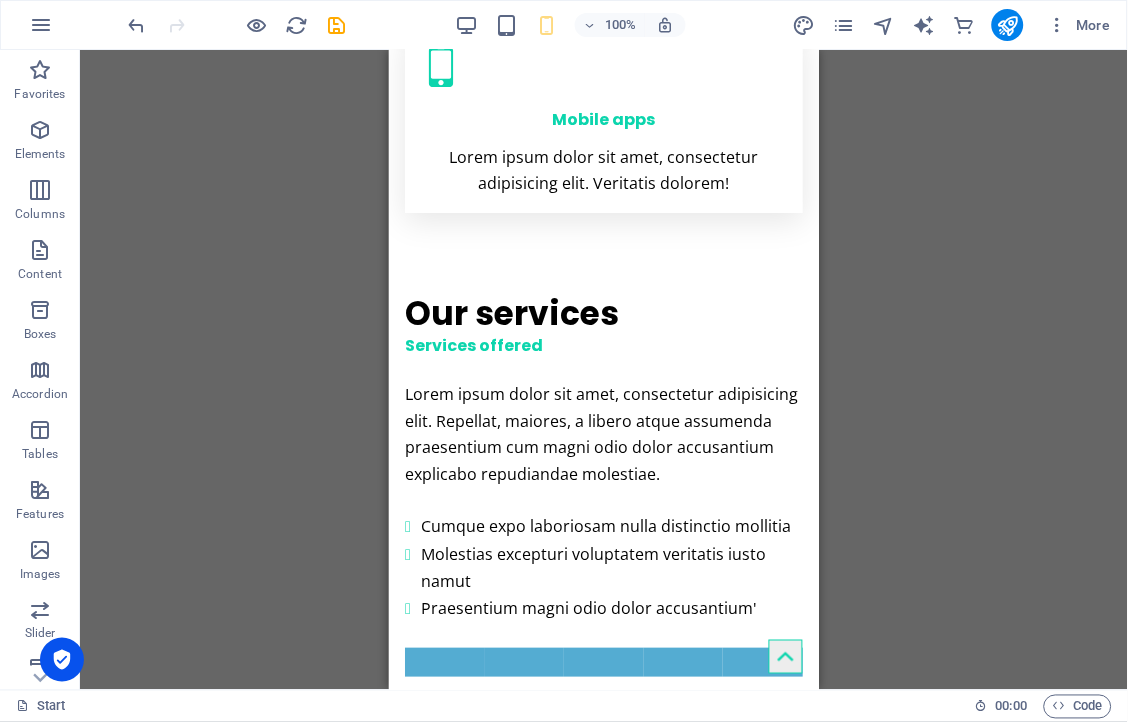 scroll, scrollTop: 1215, scrollLeft: 0, axis: vertical 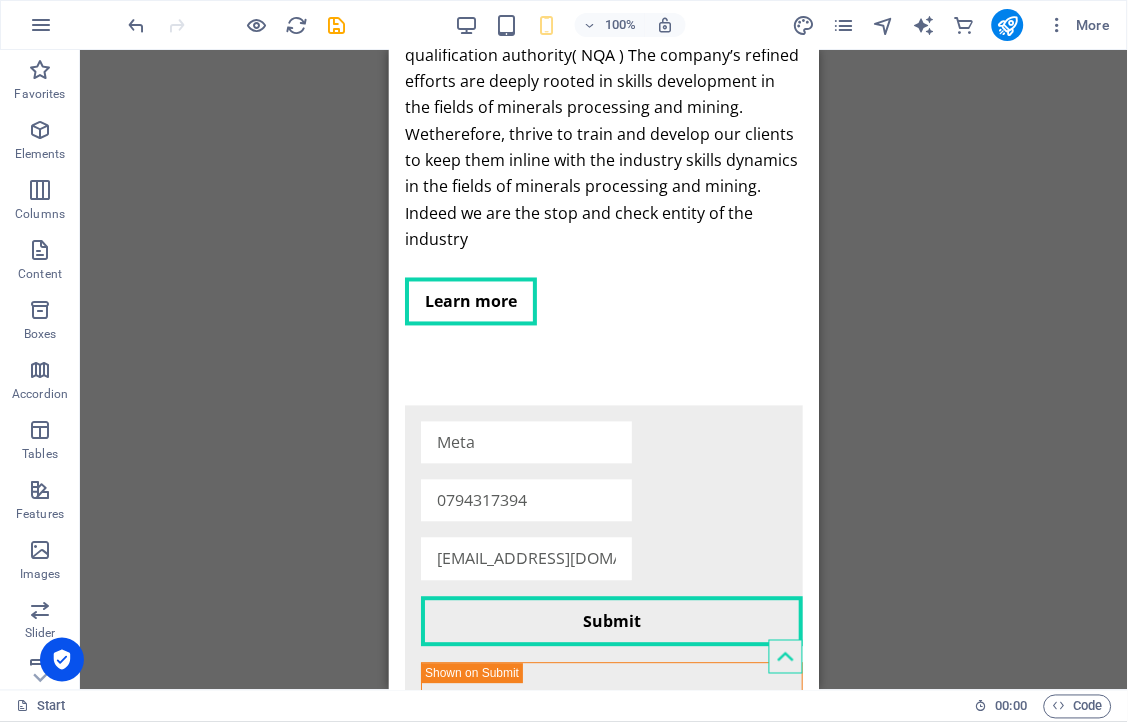 drag, startPoint x: 806, startPoint y: 166, endPoint x: 1215, endPoint y: 402, distance: 472.2044 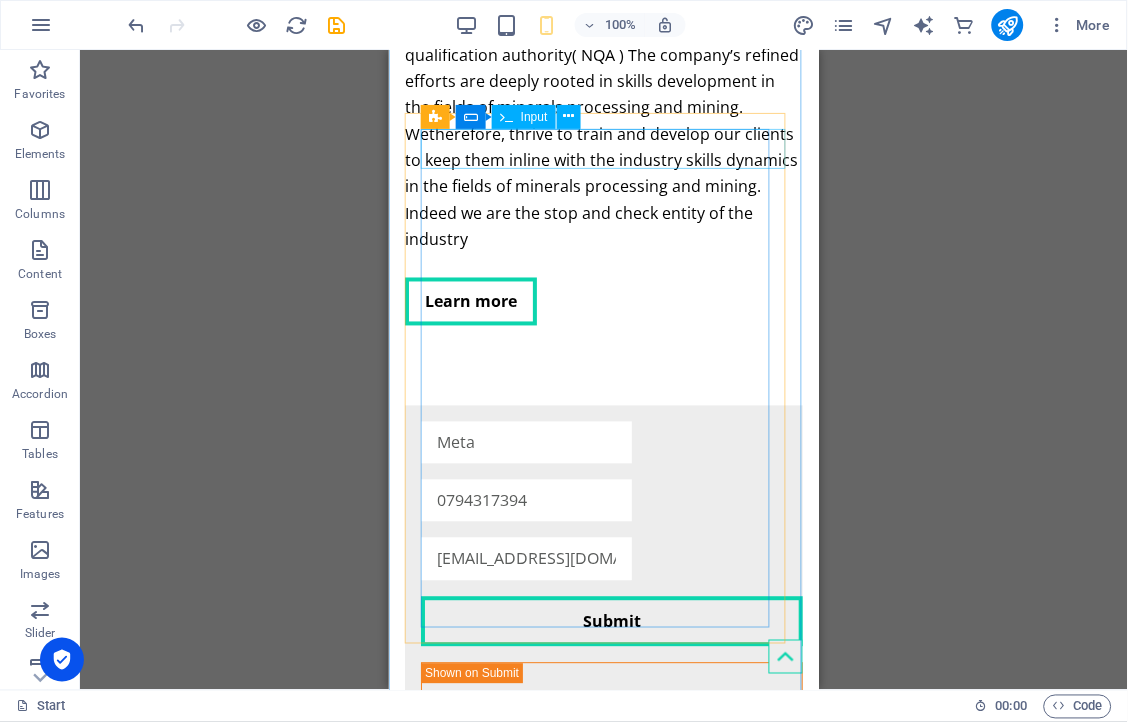 click on "Meta" at bounding box center (611, 442) 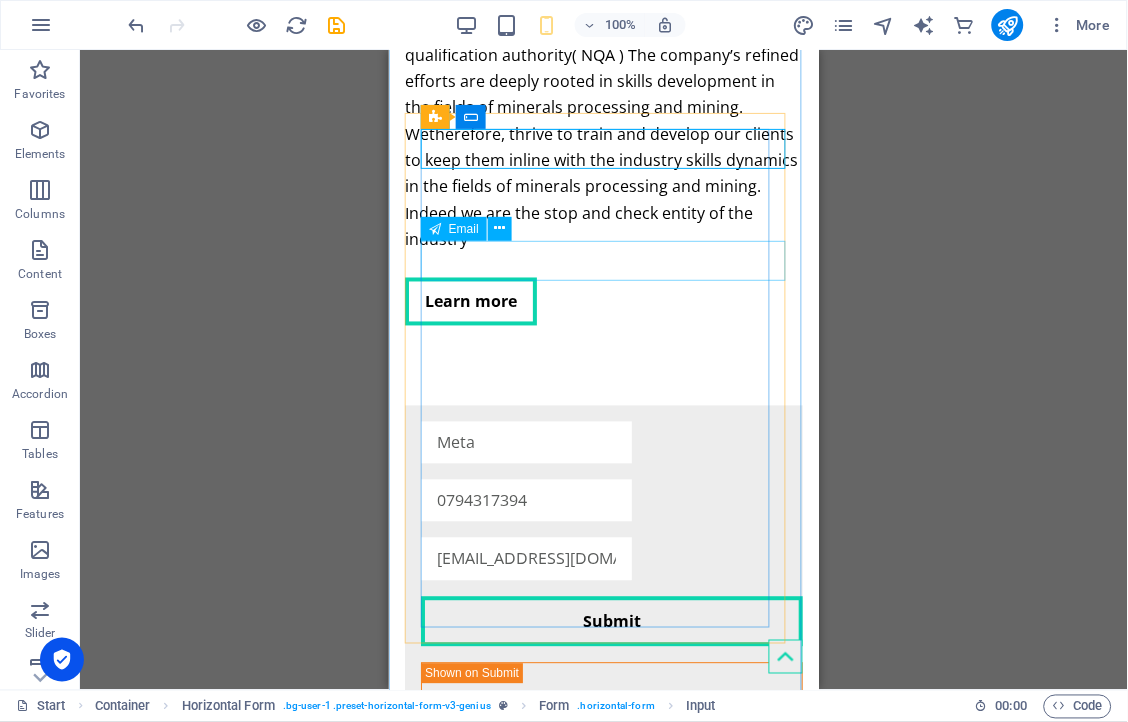 click on "[EMAIL_ADDRESS][DOMAIN_NAME]" at bounding box center [611, 558] 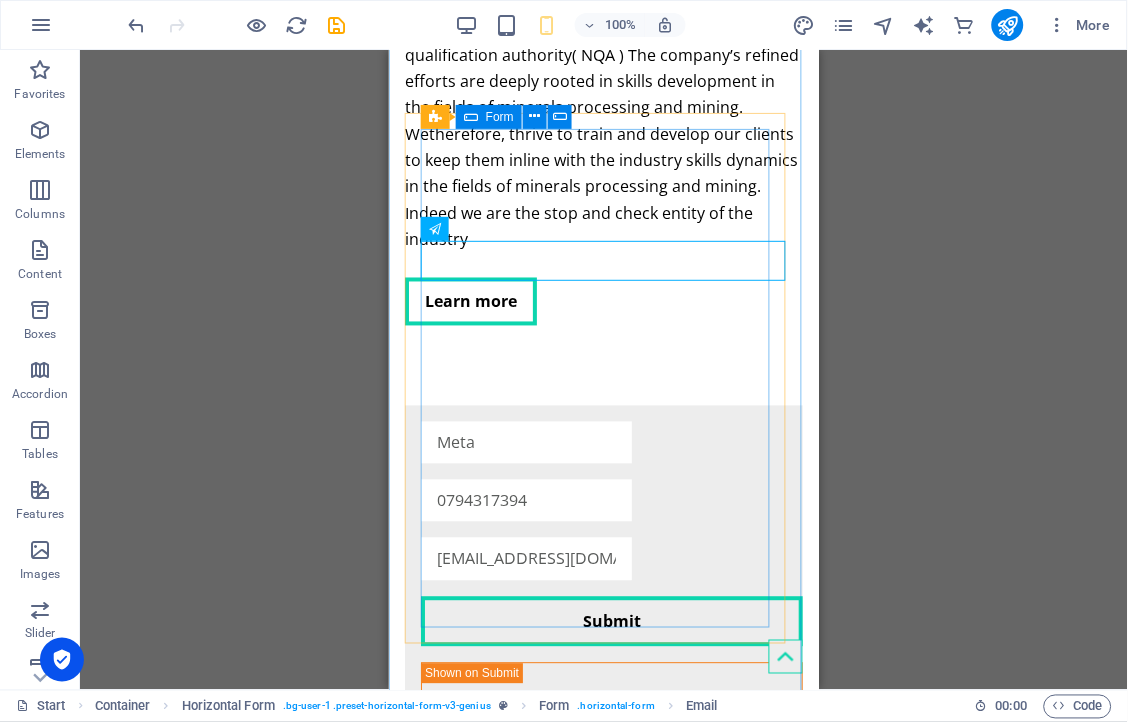 click on "Meta 0794317394 [EMAIL_ADDRESS][DOMAIN_NAME] Submit   I have read and understand the privacy policy. Nicht lesbar? Neu generieren" at bounding box center [603, 693] 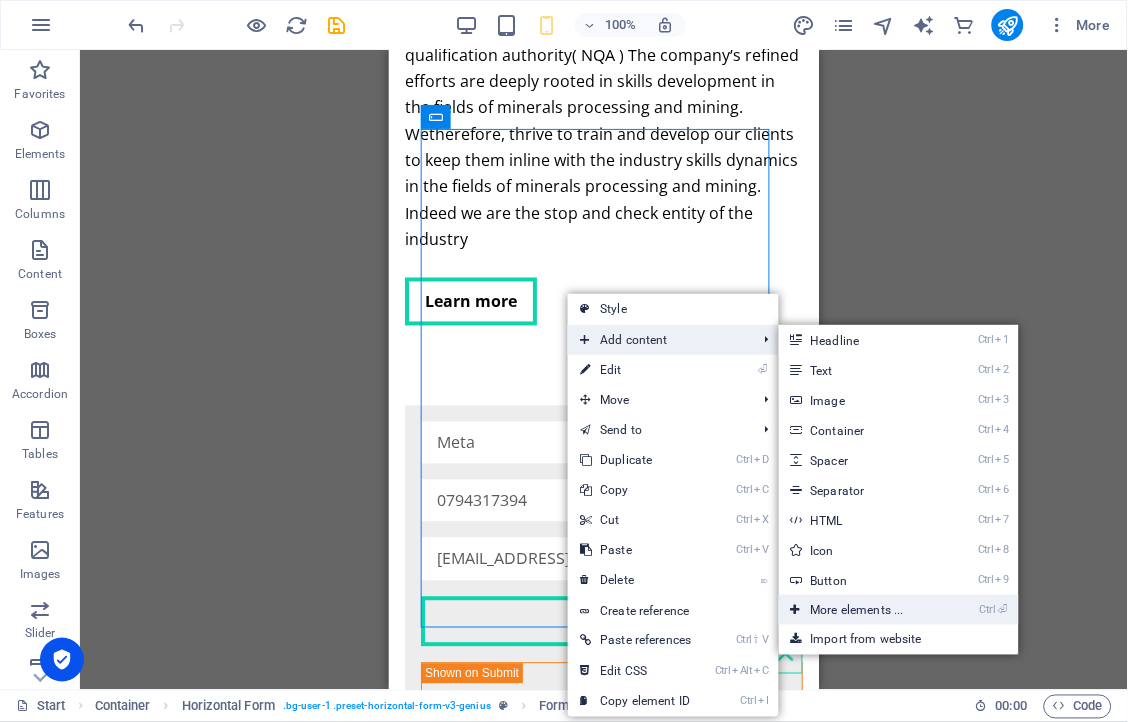 click on "Ctrl ⏎  More elements ..." at bounding box center [861, 610] 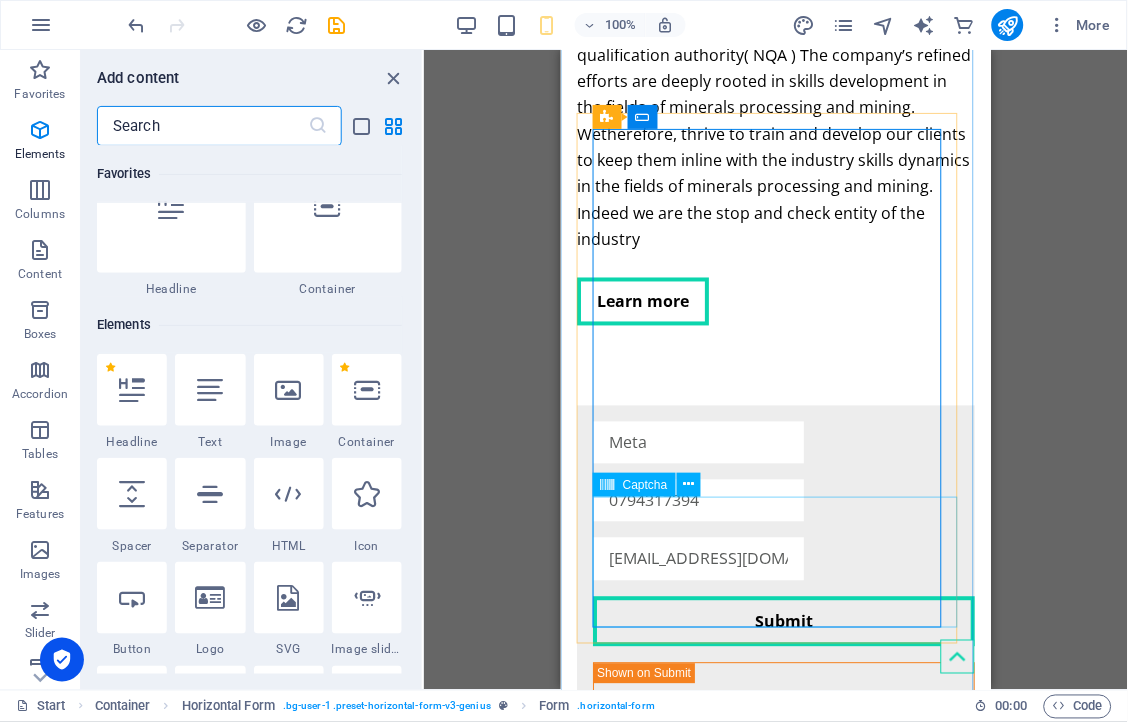 scroll, scrollTop: 213, scrollLeft: 0, axis: vertical 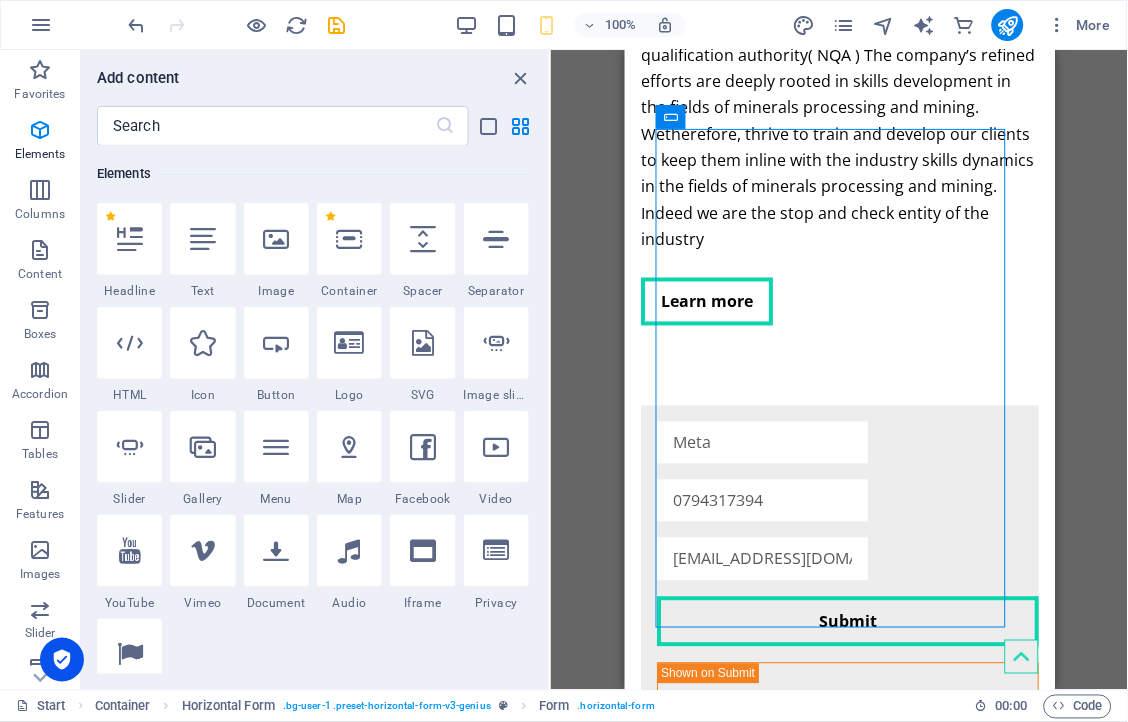 drag, startPoint x: 422, startPoint y: 536, endPoint x: 551, endPoint y: 546, distance: 129.38702 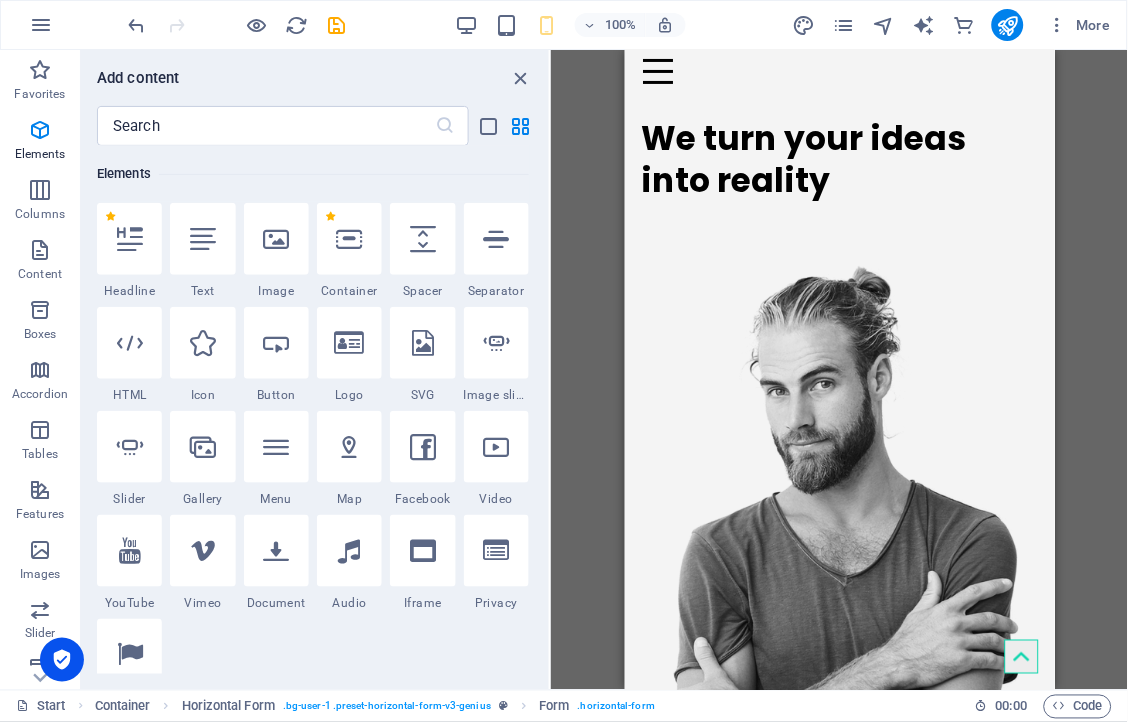 scroll, scrollTop: 0, scrollLeft: 0, axis: both 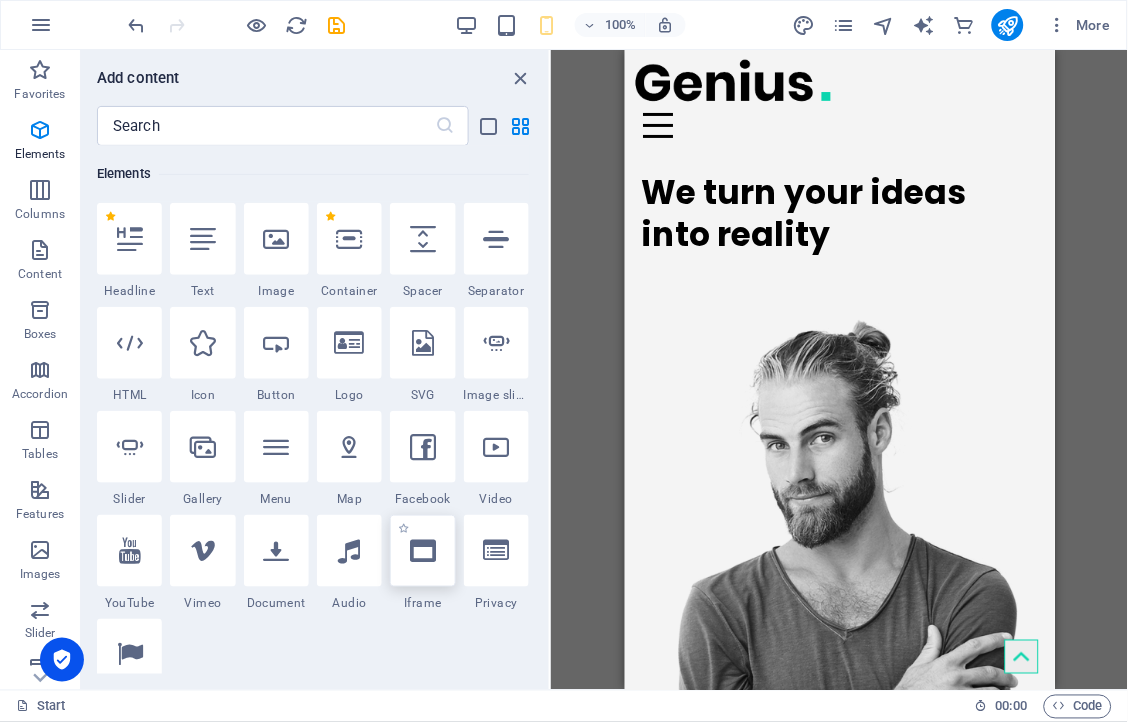 click at bounding box center (423, 551) 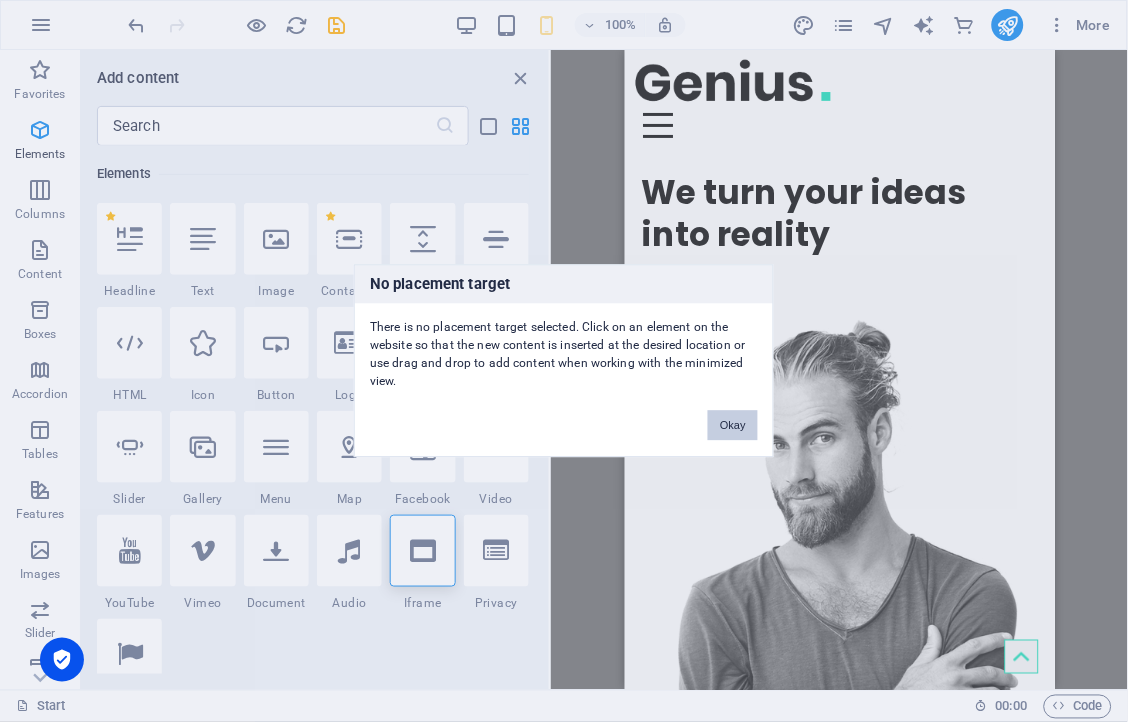click on "Okay" at bounding box center [733, 426] 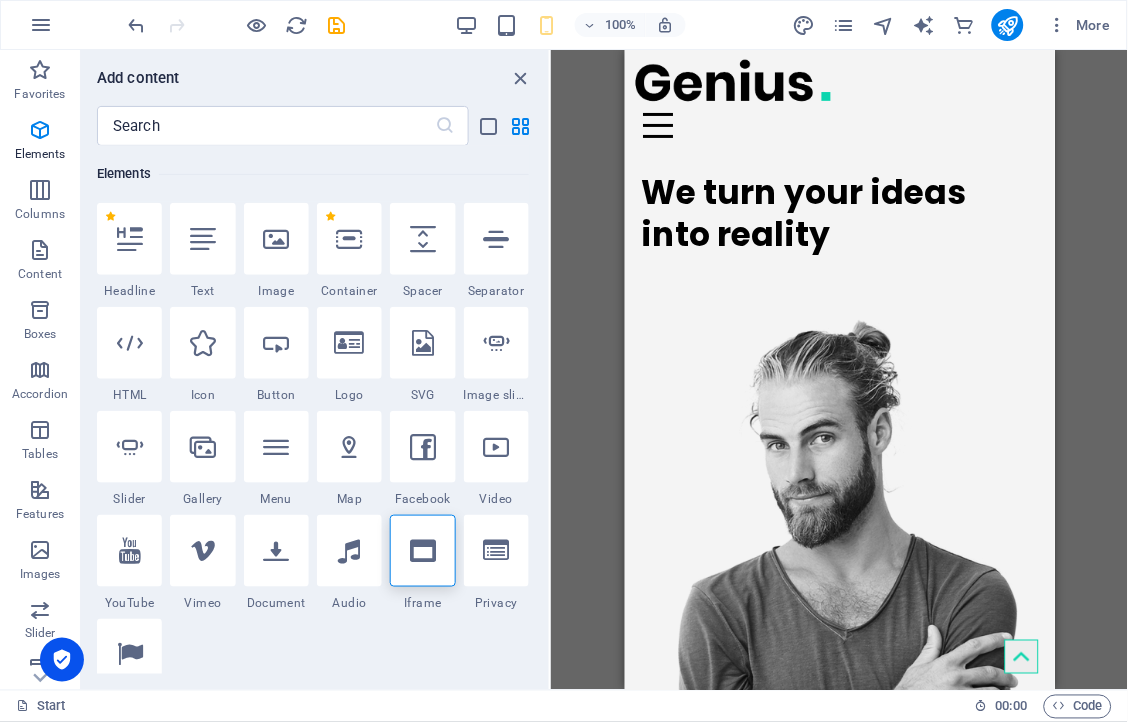 scroll, scrollTop: 560, scrollLeft: 0, axis: vertical 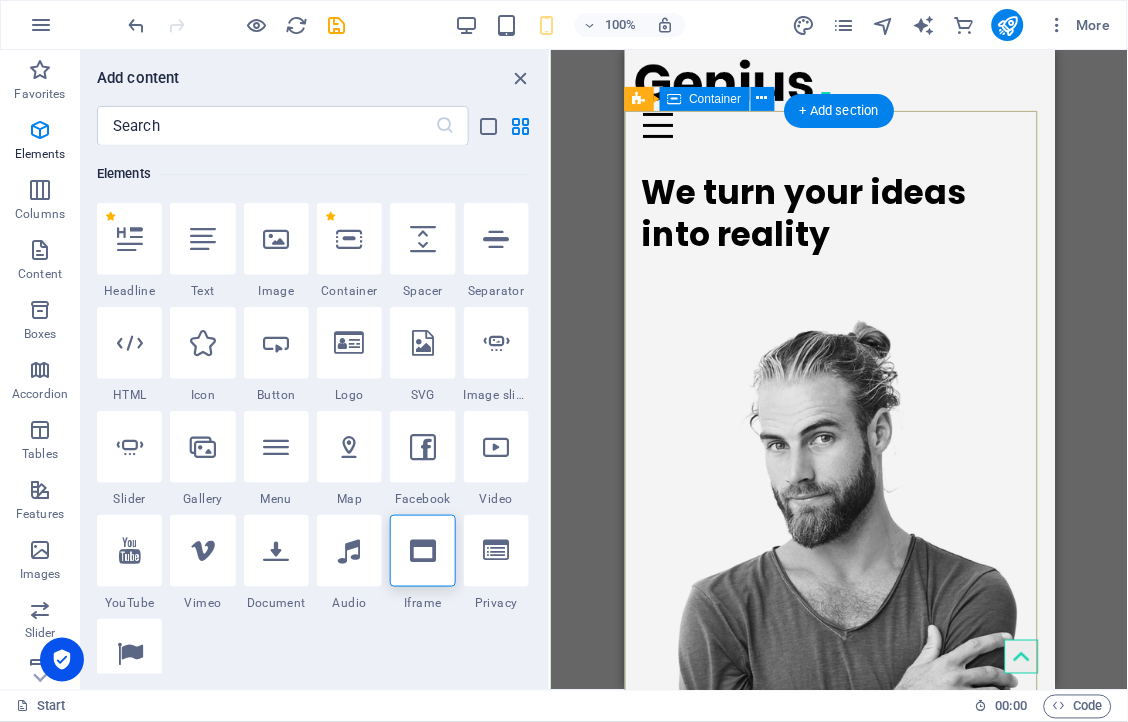 click on "We turn your ideas into reality" at bounding box center [839, 531] 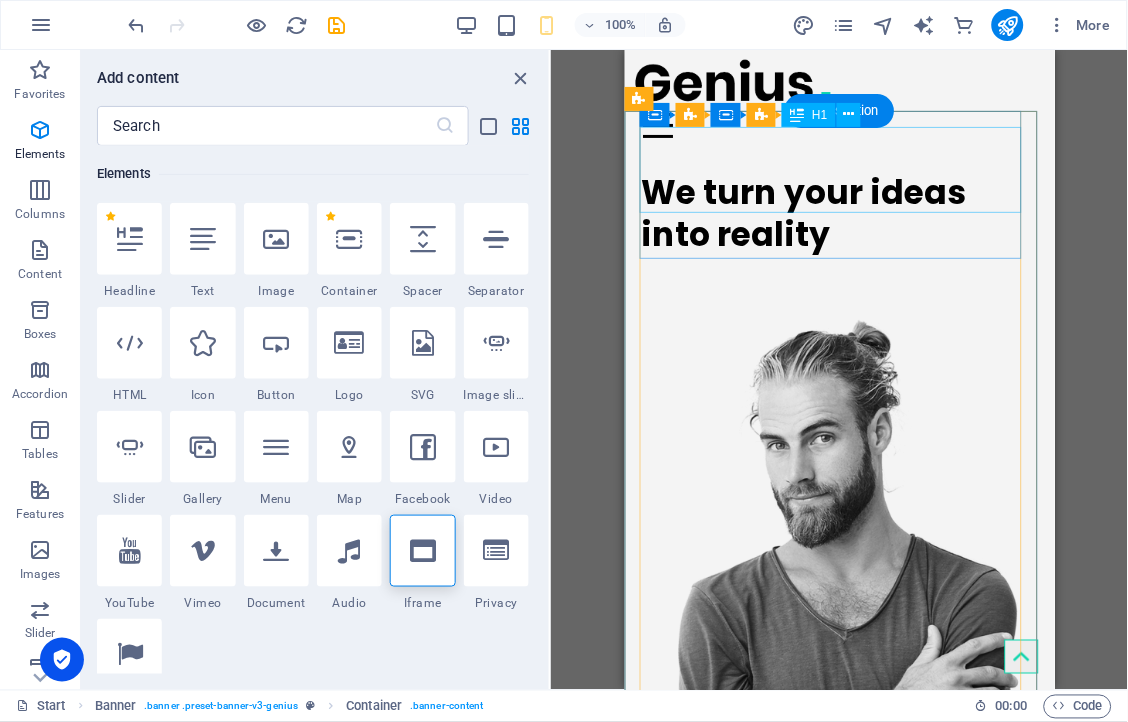 click on "We turn your ideas into reality" at bounding box center (839, 214) 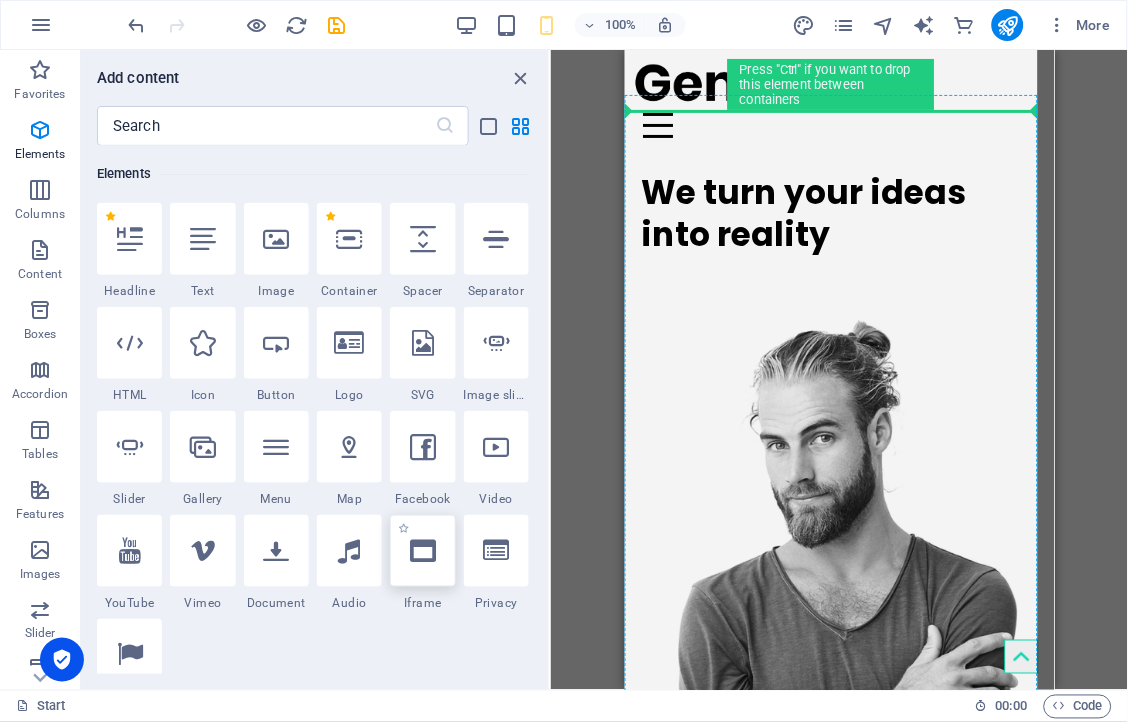 select on "%" 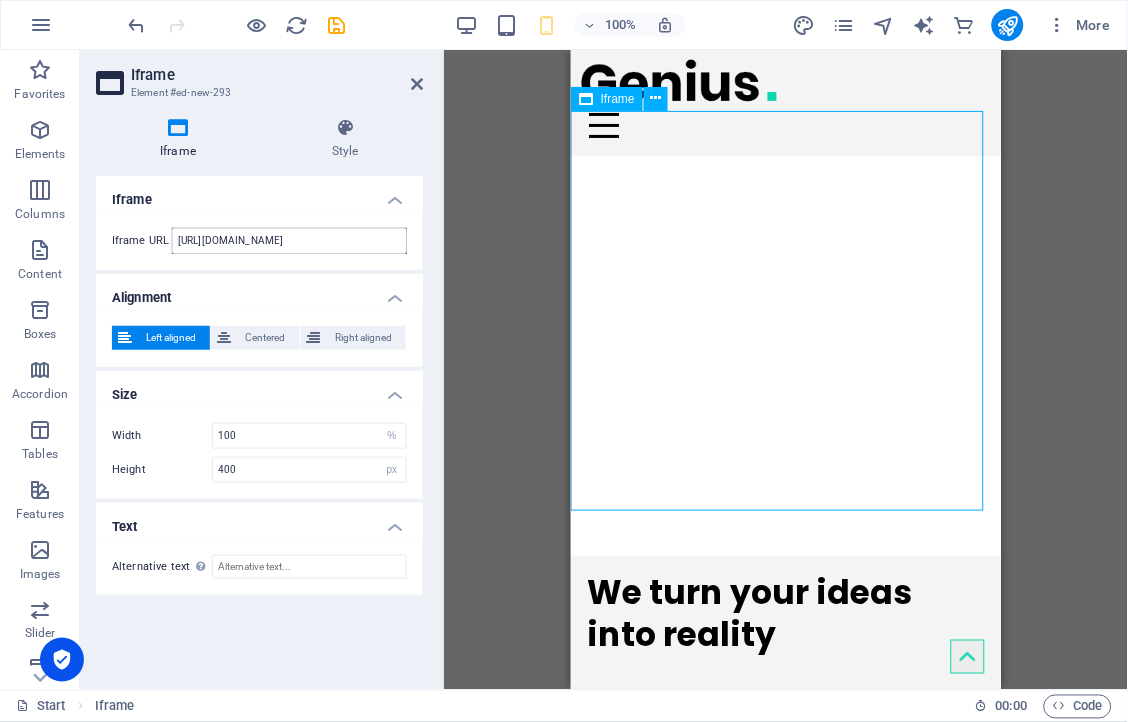 click on "</div>" at bounding box center (785, 355) 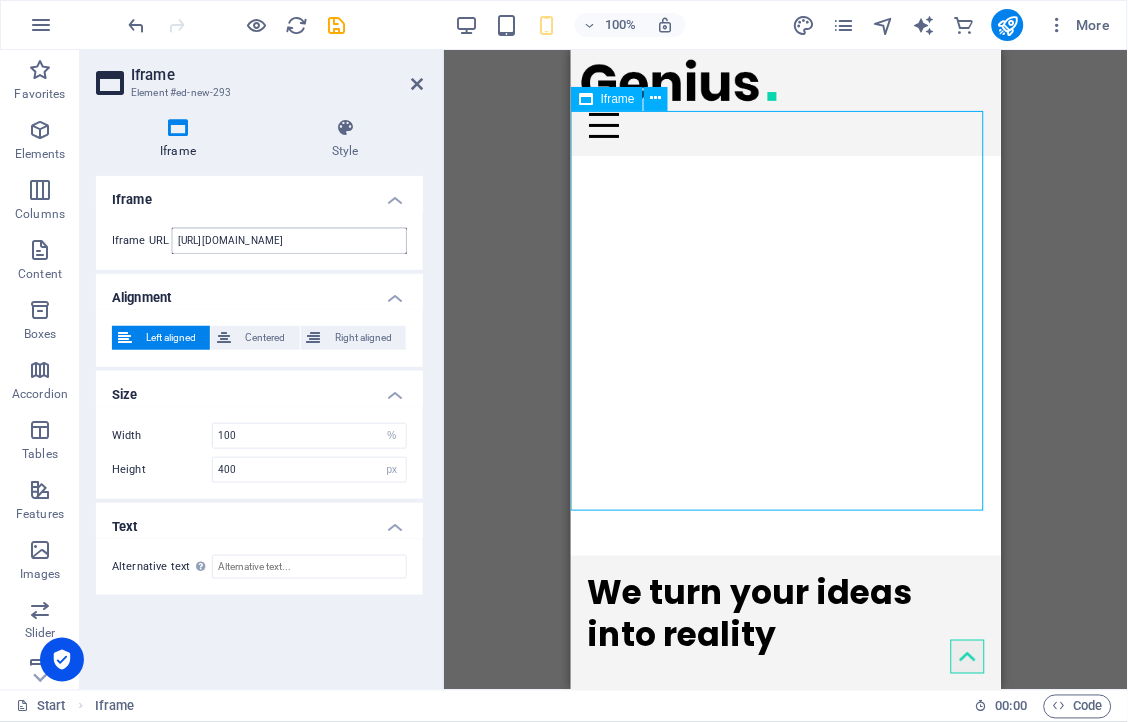 drag, startPoint x: 971, startPoint y: 165, endPoint x: 975, endPoint y: 201, distance: 36.221542 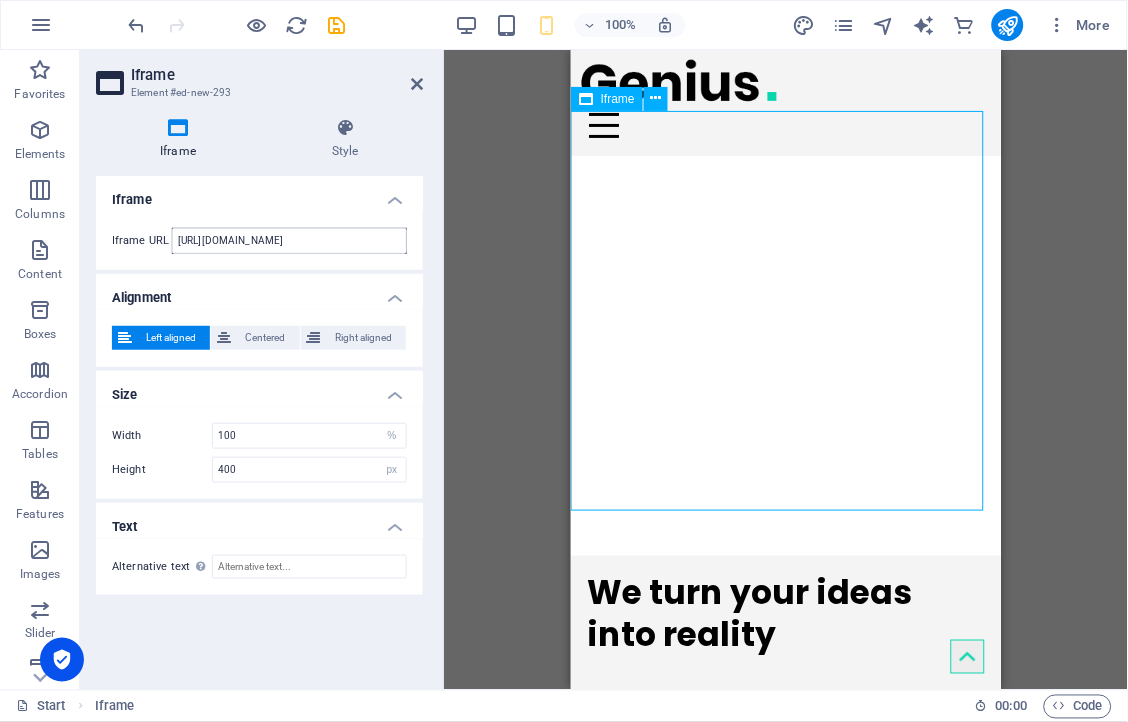 click on "</div>" at bounding box center (785, 355) 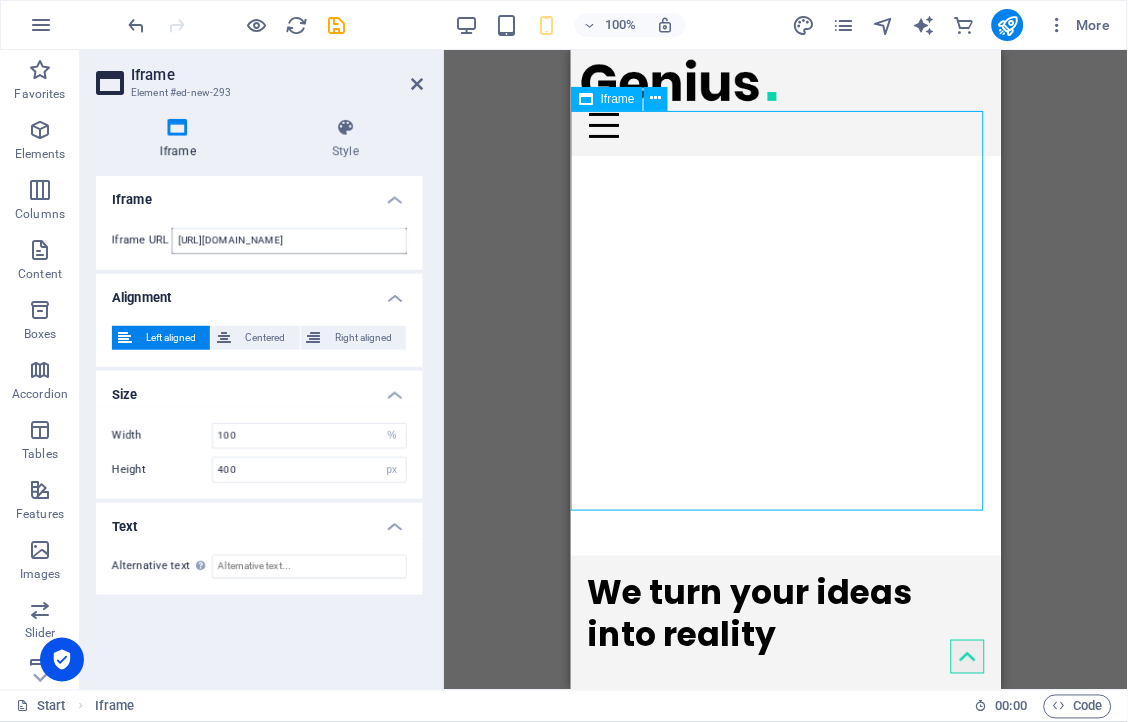 click on "</div>" at bounding box center (785, 355) 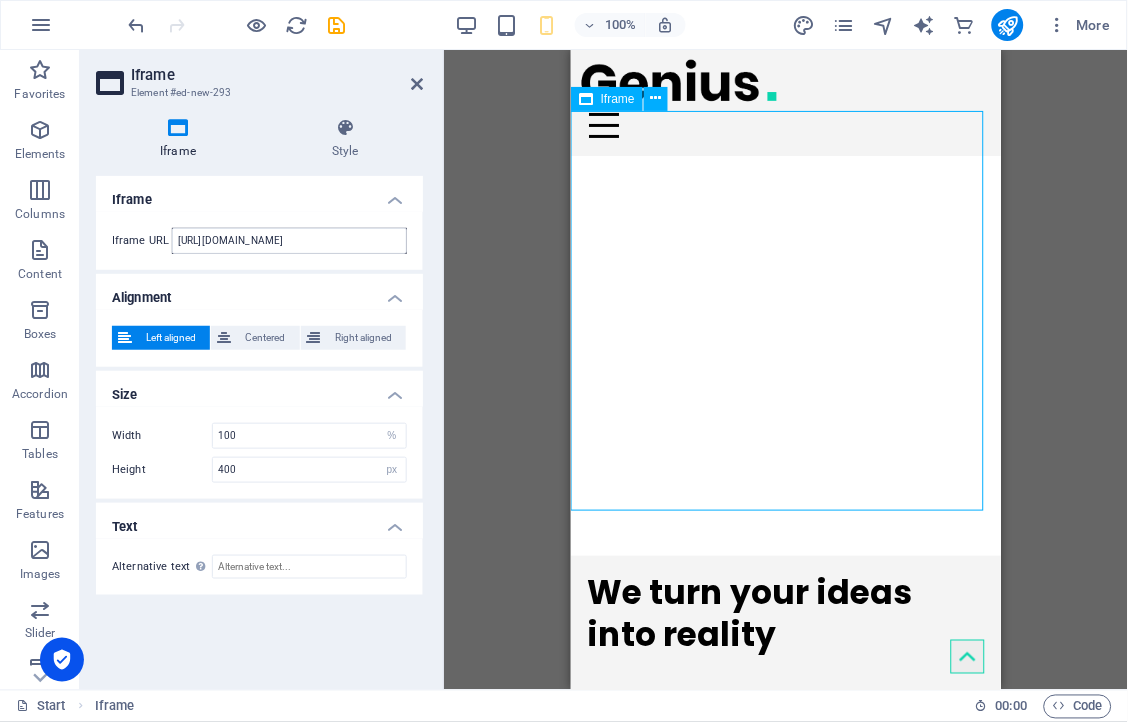 click on "</div>" at bounding box center (785, 355) 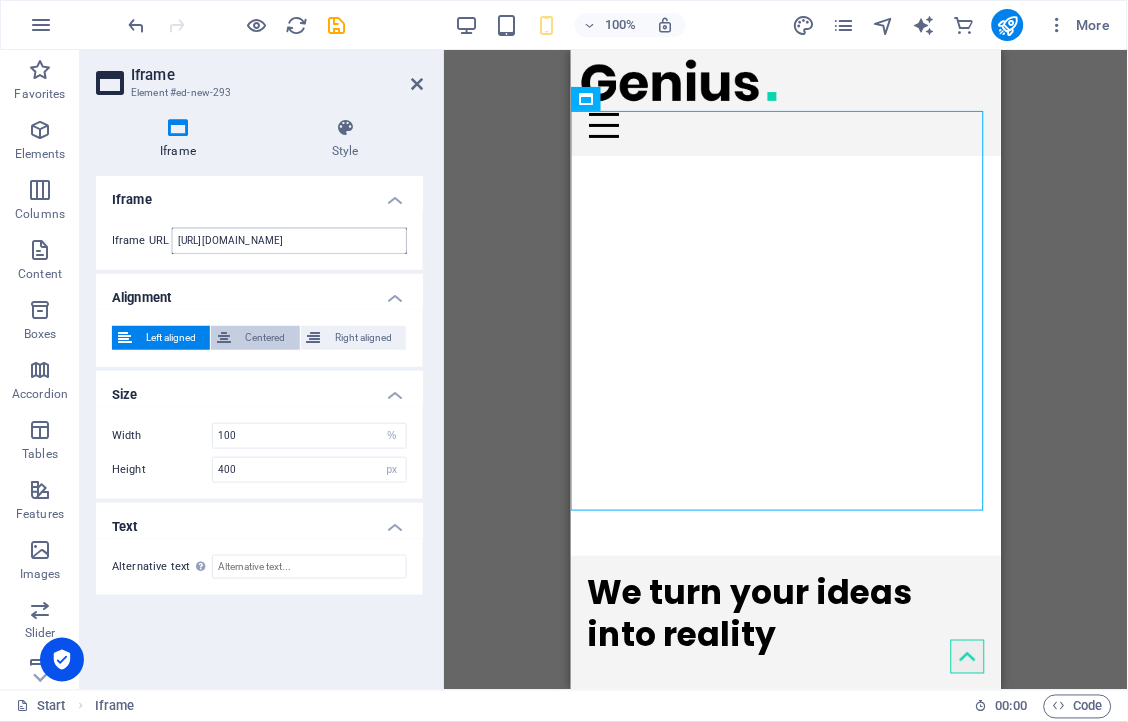 click on "Centered" at bounding box center (265, 338) 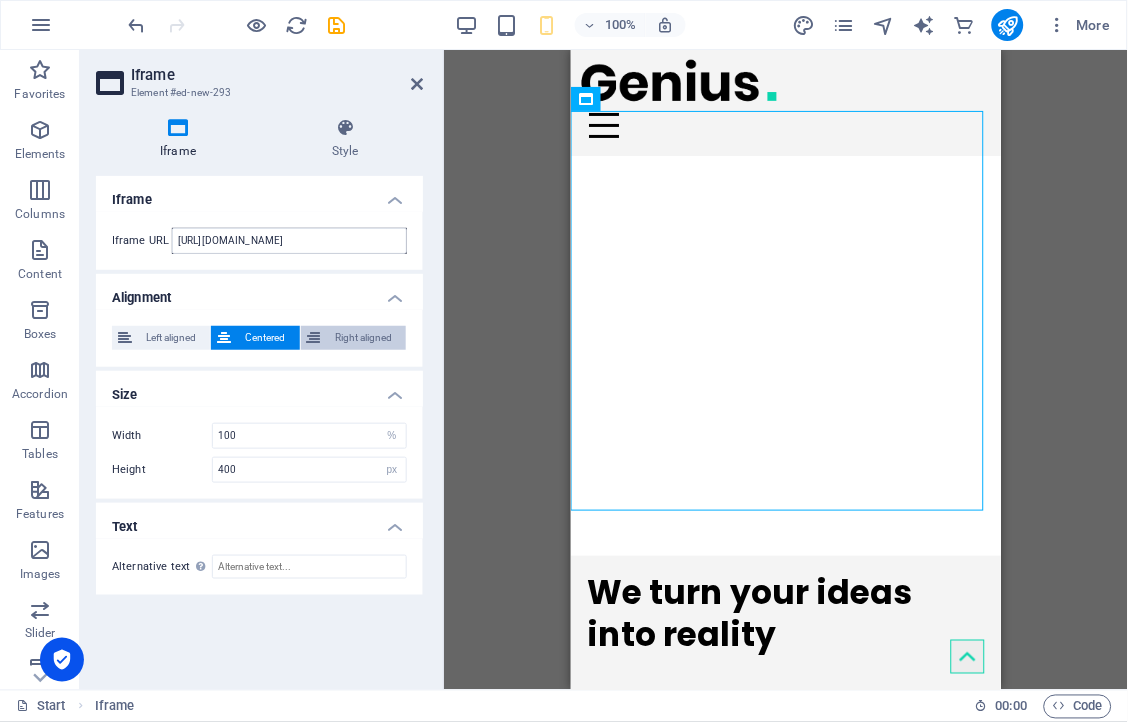 click on "Right aligned" at bounding box center [363, 338] 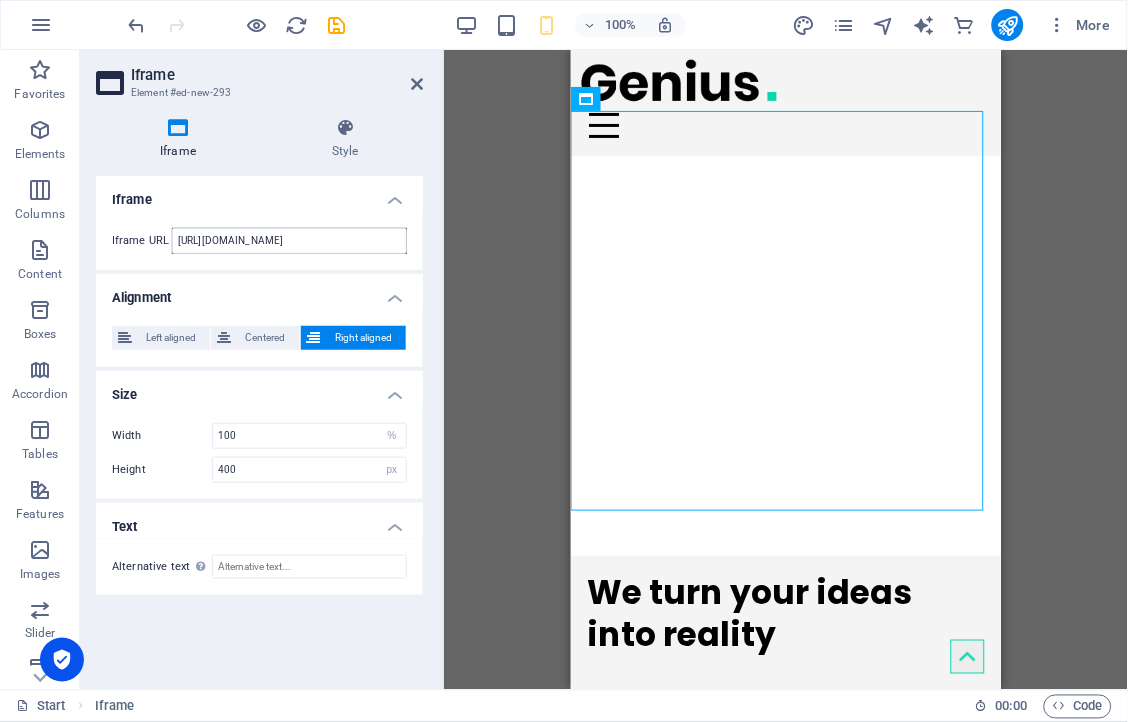 click on "Iframe" at bounding box center [259, 194] 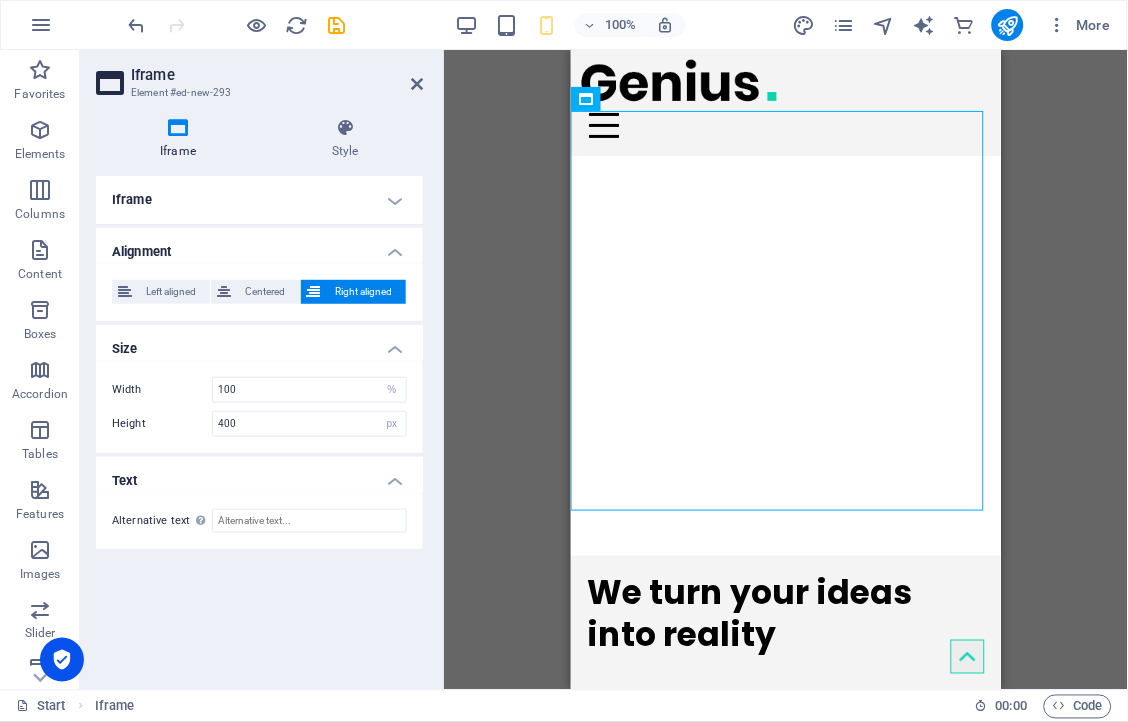 click on "Alignment" at bounding box center (259, 246) 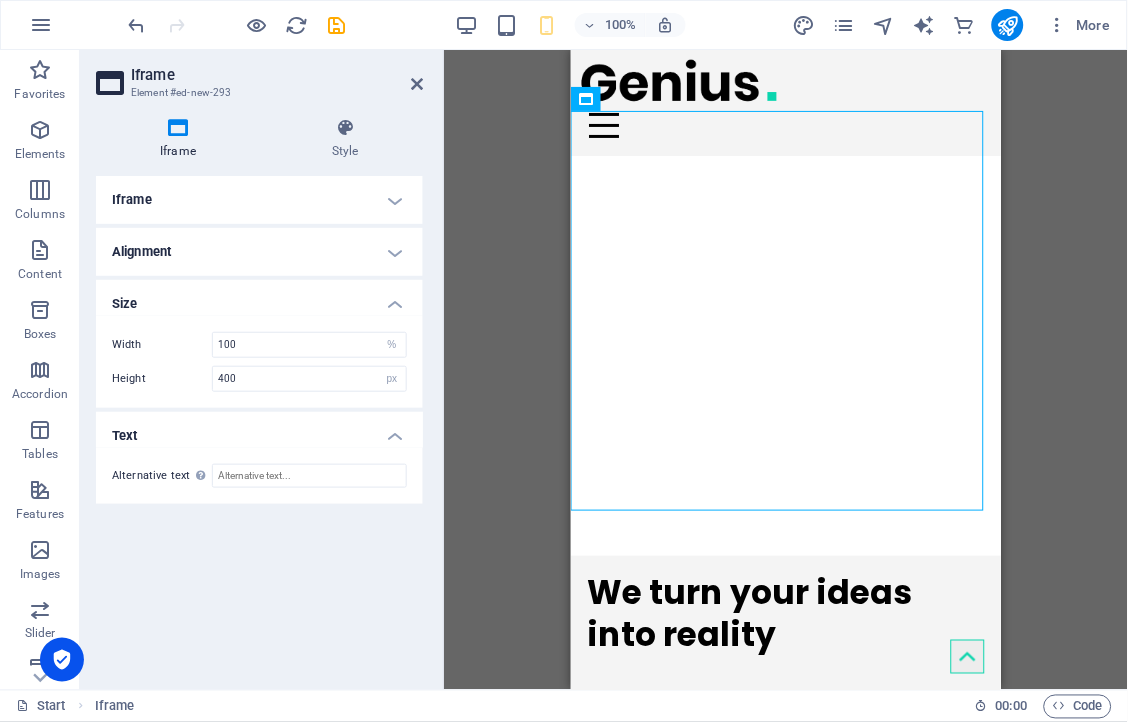 click on "Text" at bounding box center (259, 430) 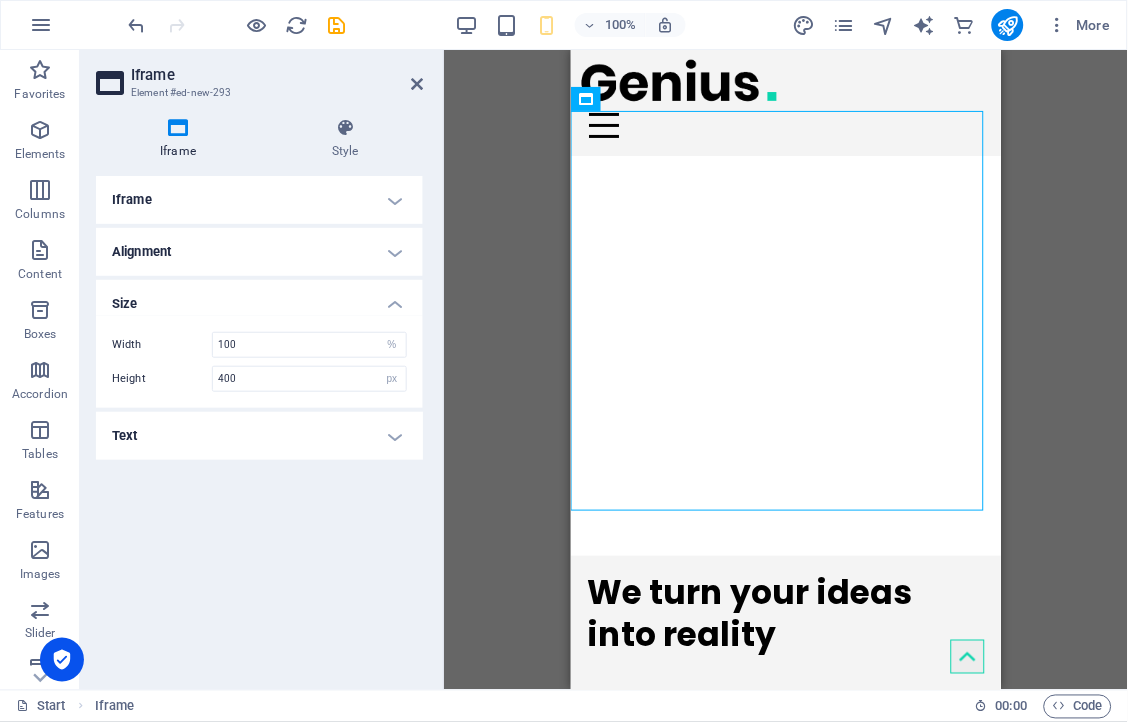 click on "Text" at bounding box center [259, 436] 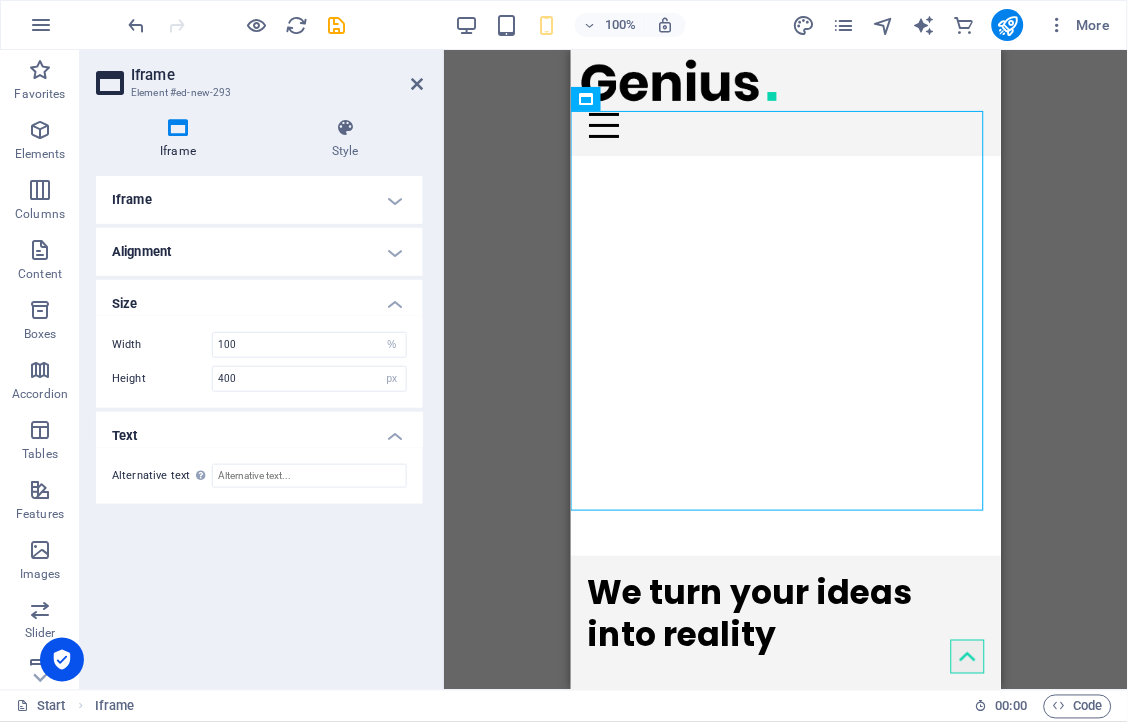 click on "100% More" at bounding box center [564, 25] 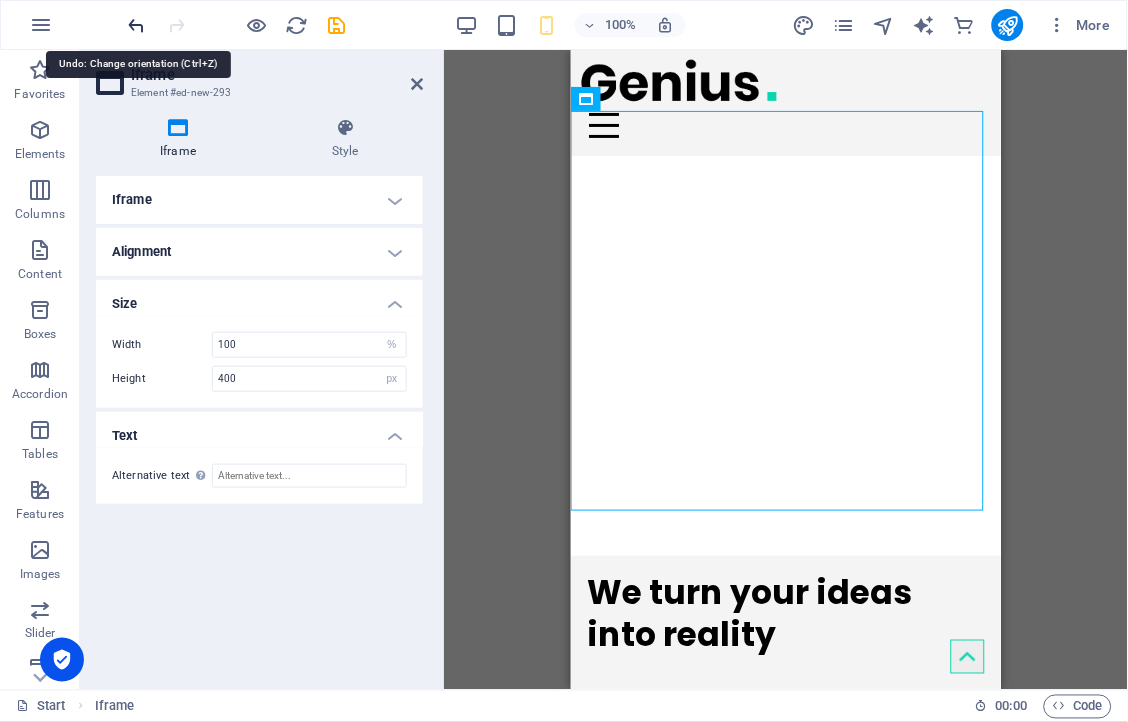 click at bounding box center [137, 25] 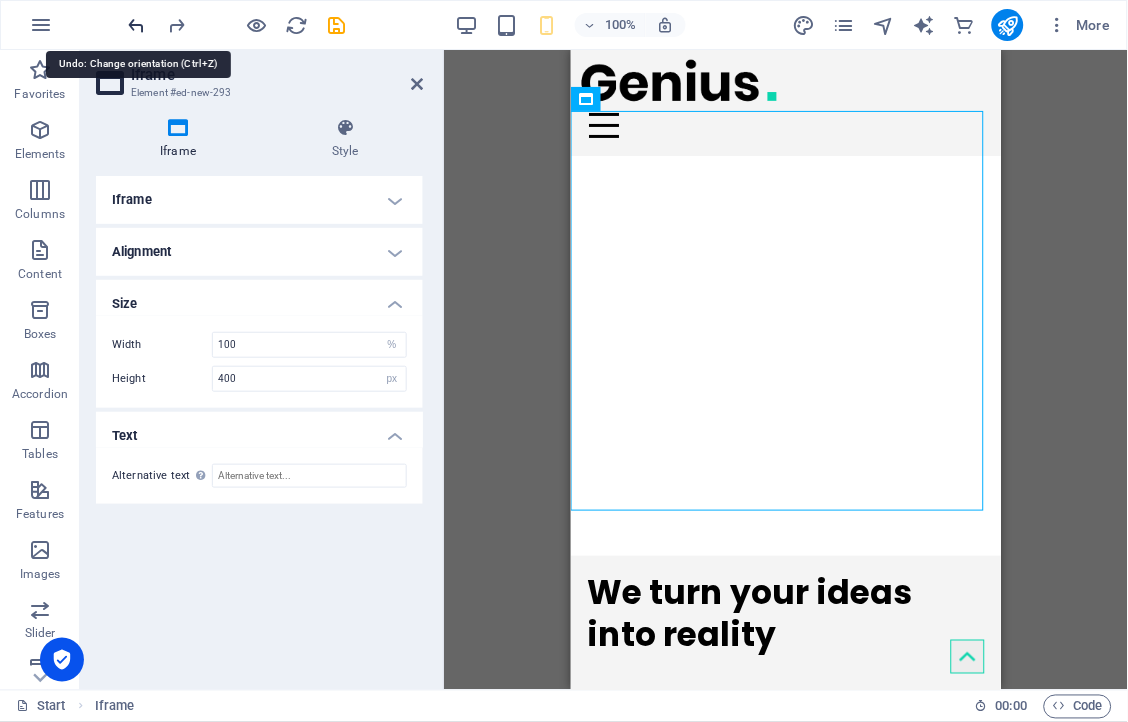click at bounding box center (137, 25) 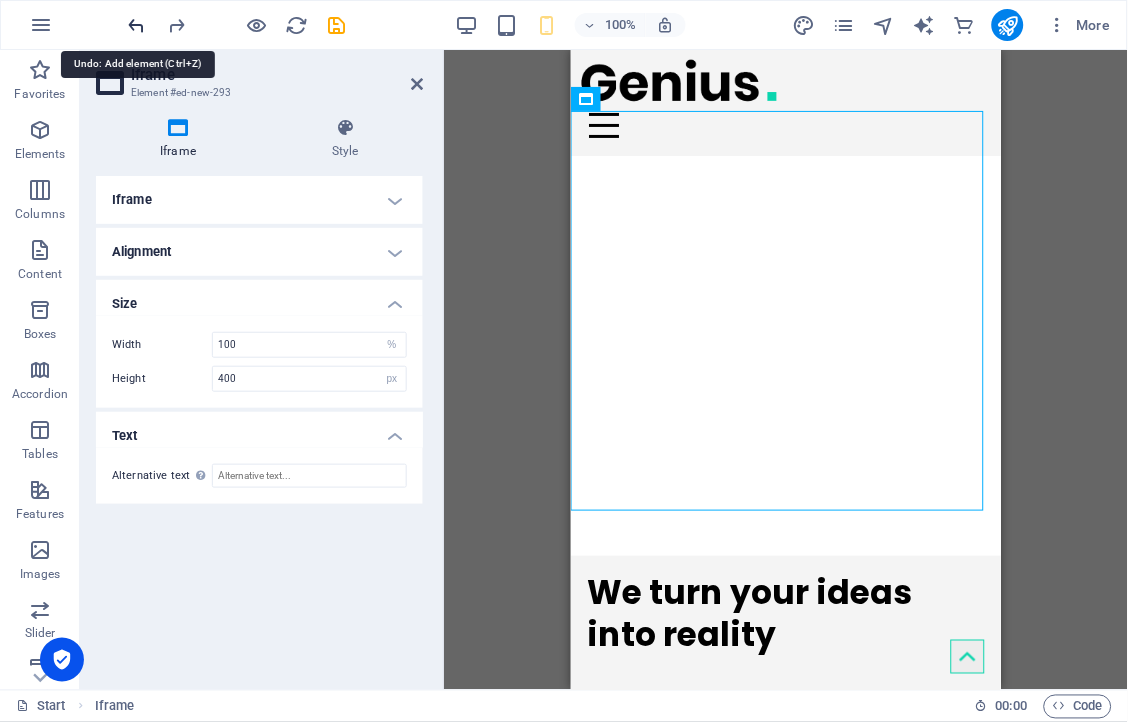 click at bounding box center [137, 25] 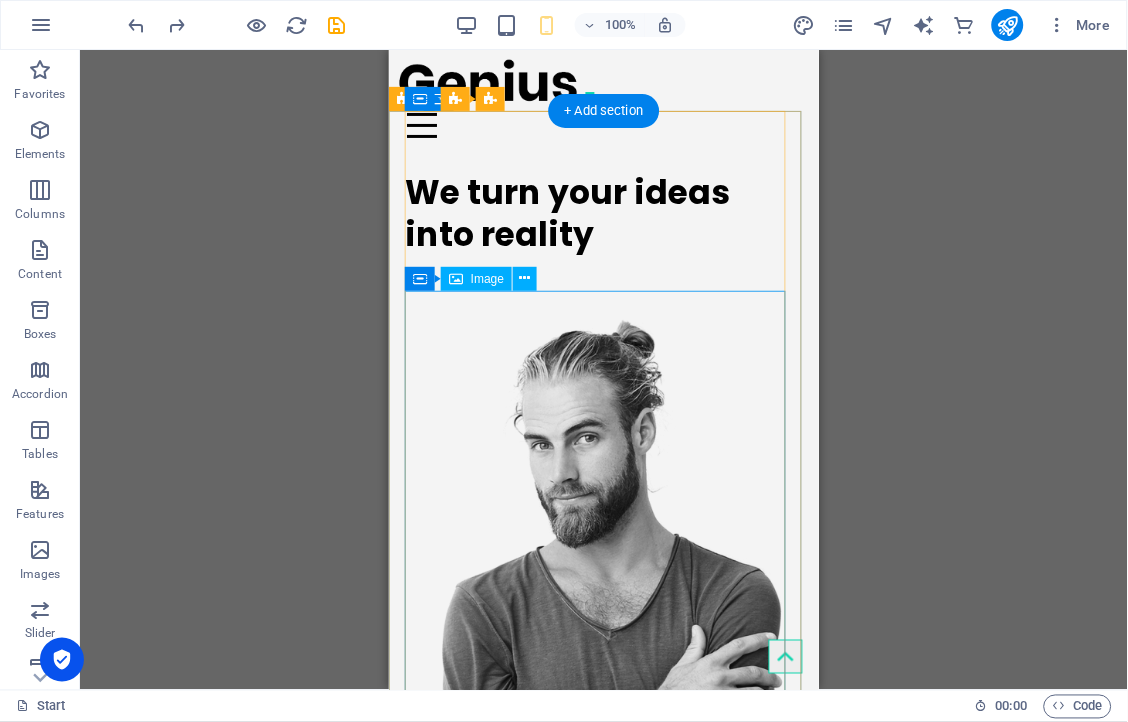click at bounding box center [603, 612] 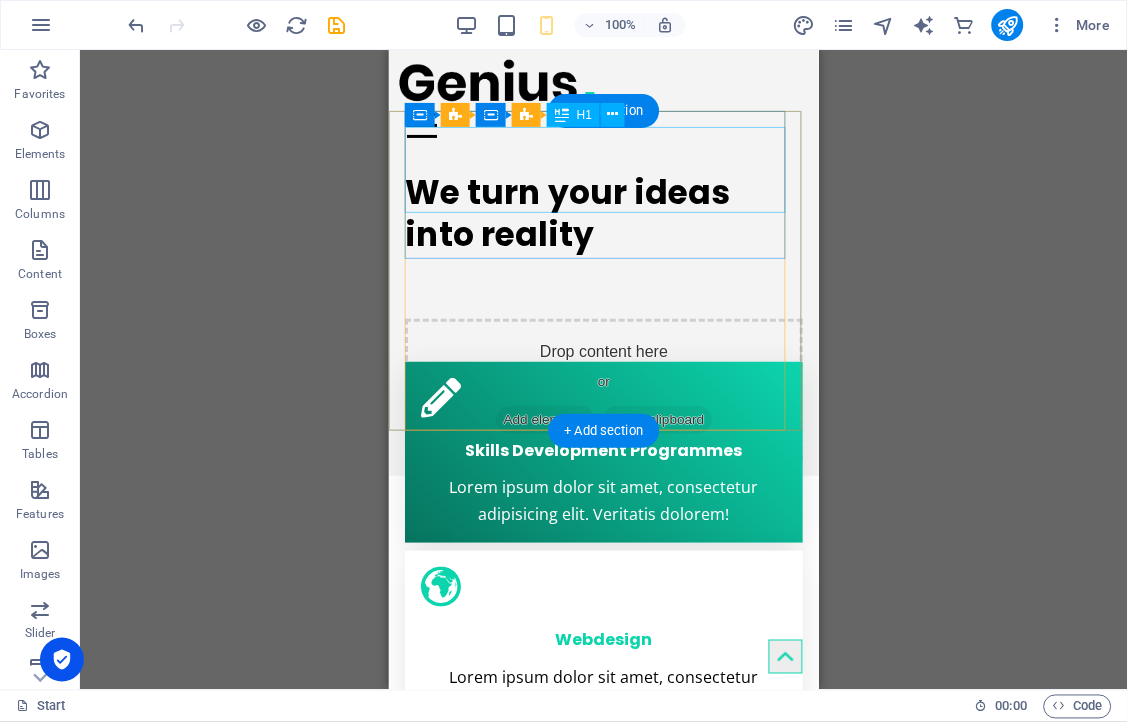 click on "We turn your ideas into reality" at bounding box center [603, 214] 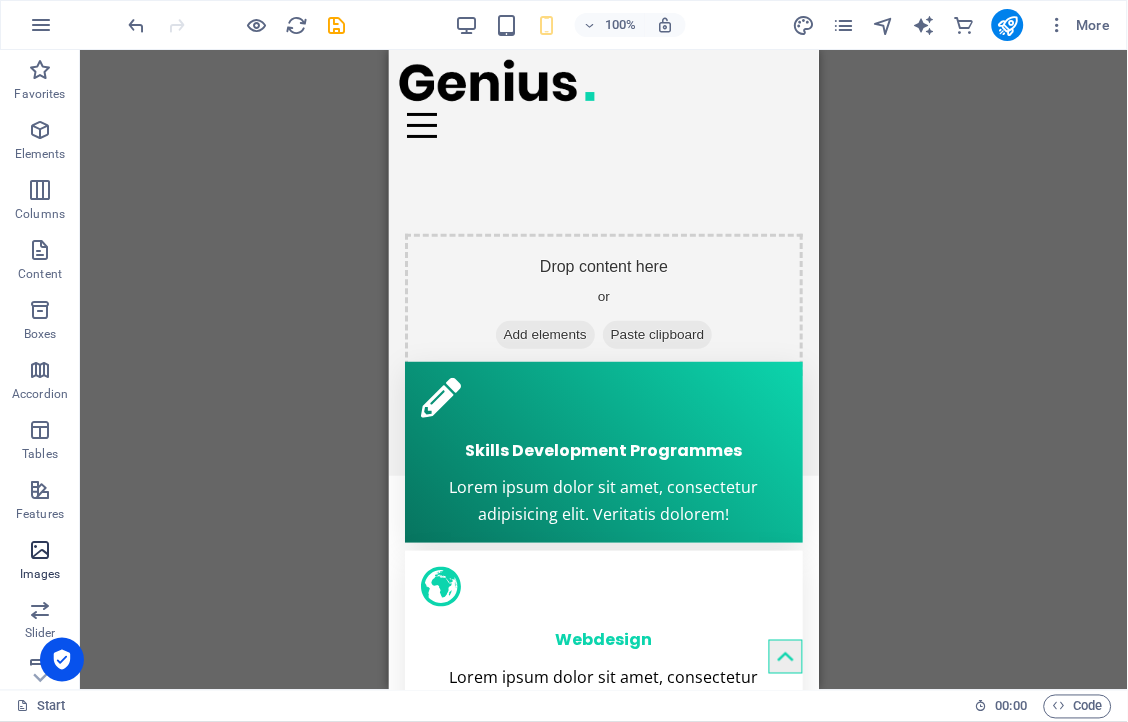 click at bounding box center [40, 550] 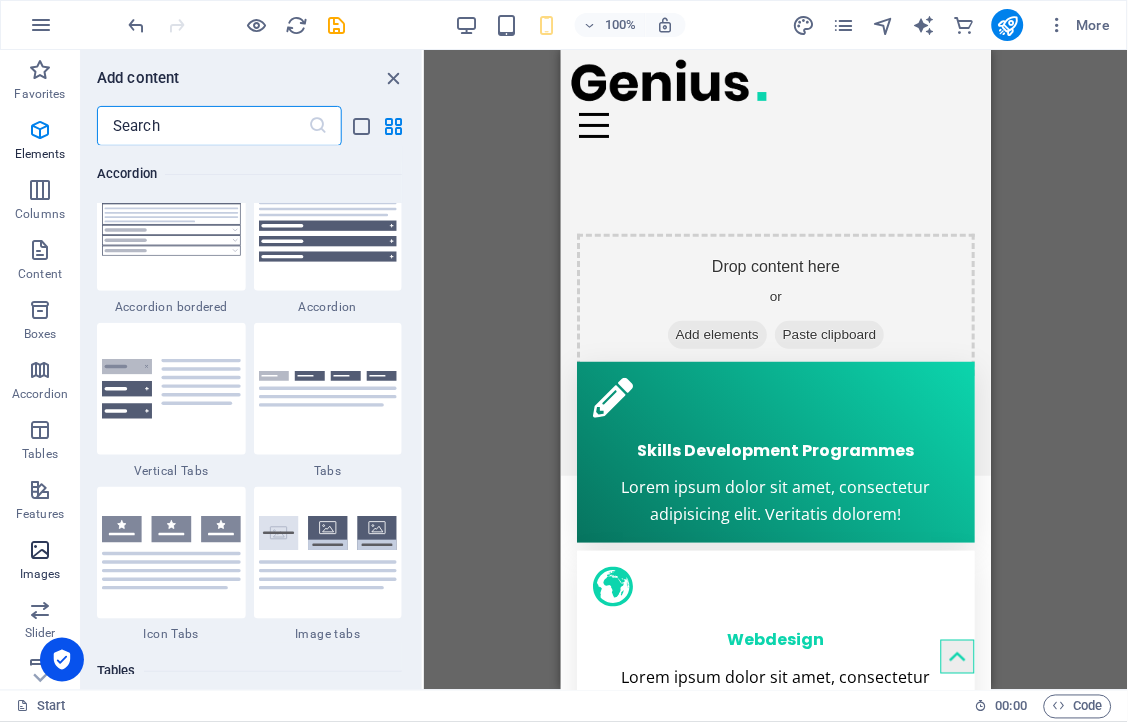 scroll, scrollTop: 9974, scrollLeft: 0, axis: vertical 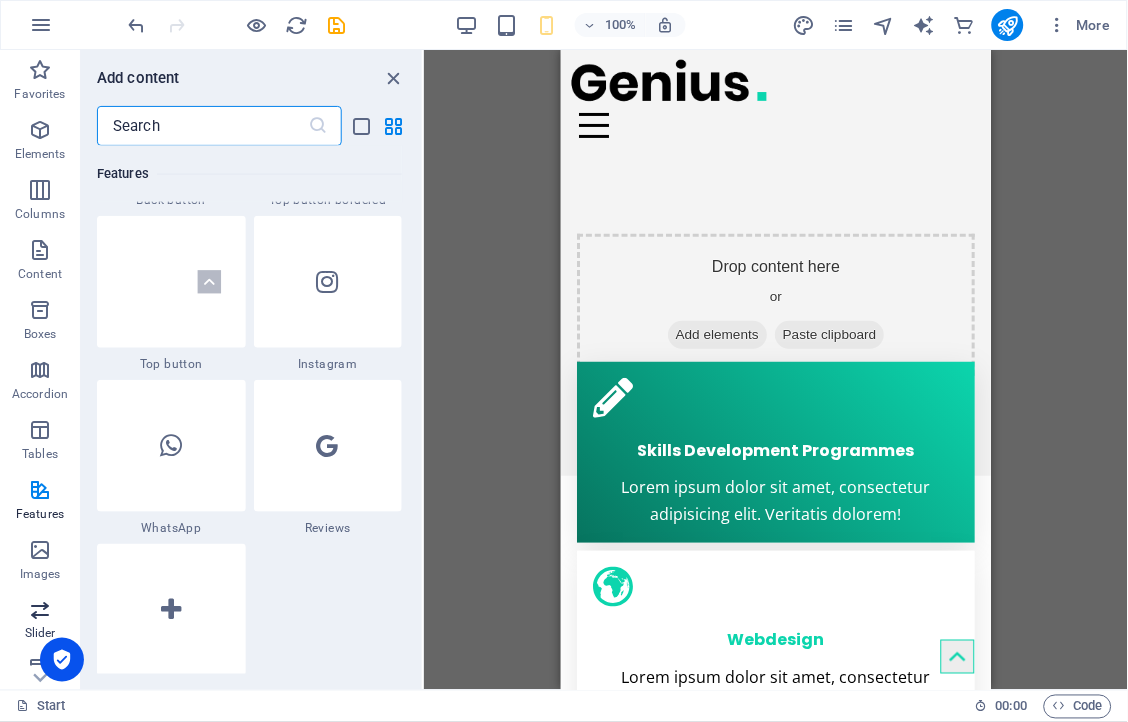 click on "Slider" at bounding box center [40, 622] 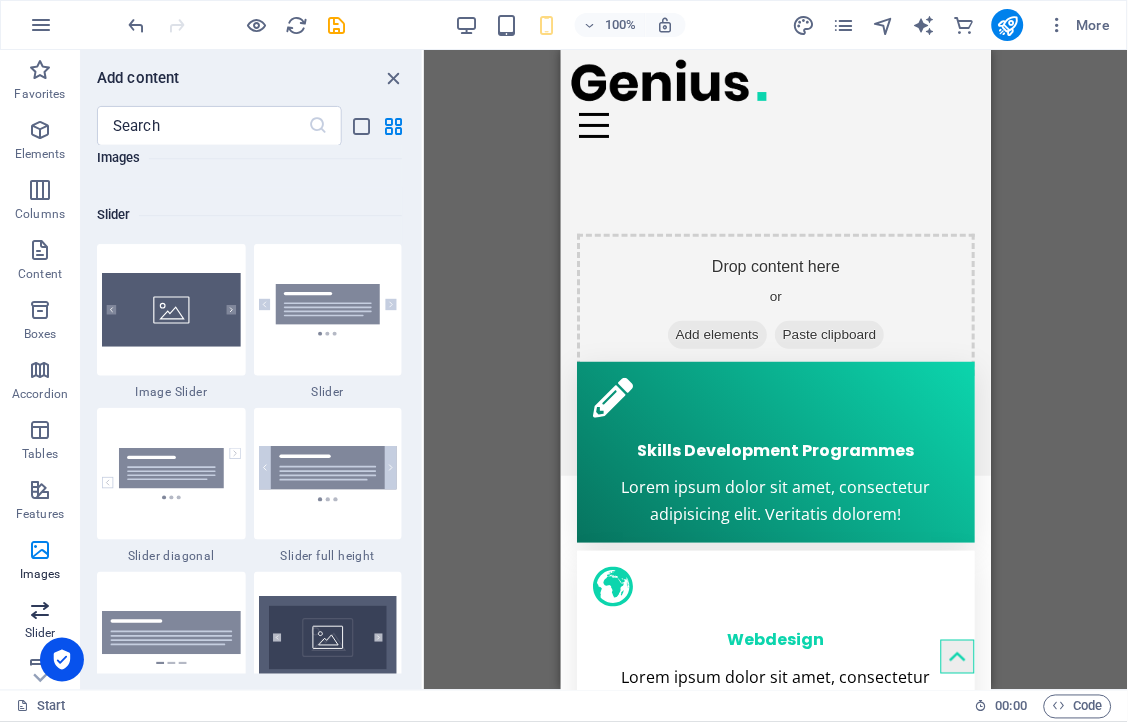 scroll, scrollTop: 11171, scrollLeft: 0, axis: vertical 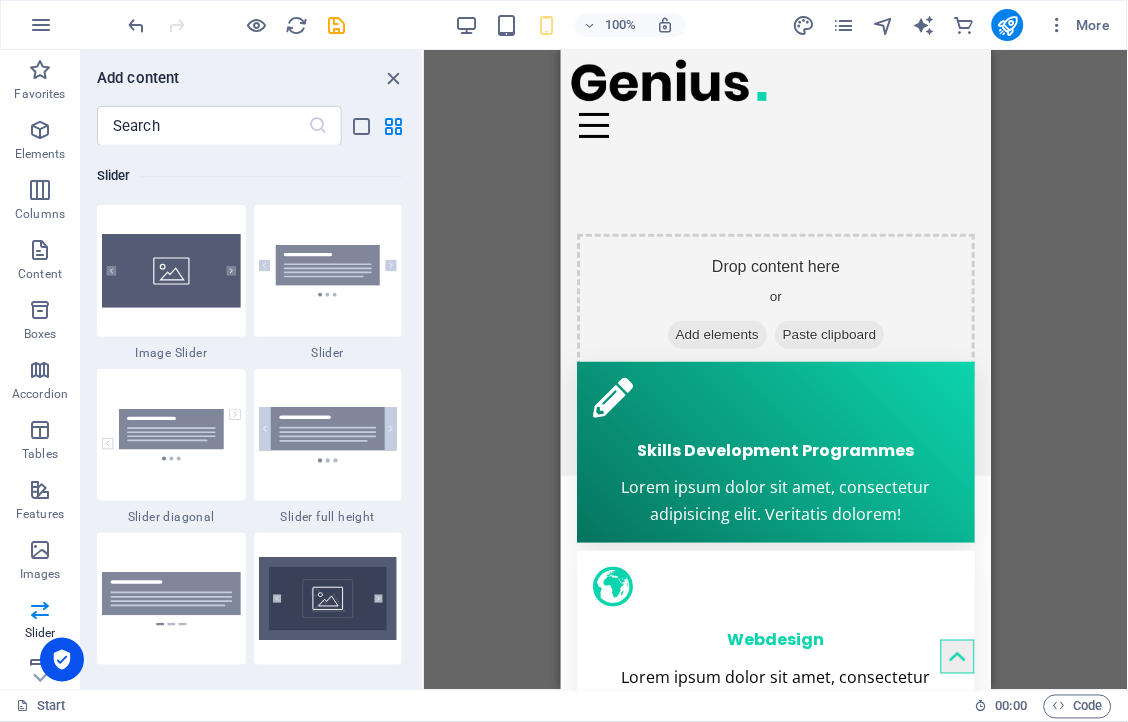 click on "Drag here to replace the existing content. Press “Ctrl” if you want to create a new element.
2 columns   Container   Banner   H1   Banner   Banner   Container   Container   Banner   2 columns   Banner   Container   2 columns   Container   Menu Bar   Menu   Container   Image   2 columns   Banner   Container   Button   Spacer   Container   Boxes   Container   Boxes   Container   Container   H3   Container   Text   Icon   Container   Container   H3   Icon   2 columns   Container   Boxes   Text   Container   Container   H2   Container   Container   Form button   Horizontal Form   Horizontal Form   Form   Email   Input   Input   Spacer   Captcha   Checkbox   HTML   Container   Menu Bar   Logo   Iframe" at bounding box center [776, 370] 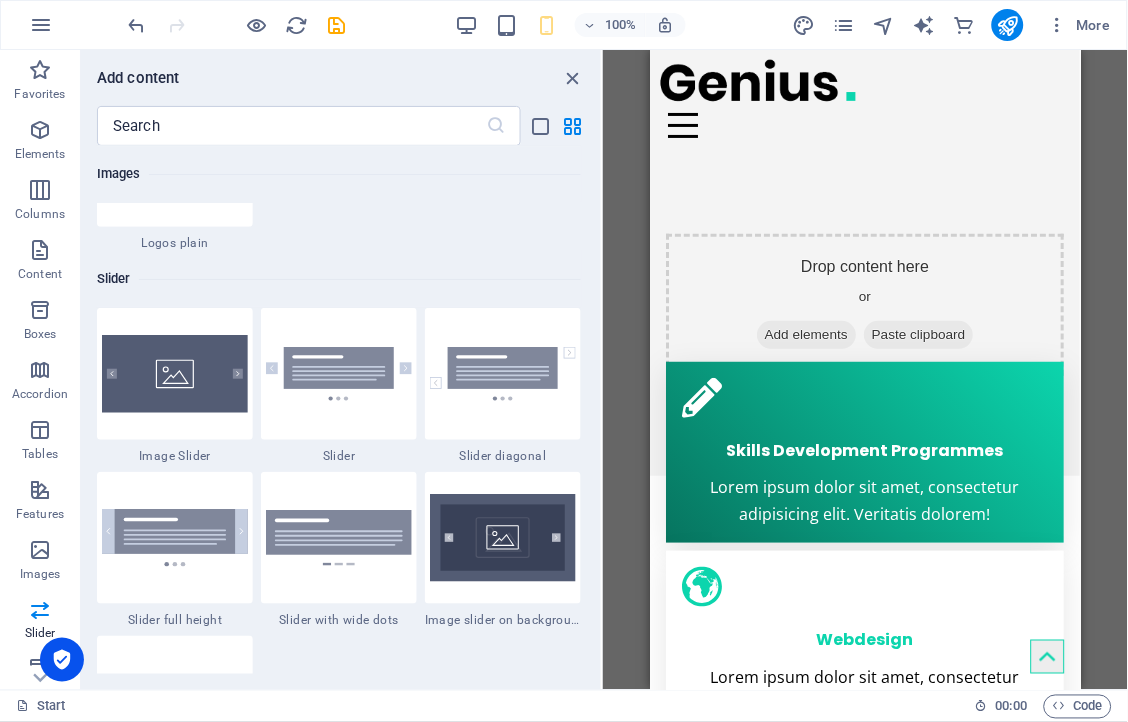 scroll, scrollTop: 7683, scrollLeft: 0, axis: vertical 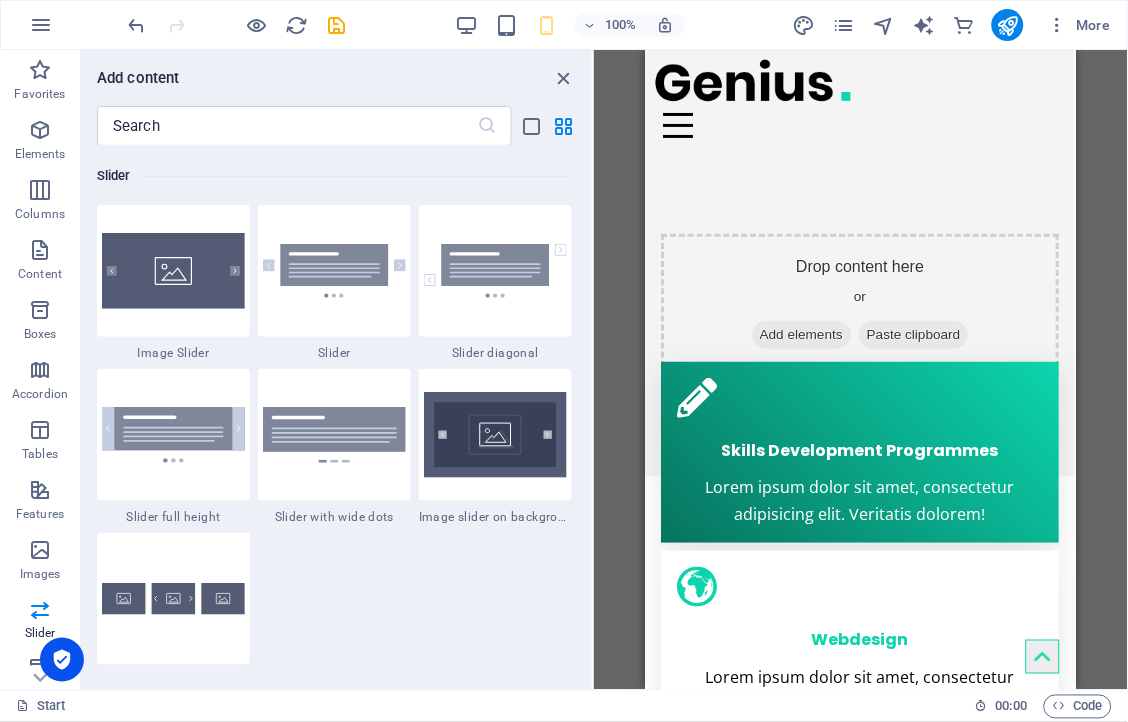drag, startPoint x: 421, startPoint y: 65, endPoint x: 594, endPoint y: 116, distance: 180.36075 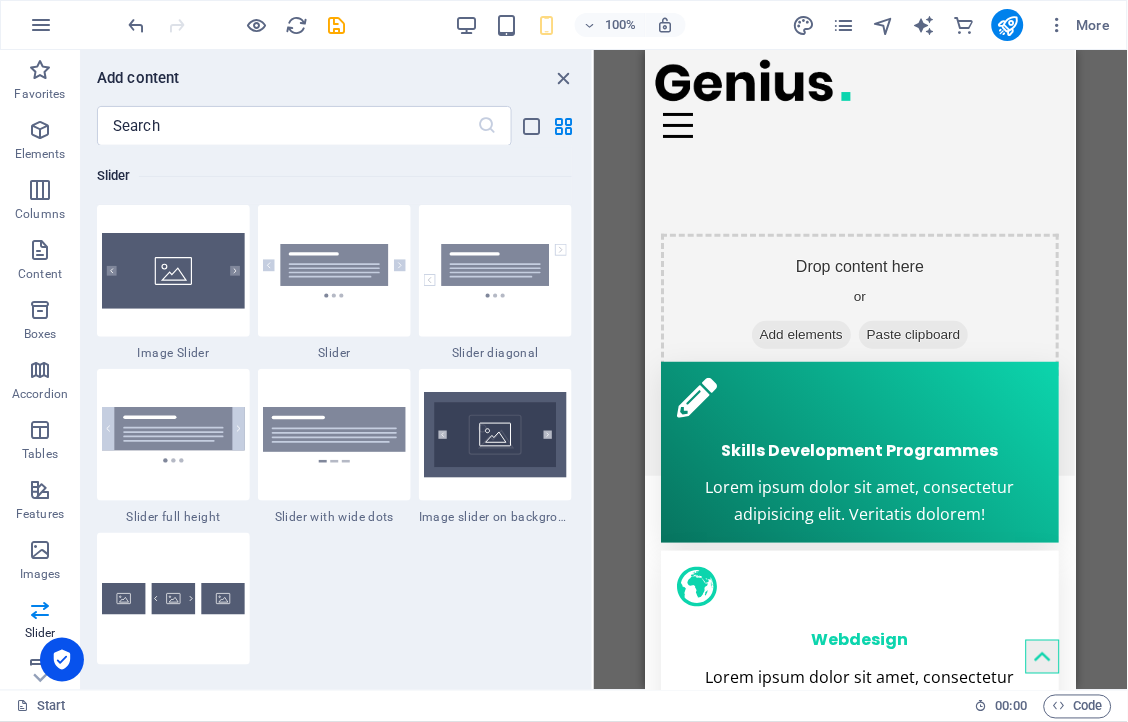 scroll, scrollTop: 7578, scrollLeft: 0, axis: vertical 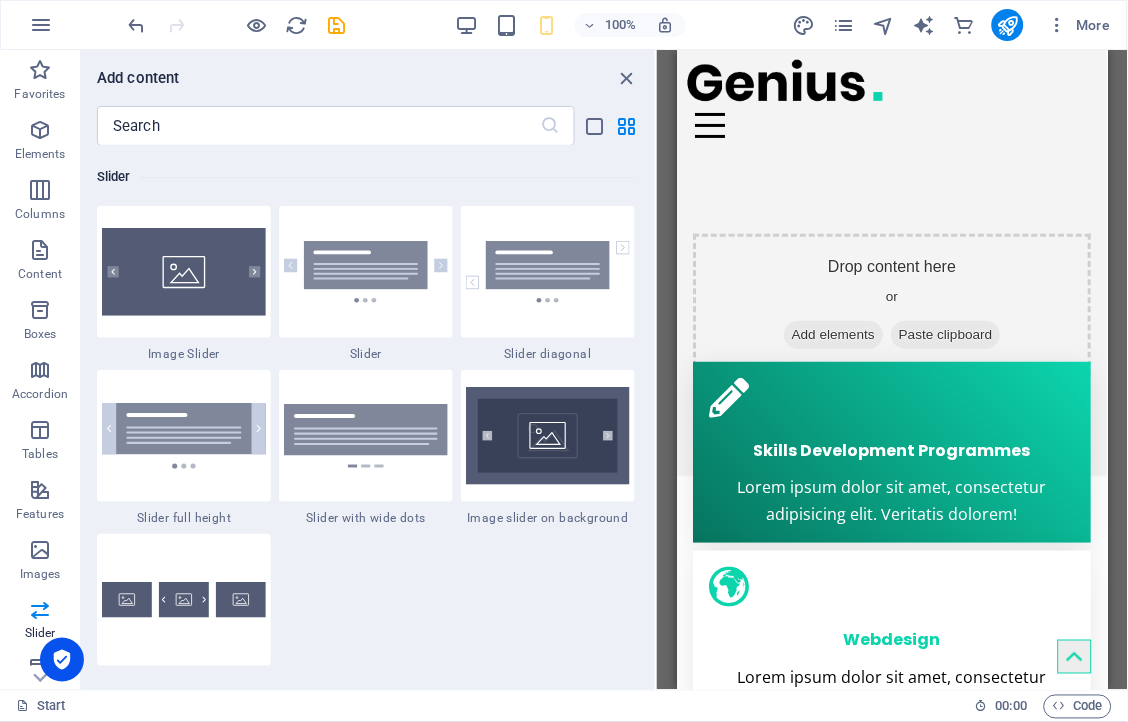 drag, startPoint x: 592, startPoint y: 75, endPoint x: 765, endPoint y: 85, distance: 173.28877 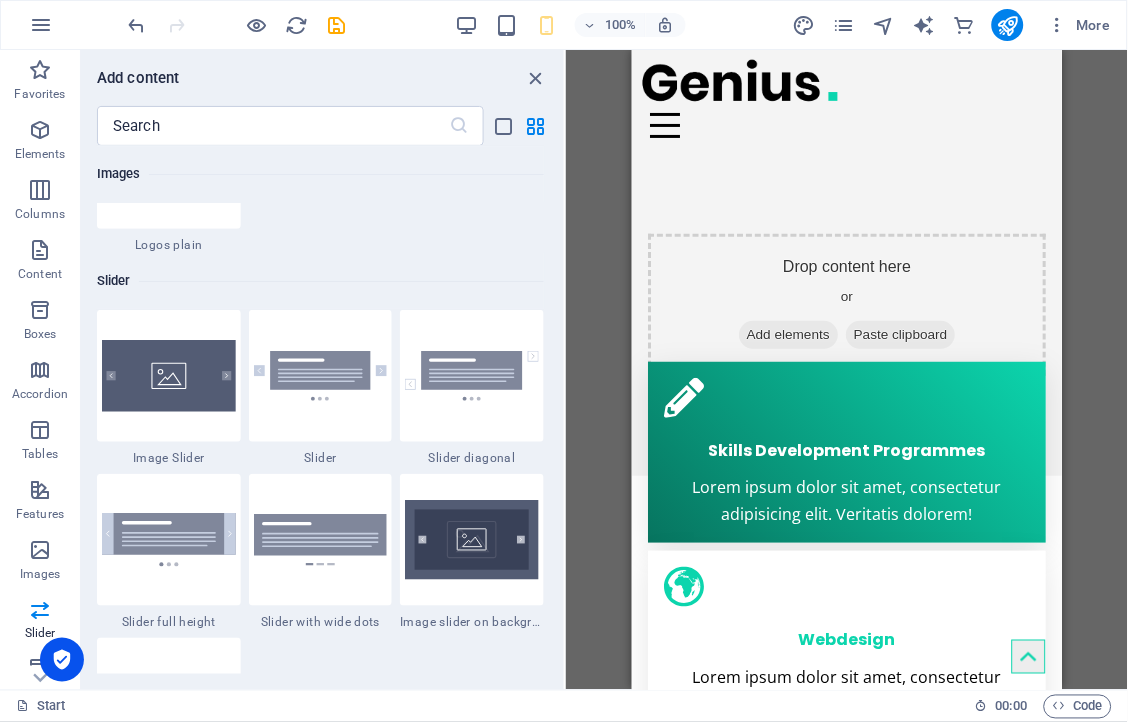 scroll, scrollTop: 7683, scrollLeft: 0, axis: vertical 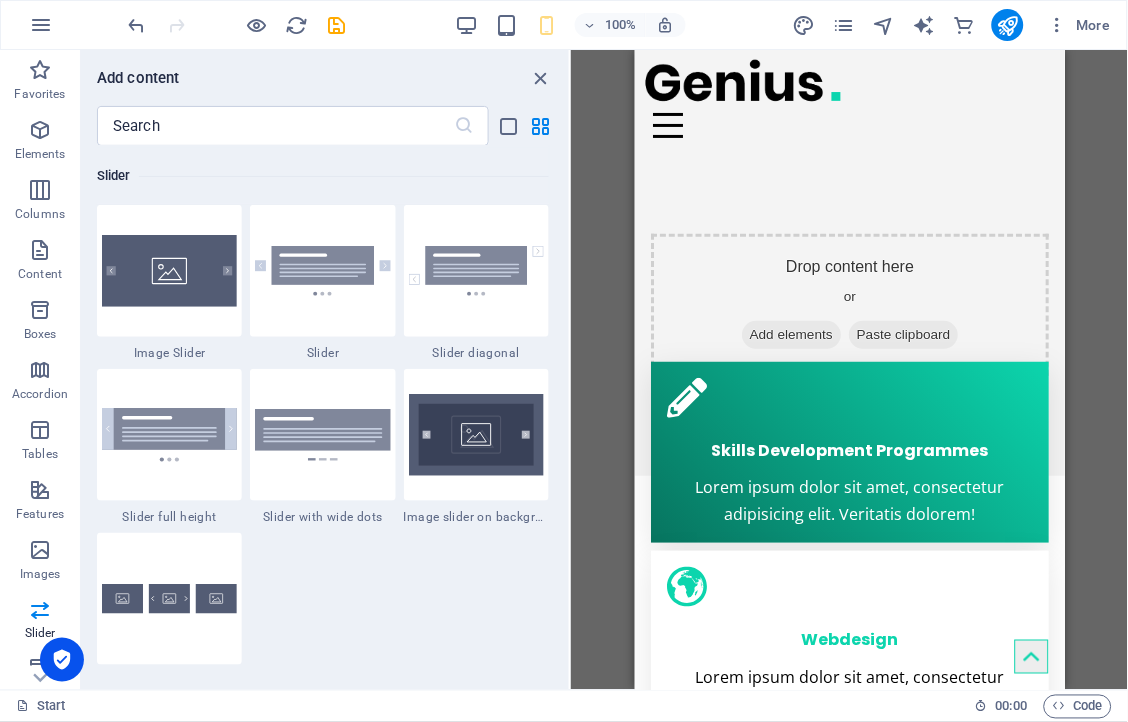 drag, startPoint x: 654, startPoint y: 77, endPoint x: 571, endPoint y: 75, distance: 83.02409 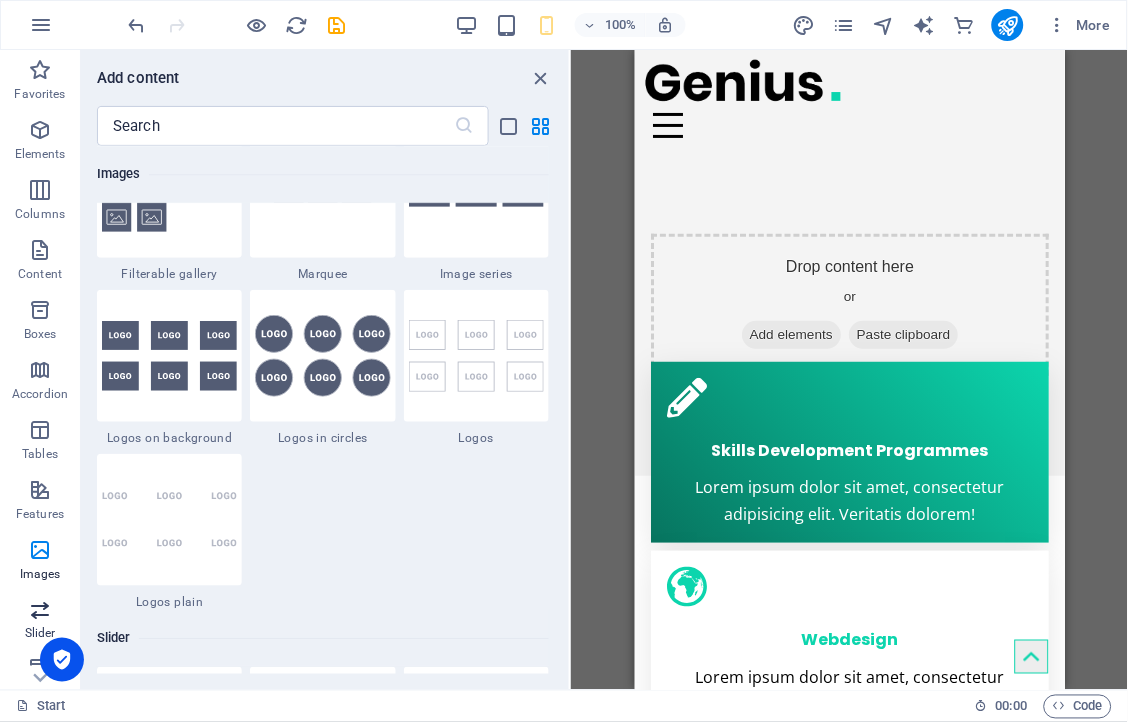 click on "Slider" at bounding box center [40, 634] 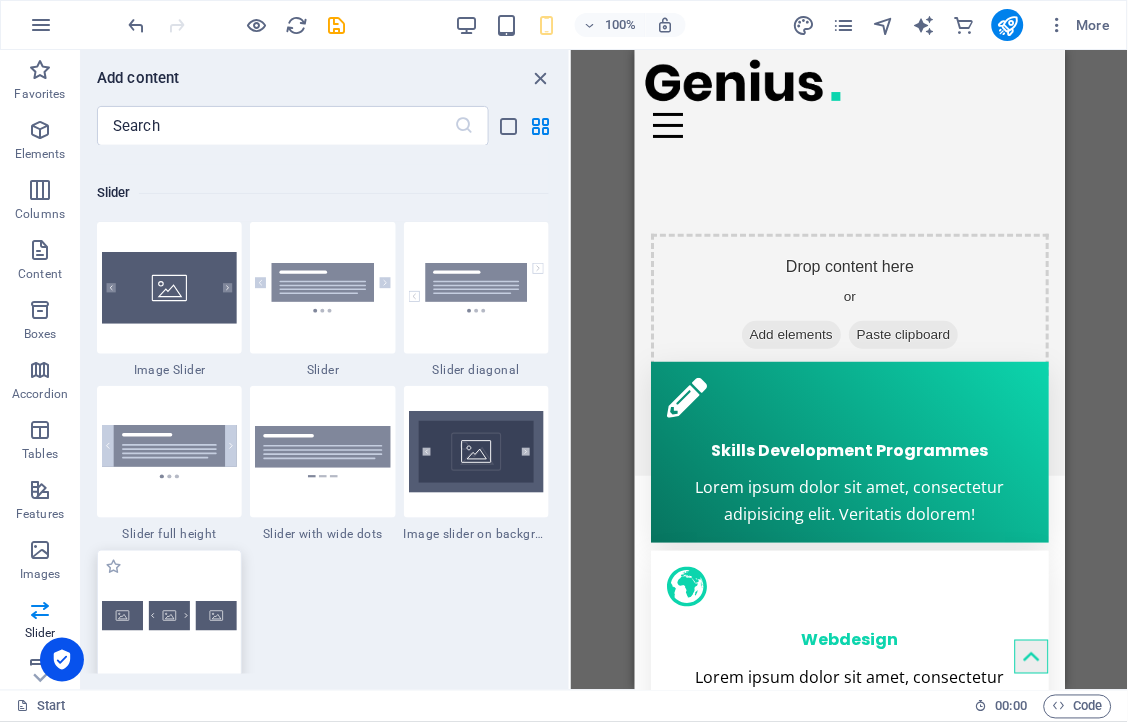 scroll, scrollTop: 7684, scrollLeft: 0, axis: vertical 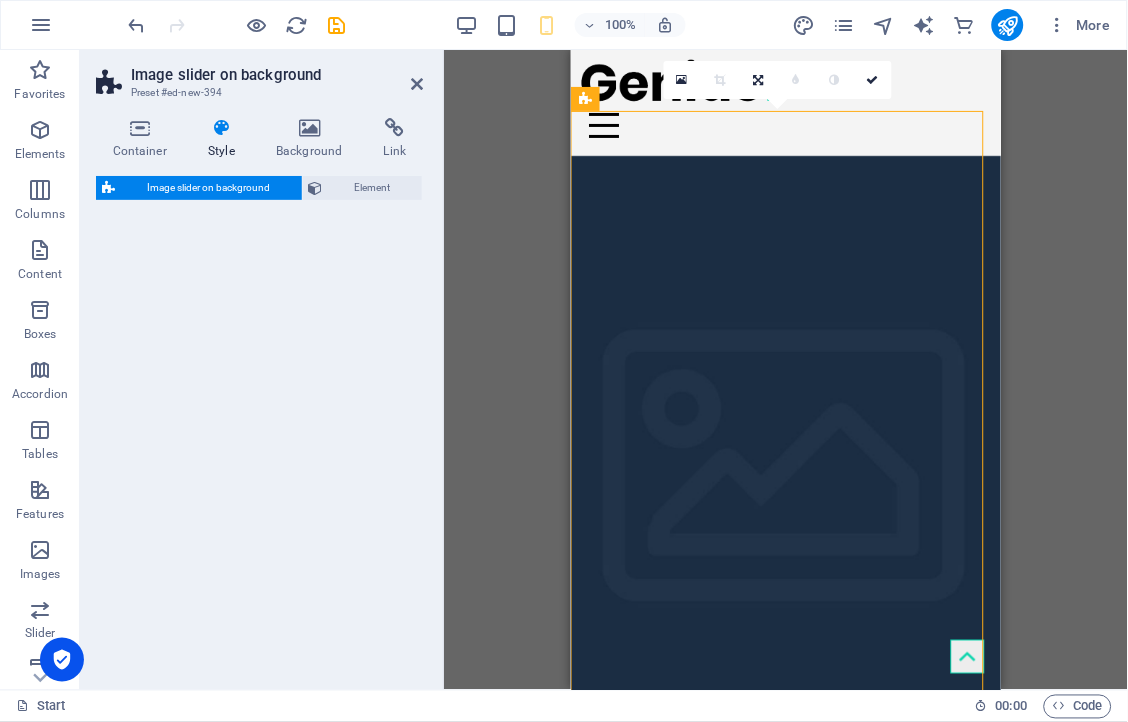 select on "rem" 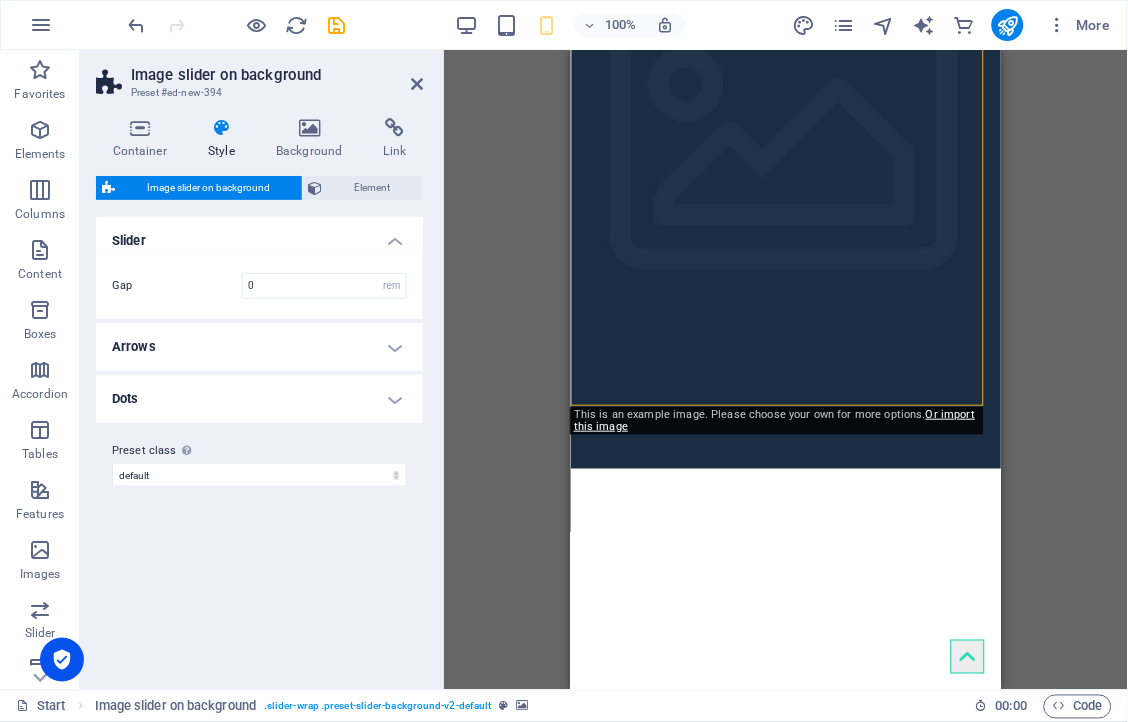 scroll, scrollTop: 334, scrollLeft: 0, axis: vertical 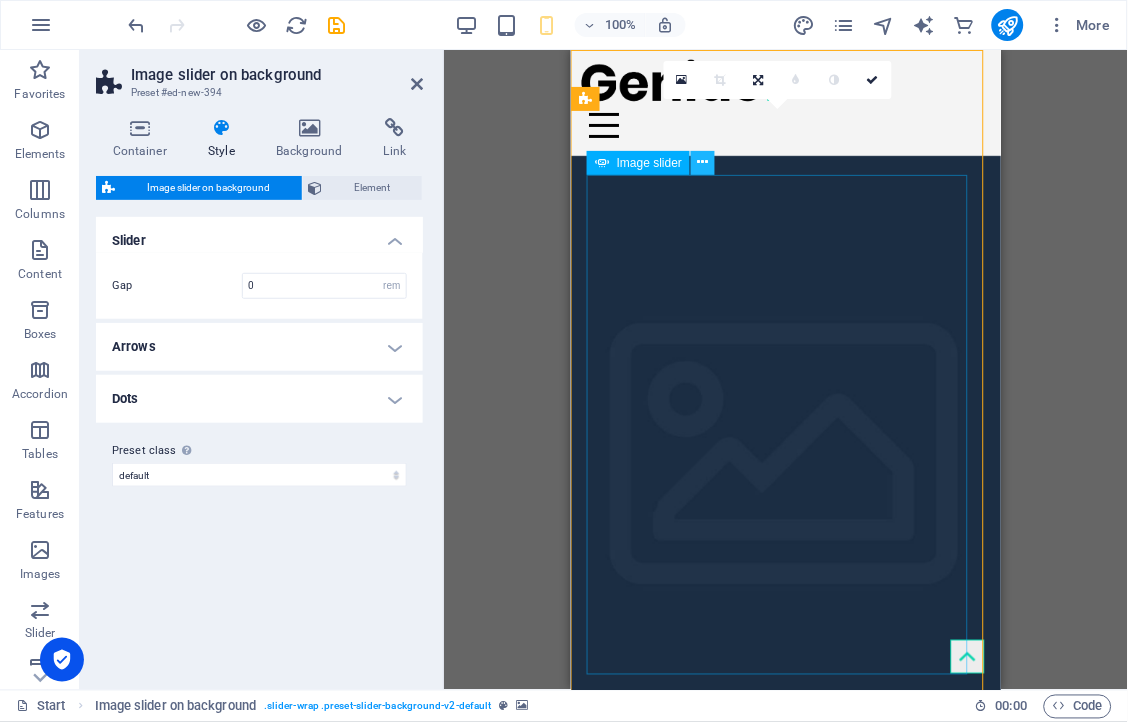 click at bounding box center [703, 162] 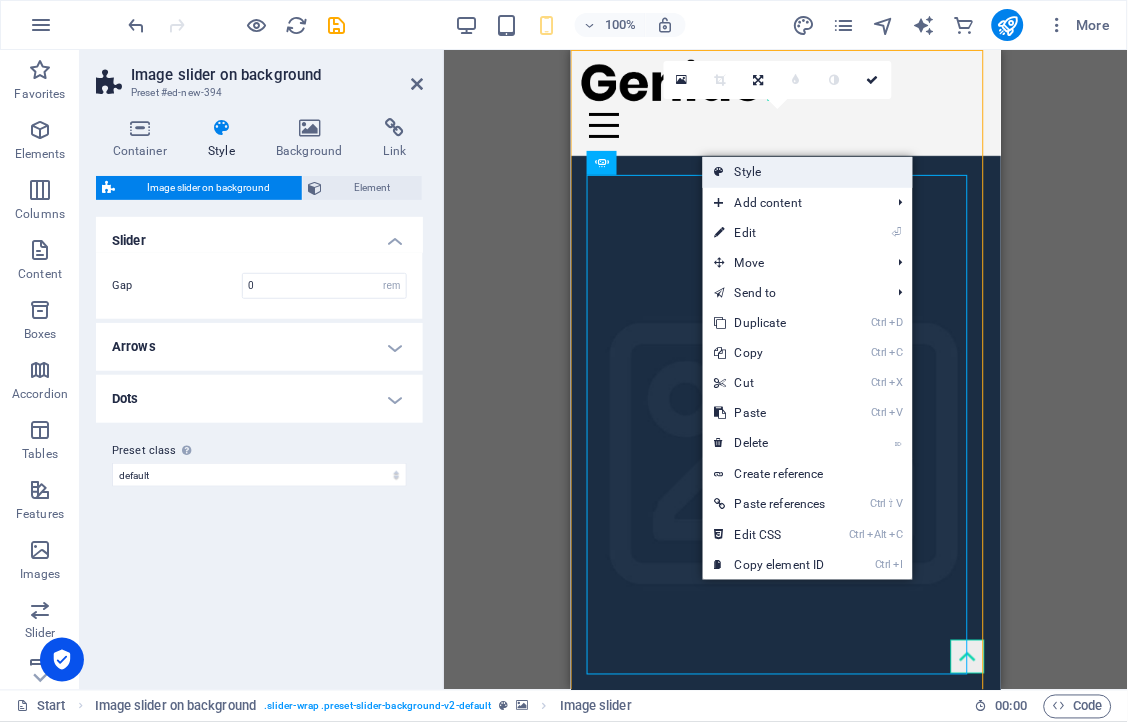 click on "Style" at bounding box center [808, 172] 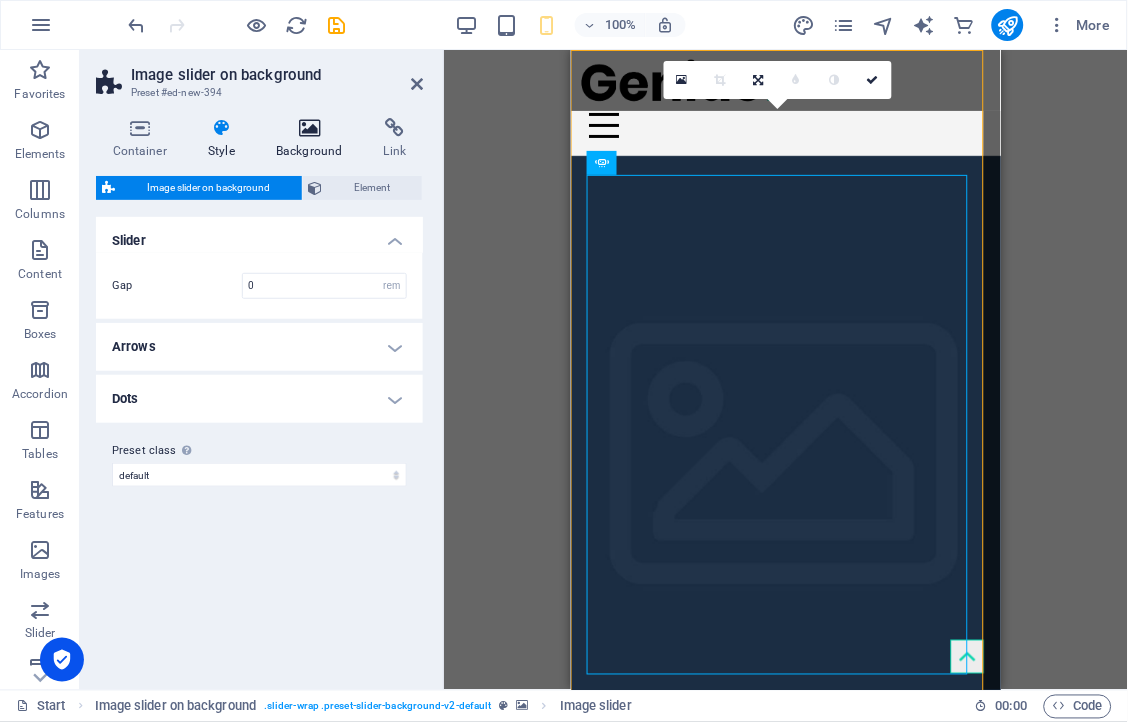 click at bounding box center (310, 128) 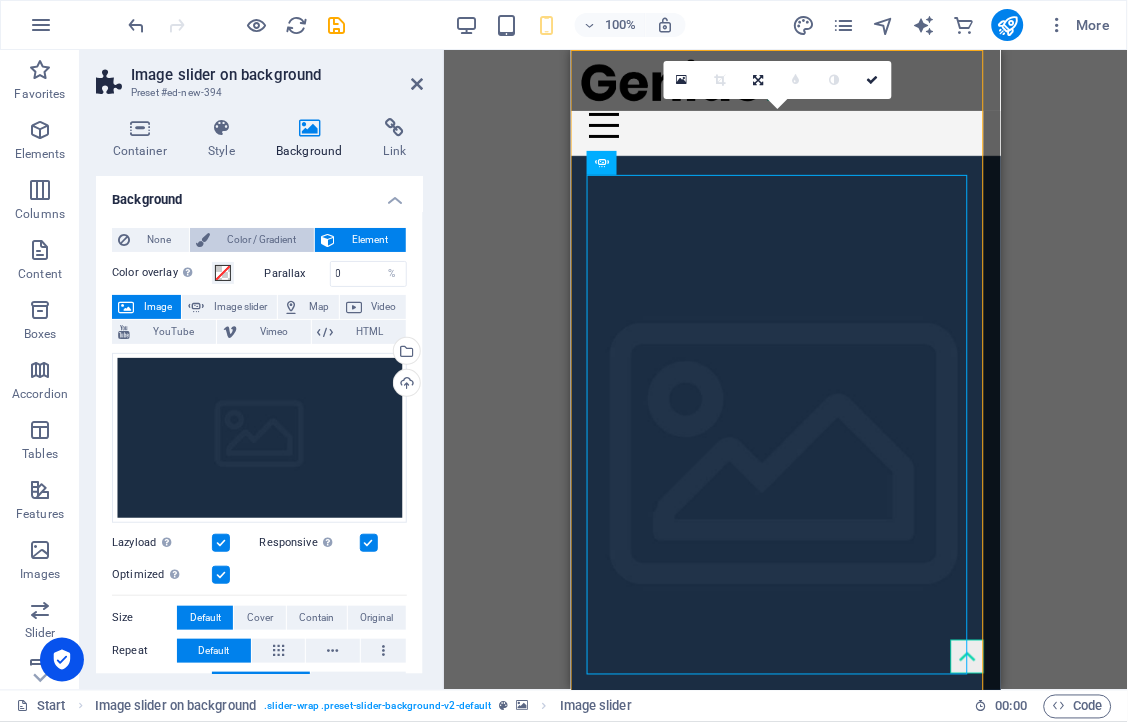 click on "Color / Gradient" at bounding box center [262, 240] 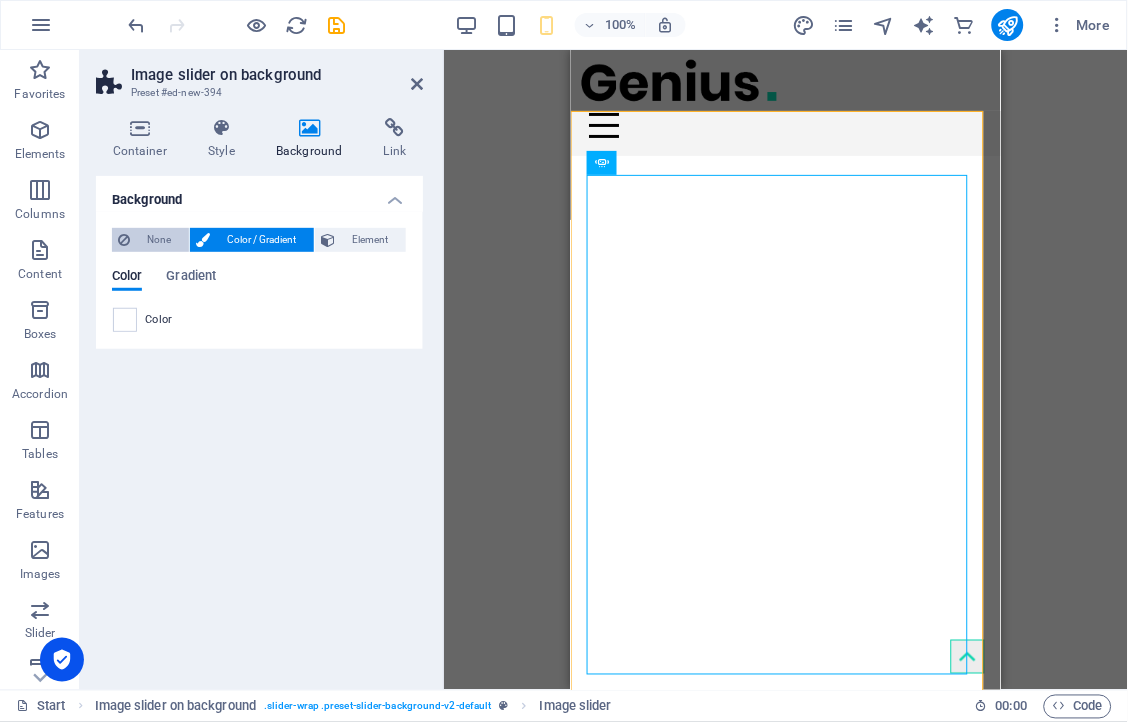click on "None" at bounding box center (159, 240) 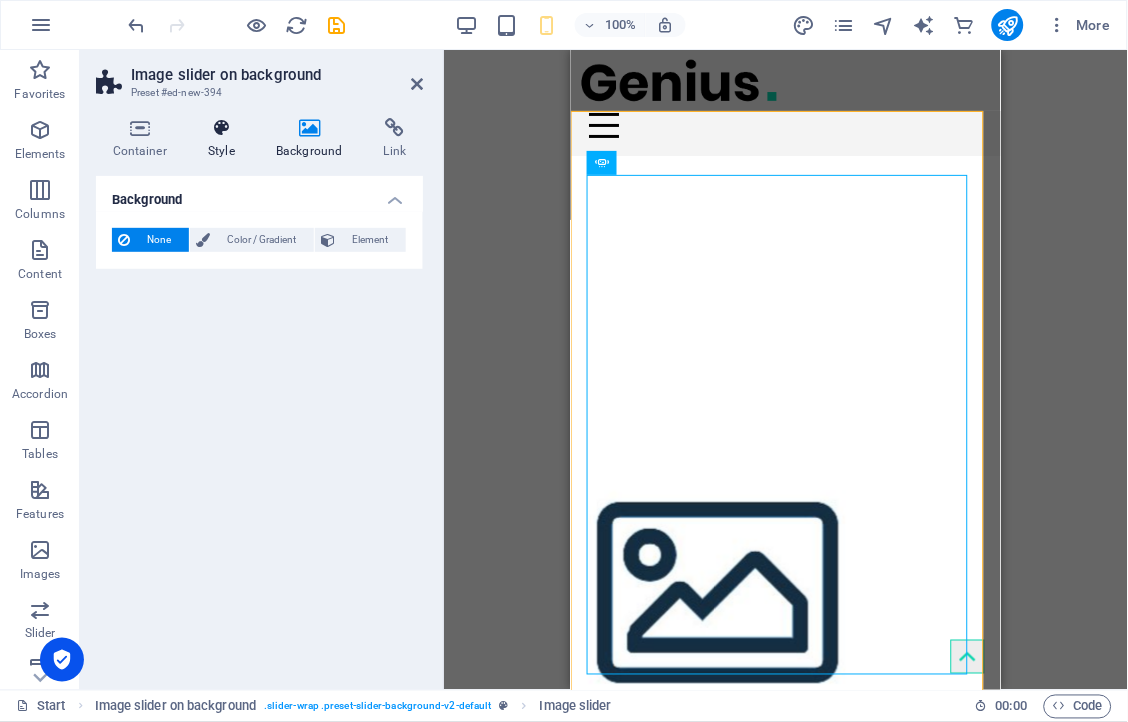 click at bounding box center (222, 128) 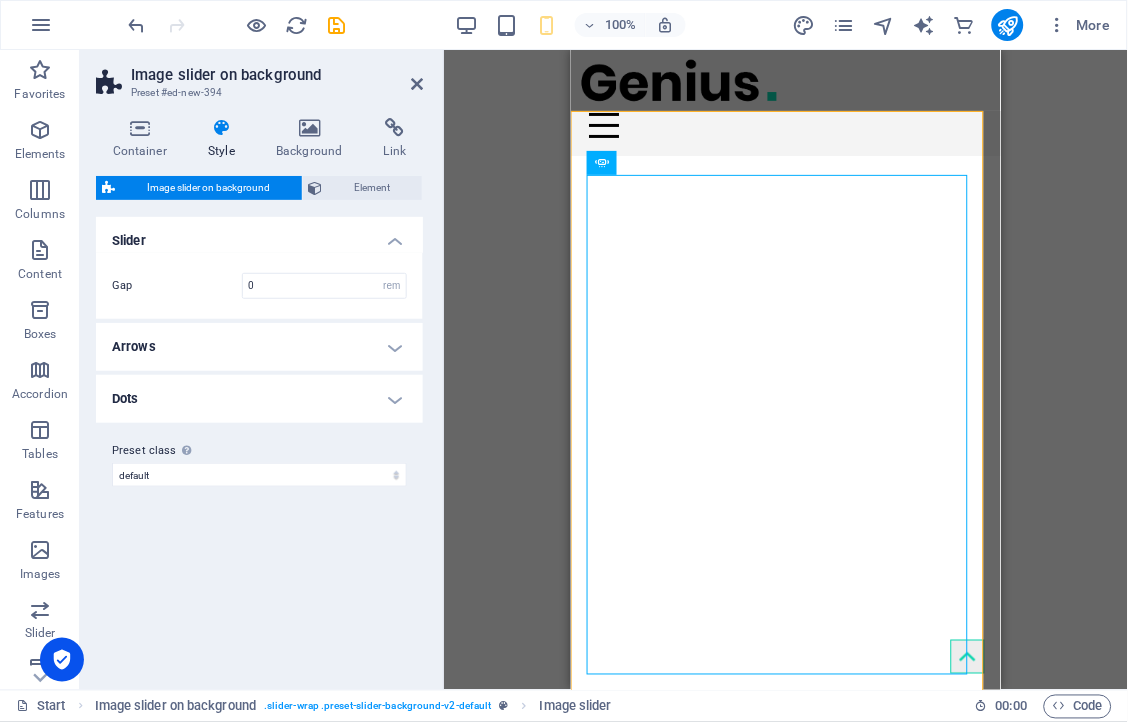 click on "Dots" at bounding box center [259, 399] 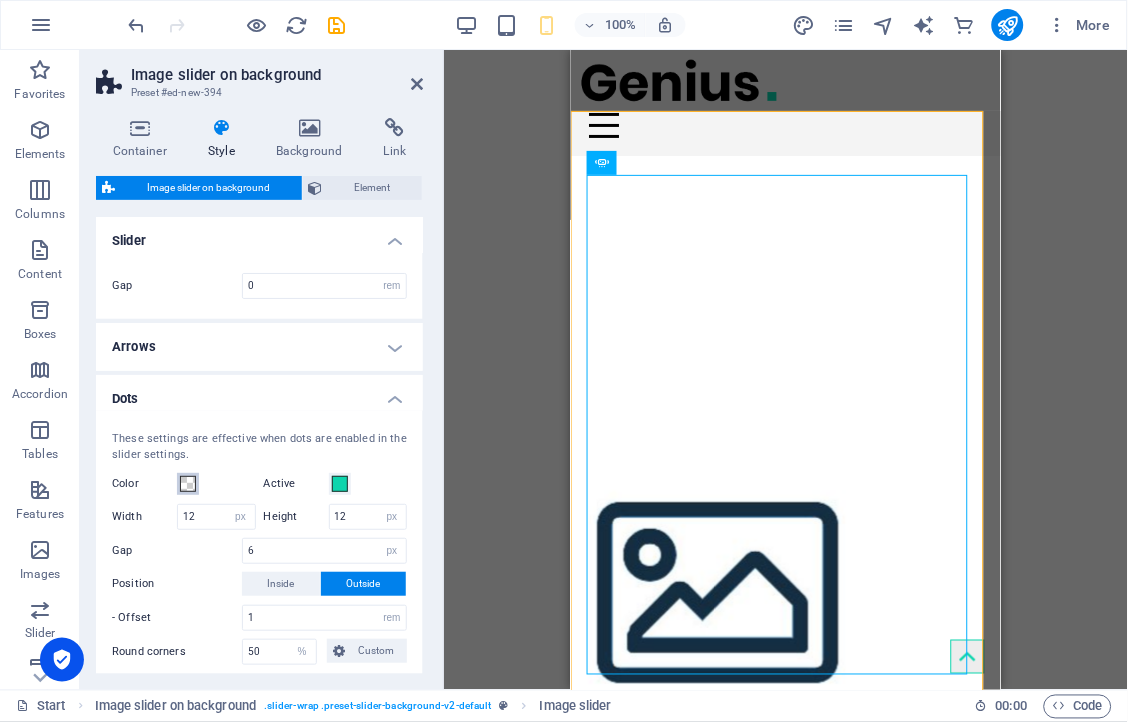 click at bounding box center [188, 484] 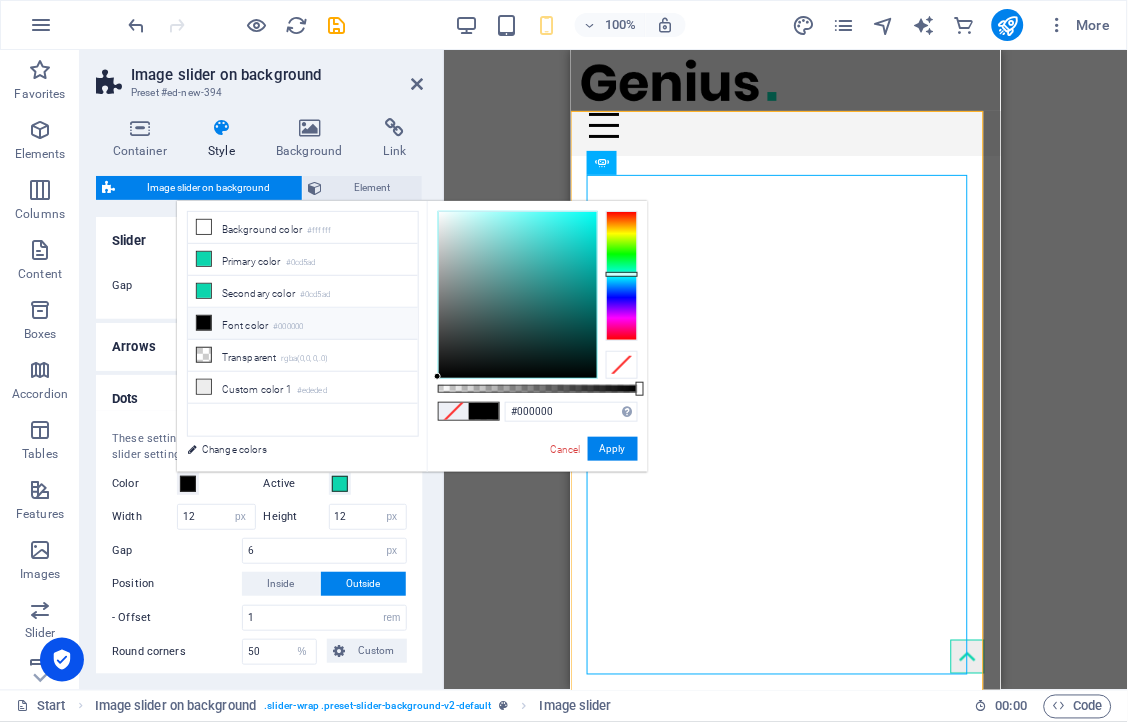 click at bounding box center (622, 276) 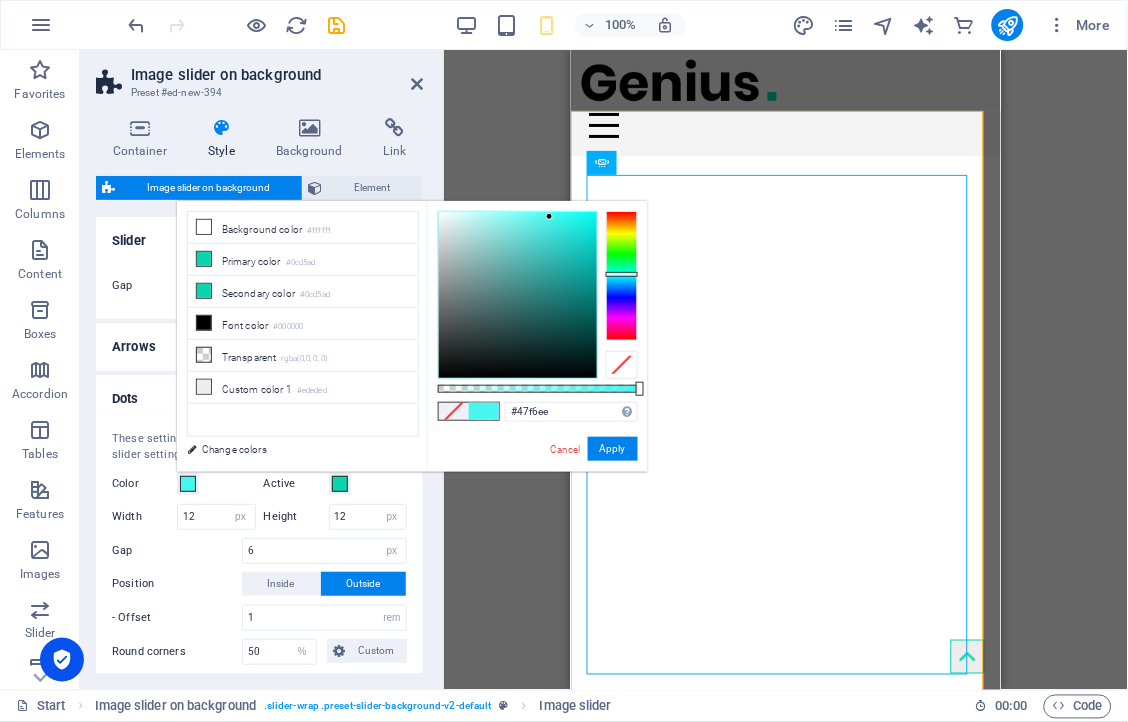 click at bounding box center (518, 295) 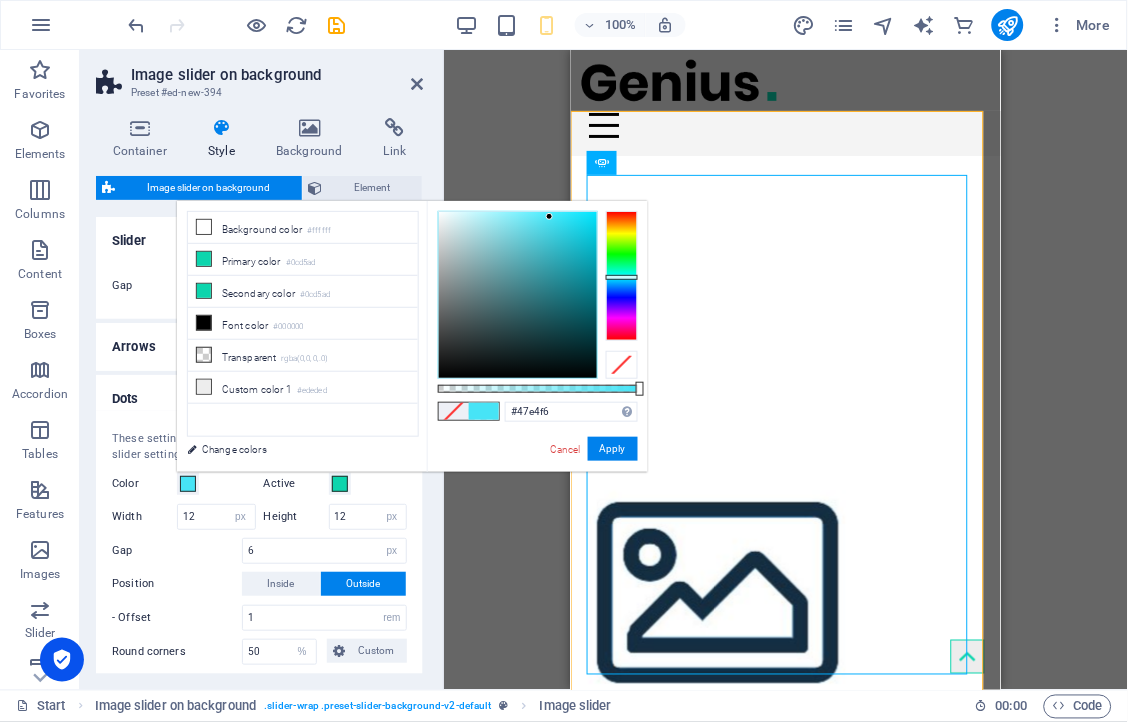 click at bounding box center (622, 277) 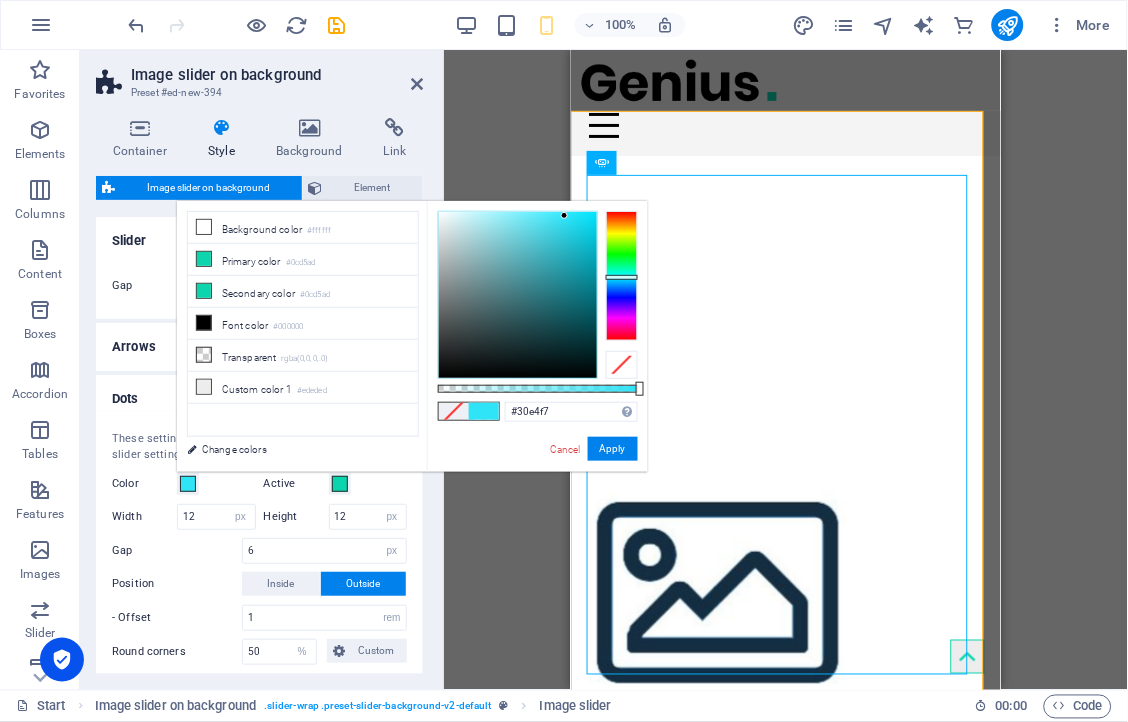 click at bounding box center (518, 295) 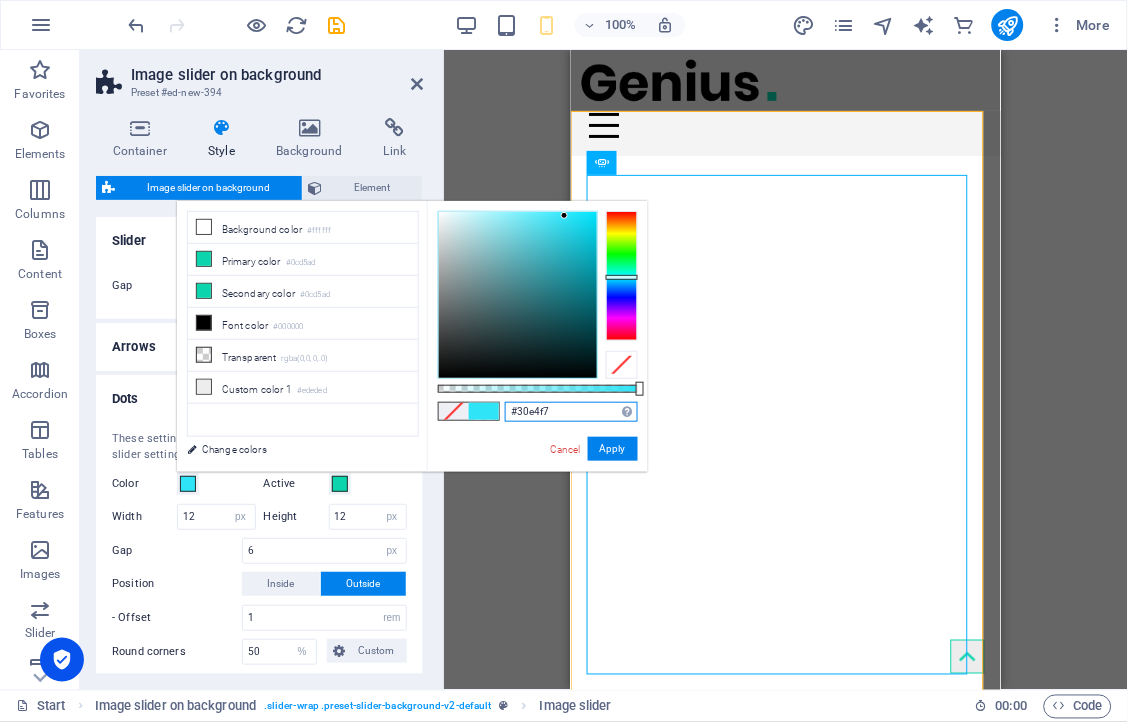click on "#30e4f7" at bounding box center [571, 412] 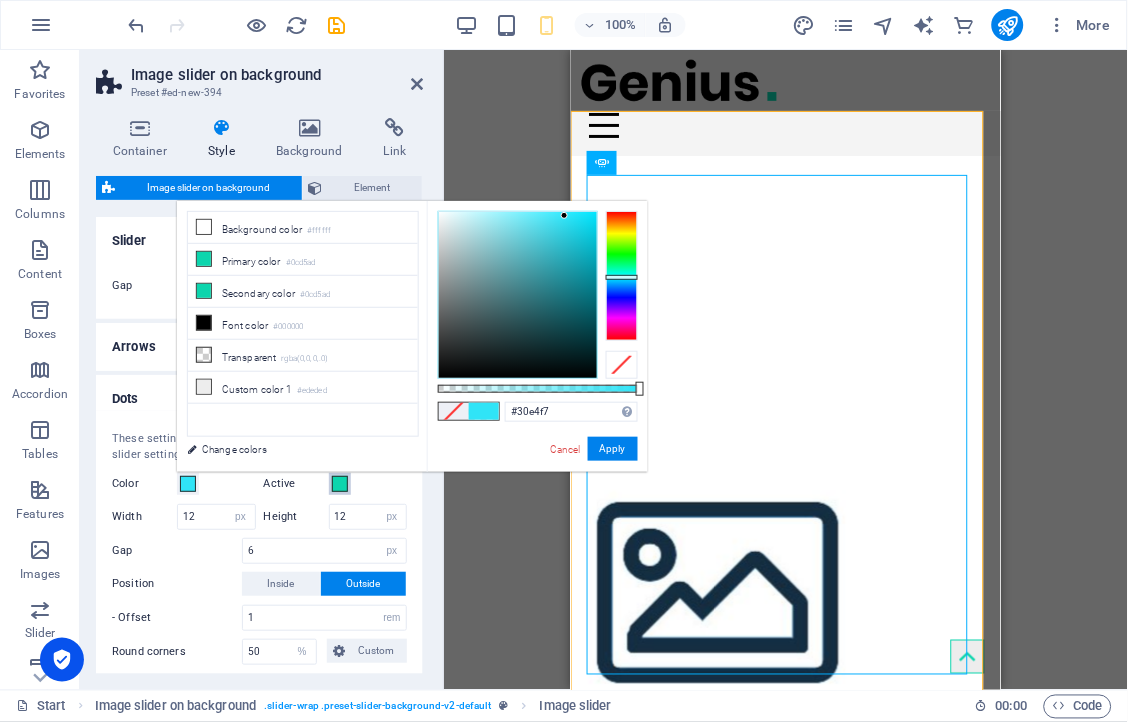click at bounding box center [340, 484] 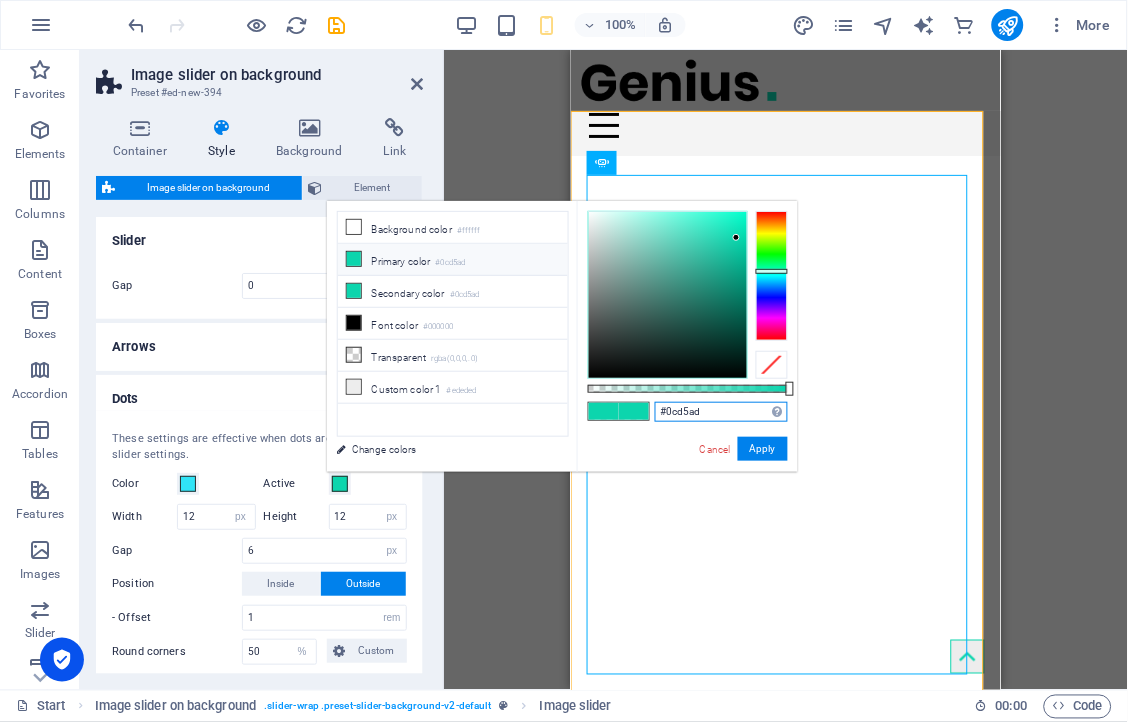click on "#0cd5ad" at bounding box center [721, 412] 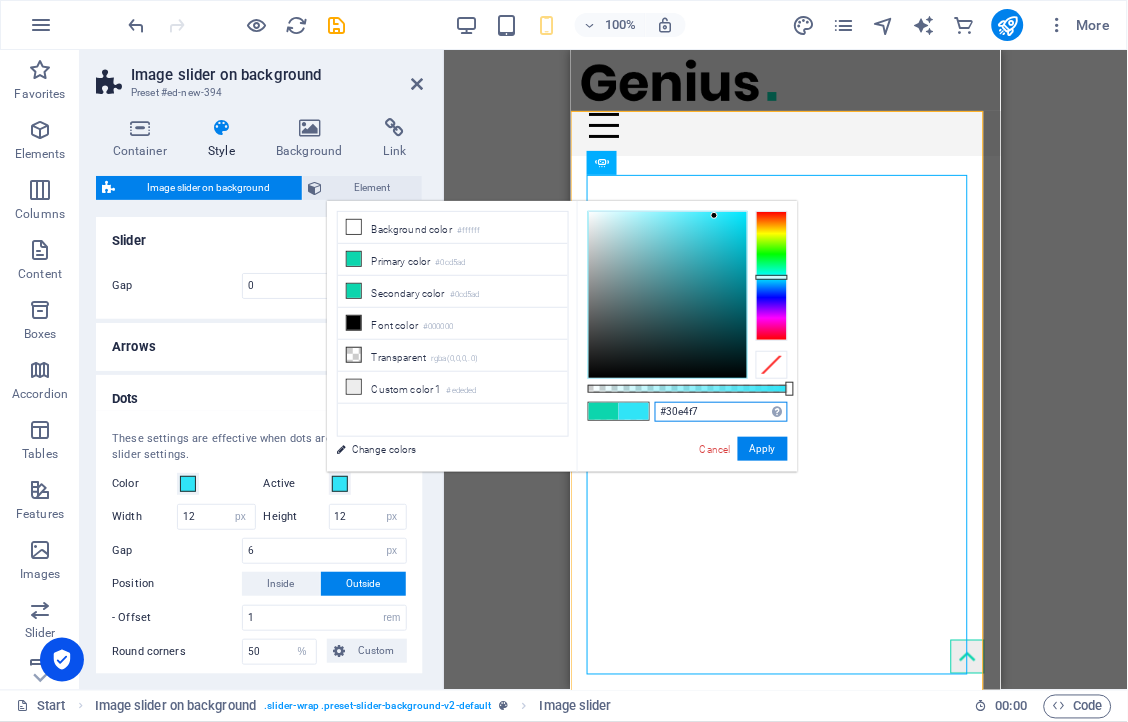 type on "#30e4f7" 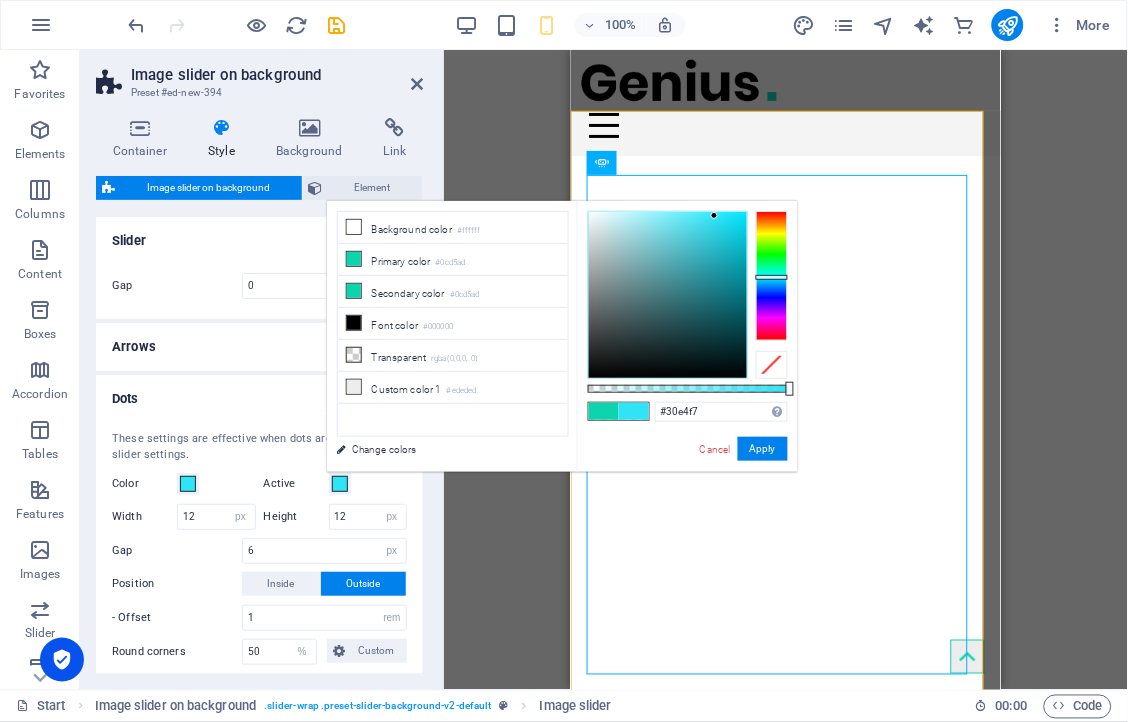 click on "Active" at bounding box center (336, 484) 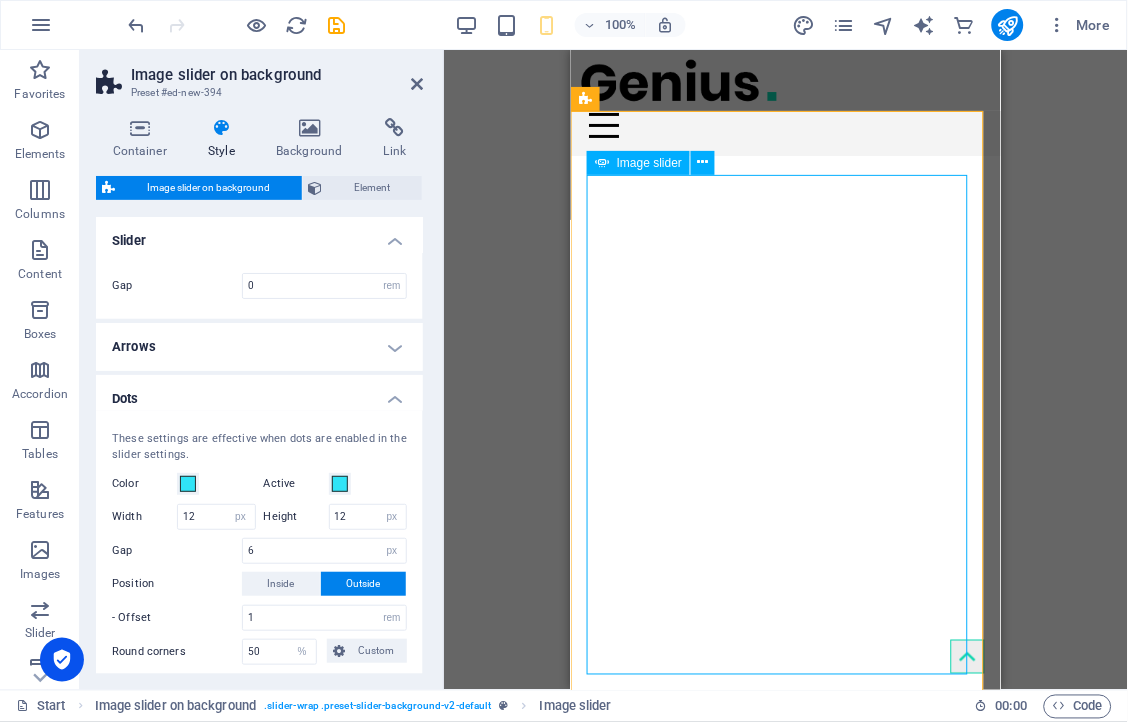 click at bounding box center (334, 2029) 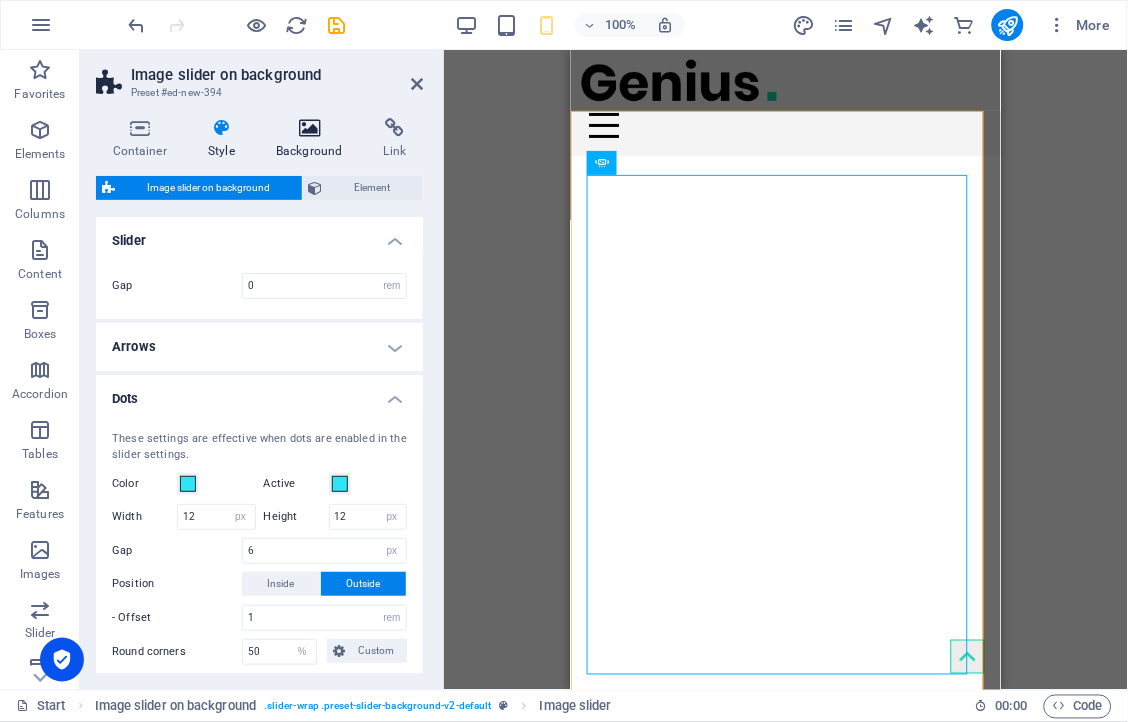 click at bounding box center (310, 128) 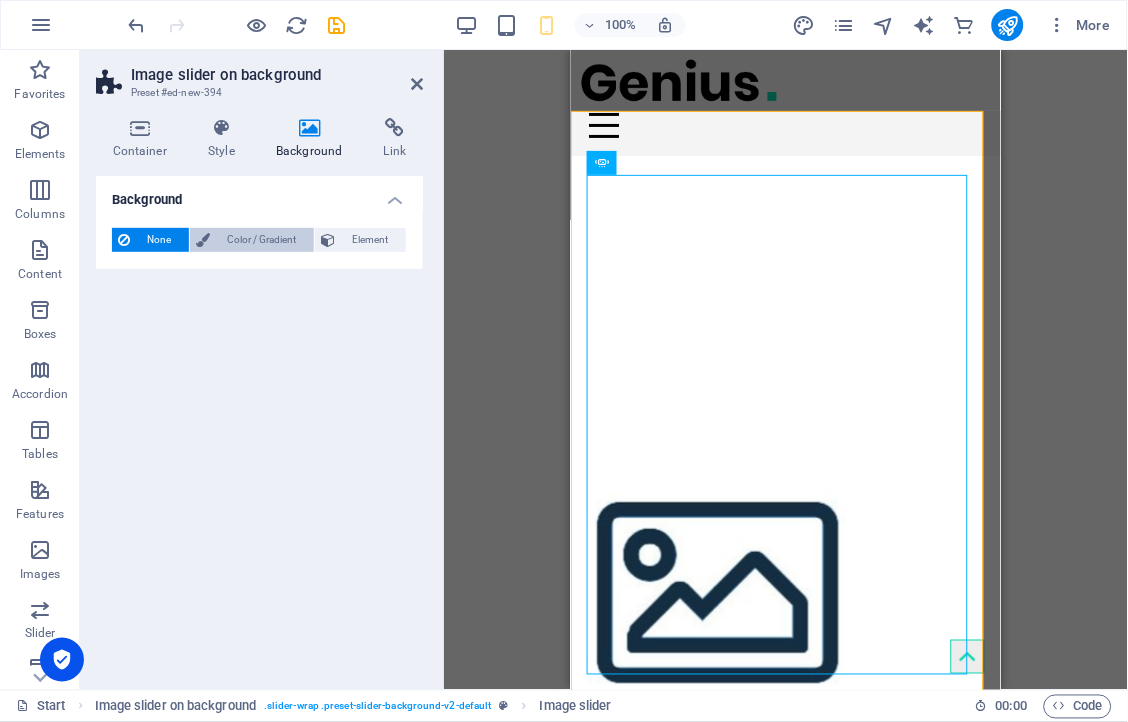 click on "Color / Gradient" at bounding box center [262, 240] 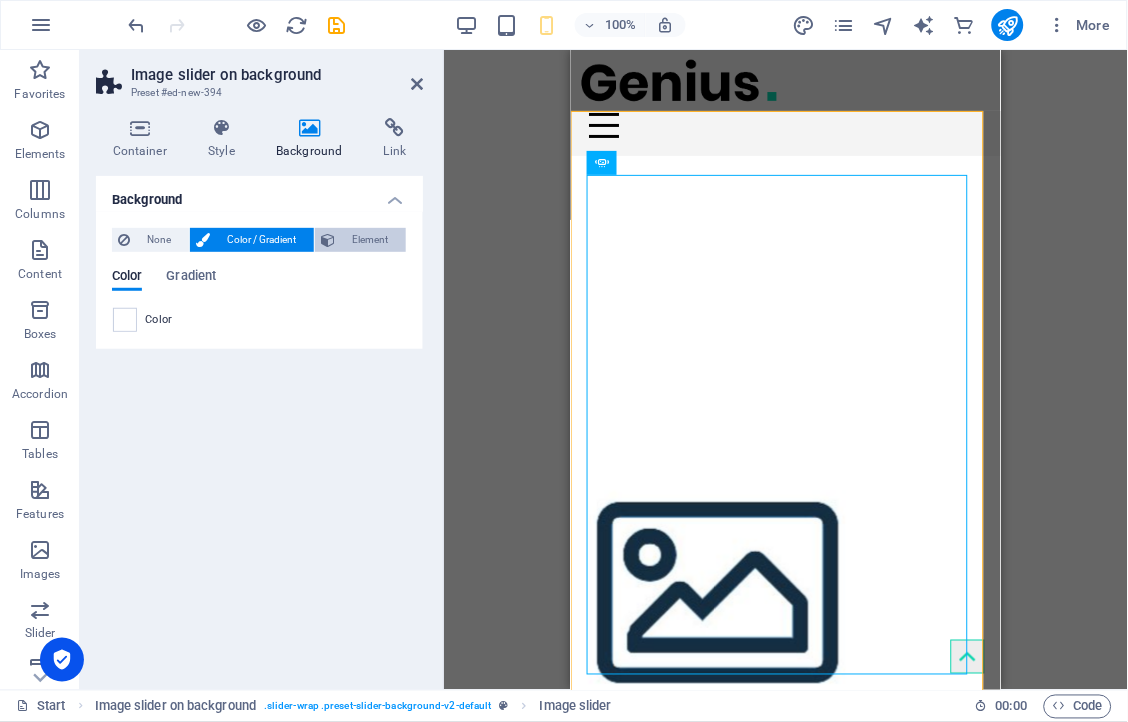 click at bounding box center (328, 240) 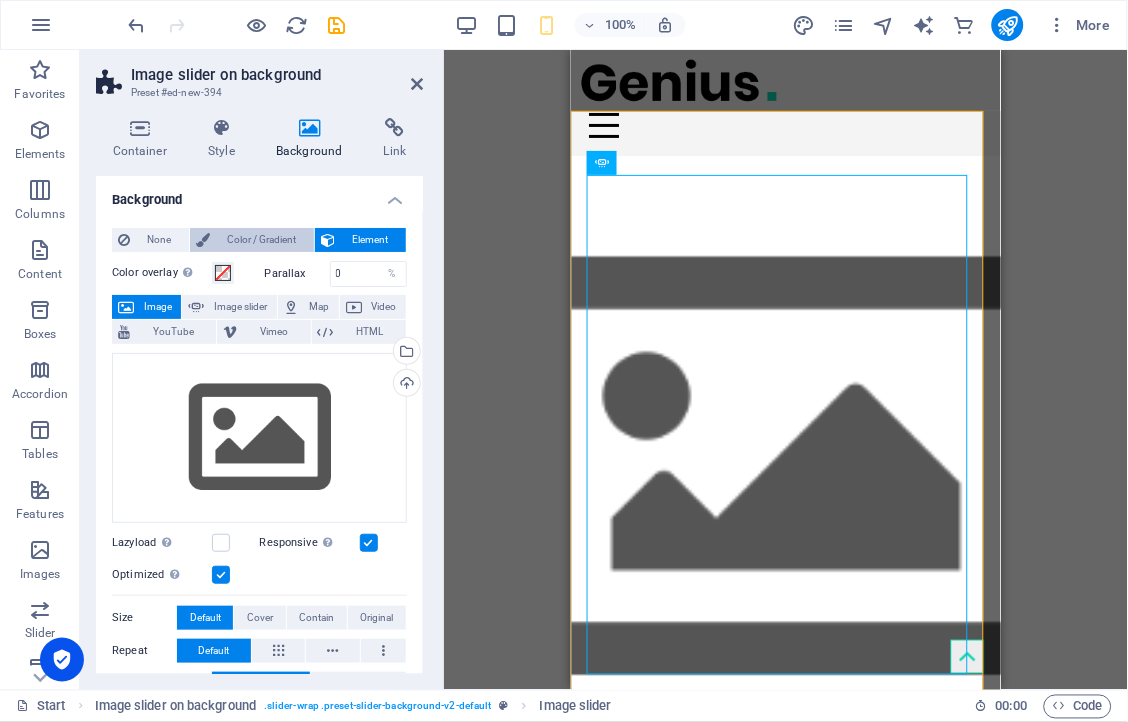 click on "Color / Gradient" at bounding box center [262, 240] 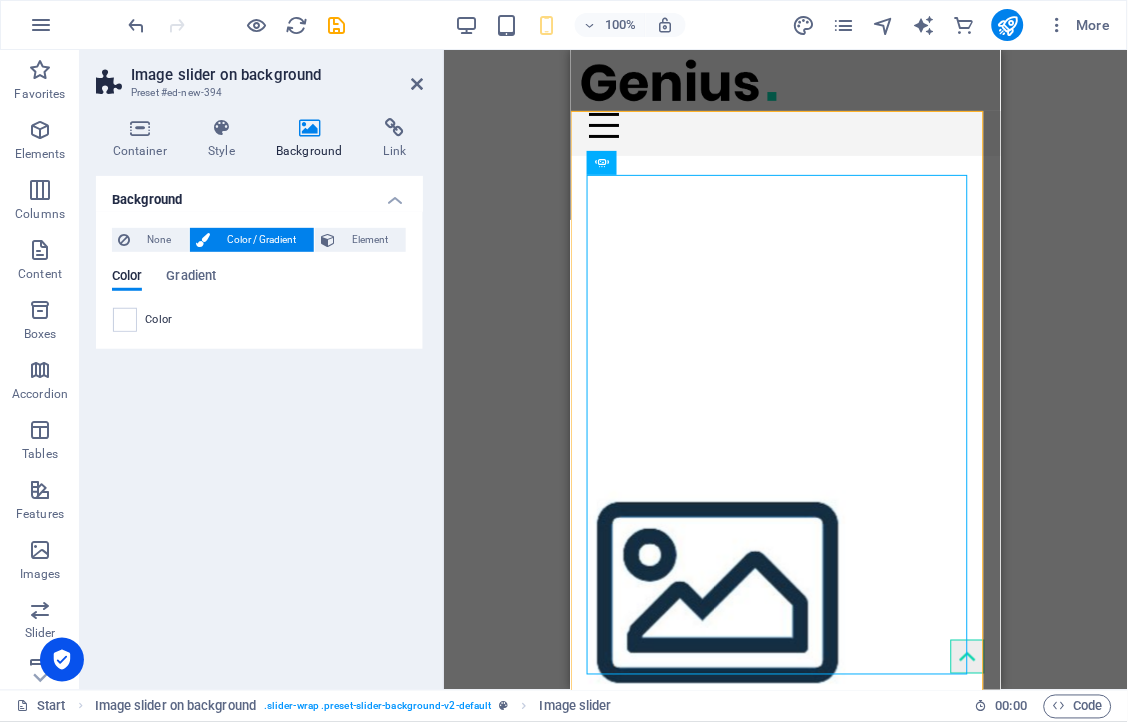 click on "Image slider on background Preset #ed-new-394
Container Style Background Link Size Height Default px rem % vh vw Min. height None px rem % vh vw Width Default px rem % em vh vw Min. width None px rem % vh vw Content width Default Custom width Width Default px rem % em vh vw Min. width None px rem % vh vw Default padding Custom spacing Default content width and padding can be changed under Design. Edit design Layout (Flexbox) Alignment Determines the flex direction. Default Main axis Determine how elements should behave along the main axis inside this container (justify content). Default Side axis Control the vertical direction of the element inside of the container (align items). Default Wrap Default On Off Fill Controls the distances and direction of elements on the y-axis across several lines (align content). Default Accessibility ARIA helps assistive technologies (like screen readers) to understand the role, state, and behavior of web elements Role None Alert Article Banner Comment Dialog" at bounding box center (262, 370) 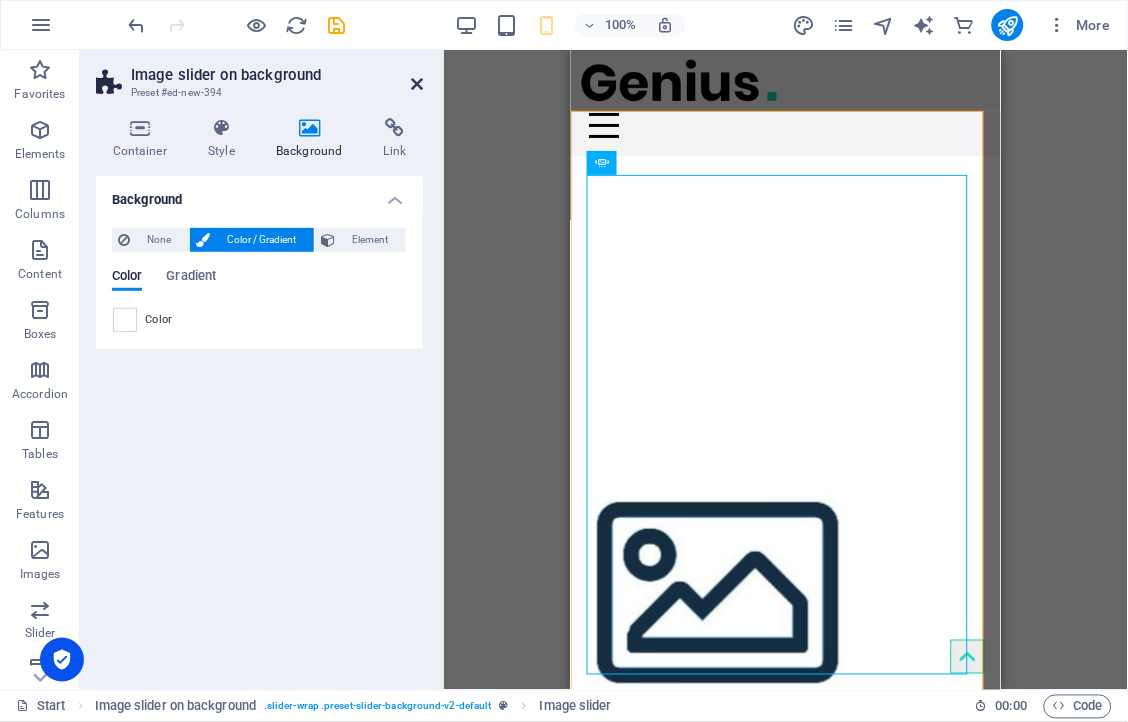 click at bounding box center [417, 84] 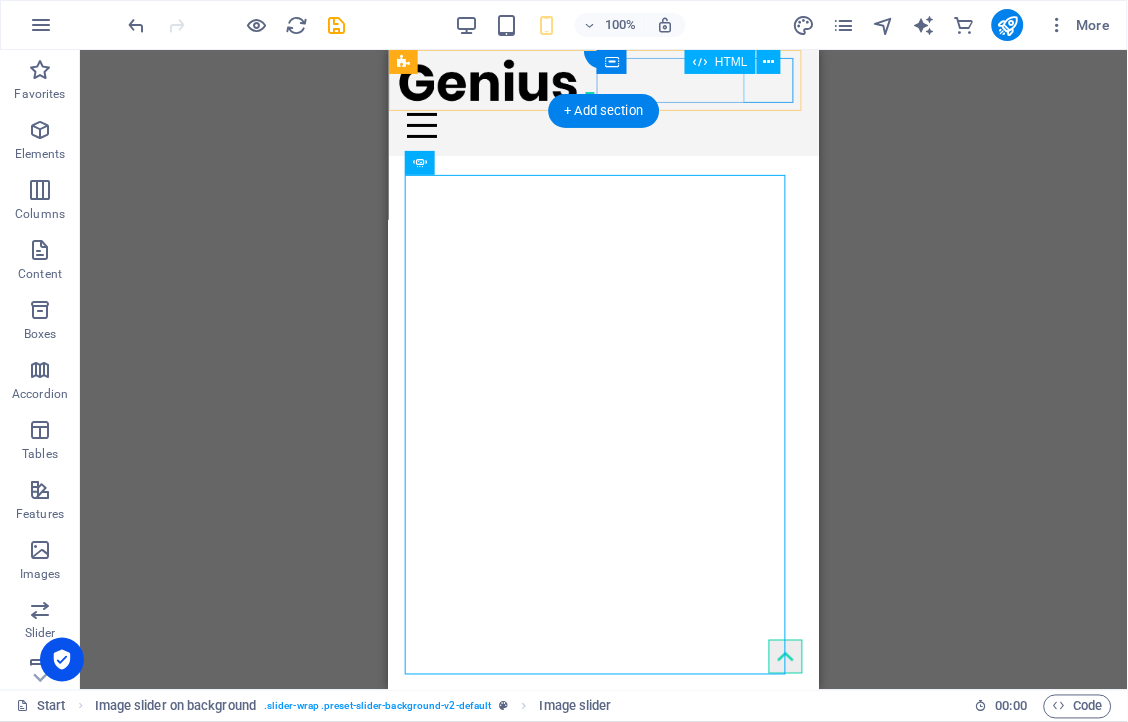click at bounding box center [603, 124] 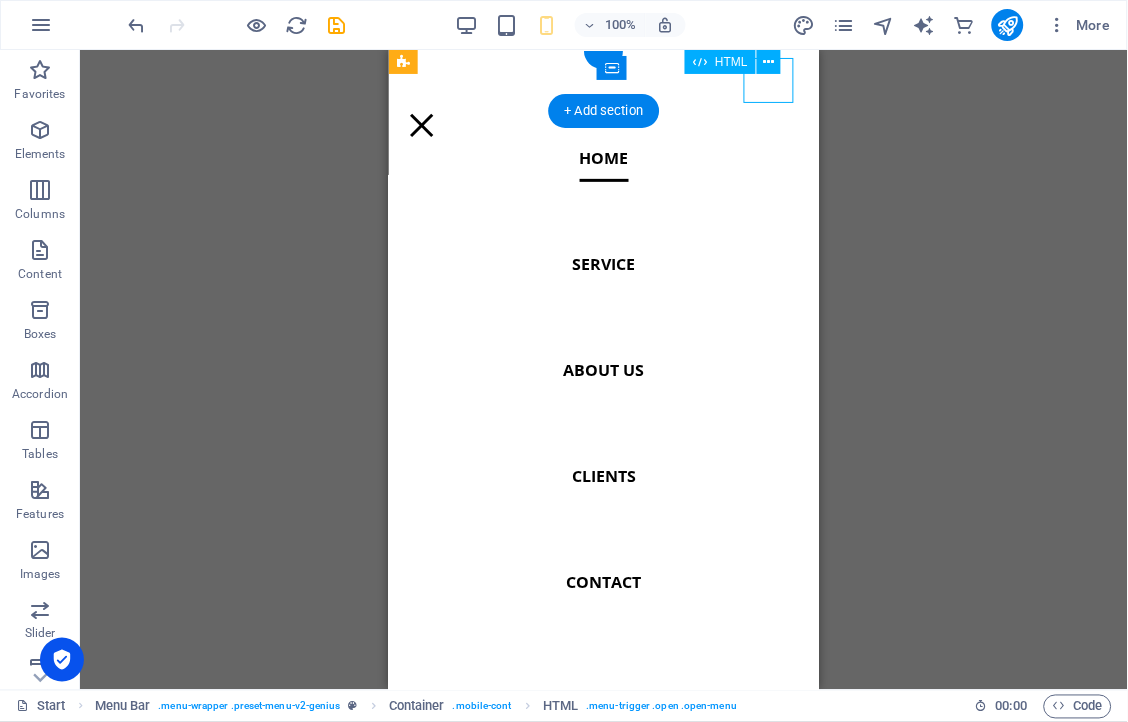 click at bounding box center [421, 124] 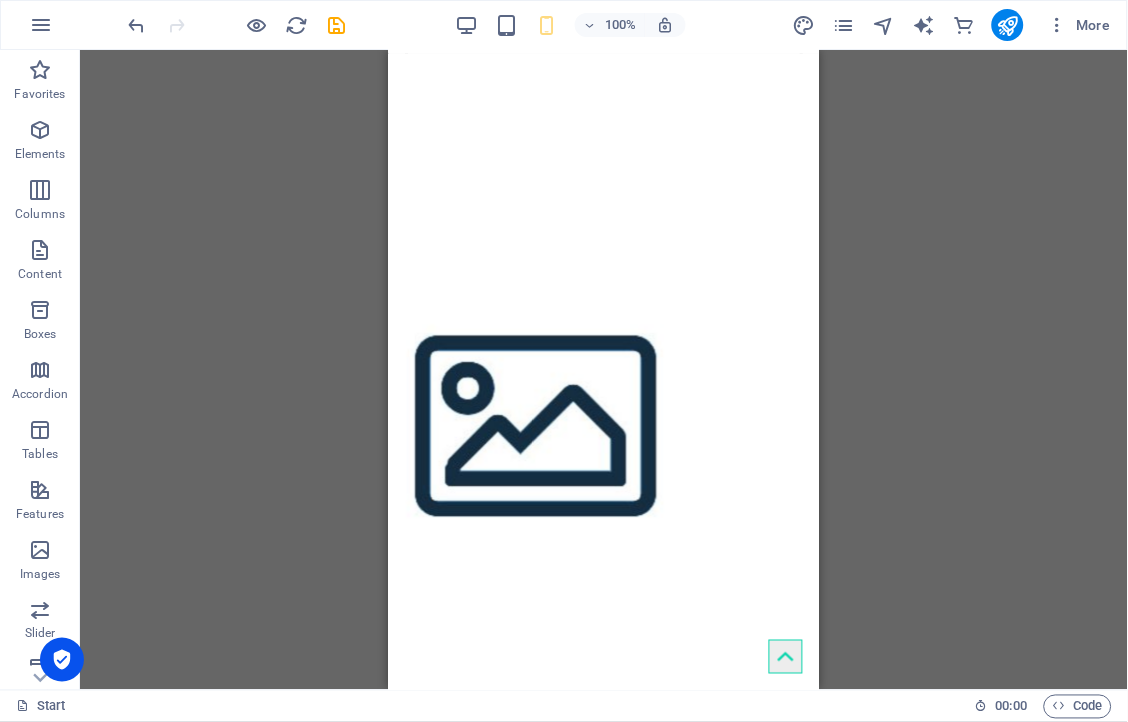 scroll, scrollTop: 927, scrollLeft: 0, axis: vertical 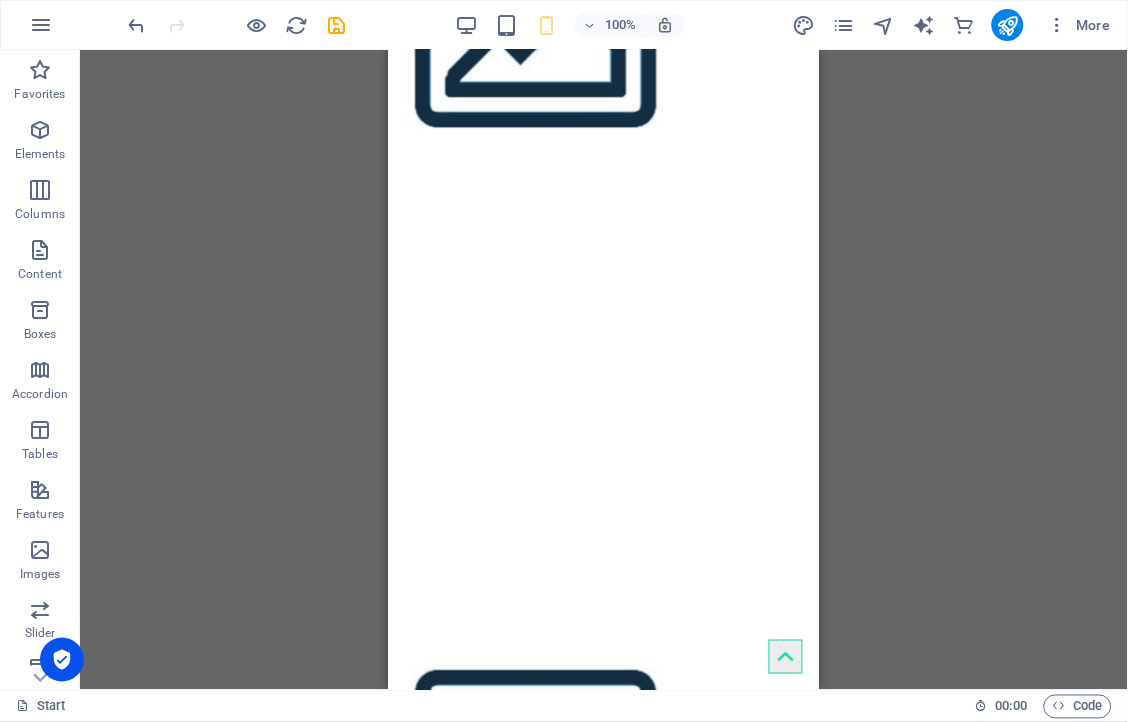 drag, startPoint x: 808, startPoint y: 150, endPoint x: 1209, endPoint y: 221, distance: 407.23703 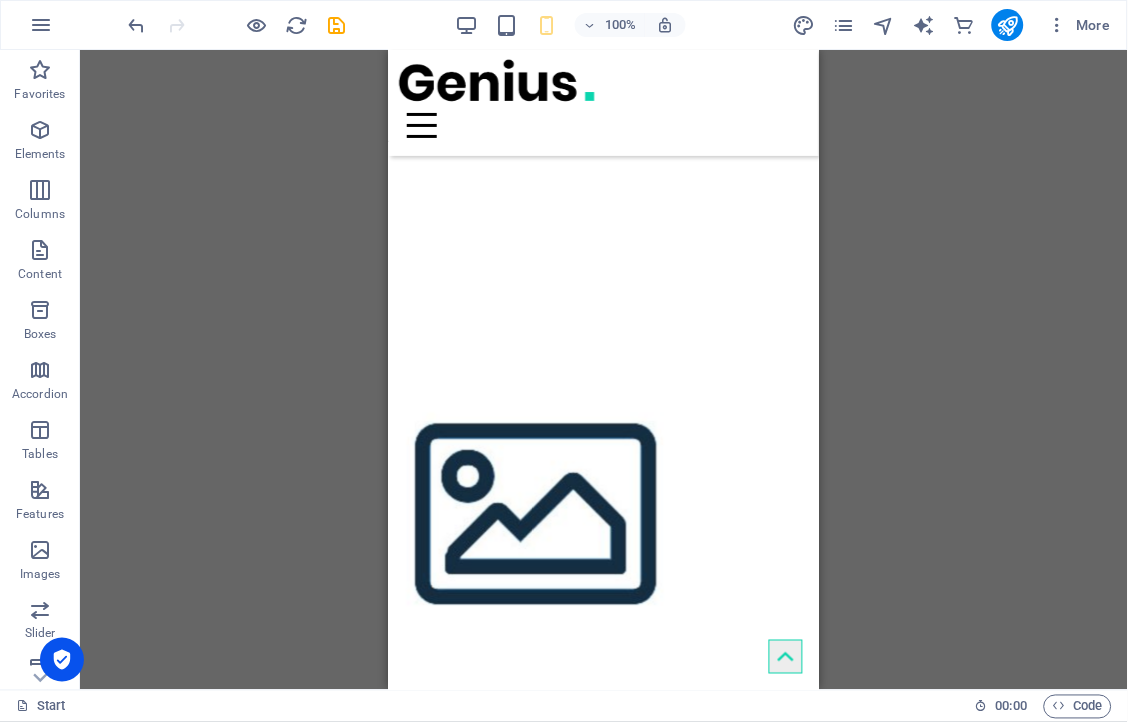 scroll, scrollTop: 2095, scrollLeft: 0, axis: vertical 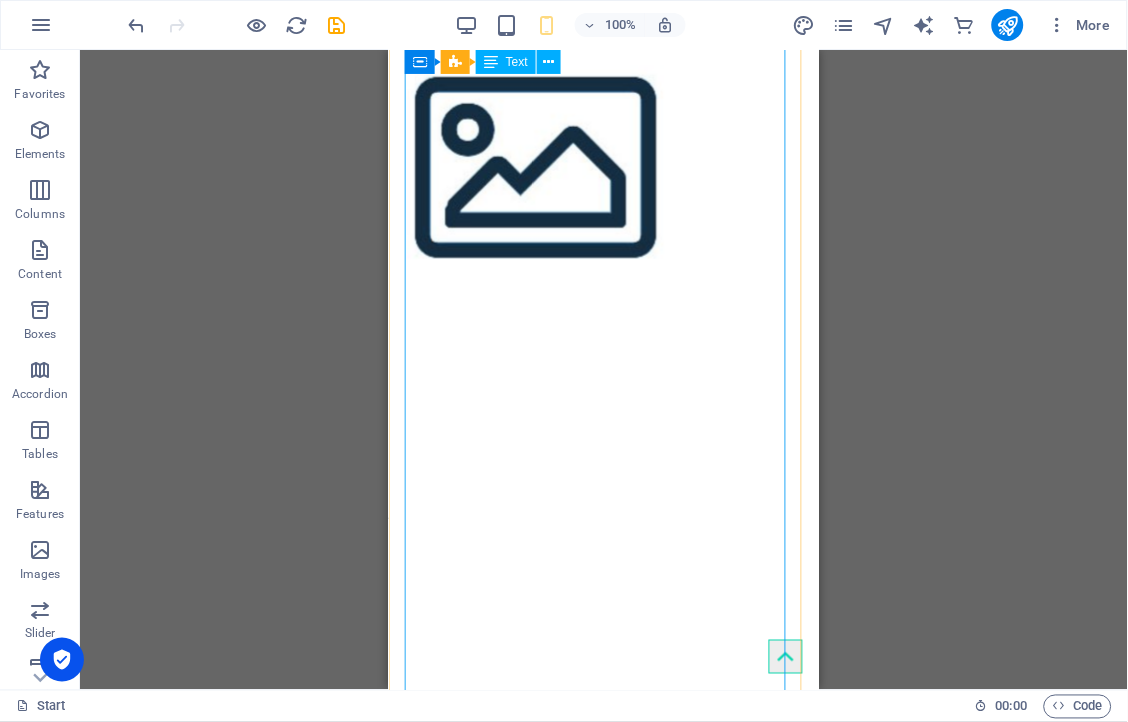 click on "Lorem ipsum dolor sit amet, consectetur adipisicing elit. Repellat, maiores, a libero atque assumenda praesentium cum magni odio dolor accusantium explicabo repudiandae molestiae.  Cumque expo laboriosam nulla distinctio mollitia Molestias excepturi voluptatem veritatis iusto namut Praesentium magni odio dolor accusantium'" at bounding box center [603, 434] 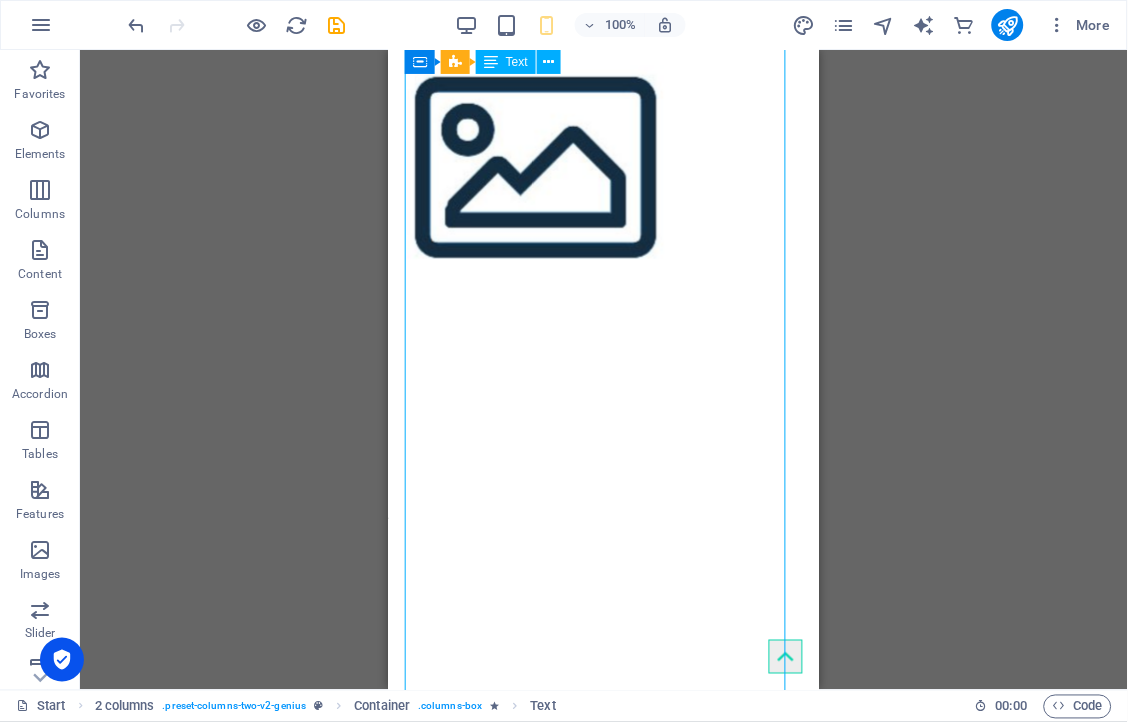 click on "Lorem ipsum dolor sit amet, consectetur adipisicing elit. Repellat, maiores, a libero atque assumenda praesentium cum magni odio dolor accusantium explicabo repudiandae molestiae.  Cumque expo laboriosam nulla distinctio mollitia Molestias excepturi voluptatem veritatis iusto namut Praesentium magni odio dolor accusantium'" at bounding box center [603, 434] 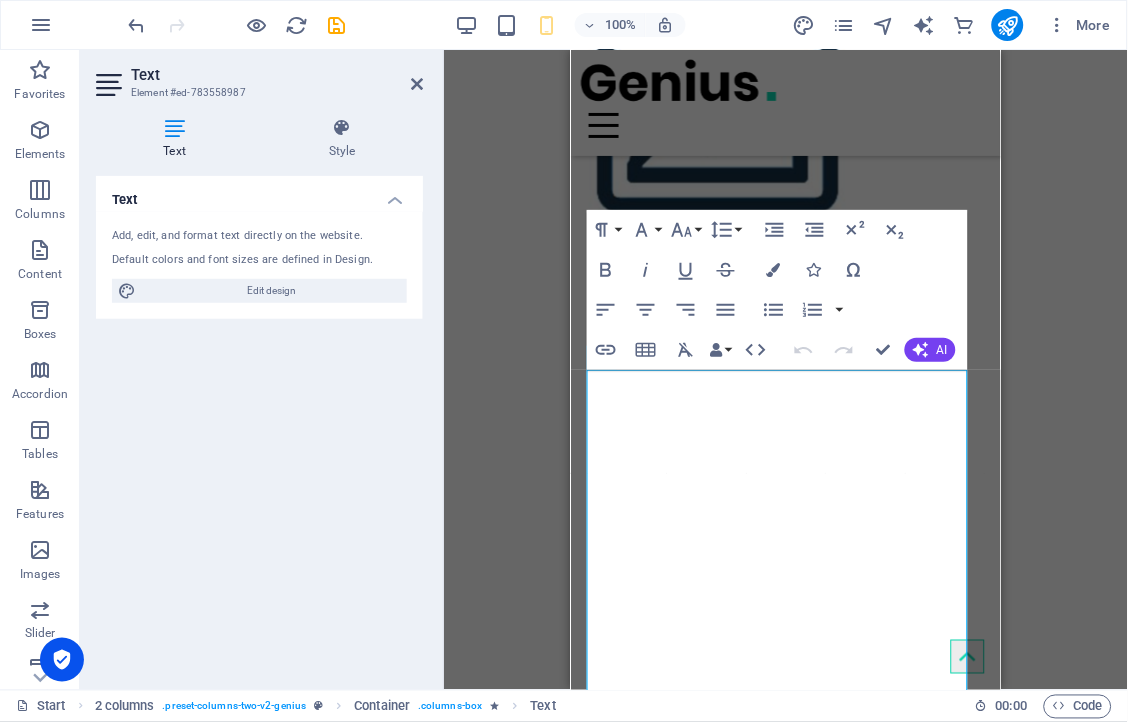 scroll, scrollTop: 1320, scrollLeft: 0, axis: vertical 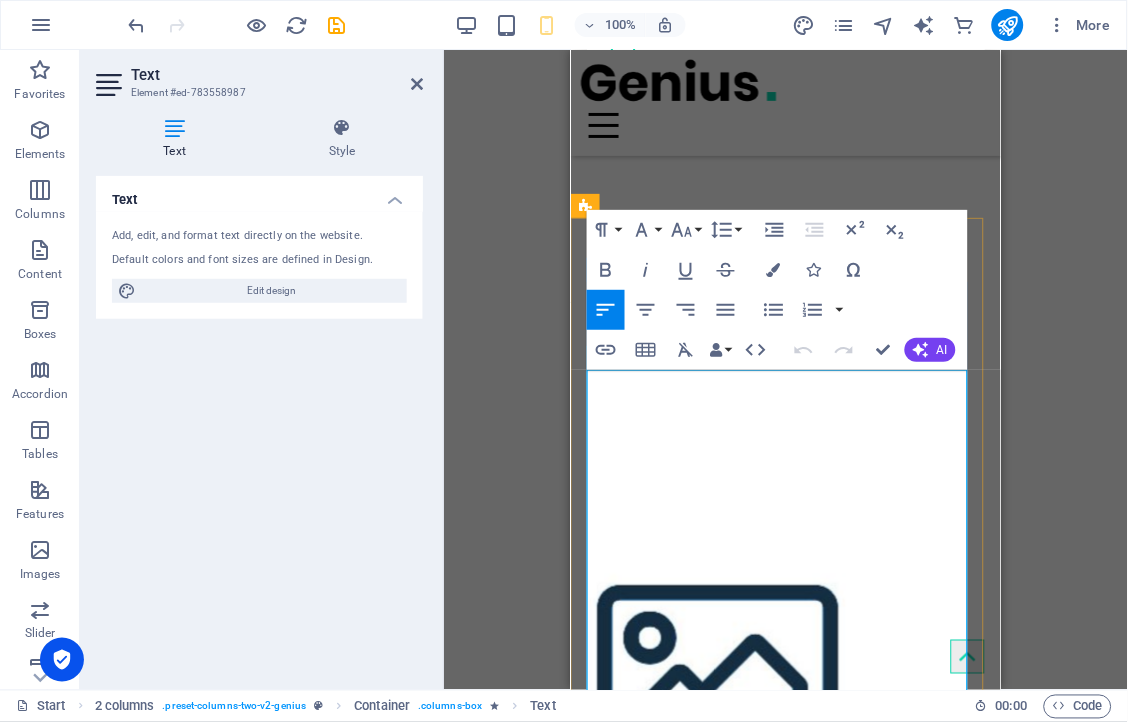 click on "Lorem ipsum dolor sit amet, consectetur adipisicing elit. Repellat, maiores, a libero atque assumenda praesentium cum magni odio dolor accusantium explicabo repudiandae molestiae." at bounding box center (785, 406) 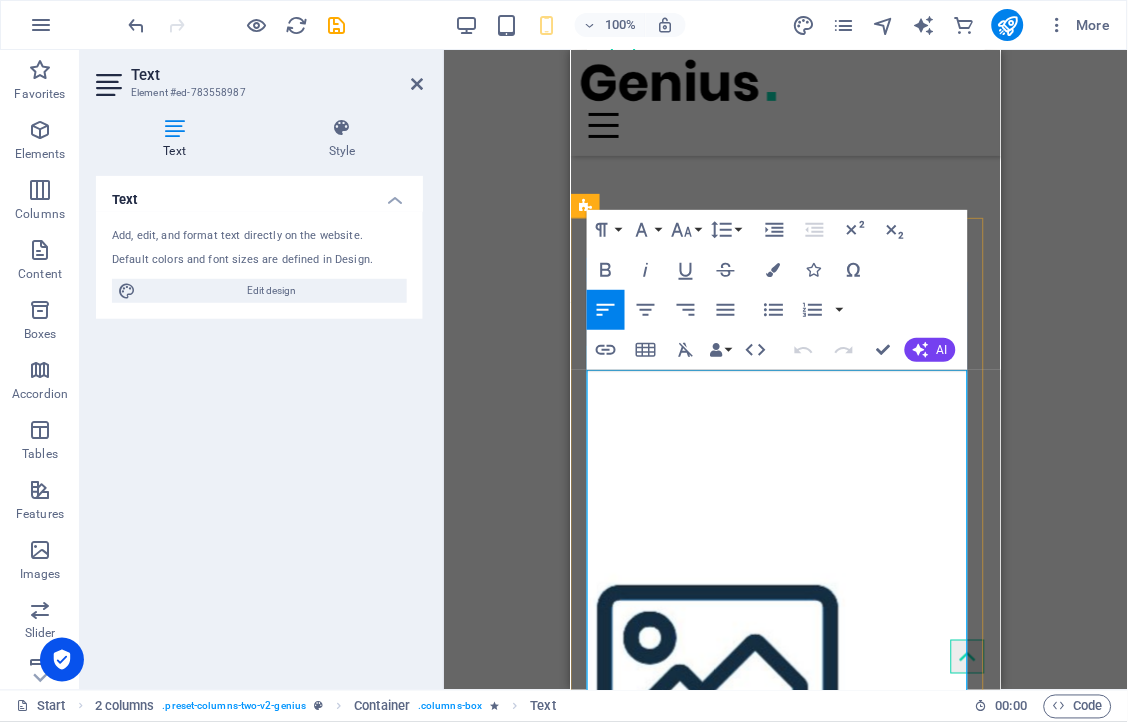 click at bounding box center (722, -709) 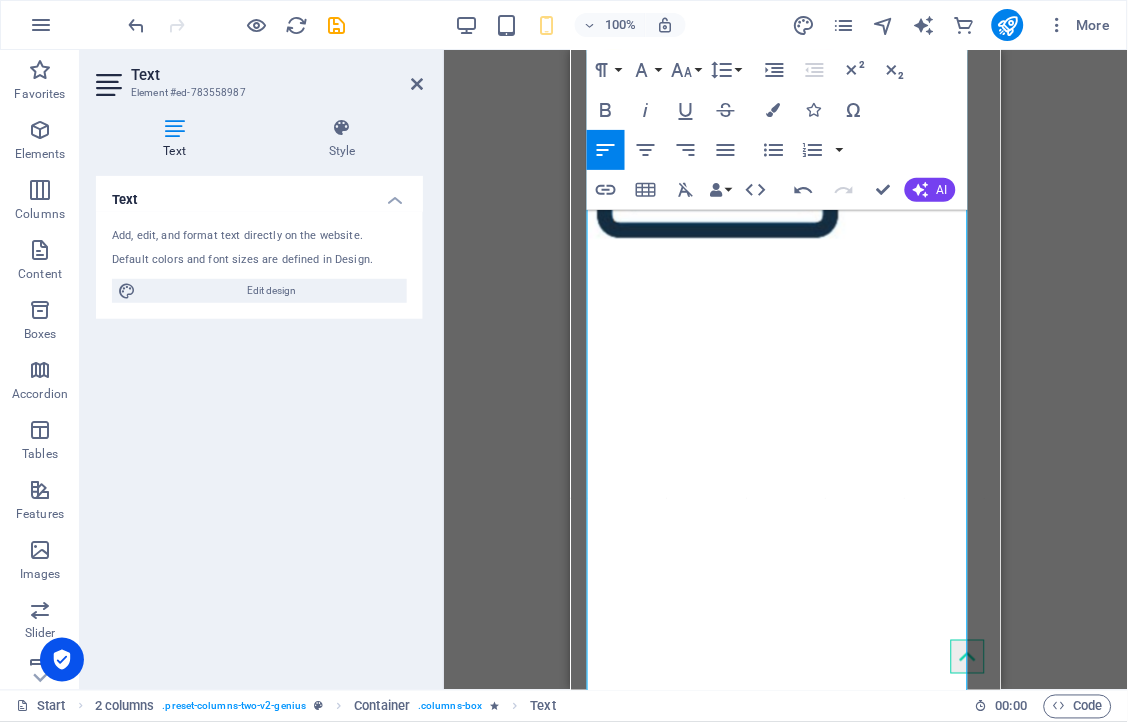 scroll, scrollTop: 2060, scrollLeft: 0, axis: vertical 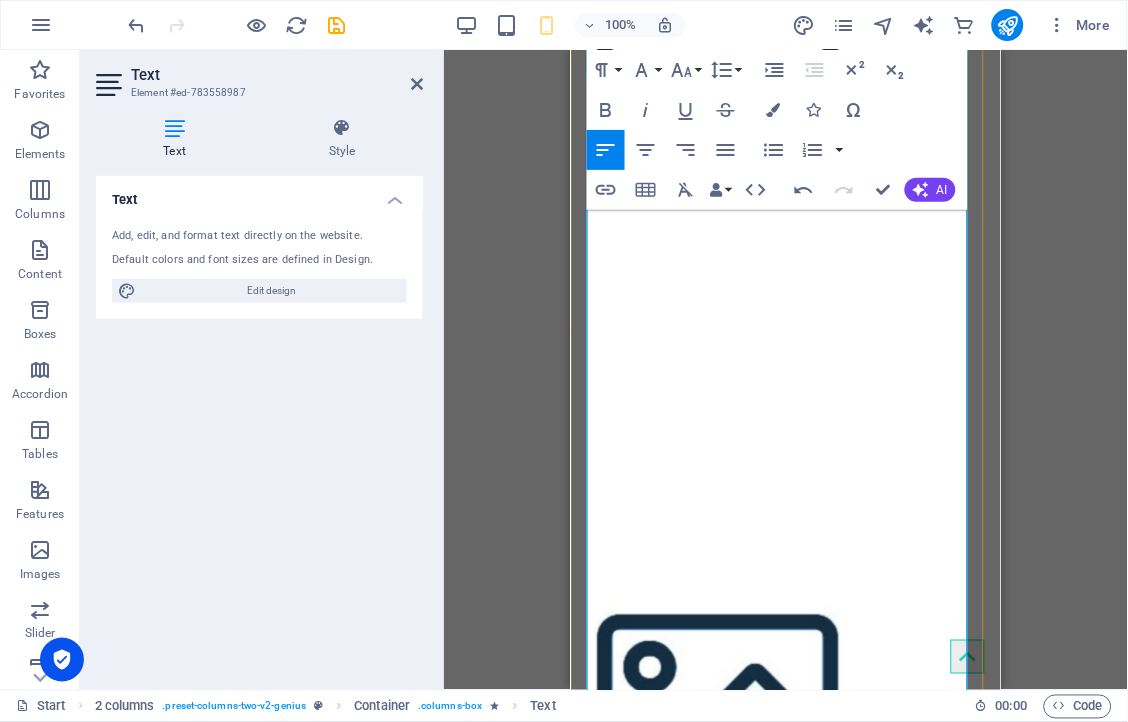 click at bounding box center [944, 498] 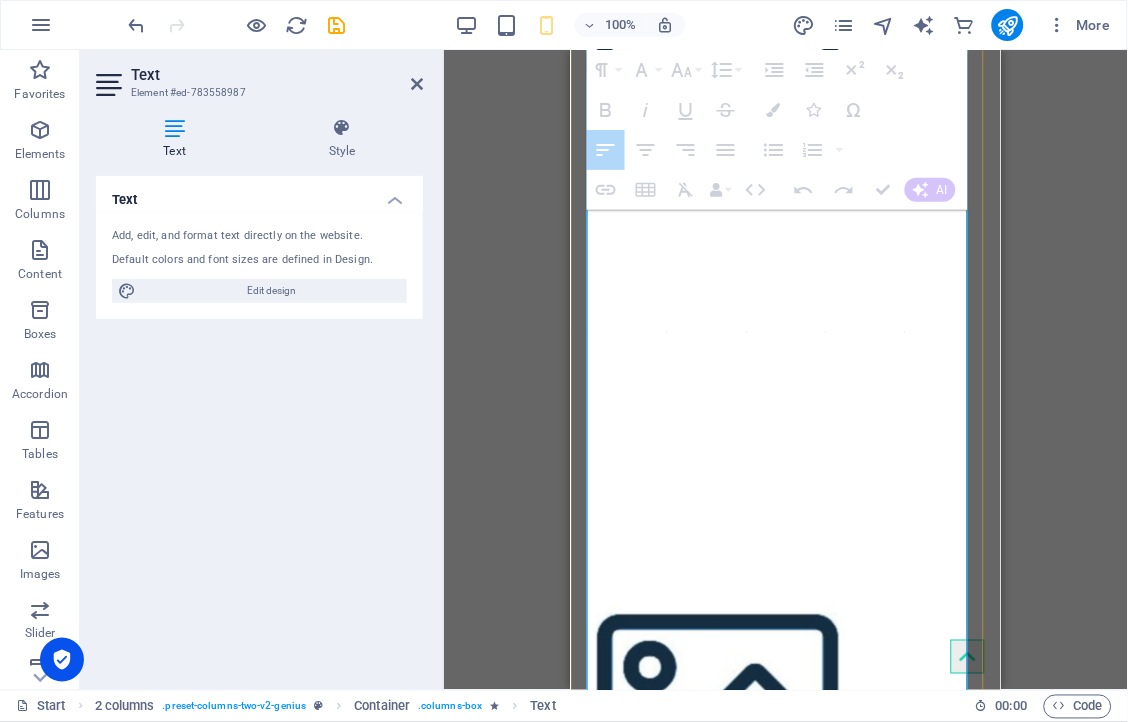 drag, startPoint x: 903, startPoint y: 470, endPoint x: 606, endPoint y: 221, distance: 387.56934 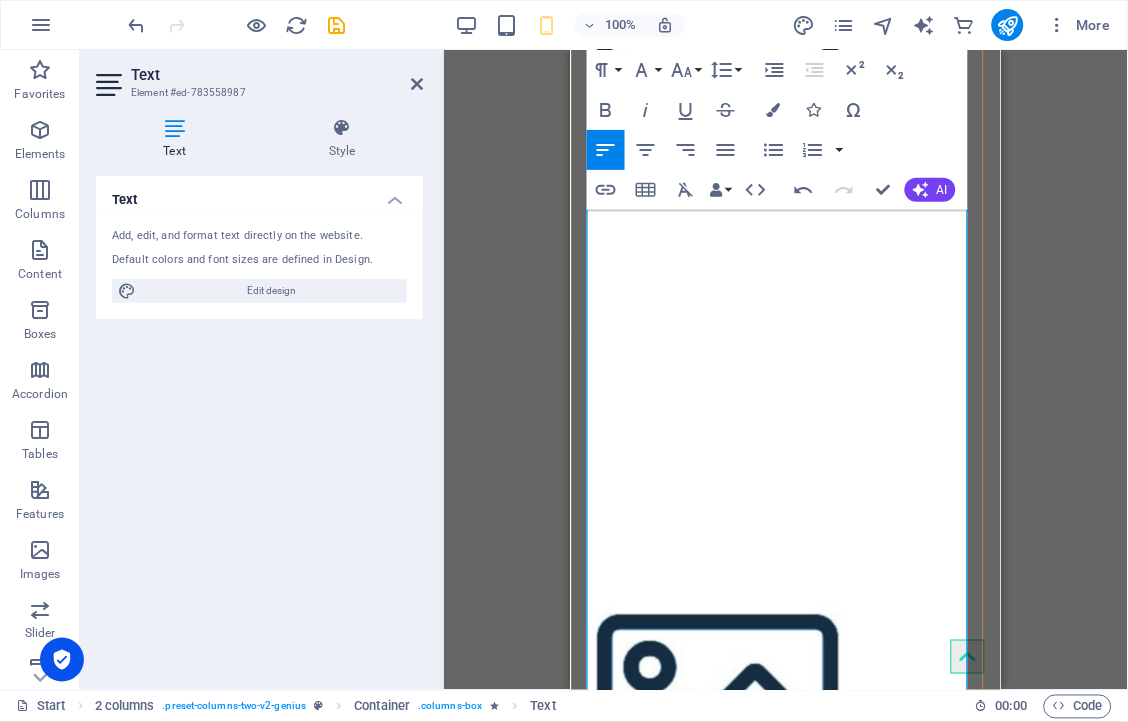 drag, startPoint x: 610, startPoint y: 249, endPoint x: 611, endPoint y: 231, distance: 18.027756 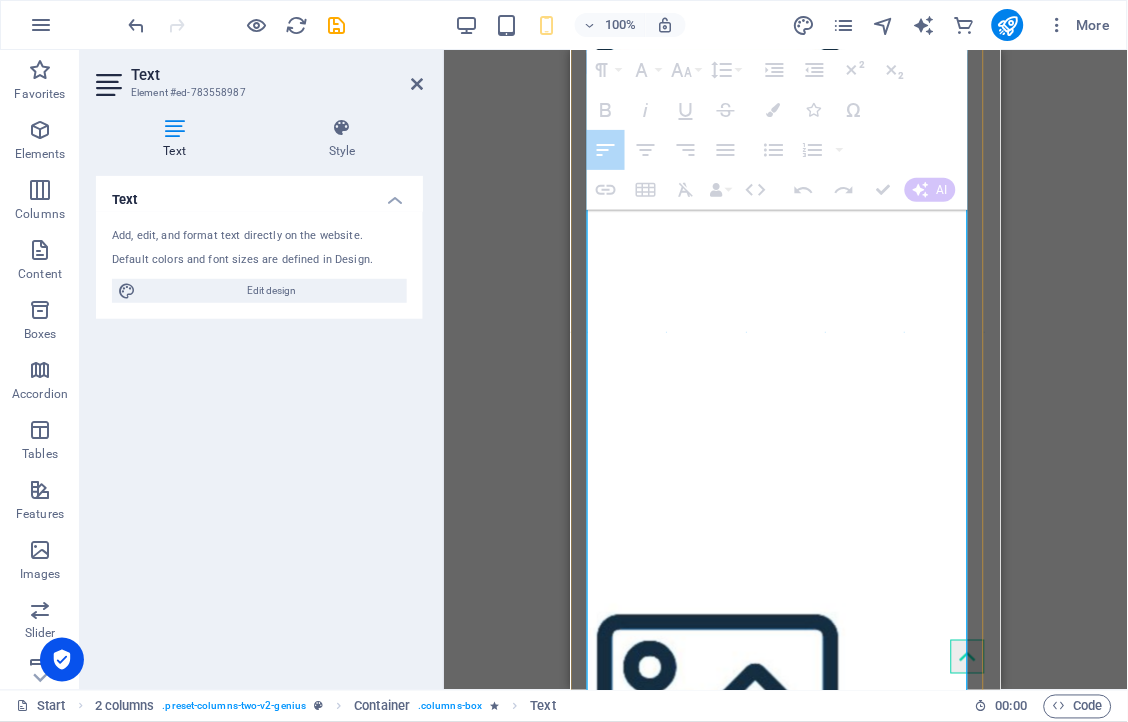 drag, startPoint x: 611, startPoint y: 231, endPoint x: 906, endPoint y: 469, distance: 379.03693 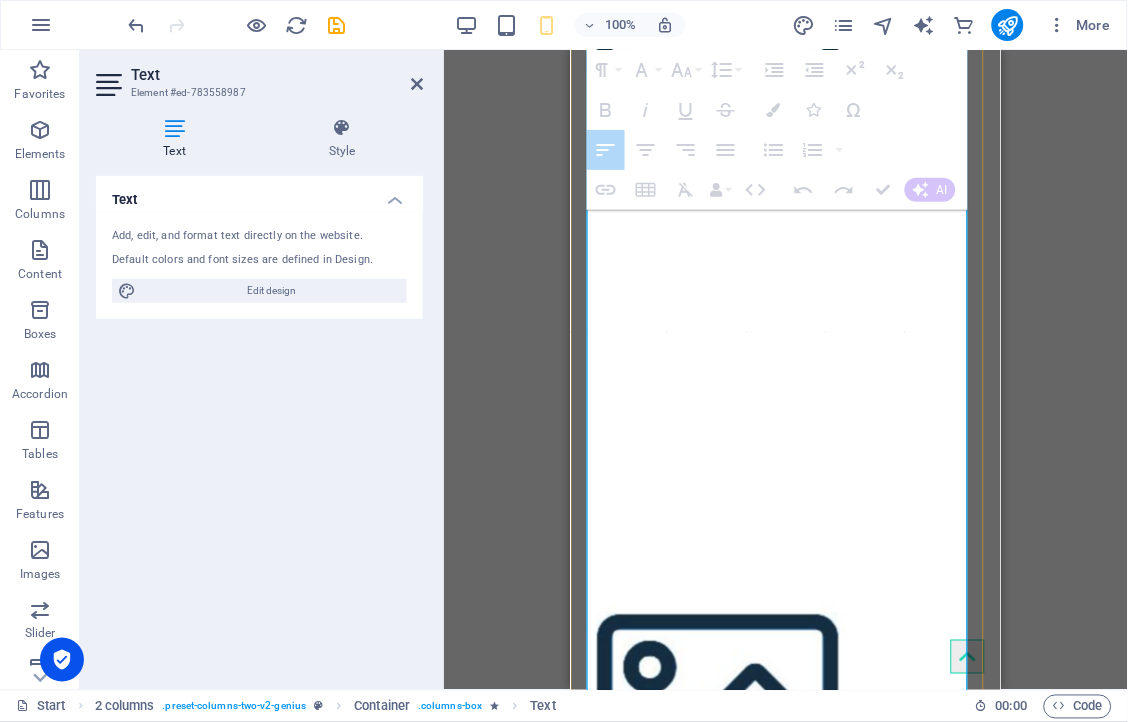drag, startPoint x: 906, startPoint y: 469, endPoint x: 611, endPoint y: 226, distance: 382.1963 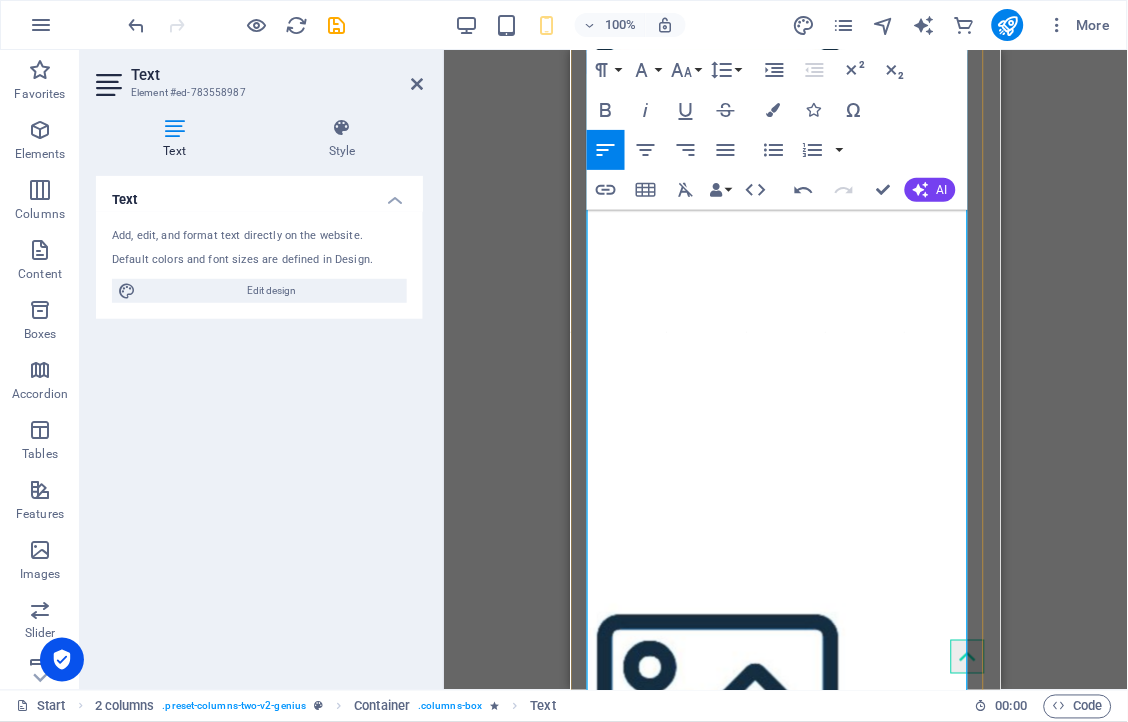 drag, startPoint x: 611, startPoint y: 226, endPoint x: 956, endPoint y: 459, distance: 416.30997 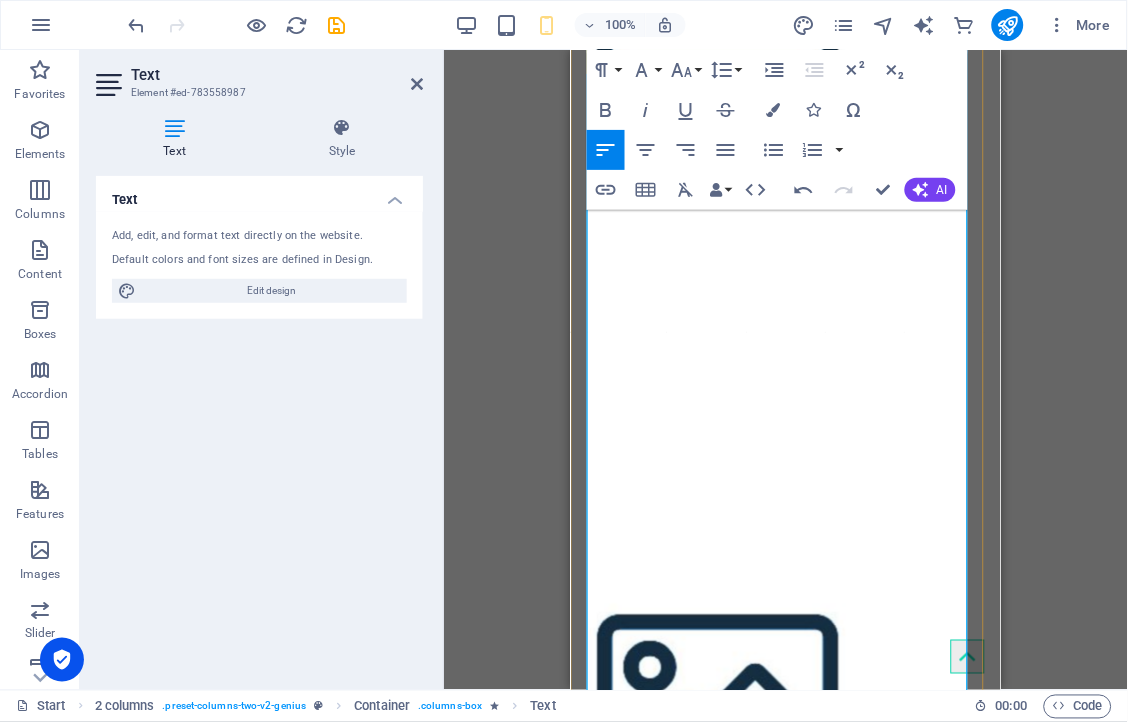 click at bounding box center [626, 498] 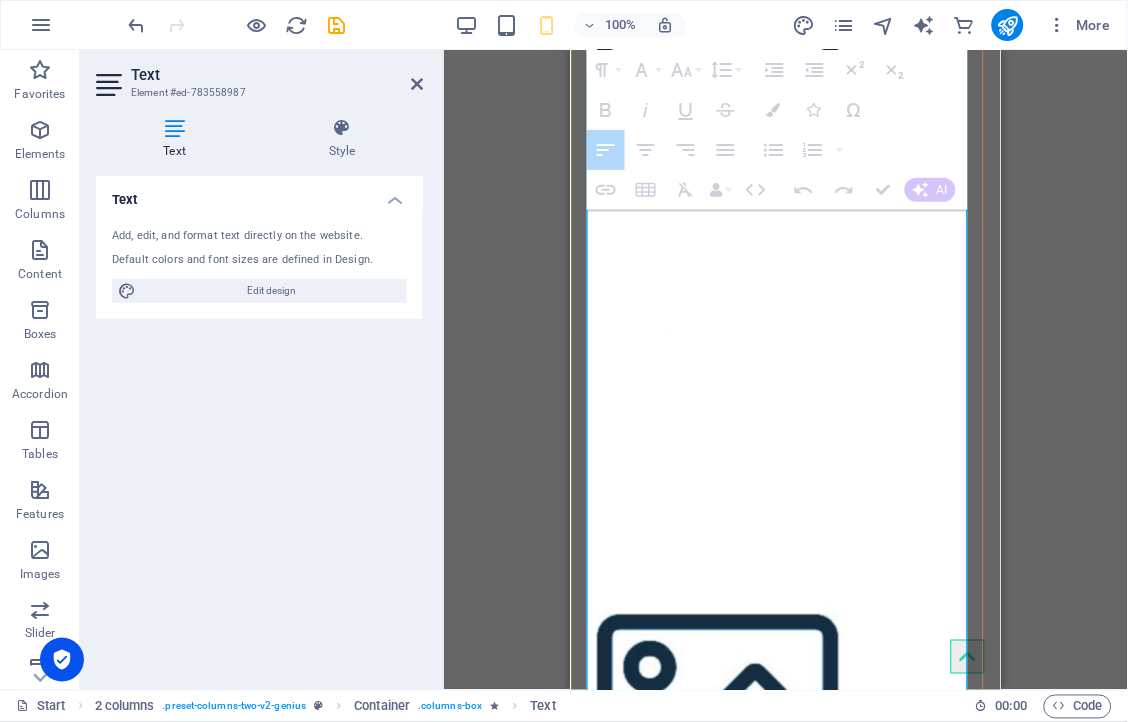 drag, startPoint x: 630, startPoint y: 480, endPoint x: 1196, endPoint y: 255, distance: 609.0821 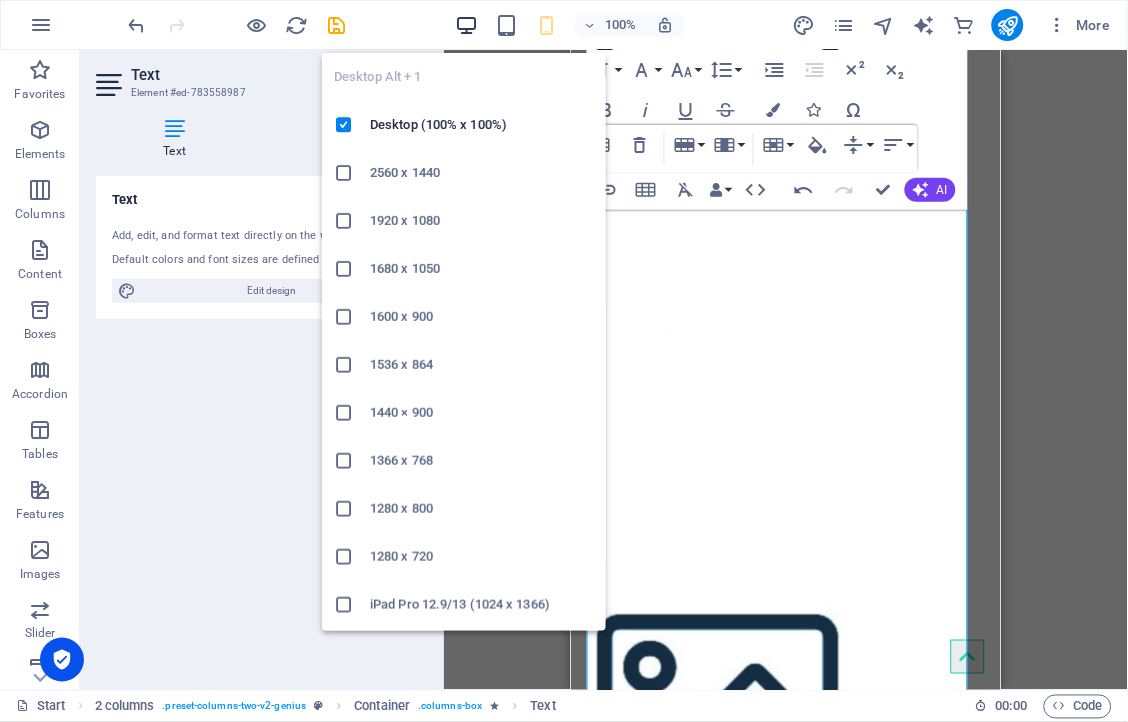 click at bounding box center (466, 25) 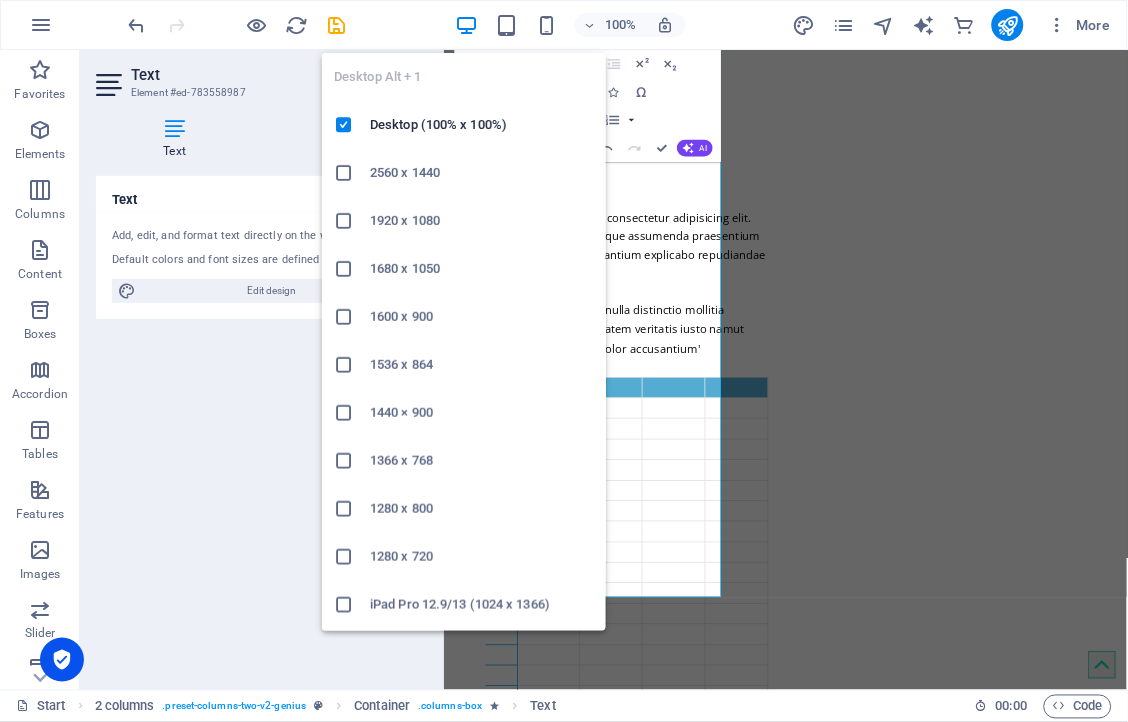 scroll, scrollTop: 2051, scrollLeft: 0, axis: vertical 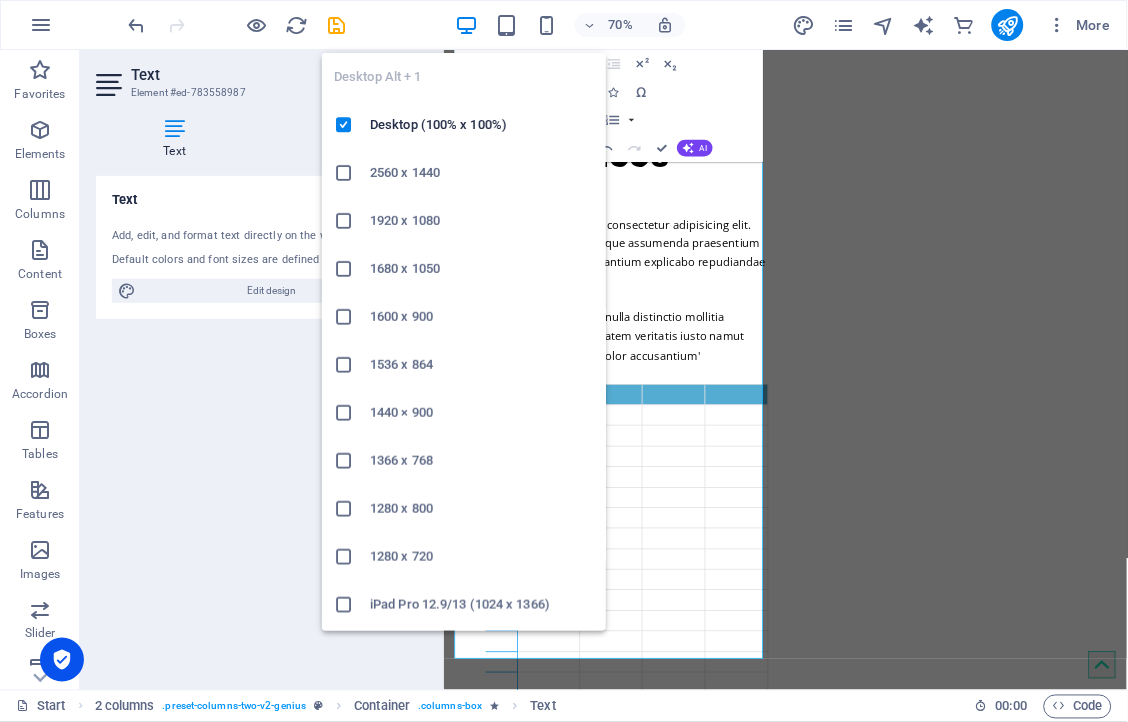 click at bounding box center [466, 25] 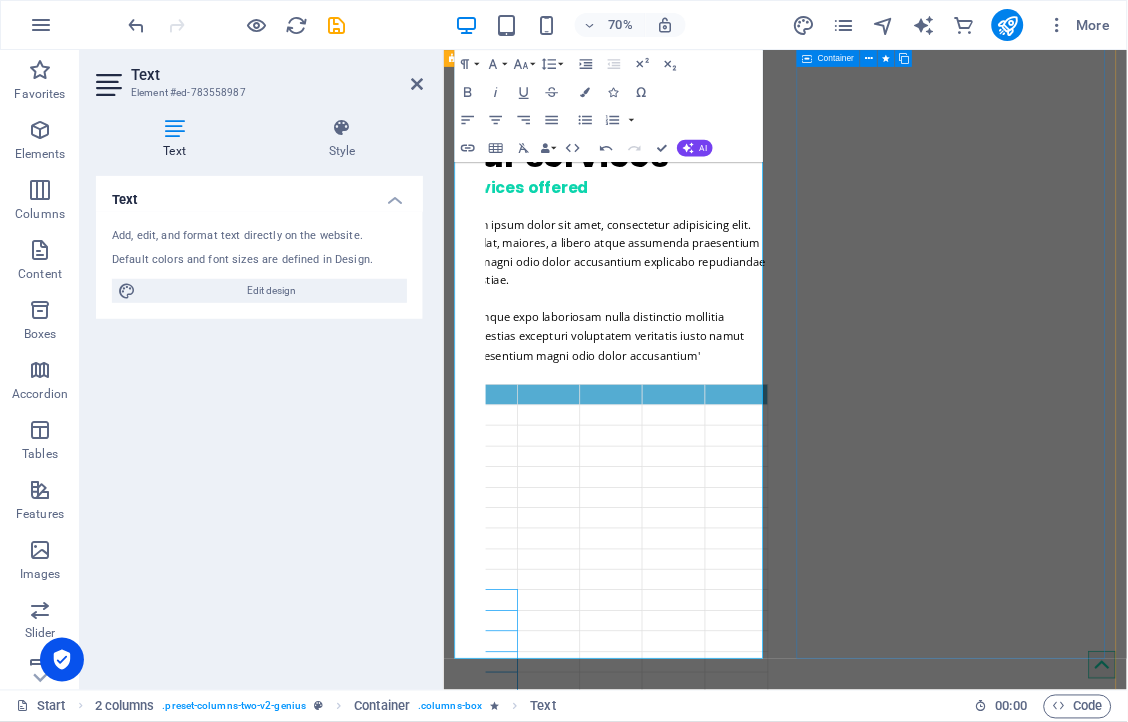 click on "Sitejet 90%
Photoshop 70%
Illustrator 90%
HTML5 & CSS3 85%
JavaScript 45%" at bounding box center [683, 1685] 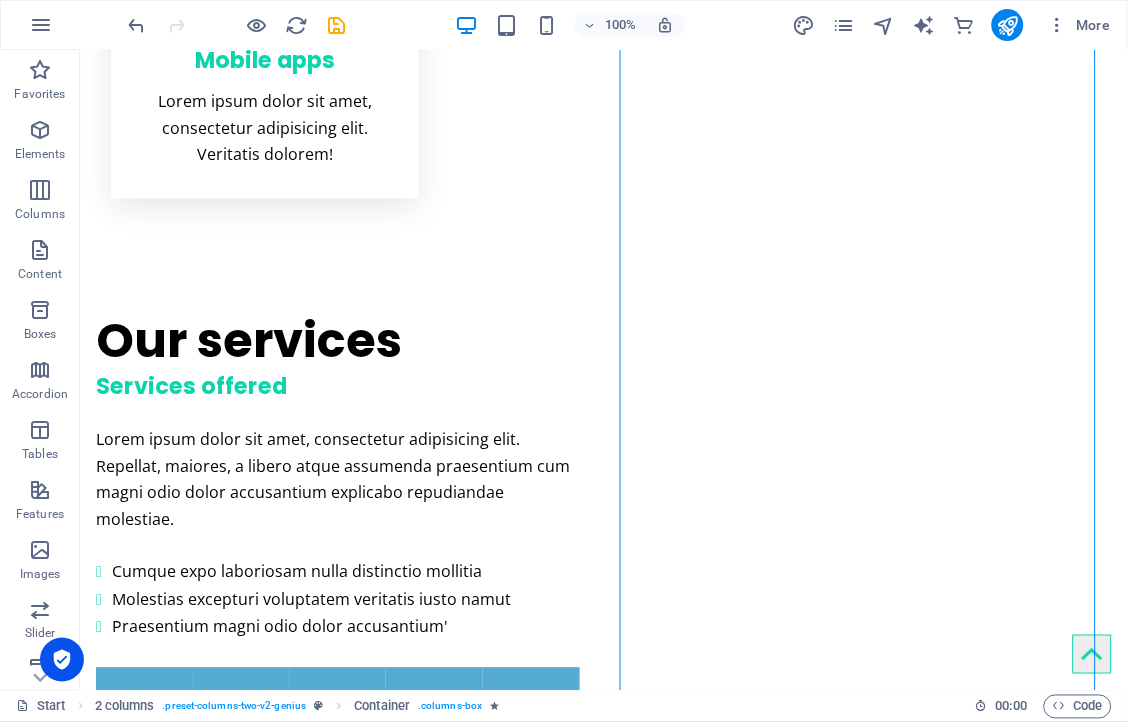 scroll, scrollTop: 1823, scrollLeft: 0, axis: vertical 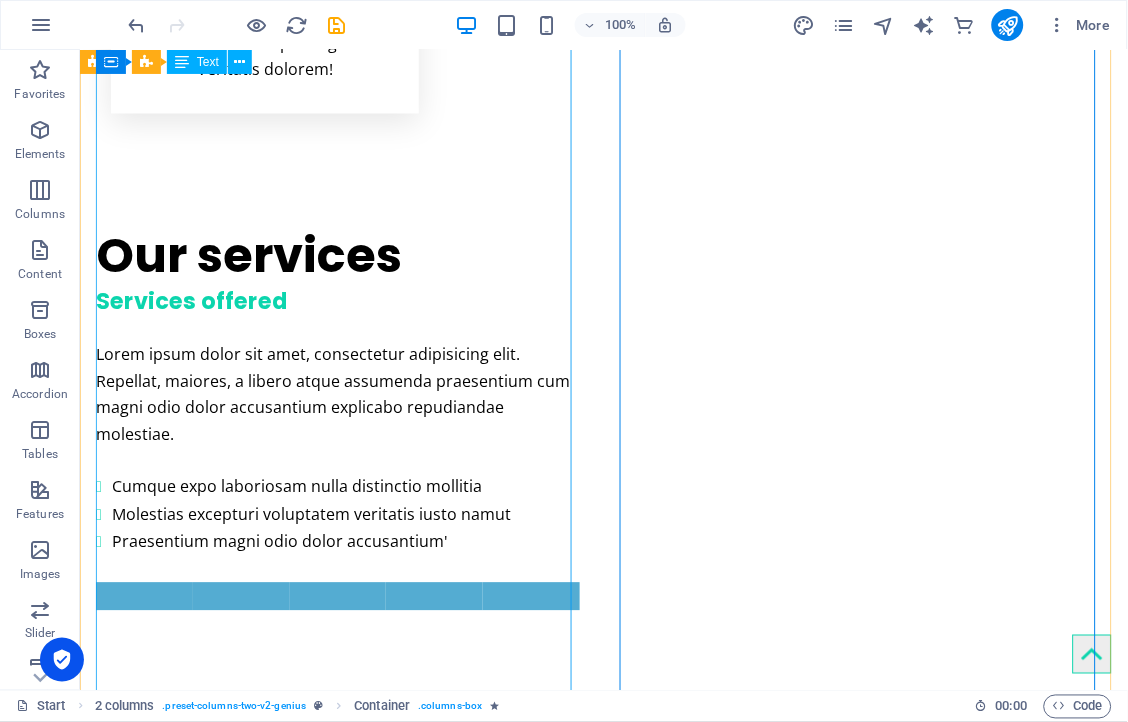 click on "Lorem ipsum dolor sit amet, consectetur adipisicing elit. Repellat, maiores, a libero atque assumenda praesentium cum magni odio dolor accusantium explicabo repudiandae molestiae.  Cumque expo laboriosam nulla distinctio mollitia Molestias excepturi voluptatem veritatis iusto namut Praesentium magni odio dolor accusantium'" at bounding box center (337, 916) 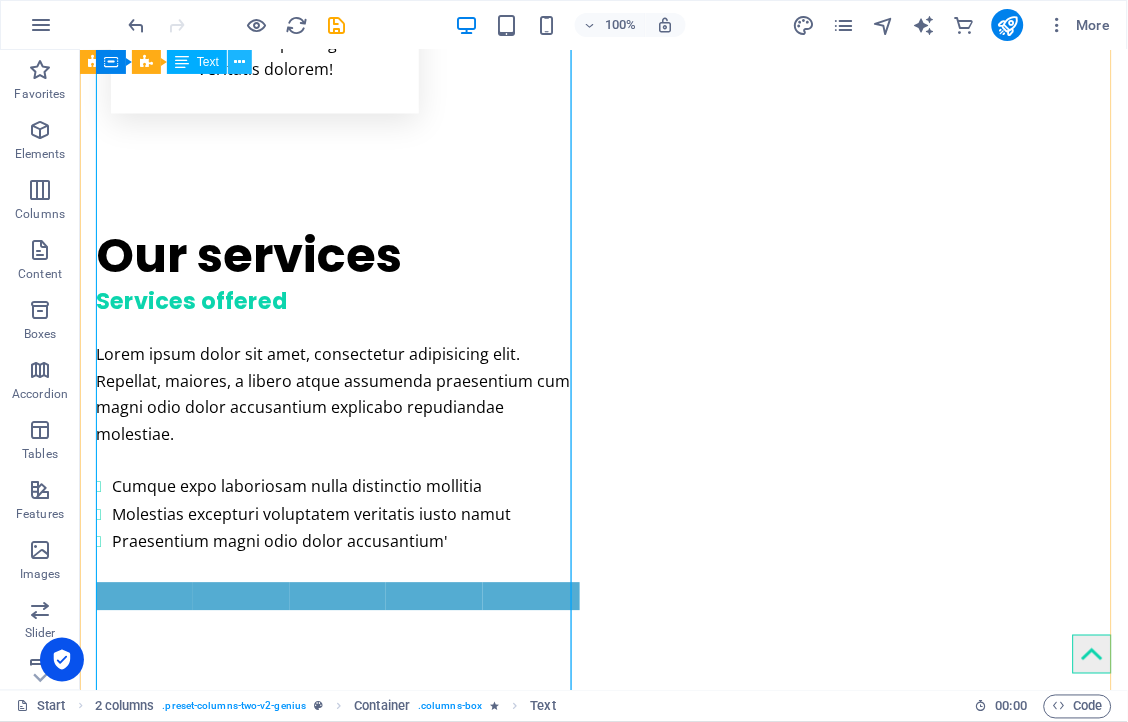 click at bounding box center [240, 62] 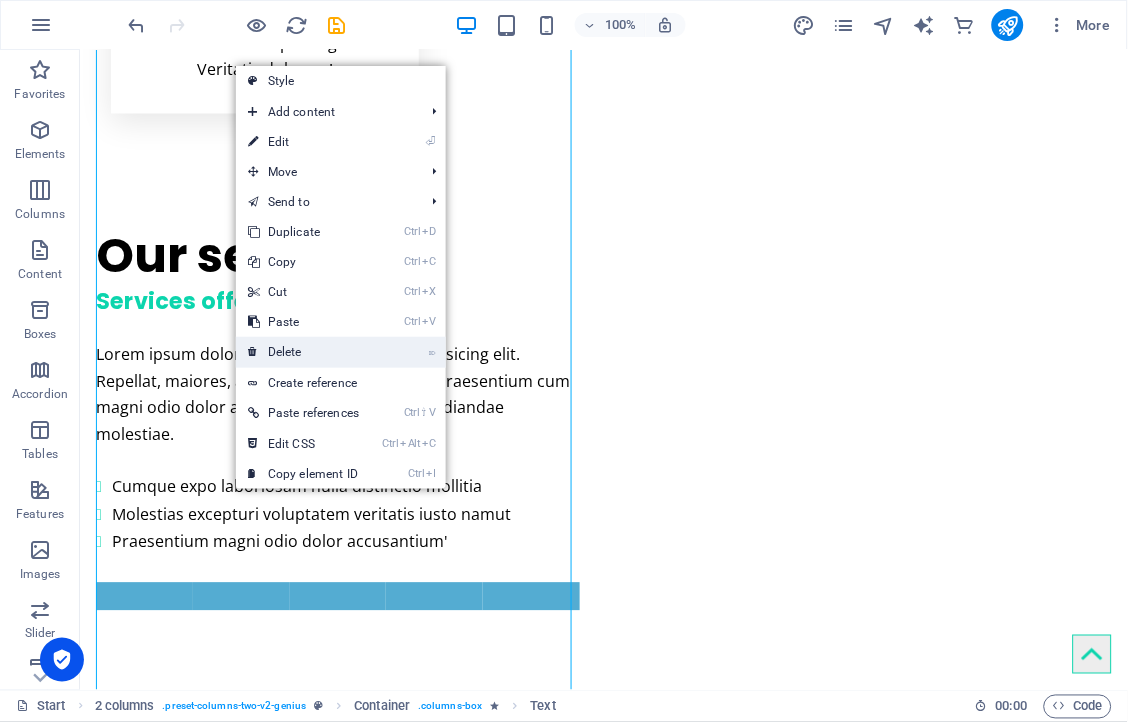 click on "⌦  Delete" at bounding box center (303, 352) 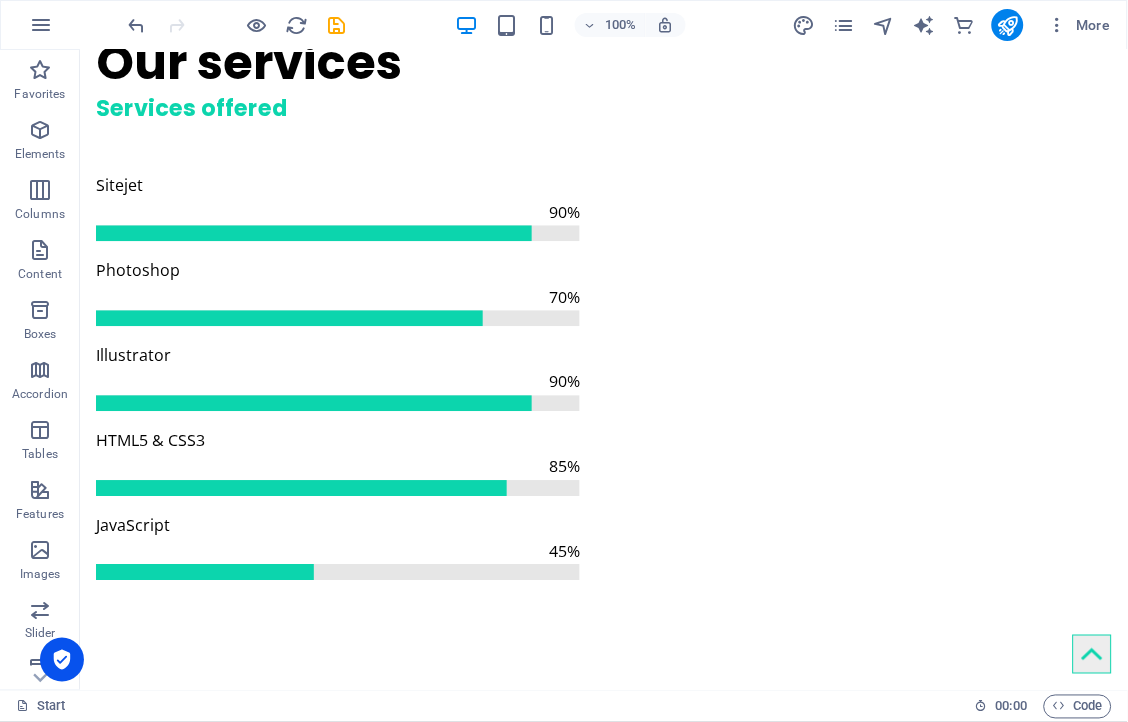 scroll, scrollTop: 2108, scrollLeft: 0, axis: vertical 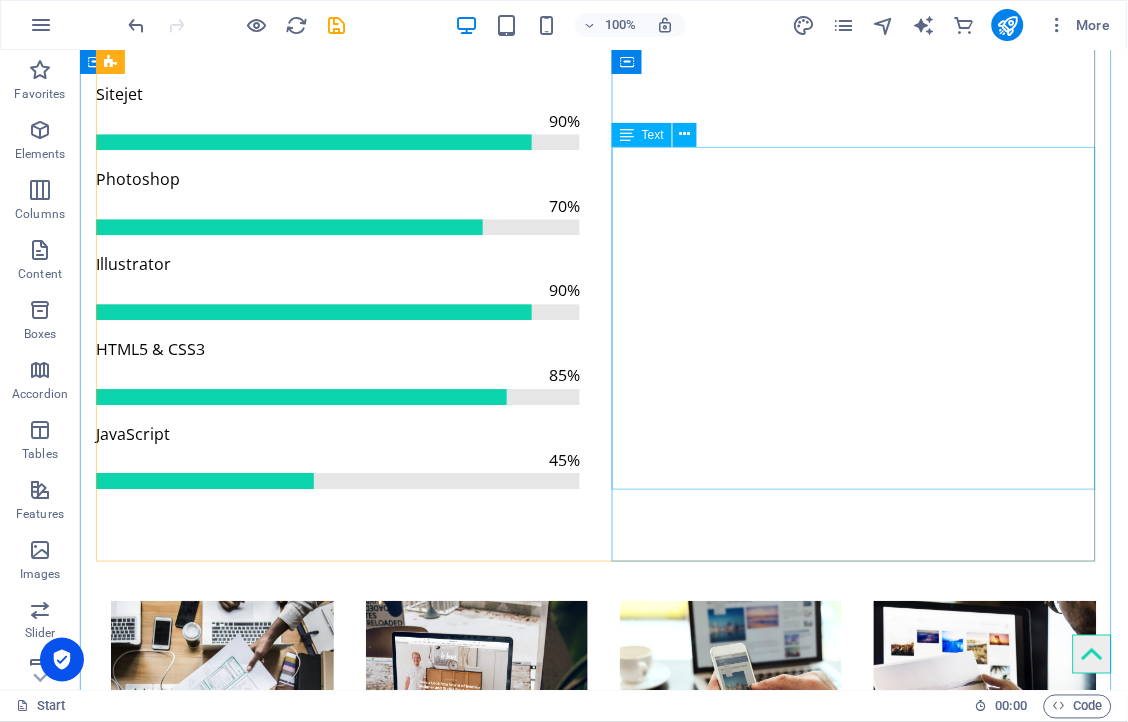 click on "In all business activities and processes, accuracy and consistency are king. Therefore the relevant skills developmental programmes need to intervene in order to successfully attain the planned business objectives. We are Munzhedzi Training Solution, a skills development business entity registered and established in the [GEOGRAPHIC_DATA] in the year [DATE] and we areaccredited with mining qualification authority( NQA ) The company’s refined efforts are deeply rooted in skills development in the fields of minerals processing and mining. Wetherefore, thrive to train and develop our clients to keep them inline with the industry skills dynamics in the fields of minerals processing and mining. Indeed we are the stop and check entity of the industry" at bounding box center (603, 1763) 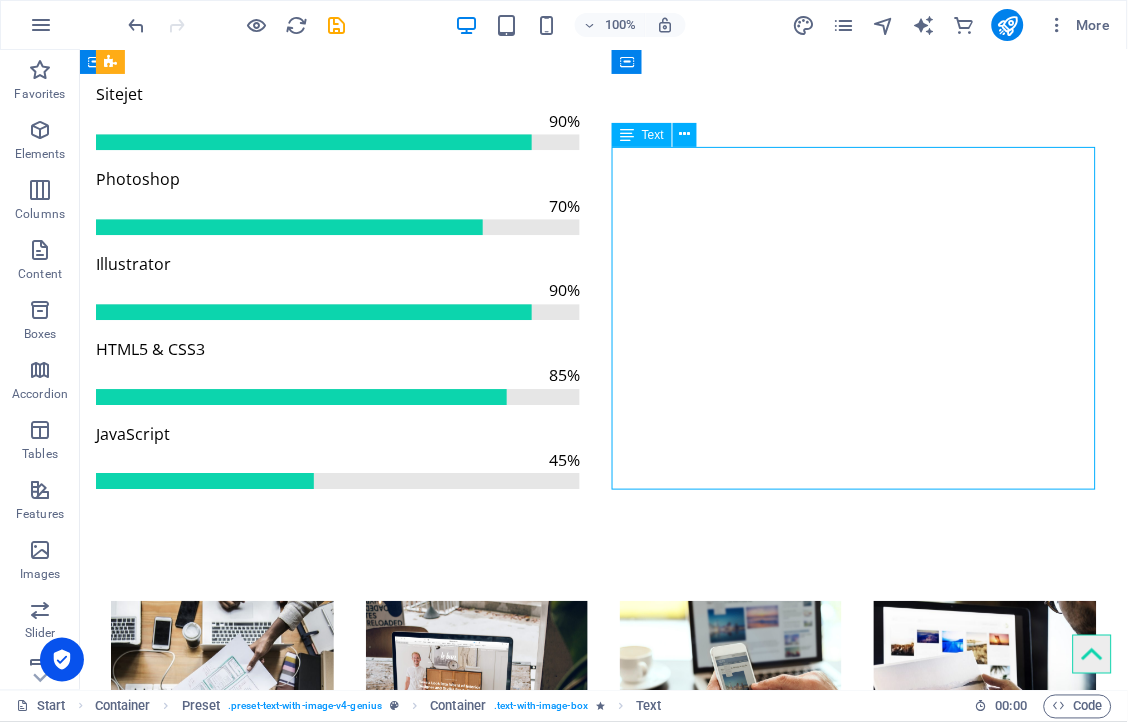 click on "In all business activities and processes, accuracy and consistency are king. Therefore the relevant skills developmental programmes need to intervene in order to successfully attain the planned business objectives. We are Munzhedzi Training Solution, a skills development business entity registered and established in the [GEOGRAPHIC_DATA] in the year [DATE] and we areaccredited with mining qualification authority( NQA ) The company’s refined efforts are deeply rooted in skills development in the fields of minerals processing and mining. Wetherefore, thrive to train and develop our clients to keep them inline with the industry skills dynamics in the fields of minerals processing and mining. Indeed we are the stop and check entity of the industry" at bounding box center (603, 1763) 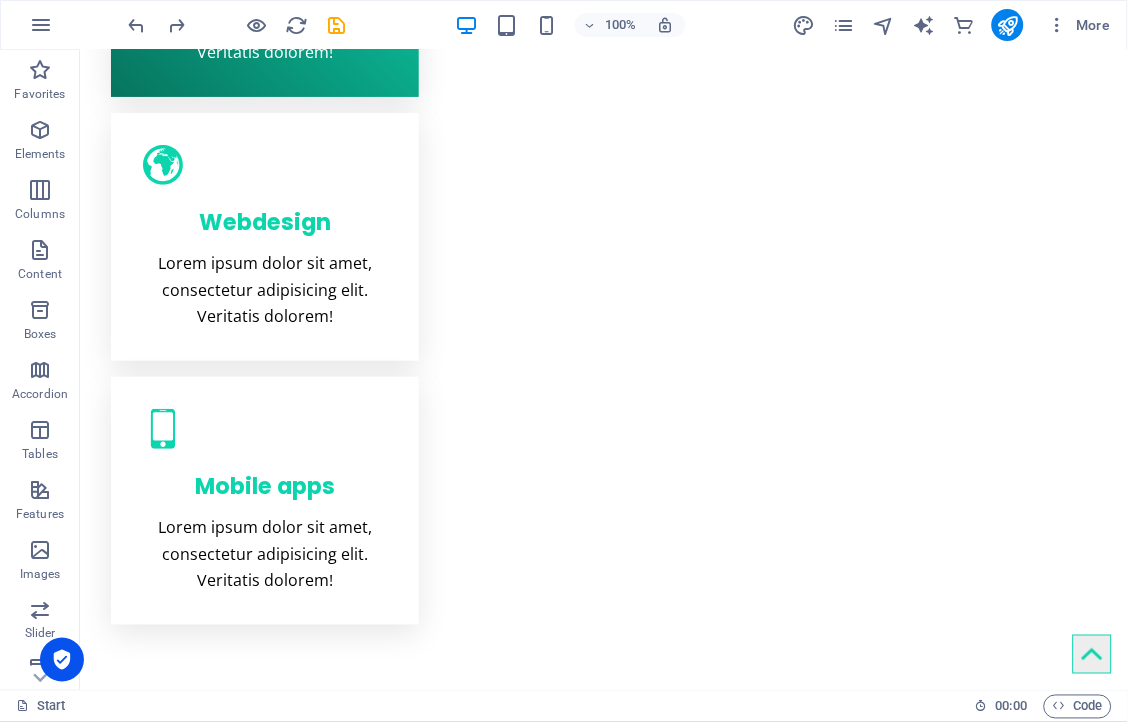 scroll, scrollTop: 1335, scrollLeft: 0, axis: vertical 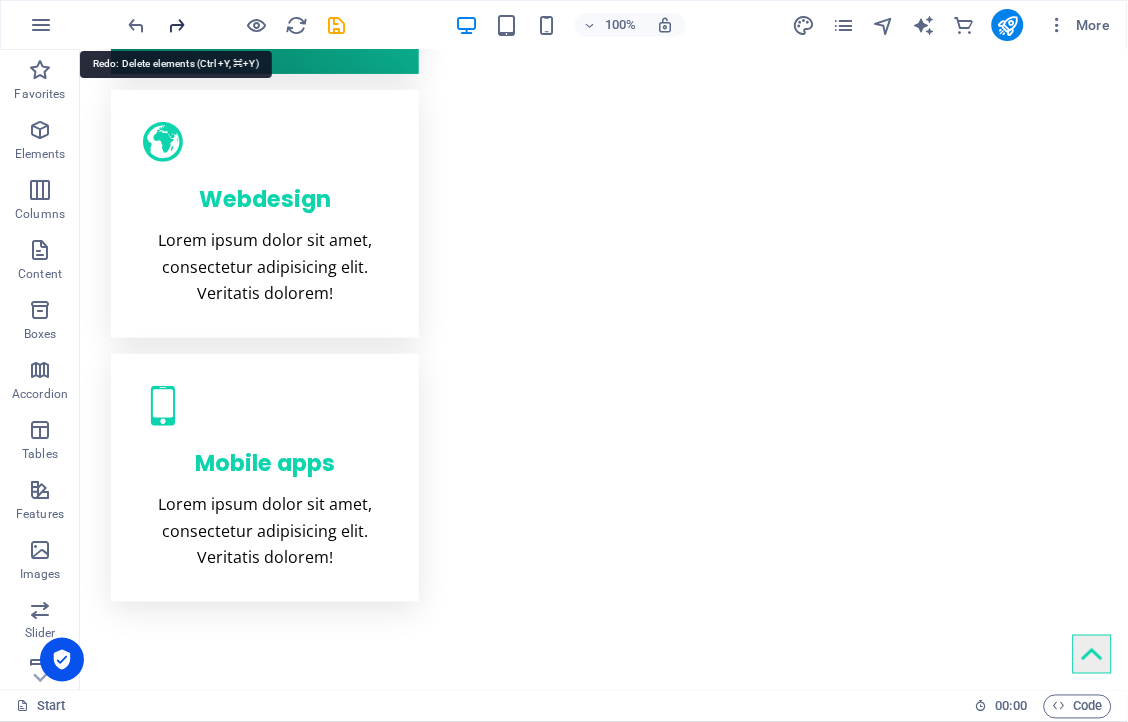 click at bounding box center (177, 25) 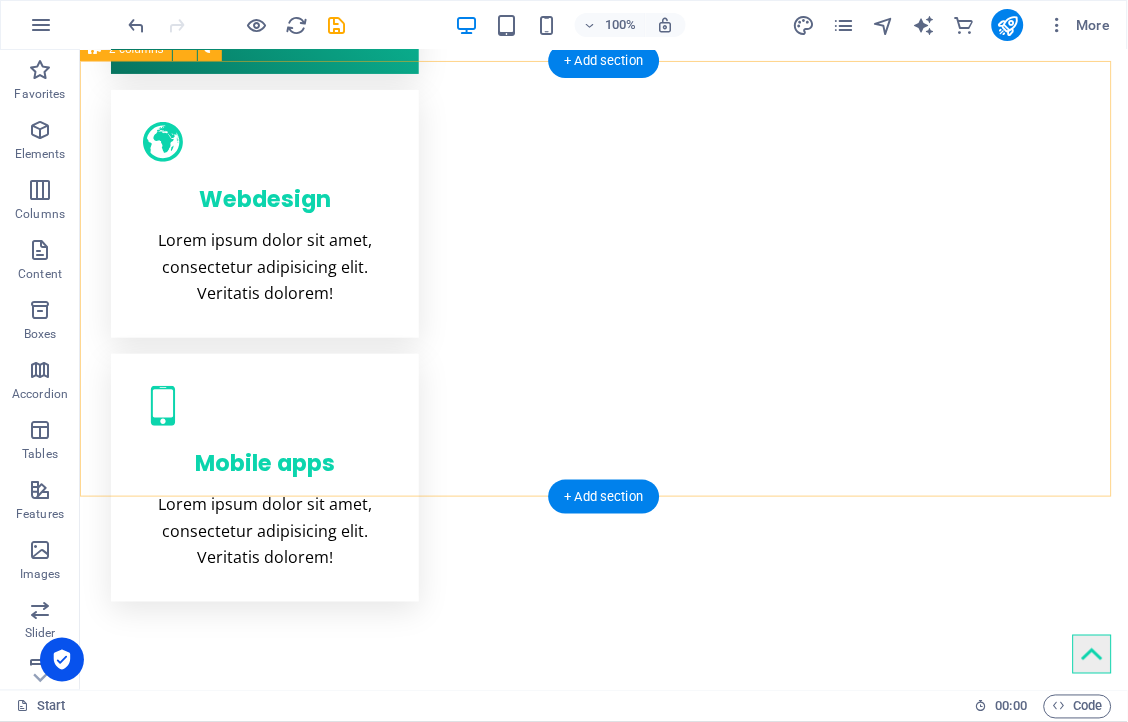 click on "Our services Services offered Sitejet 90%
Photoshop 70%
Illustrator 90%
HTML5 & CSS3 85%
JavaScript 45%" at bounding box center [603, 987] 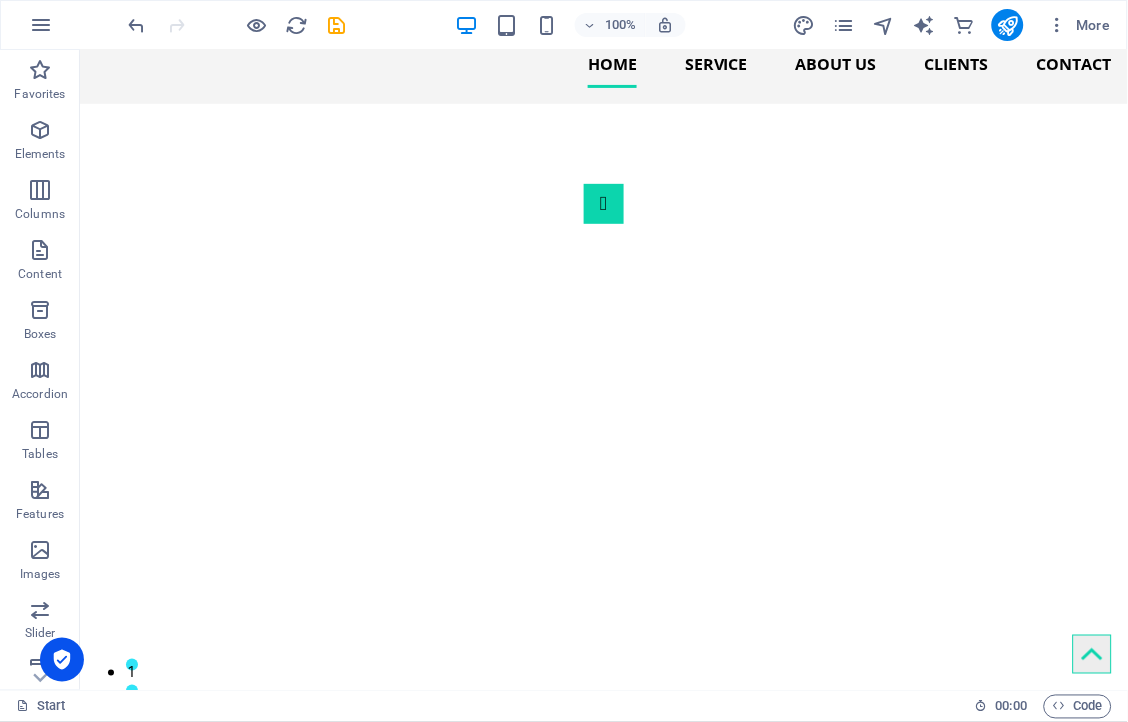 scroll, scrollTop: 0, scrollLeft: 0, axis: both 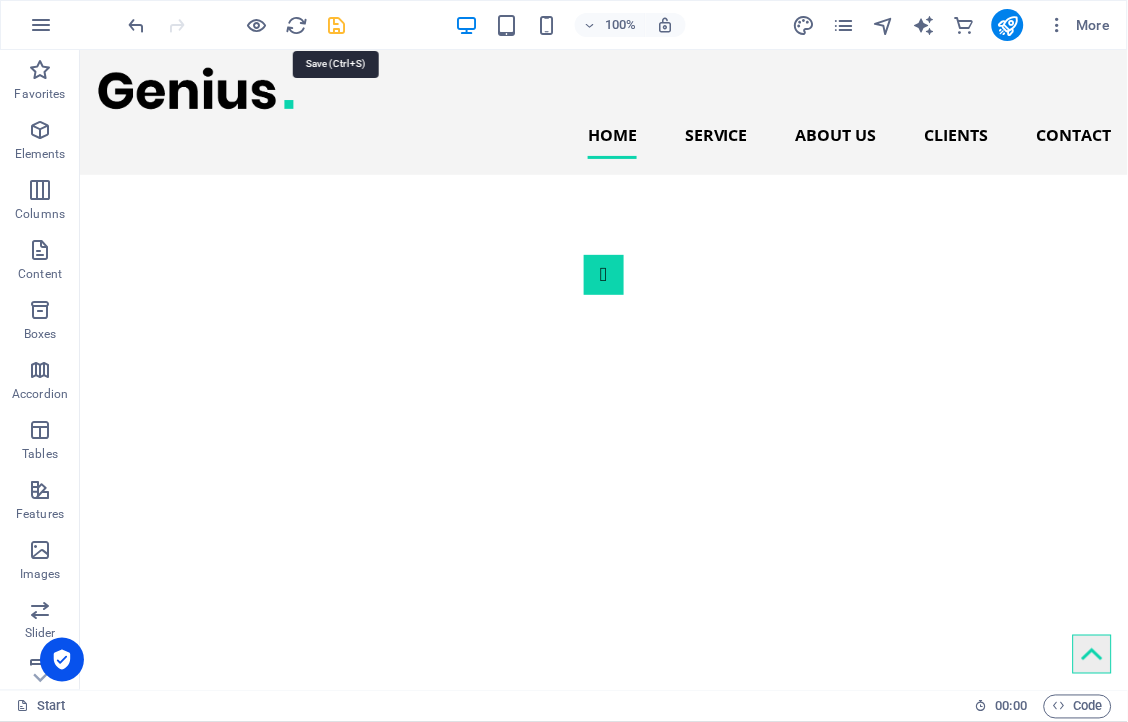 click at bounding box center [337, 25] 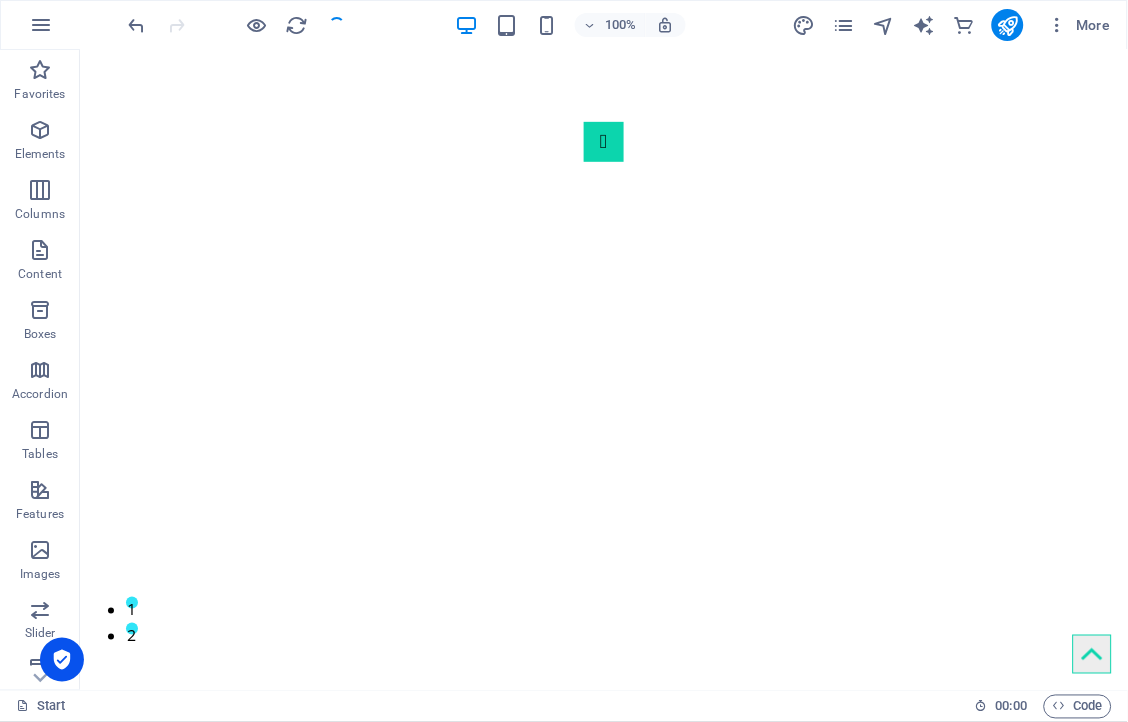 scroll, scrollTop: 0, scrollLeft: 0, axis: both 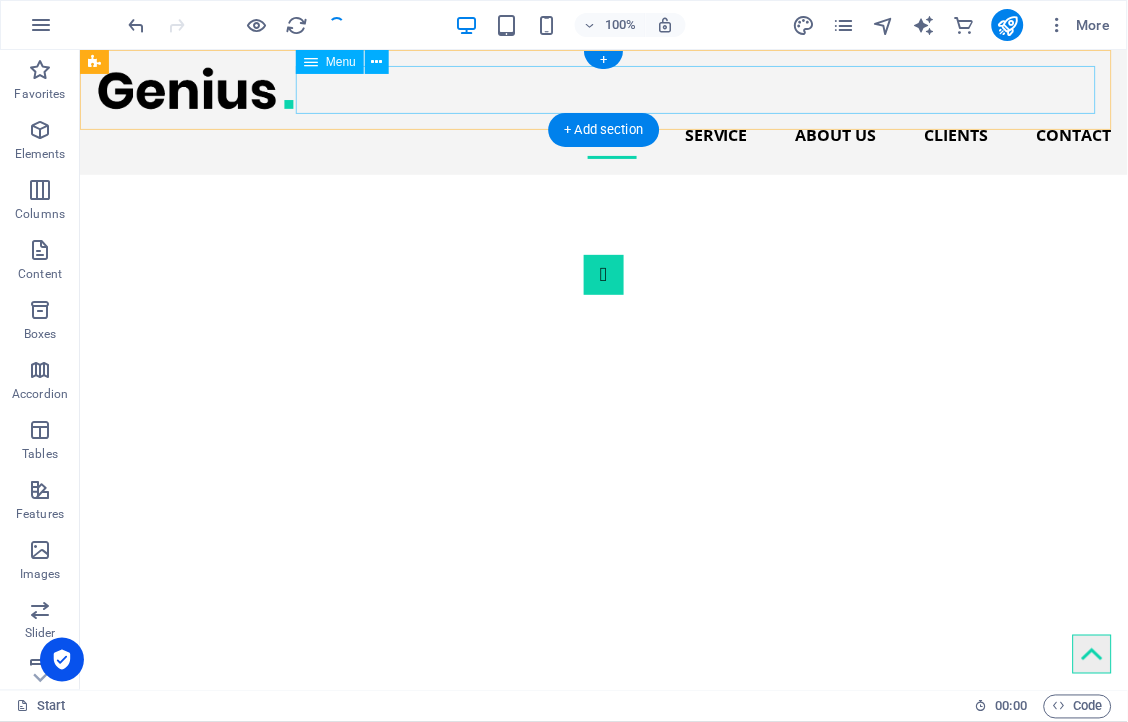 click on "Home Service About us Clients Contact" at bounding box center (603, 134) 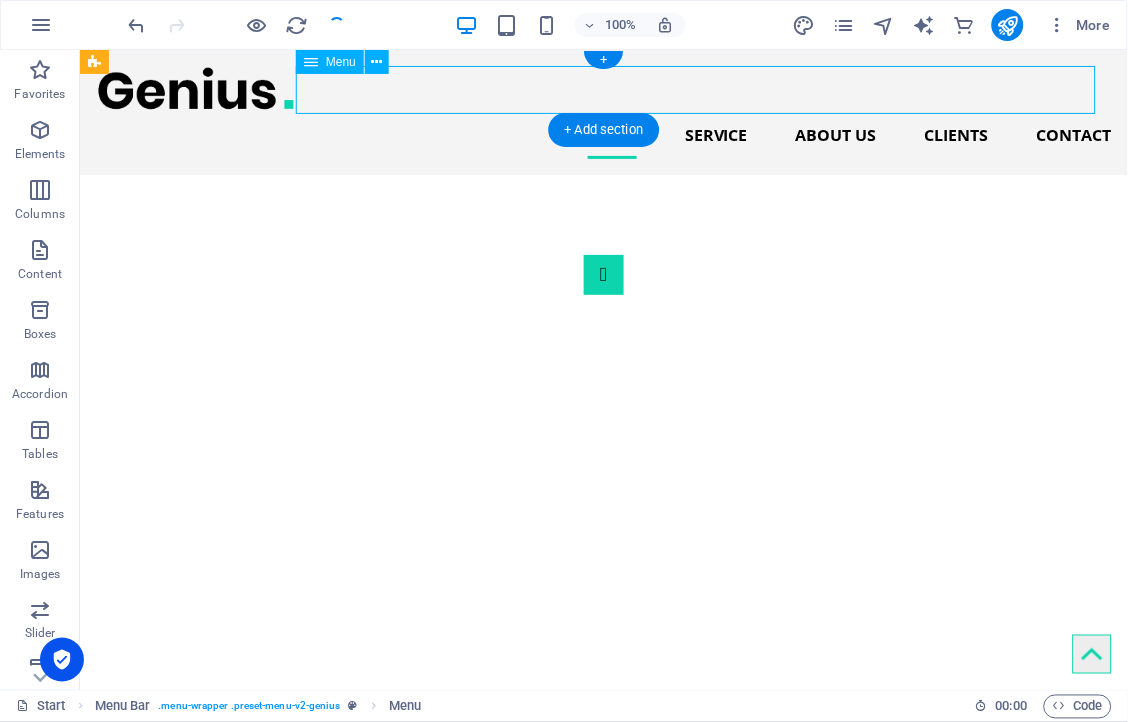 click on "Home Service About us Clients Contact" at bounding box center (603, 134) 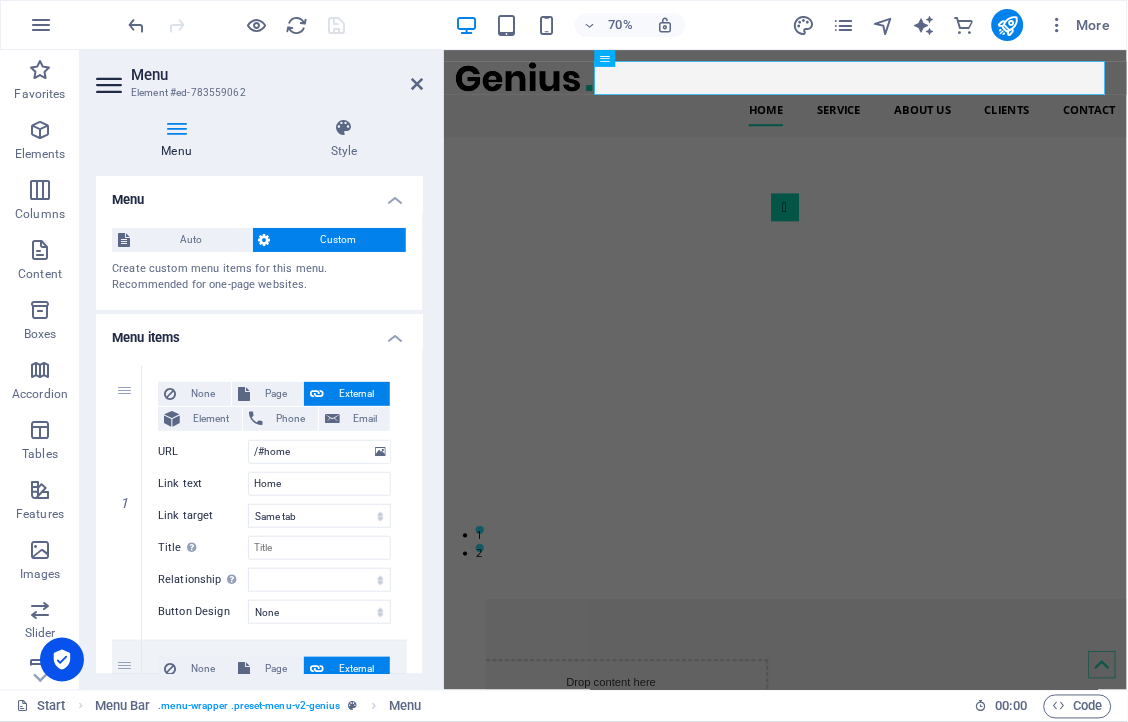 drag, startPoint x: 418, startPoint y: 296, endPoint x: 418, endPoint y: 330, distance: 34 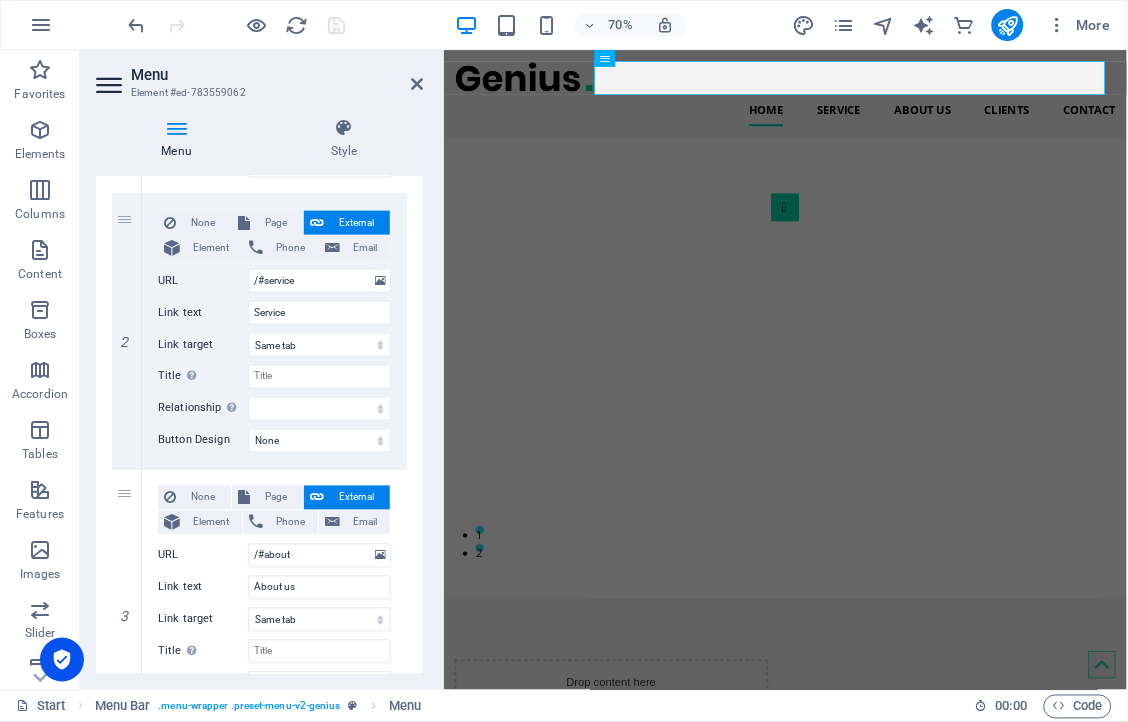 scroll, scrollTop: 451, scrollLeft: 0, axis: vertical 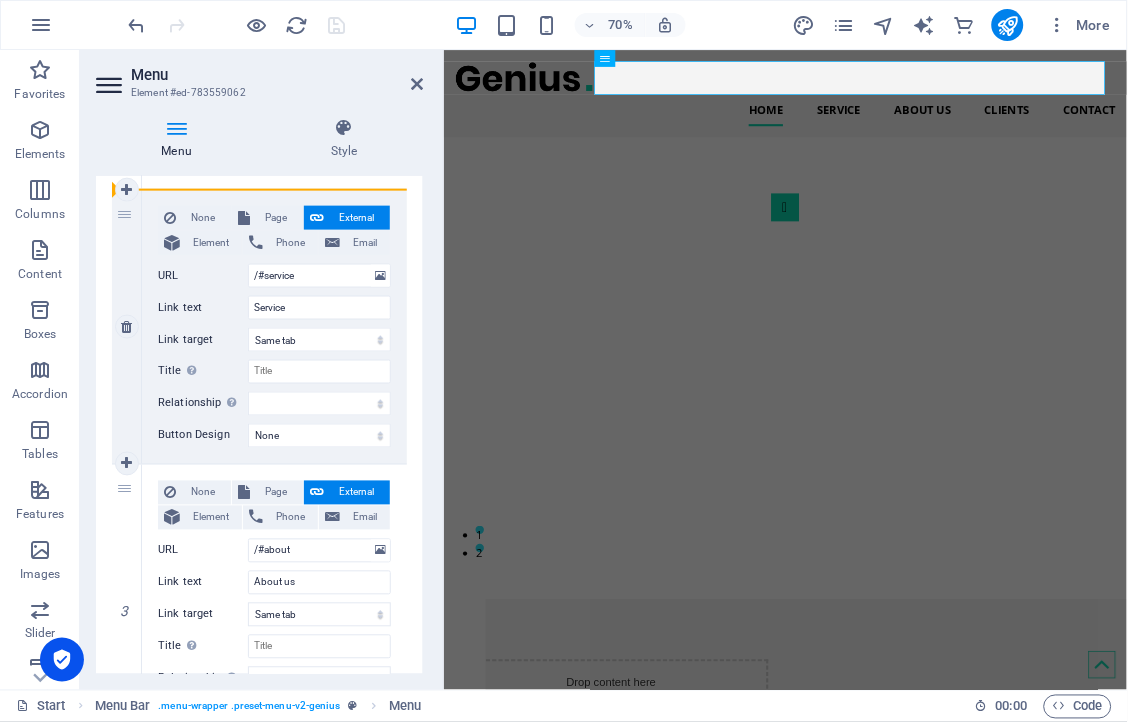 drag, startPoint x: 115, startPoint y: 490, endPoint x: 138, endPoint y: 250, distance: 241.09956 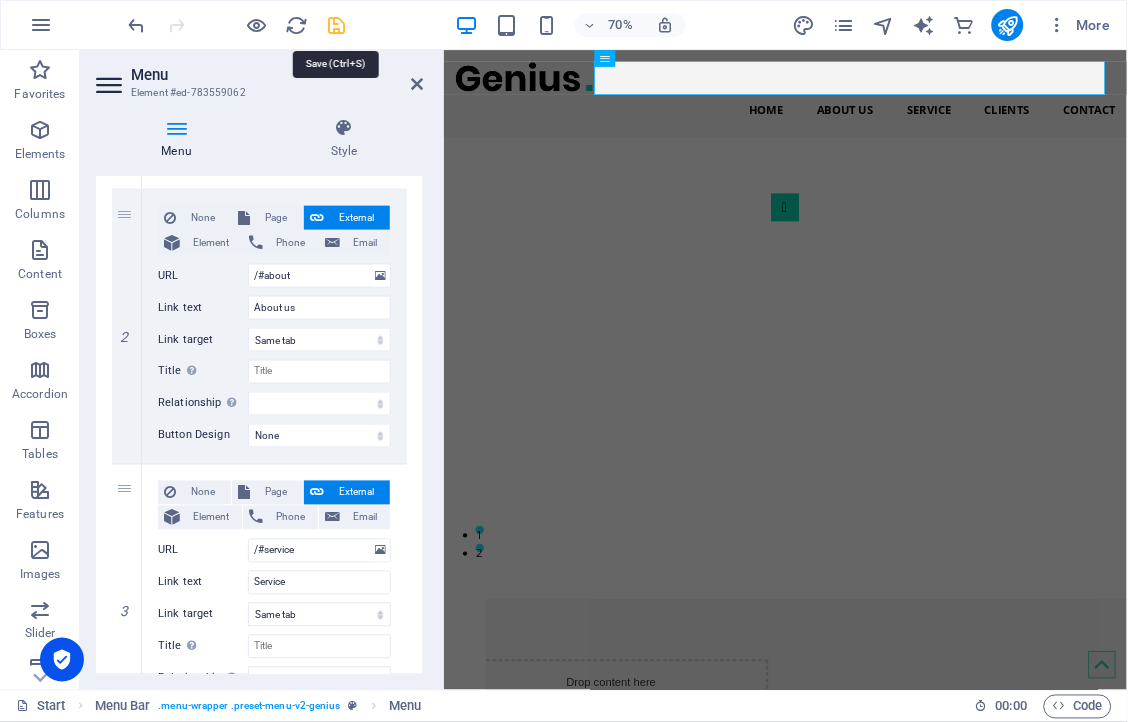 click at bounding box center (337, 25) 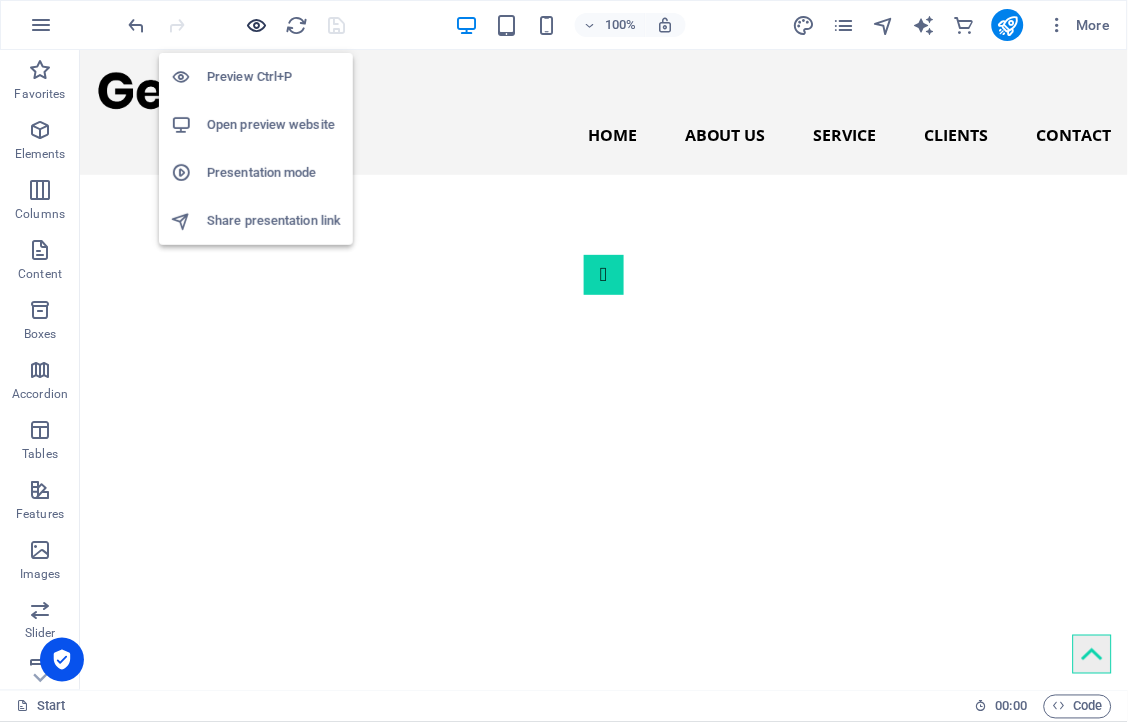 click at bounding box center [257, 25] 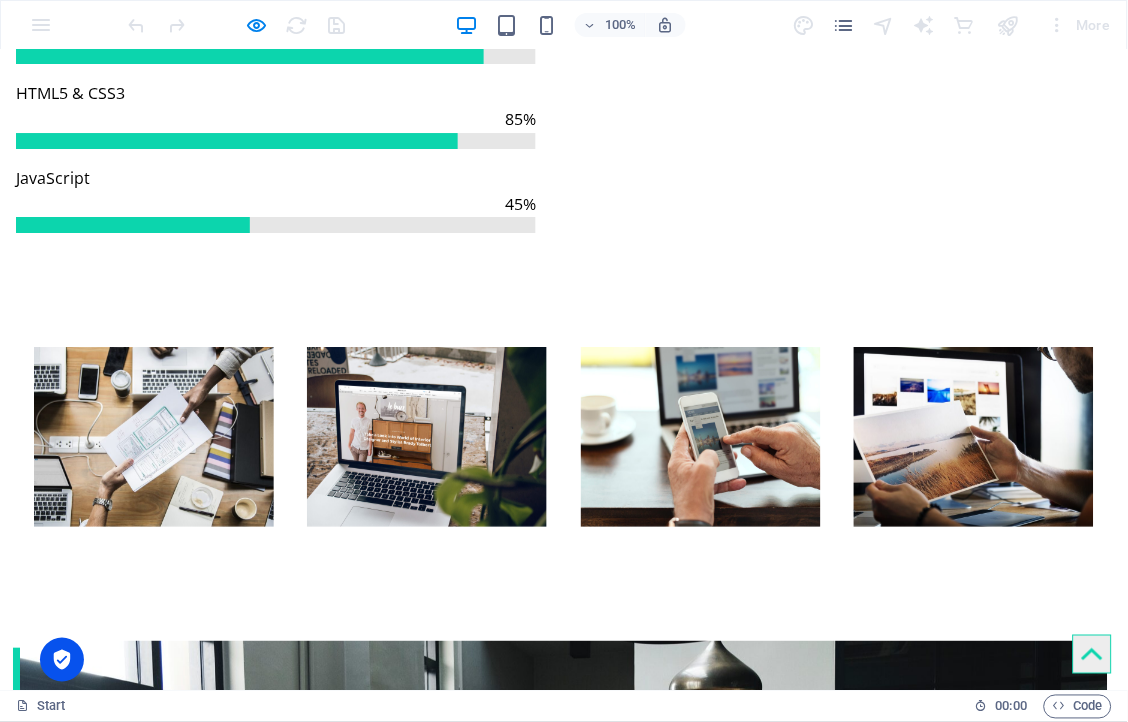 scroll, scrollTop: 2381, scrollLeft: 0, axis: vertical 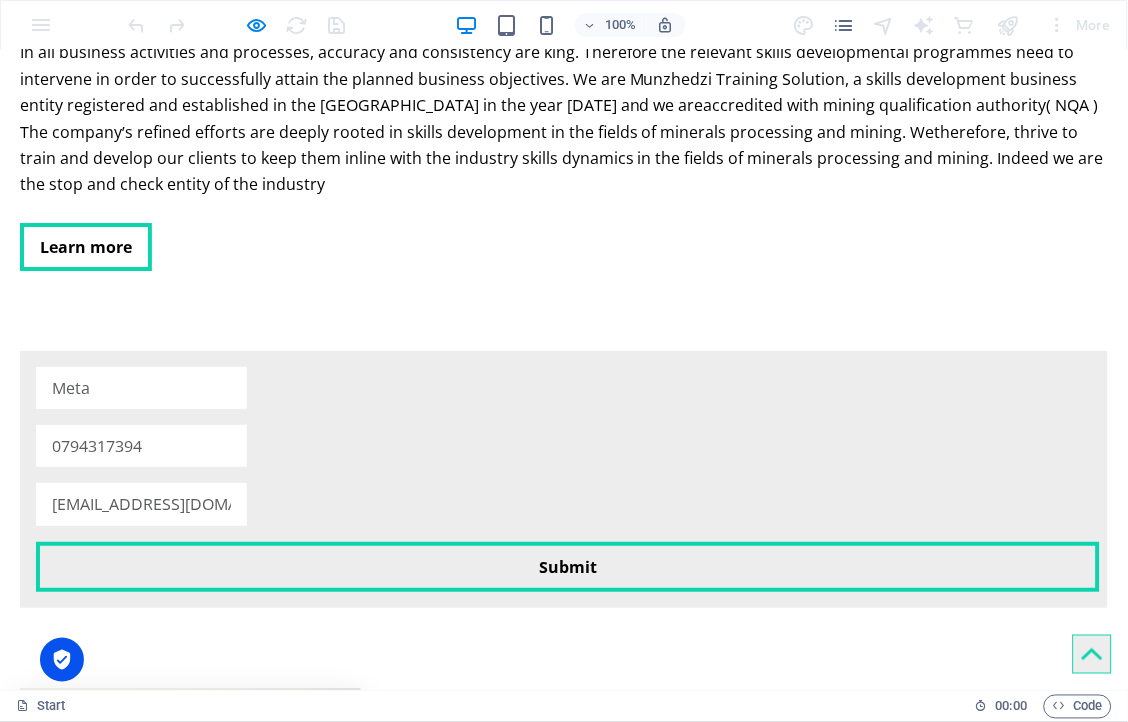 drag, startPoint x: 1118, startPoint y: 82, endPoint x: 1130, endPoint y: 514, distance: 432.16663 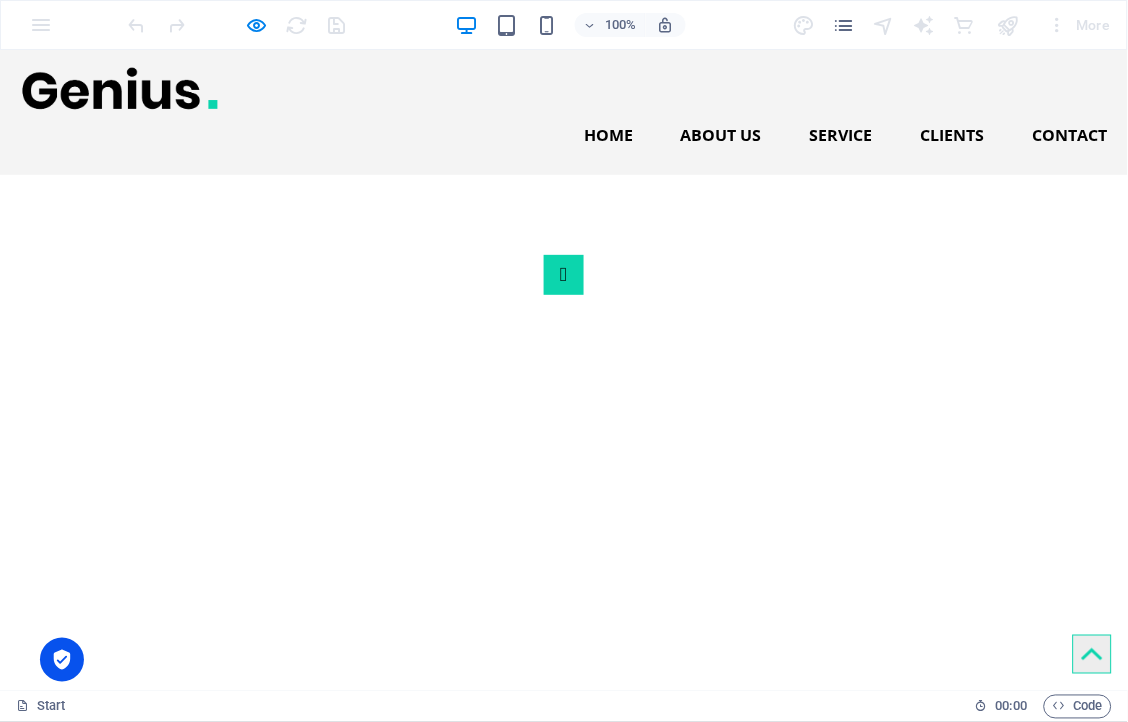 drag, startPoint x: 1130, startPoint y: 514, endPoint x: 638, endPoint y: 551, distance: 493.3893 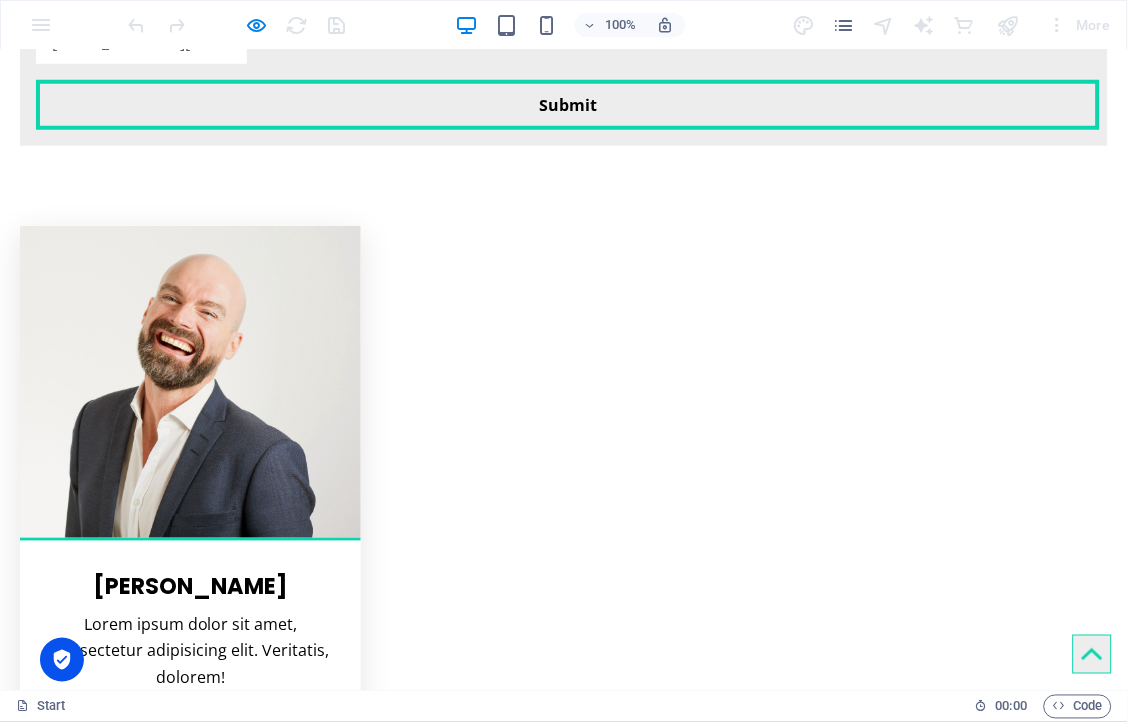 scroll, scrollTop: 4141, scrollLeft: 0, axis: vertical 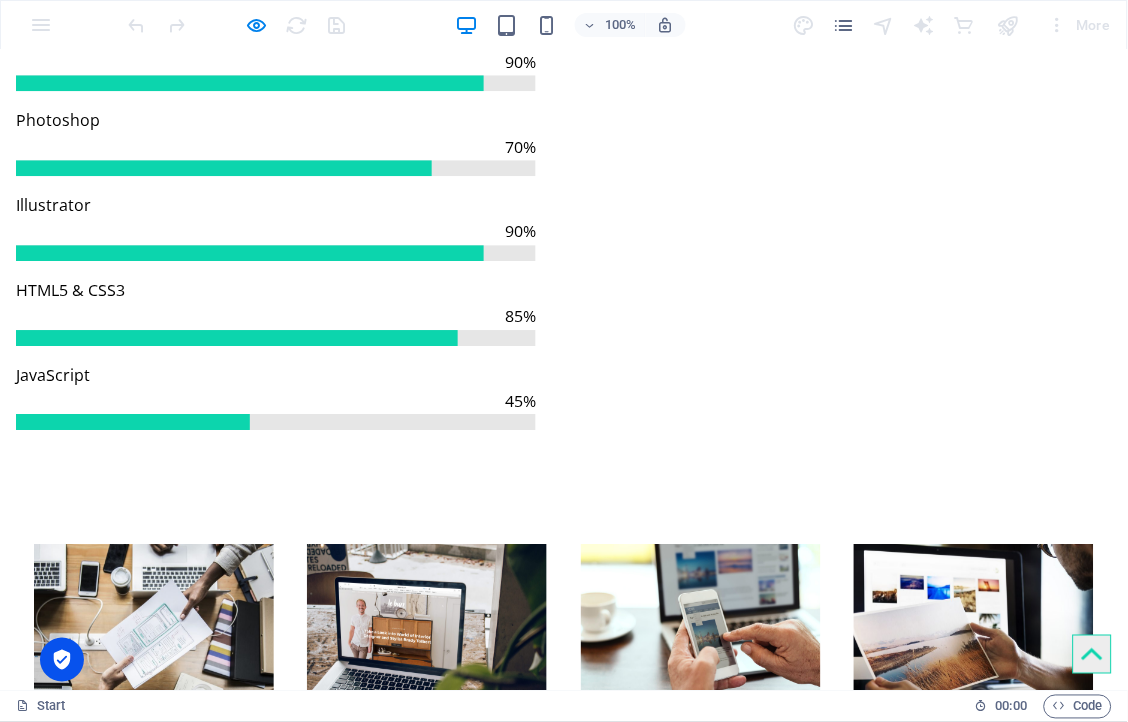 click on "Learn more" at bounding box center [86, 1682] 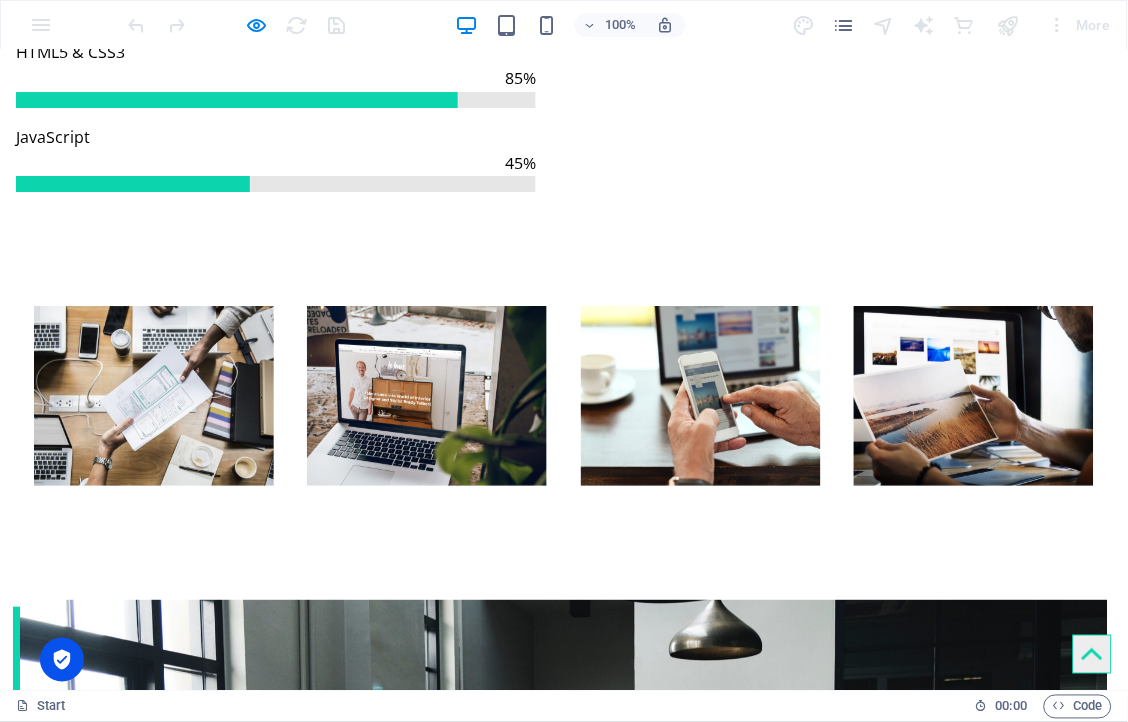 scroll, scrollTop: 2616, scrollLeft: 0, axis: vertical 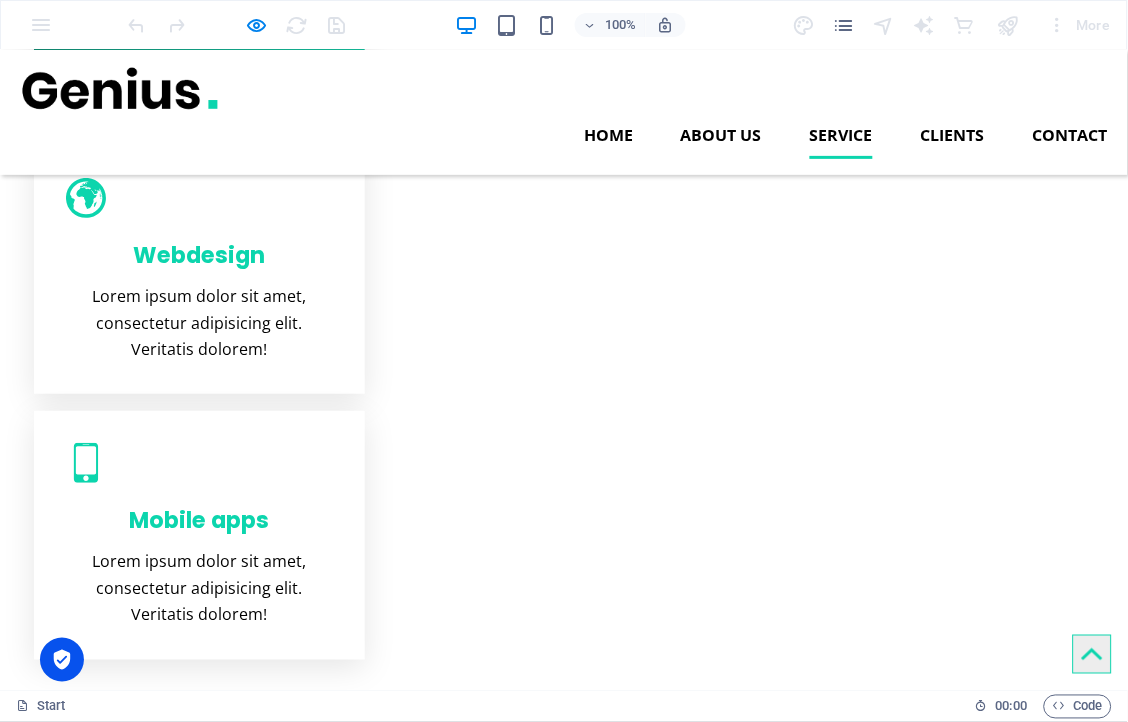 click on "Service" at bounding box center [841, 134] 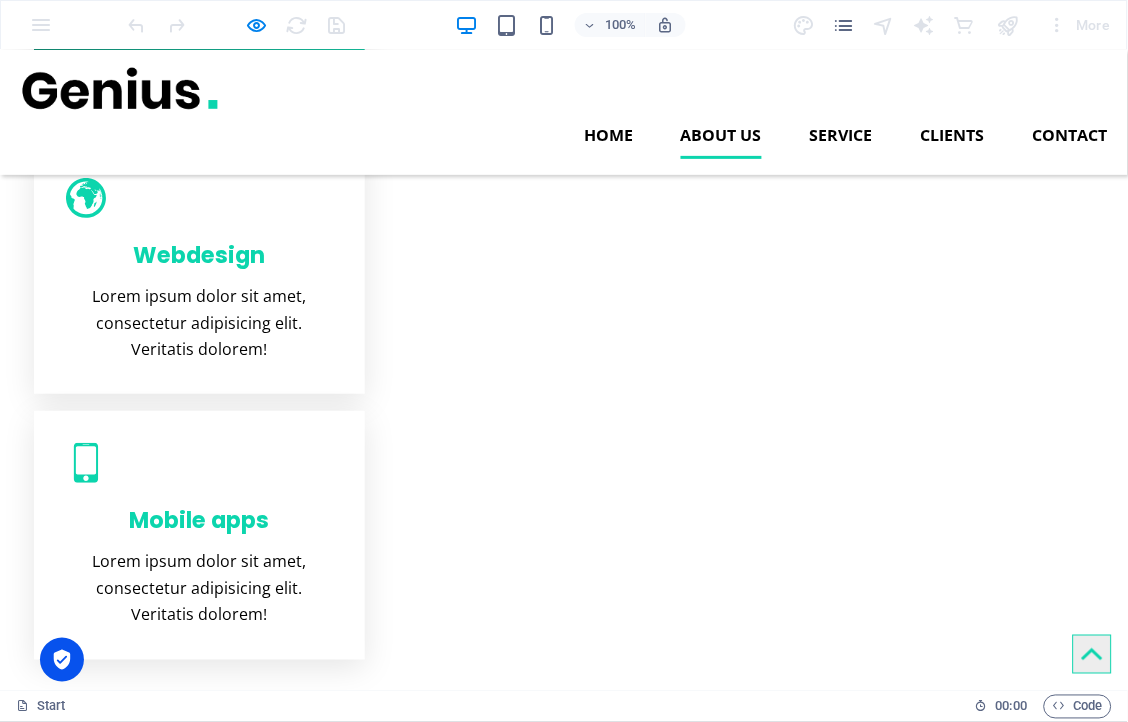 click on "About us" at bounding box center (721, 134) 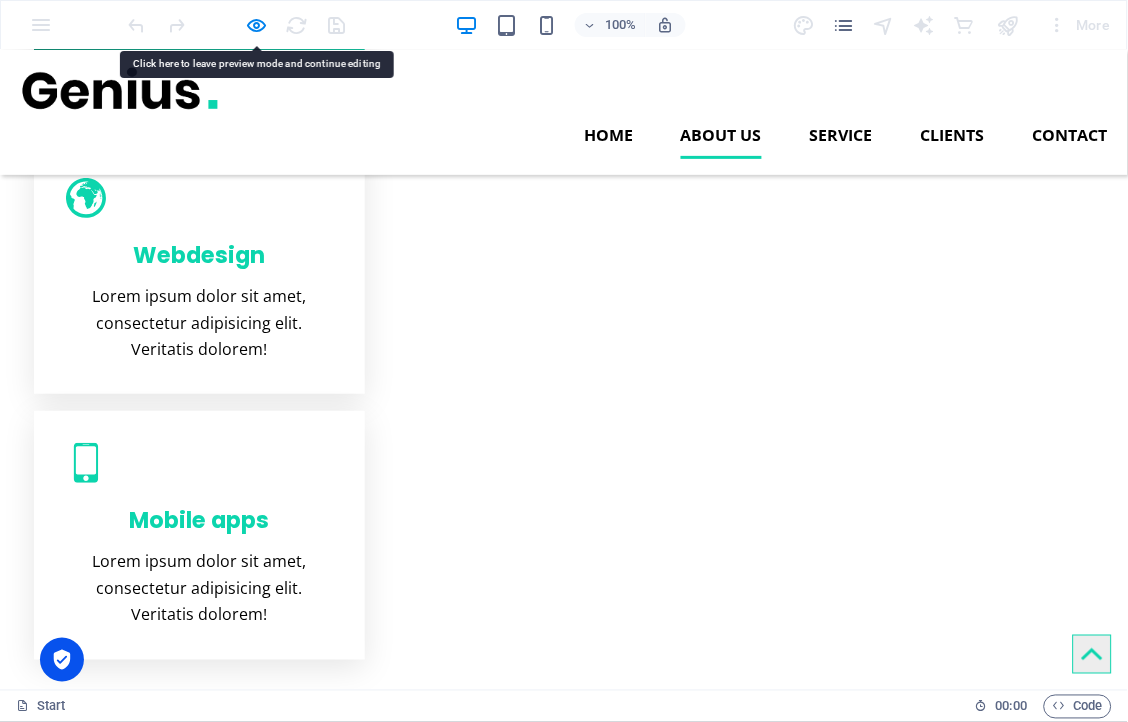 click on "About us" at bounding box center [721, 134] 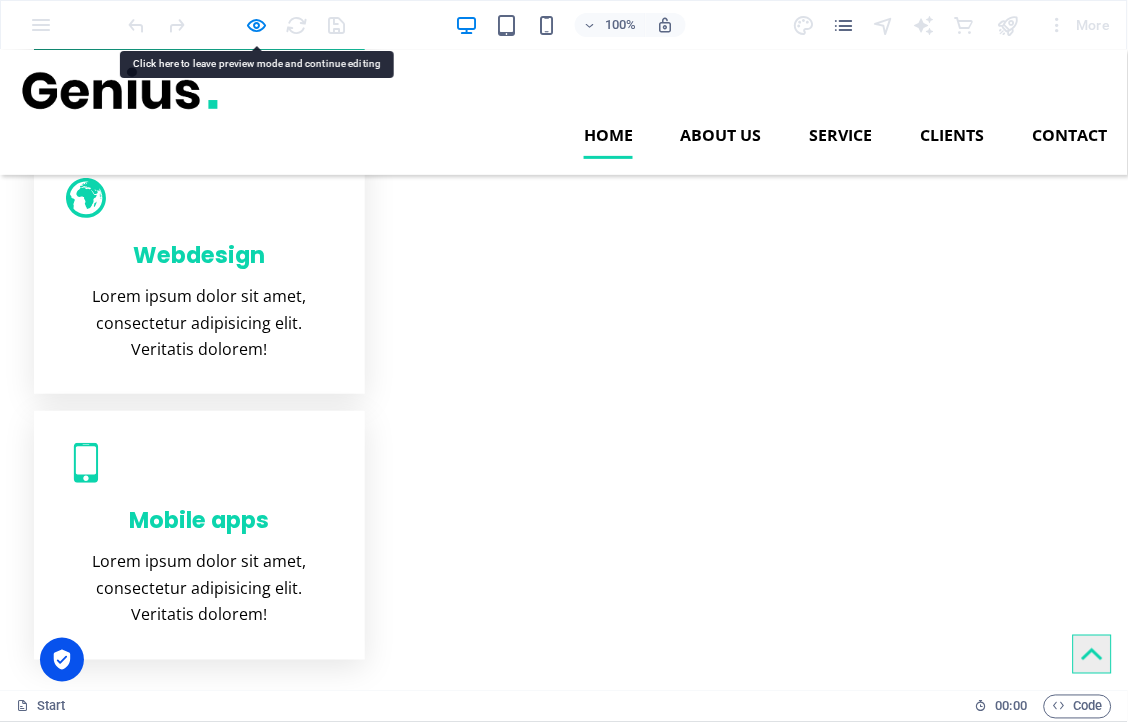 click on "Home" at bounding box center [608, 134] 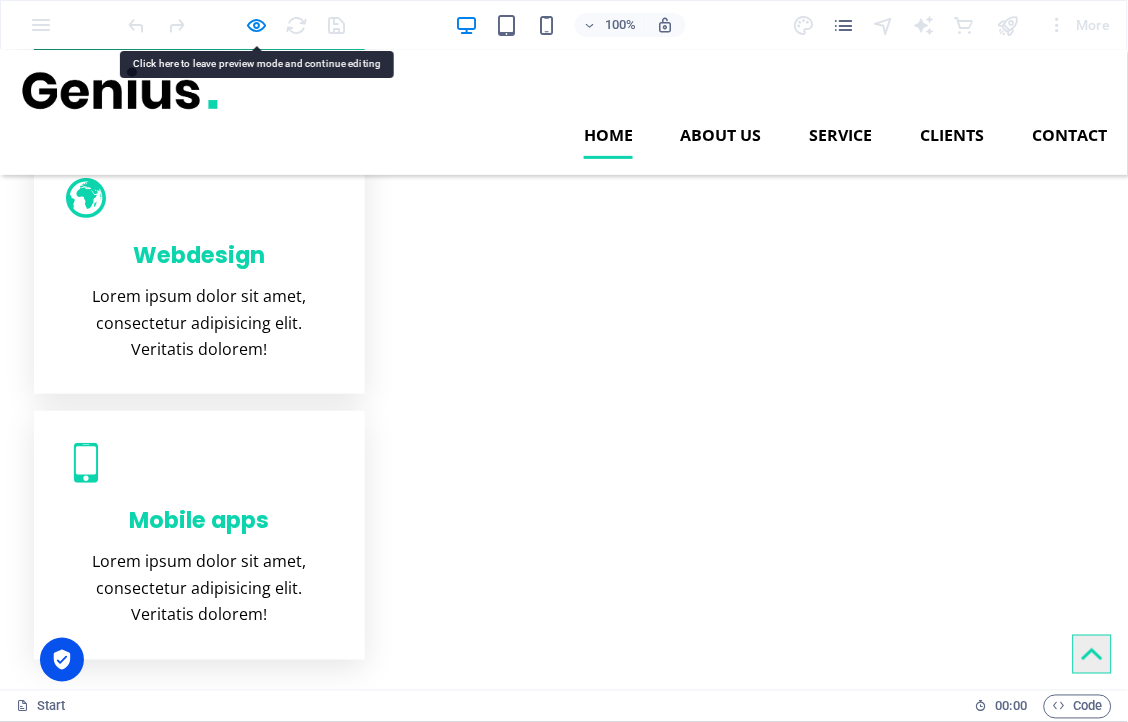 click on "Home" at bounding box center (608, 134) 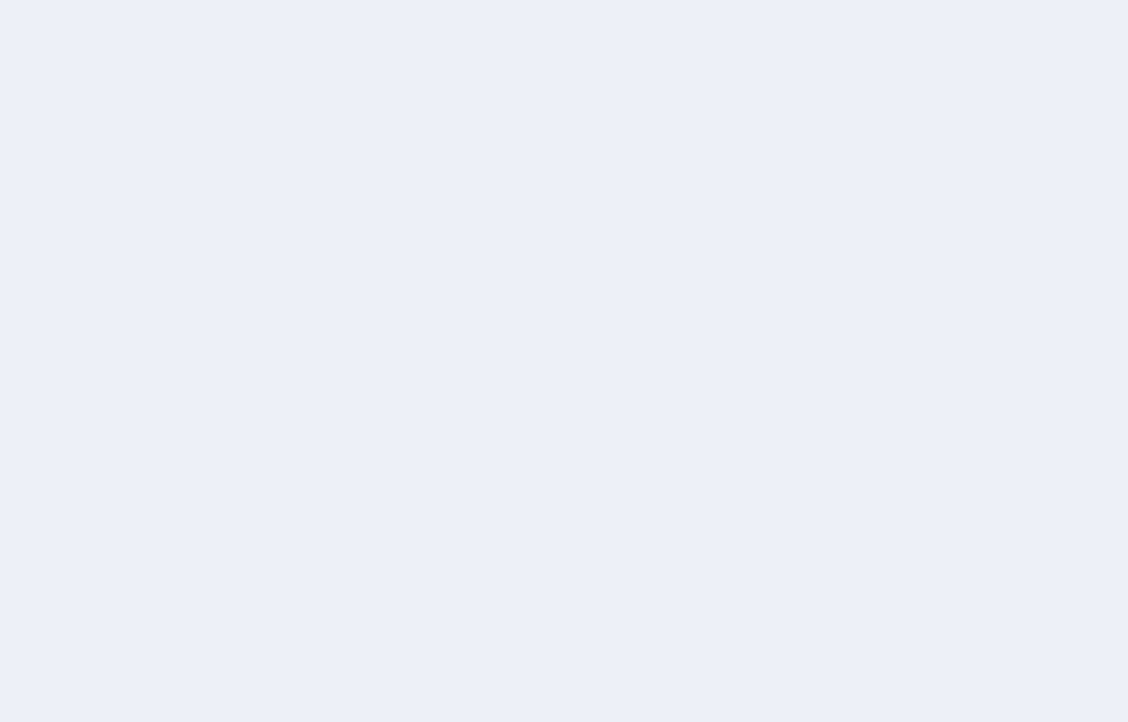 scroll, scrollTop: 0, scrollLeft: 0, axis: both 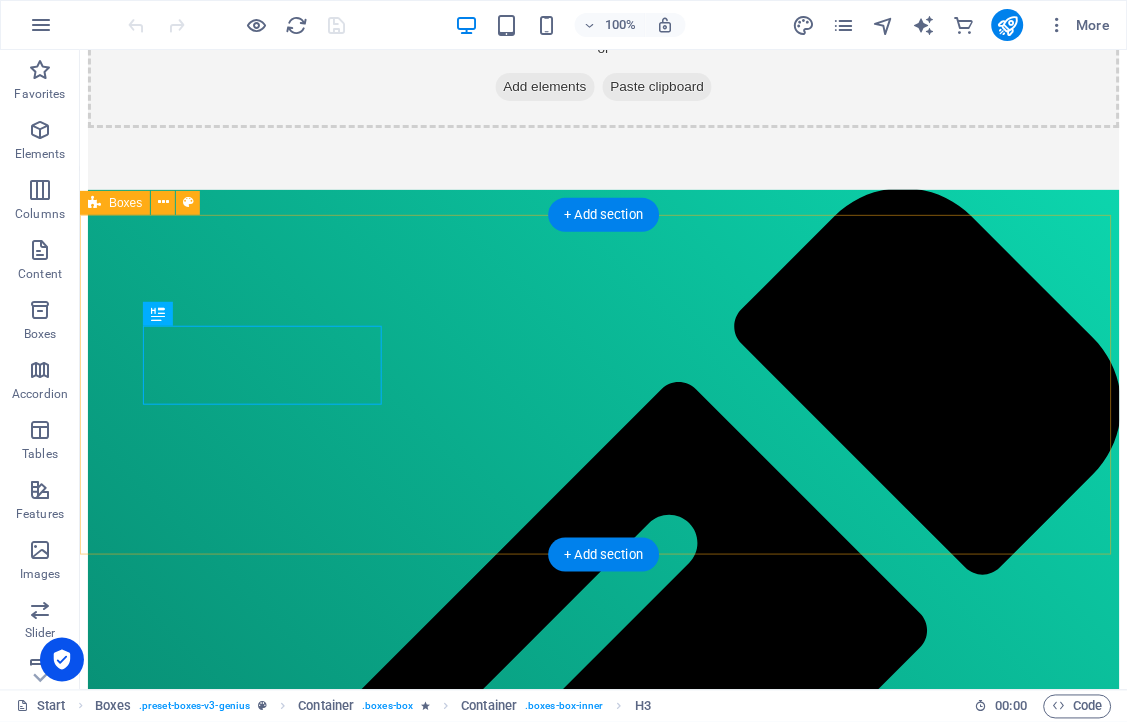 click on "Skills Development Programmes Lorem ipsum dolor sit amet, consectetur adipisicing elit. Veritatis dolorem! Webdesign Lorem ipsum dolor sit amet, consectetur adipisicing elit. Veritatis dolorem! Mobile apps Lorem ipsum dolor sit amet, consectetur adipisicing elit. Veritatis dolorem!" at bounding box center (603, 2286) 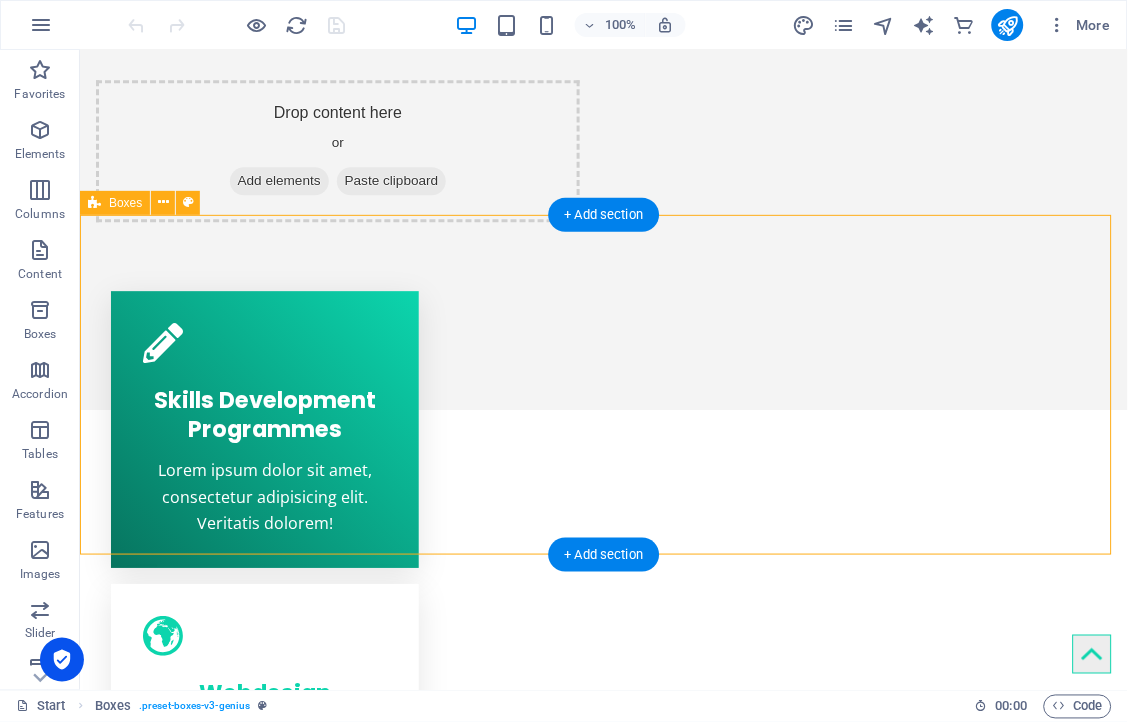 click on "Skills Development Programmes Lorem ipsum dolor sit amet, consectetur adipisicing elit. Veritatis dolorem! Webdesign Lorem ipsum dolor sit amet, consectetur adipisicing elit. Veritatis dolorem! Mobile apps Lorem ipsum dolor sit amet, consectetur adipisicing elit. Veritatis dolorem!" at bounding box center [603, 693] 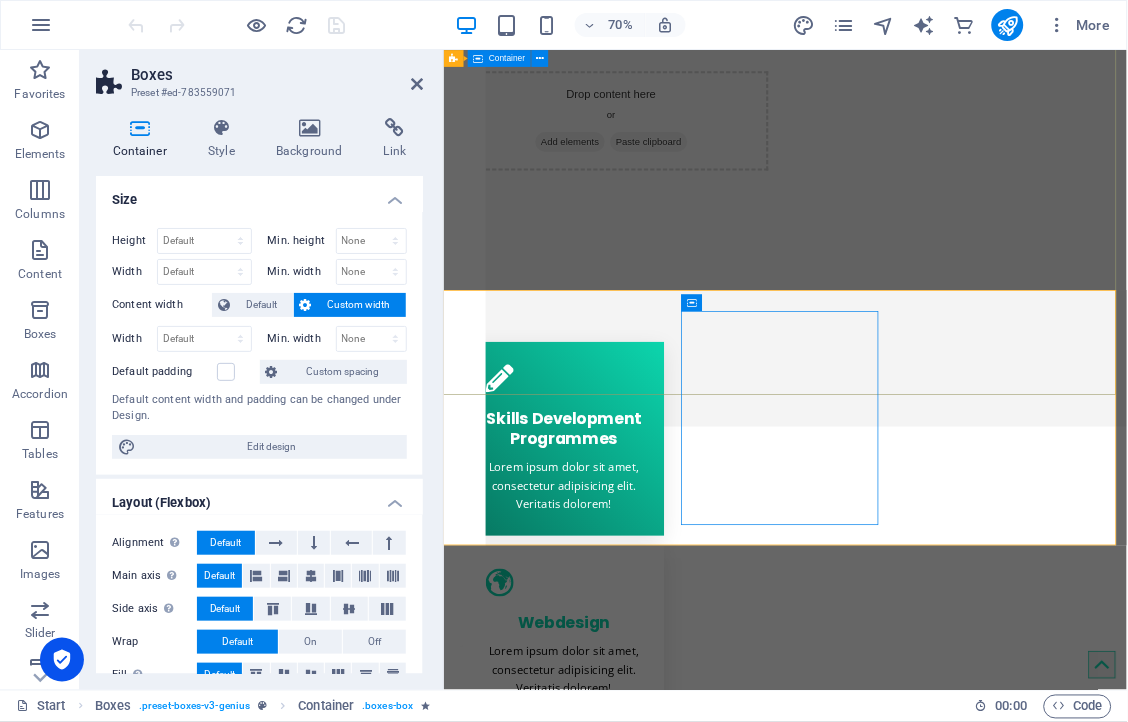 click on "Drop content here or  Add elements  Paste clipboard" at bounding box center (931, 107) 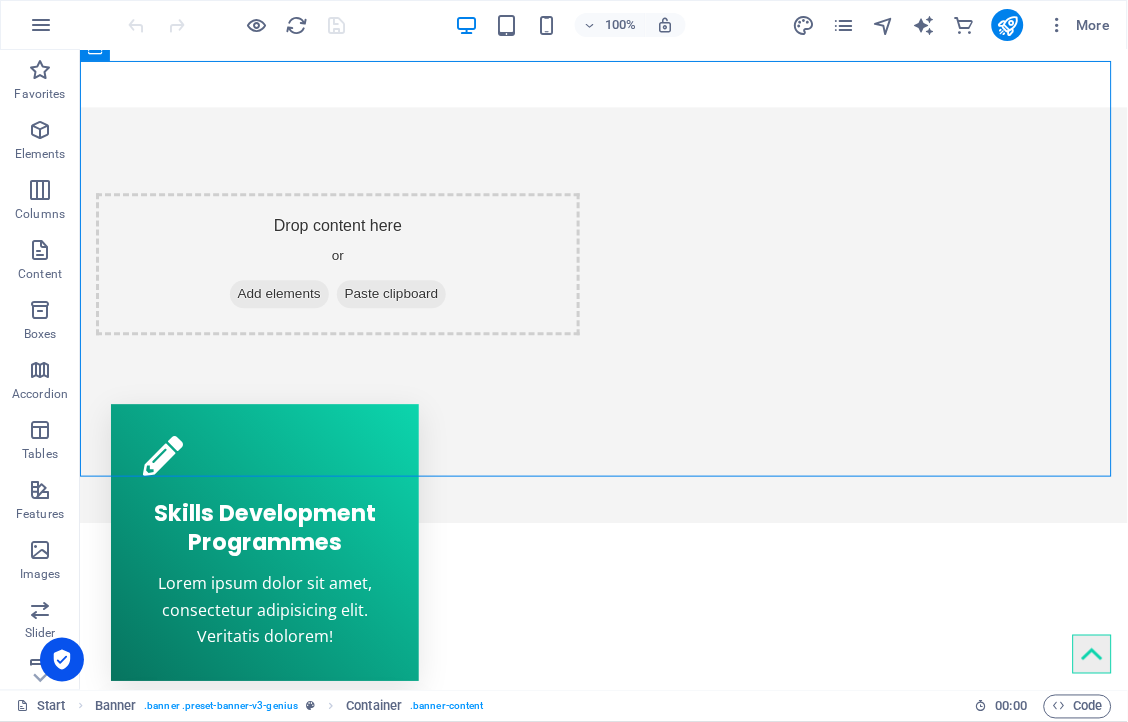 scroll, scrollTop: 748, scrollLeft: 0, axis: vertical 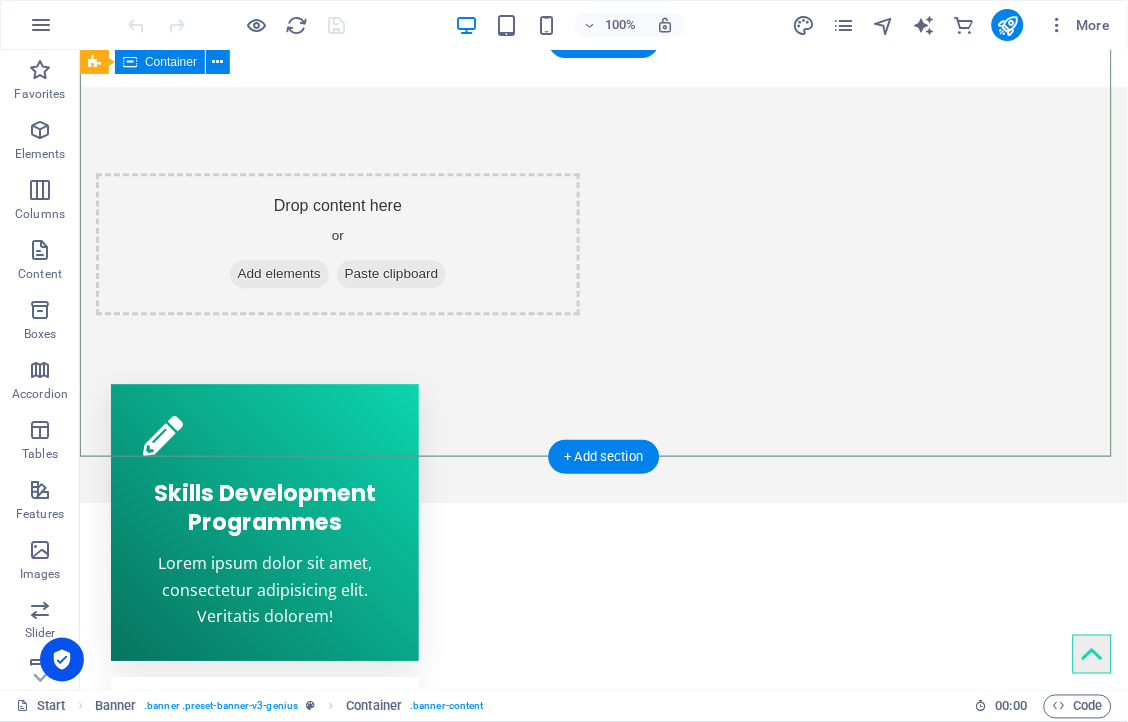 click on "Drop content here or  Add elements  Paste clipboard" at bounding box center (603, 200) 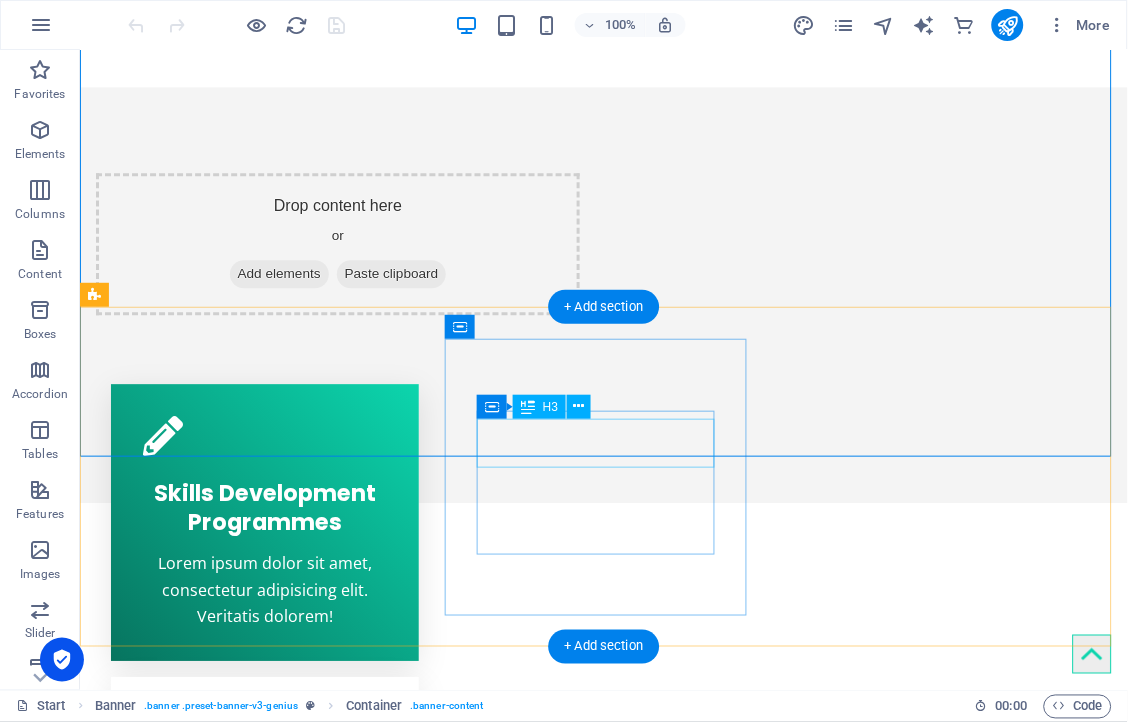 click on "Webdesign" at bounding box center (263, 780) 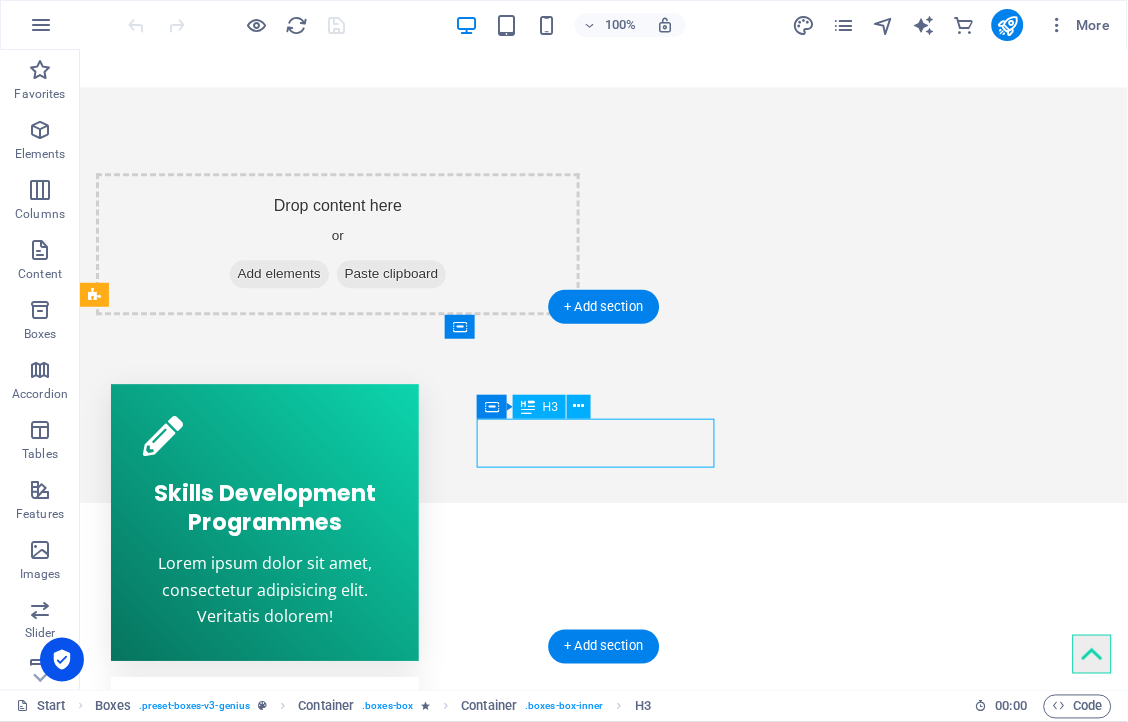 click on "Webdesign" at bounding box center (263, 780) 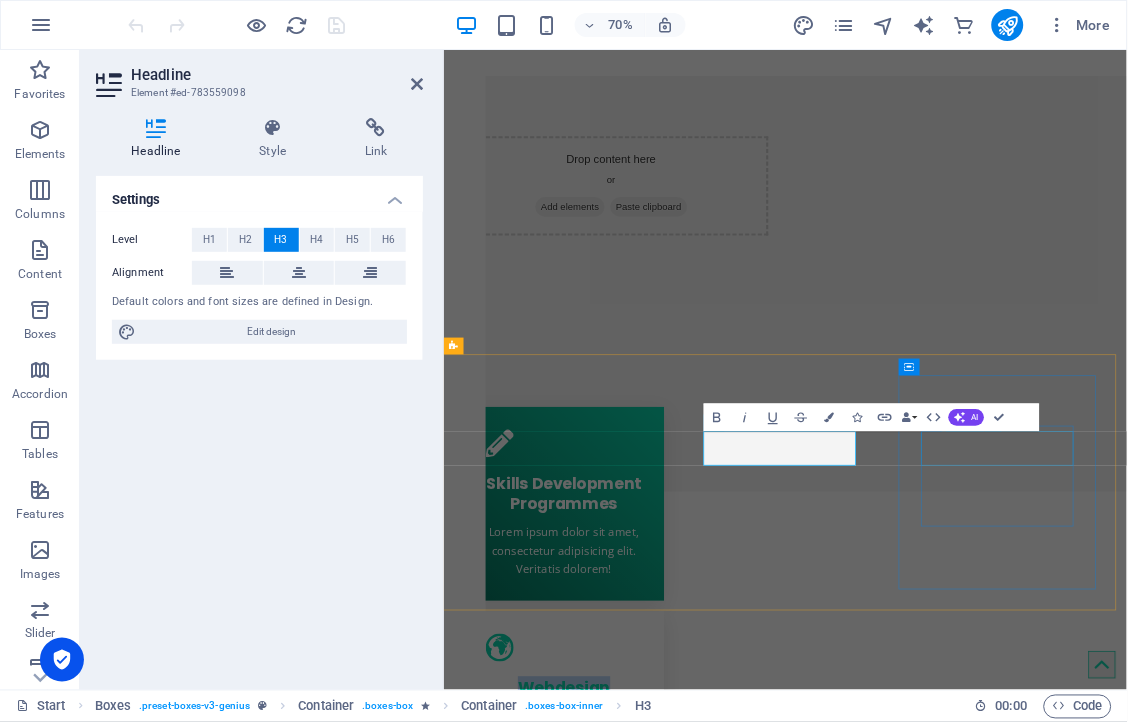 click on "Mobile apps" at bounding box center (615, 1218) 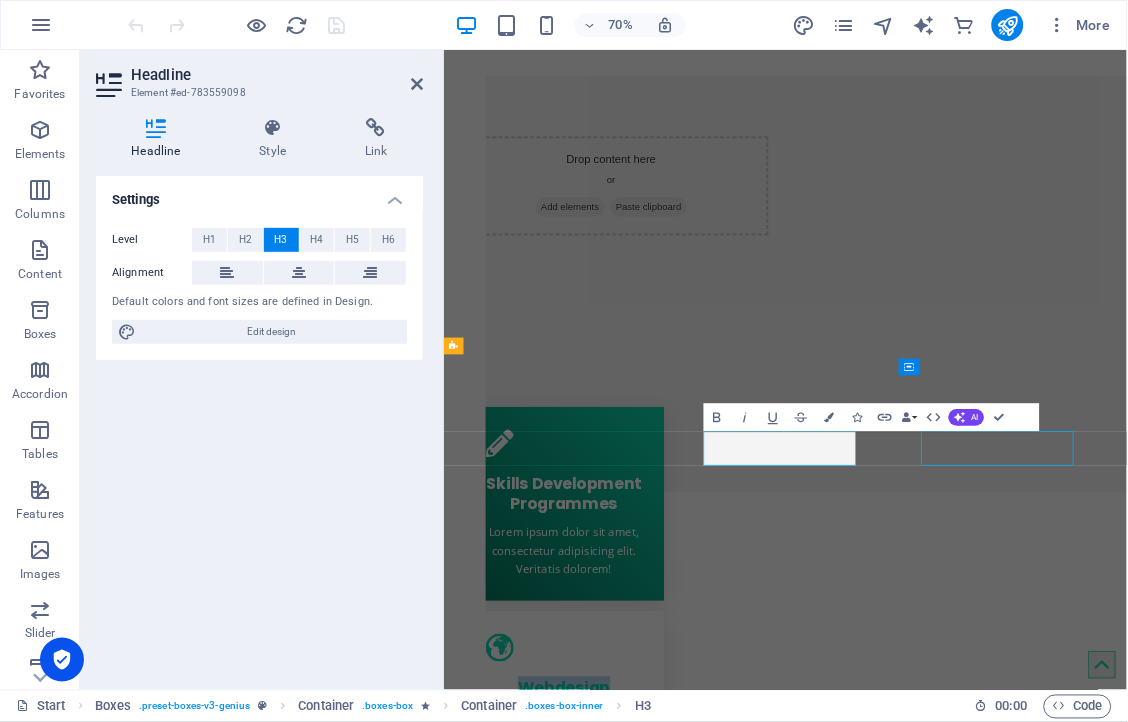 click on "Mobile apps" at bounding box center (615, 1218) 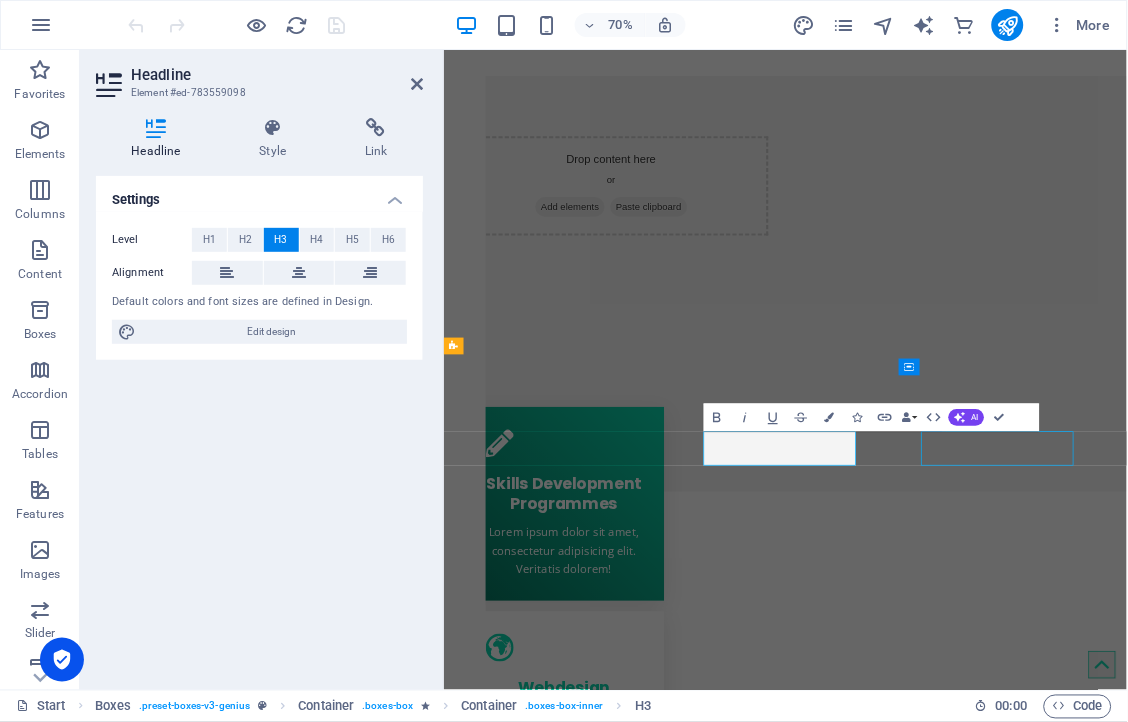 click on "Mobile apps" at bounding box center [615, 1223] 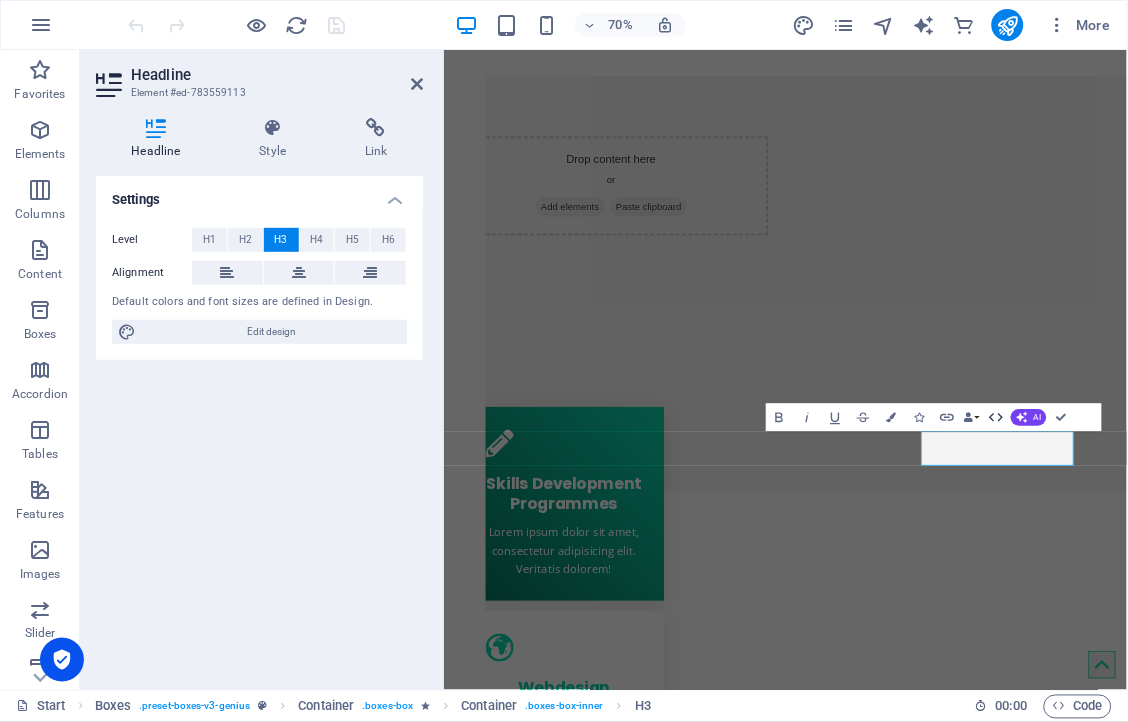 type 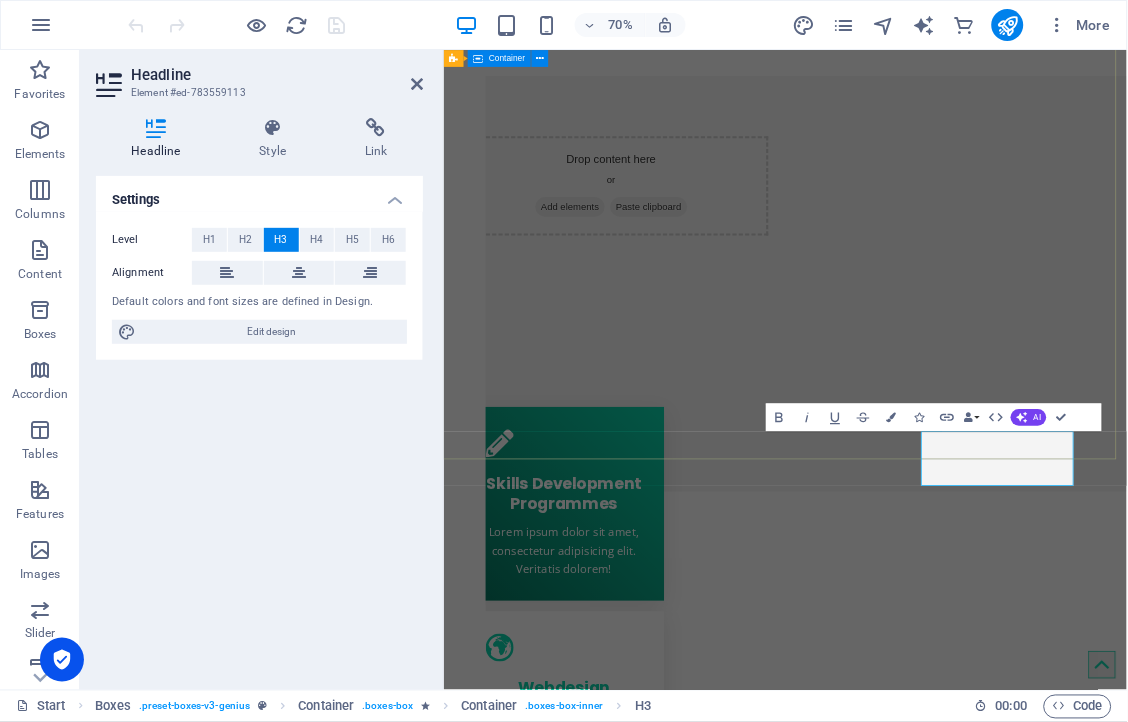 click on "Drop content here or  Add elements  Paste clipboard" at bounding box center [931, 200] 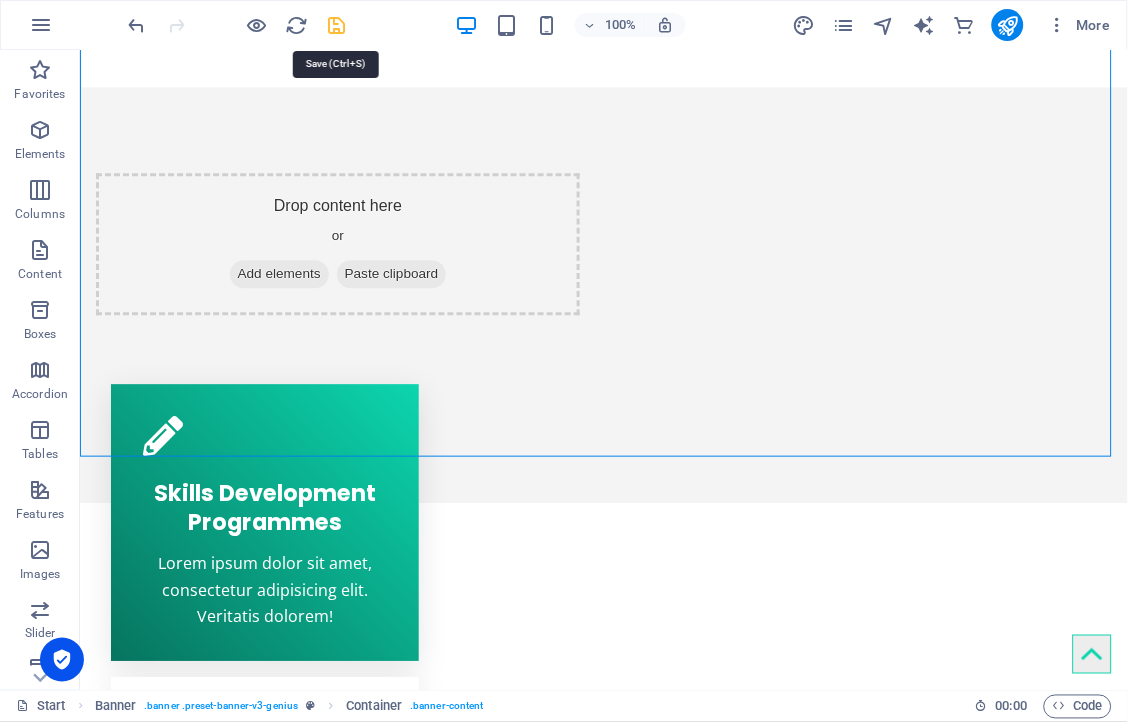 click at bounding box center [337, 25] 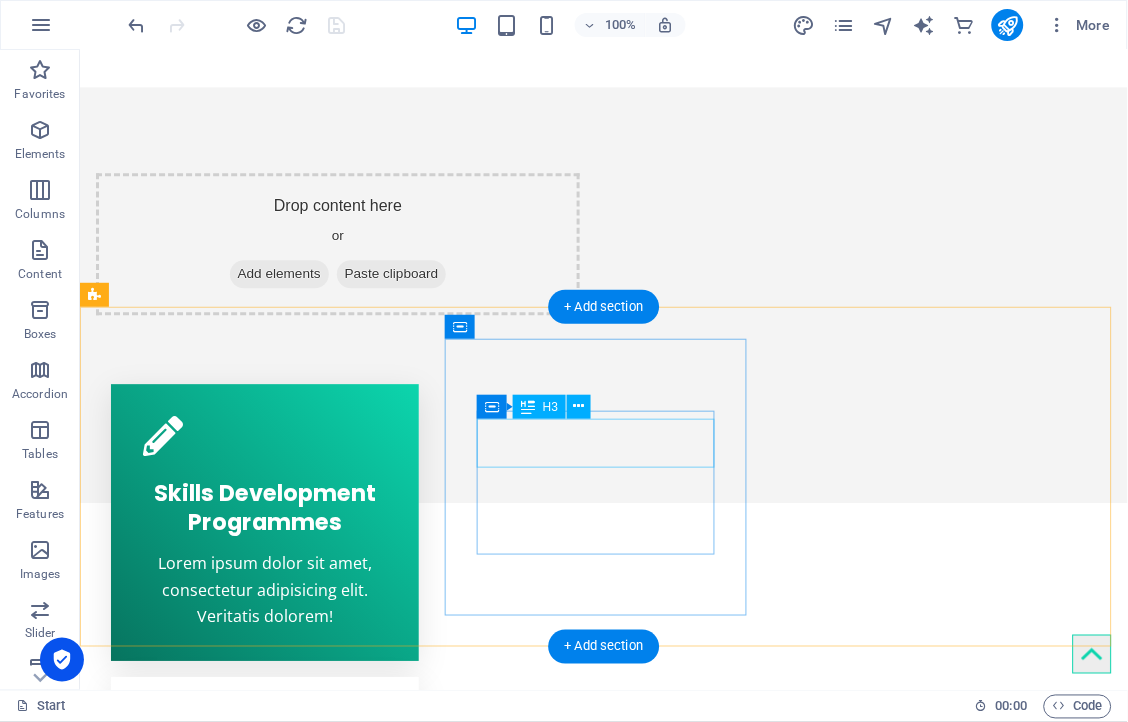 click on "Webdesign" at bounding box center (263, 780) 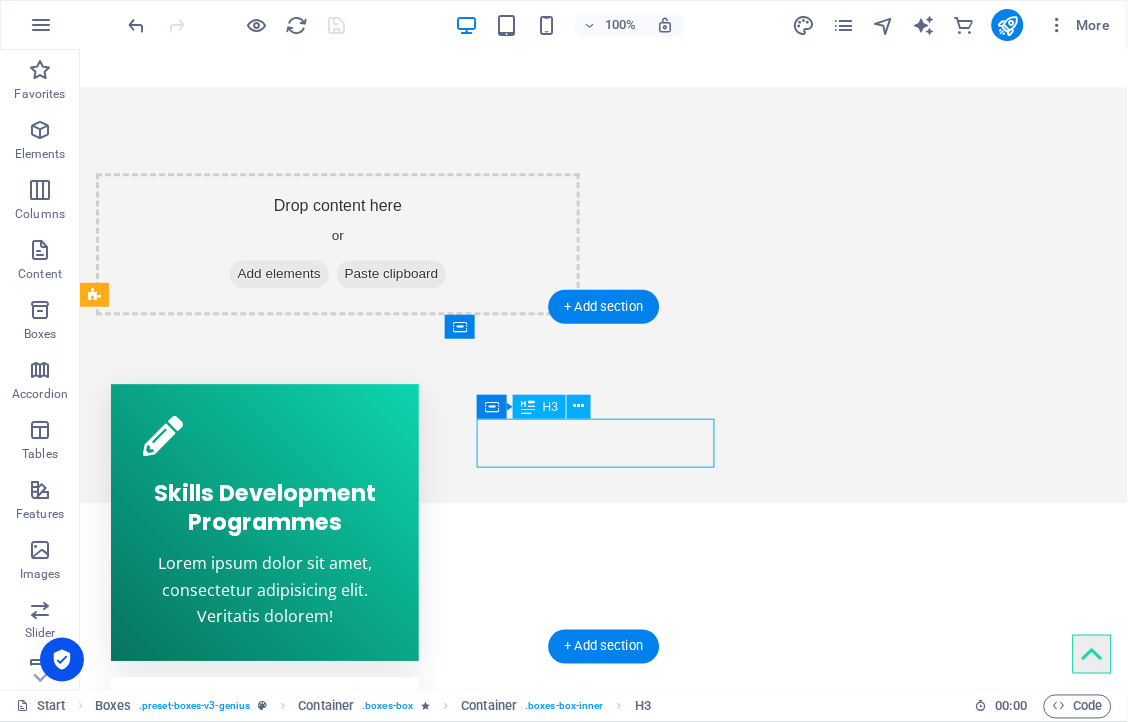 click on "Webdesign" at bounding box center [263, 780] 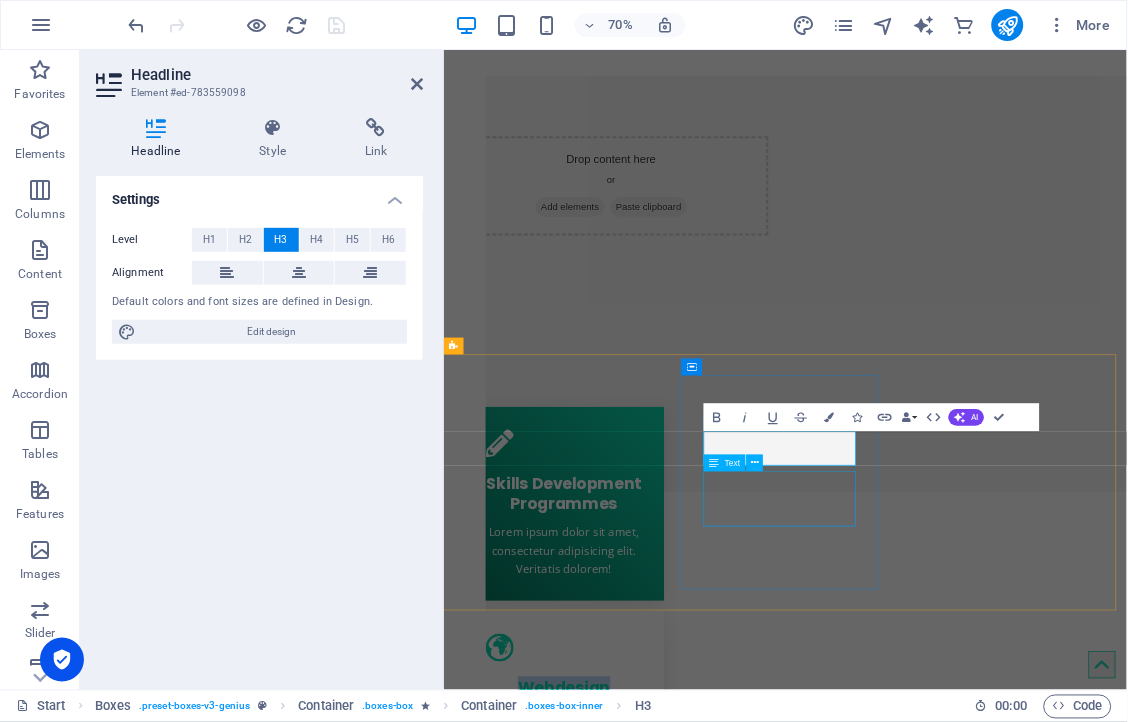click on "Lorem ipsum dolor sit amet, consectetur adipisicing elit. Veritatis dolorem!" at bounding box center [615, 1027] 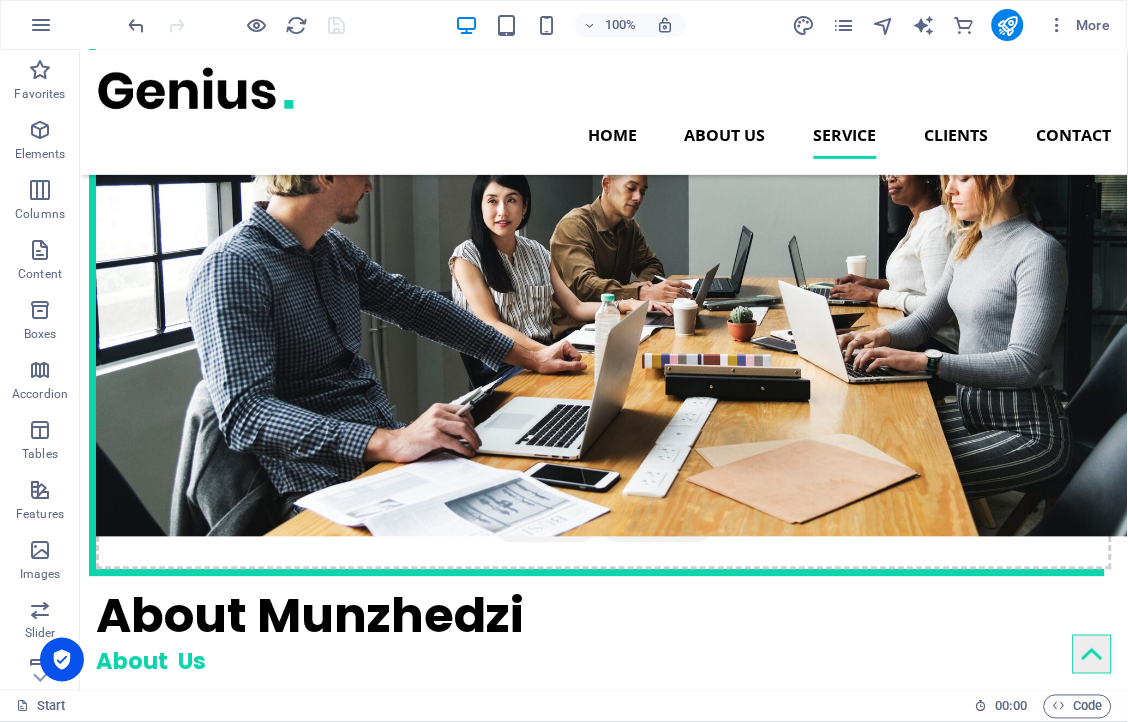 scroll, scrollTop: 3045, scrollLeft: 0, axis: vertical 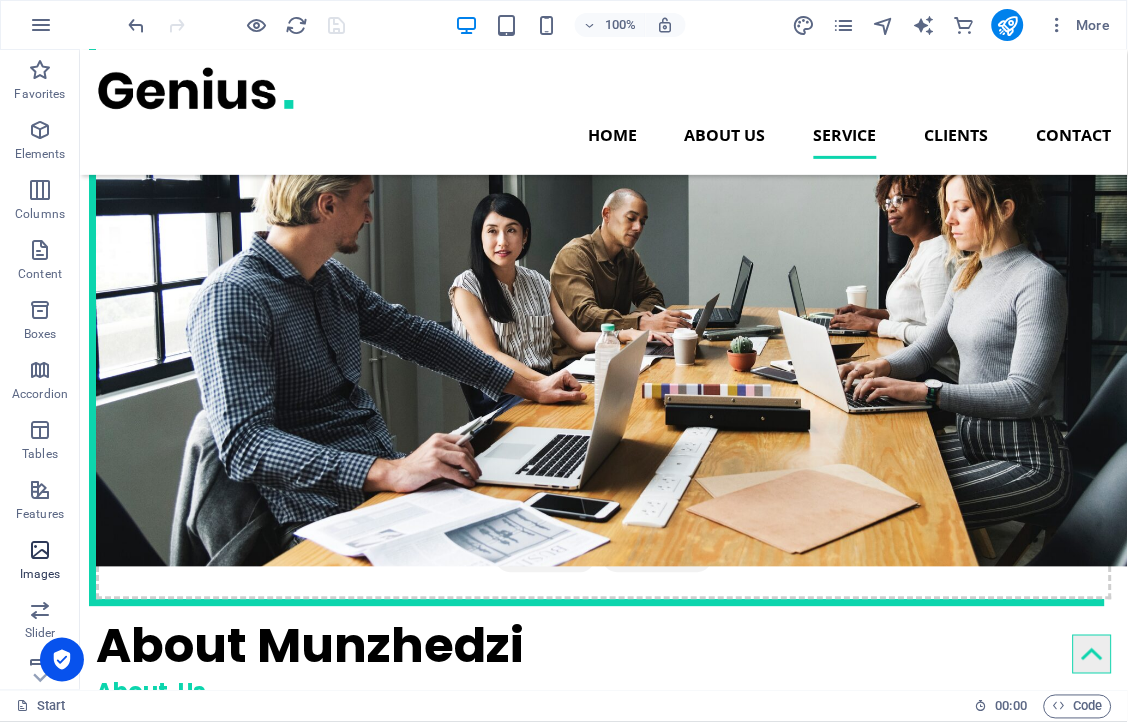 click at bounding box center [40, 550] 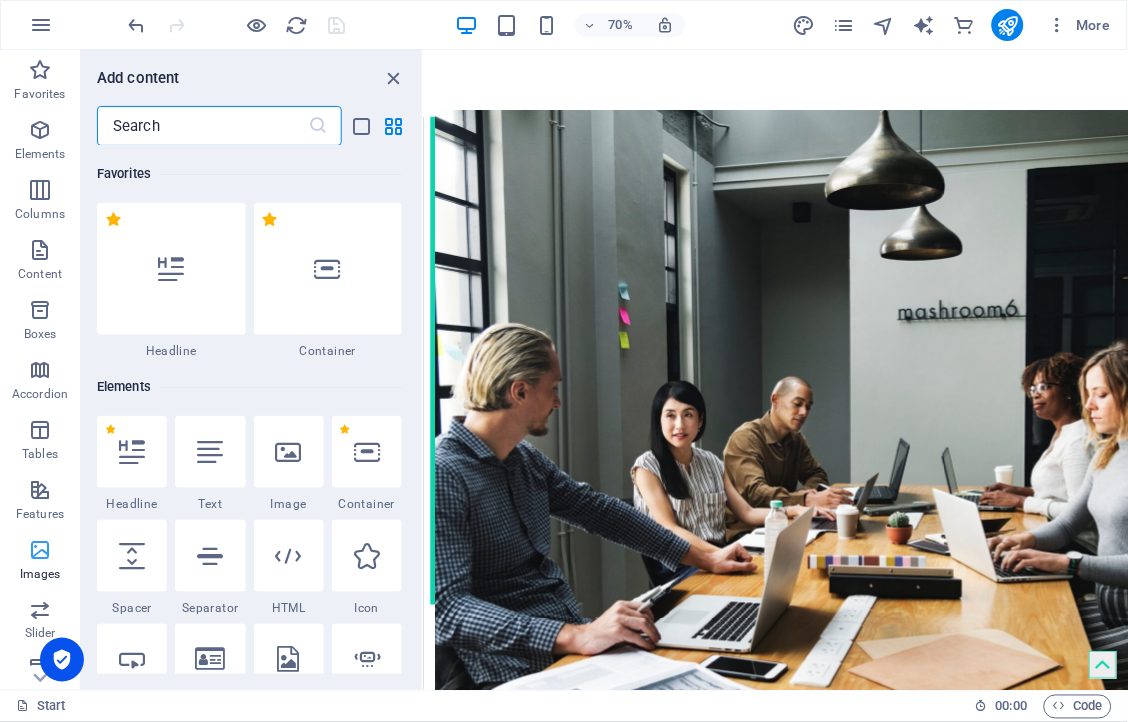 scroll, scrollTop: 3251, scrollLeft: 0, axis: vertical 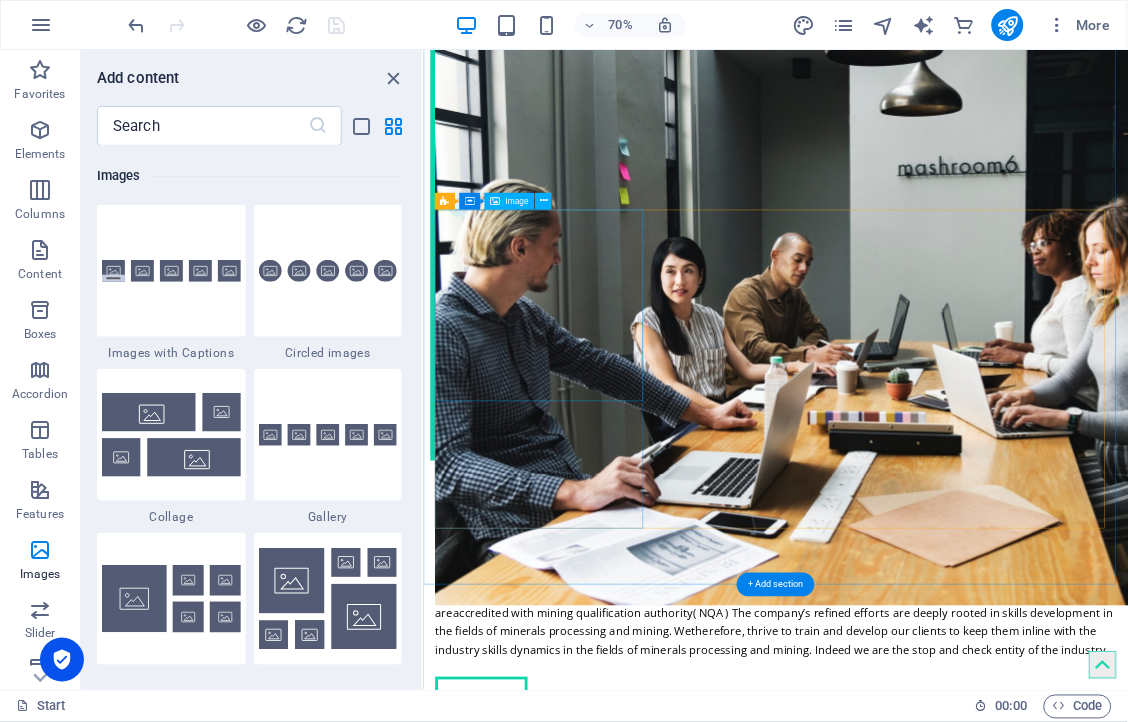 drag, startPoint x: 466, startPoint y: 483, endPoint x: 615, endPoint y: 280, distance: 251.81342 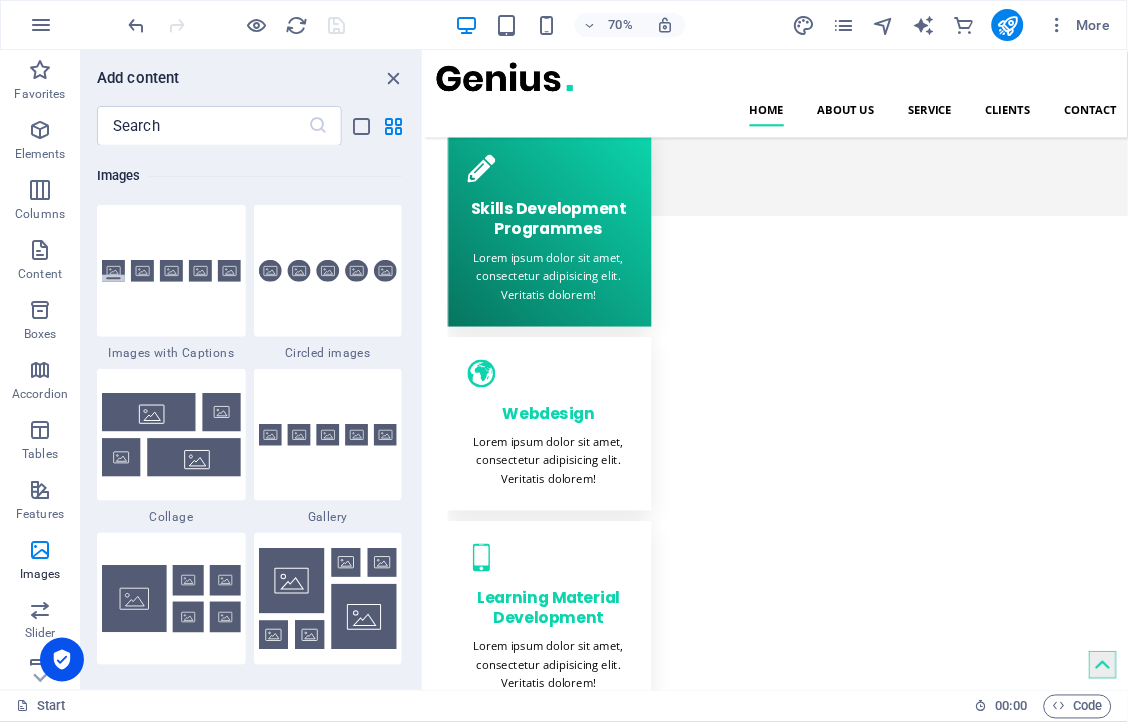 scroll, scrollTop: 1087, scrollLeft: 0, axis: vertical 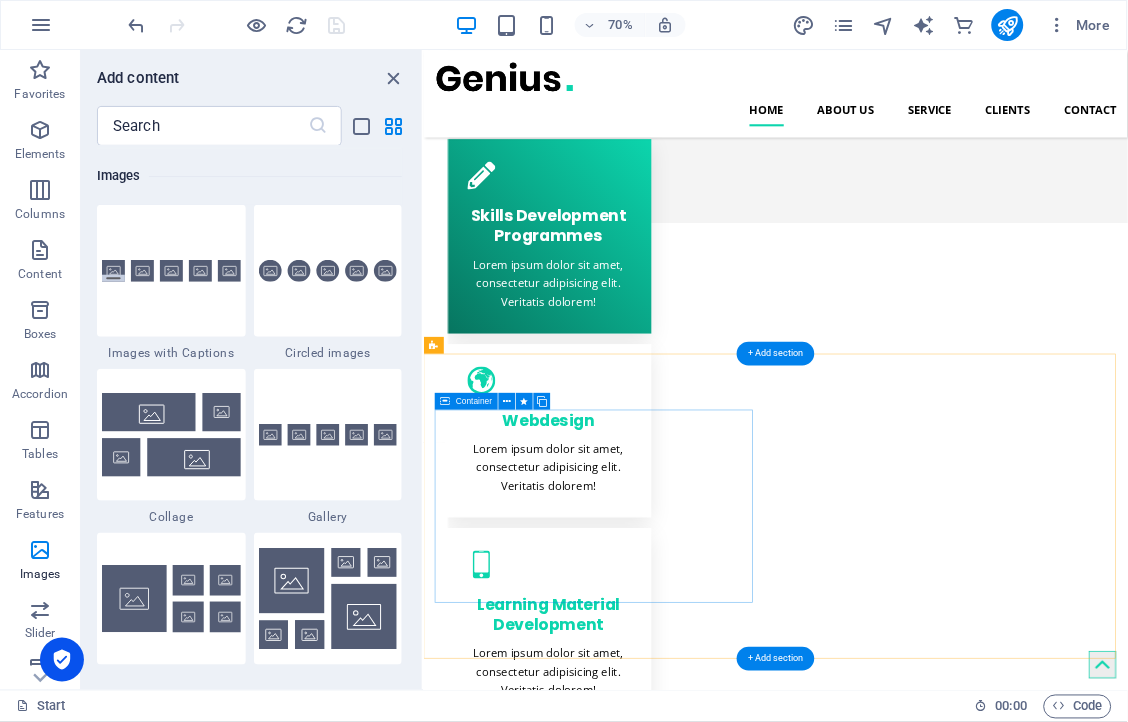 click on "Our services Services offered" at bounding box center (670, 1178) 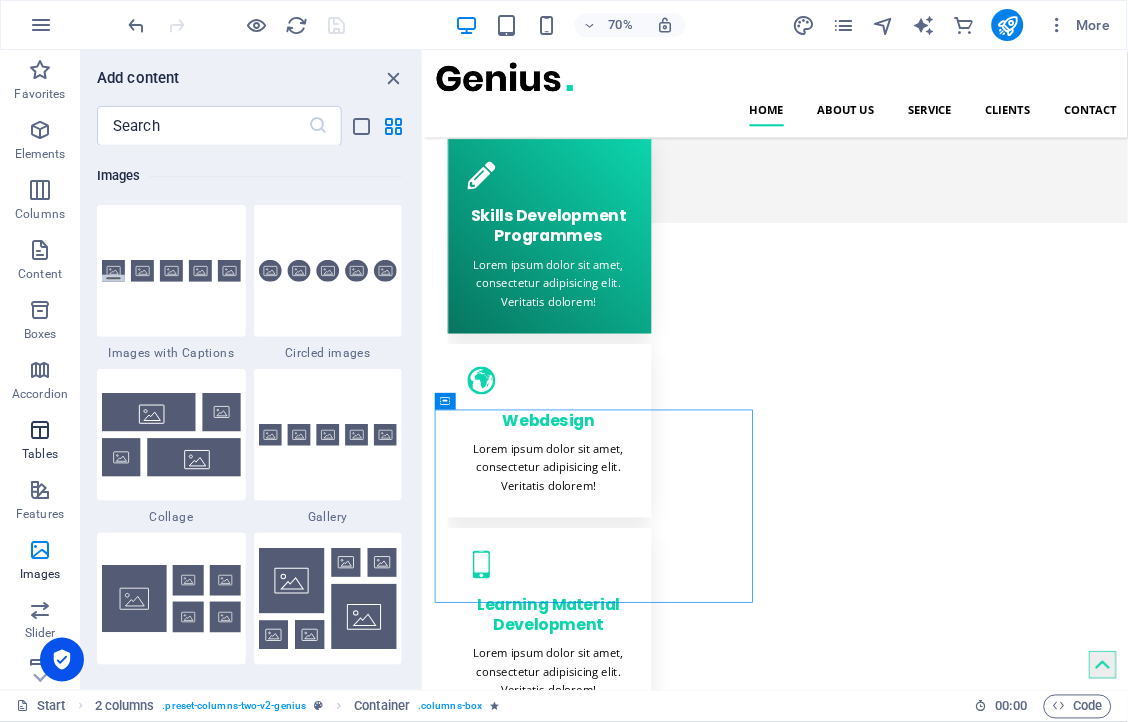 click at bounding box center (40, 430) 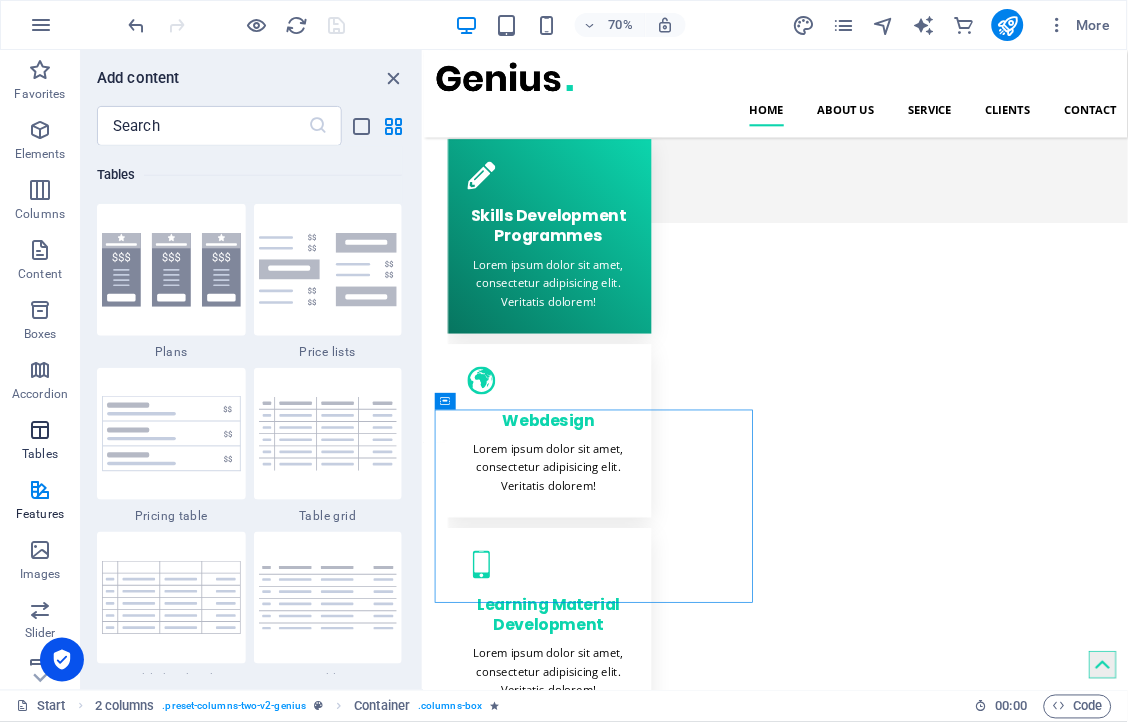 scroll, scrollTop: 6761, scrollLeft: 0, axis: vertical 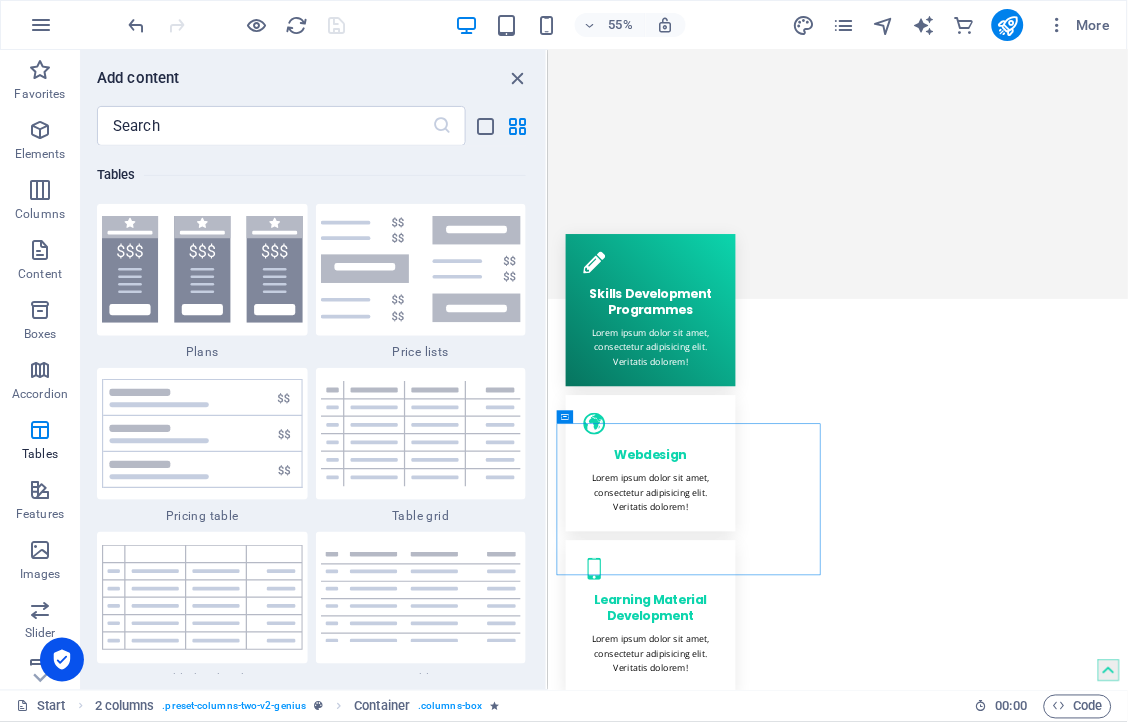 drag, startPoint x: 421, startPoint y: 84, endPoint x: 936, endPoint y: 124, distance: 516.5511 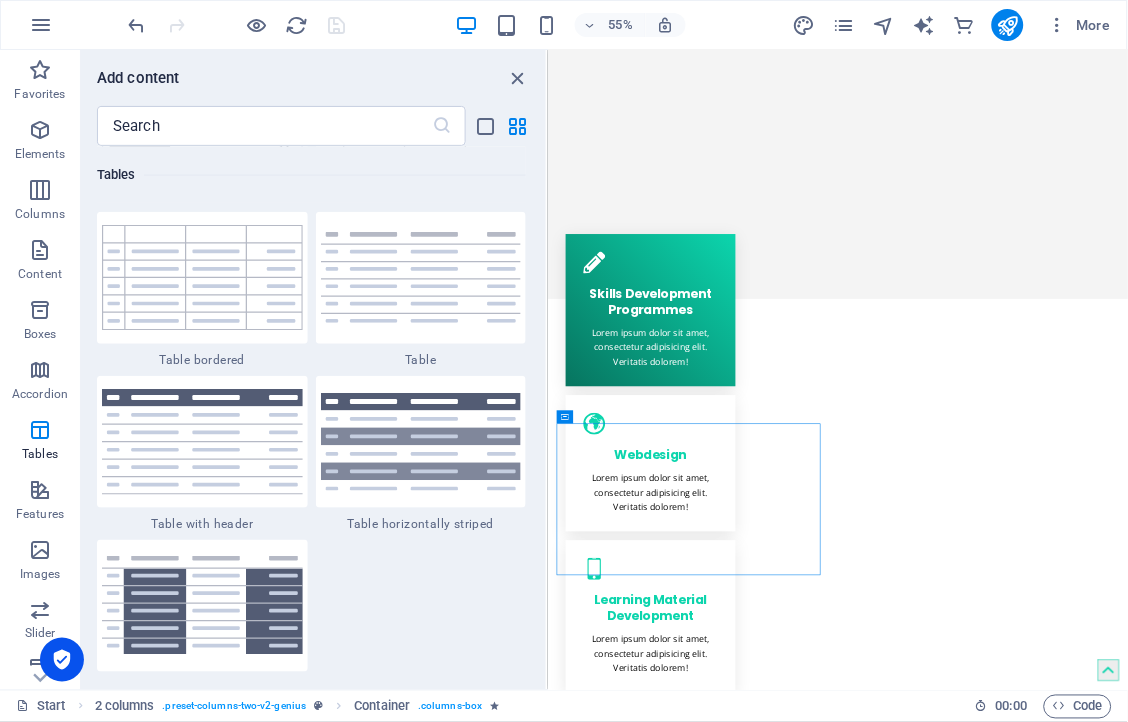 scroll, scrollTop: 6926, scrollLeft: 0, axis: vertical 